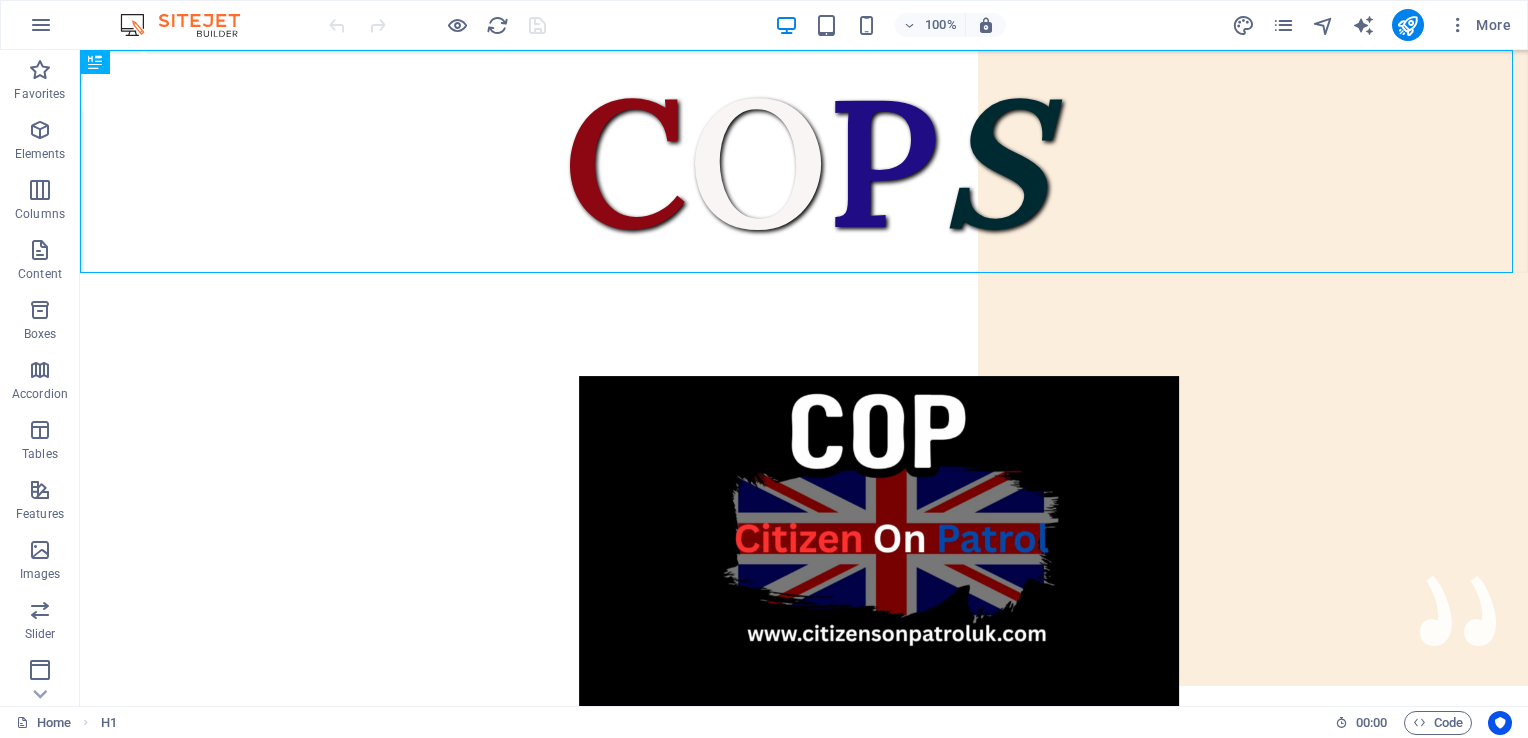 scroll, scrollTop: 0, scrollLeft: 0, axis: both 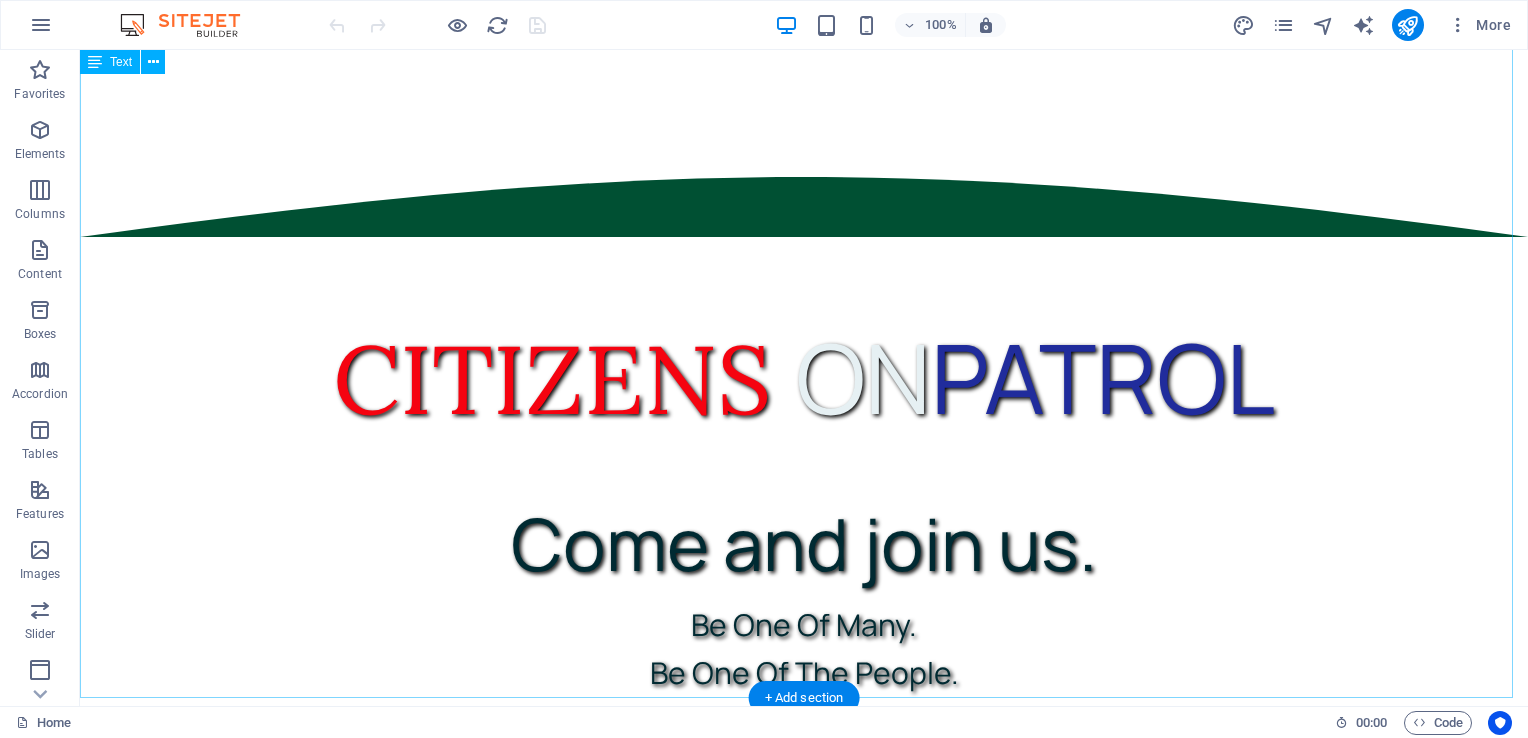 click on "CITIZENS   ON  PATROL Come and join us. Be One Of Many. Be One Of The People. We are looking for Ex-Forces, Ex-Police and experienced Security to help us get Organised and in every Town and City throughout the [COUNTRY]. Localised Patrols from enthusiastic individuals all linked Nationally. If funding is available, we will pay (Expenses) for travel and food. Interested? Contact us Below." at bounding box center (804, 649) 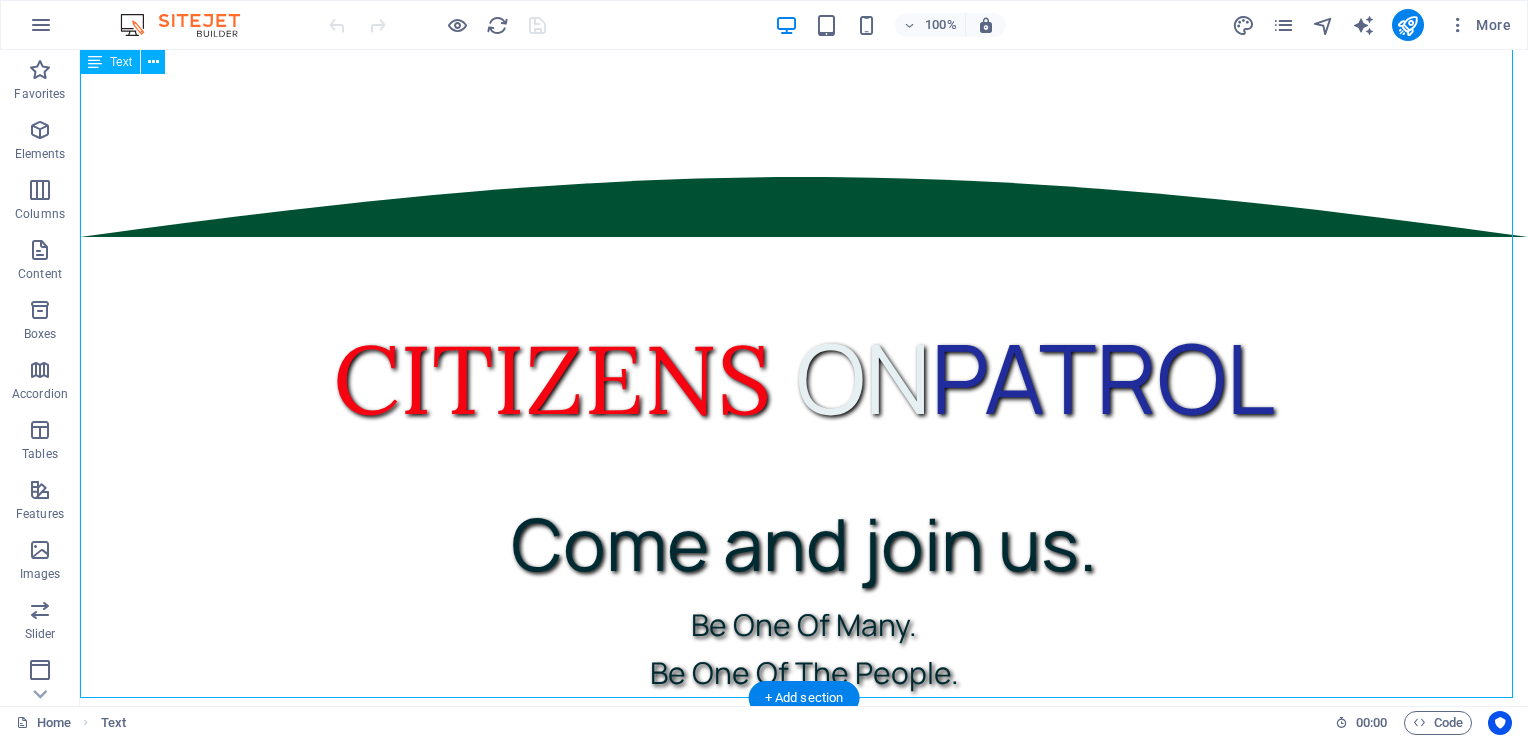 click on "CITIZENS   ON  PATROL Come and join us. Be One Of Many. Be One Of The People. We are looking for Ex-Forces, Ex-Police and experienced Security to help us get Organised and in every Town and City throughout the [COUNTRY]. Localised Patrols from enthusiastic individuals all linked Nationally. If funding is available, we will pay (Expenses) for travel and food. Interested? Contact us Below." at bounding box center [804, 649] 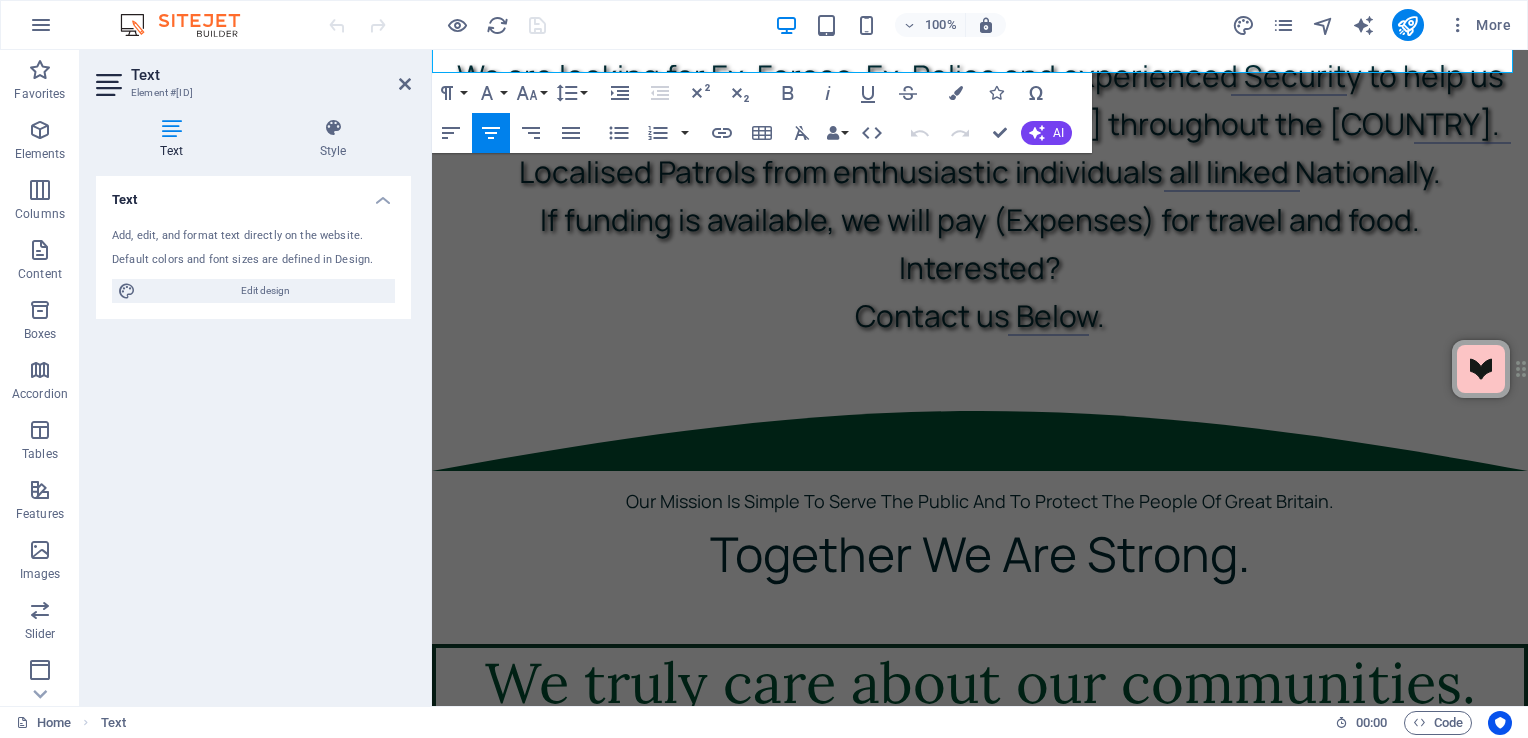 scroll, scrollTop: 1699, scrollLeft: 0, axis: vertical 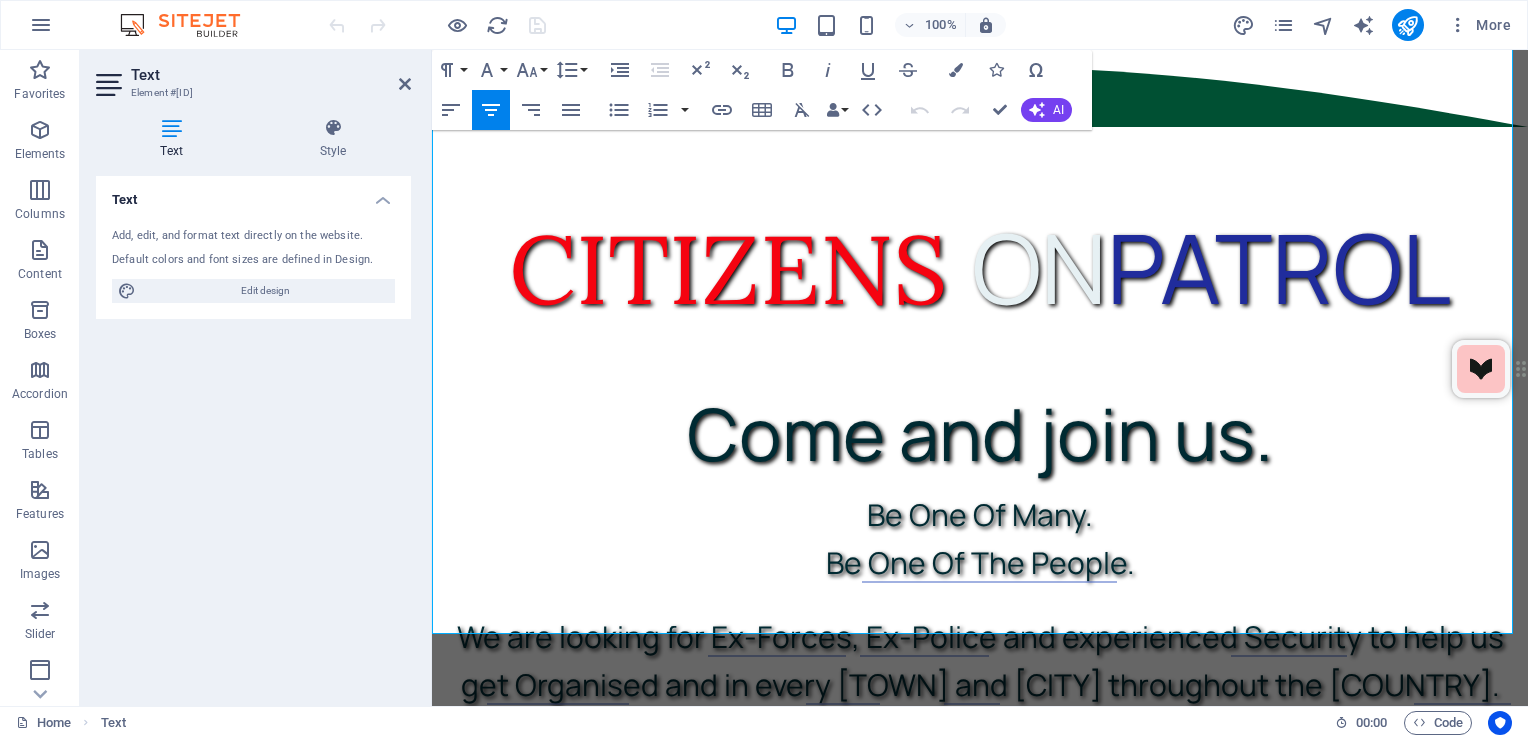 click on "We are looking for Ex-Forces, Ex-Police and experienced Security to help us get Organised and in every [TOWN] and [CITY] throughout the [COUNTRY]. Localised Patrols from enthusiastic individuals all linked Nationally." at bounding box center (980, 684) 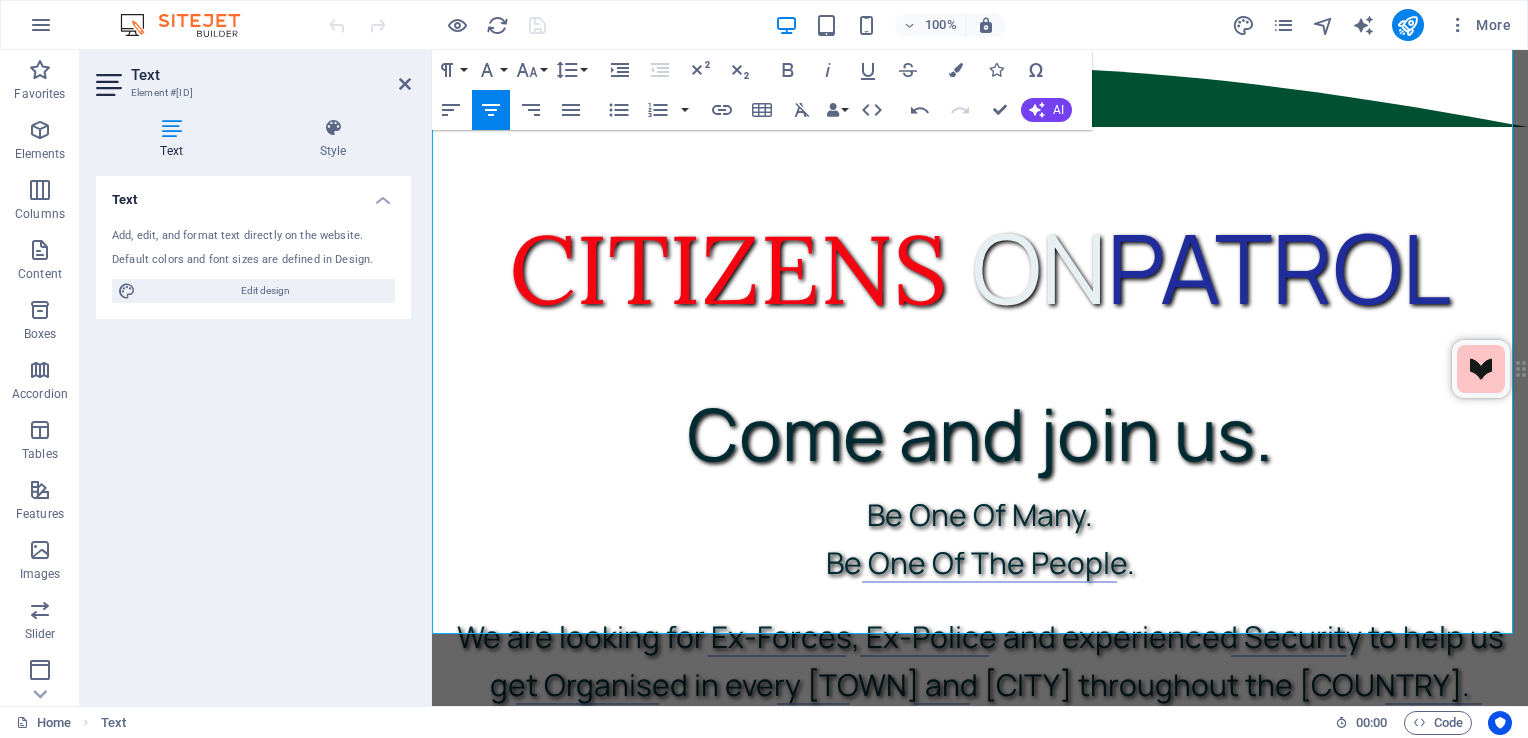 click on "Interested?" at bounding box center [980, 828] 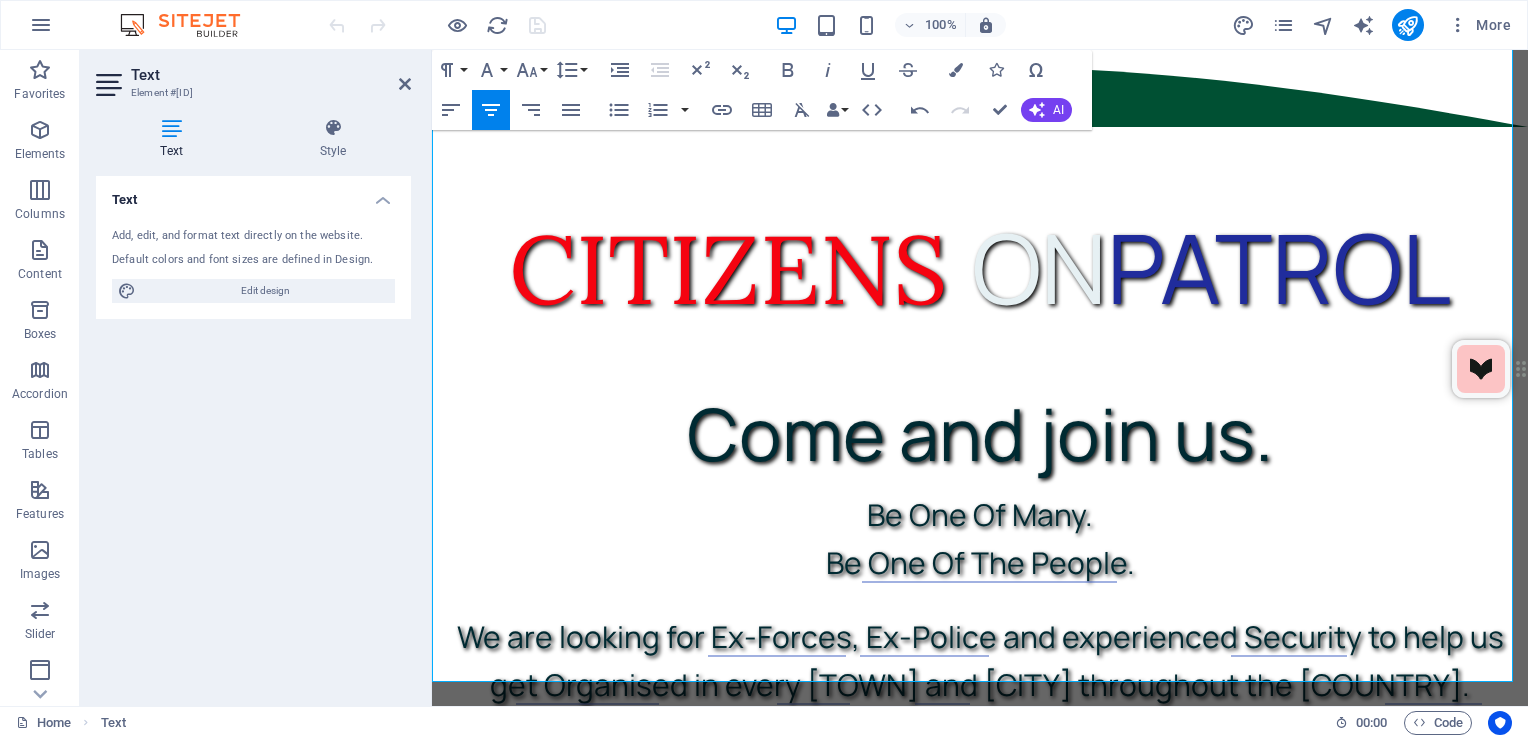 click on "If Interested?" at bounding box center (980, 876) 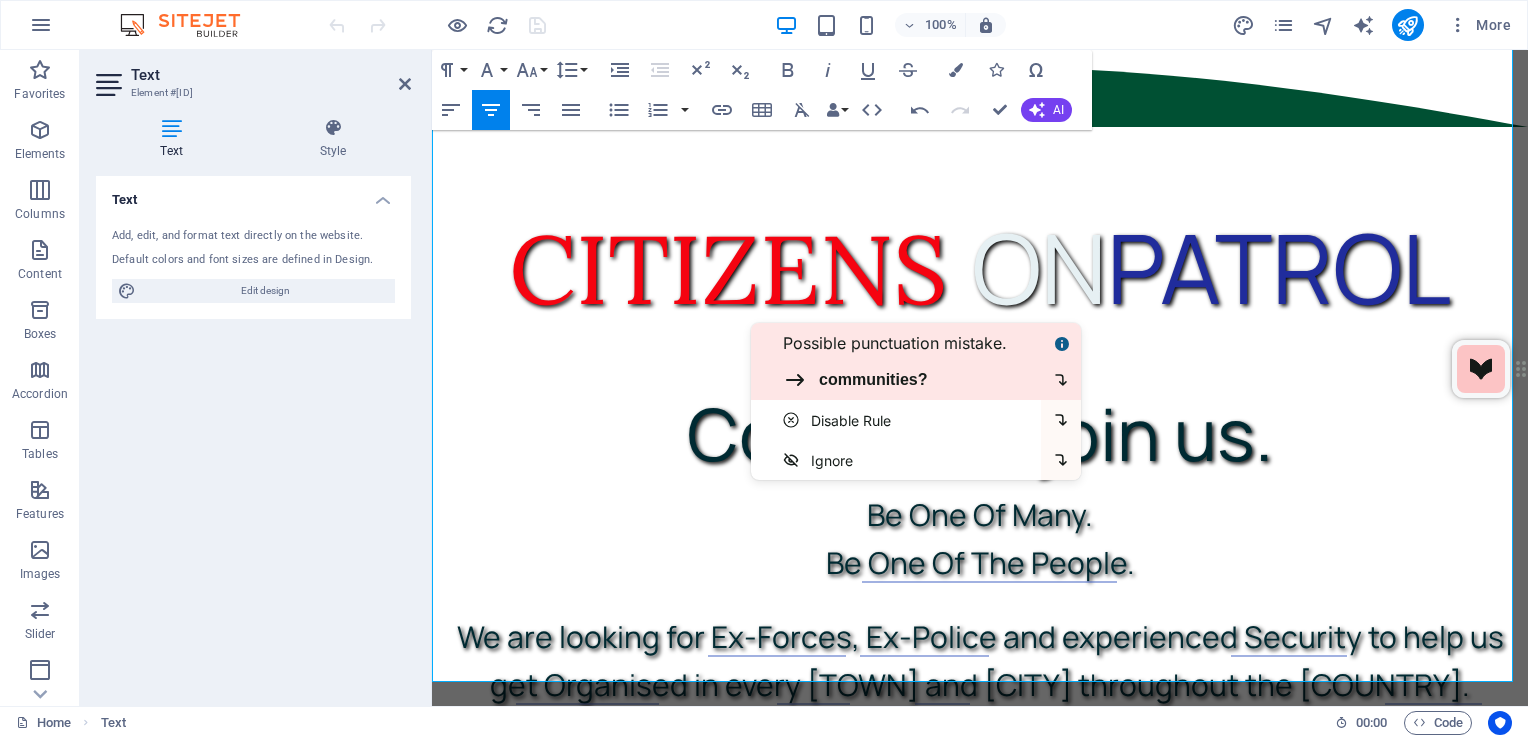 click on "communities?" at bounding box center [908, 380] 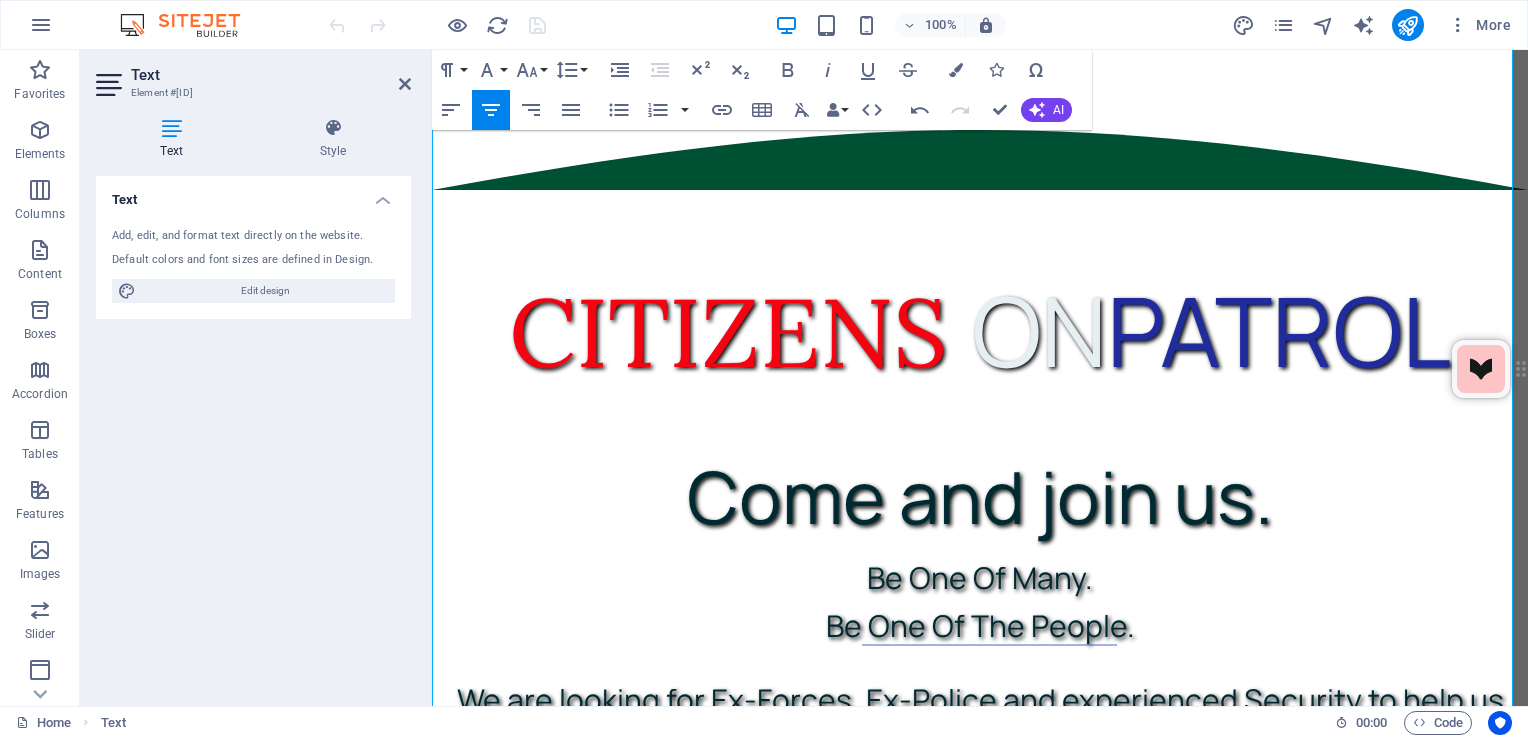 scroll, scrollTop: 1619, scrollLeft: 0, axis: vertical 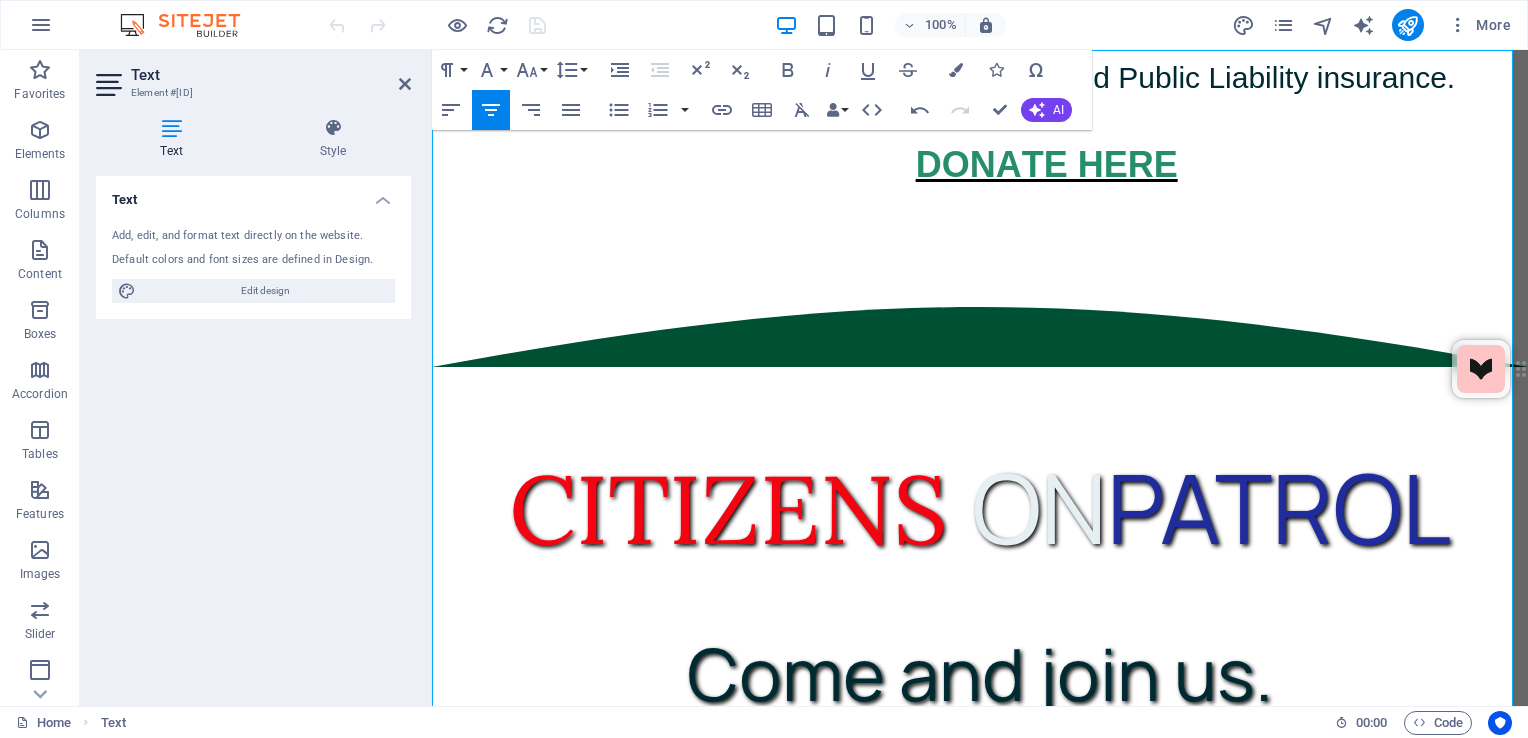 click on "CITIZENS   ON  PATROL" at bounding box center (980, 478) 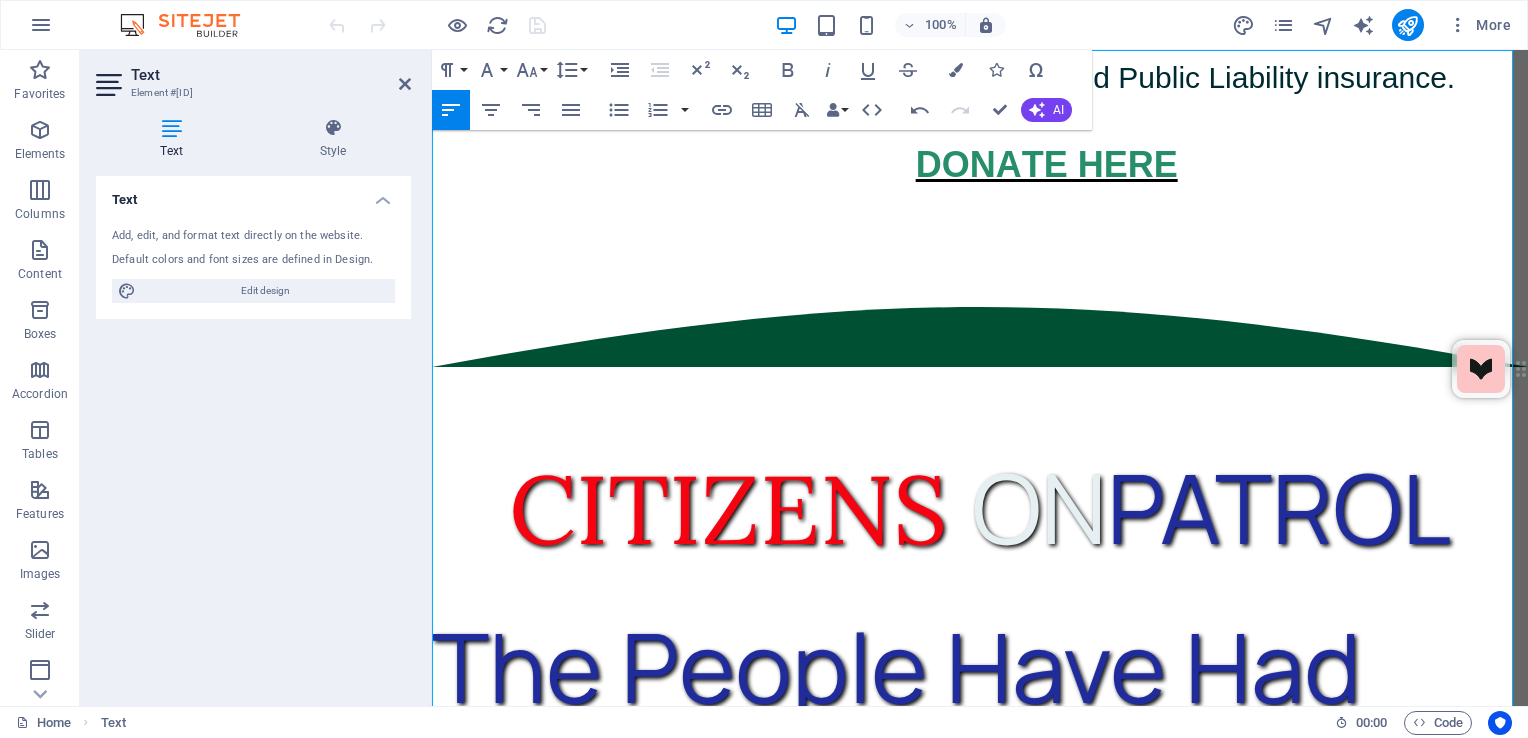 click on "CITIZENS   ON  PATROL" at bounding box center (980, 478) 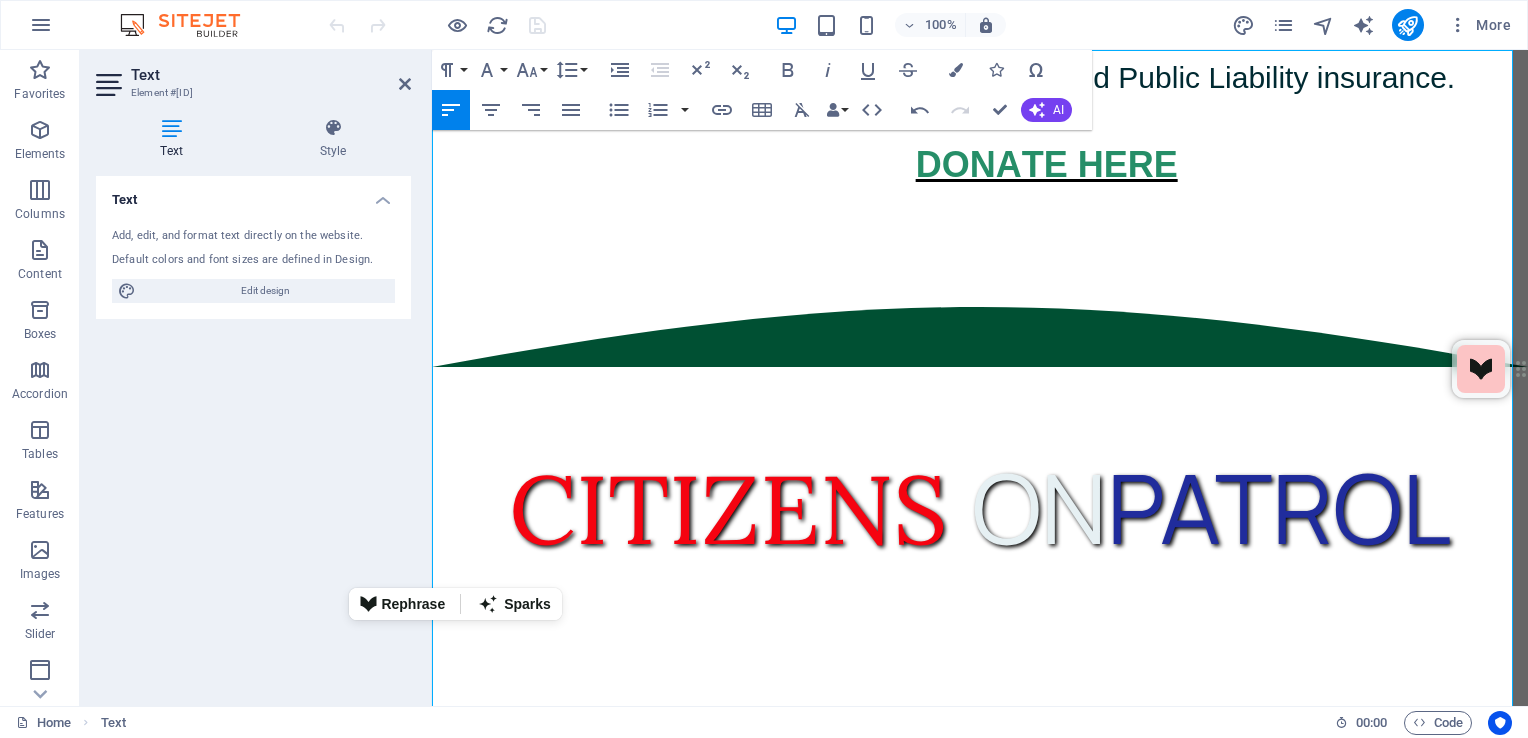 drag, startPoint x: 837, startPoint y: 672, endPoint x: 364, endPoint y: 527, distance: 494.7262 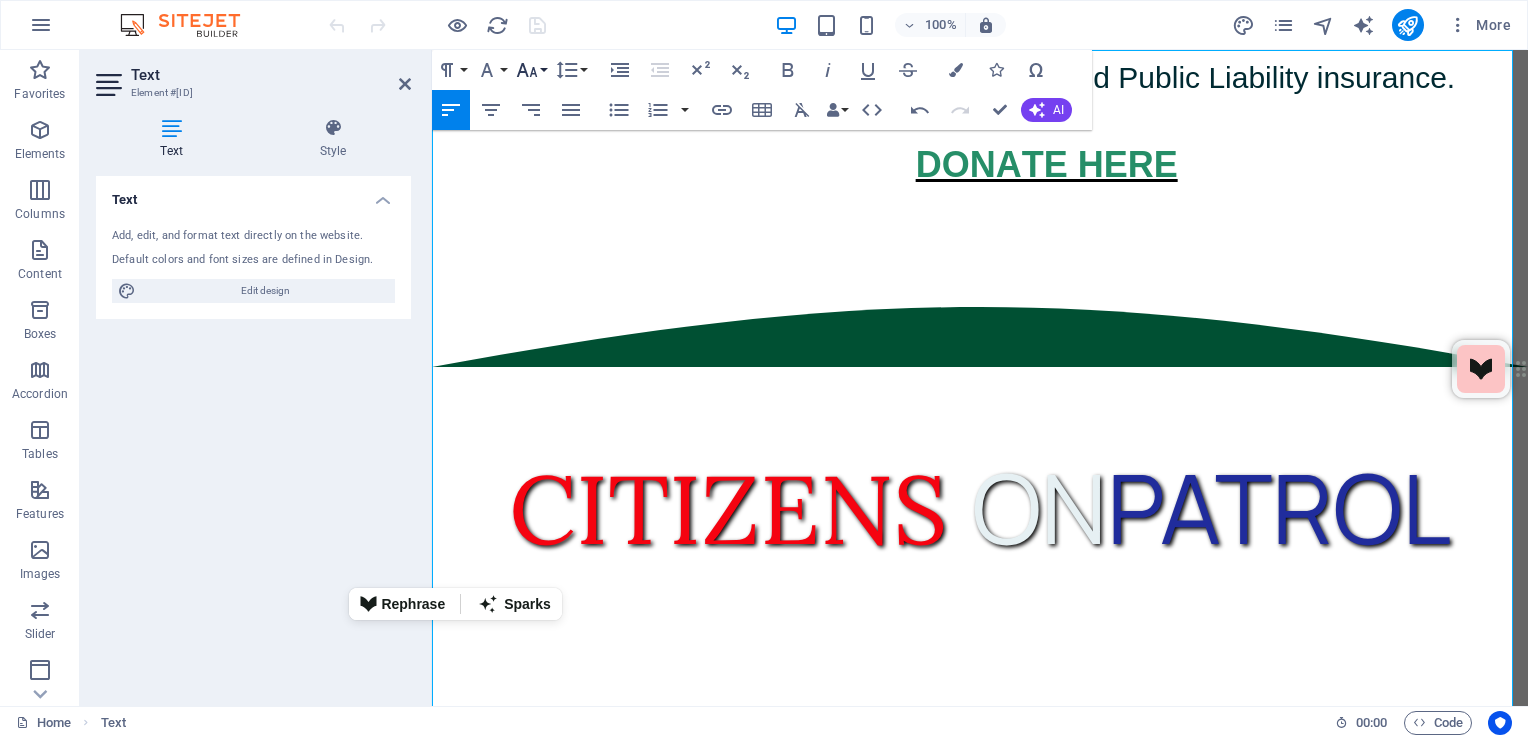 click 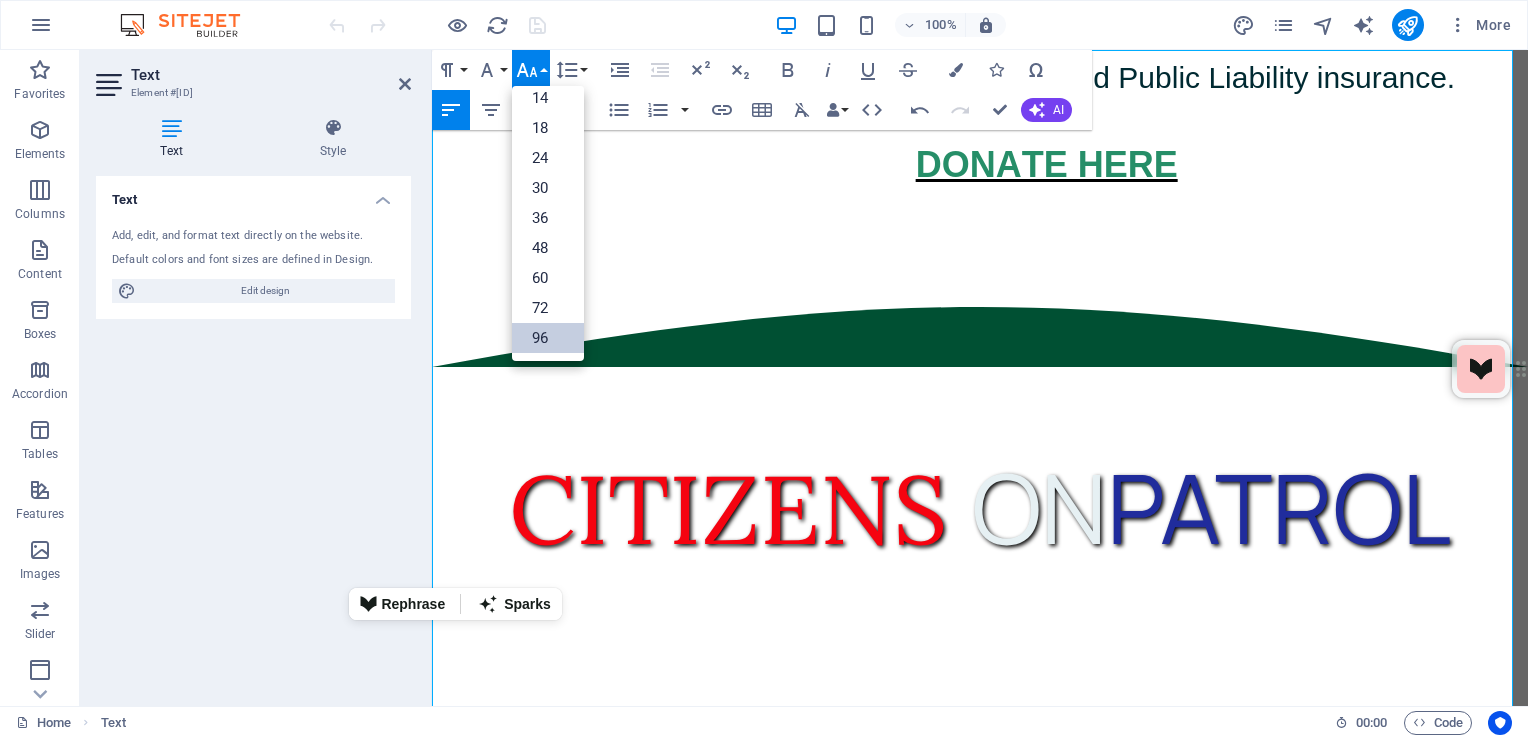 scroll, scrollTop: 160, scrollLeft: 0, axis: vertical 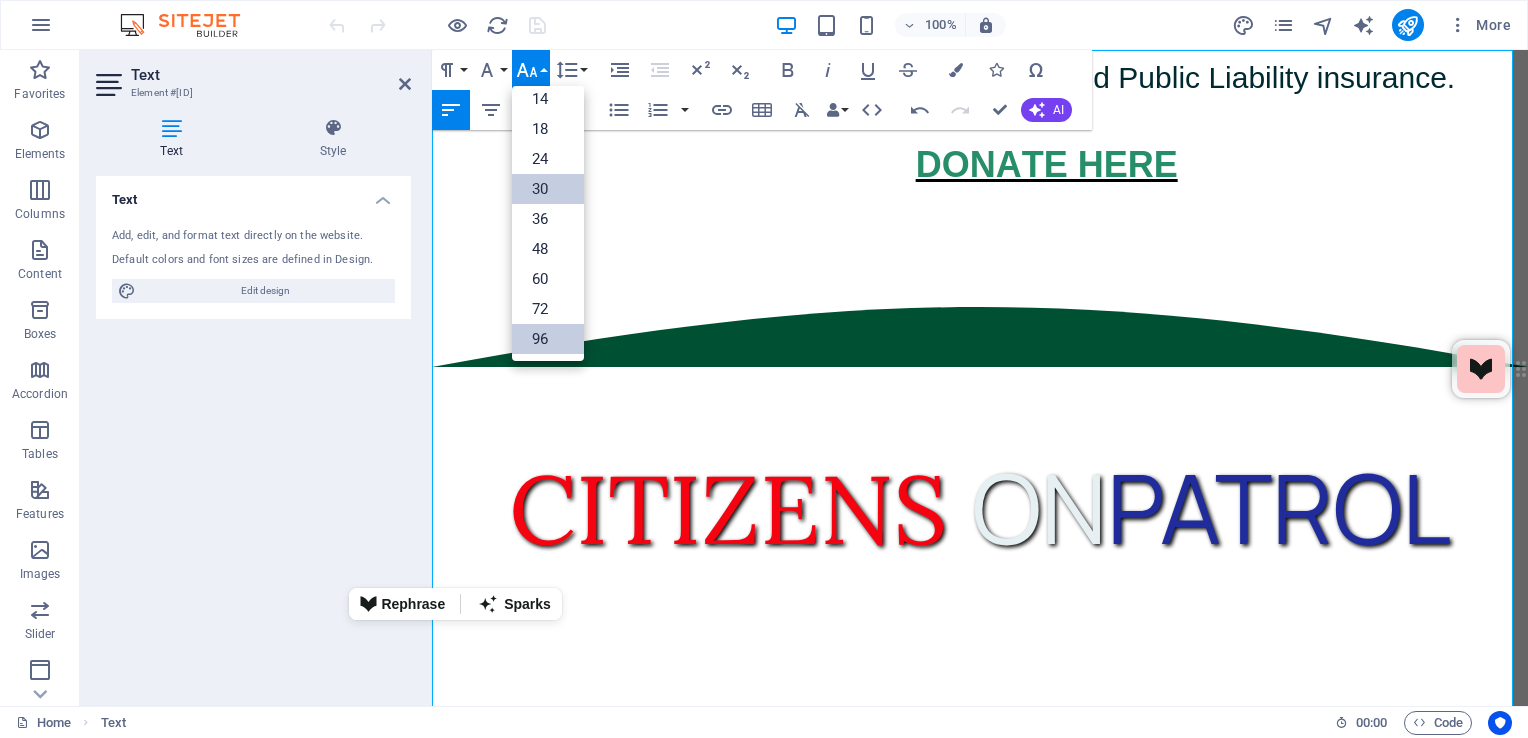 click on "30" at bounding box center [548, 189] 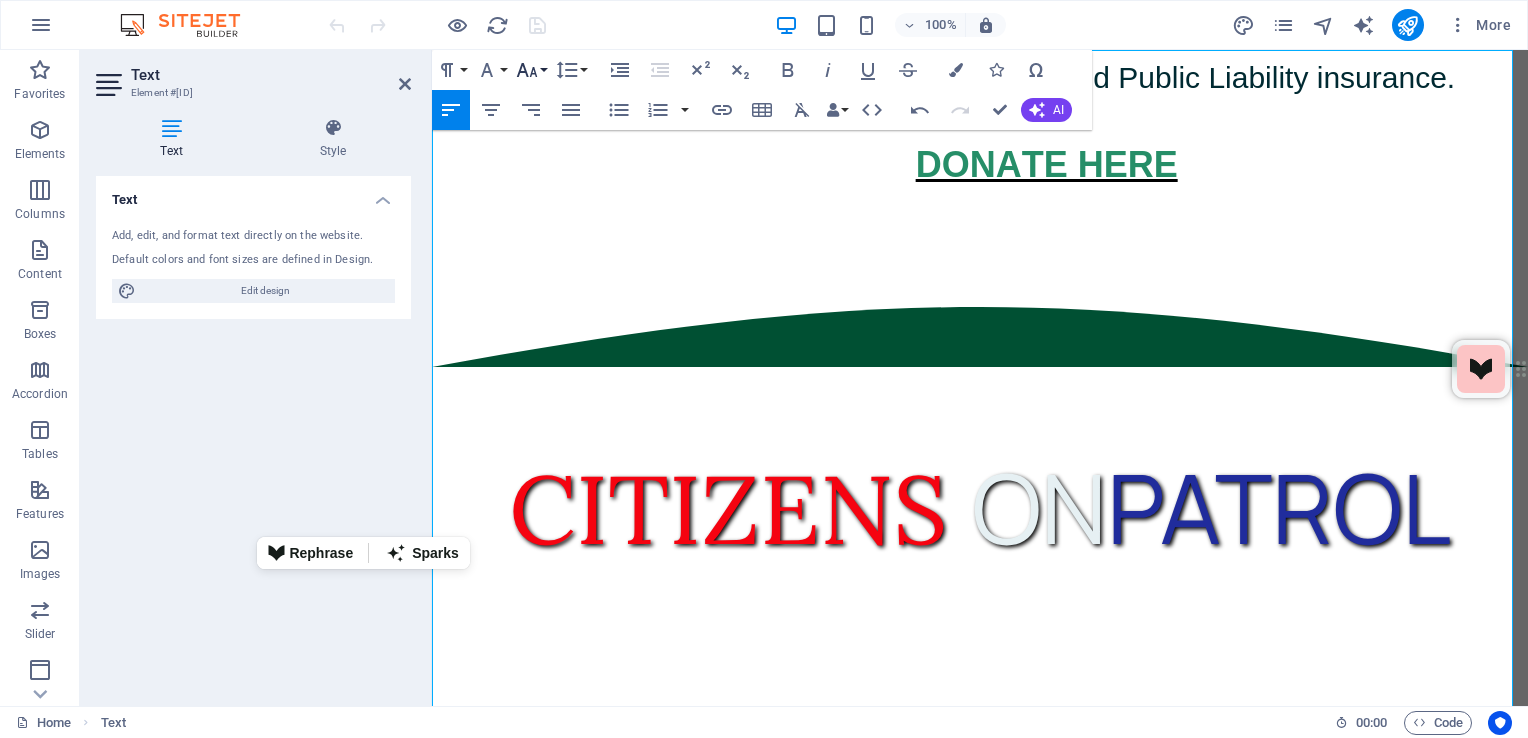 click on "Font Size" at bounding box center (531, 70) 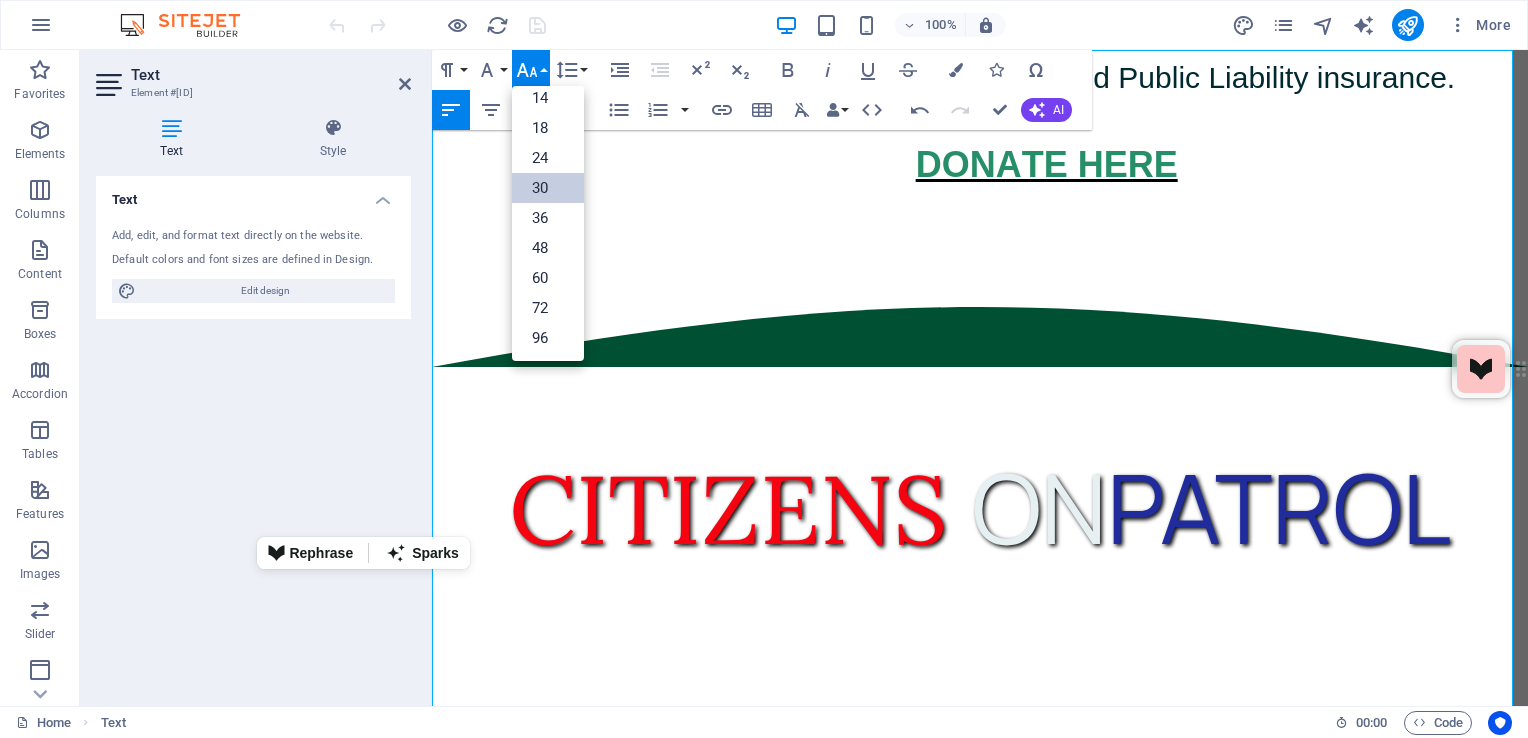 scroll, scrollTop: 160, scrollLeft: 0, axis: vertical 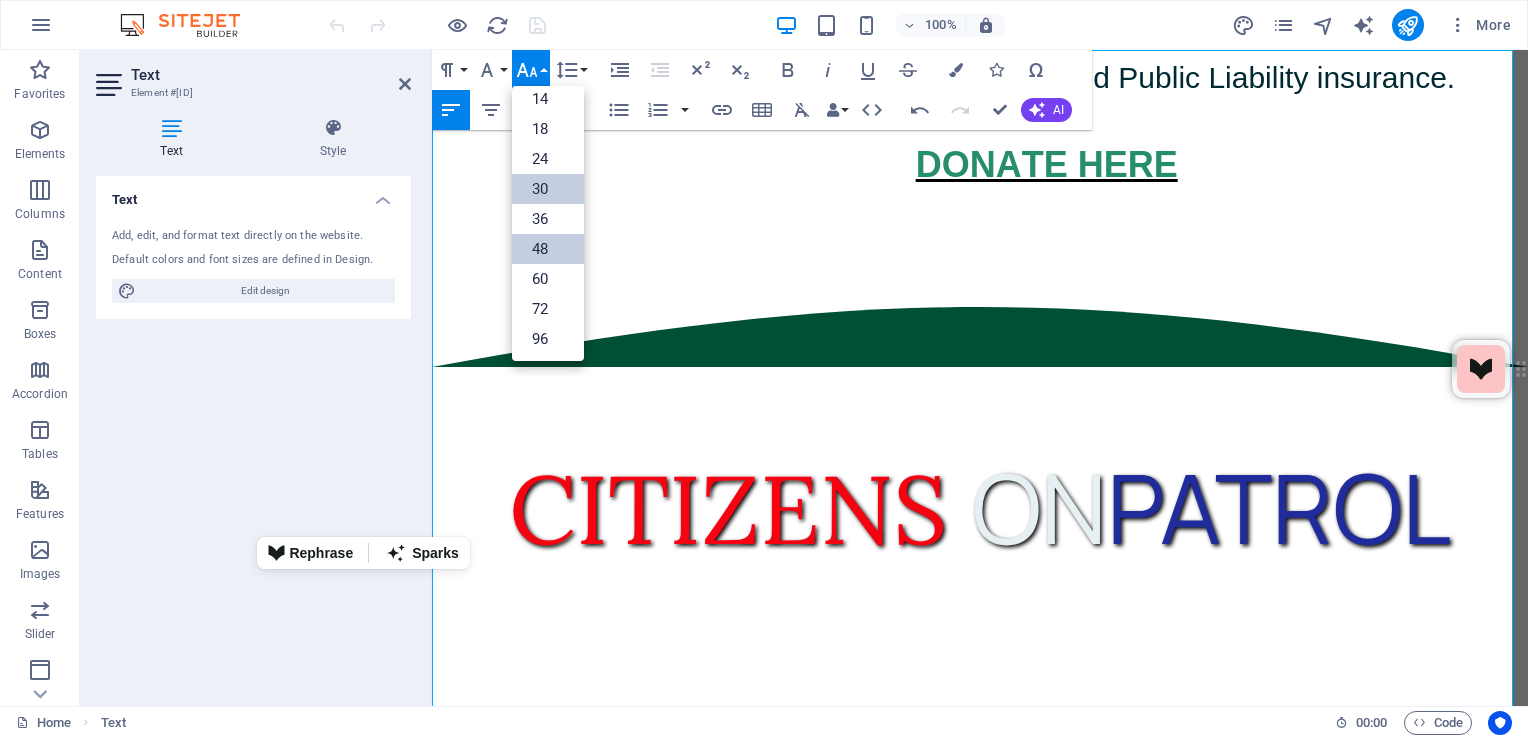 click on "48" at bounding box center [548, 249] 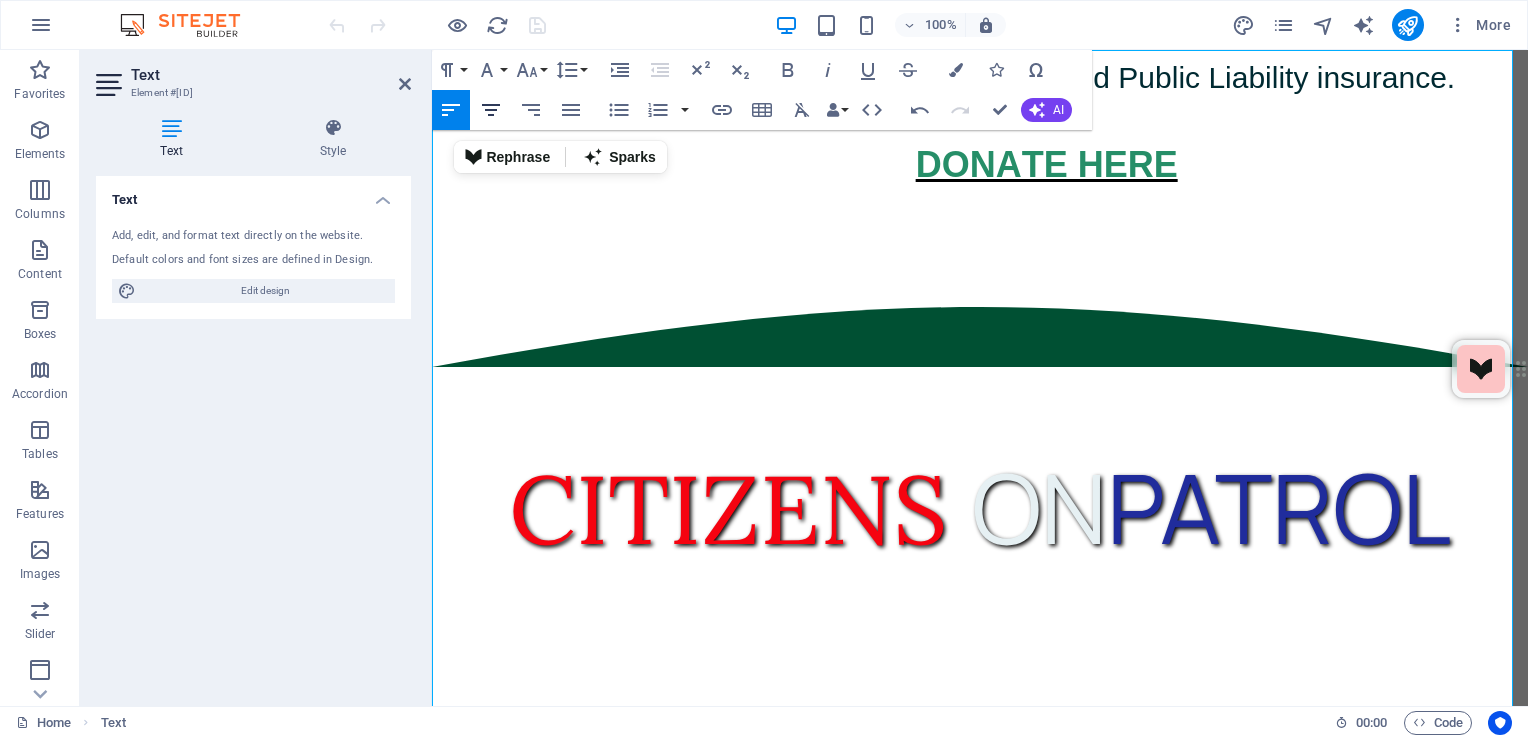 click 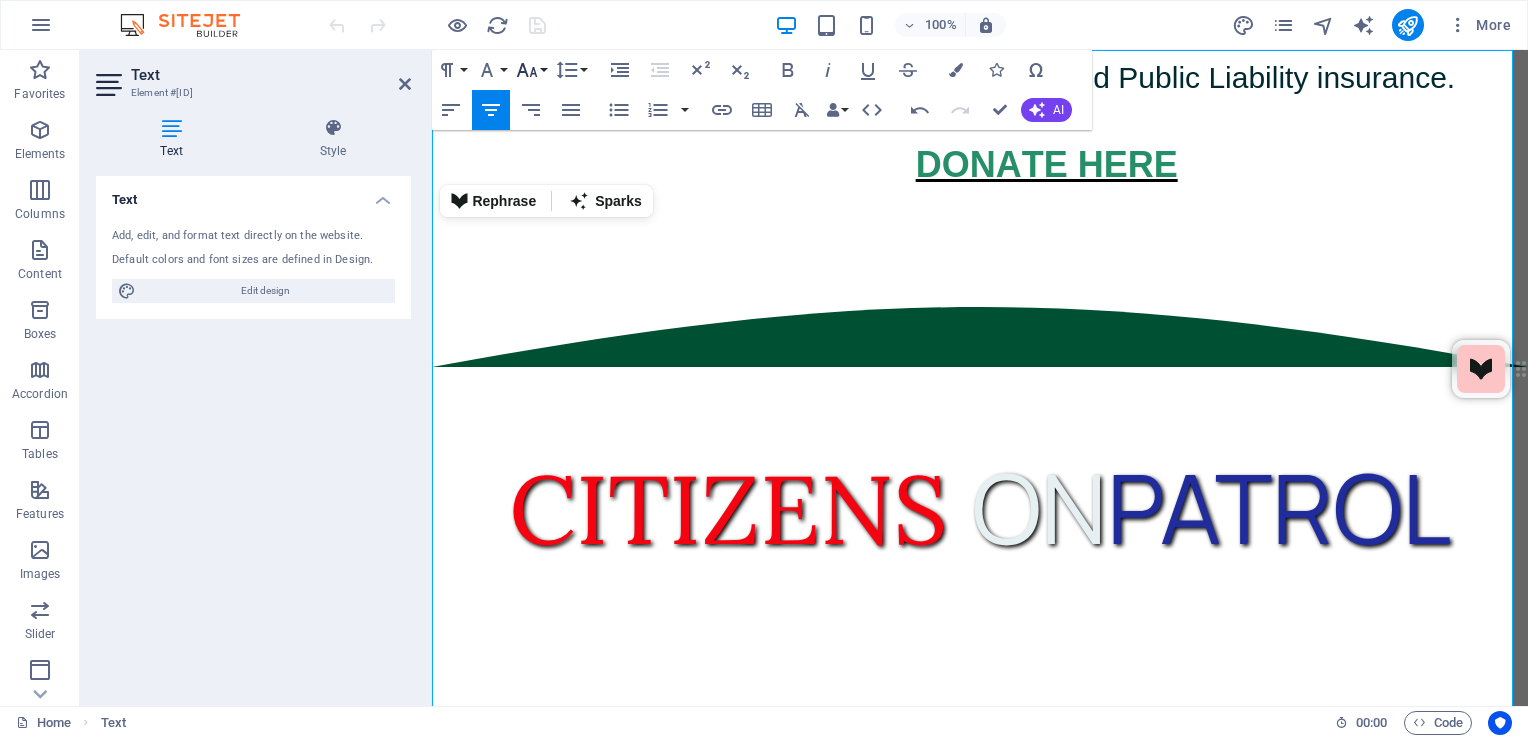 click 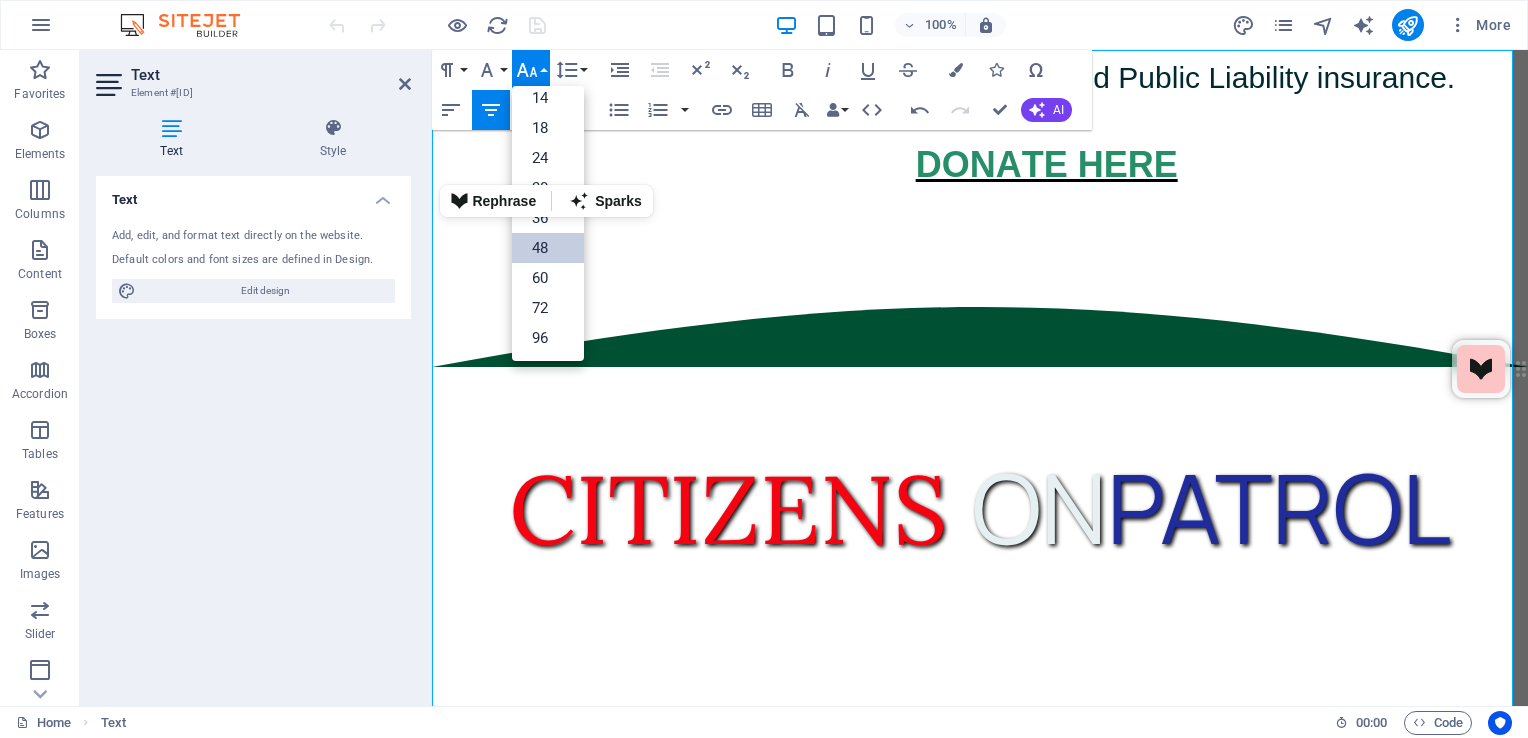 scroll, scrollTop: 160, scrollLeft: 0, axis: vertical 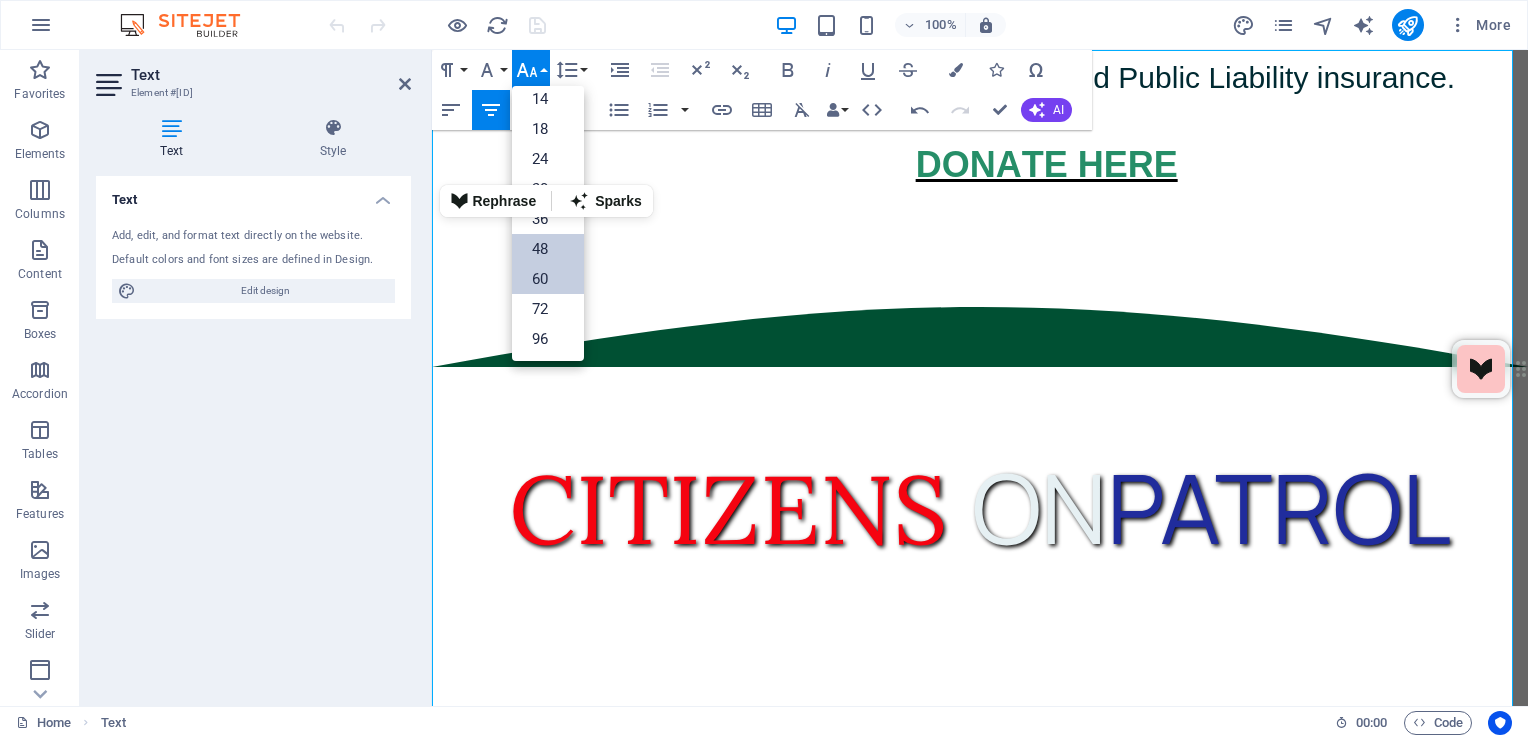 click on "60" at bounding box center (548, 279) 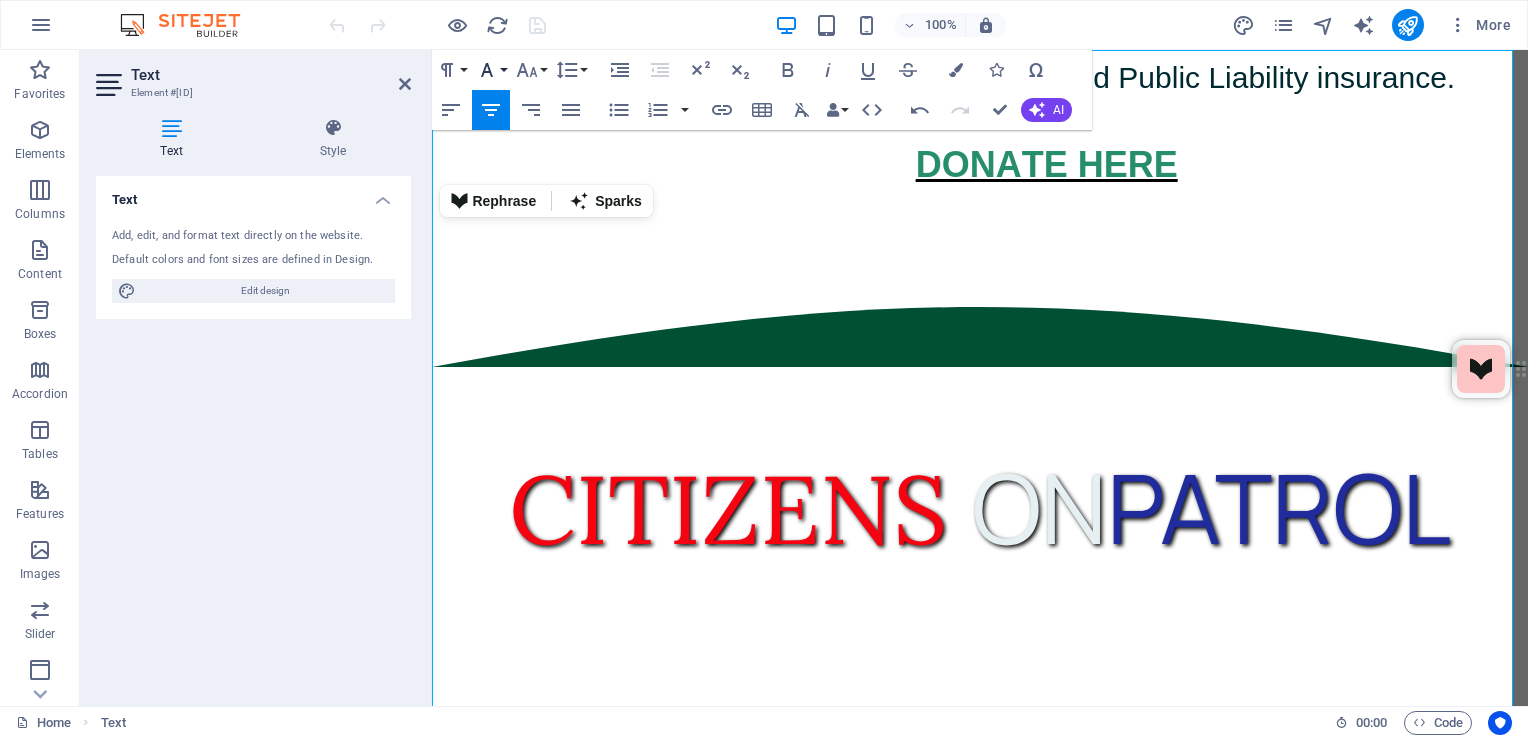 click 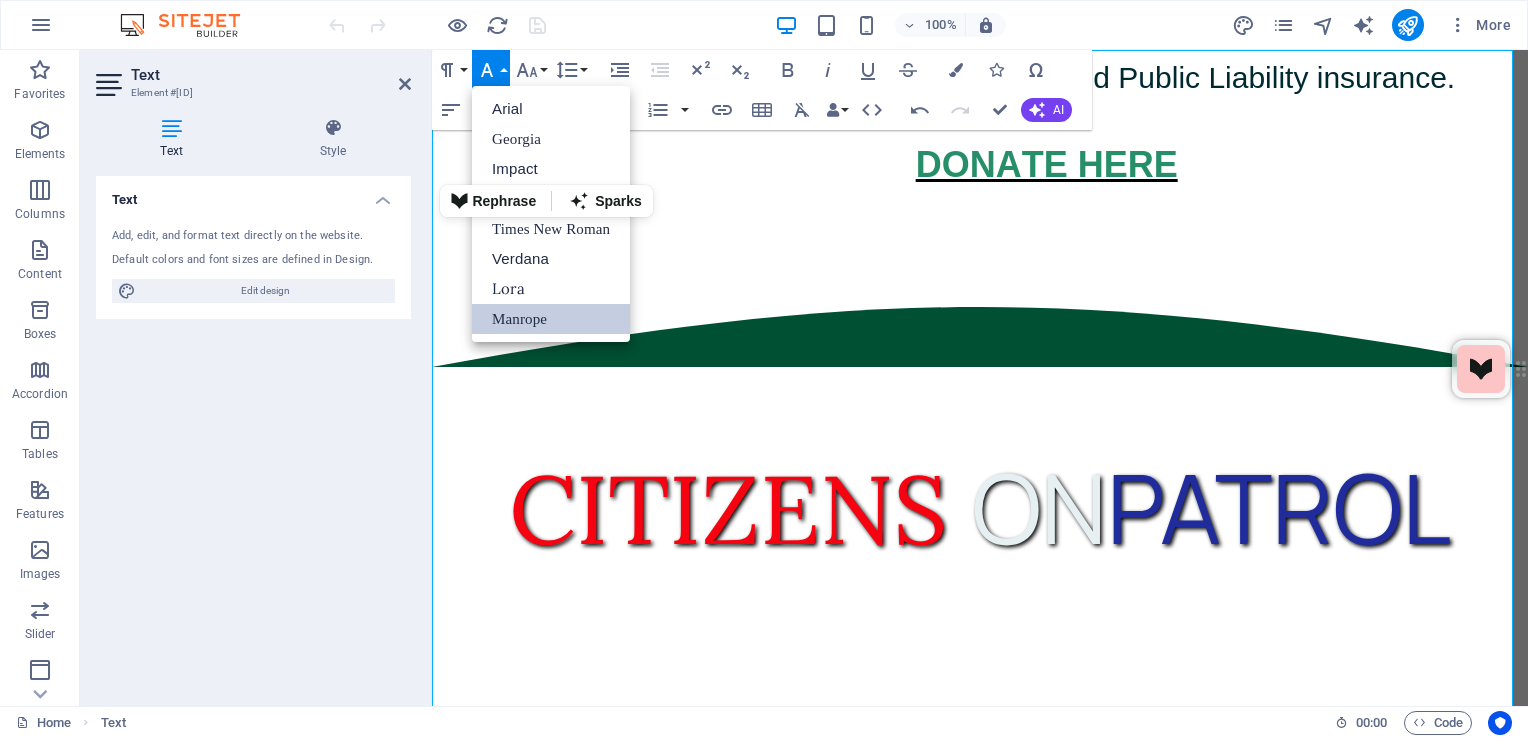 scroll, scrollTop: 0, scrollLeft: 0, axis: both 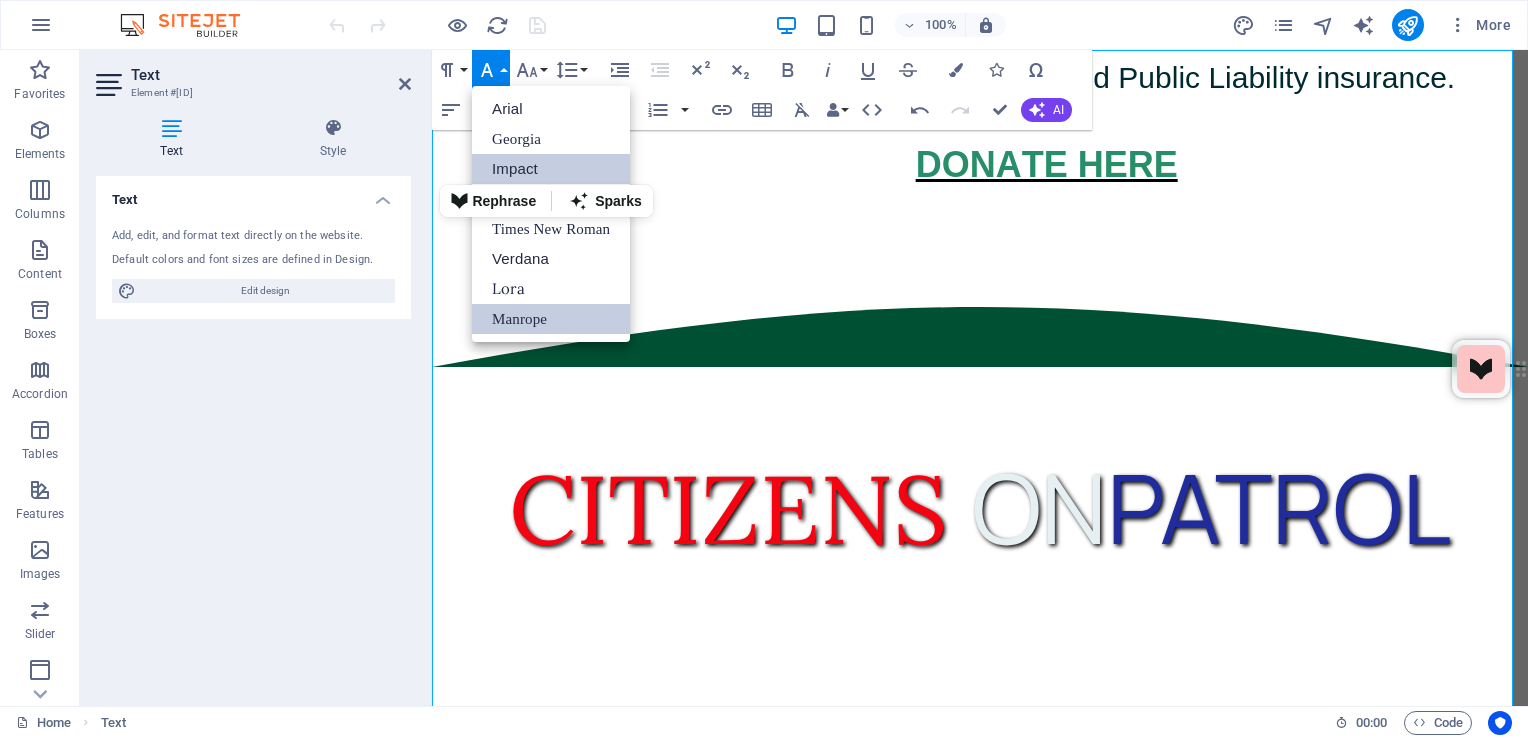 click on "Impact" at bounding box center [551, 169] 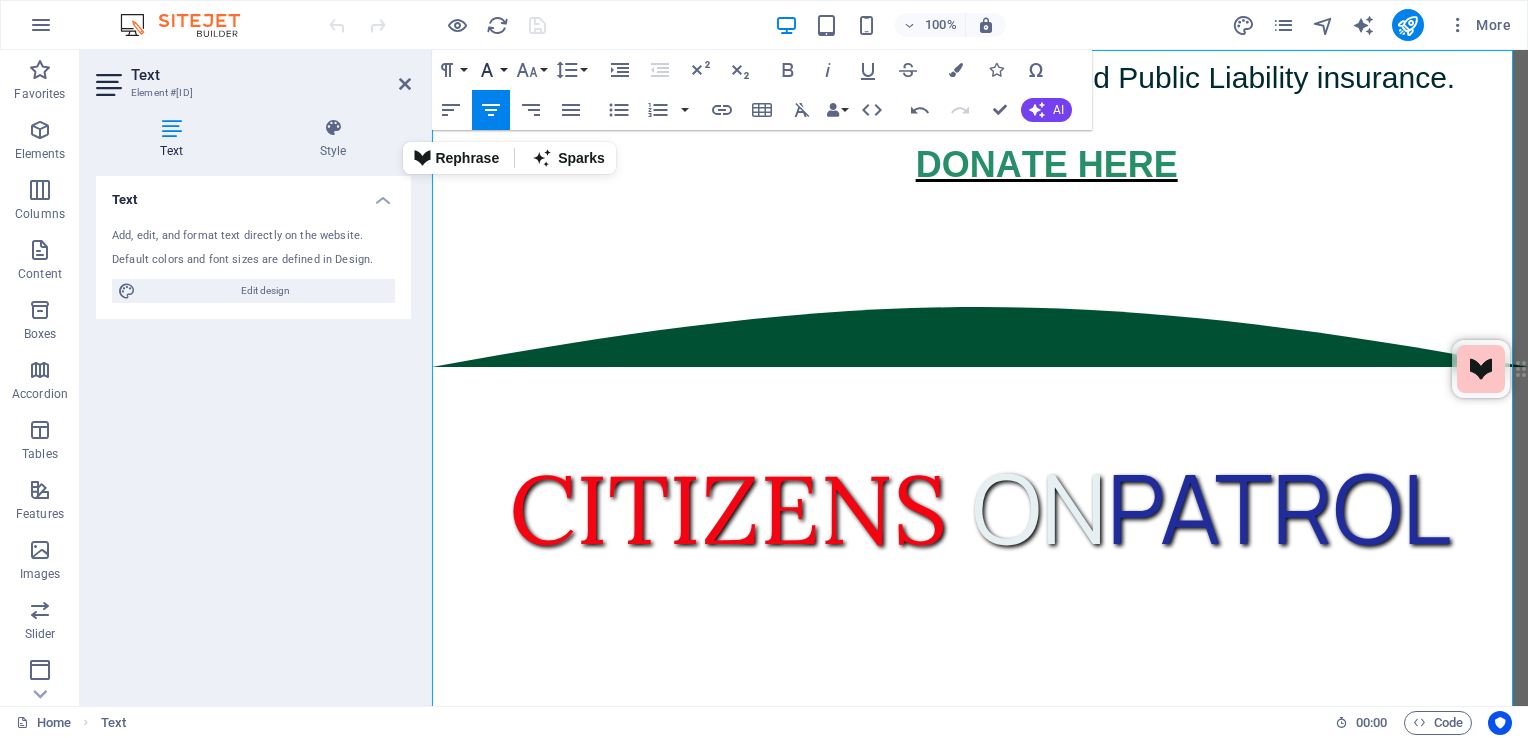 click 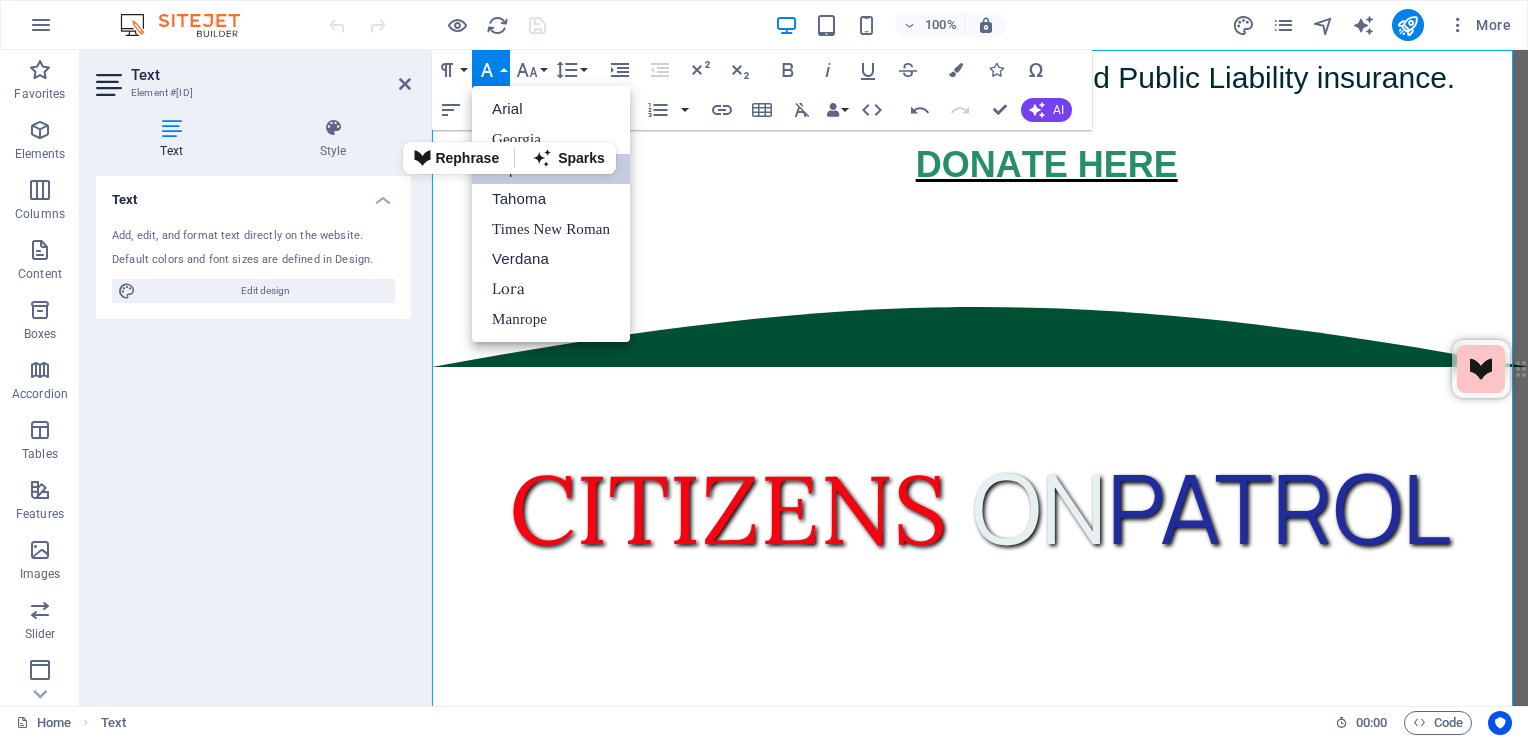 scroll, scrollTop: 0, scrollLeft: 0, axis: both 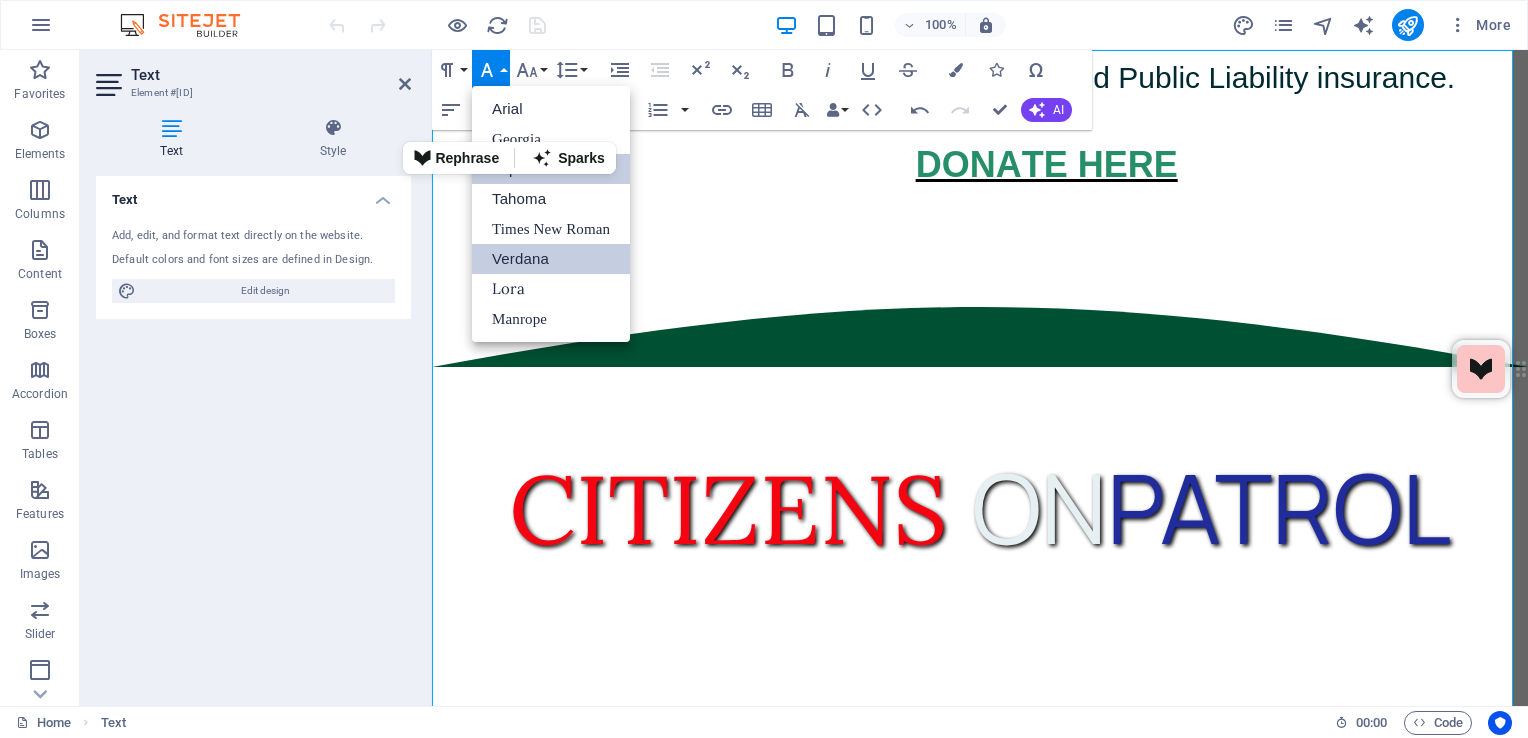 click on "Verdana" at bounding box center [551, 259] 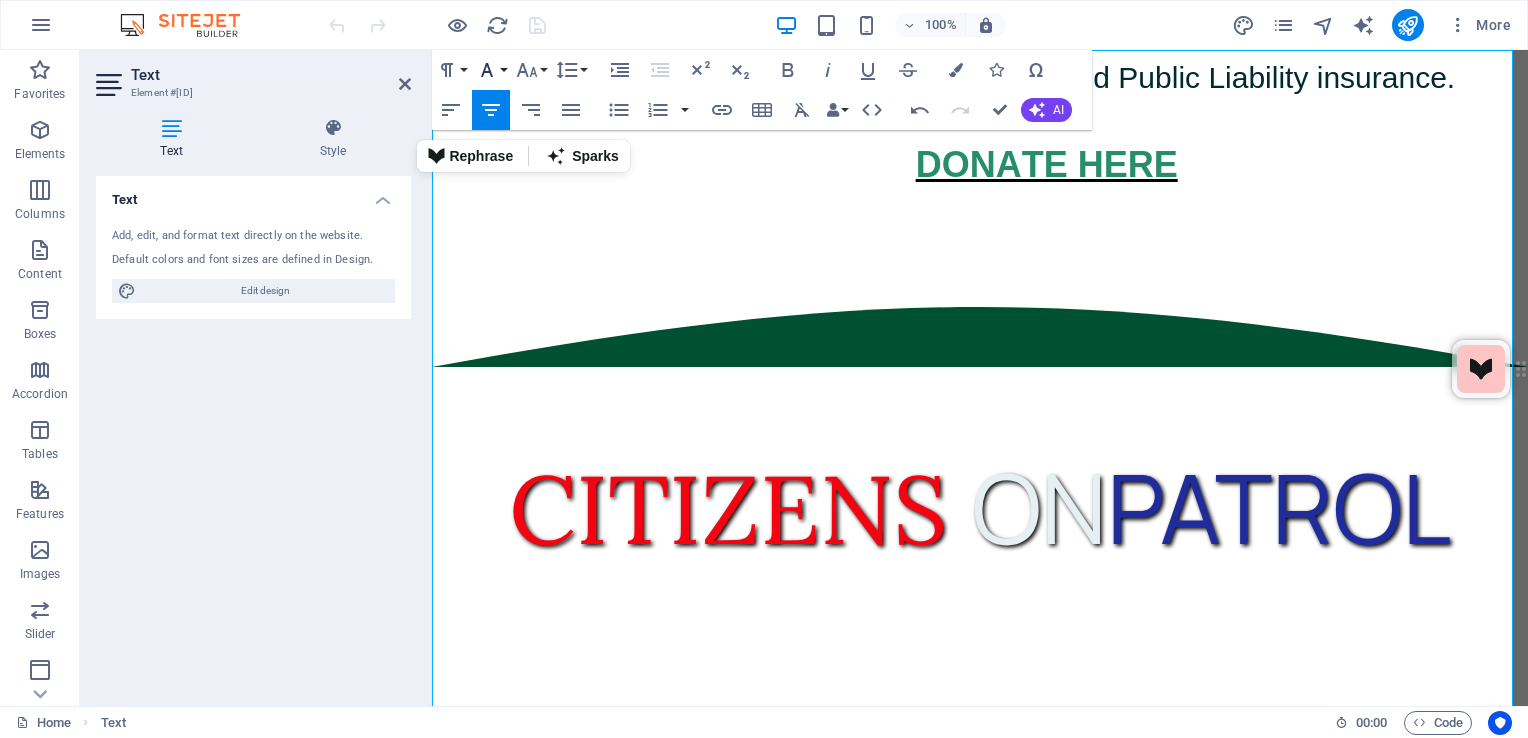 click on "Font Family" at bounding box center [491, 70] 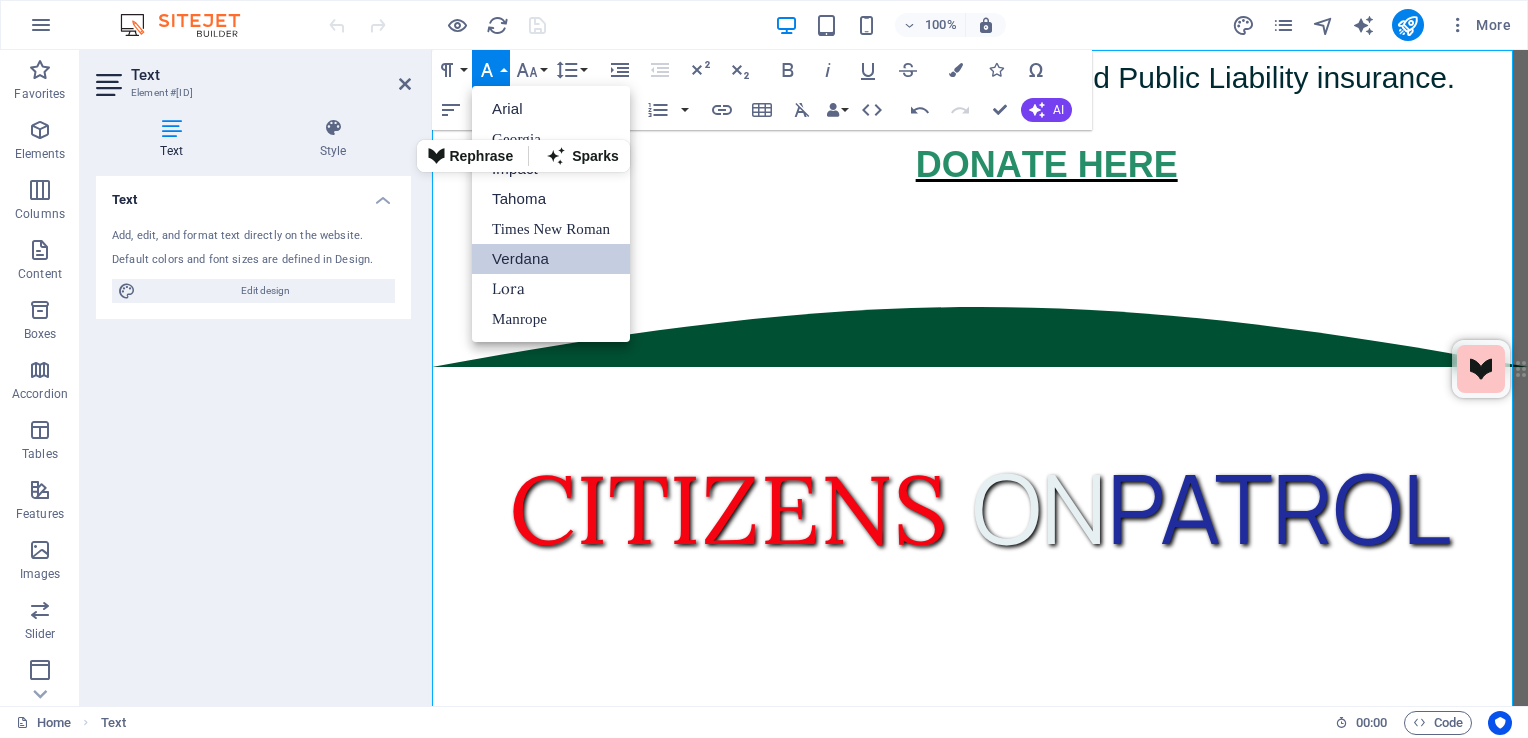 scroll, scrollTop: 0, scrollLeft: 0, axis: both 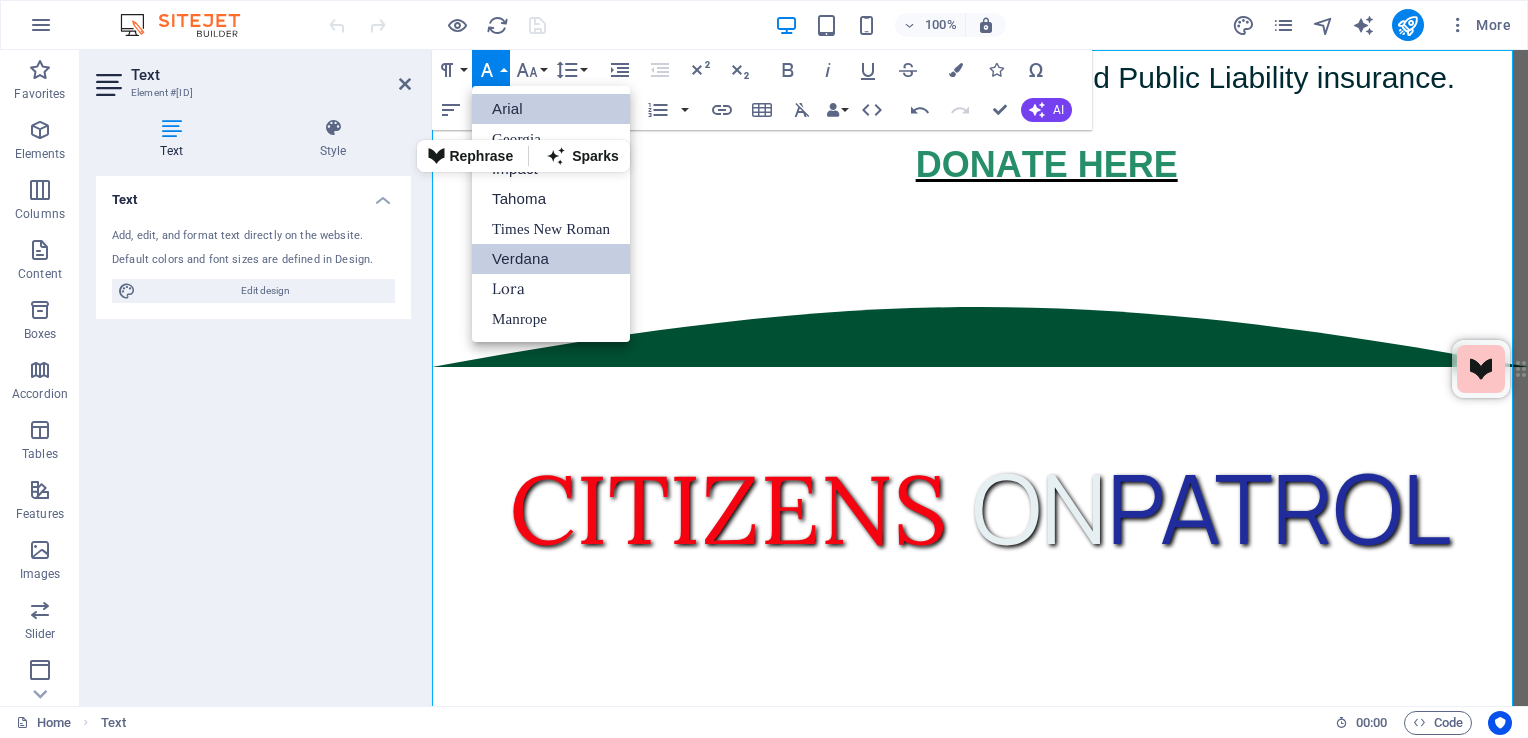 click on "Arial" at bounding box center (551, 109) 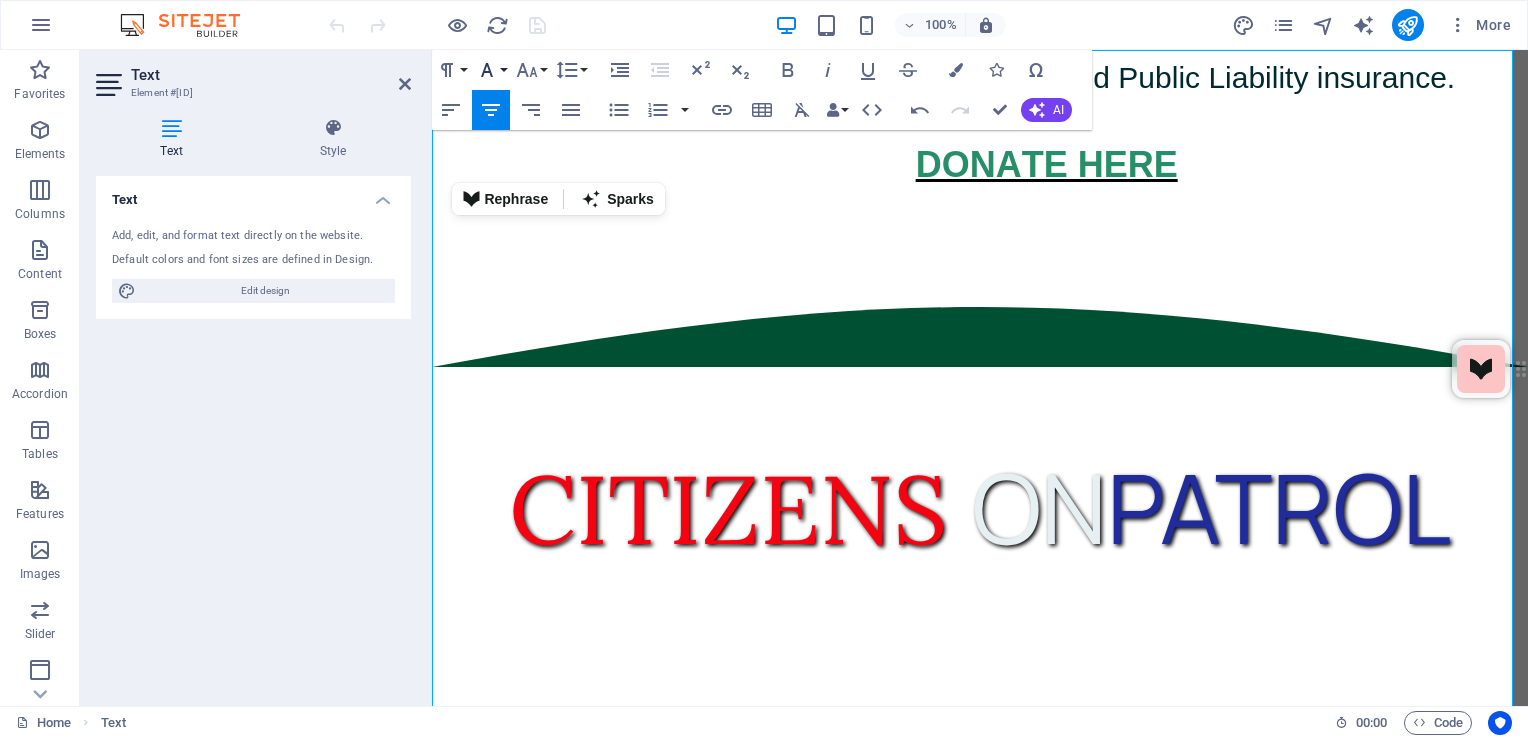 click 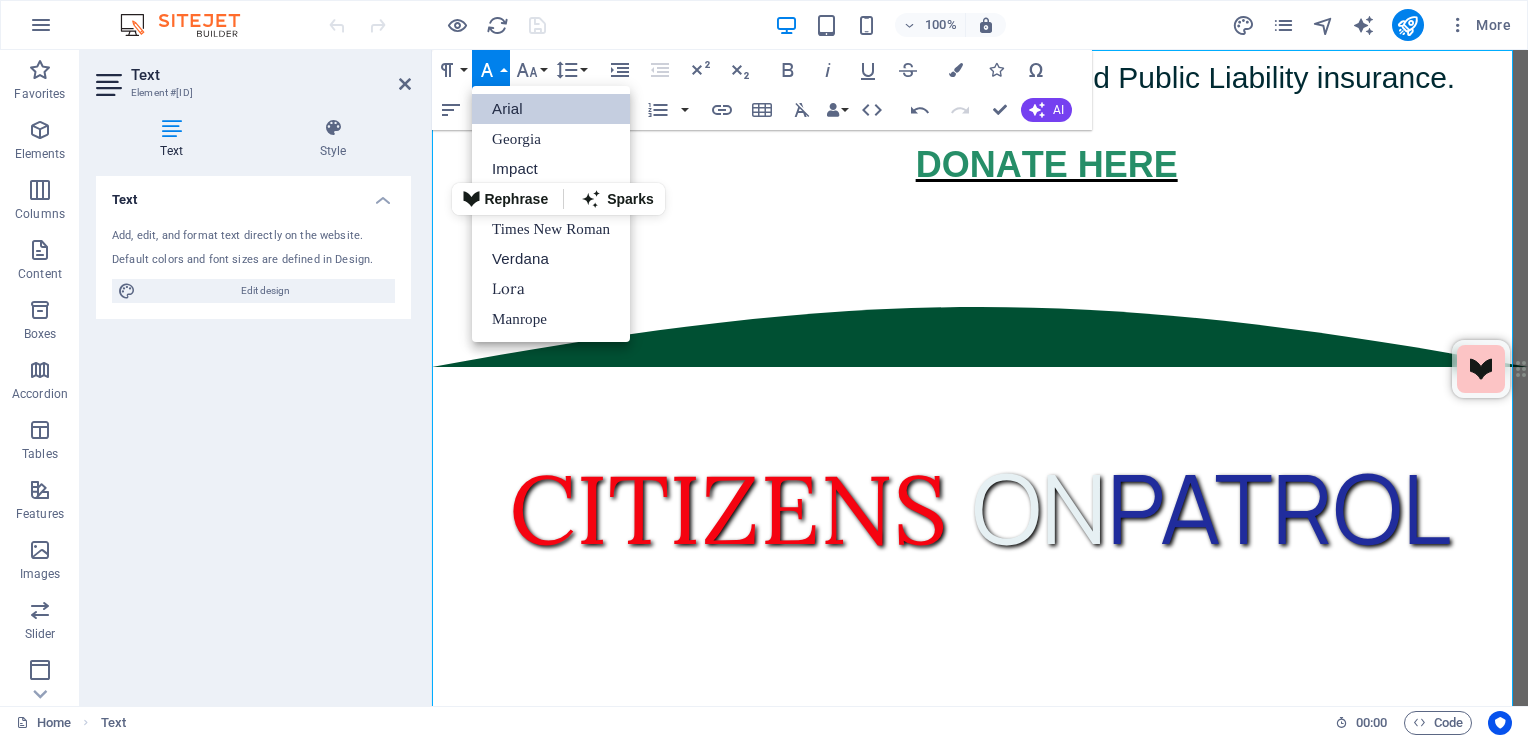 scroll, scrollTop: 0, scrollLeft: 0, axis: both 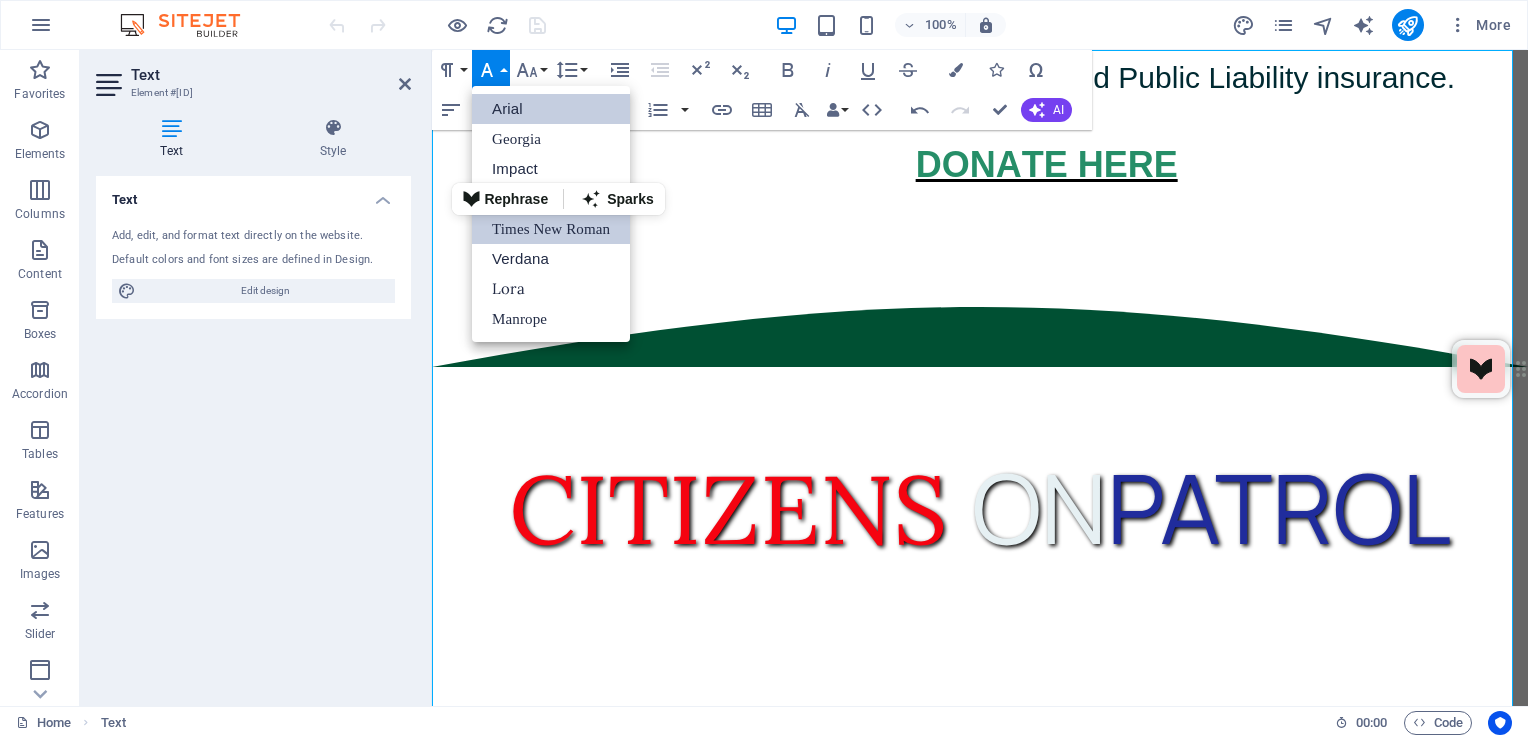 click on "Times New Roman" at bounding box center [551, 229] 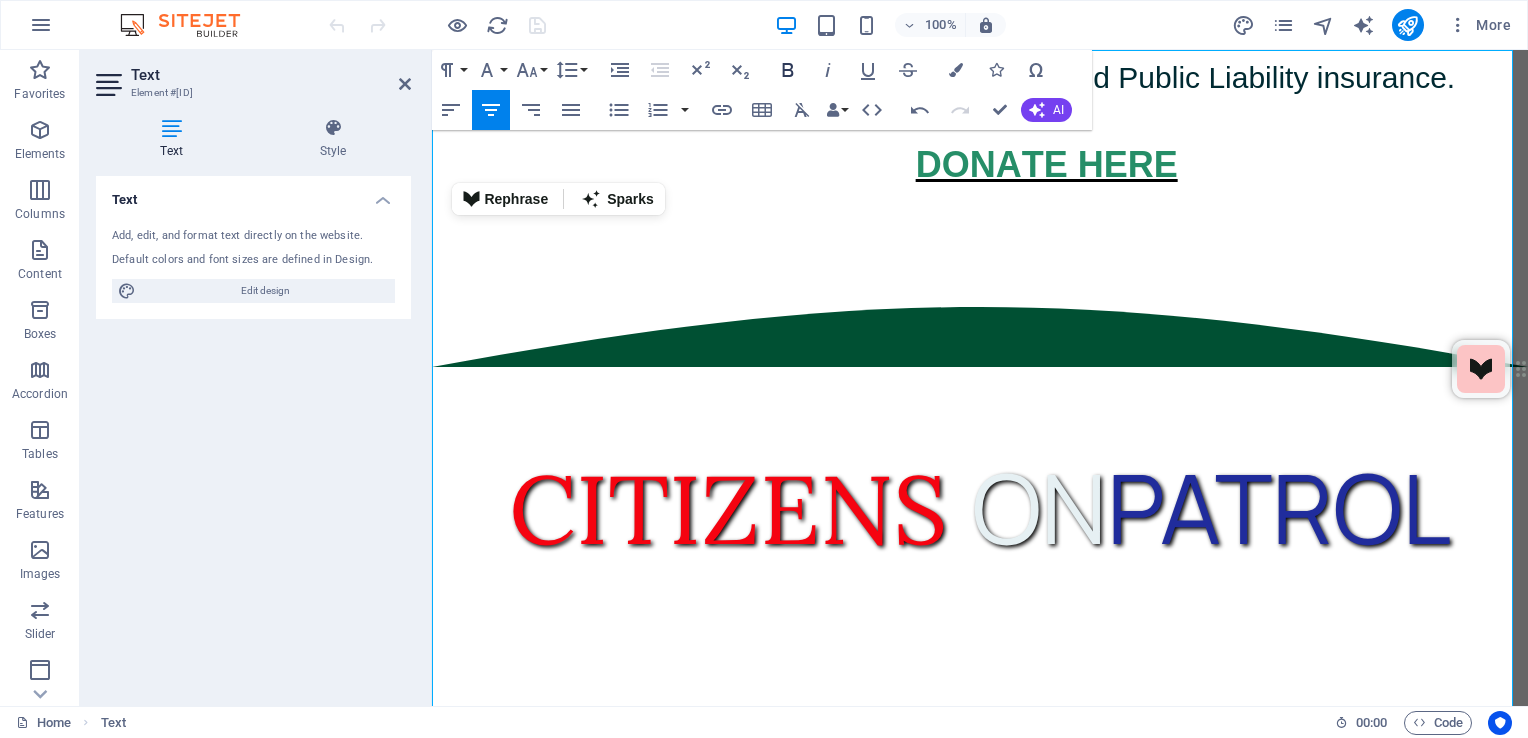 click 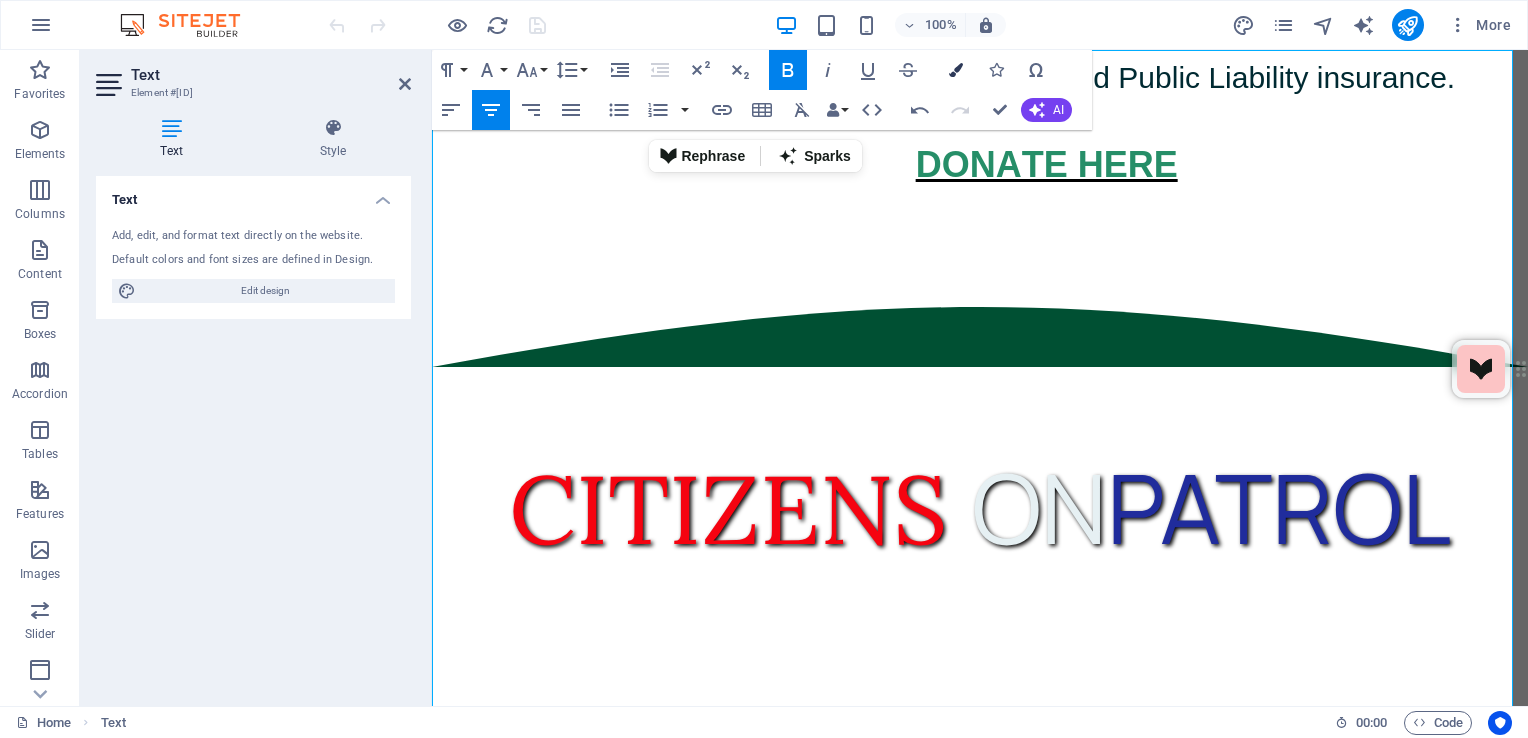 click at bounding box center [956, 70] 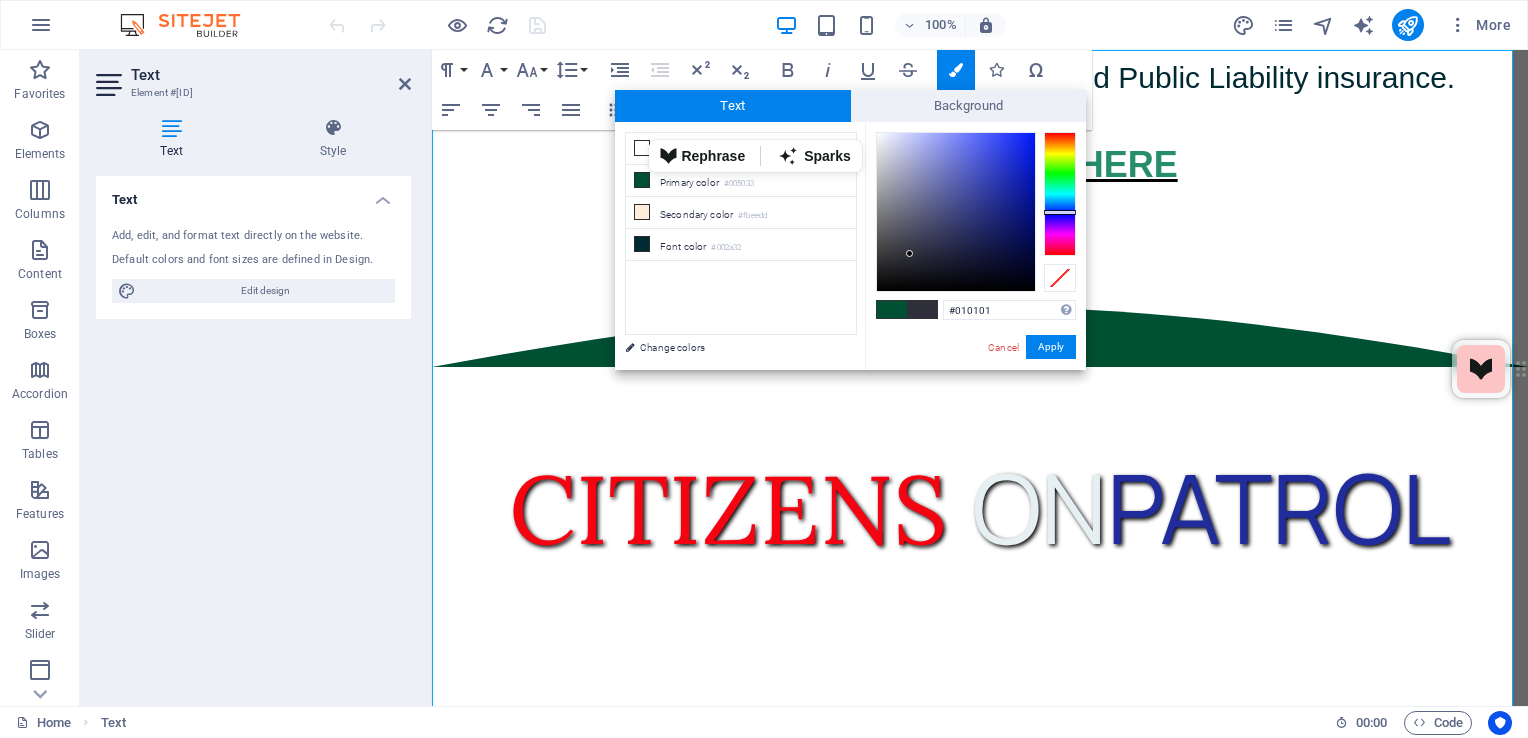 type on "#000000" 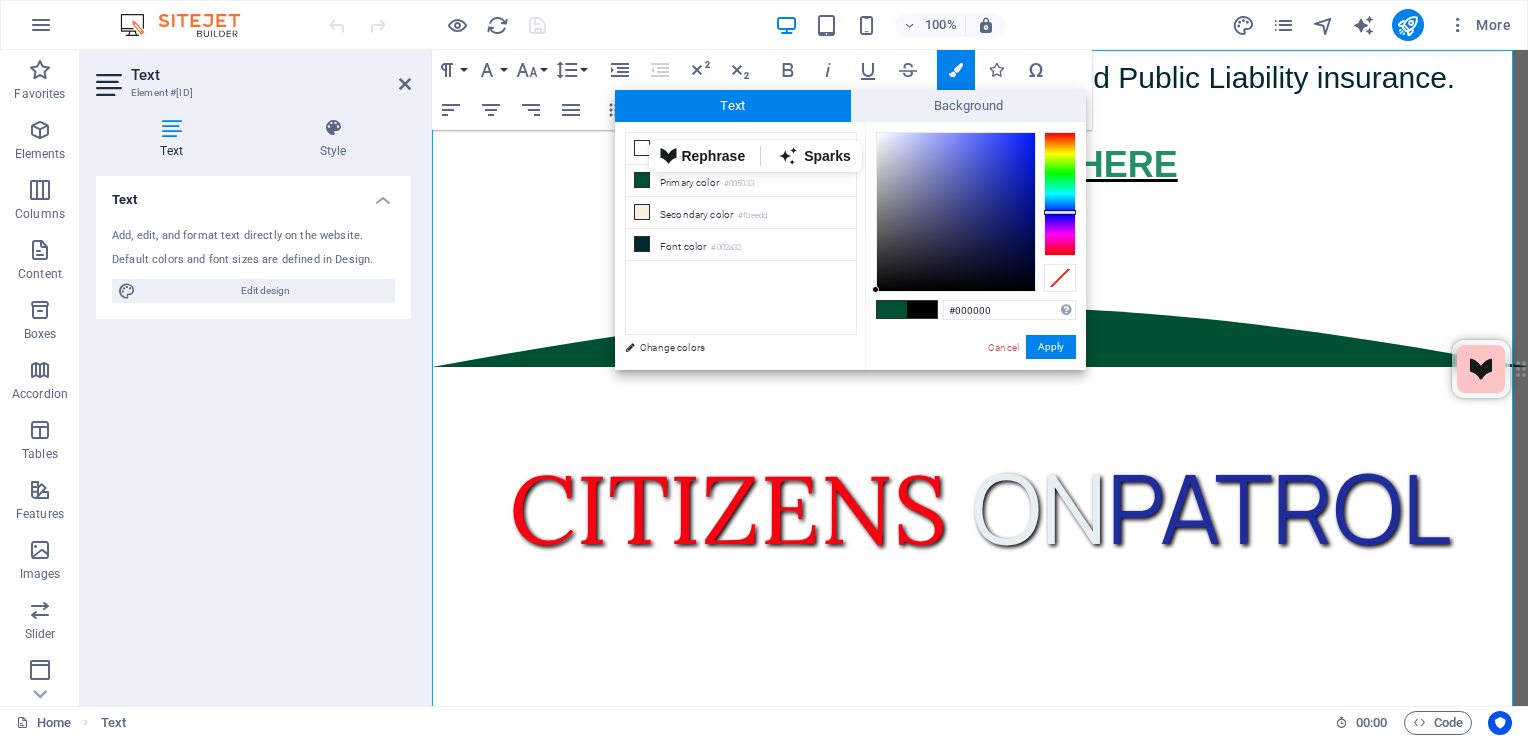 drag, startPoint x: 932, startPoint y: 238, endPoint x: 865, endPoint y: 336, distance: 118.71394 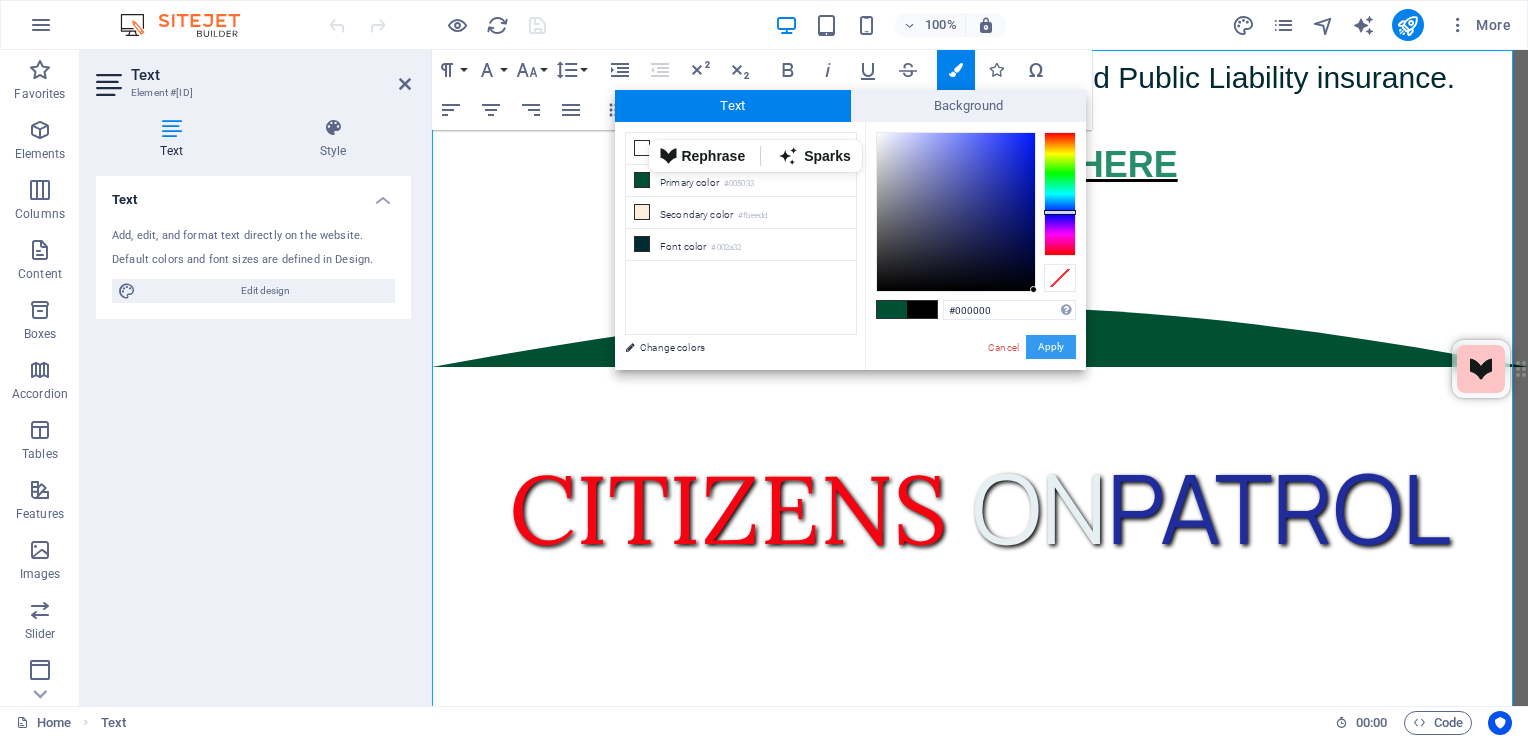click on "Apply" at bounding box center (1051, 347) 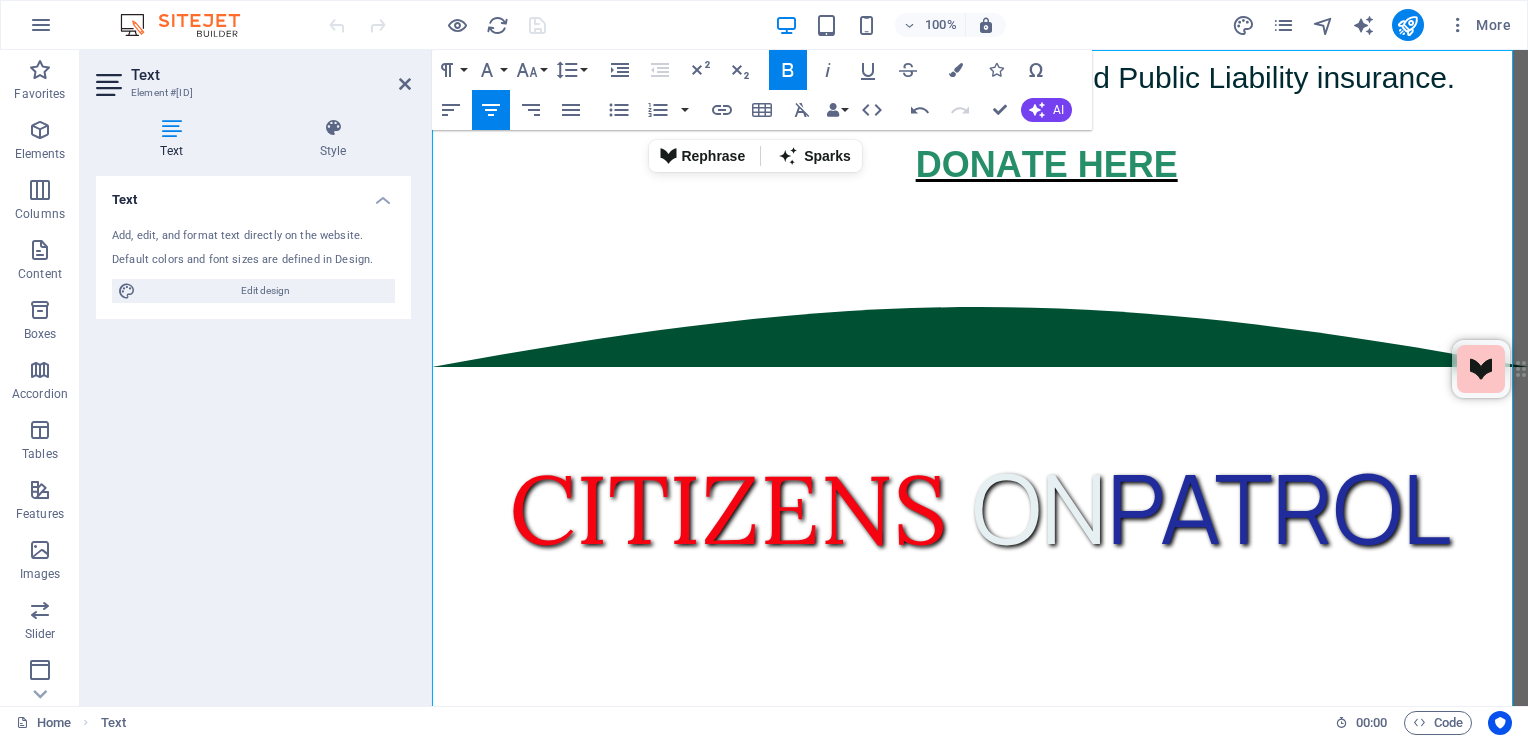 click on "Drag here to replace the existing content. Press “Ctrl” if you want to create a new element.
H1   Preset   Container   Preset   Container   Container   Preset   Logo   Container   Text Paragraph Format Normal Heading 1 Heading 2 Heading 3 Heading 4 Heading 5 Heading 6 Code Font Family Arial Georgia Impact Tahoma Times New Roman Verdana Lora Manrope Font Size 8 9 10 11 12 14 18 24 30 36 48 60 72 96 Line Height Default Single 1.15 1.5 Double Increase Indent Decrease Indent Superscript Subscript Bold Italic Underline Strikethrough Colors Icons Special Characters Align Left Align Center Align Right Align Justify Unordered List   Default Circle Disc Square    Ordered List   Default Lower Alpha Lower Greek Lower Roman Upper Alpha Upper Roman    Insert Link Insert Table Clear Formatting Data Bindings Company First name Last name Street ZIP code City Email Phone Mobile Fax Custom field 1 Custom field 2 Custom field 3 Custom field 4 Custom field 5 Custom field 6 HTML Undo Redo AI Improve" at bounding box center (980, 378) 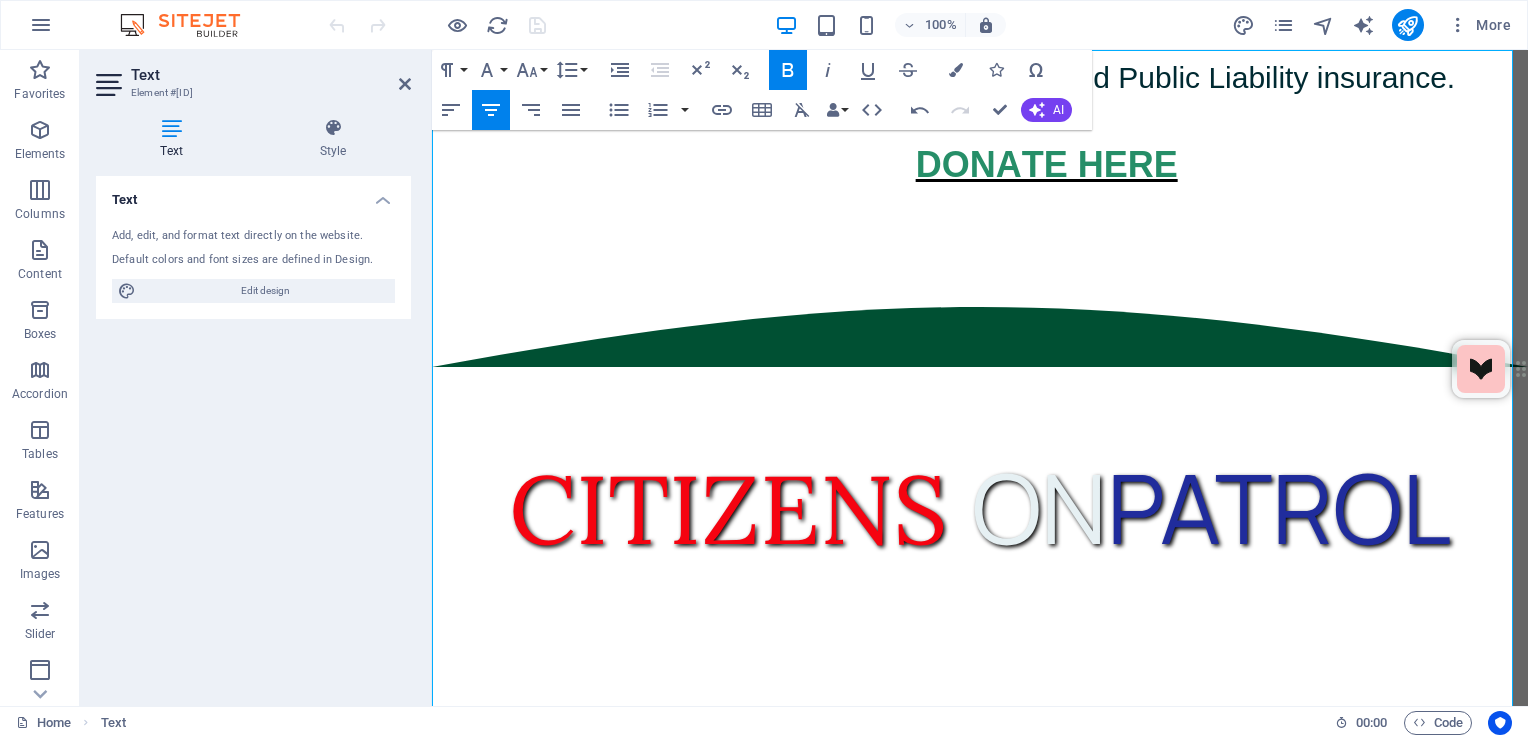 click on "Come and join us." at bounding box center [980, 922] 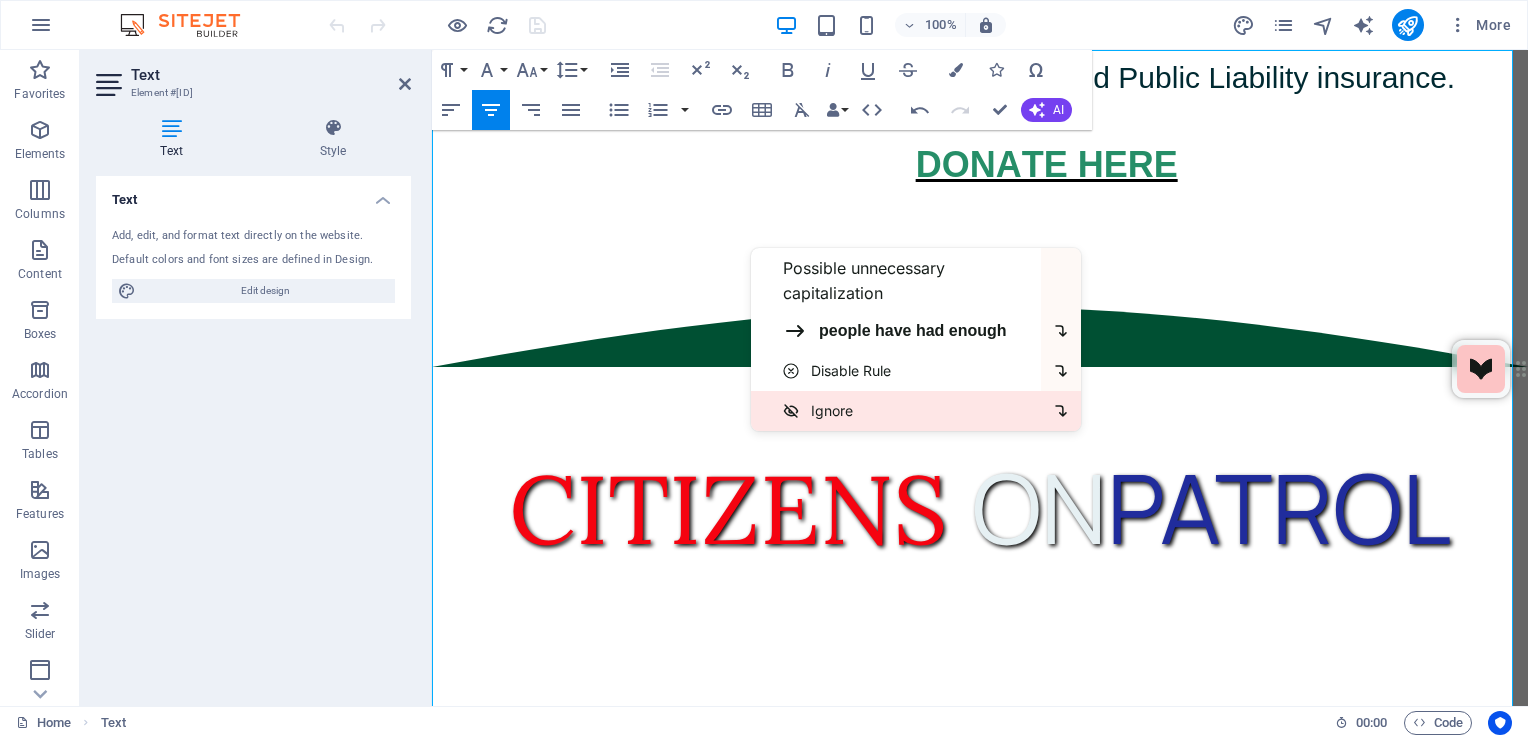 click on "Ignore" 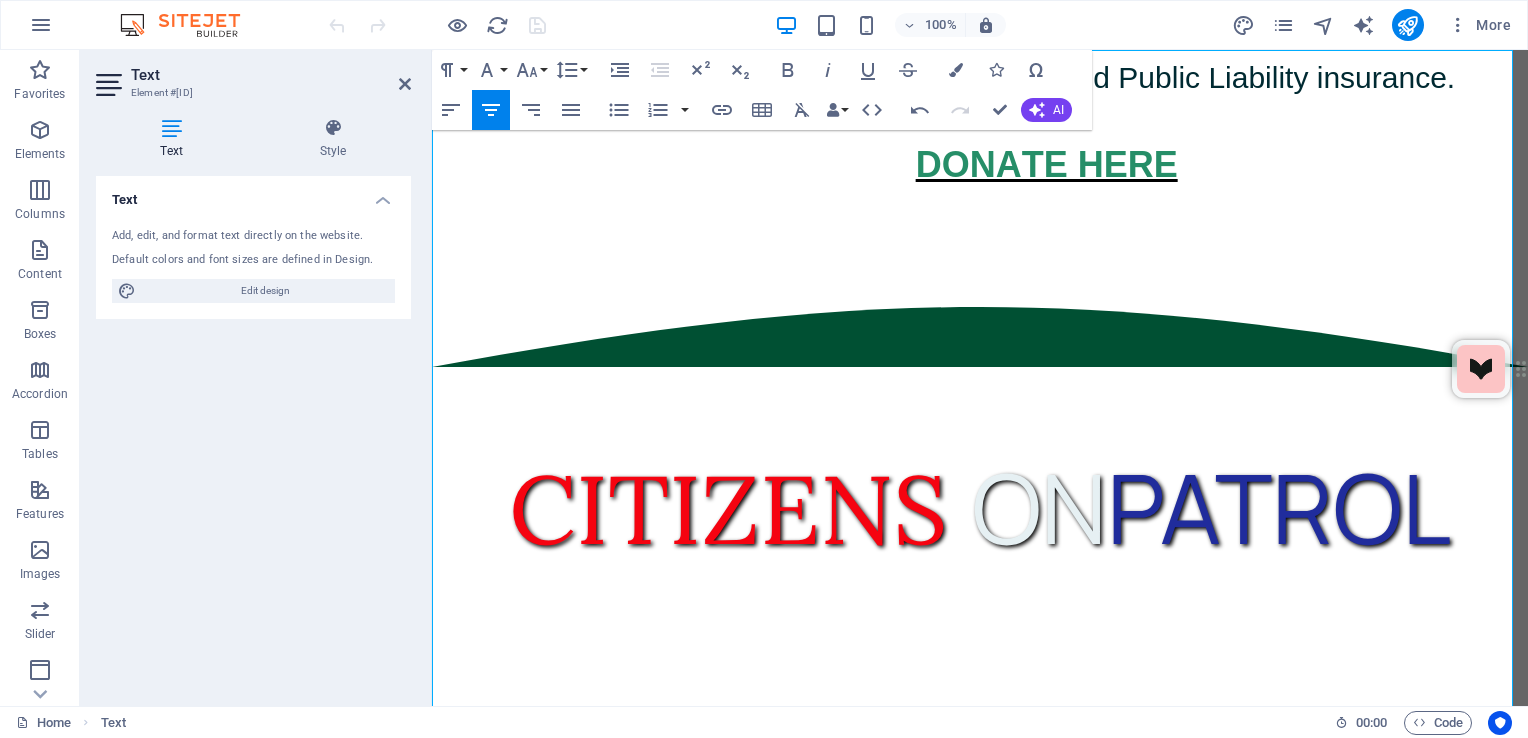drag, startPoint x: 1383, startPoint y: 486, endPoint x: 588, endPoint y: 464, distance: 795.3043 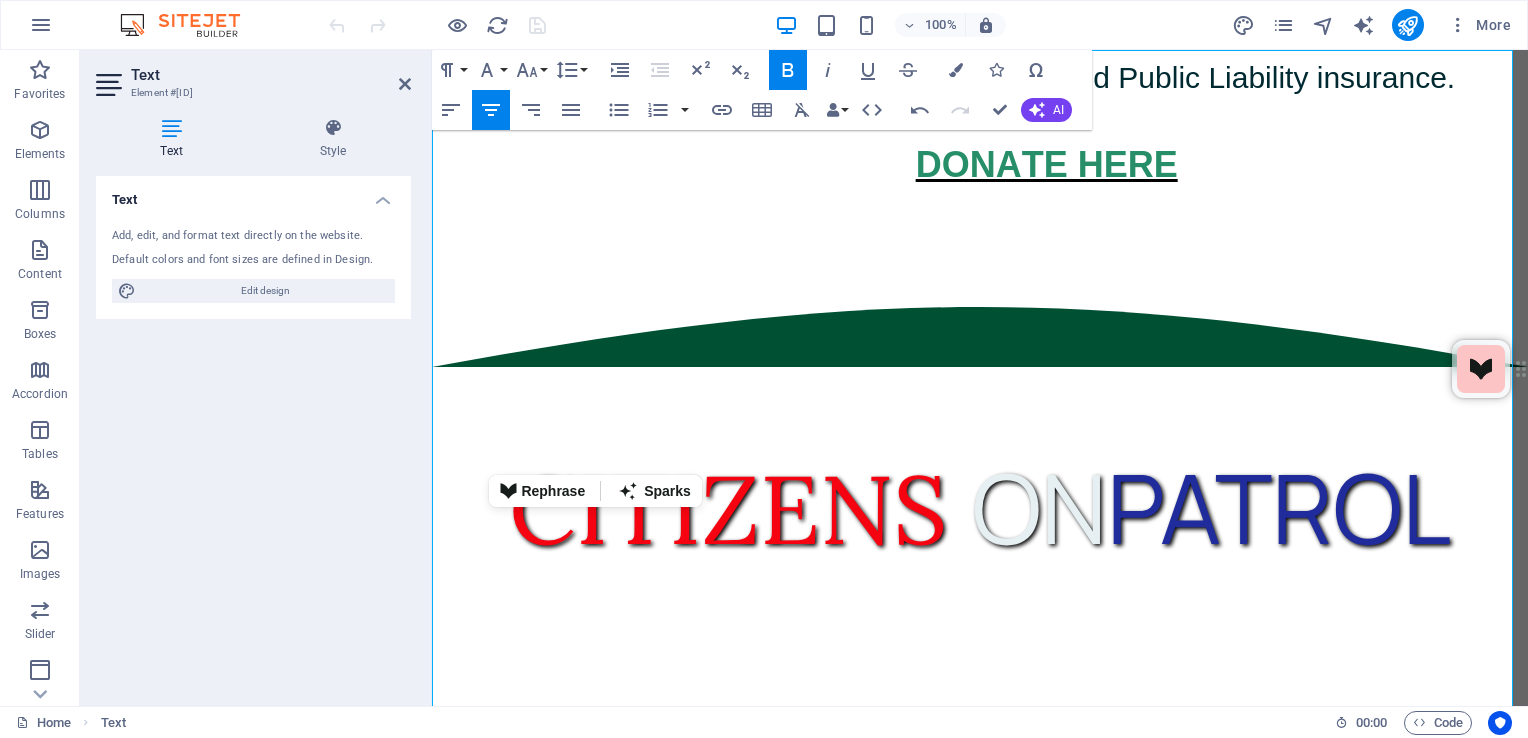 click 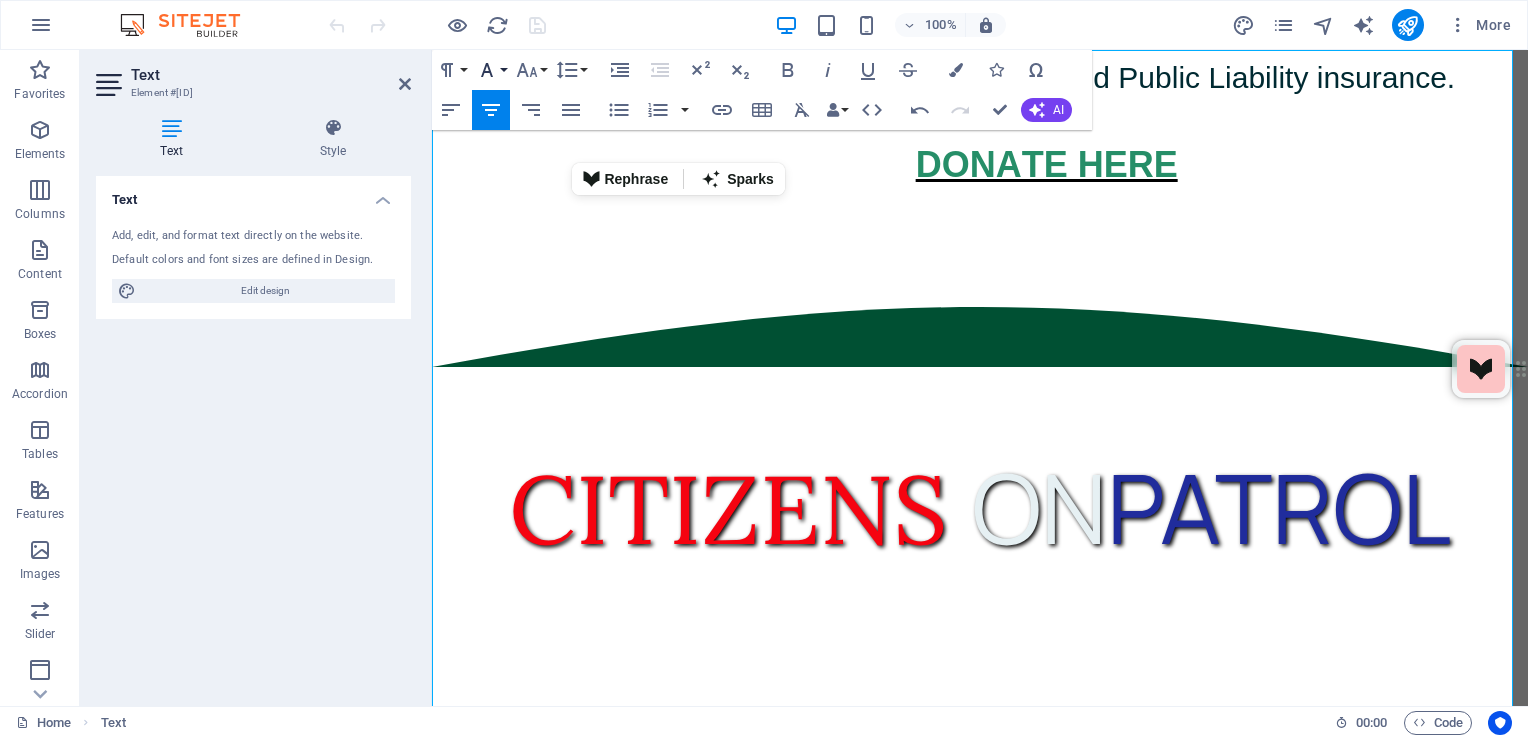 click 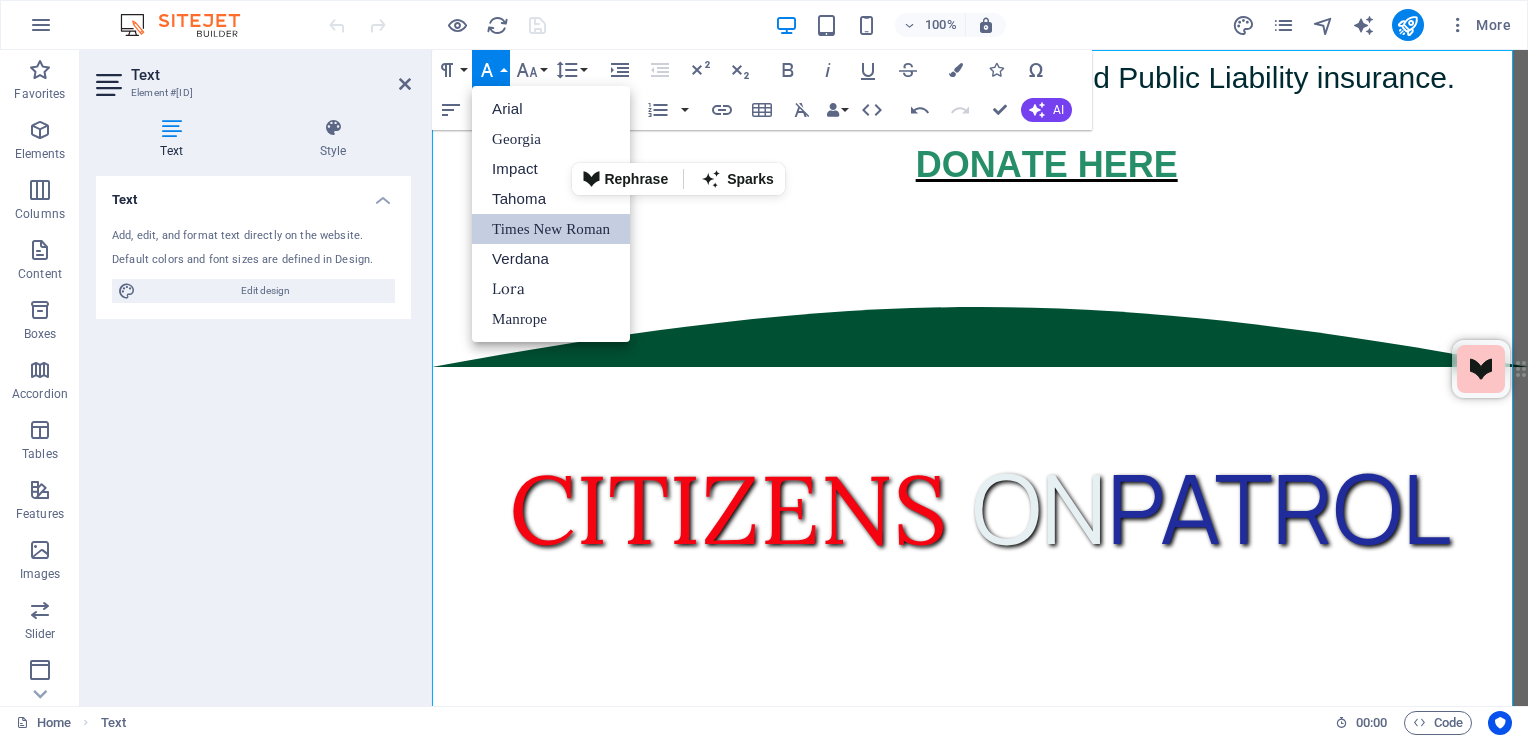 scroll, scrollTop: 0, scrollLeft: 0, axis: both 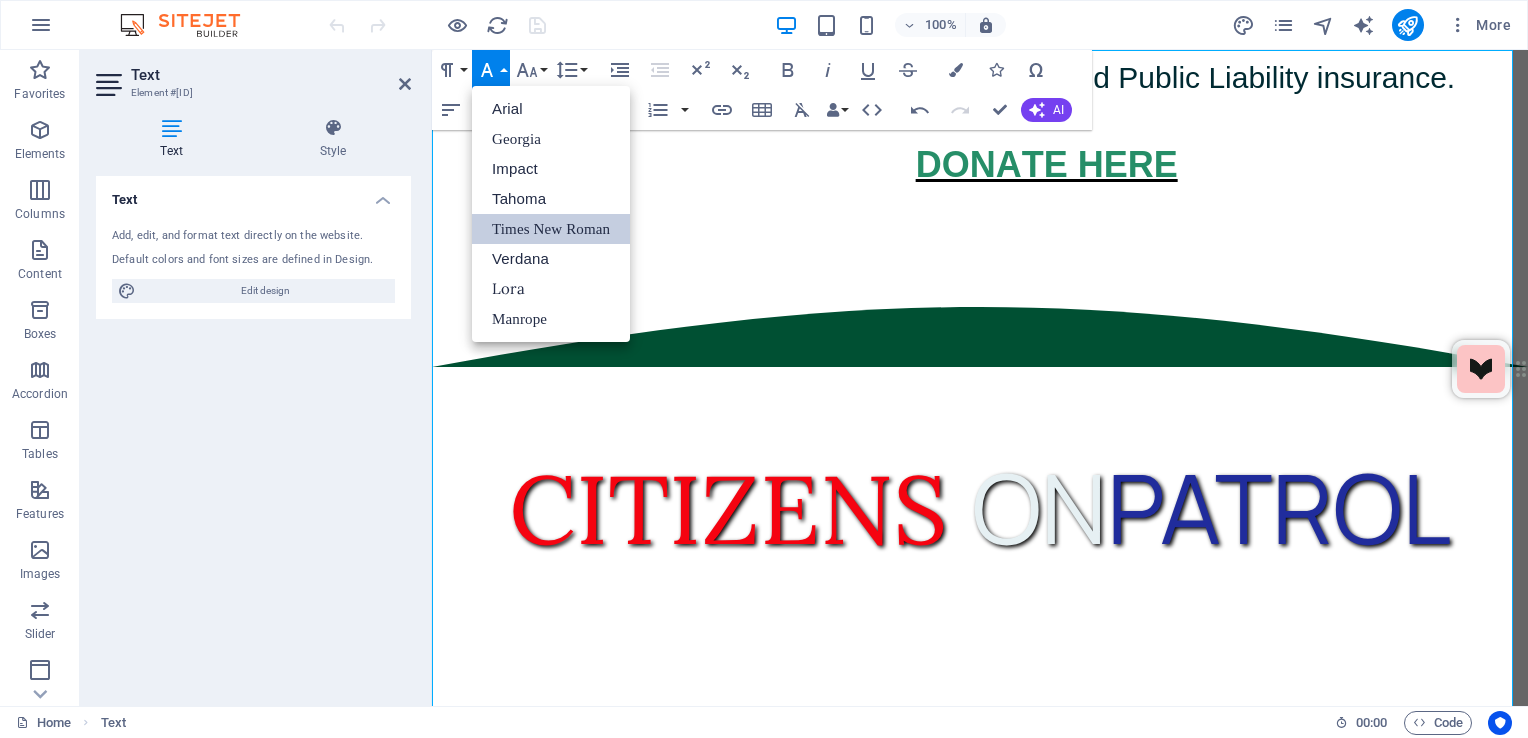 click on "Be One Of Many." at bounding box center (980, 1004) 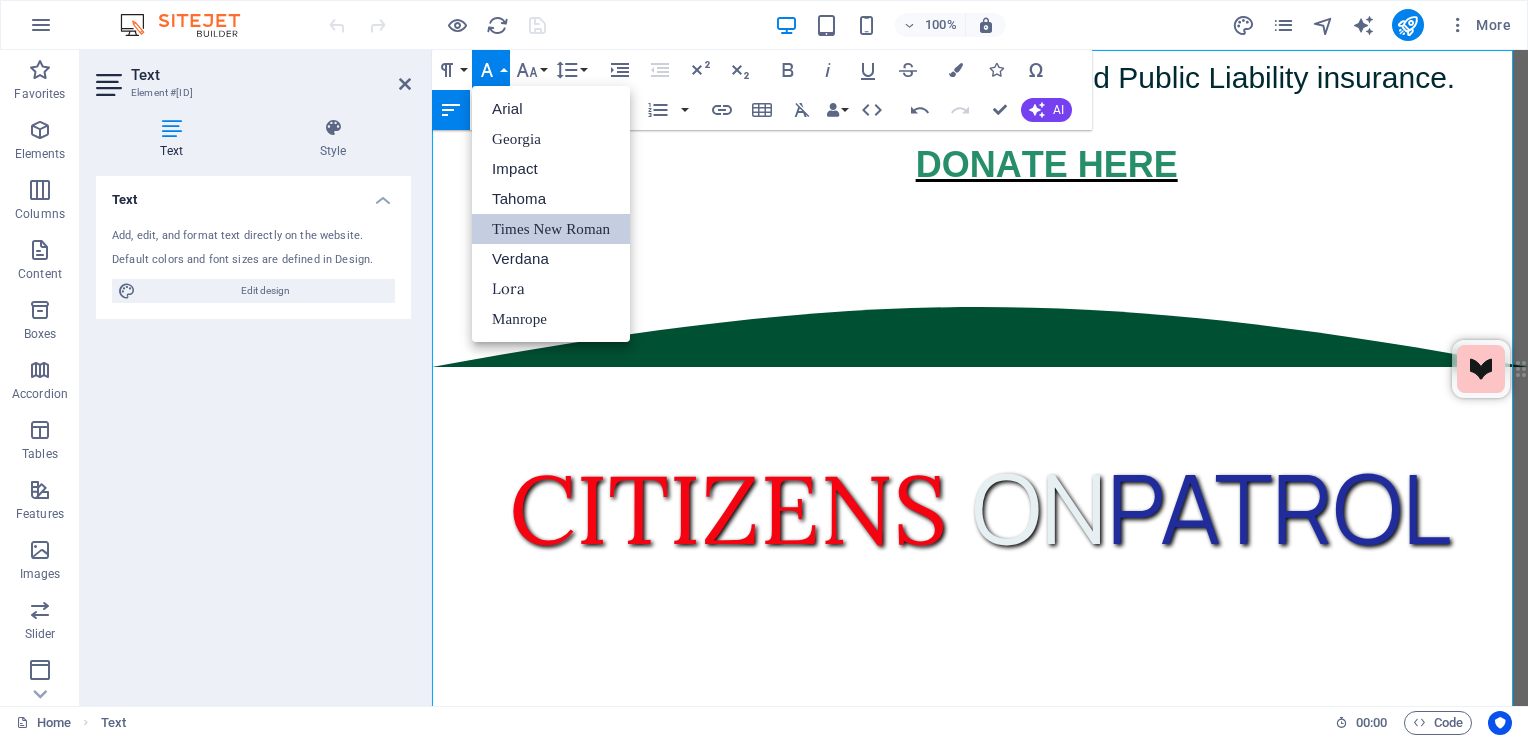 click on "​" at bounding box center (980, 667) 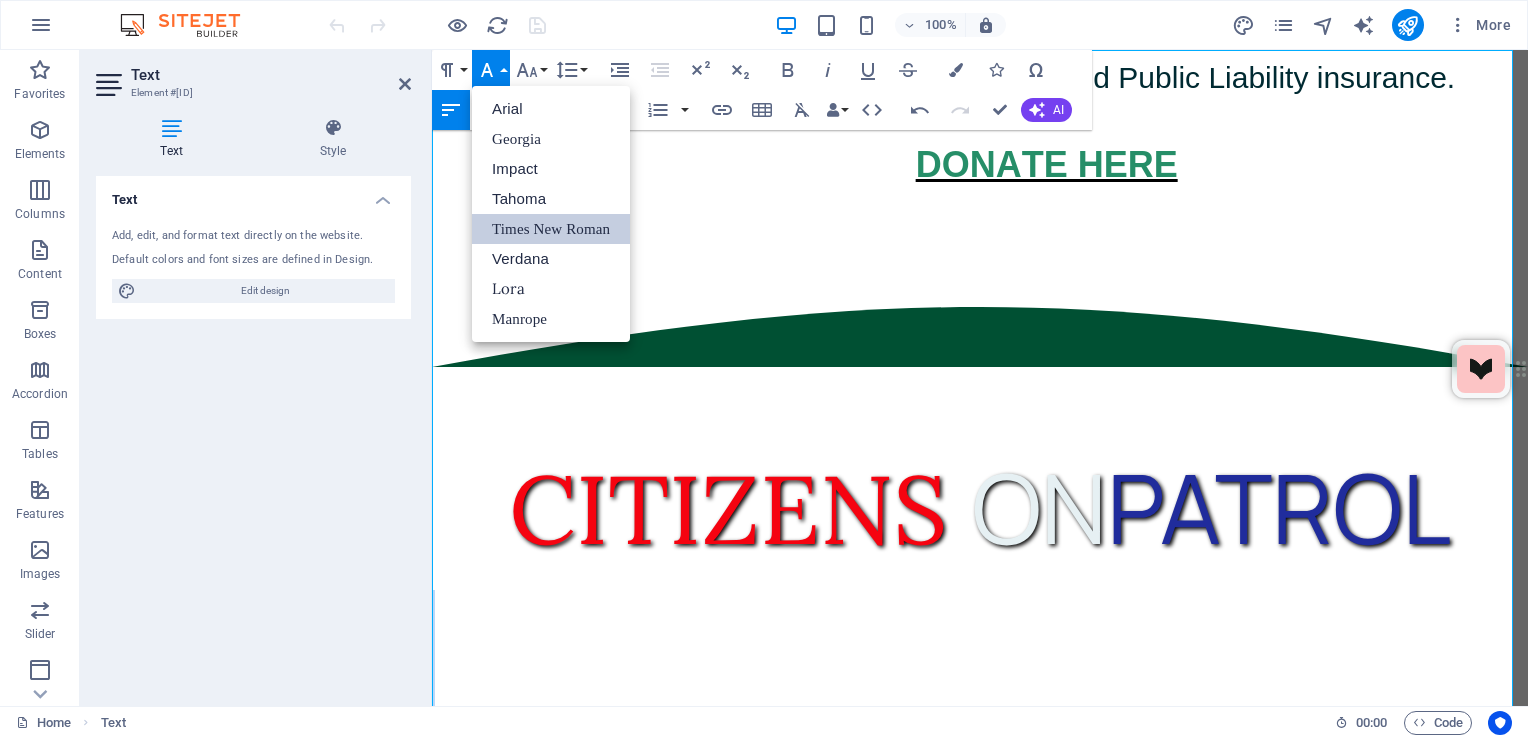 click on "​" at bounding box center (980, 667) 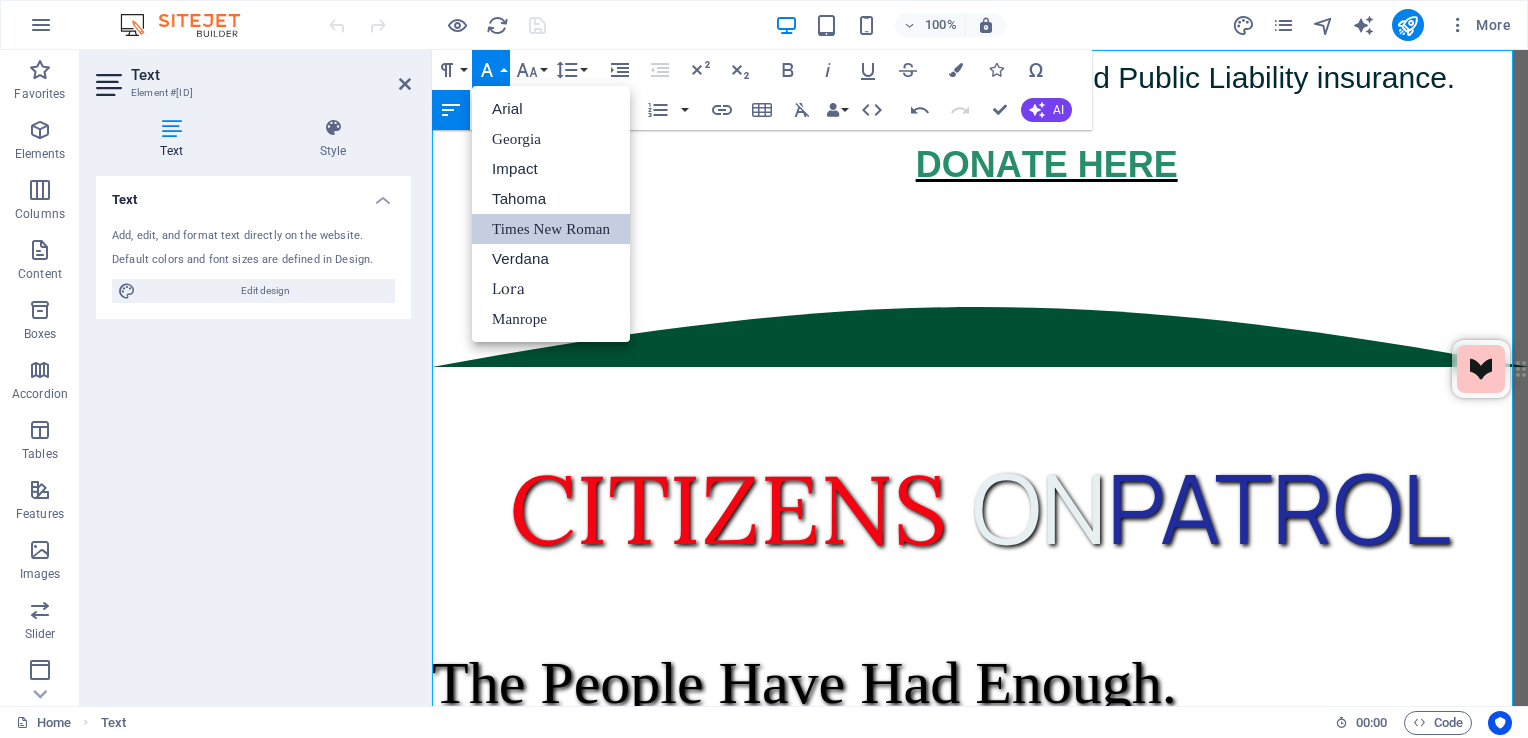 click on "​ The People Have Had Enough." at bounding box center (980, 667) 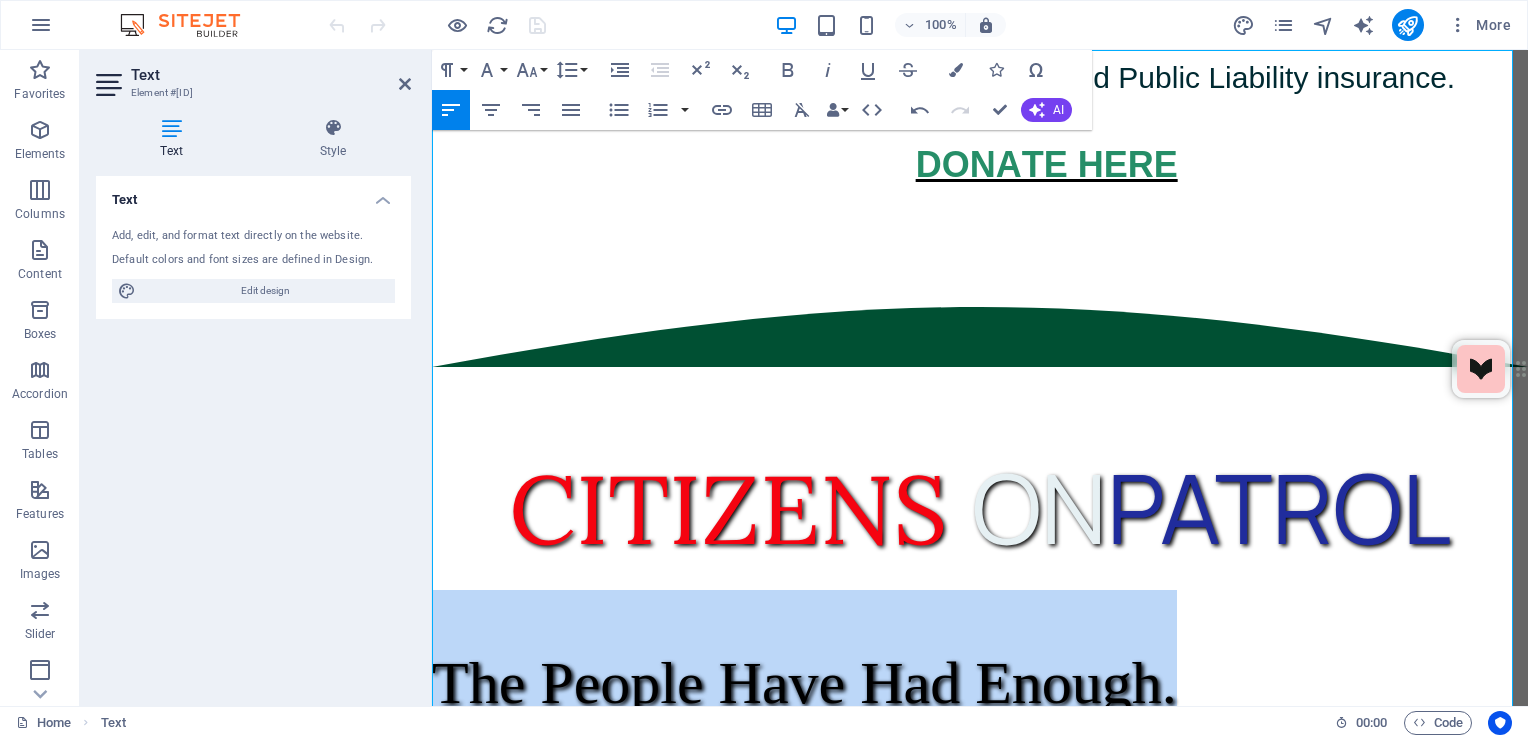 drag, startPoint x: 1215, startPoint y: 390, endPoint x: 439, endPoint y: 362, distance: 776.505 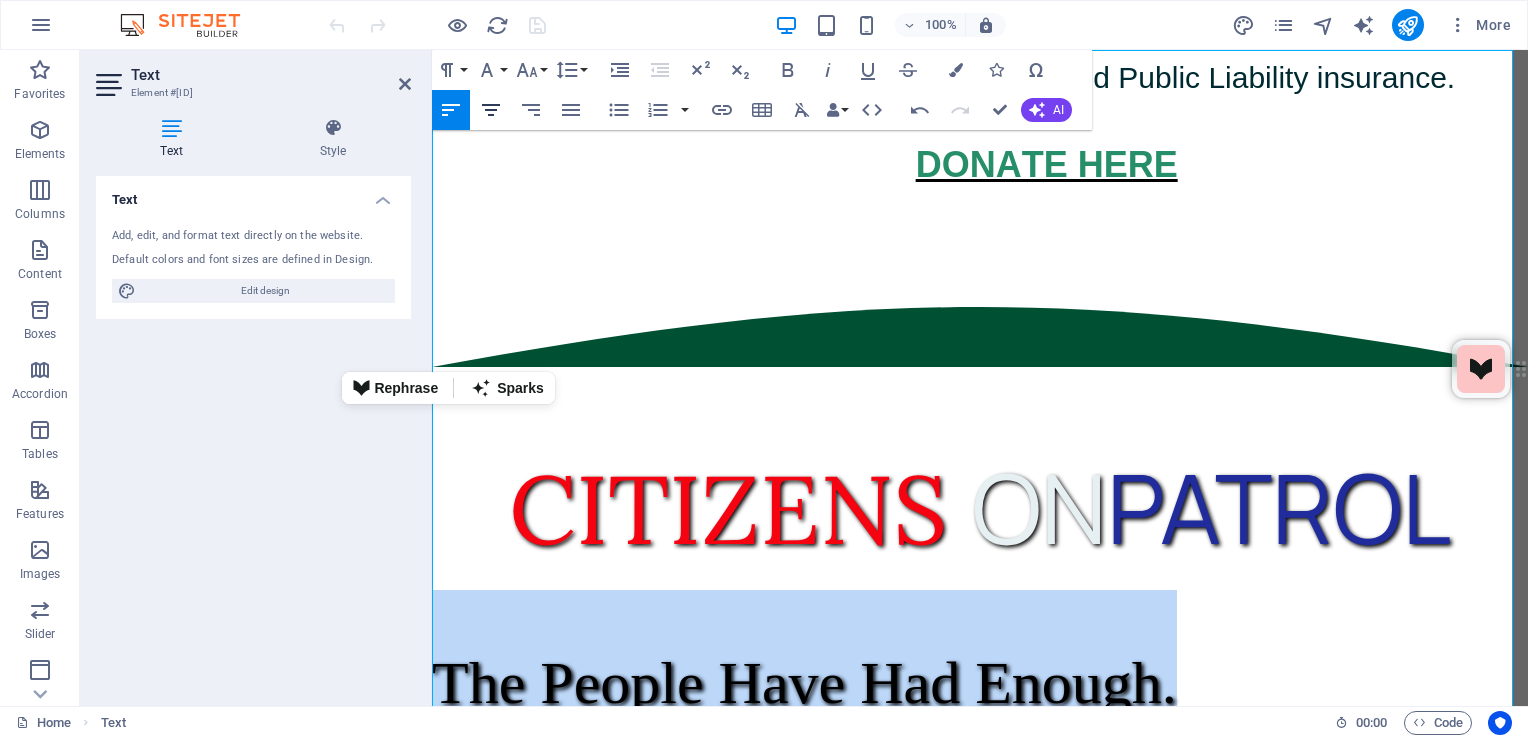click 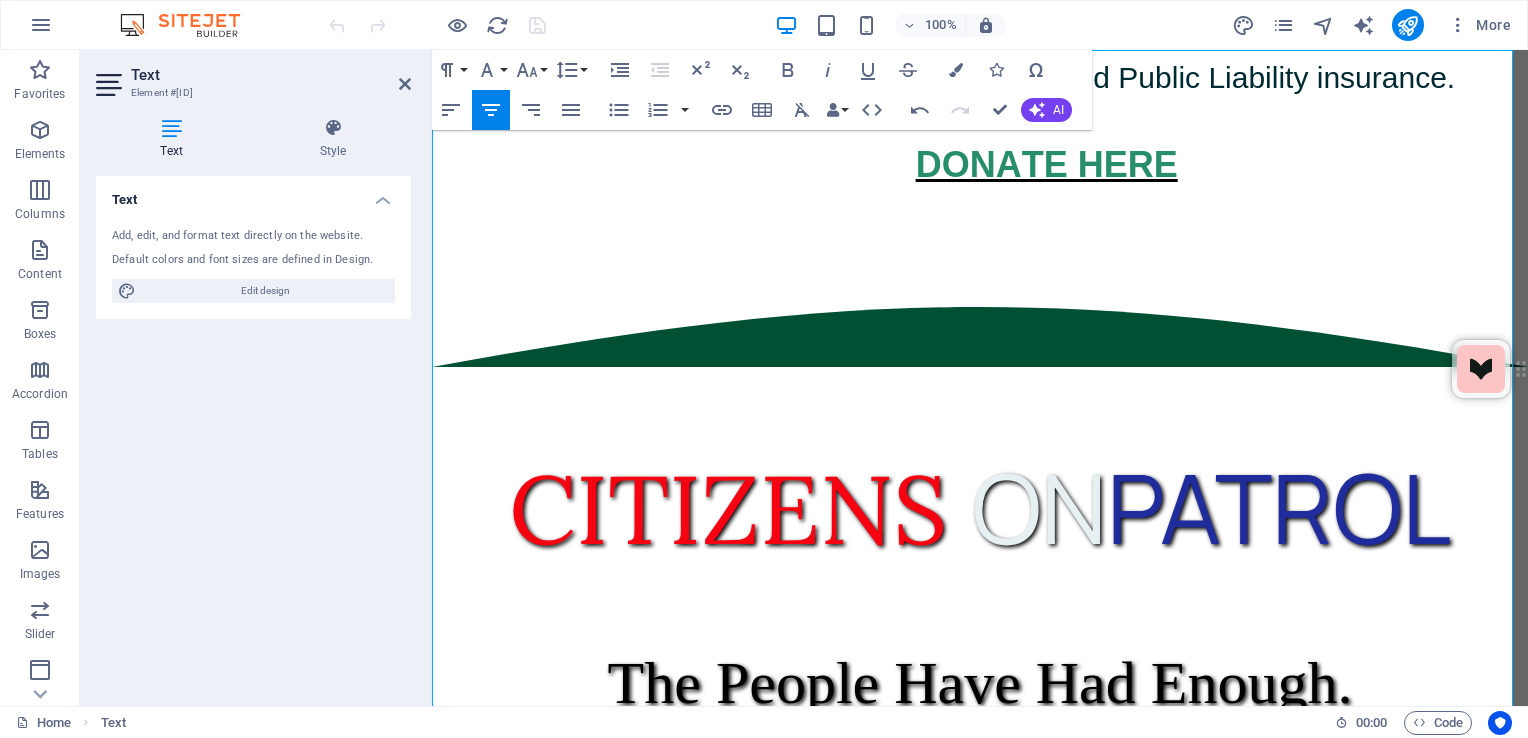 click on "Come and join us." at bounding box center [980, 826] 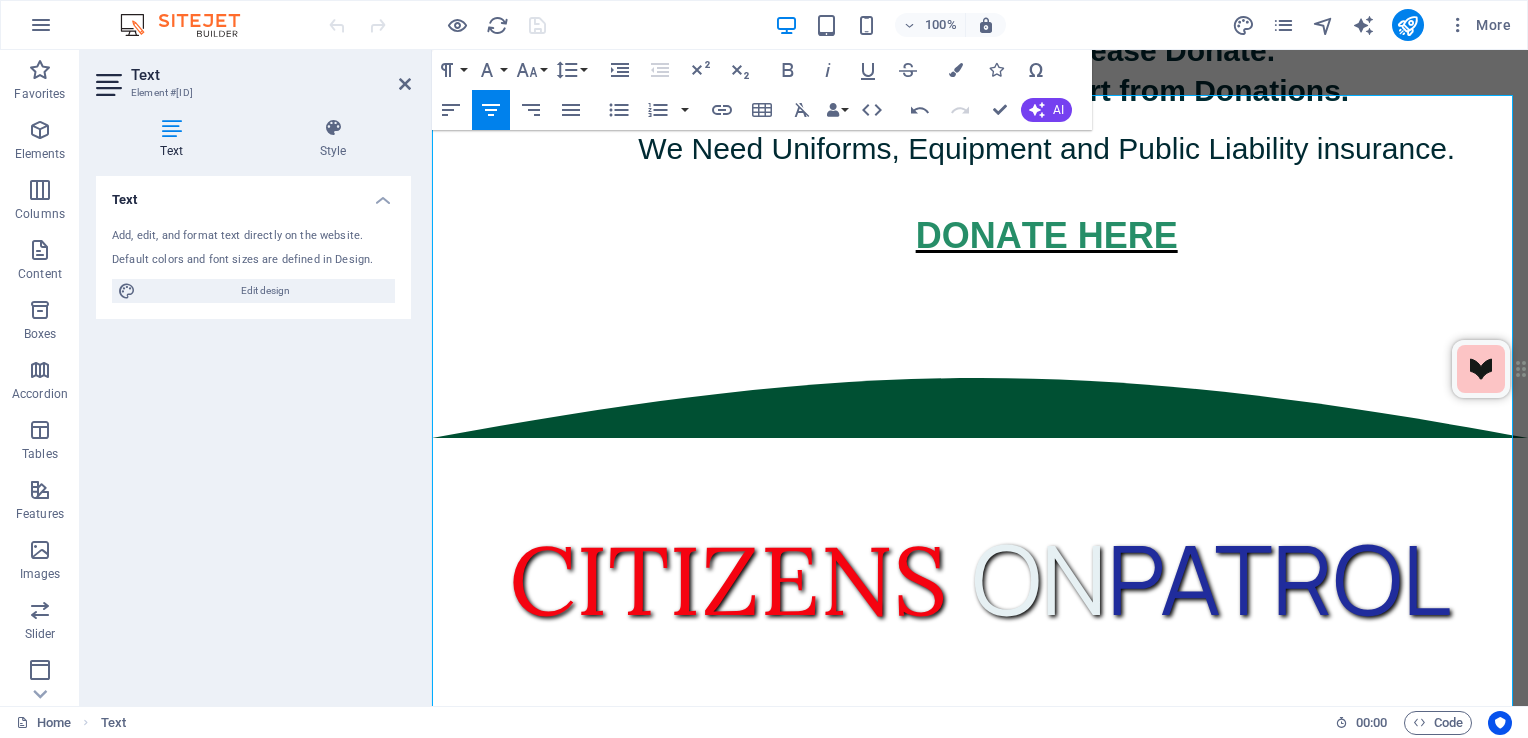 scroll, scrollTop: 1379, scrollLeft: 0, axis: vertical 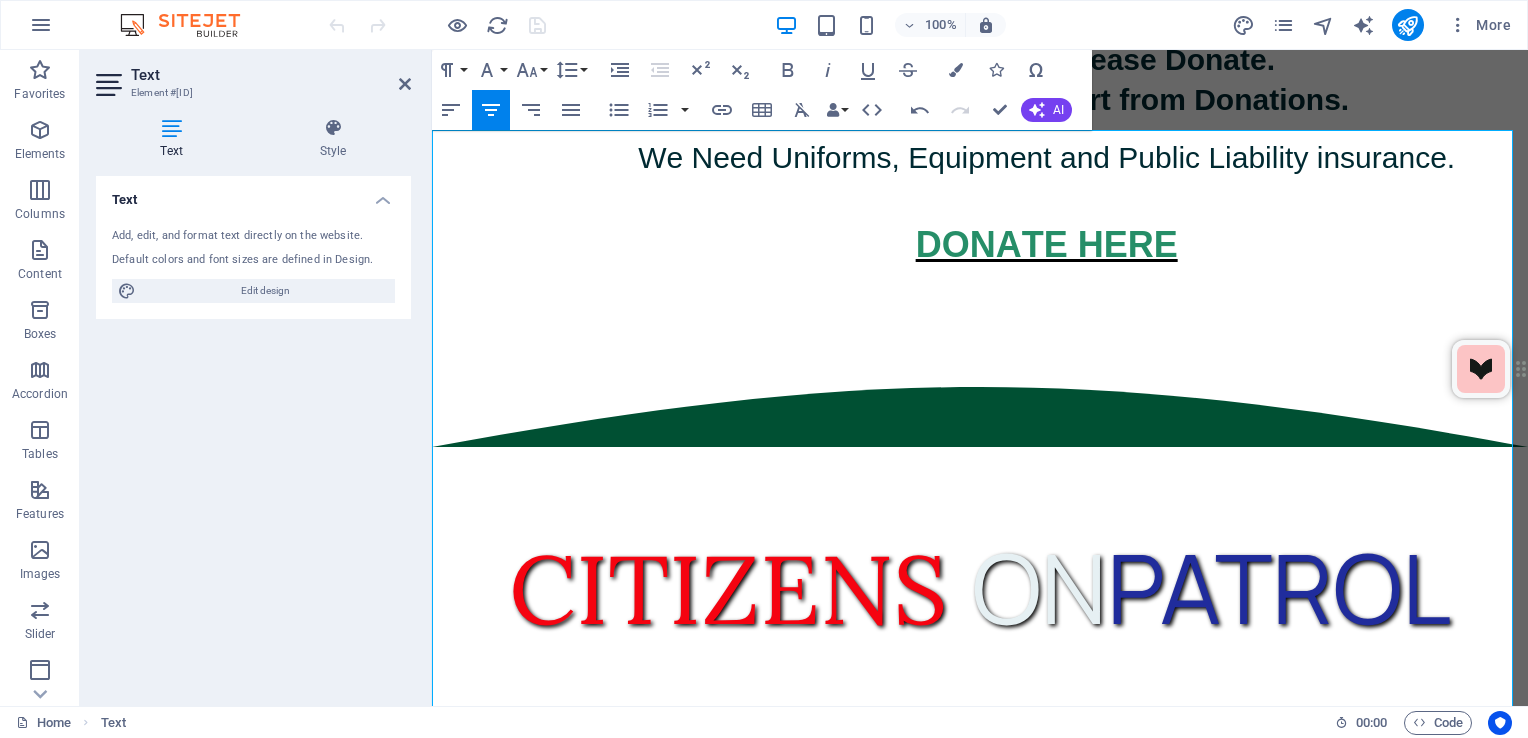 click on "The People Have Had Enough." at bounding box center (980, 763) 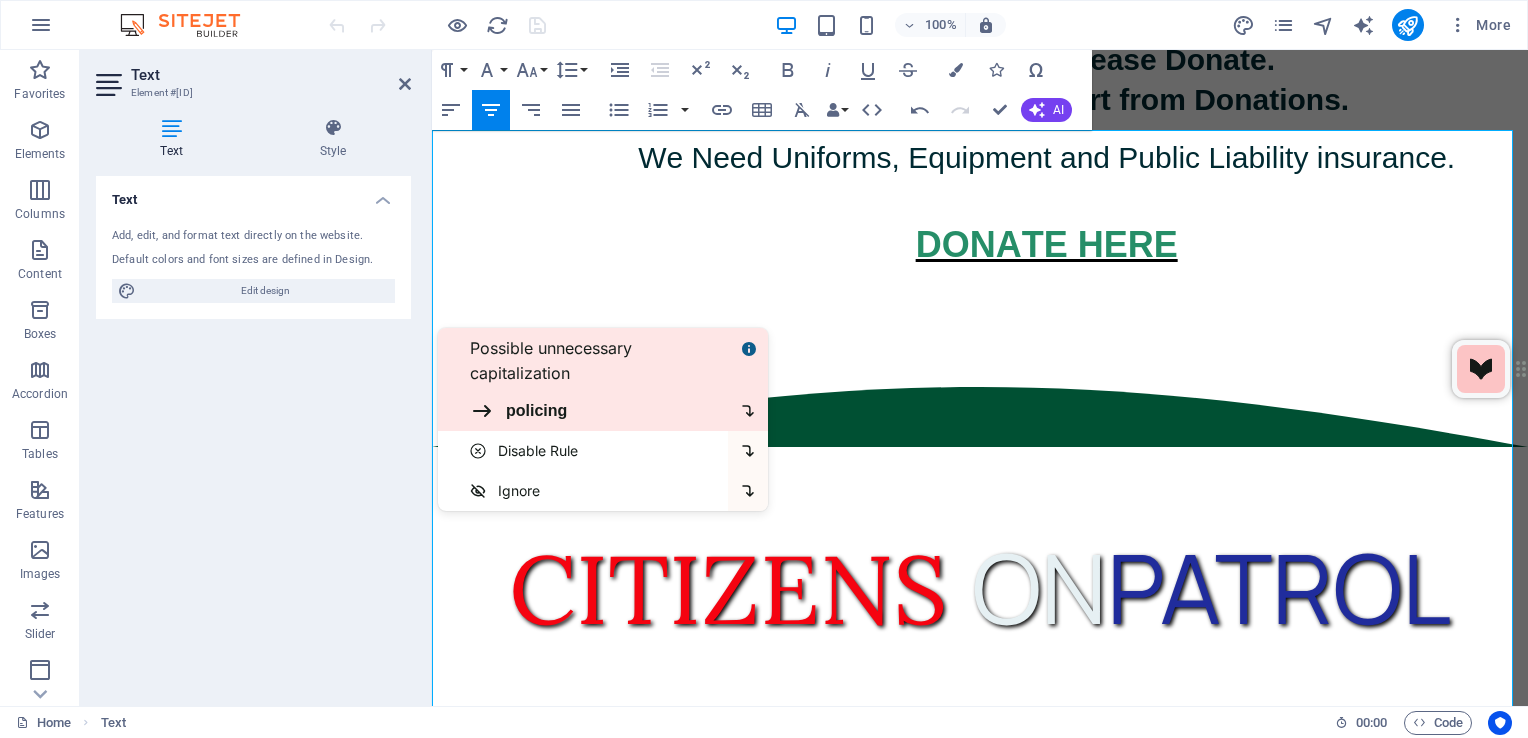 click on "policing" at bounding box center (595, 411) 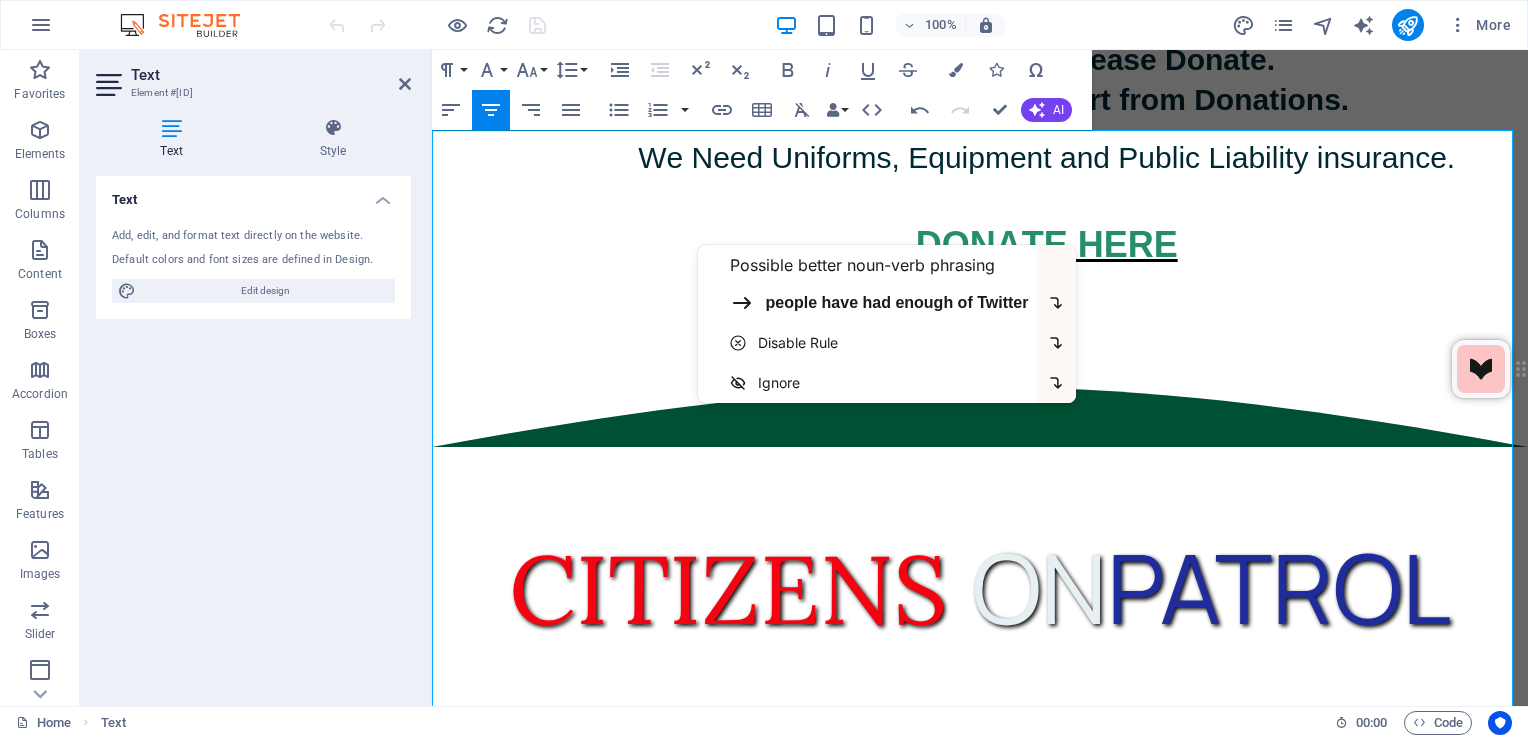 click on "The People Have Had Enough Of Twi Teir policing, So We Will Police Ourselves ." at bounding box center [980, 817] 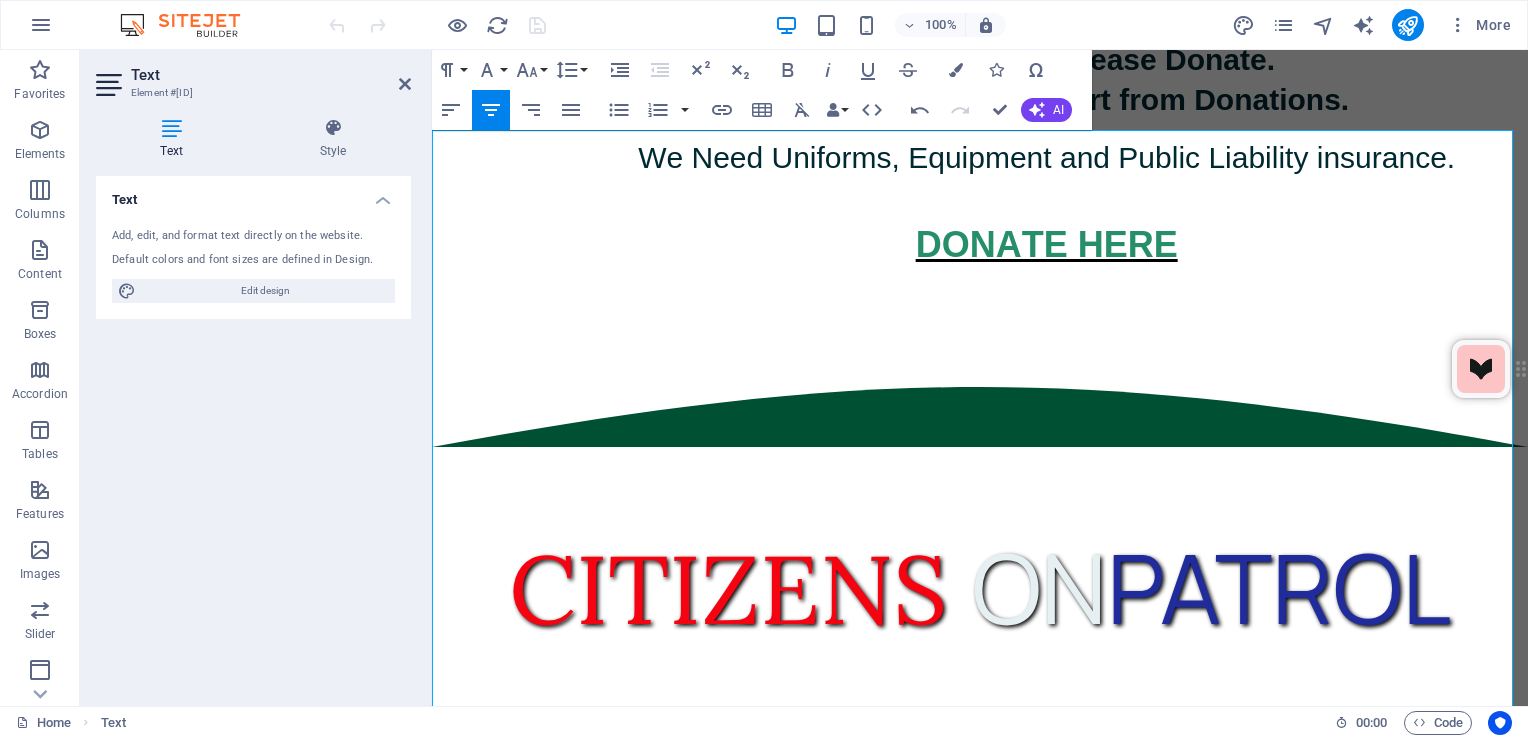 click on "​ The People Have Had Enough Of Two Teir policing, So We Will Police Ourselves." at bounding box center (980, 795) 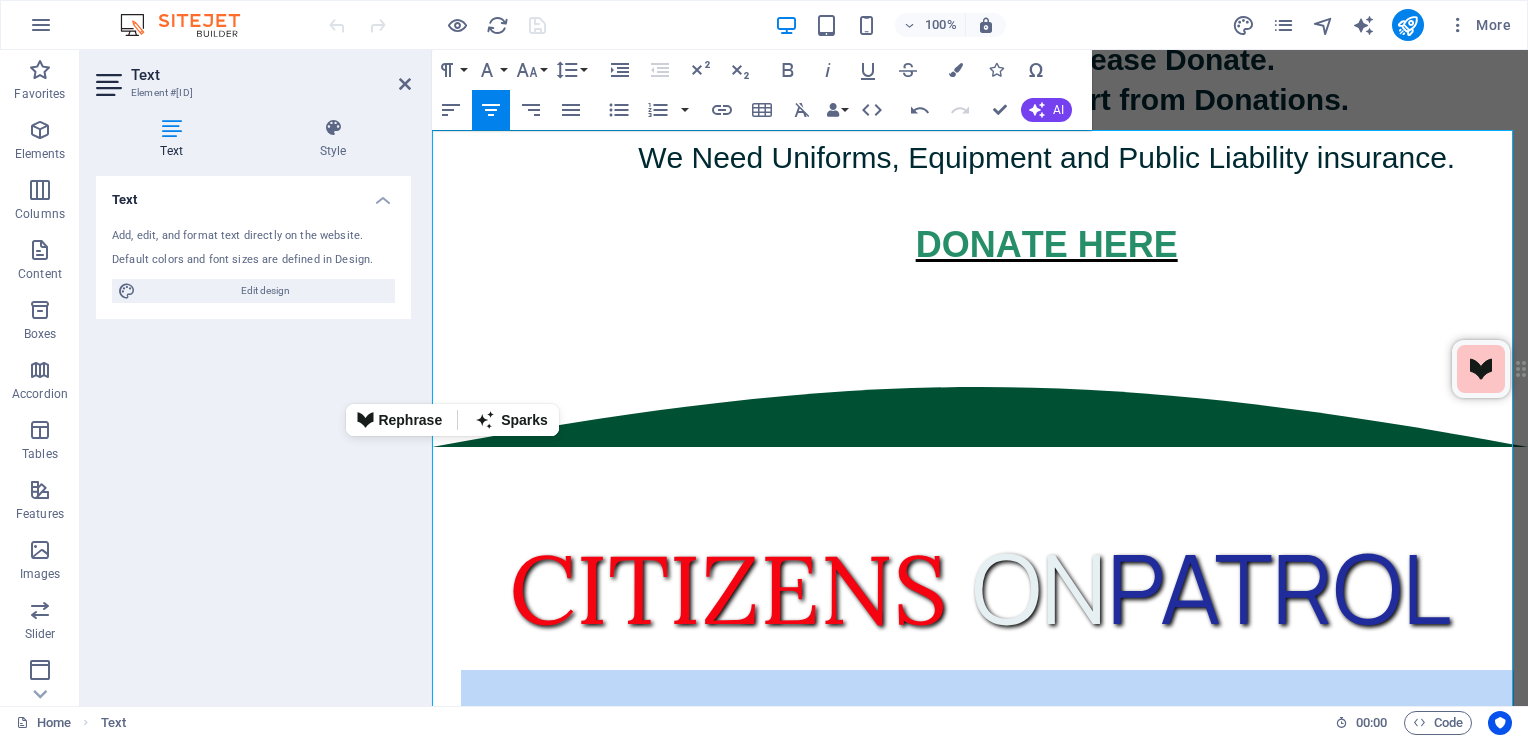 drag, startPoint x: 1440, startPoint y: 569, endPoint x: 876, endPoint y: 469, distance: 572.79663 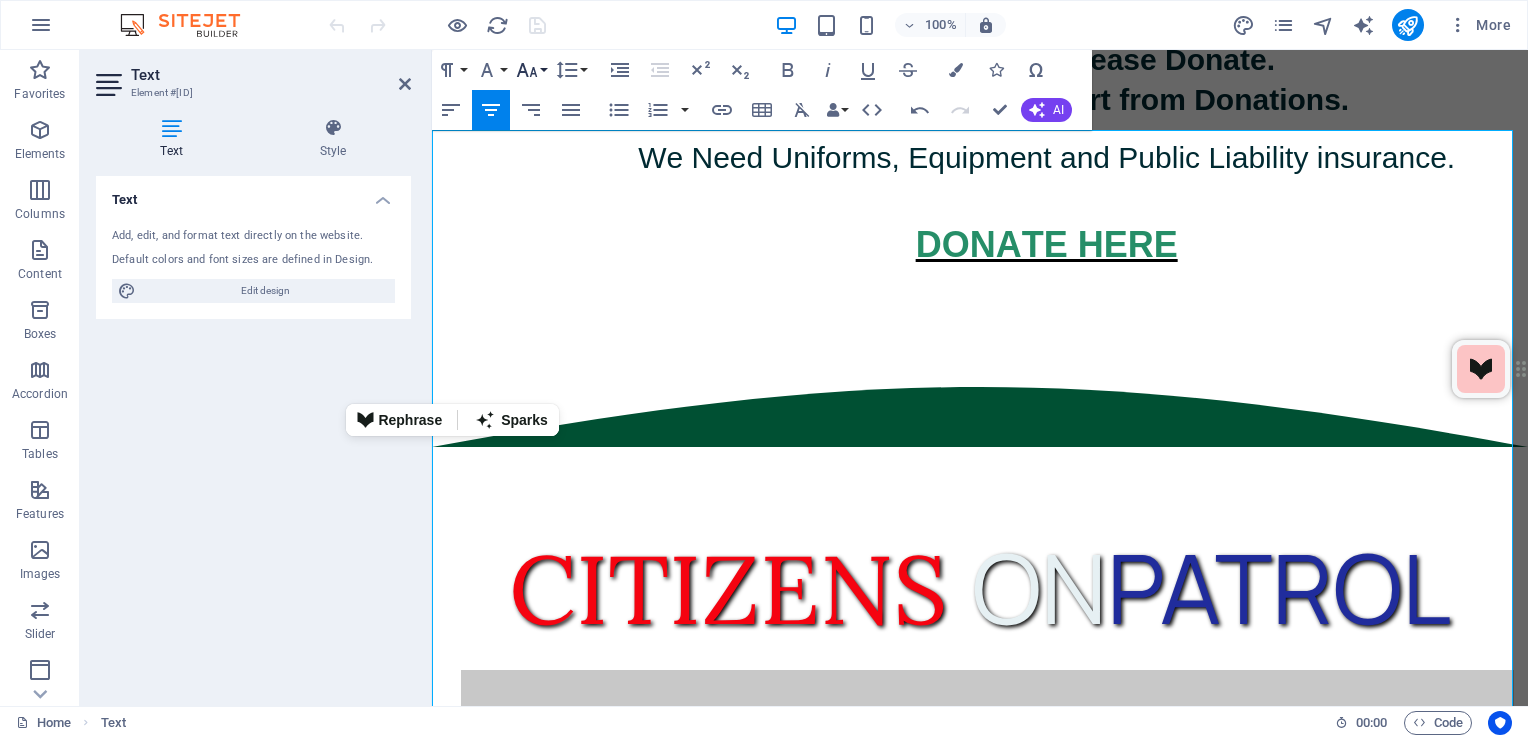click 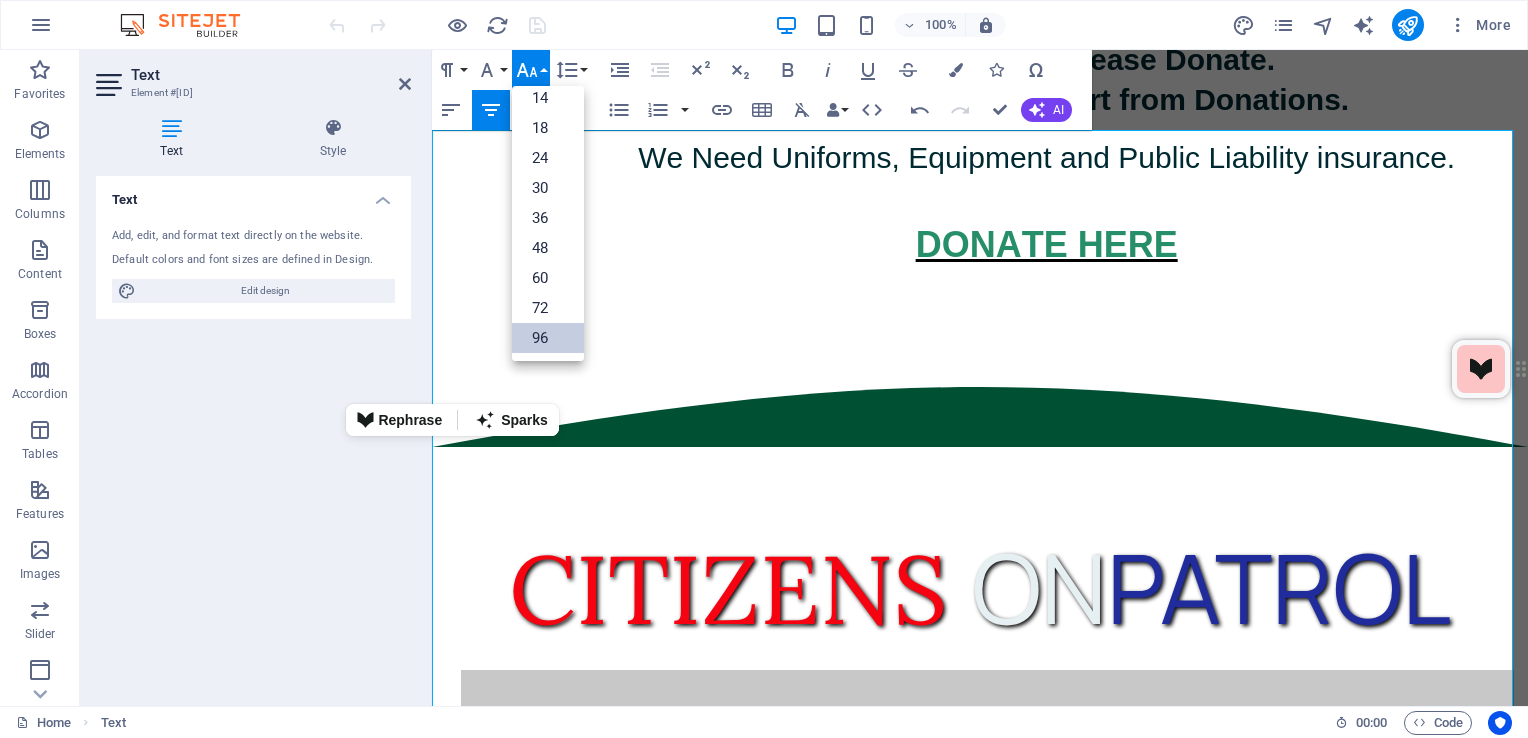 scroll, scrollTop: 160, scrollLeft: 0, axis: vertical 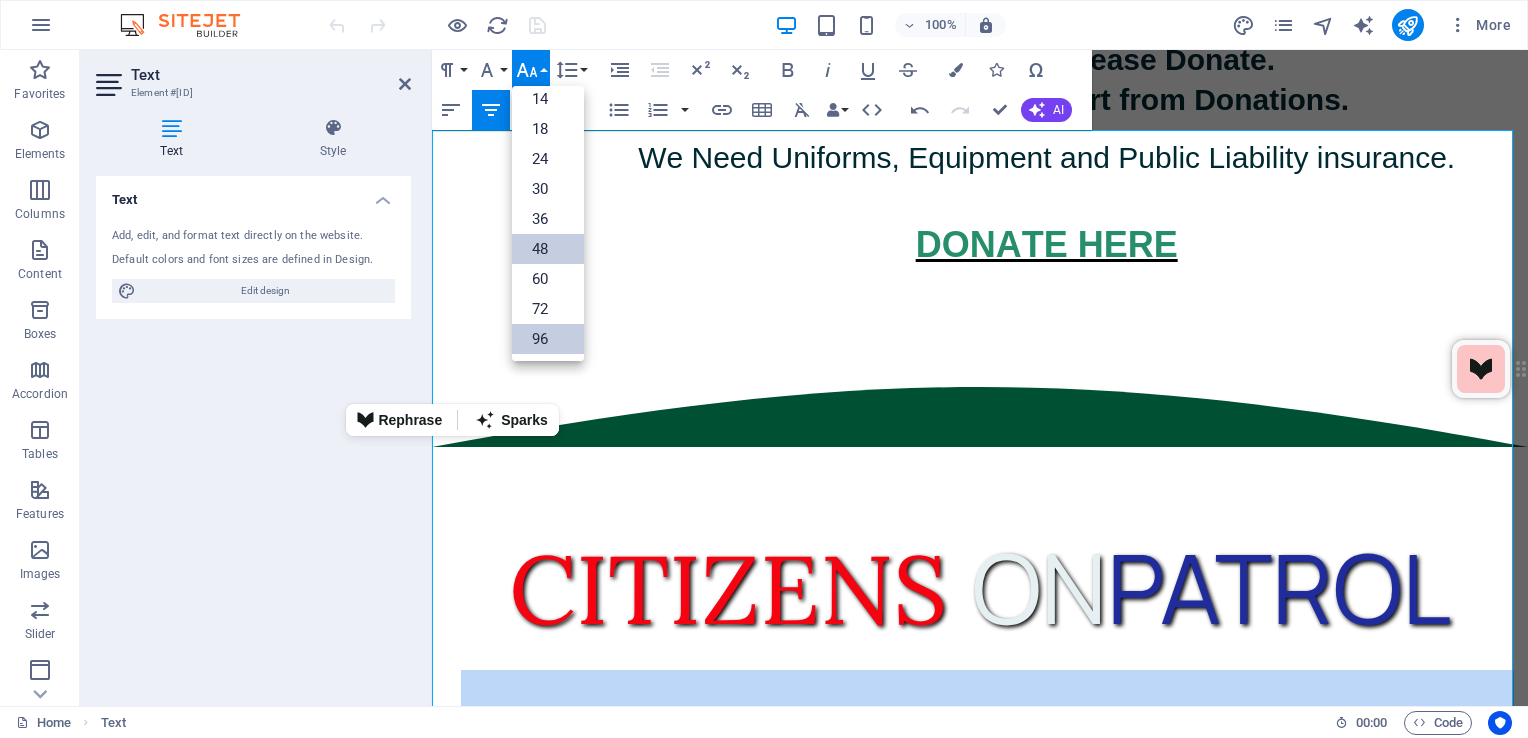 click on "48" at bounding box center (548, 249) 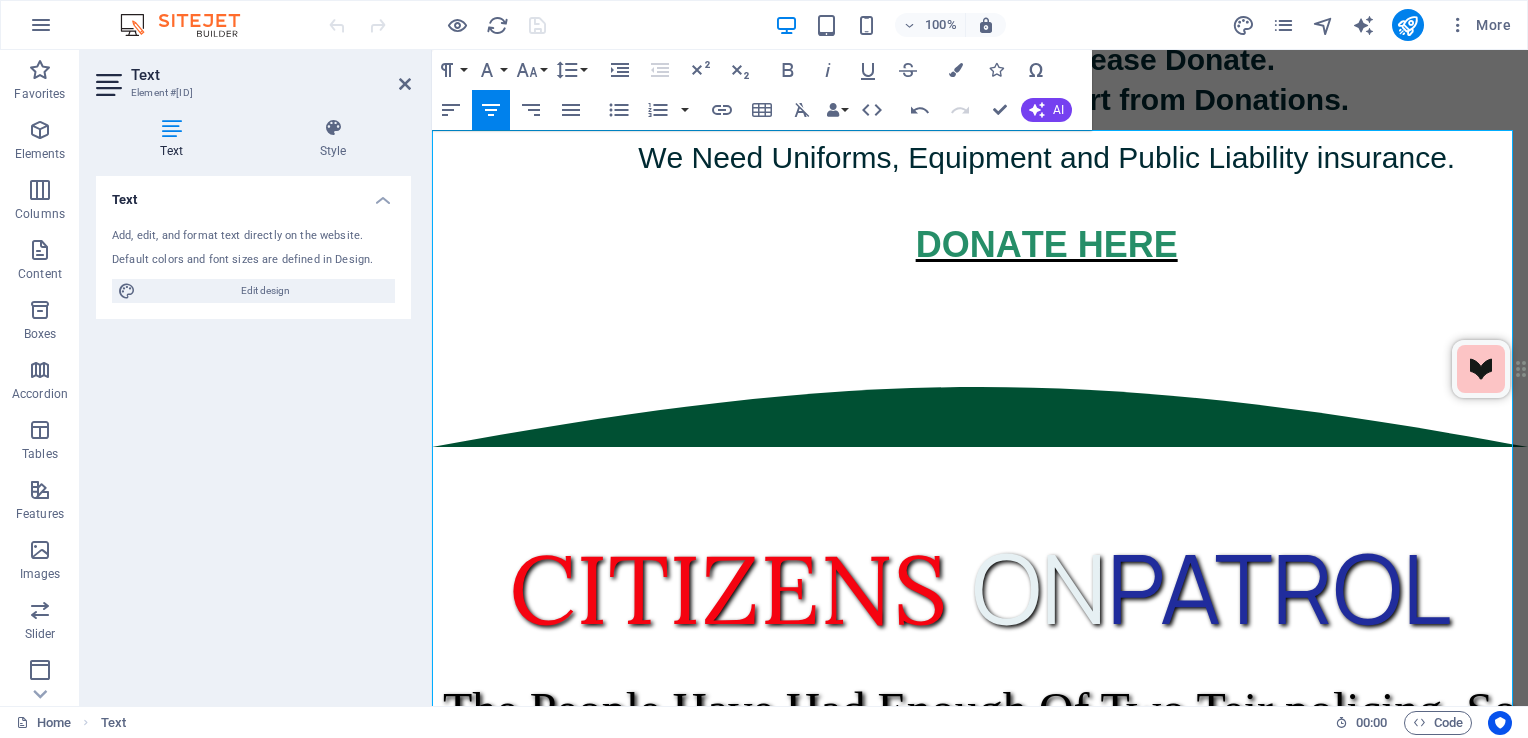 click at bounding box center (980, 839) 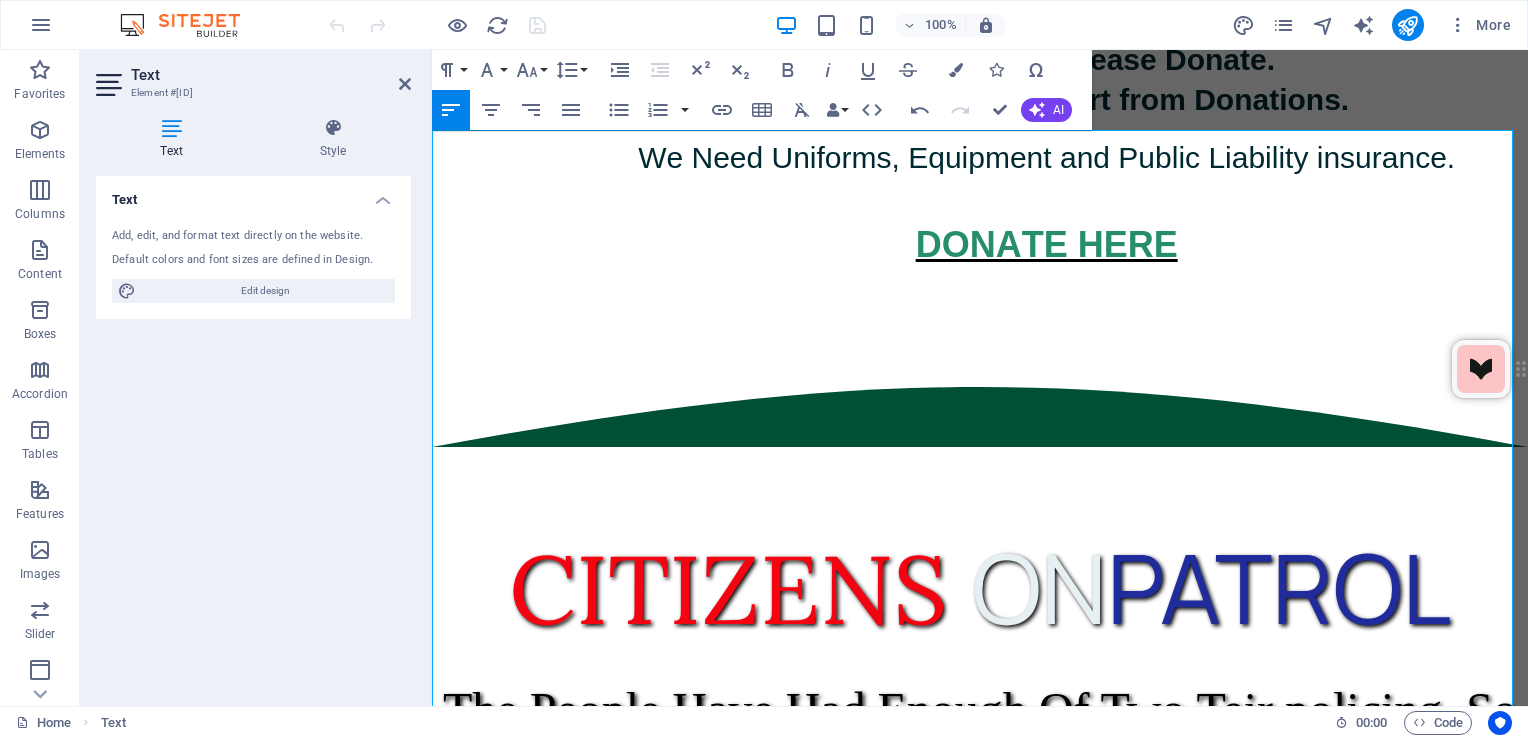 click on "CITIZENS   ON  PATROL" at bounding box center (980, 558) 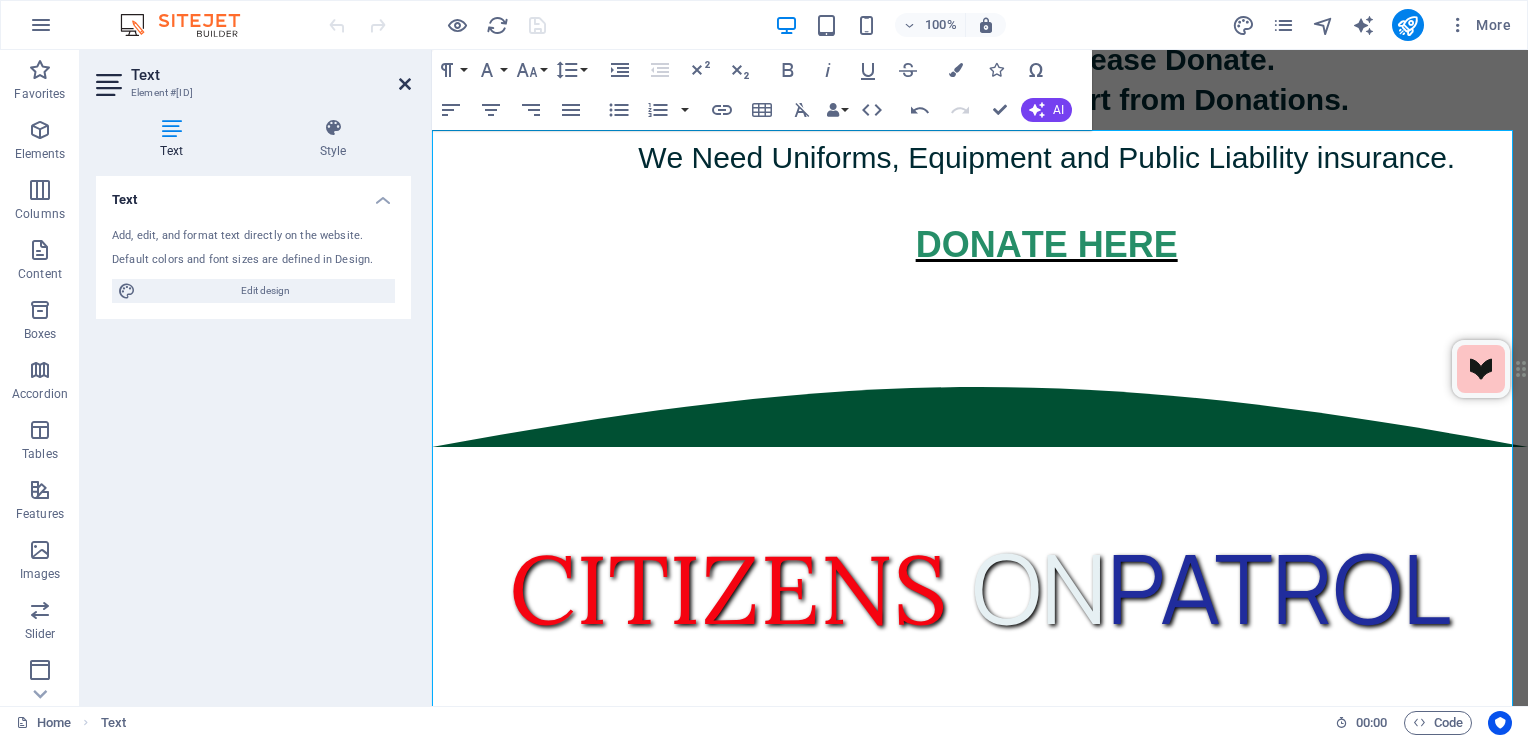 click at bounding box center [405, 84] 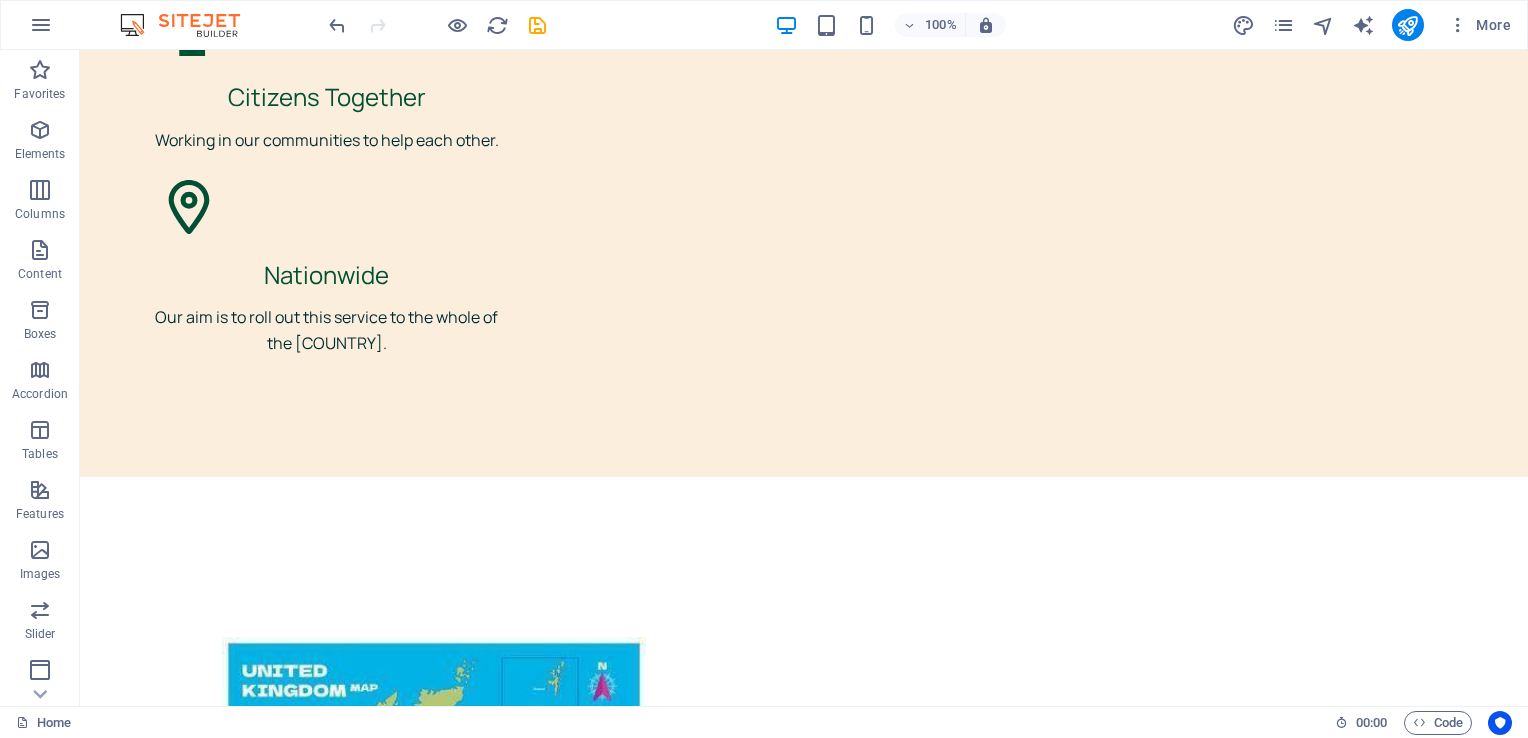 scroll, scrollTop: 5768, scrollLeft: 0, axis: vertical 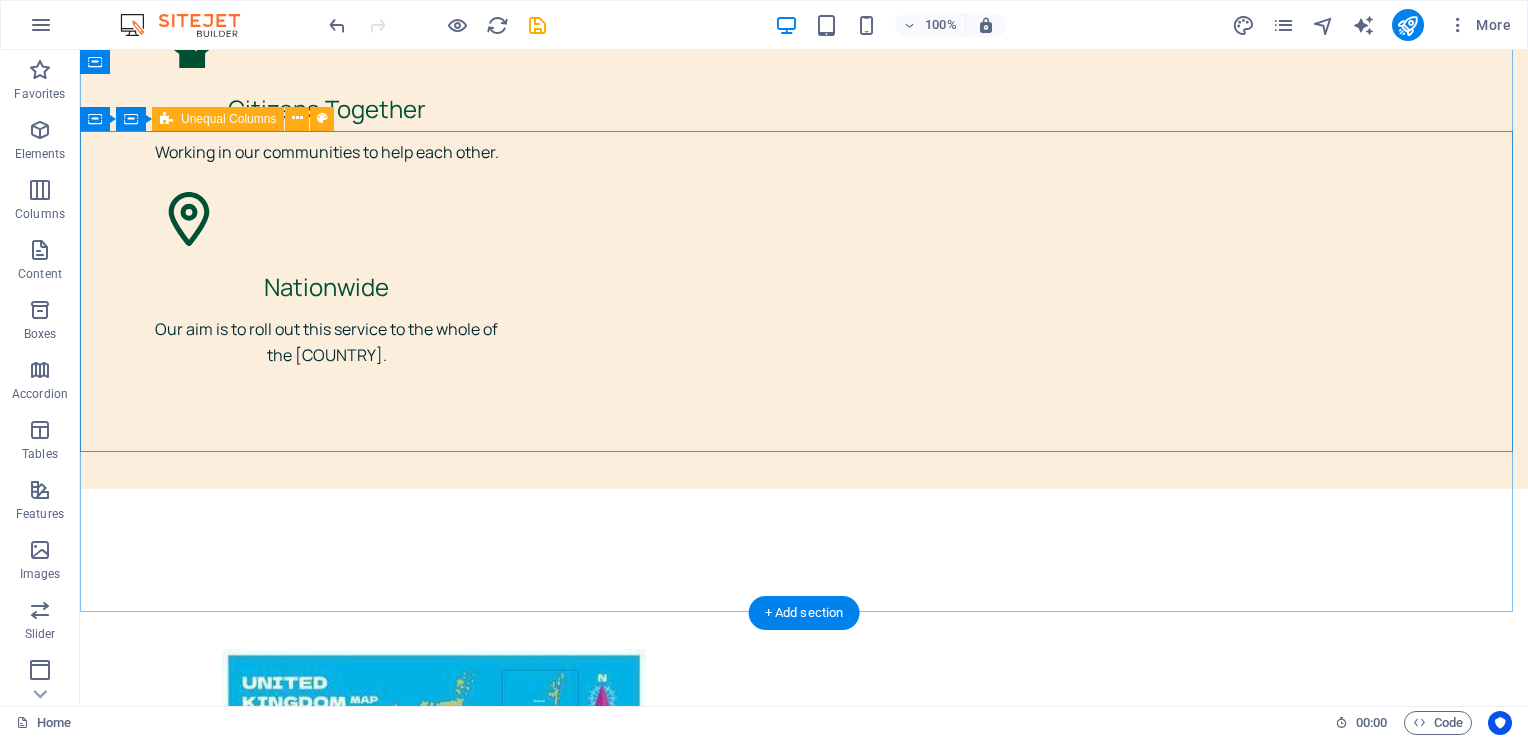 click on "Send us a message   I have read and understand the privacy policy. Unreadable? Load new Submit" at bounding box center [804, 2542] 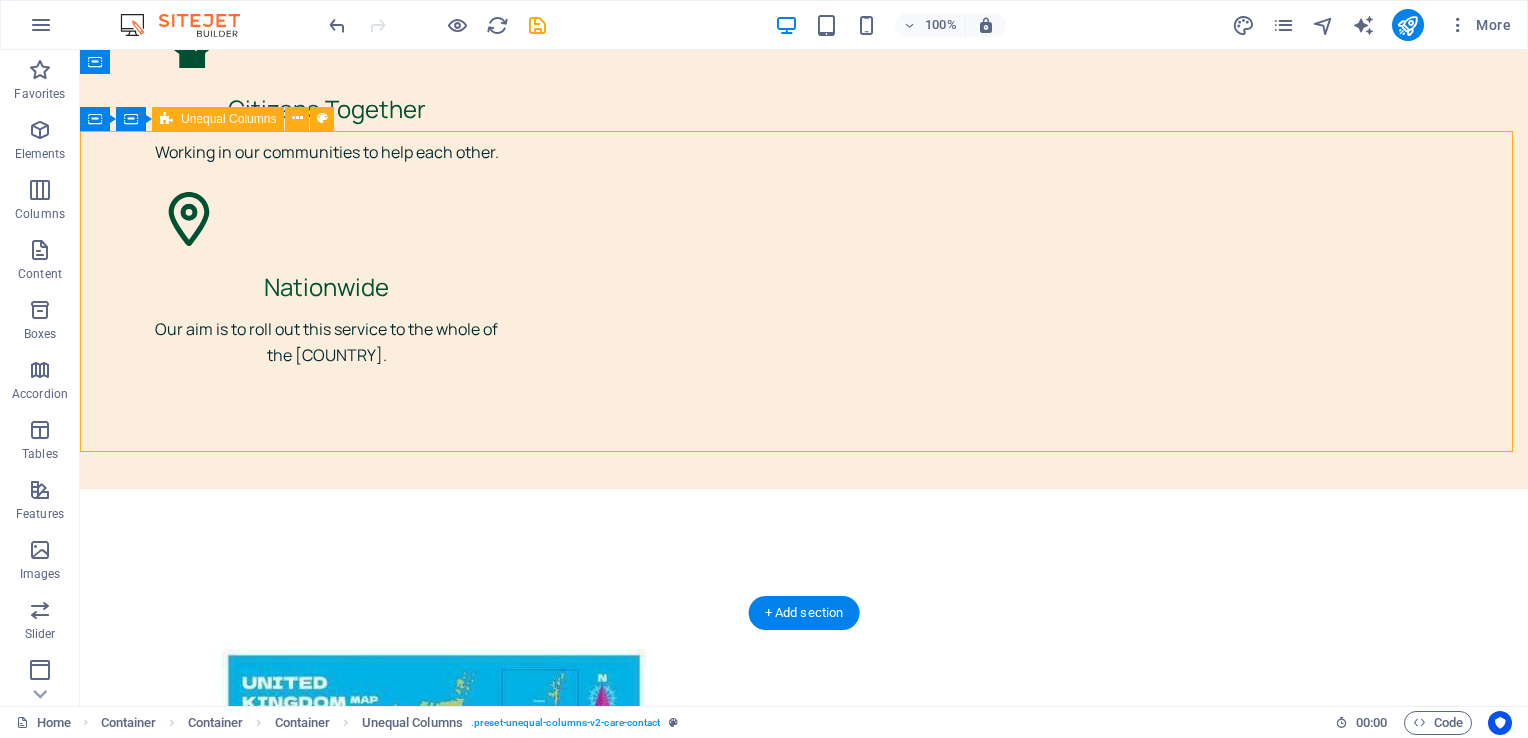 click on "Send us a message   I have read and understand the privacy policy. Unreadable? Load new Submit" at bounding box center [804, 2542] 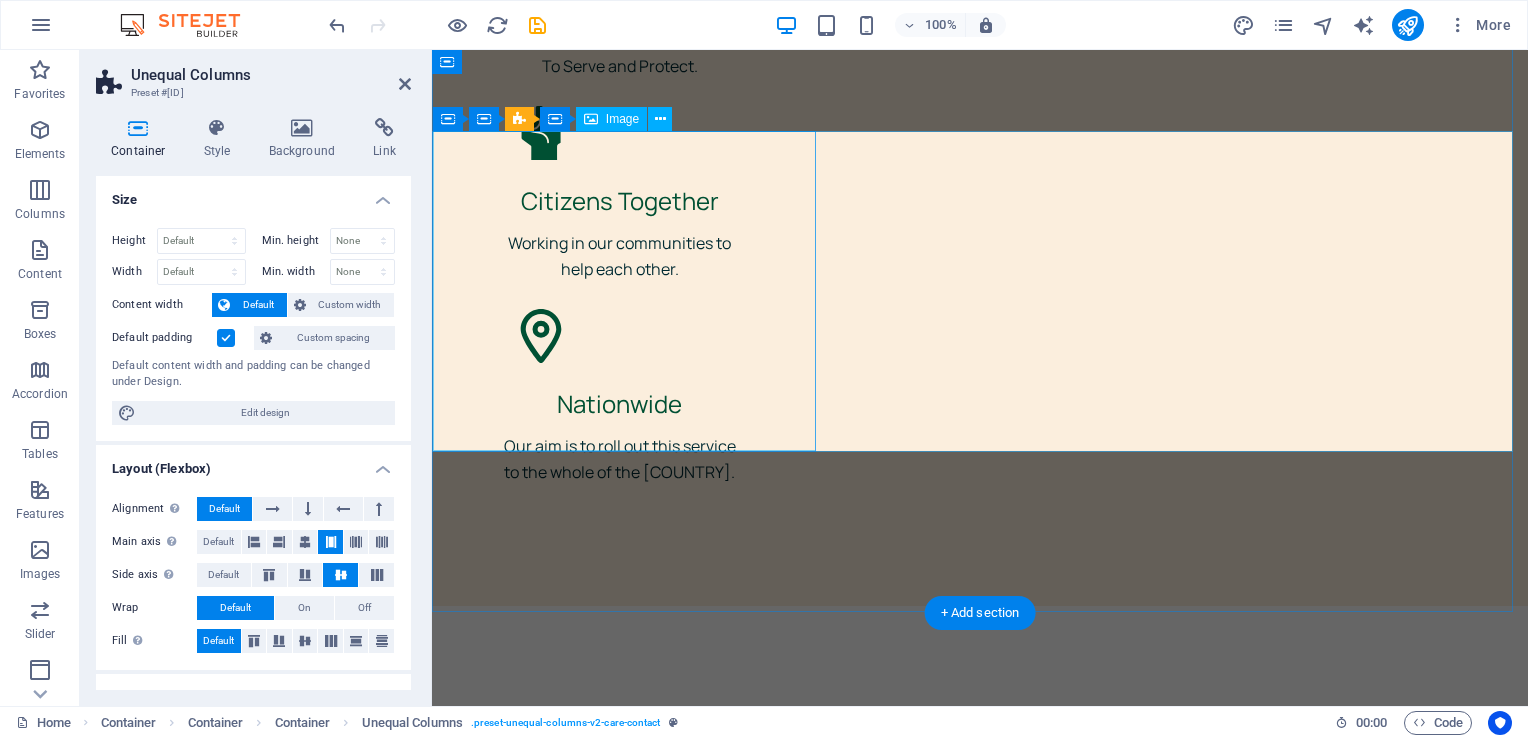 scroll, scrollTop: 5880, scrollLeft: 0, axis: vertical 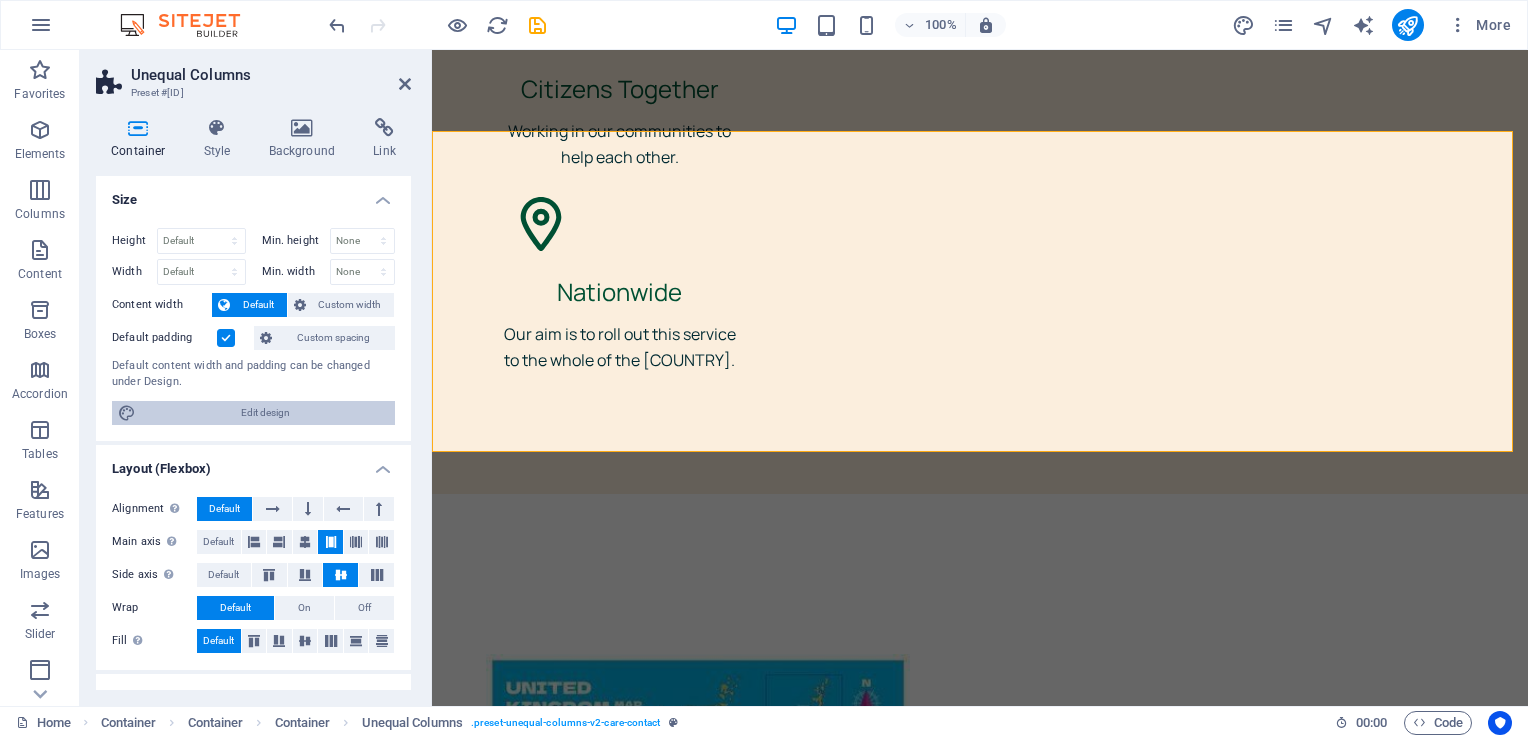 click on "Edit design" at bounding box center [265, 413] 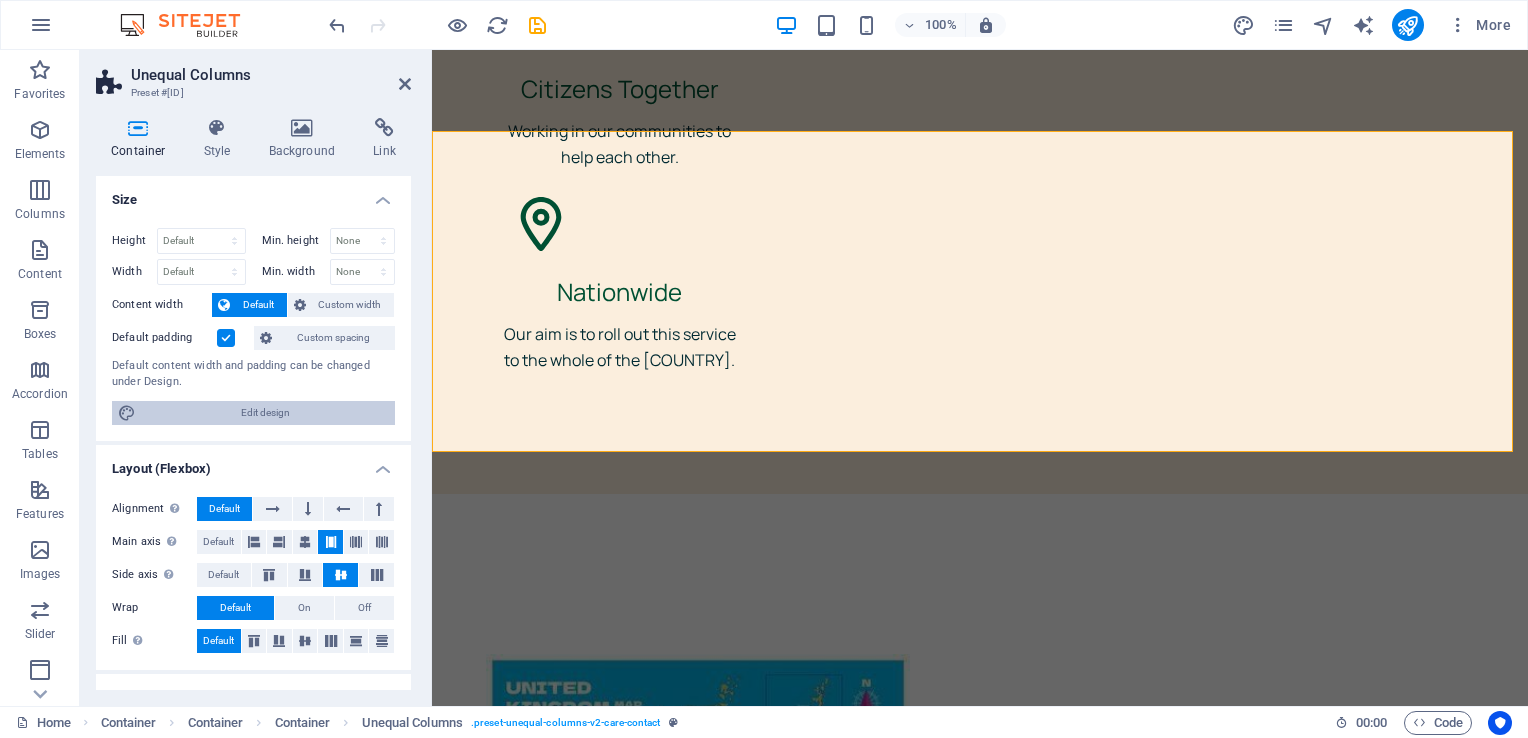 scroll, scrollTop: 6570, scrollLeft: 0, axis: vertical 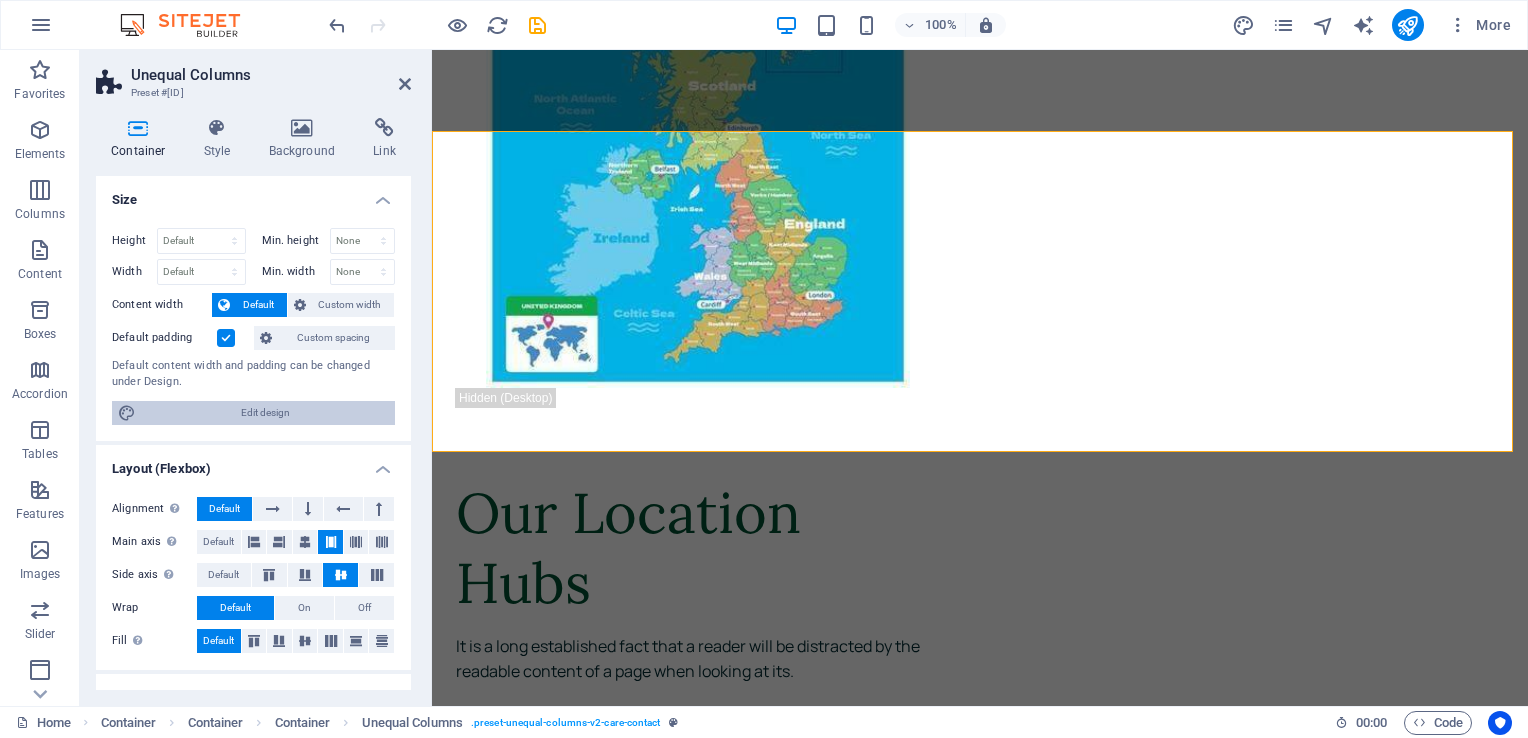 select on "rem" 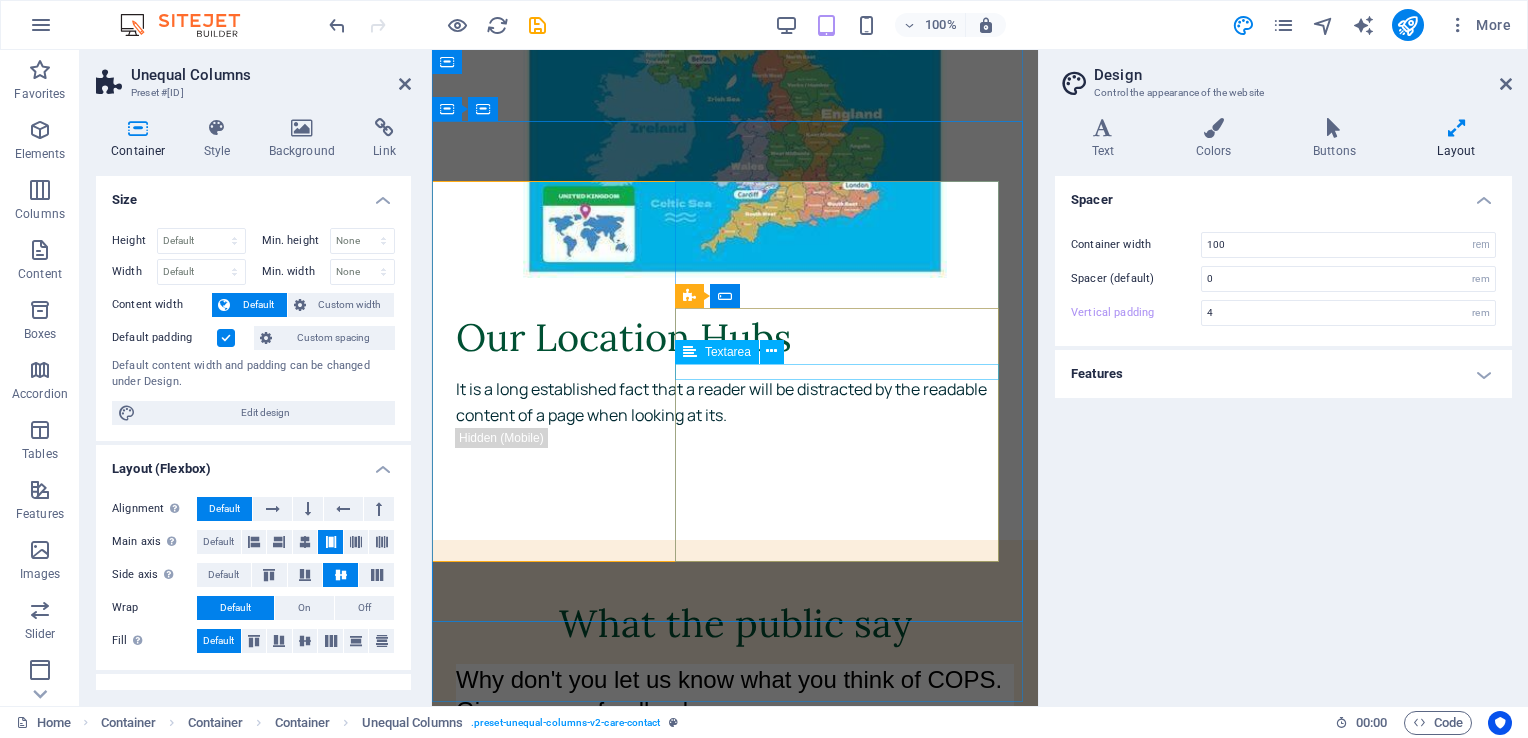 click at bounding box center (590, 1620) 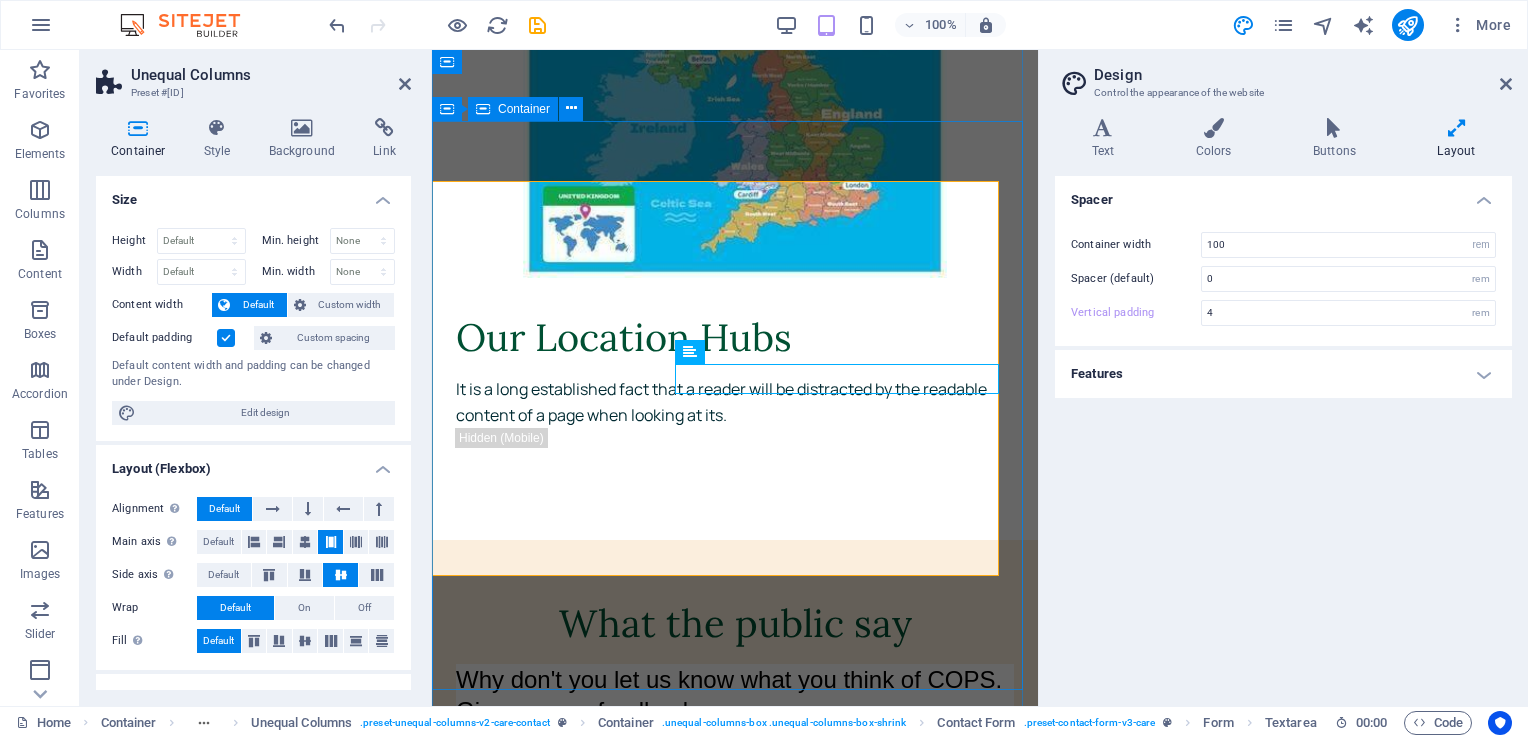 drag, startPoint x: 996, startPoint y: 375, endPoint x: 1000, endPoint y: 474, distance: 99.08077 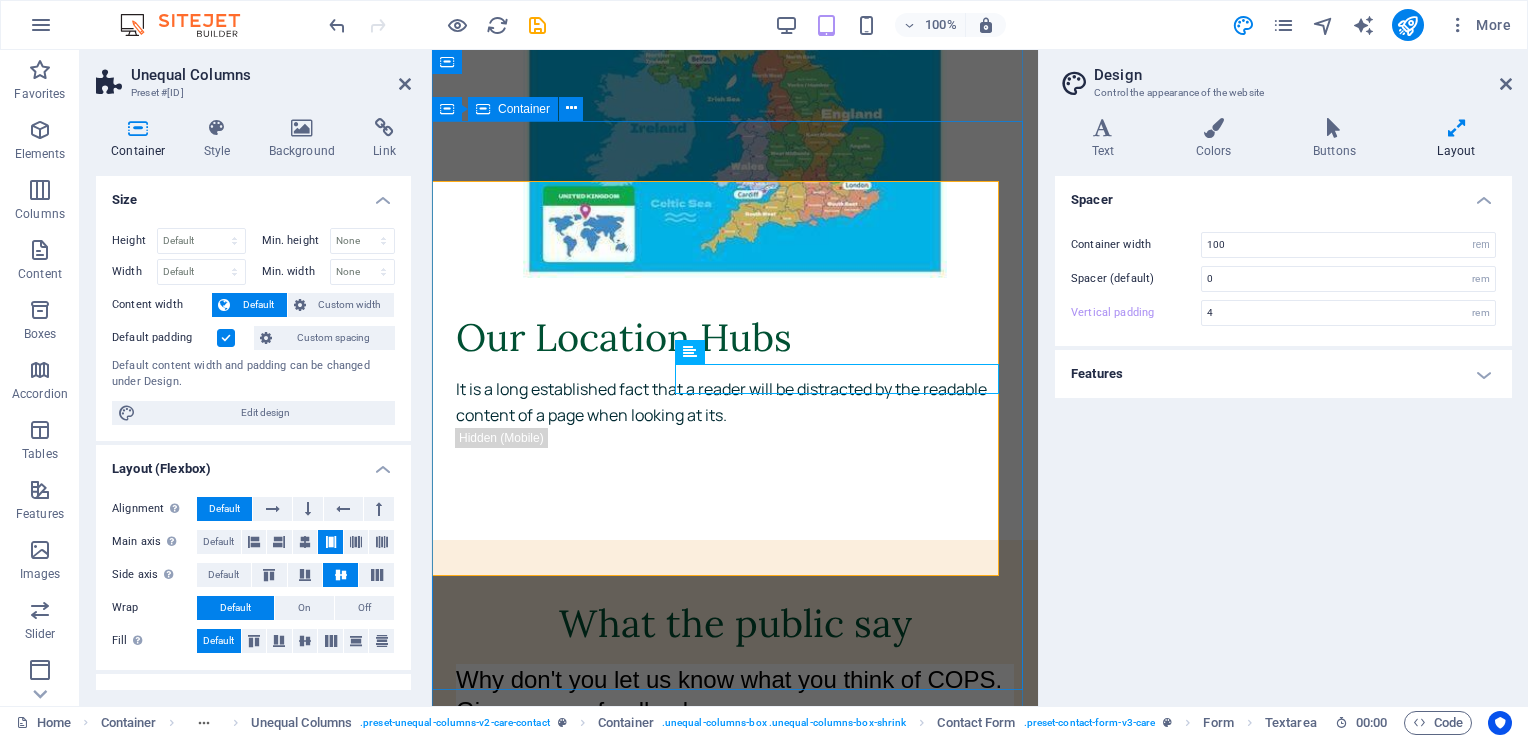 click on "Send us a message   I have read and understand the privacy policy. Unreadable? Load new Submit" at bounding box center (735, 1458) 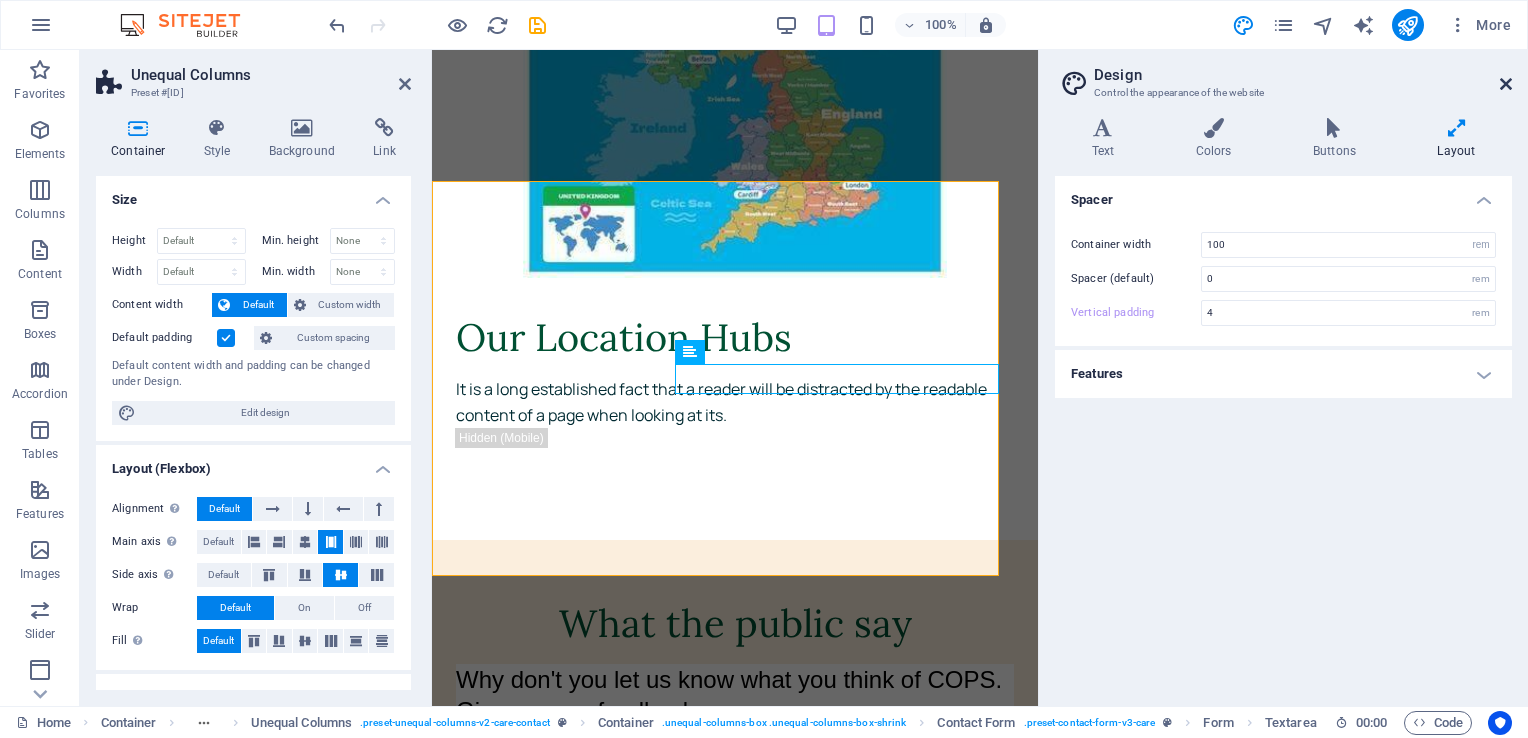 click at bounding box center [1506, 84] 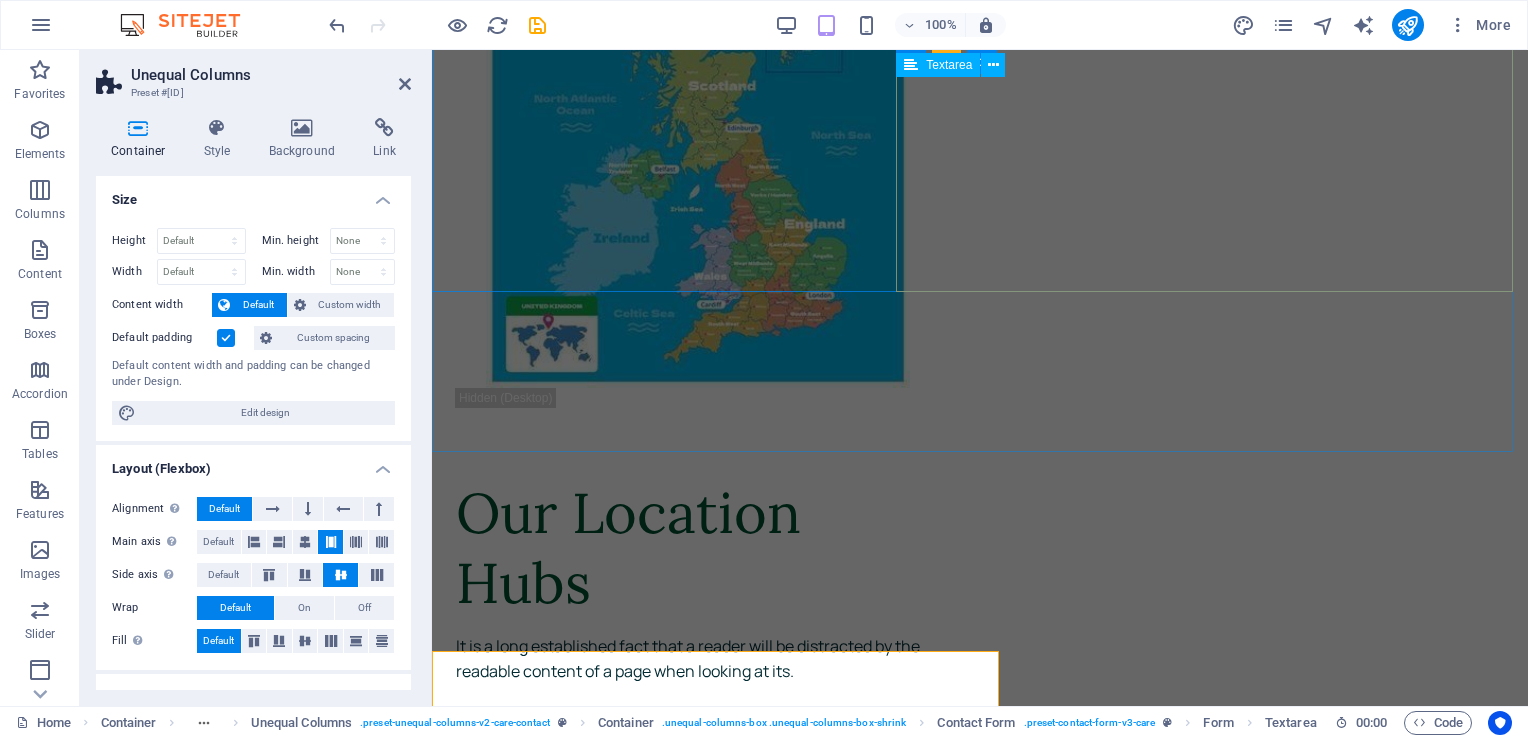 scroll, scrollTop: 6100, scrollLeft: 0, axis: vertical 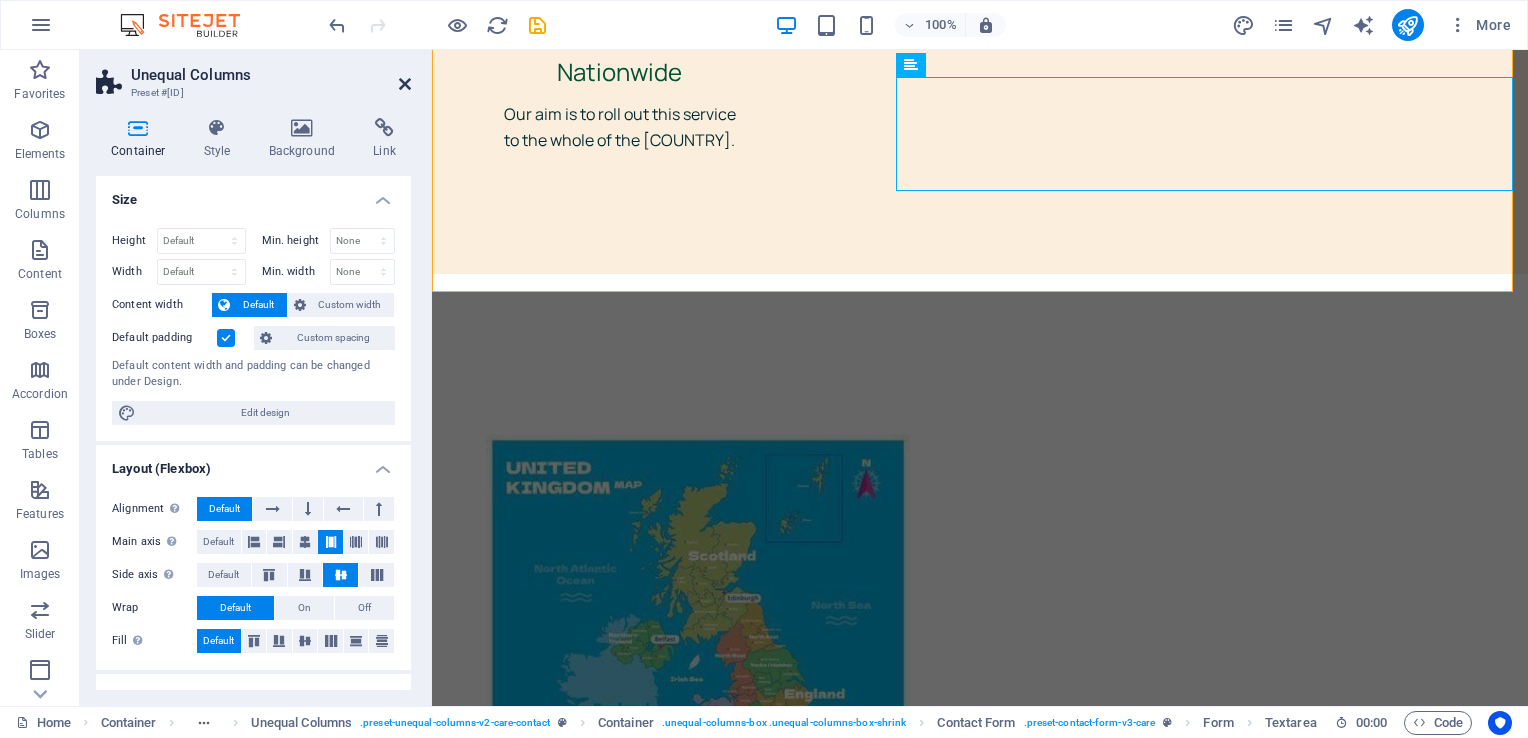 click at bounding box center [405, 84] 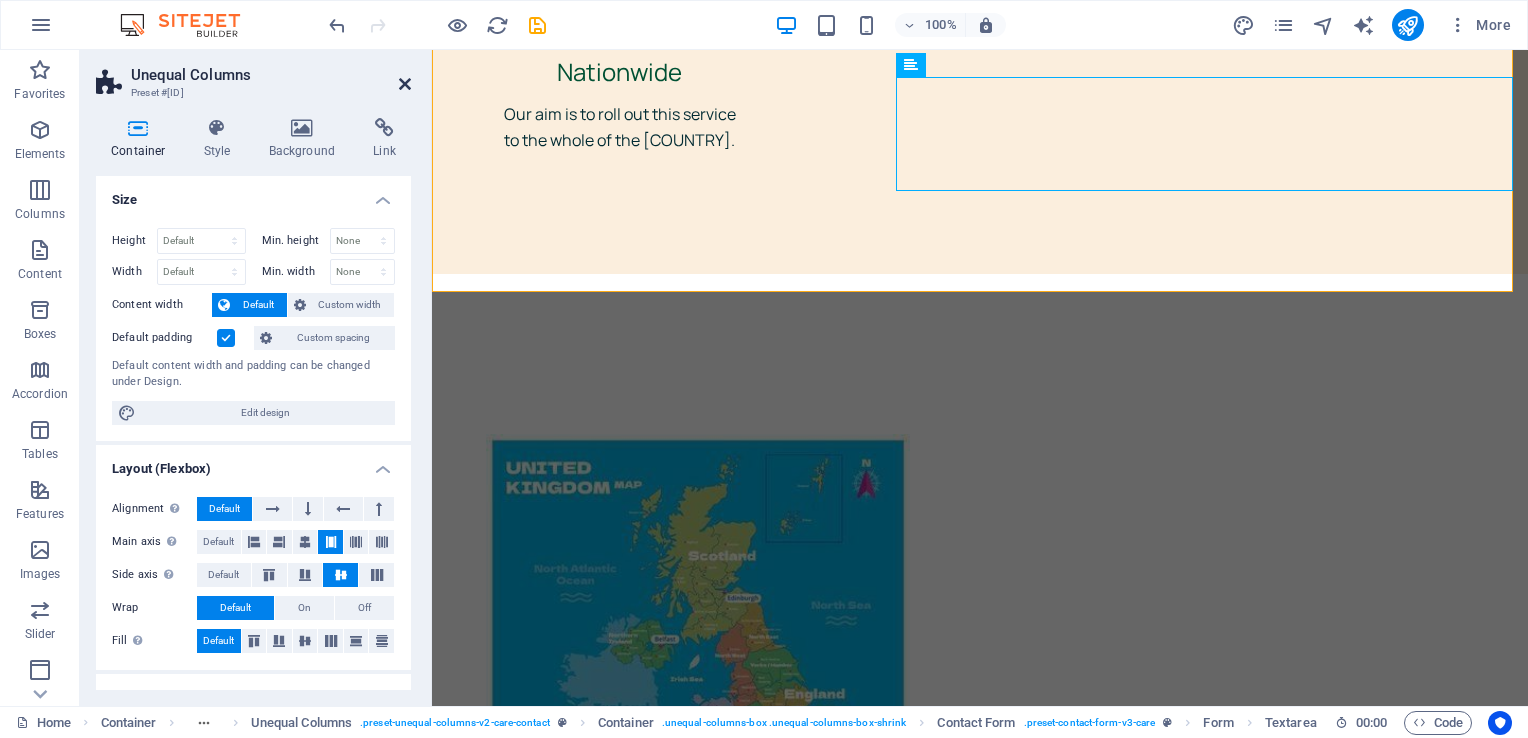 scroll, scrollTop: 5987, scrollLeft: 0, axis: vertical 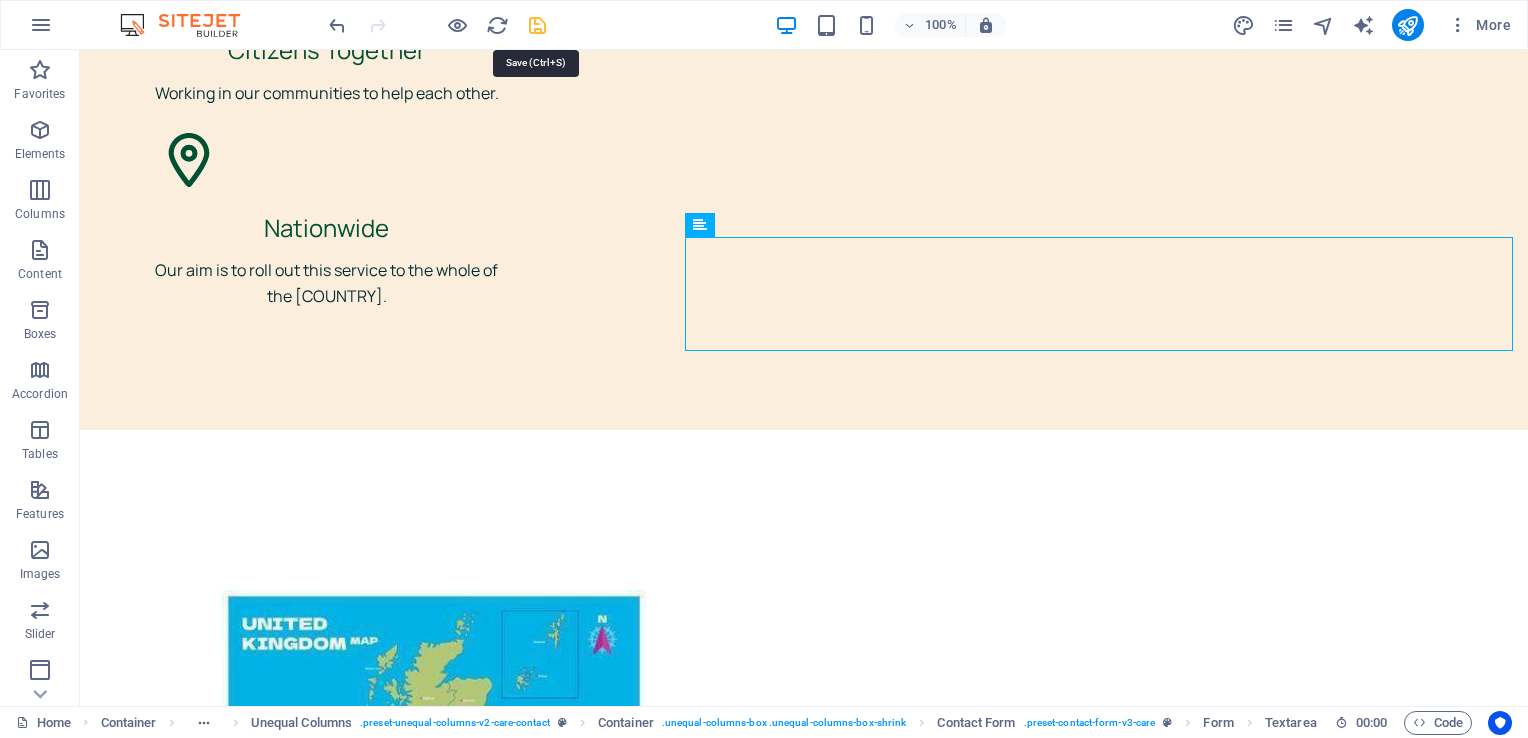 click at bounding box center (537, 25) 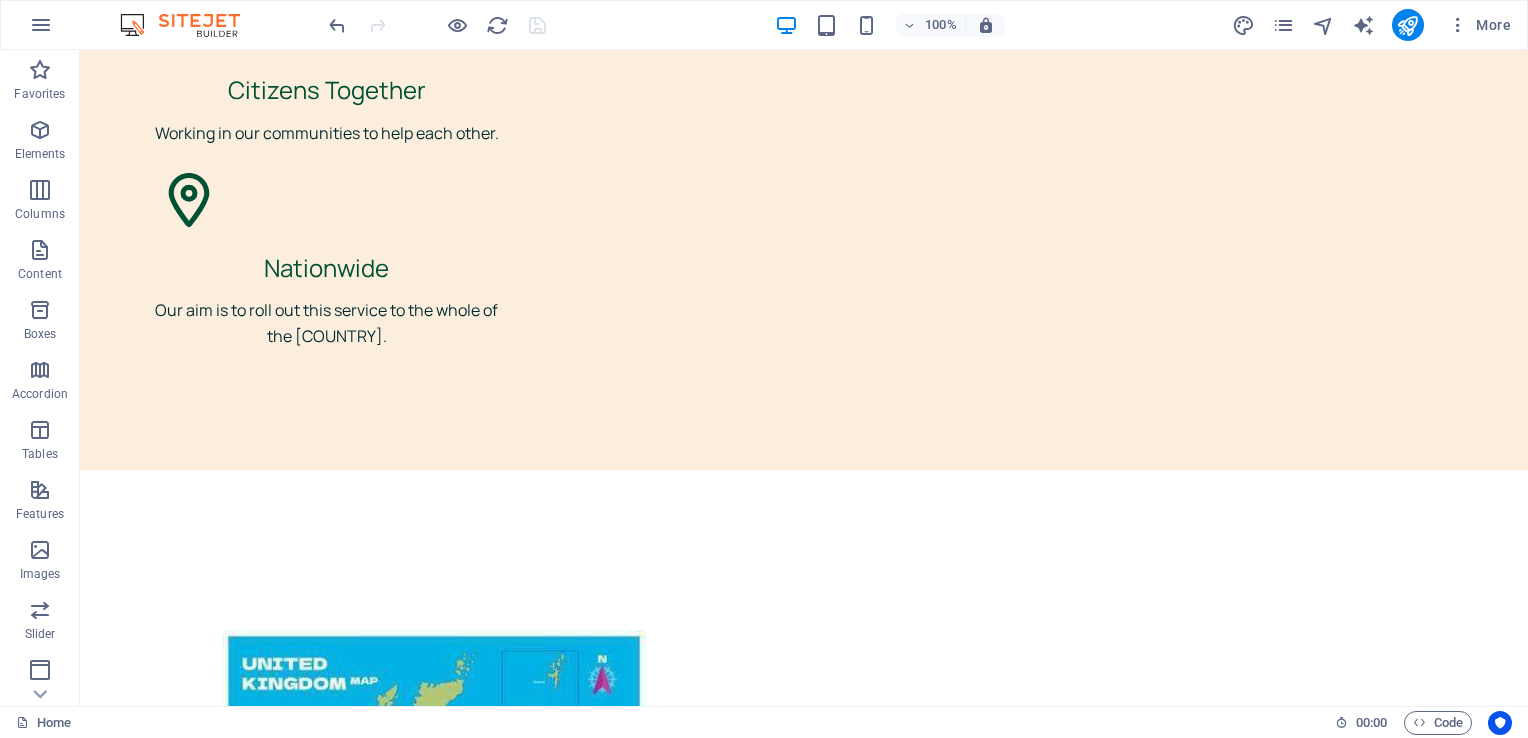 scroll, scrollTop: 5747, scrollLeft: 0, axis: vertical 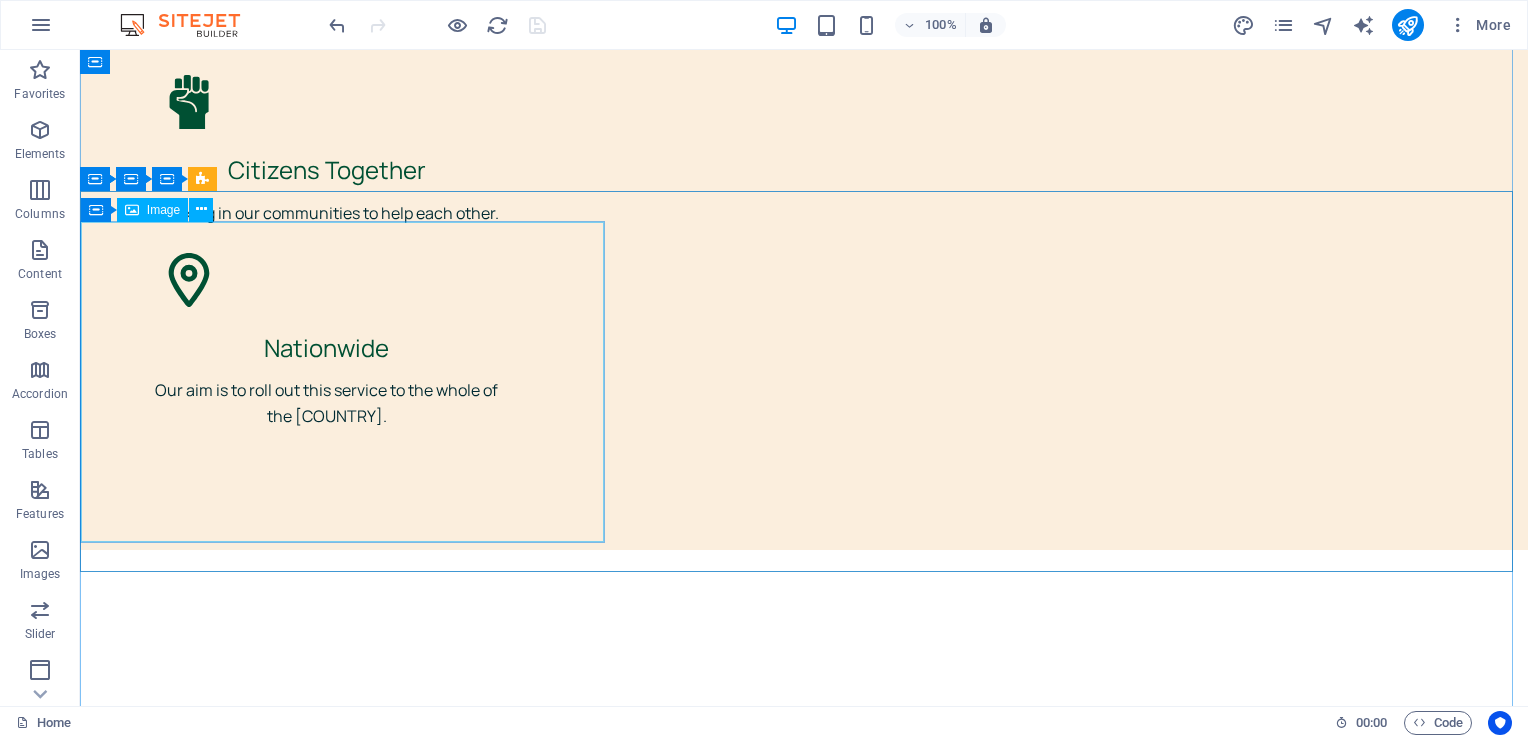 click at bounding box center (804, 2441) 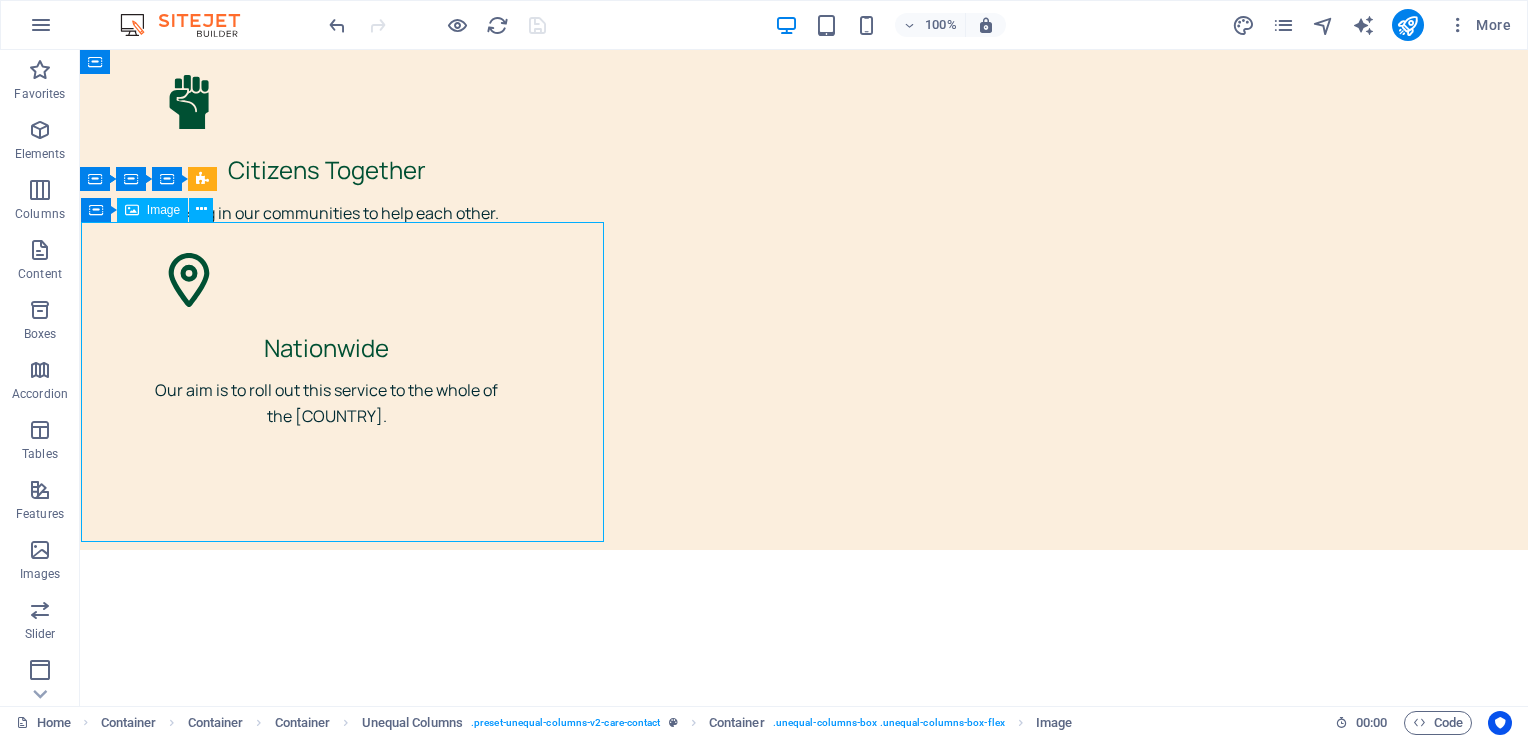 click at bounding box center (804, 2441) 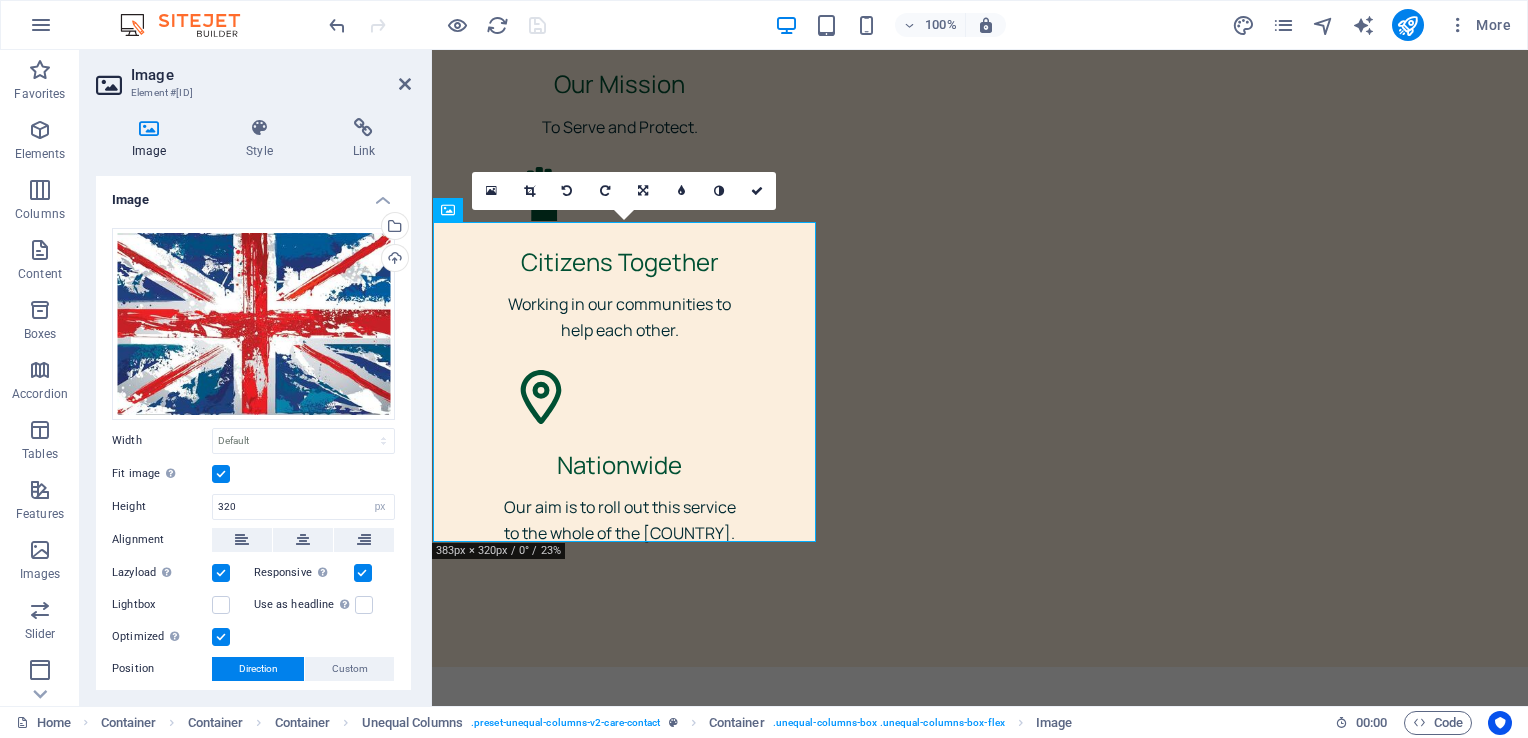 scroll, scrollTop: 5820, scrollLeft: 0, axis: vertical 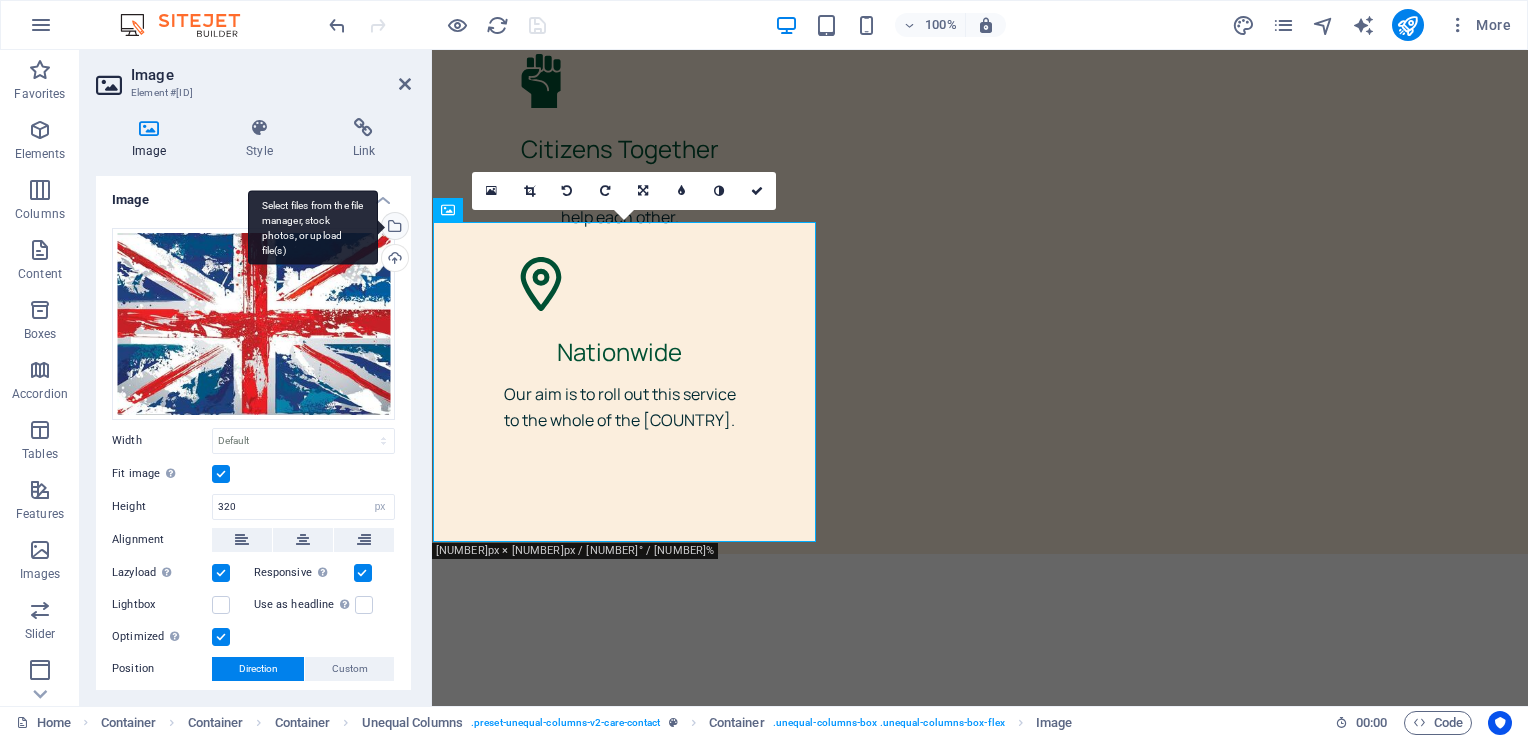 click on "Select files from the file manager, stock photos, or upload file(s)" at bounding box center (393, 228) 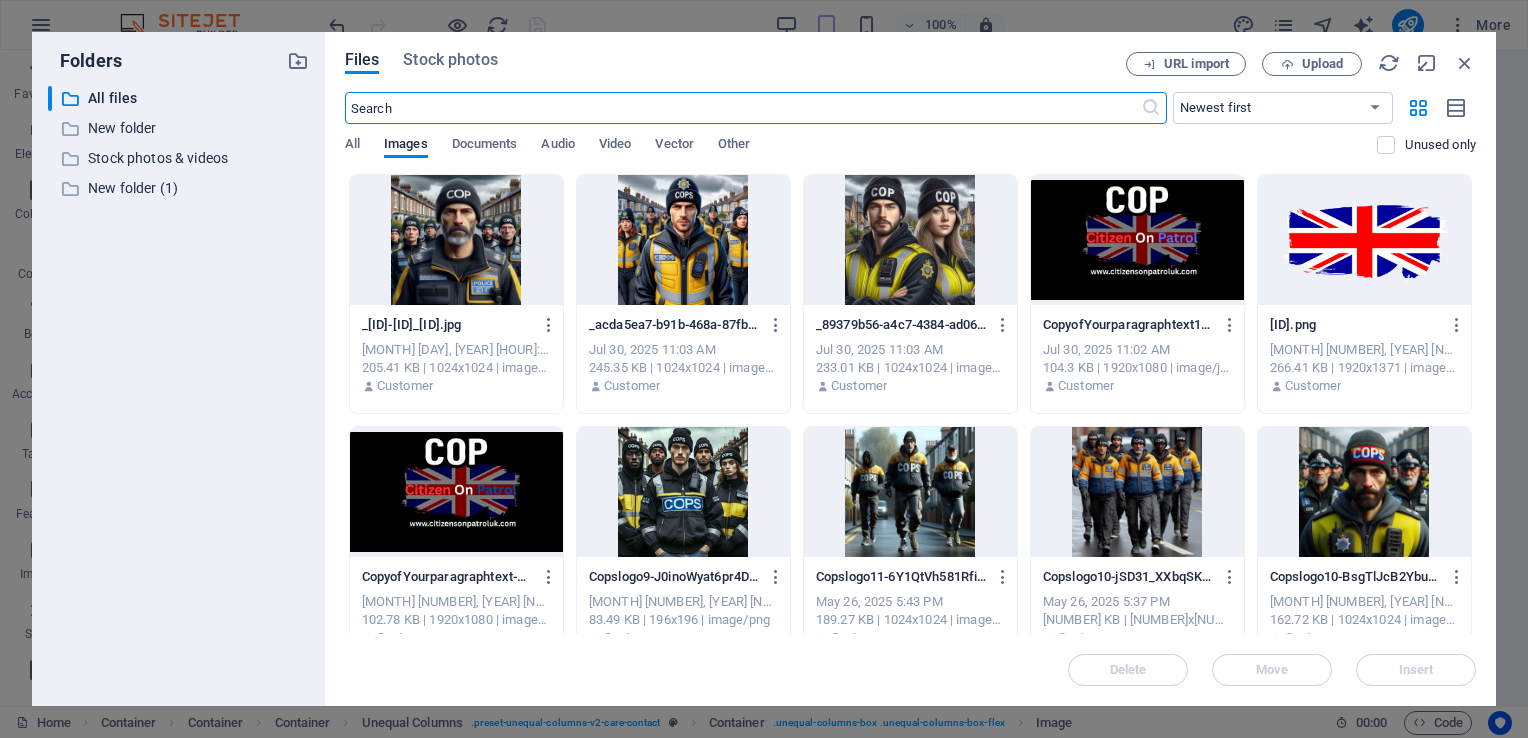 scroll, scrollTop: 6620, scrollLeft: 0, axis: vertical 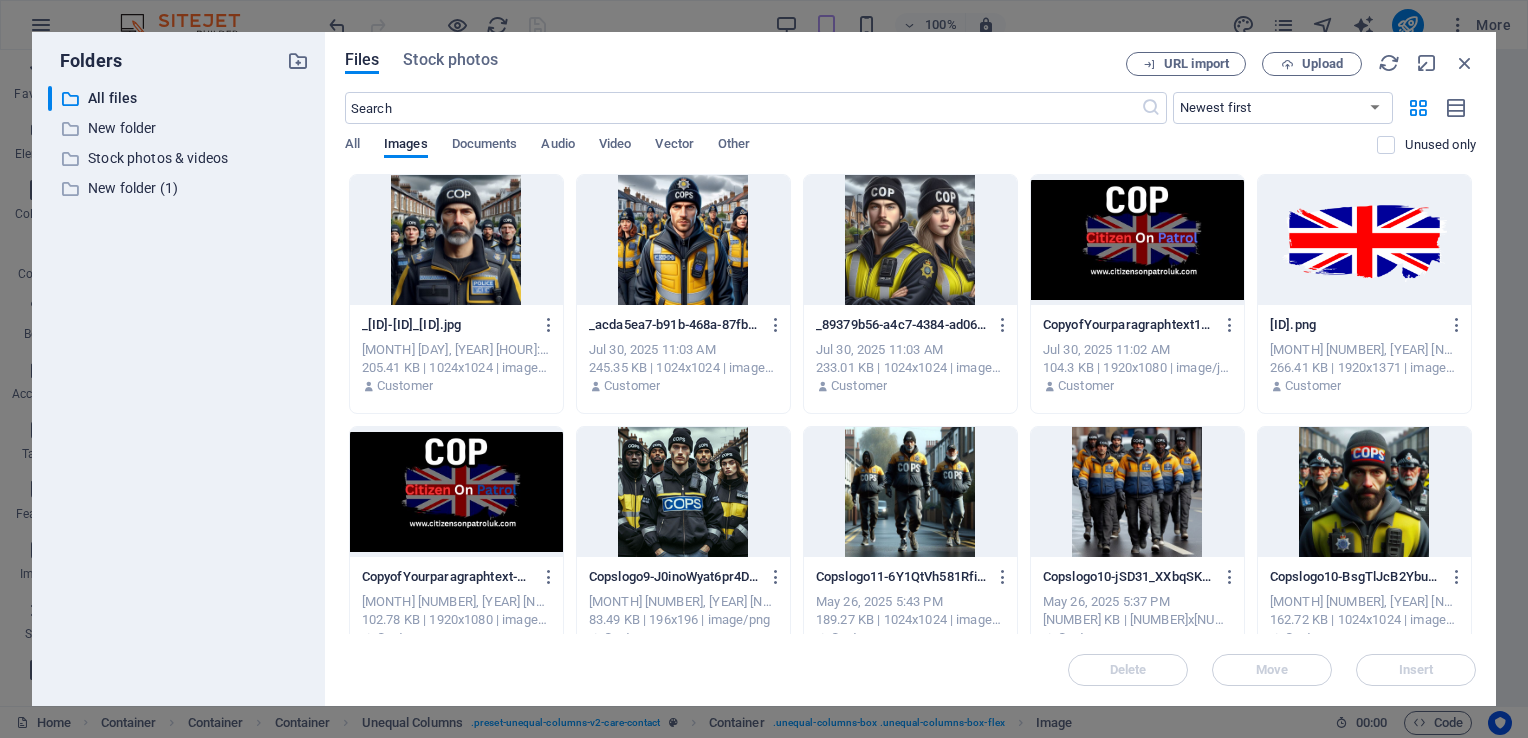 click on "Files Stock photos URL import Upload ​ Newest first Oldest first Name (A-Z) Name (Z-A) Size (0-9) Size (9-0) Resolution (0-9) Resolution (9-0) All Images Documents Audio Video Vector Other Unused only Drop files here to upload them instantly _9a10f8db-5f18-437e-aaee-88f9232a3b99-JKAHofwfUDiNh_gPFGbSrA.jpg _9a10f8db-5f18-437e-aaee-88f9232a3b99-JKAHofwfUDiNh_gPFGbSrA.jpg Jul 30, 2025 11:04 AM 205.41 KB | 1024x1024 | image/jpeg Customer _acda5ea7-b91b-468a-87fb-66b21c238d09-CaATSuG5HXazdY9DsvD3xA.jpg _acda5ea7-b91b-468a-87fb-66b21c238d09-CaATSuG5HXazdY9DsvD3xA.jpg Jul 30, 2025 11:03 AM 245.35 KB | 1024x1024 | image/jpeg Customer _89379b56-a4c7-4384-ad06-667bef7e0a0a-9-3P3GnjACMI-r-msnhDLw.jpg _89379b56-a4c7-4384-ad06-667bef7e0a0a-9-3P3GnjACMI-r-msnhDLw.jpg Jul 30, 2025 11:03 AM 233.01 KB | 1024x1024 | image/jpeg Customer CopyofYourparagraphtext1-WlDEt-IjWiqOQea8yUCiig.jpg CopyofYourparagraphtext1-WlDEt-IjWiqOQea8yUCiig.jpg Jul 30, 2025 11:02 AM 104.3 KB | 1920x1080 | image/jpeg Customer Jul 29, 2025 11:24 AM" at bounding box center (910, 369) 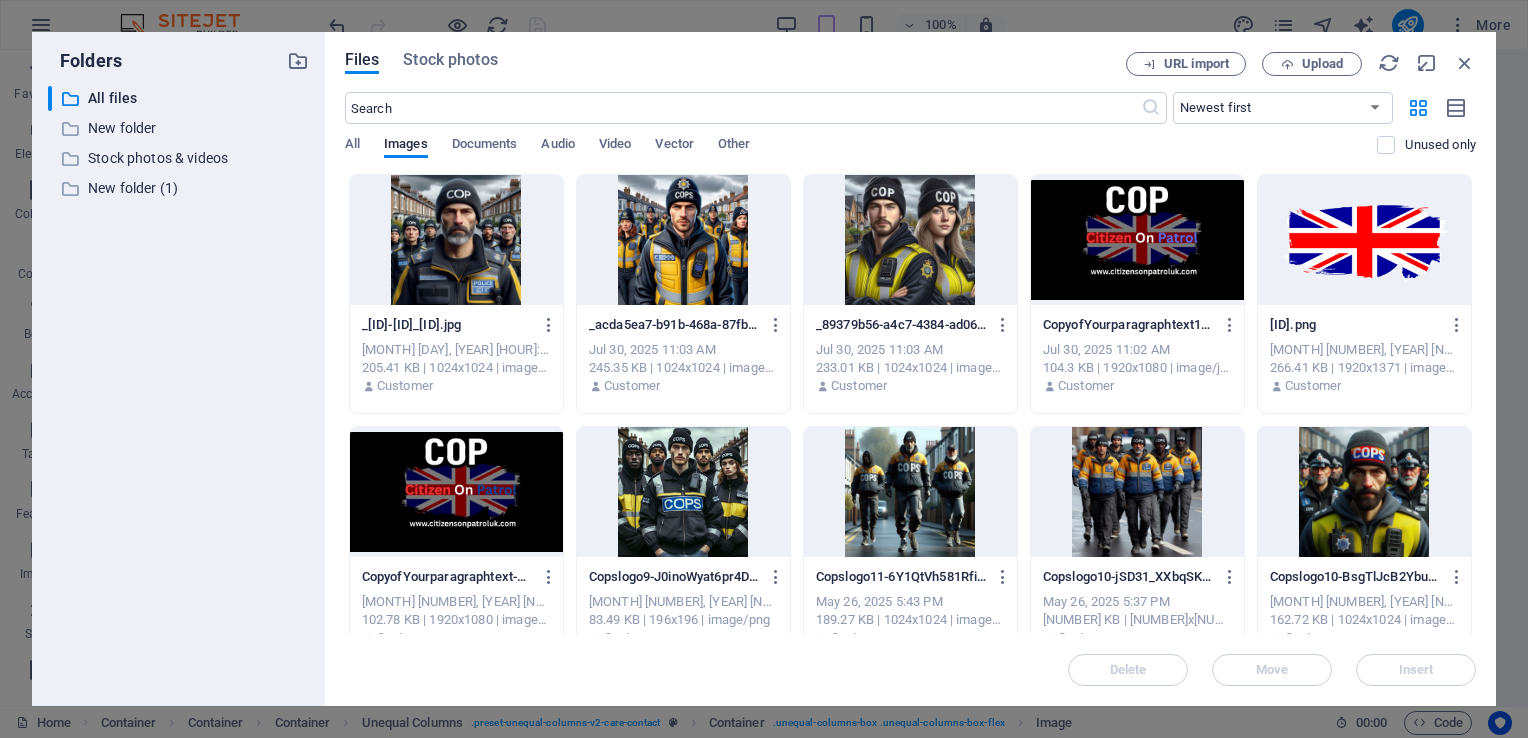 click on "_9a10f8db-5f18-437e-aaee-88f9232a3b99-JKAHofwfUDiNh_gPFGbSrA.jpg _9a10f8db-5f18-437e-aaee-88f9232a3b99-JKAHofwfUDiNh_gPFGbSrA.jpg Jul 30, 2025 11:04 AM 205.41 KB | 1024x1024 | image/jpeg Customer _acda5ea7-b91b-468a-87fb-66b21c238d09-CaATSuG5HXazdY9DsvD3xA.jpg _acda5ea7-b91b-468a-87fb-66b21c238d09-CaATSuG5HXazdY9DsvD3xA.jpg Jul 30, 2025 11:03 AM 245.35 KB | 1024x1024 | image/jpeg Customer _89379b56-a4c7-4384-ad06-667bef7e0a0a-9-3P3GnjACMI-r-msnhDLw.jpg _89379b56-a4c7-4384-ad06-667bef7e0a0a-9-3P3GnjACMI-r-msnhDLw.jpg Jul 30, 2025 11:03 AM 233.01 KB | 1024x1024 | image/jpeg Customer CopyofYourparagraphtext1-WlDEt-IjWiqOQea8yUCiig.jpg CopyofYourparagraphtext1-WlDEt-IjWiqOQea8yUCiig.jpg Jul 30, 2025 11:02 AM 104.3 KB | 1920x1080 | image/jpeg Customer union-jack-flag-P-gpgf5_Hn3IHYA5AG3rSA.png union-jack-flag-P-gpgf5_Hn3IHYA5AG3rSA.png Jul 29, 2025 11:24 AM 266.41 KB | 1920x1371 | image/png Customer CopyofYourparagraphtext-mVdOvRZmS9VNclnSG11W6w.jpg CopyofYourparagraphtext-mVdOvRZmS9VNclnSG11W6w.jpg Customer" at bounding box center (910, 924) 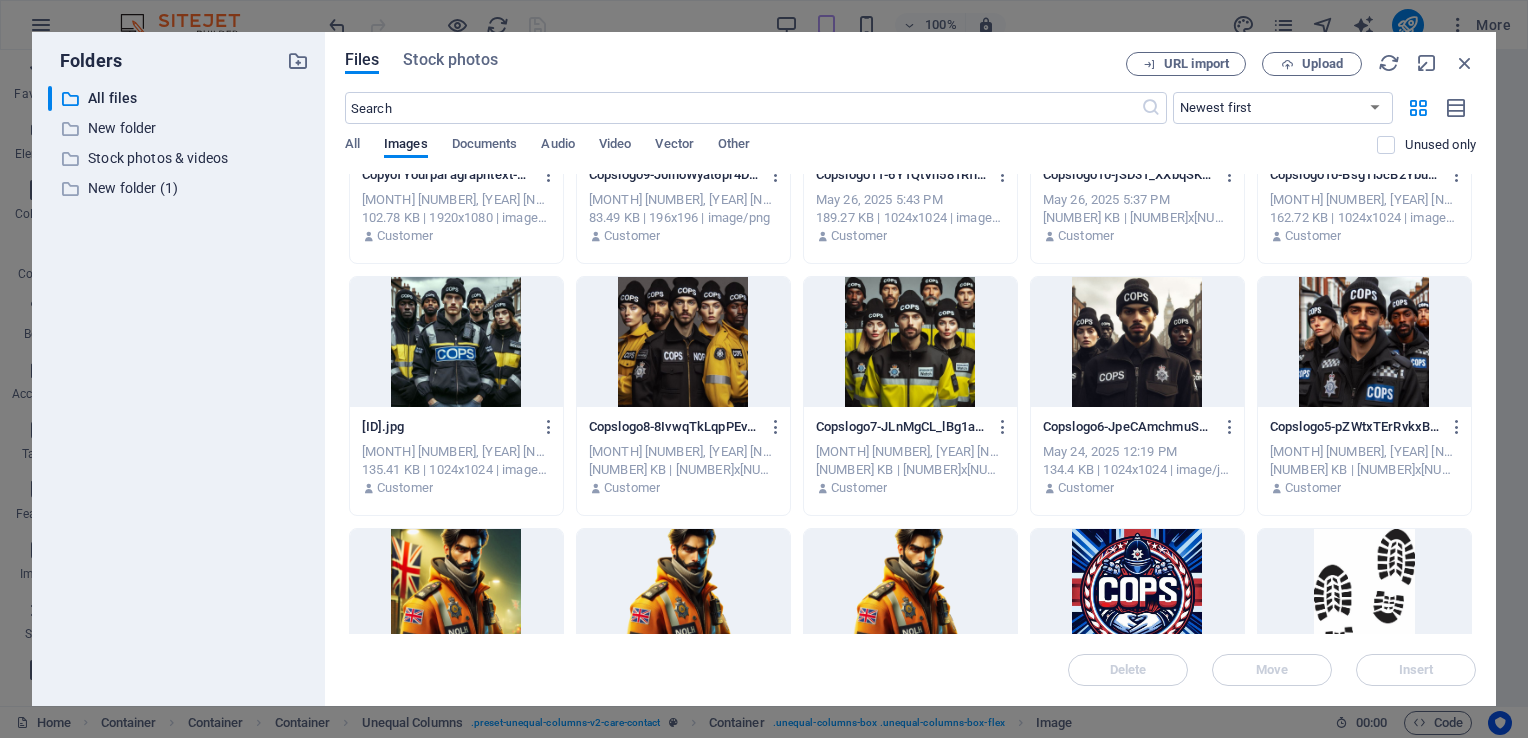 click on "_9a10f8db-5f18-437e-aaee-88f9232a3b99-JKAHofwfUDiNh_gPFGbSrA.jpg _9a10f8db-5f18-437e-aaee-88f9232a3b99-JKAHofwfUDiNh_gPFGbSrA.jpg Jul 30, 2025 11:04 AM 205.41 KB | 1024x1024 | image/jpeg Customer _acda5ea7-b91b-468a-87fb-66b21c238d09-CaATSuG5HXazdY9DsvD3xA.jpg _acda5ea7-b91b-468a-87fb-66b21c238d09-CaATSuG5HXazdY9DsvD3xA.jpg Jul 30, 2025 11:03 AM 245.35 KB | 1024x1024 | image/jpeg Customer _89379b56-a4c7-4384-ad06-667bef7e0a0a-9-3P3GnjACMI-r-msnhDLw.jpg _89379b56-a4c7-4384-ad06-667bef7e0a0a-9-3P3GnjACMI-r-msnhDLw.jpg Jul 30, 2025 11:03 AM 233.01 KB | 1024x1024 | image/jpeg Customer CopyofYourparagraphtext1-WlDEt-IjWiqOQea8yUCiig.jpg CopyofYourparagraphtext1-WlDEt-IjWiqOQea8yUCiig.jpg Jul 30, 2025 11:02 AM 104.3 KB | 1920x1080 | image/jpeg Customer union-jack-flag-P-gpgf5_Hn3IHYA5AG3rSA.png union-jack-flag-P-gpgf5_Hn3IHYA5AG3rSA.png Jul 29, 2025 11:24 AM 266.41 KB | 1920x1371 | image/png Customer CopyofYourparagraphtext-mVdOvRZmS9VNclnSG11W6w.jpg CopyofYourparagraphtext-mVdOvRZmS9VNclnSG11W6w.jpg Customer" at bounding box center [910, 522] 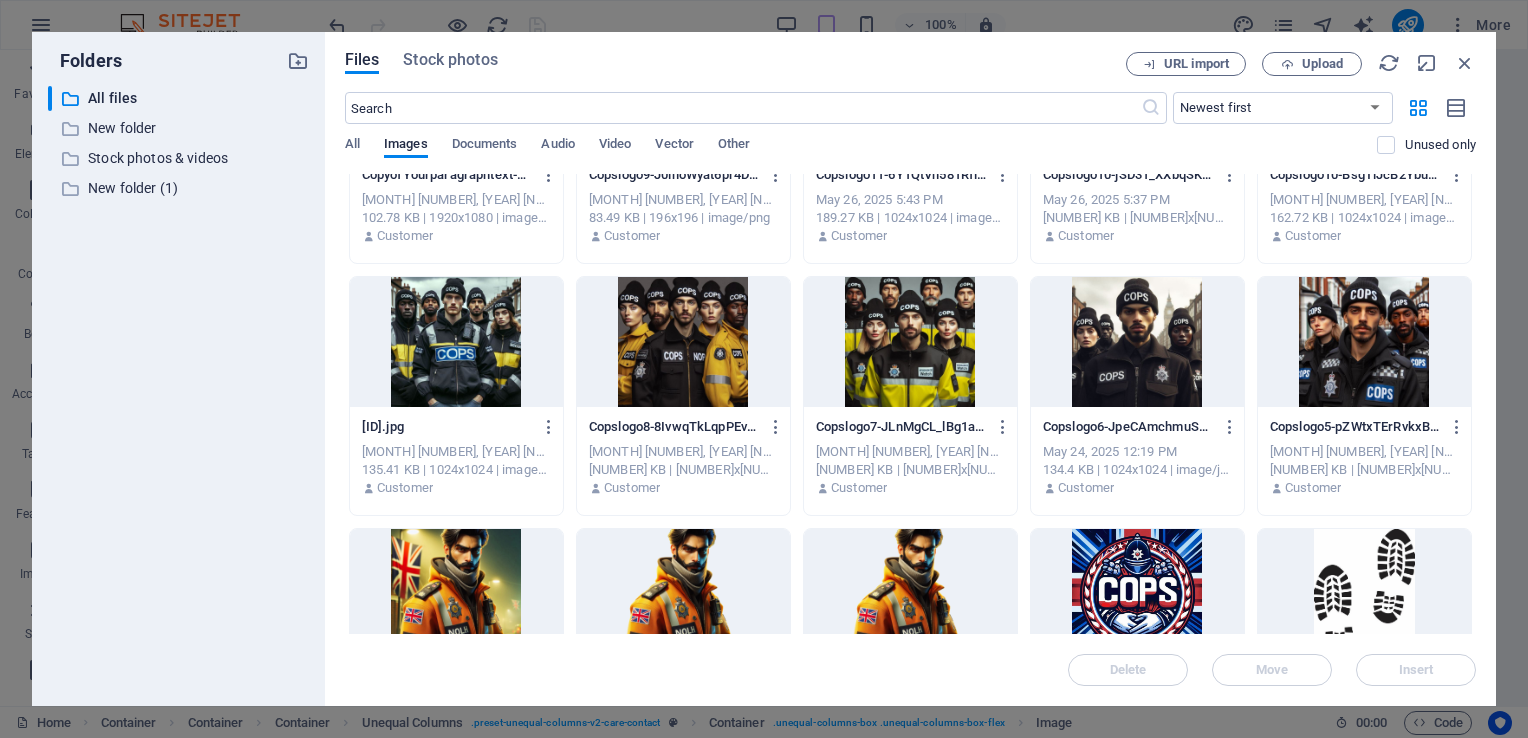 scroll, scrollTop: 804, scrollLeft: 0, axis: vertical 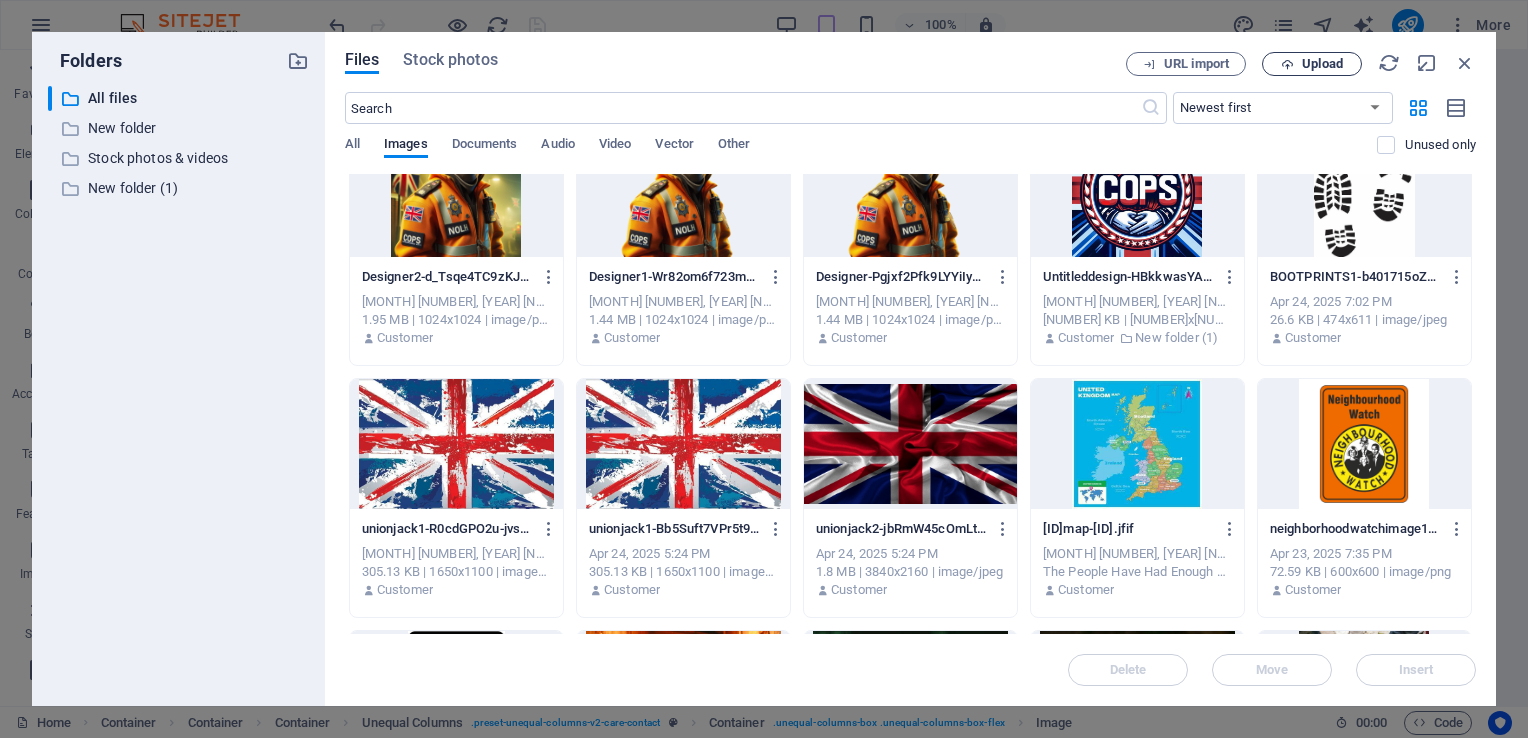 click on "Upload" at bounding box center [1312, 64] 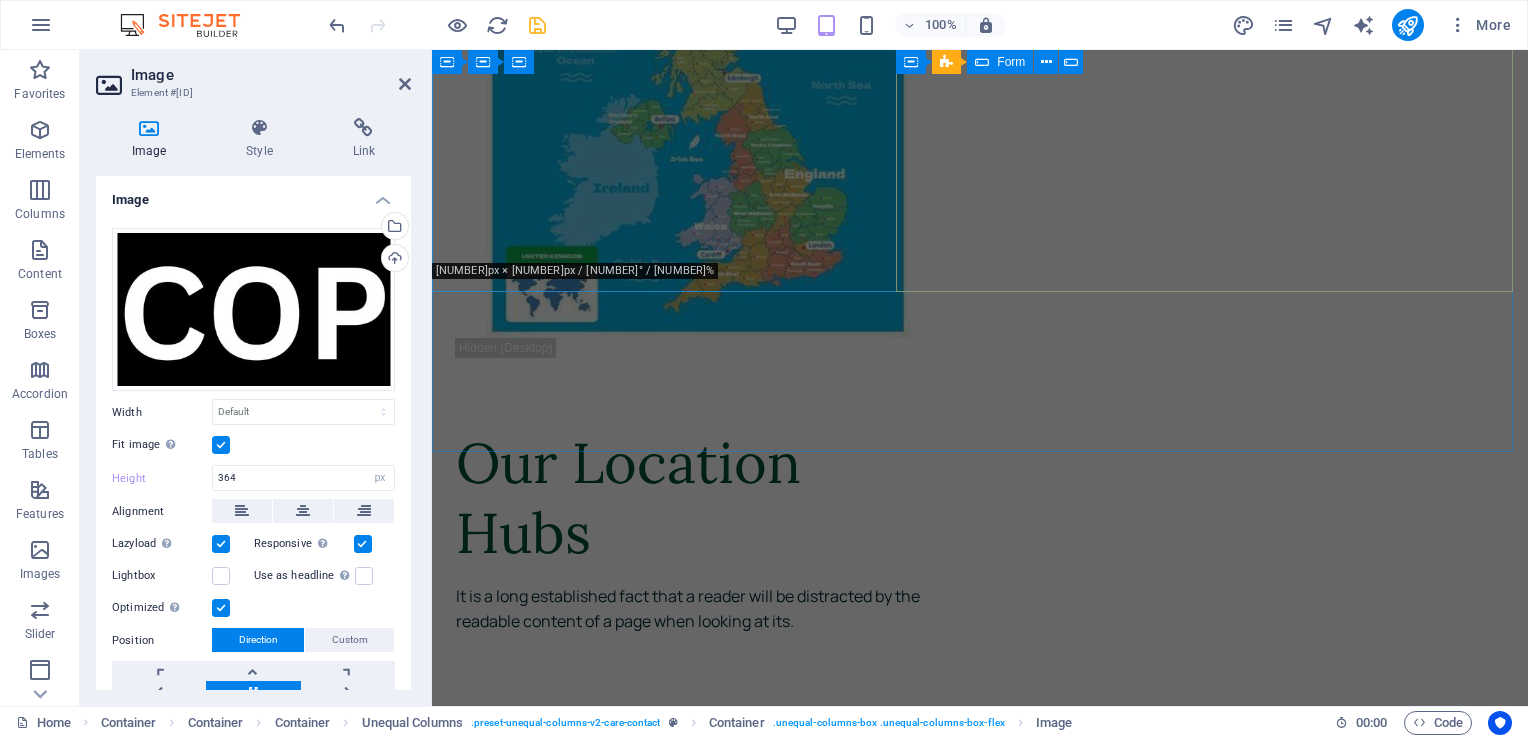 scroll, scrollTop: 6100, scrollLeft: 0, axis: vertical 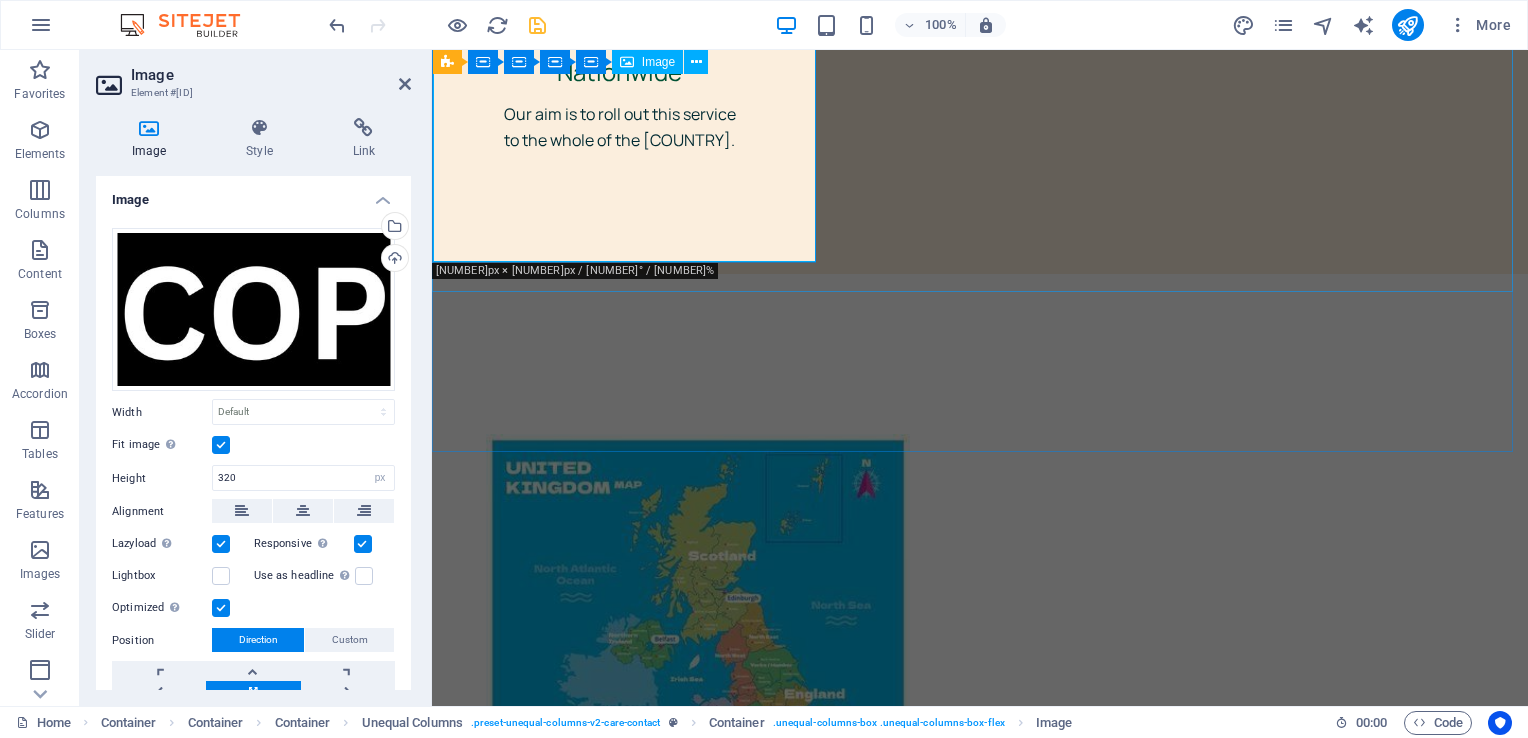 click at bounding box center [980, 2235] 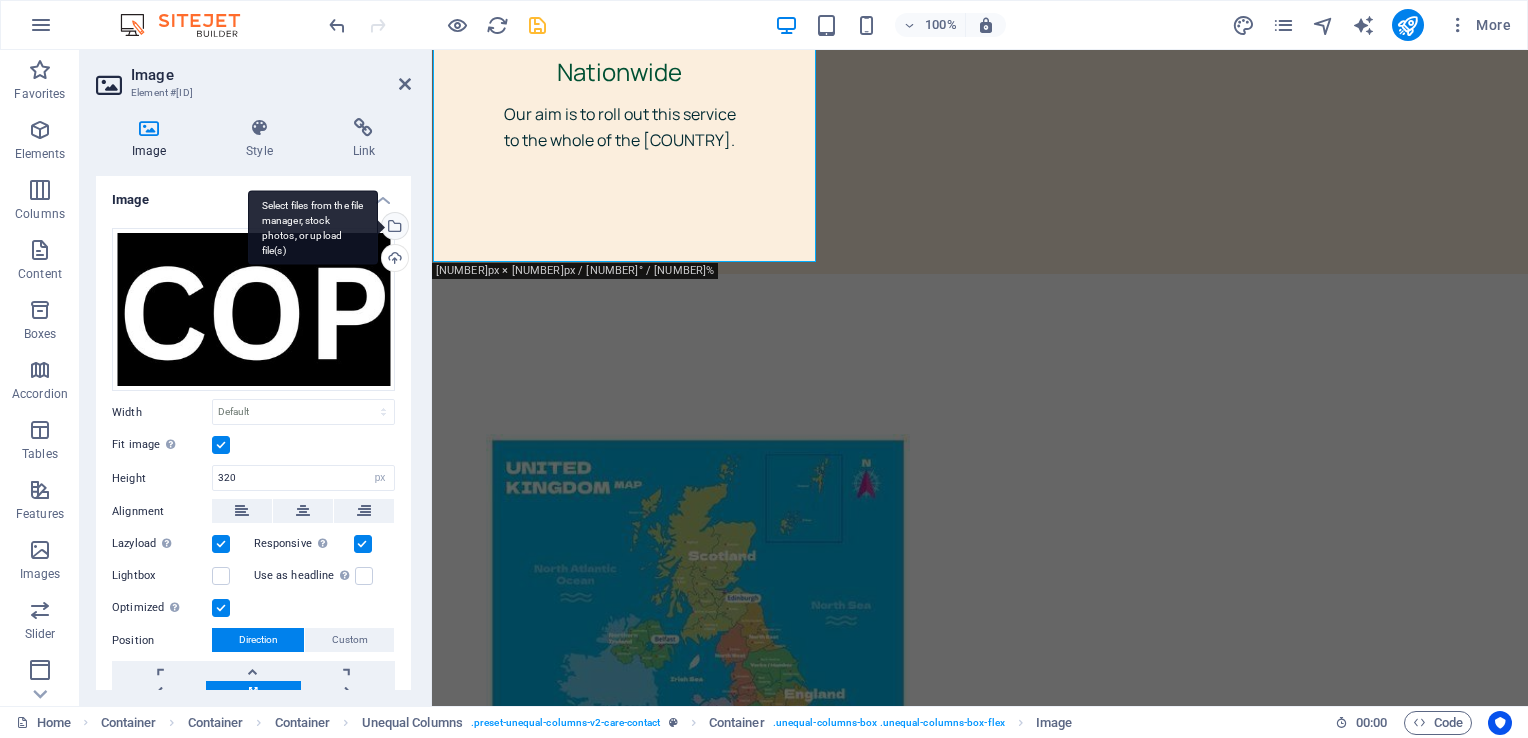 click on "Select files from the file manager, stock photos, or upload file(s)" at bounding box center [393, 228] 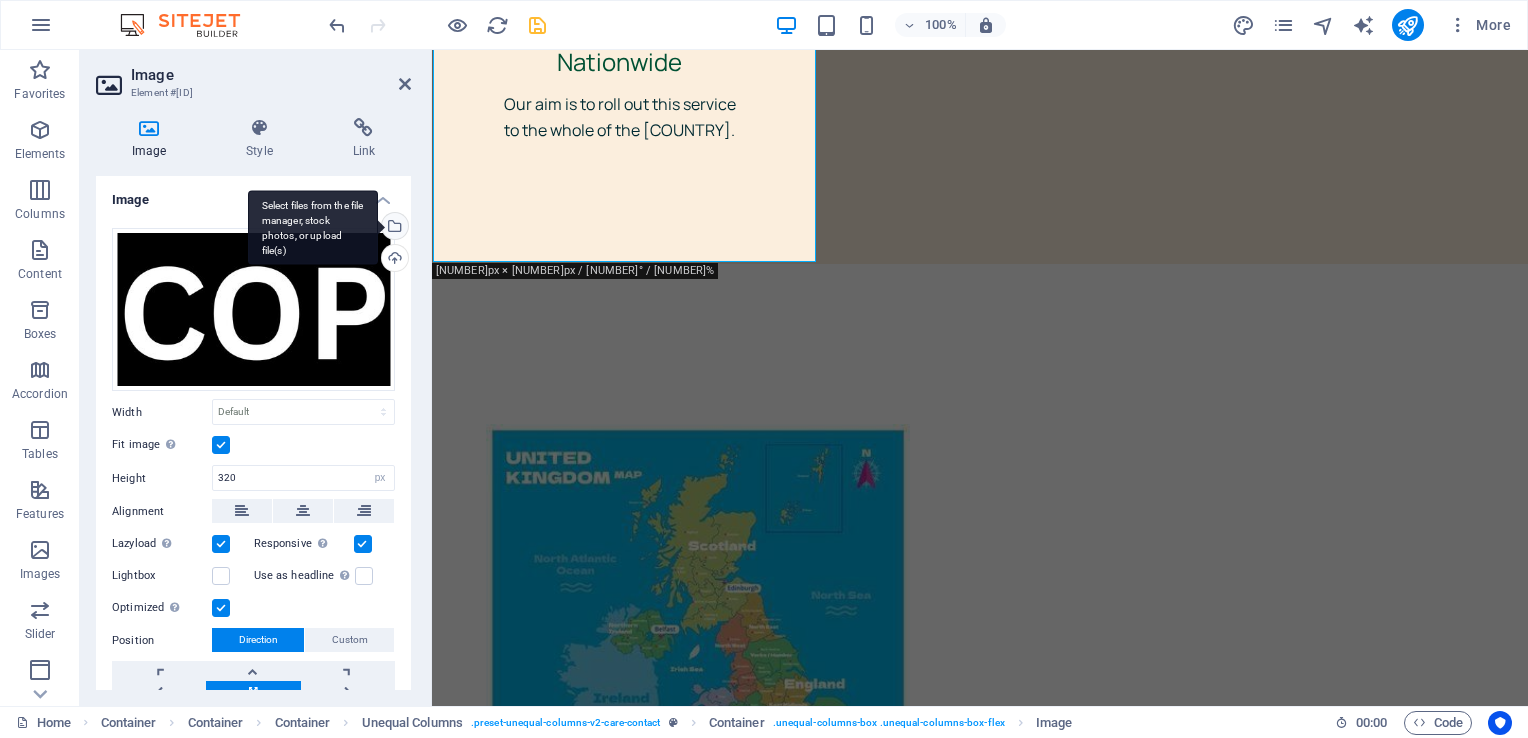 scroll, scrollTop: 6620, scrollLeft: 0, axis: vertical 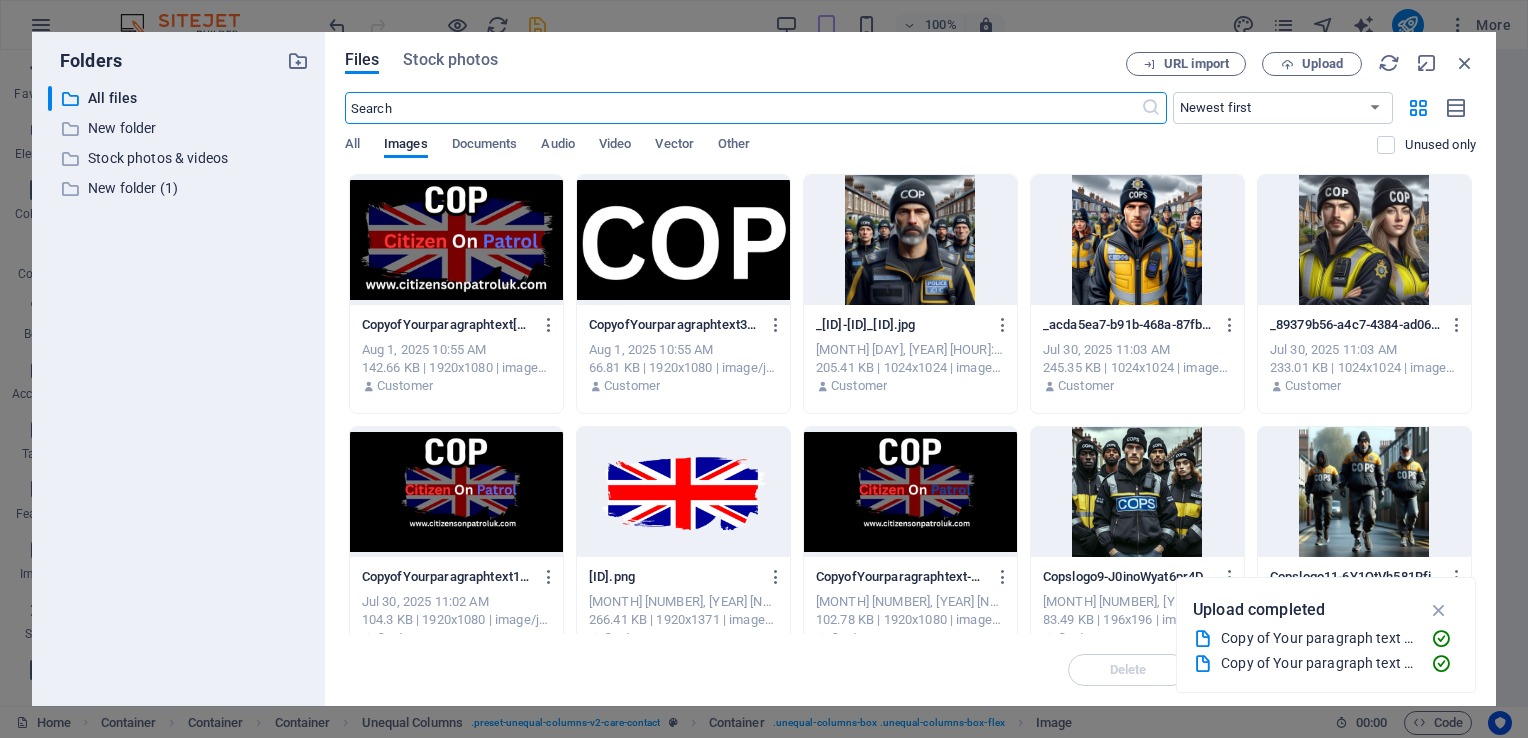 click at bounding box center [456, 240] 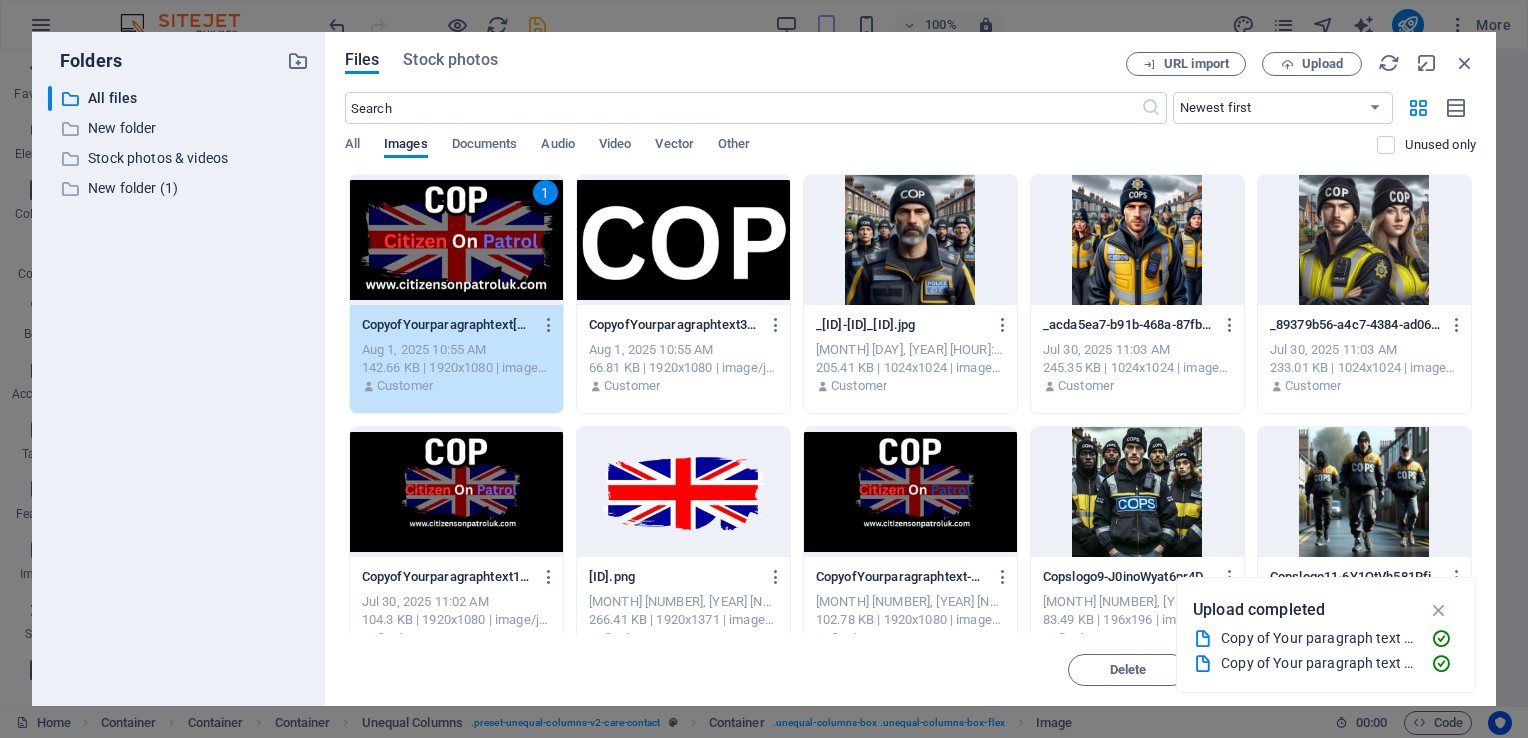 click on "1" at bounding box center (456, 240) 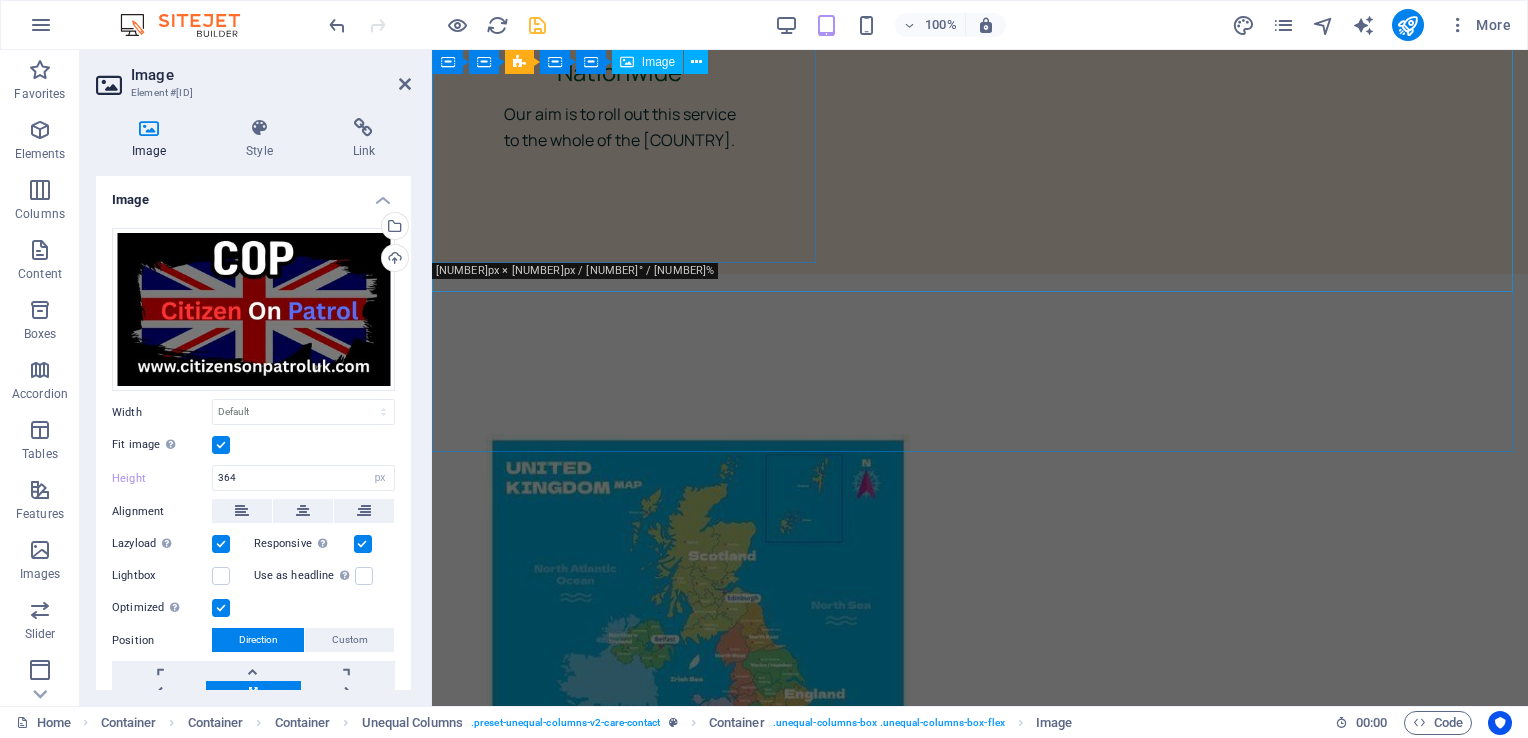 type on "320" 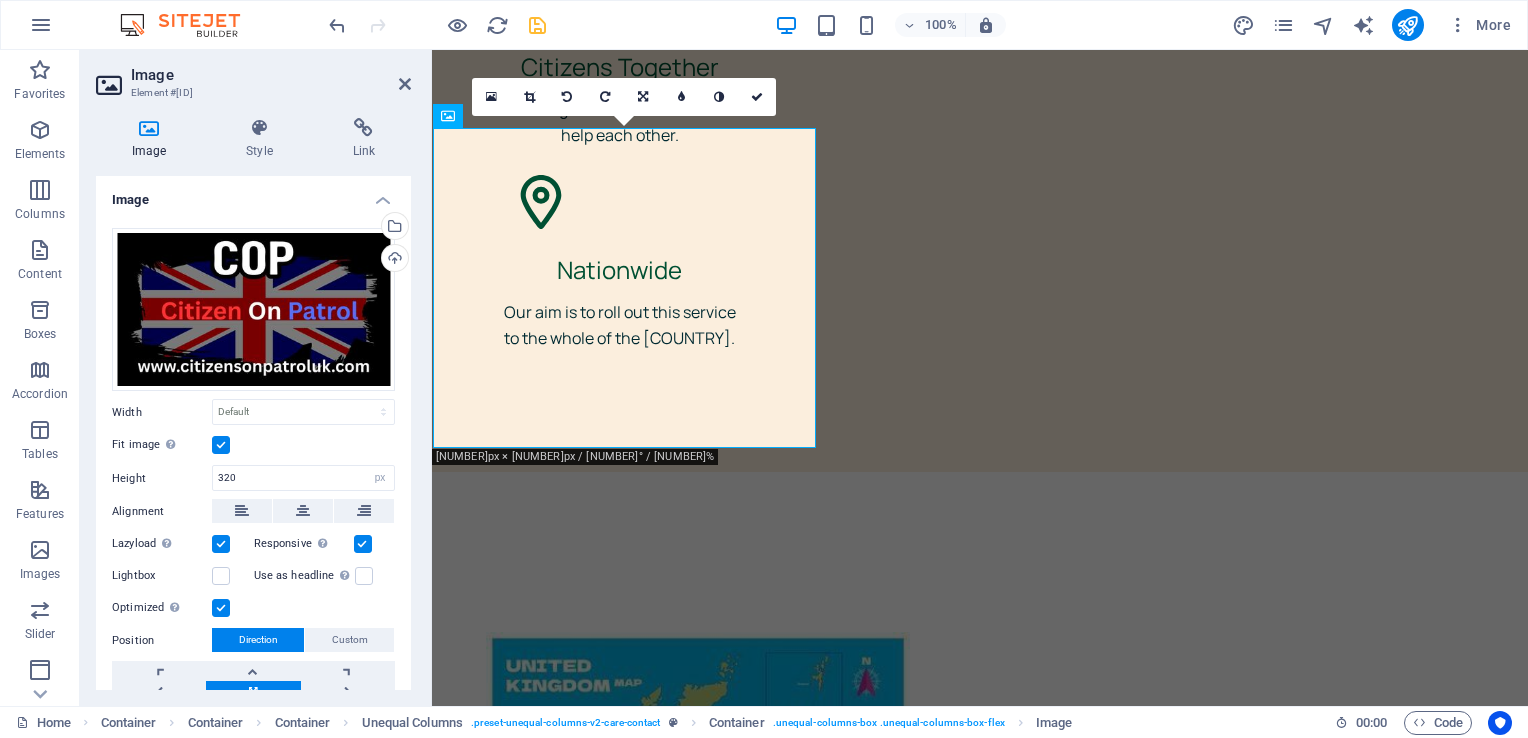scroll, scrollTop: 5900, scrollLeft: 0, axis: vertical 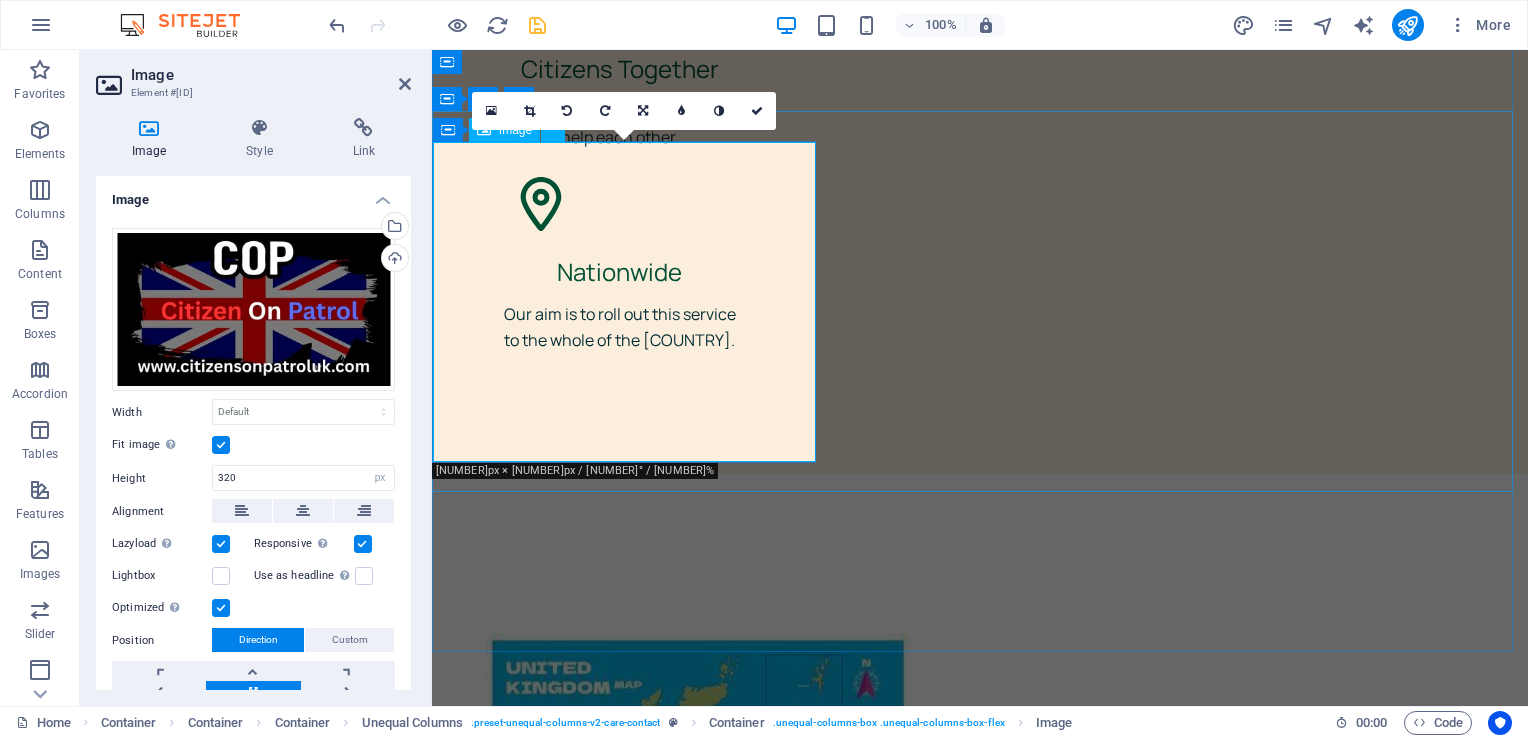 click at bounding box center (980, 2435) 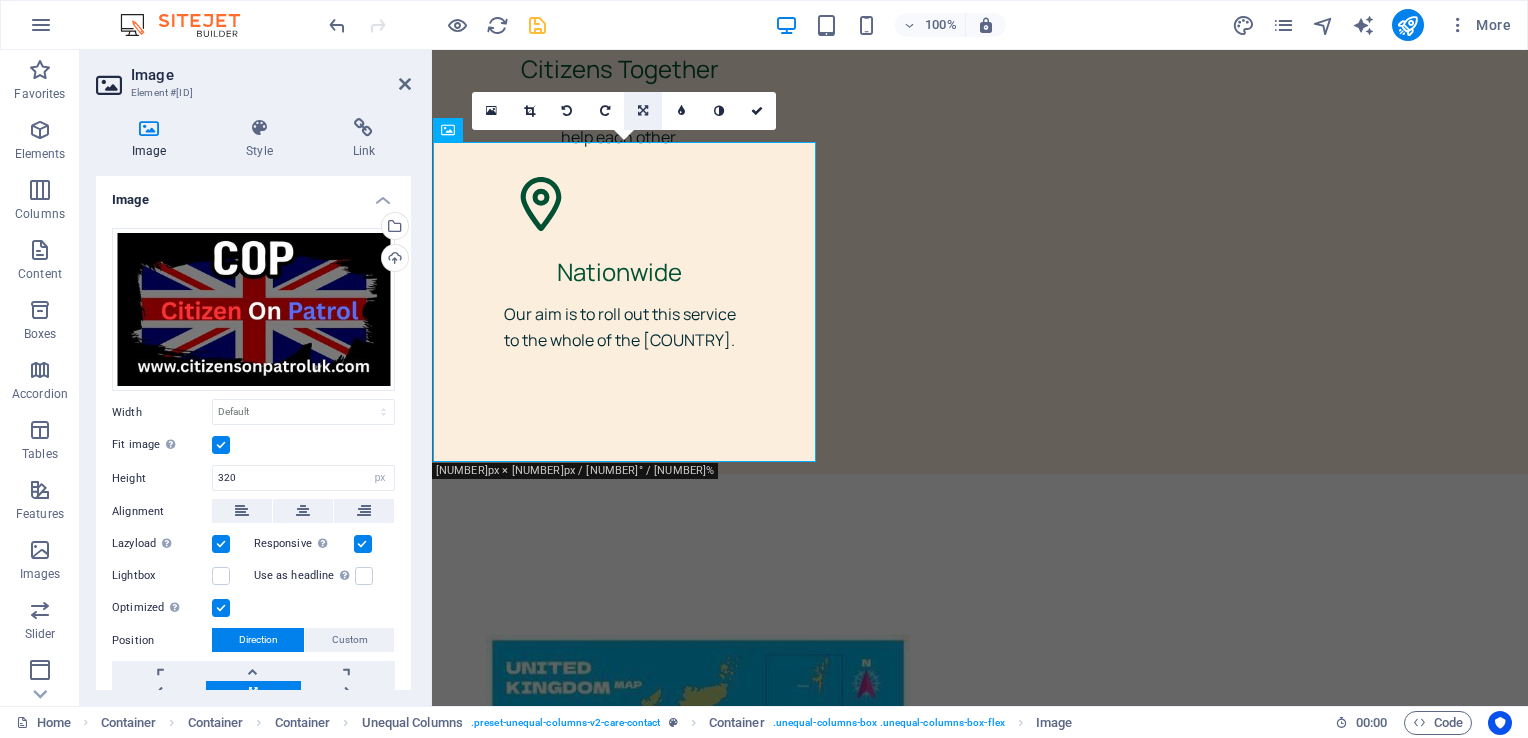 click at bounding box center [643, 111] 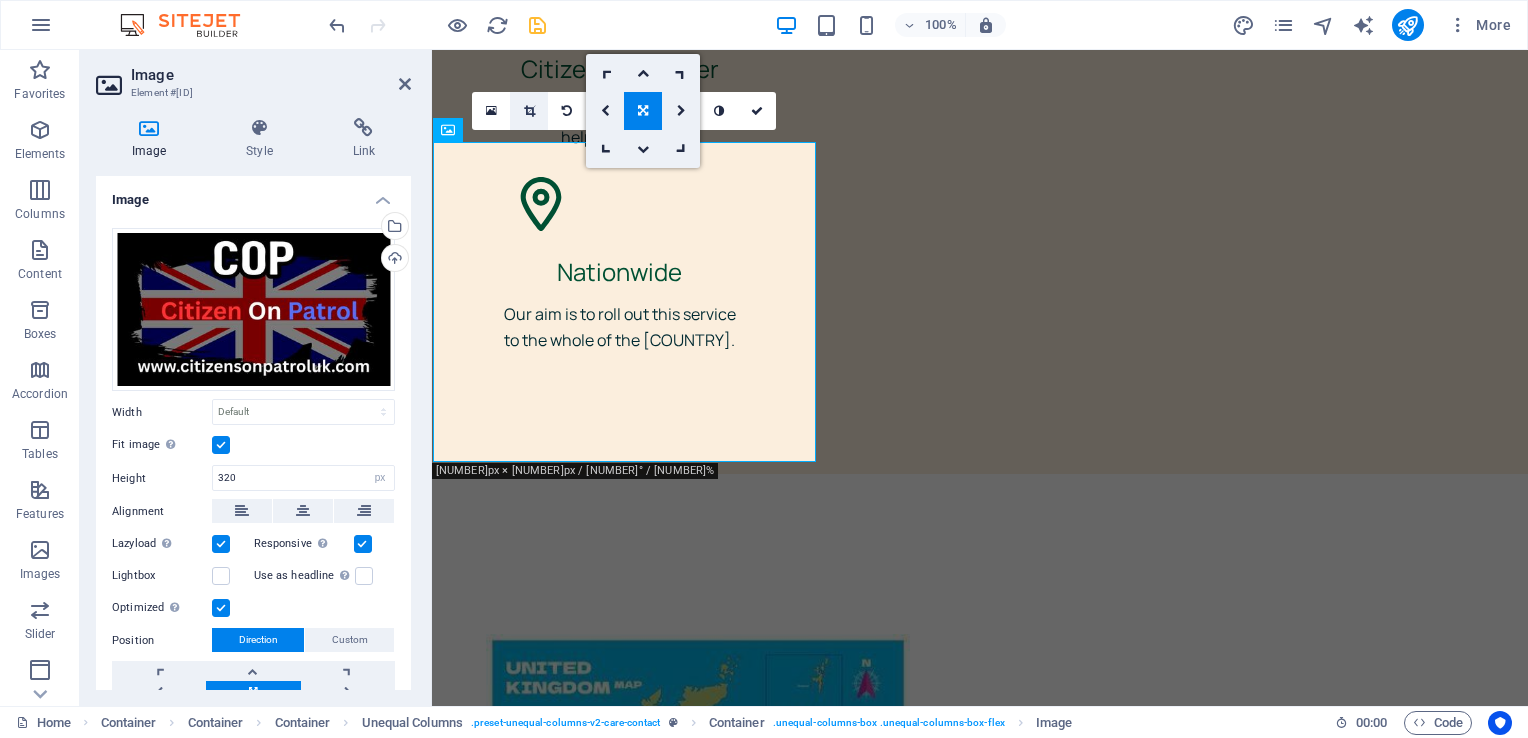 click at bounding box center [529, 111] 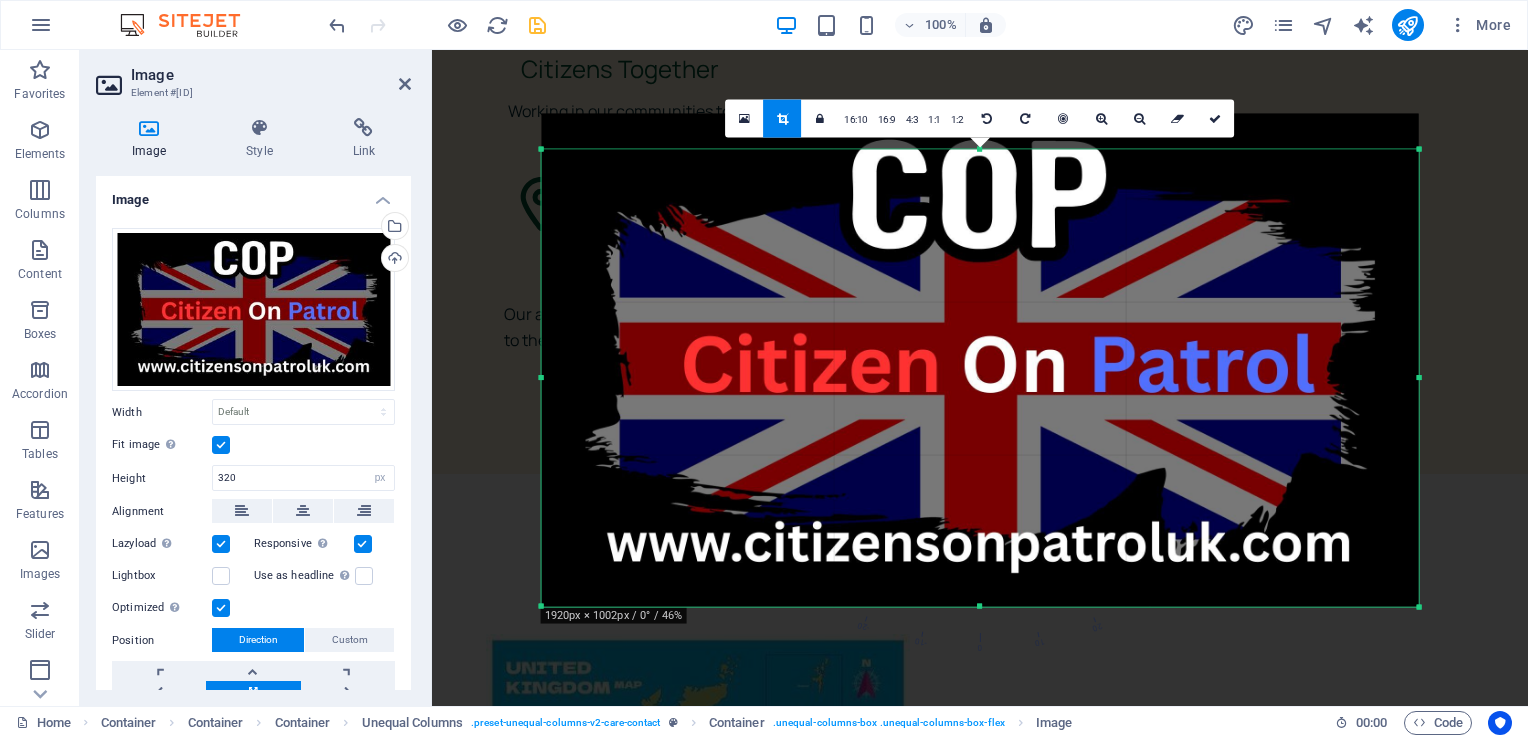 drag, startPoint x: 540, startPoint y: 130, endPoint x: 638, endPoint y: 166, distance: 104.40307 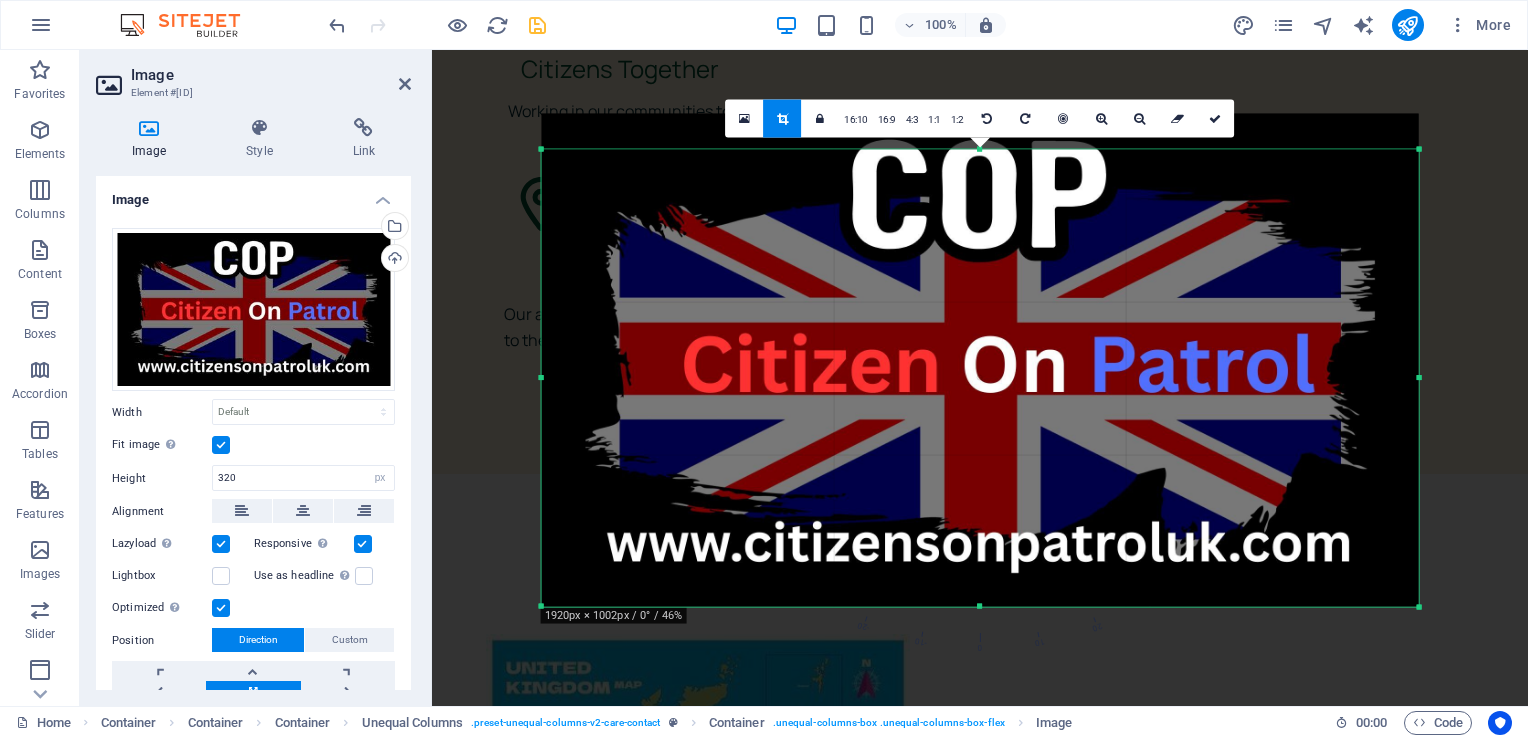 click on "180 170 160 150 140 130 120 110 100 90 80 70 60 50 40 30 20 10 0 -10 -20 -30 -40 -50 -60 -70 -80 -90 -100 -110 -120 -130 -140 -150 -160 -170 1920px × 1002px / 0° / 46% 16:10 16:9 4:3 1:1 1:2 0" at bounding box center [980, 378] 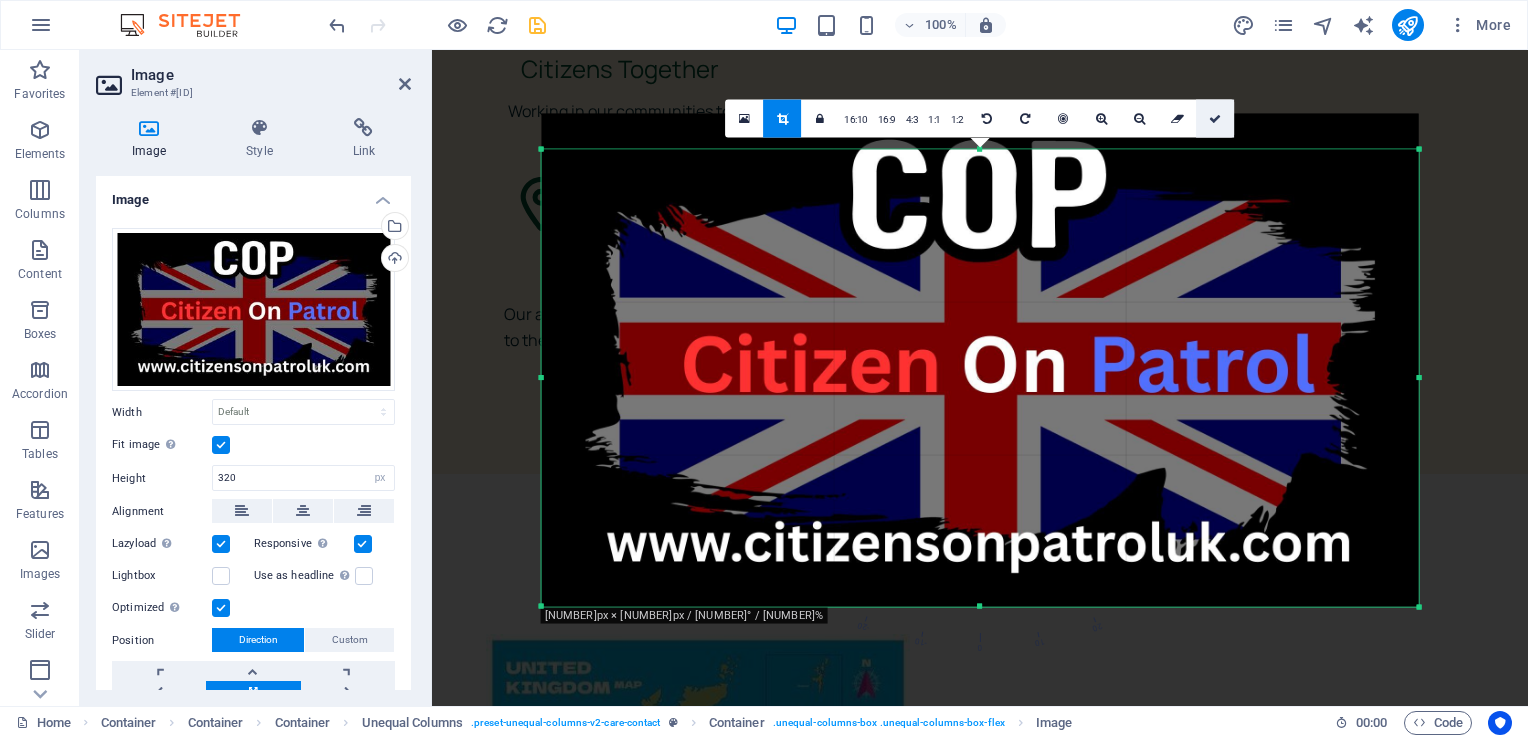 click at bounding box center [1215, 119] 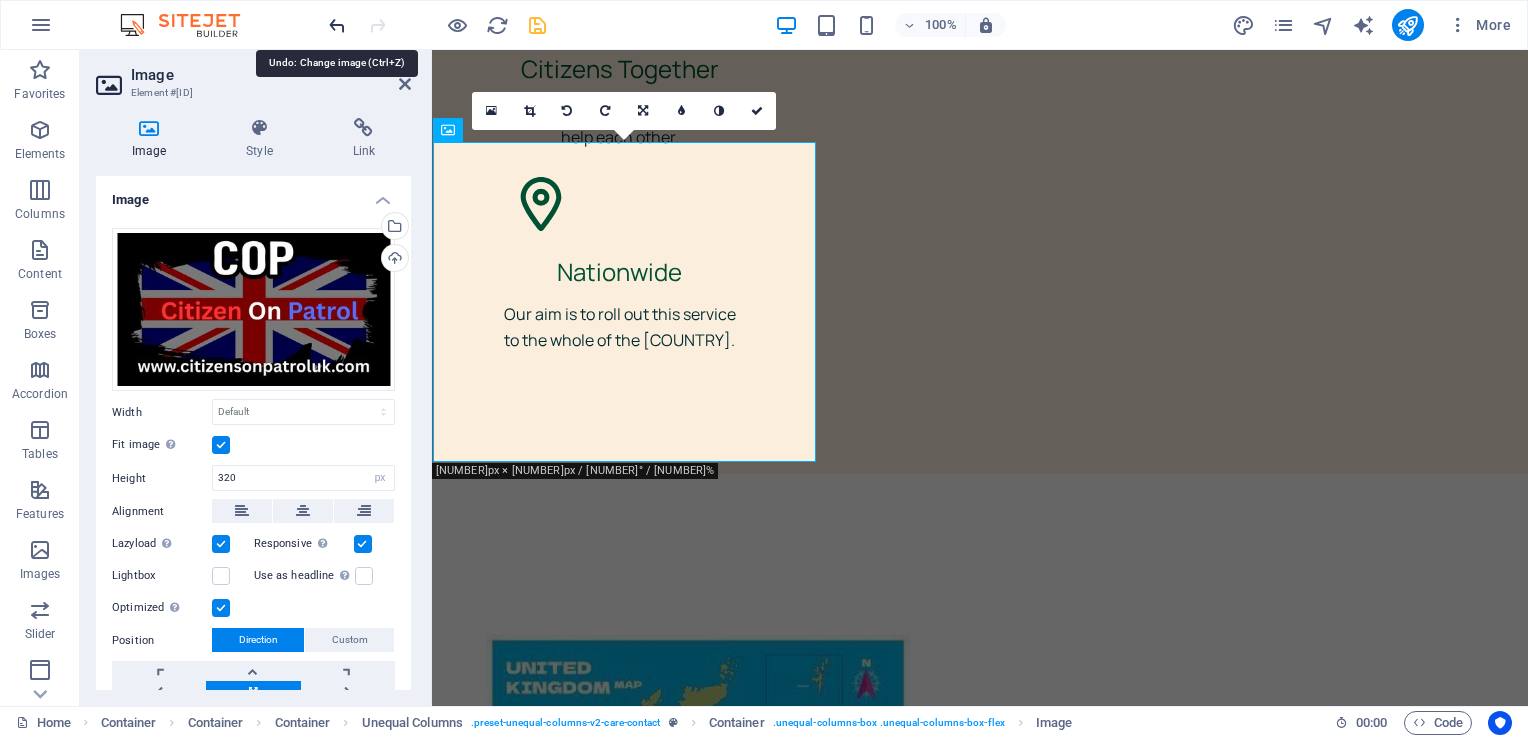 click at bounding box center [337, 25] 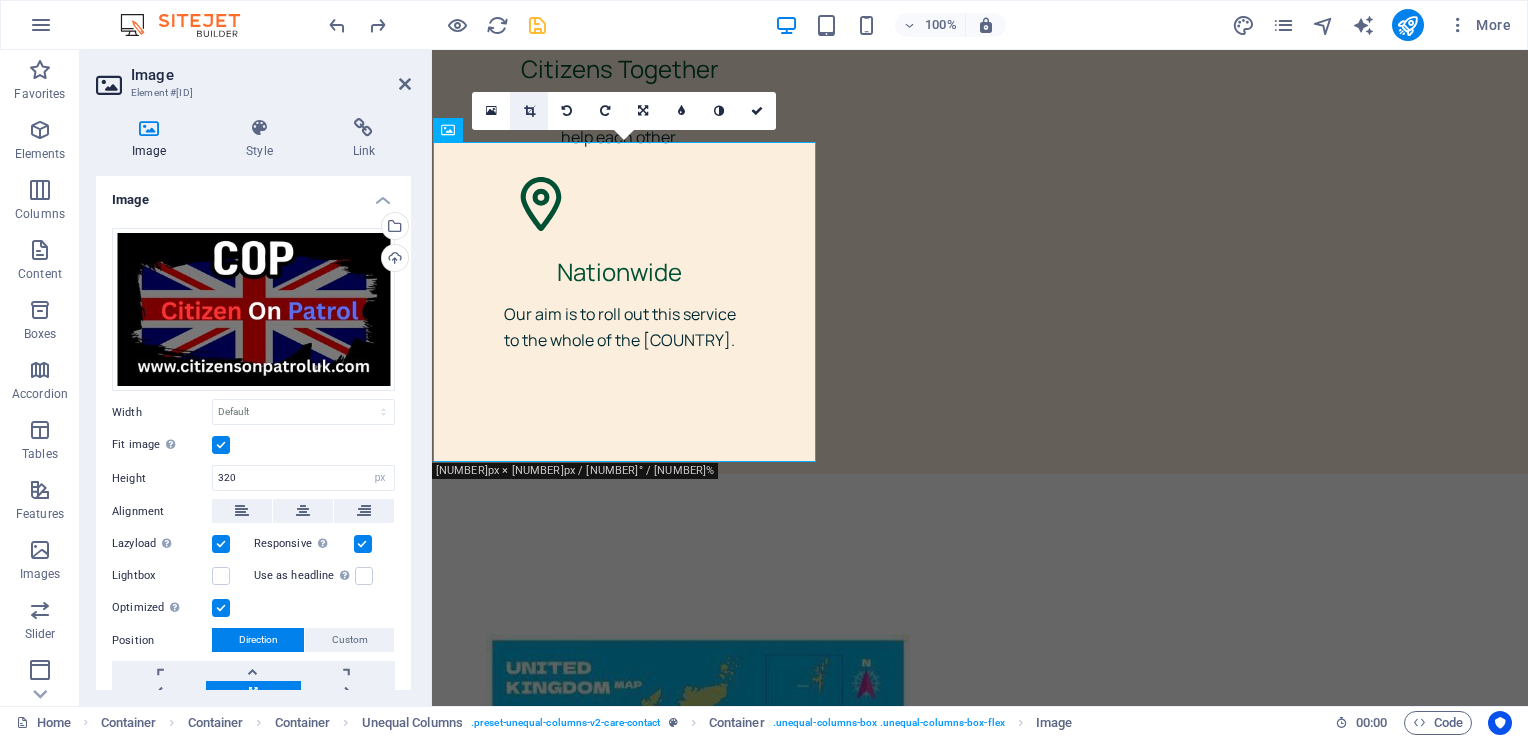 click at bounding box center (529, 111) 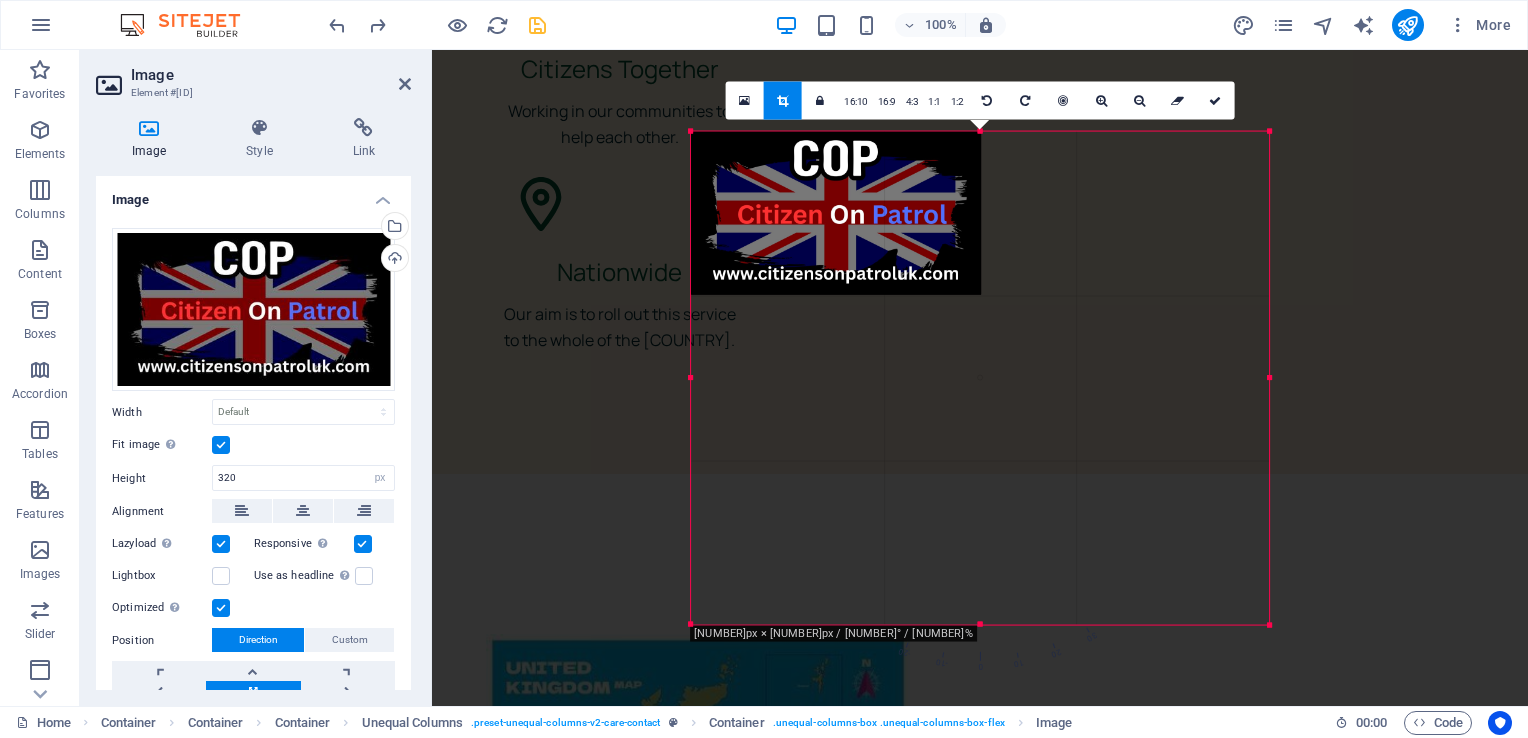 drag, startPoint x: 1415, startPoint y: 382, endPoint x: 1116, endPoint y: 301, distance: 309.77734 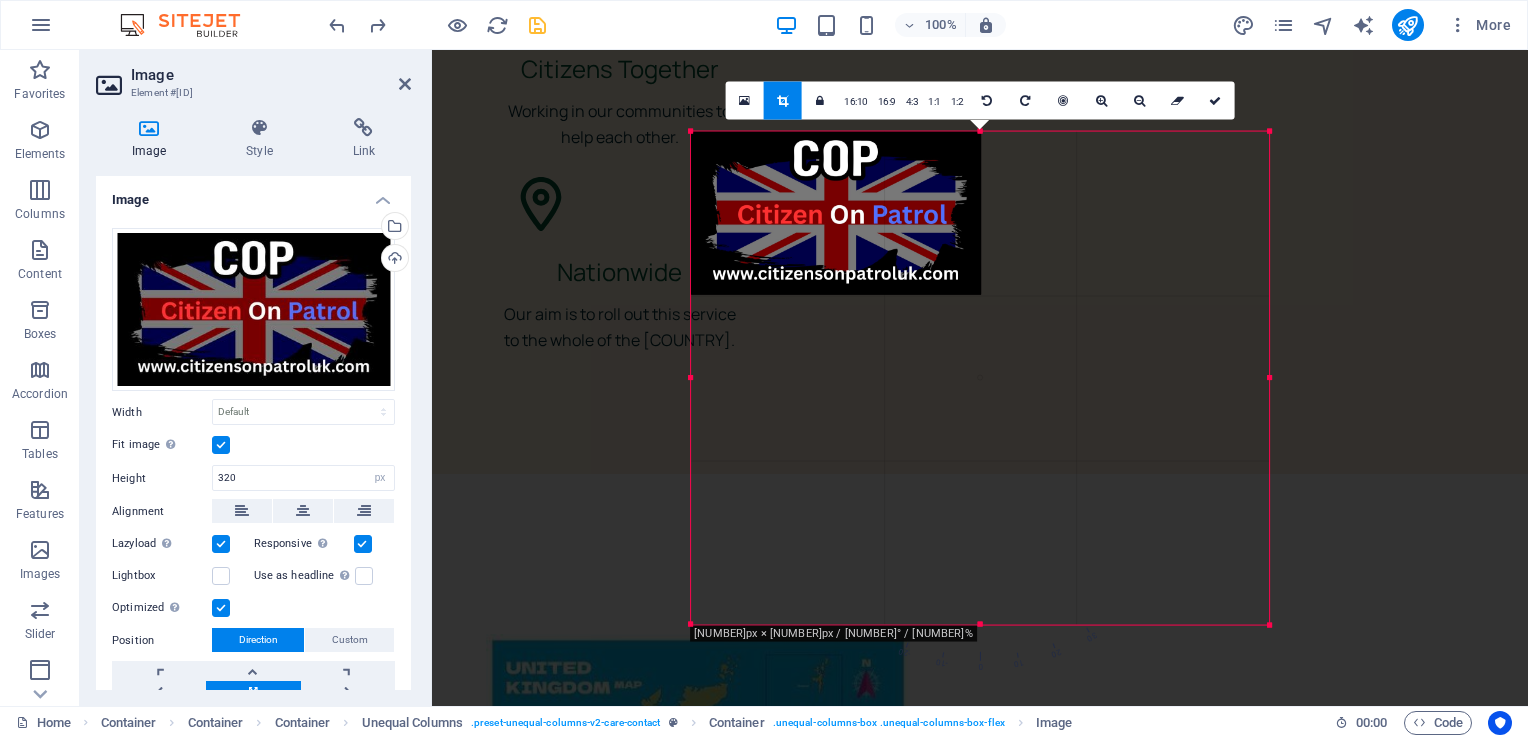 click on "180 170 160 150 140 130 120 110 100 90 80 70 60 50 40 30 20 10 0 -10 -20 -30 -40 -50 -60 -70 -80 -90 -100 -110 -120 -130 -140 -150 -160 -170 3820px × 3261px / 0° / 46% 16:10 16:9 4:3 1:1 1:2 0" at bounding box center [980, 378] 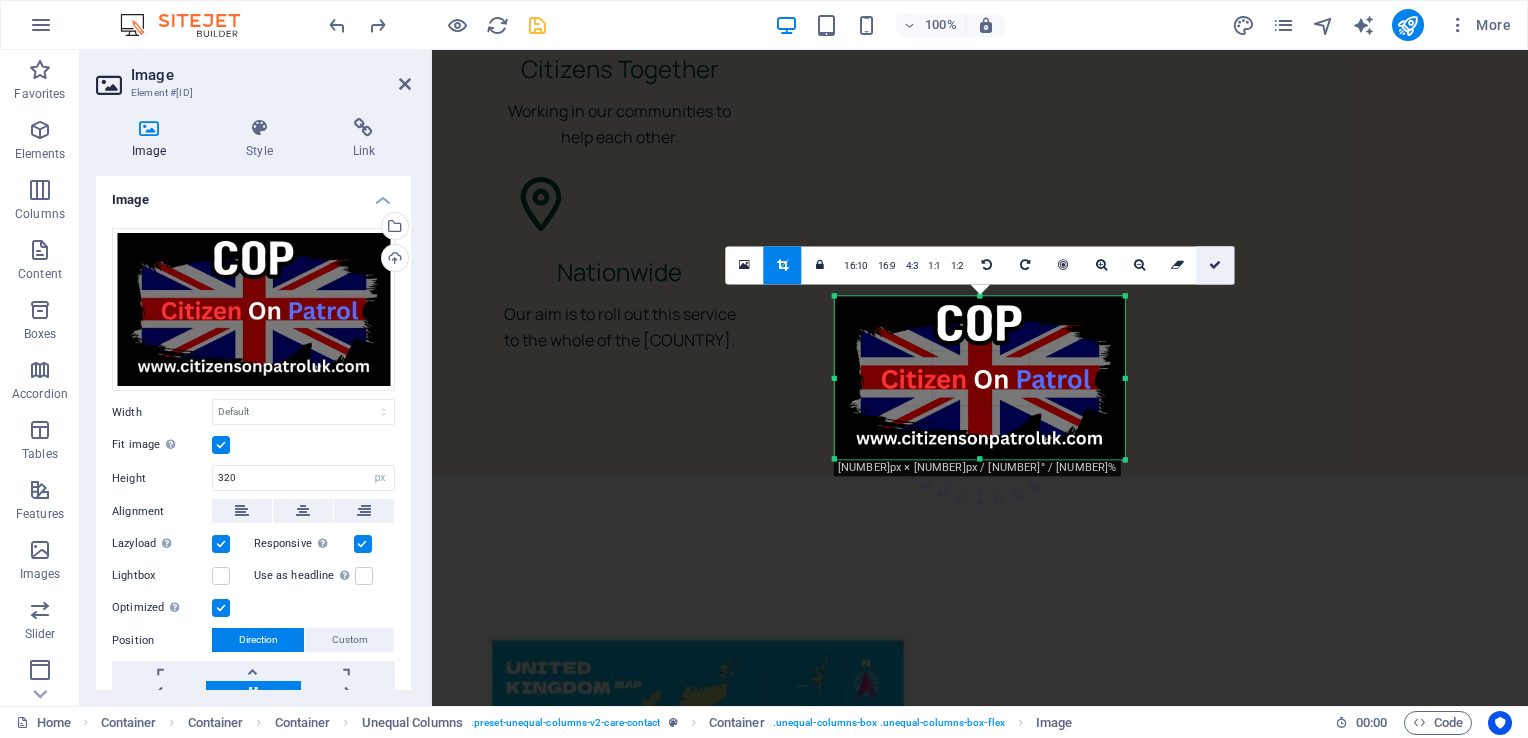 click at bounding box center (1215, 265) 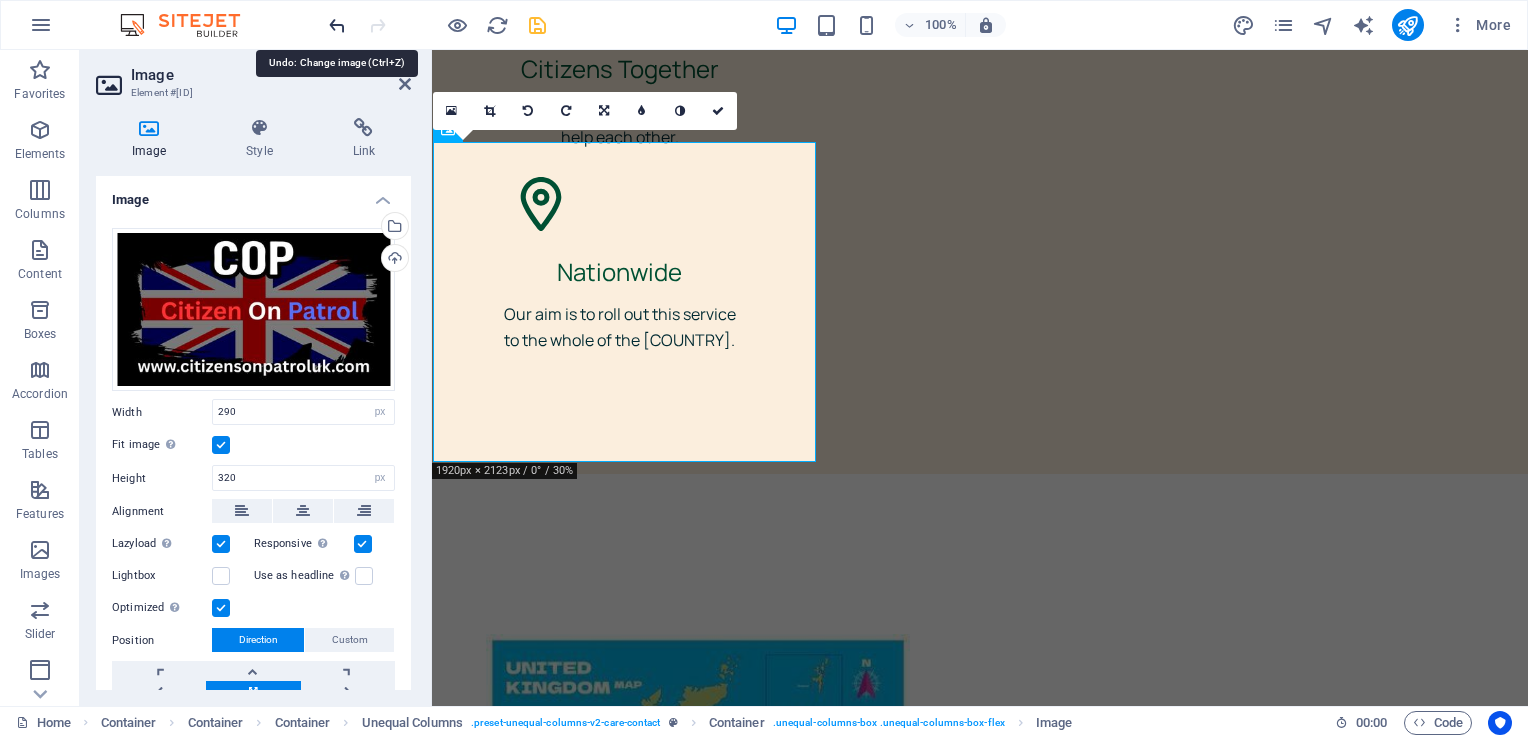click at bounding box center [337, 25] 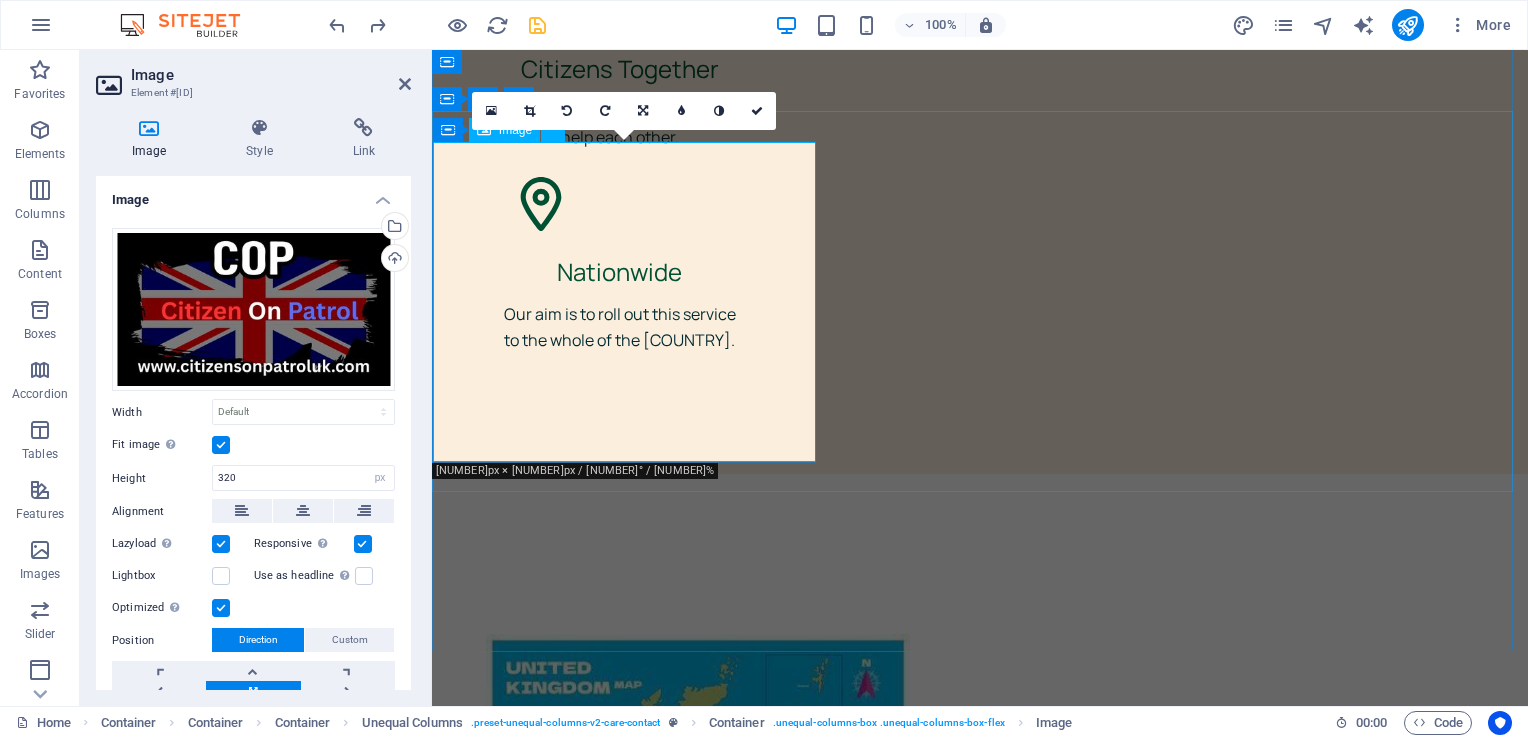 click at bounding box center (980, 2435) 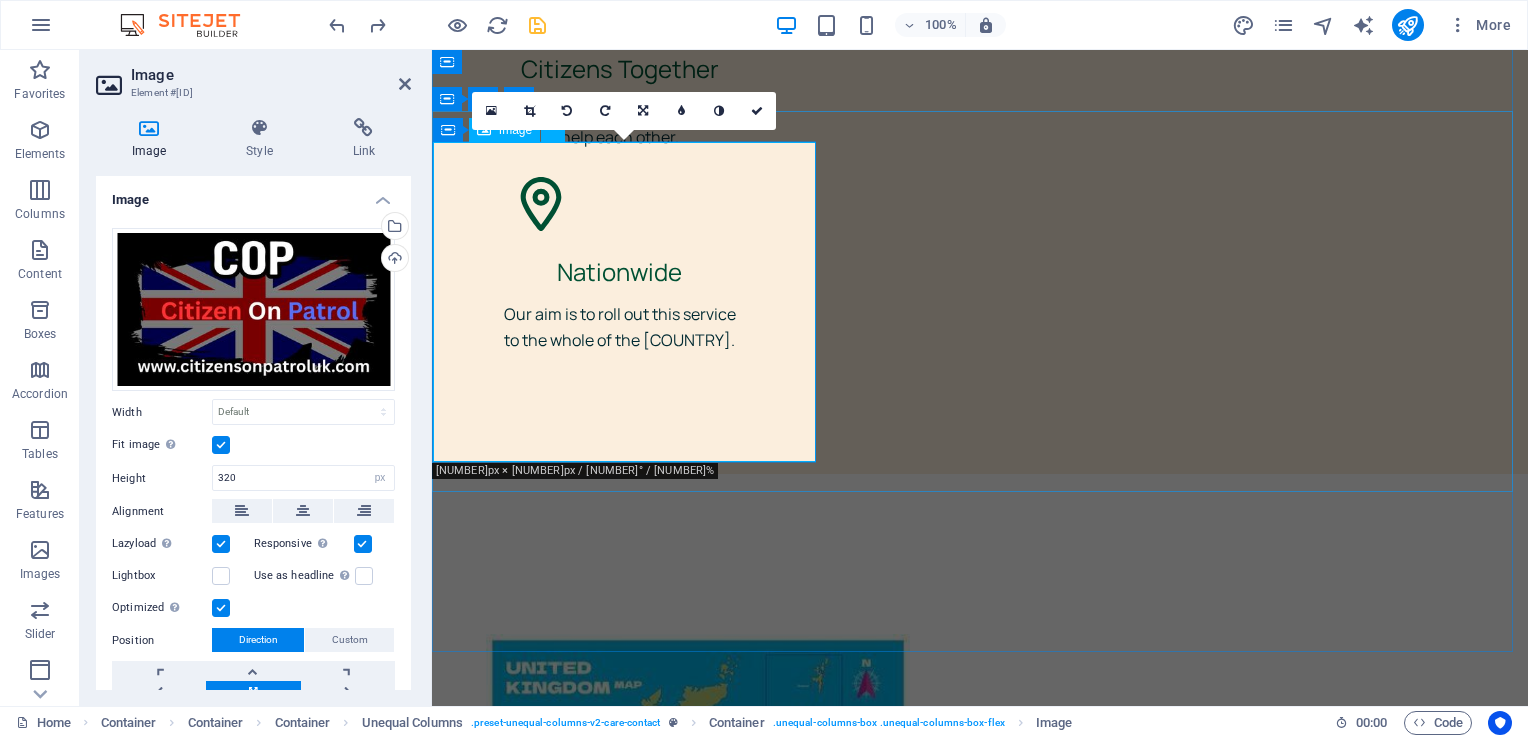 click at bounding box center [980, 2435] 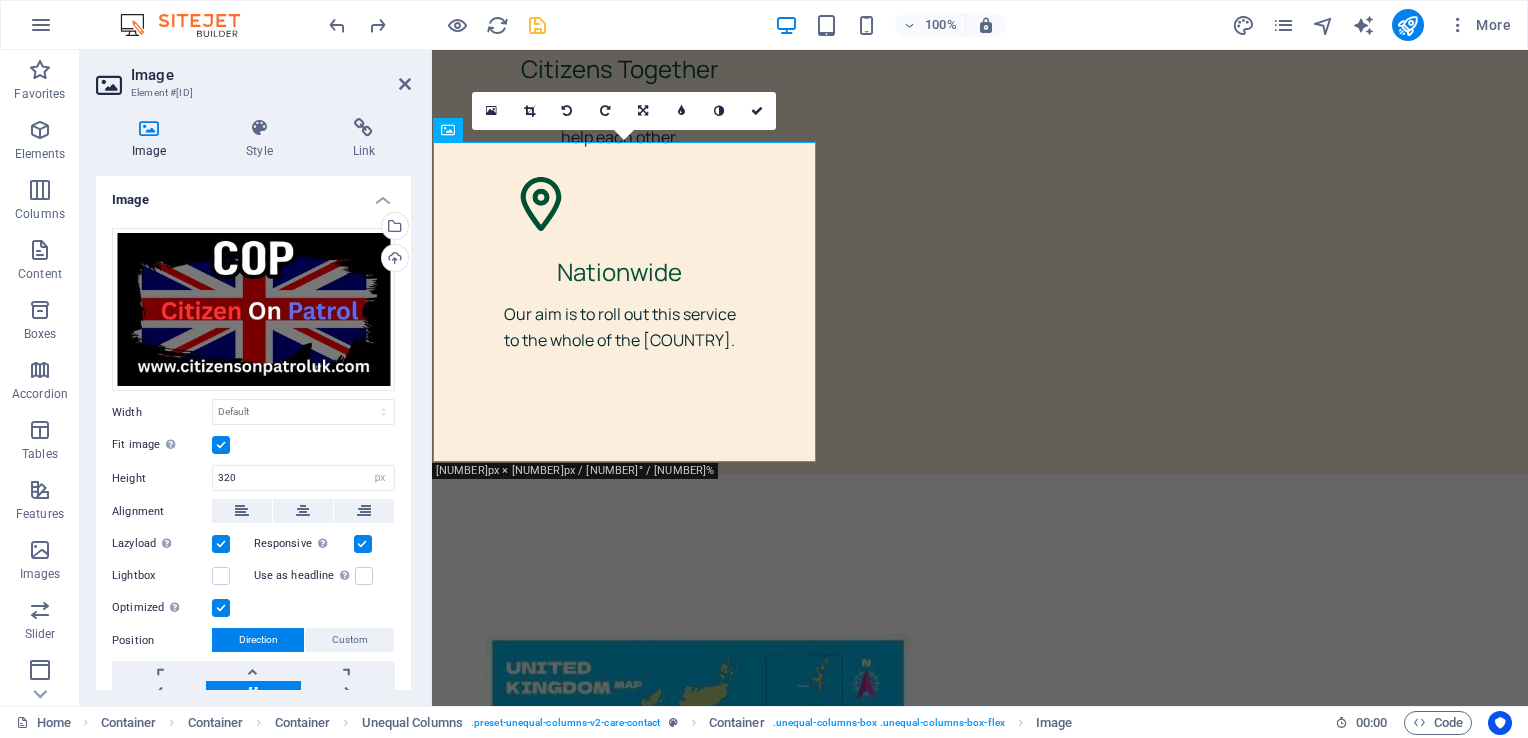 click at bounding box center [221, 445] 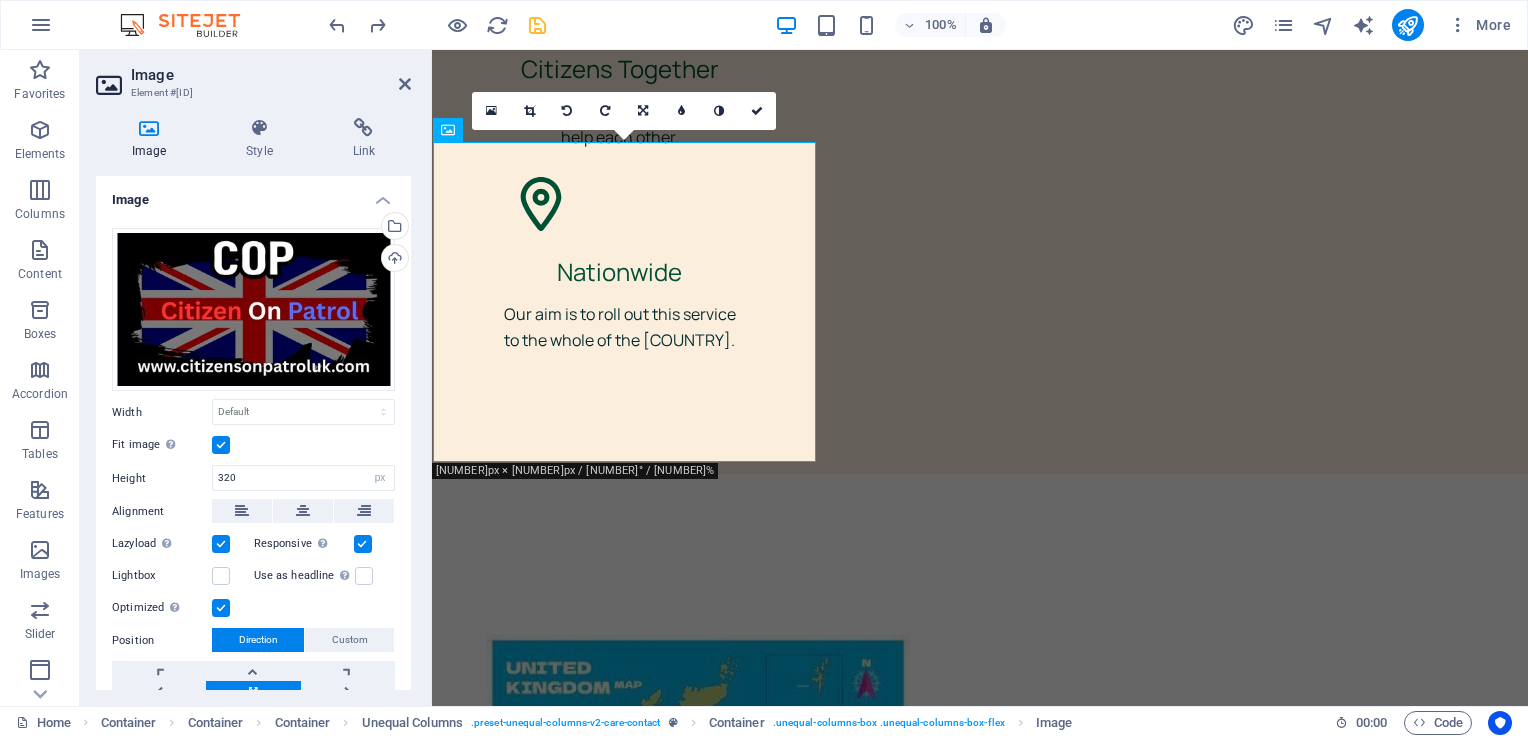 click on "Fit image Automatically fit image to a fixed width and height" at bounding box center (0, 0) 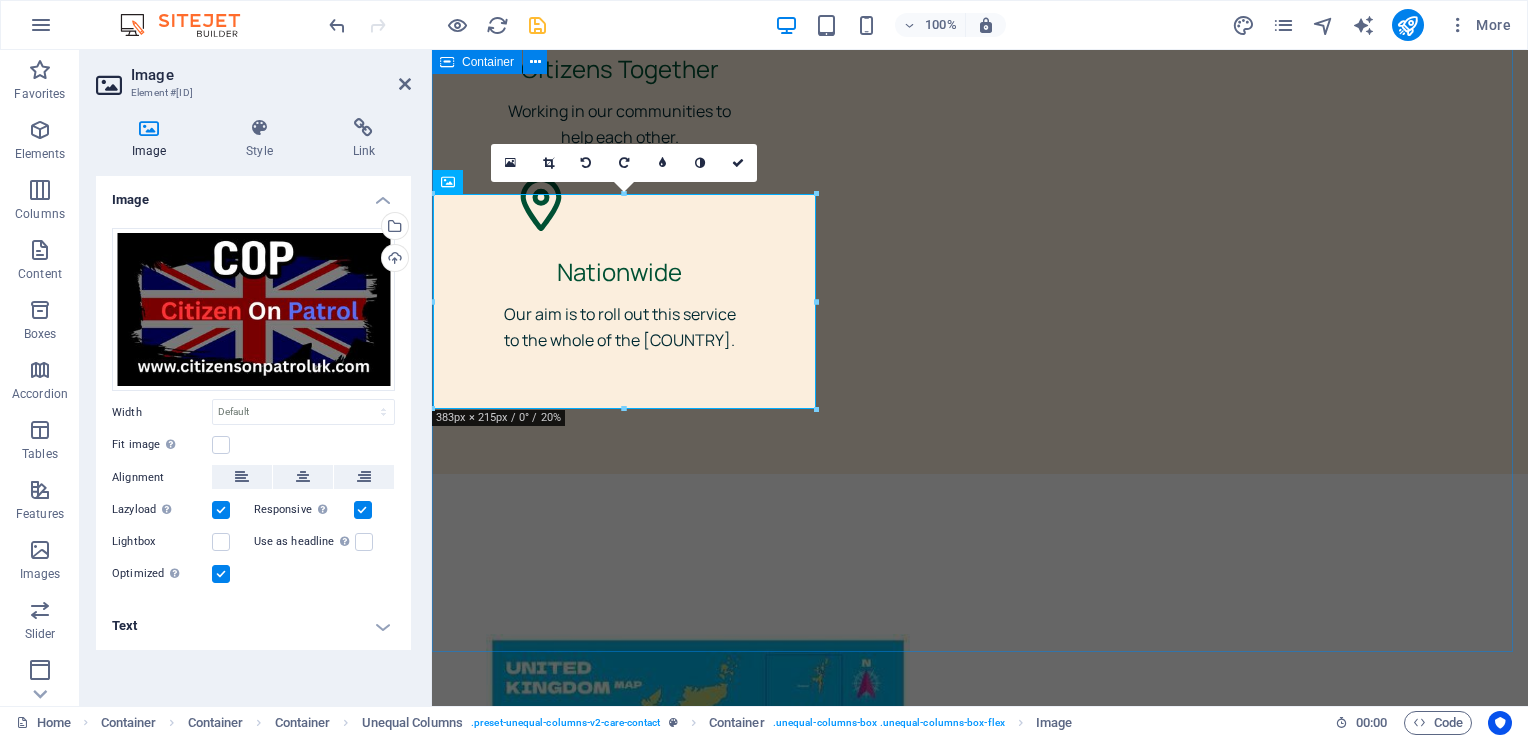 click on "Send us a message   I have read and understand the privacy policy. Unreadable? Load new Submit" at bounding box center [980, 2794] 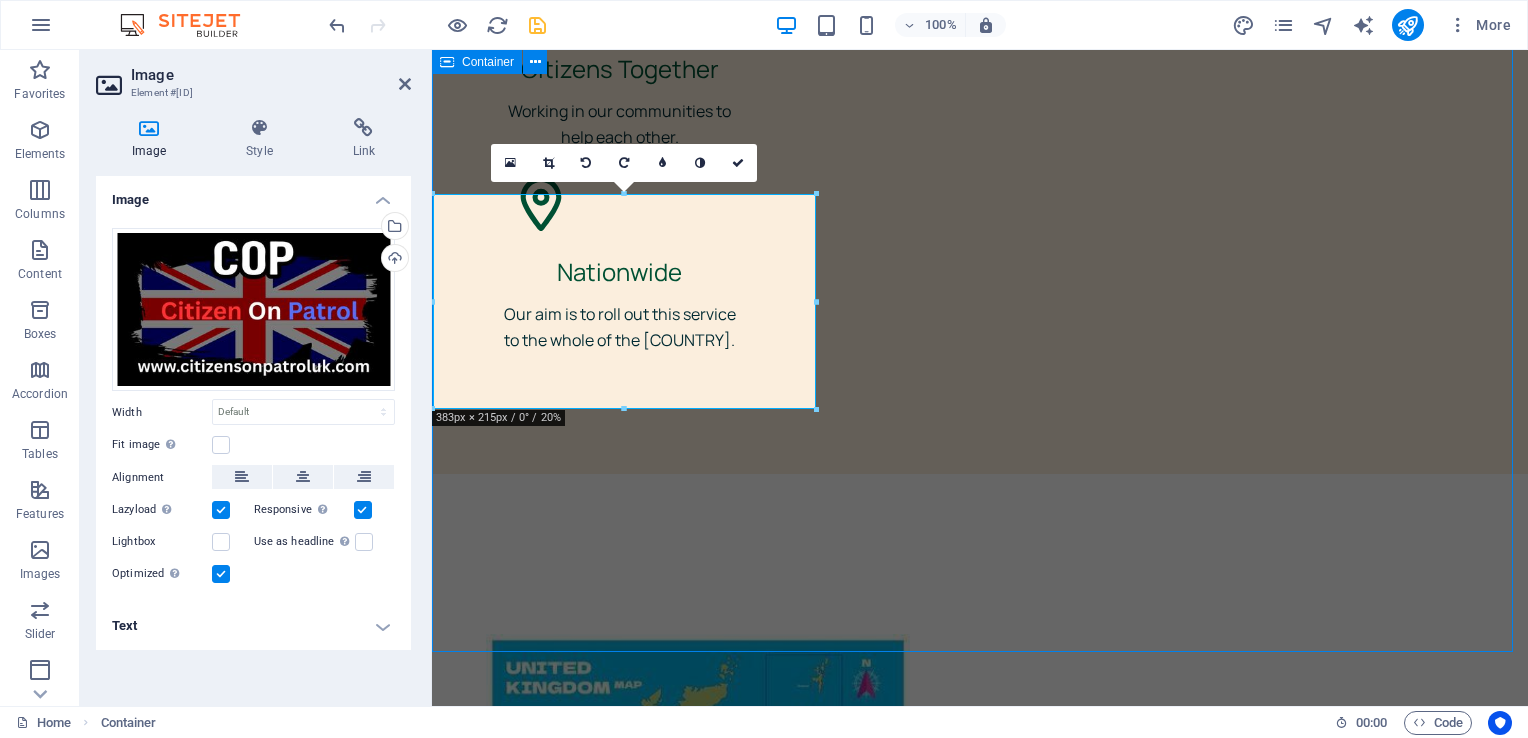 scroll, scrollTop: 5787, scrollLeft: 0, axis: vertical 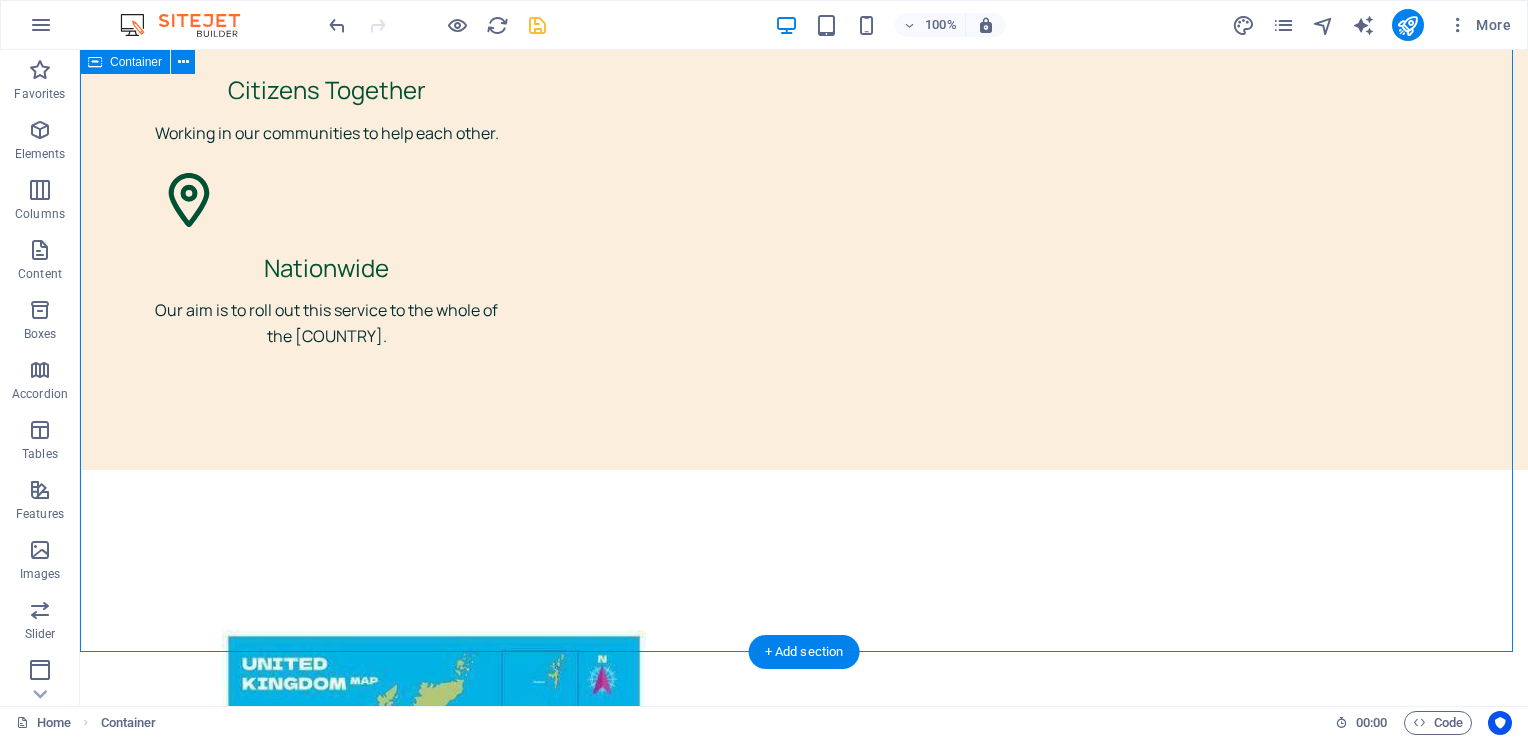 click on "Send us a message   I have read and understand the privacy policy. Unreadable? Load new Submit" at bounding box center (804, 2819) 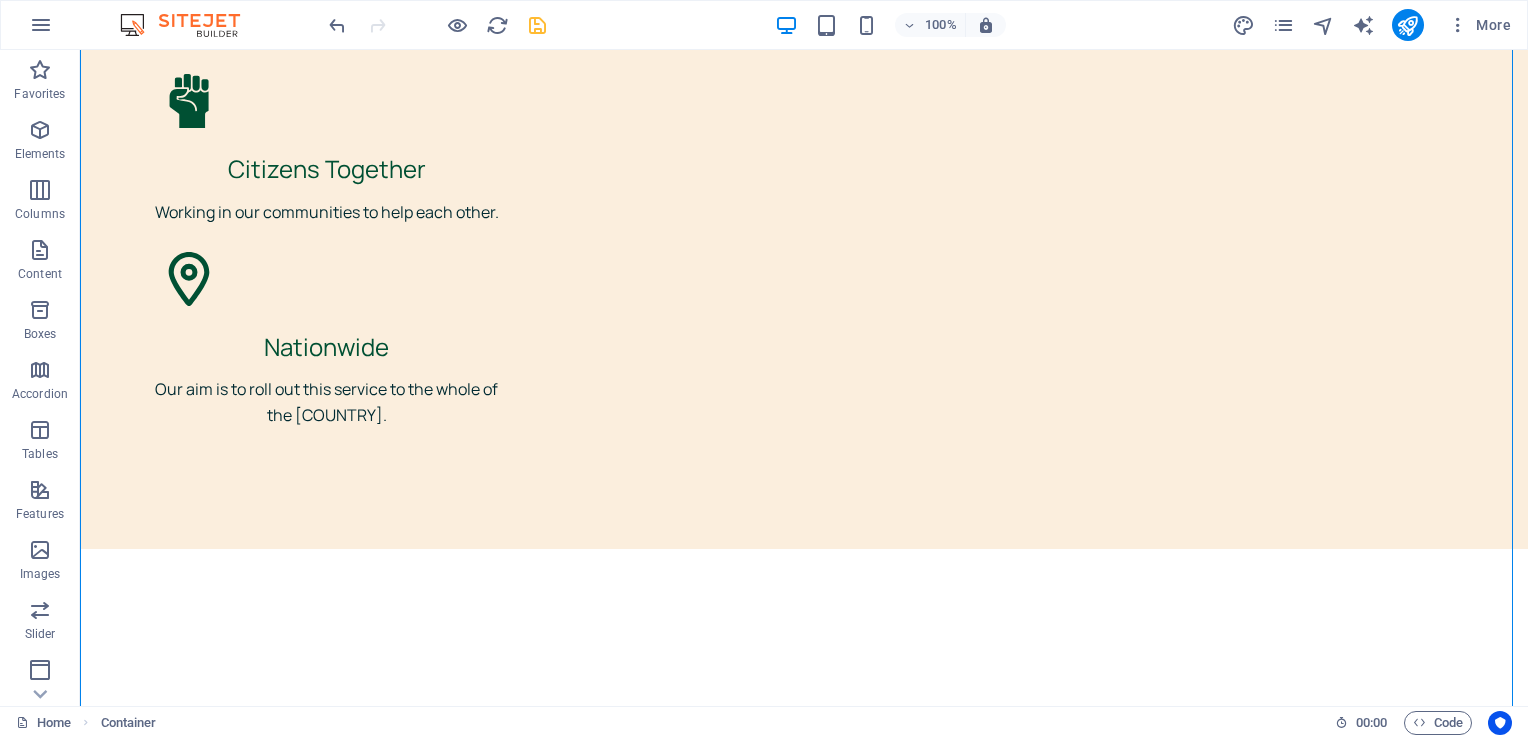 scroll, scrollTop: 5707, scrollLeft: 0, axis: vertical 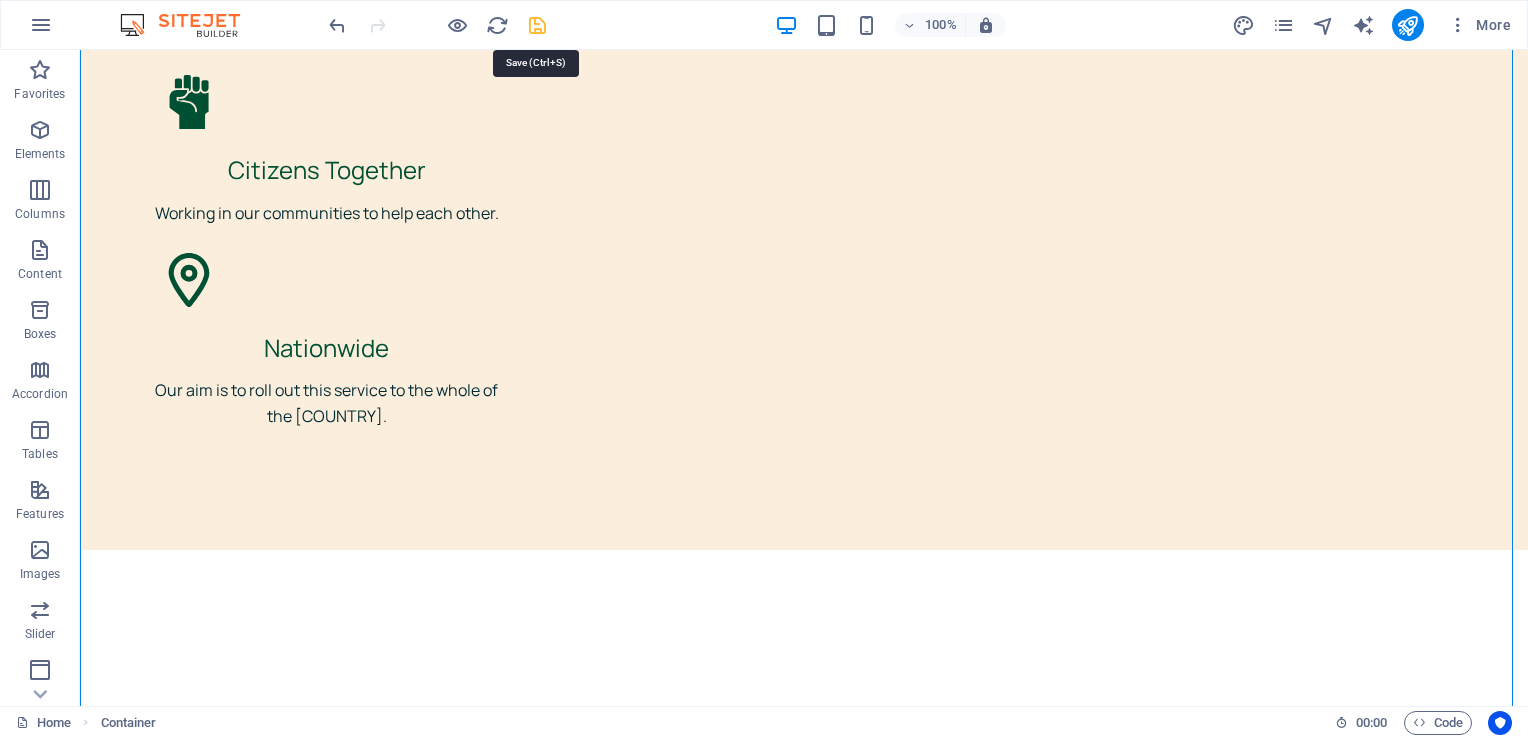 click at bounding box center [537, 25] 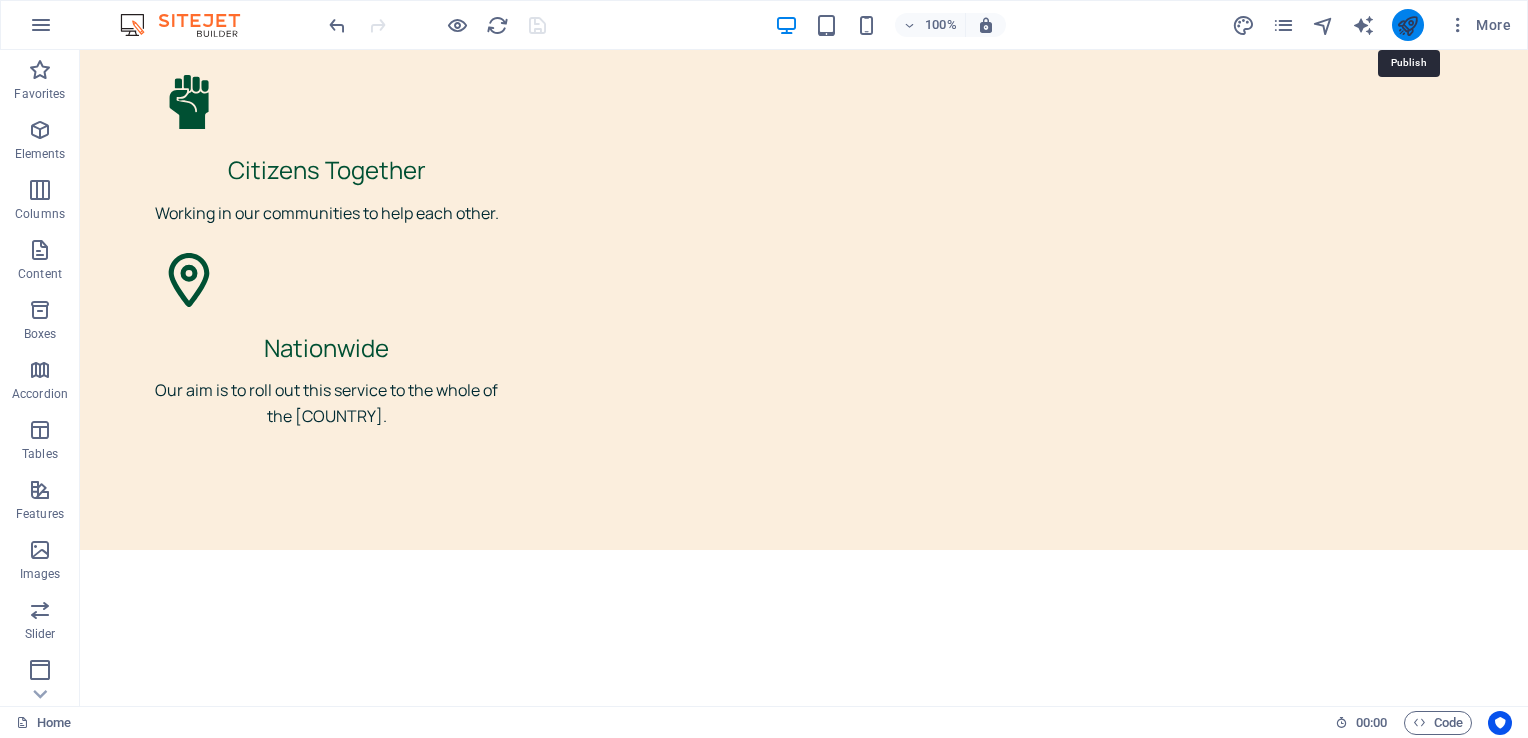 click at bounding box center (1407, 25) 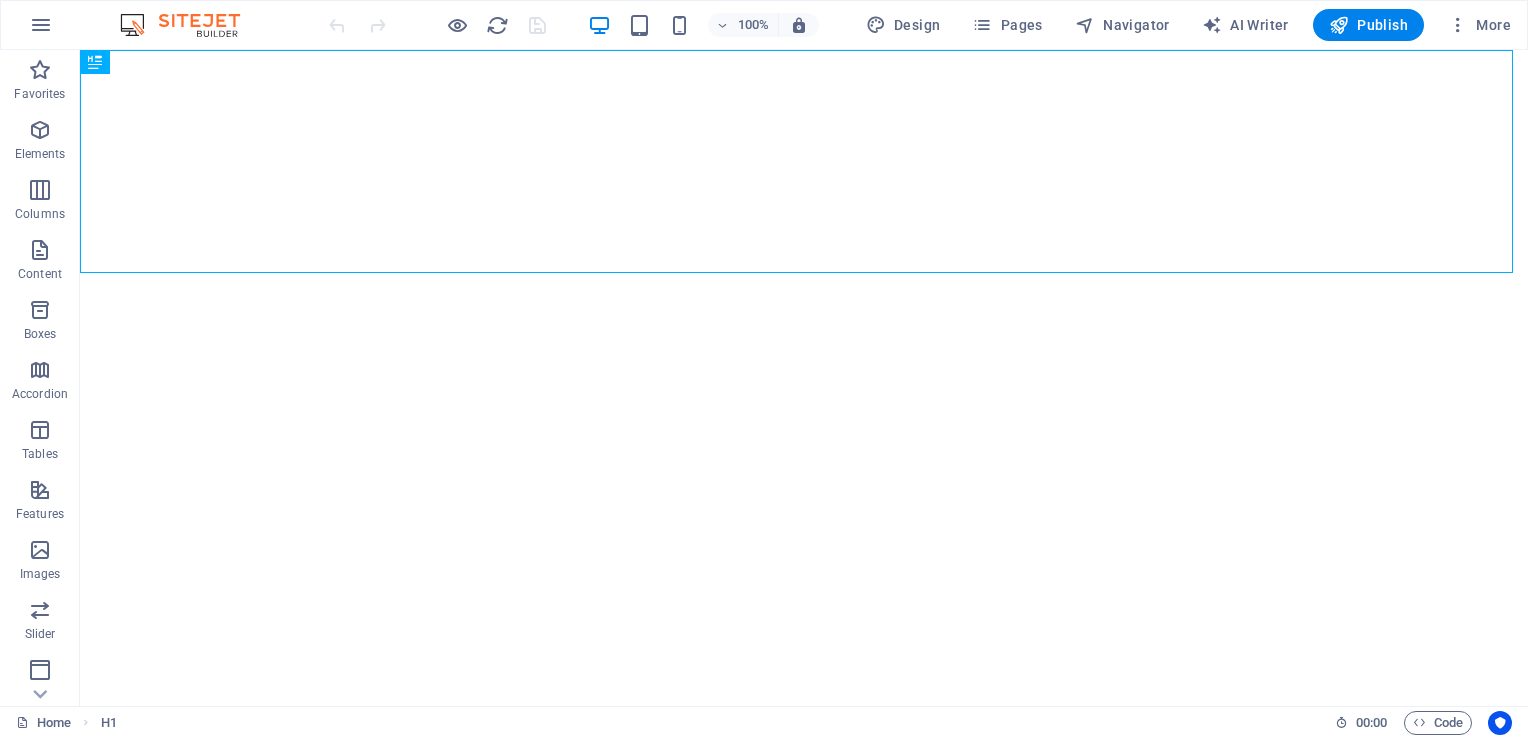 scroll, scrollTop: 0, scrollLeft: 0, axis: both 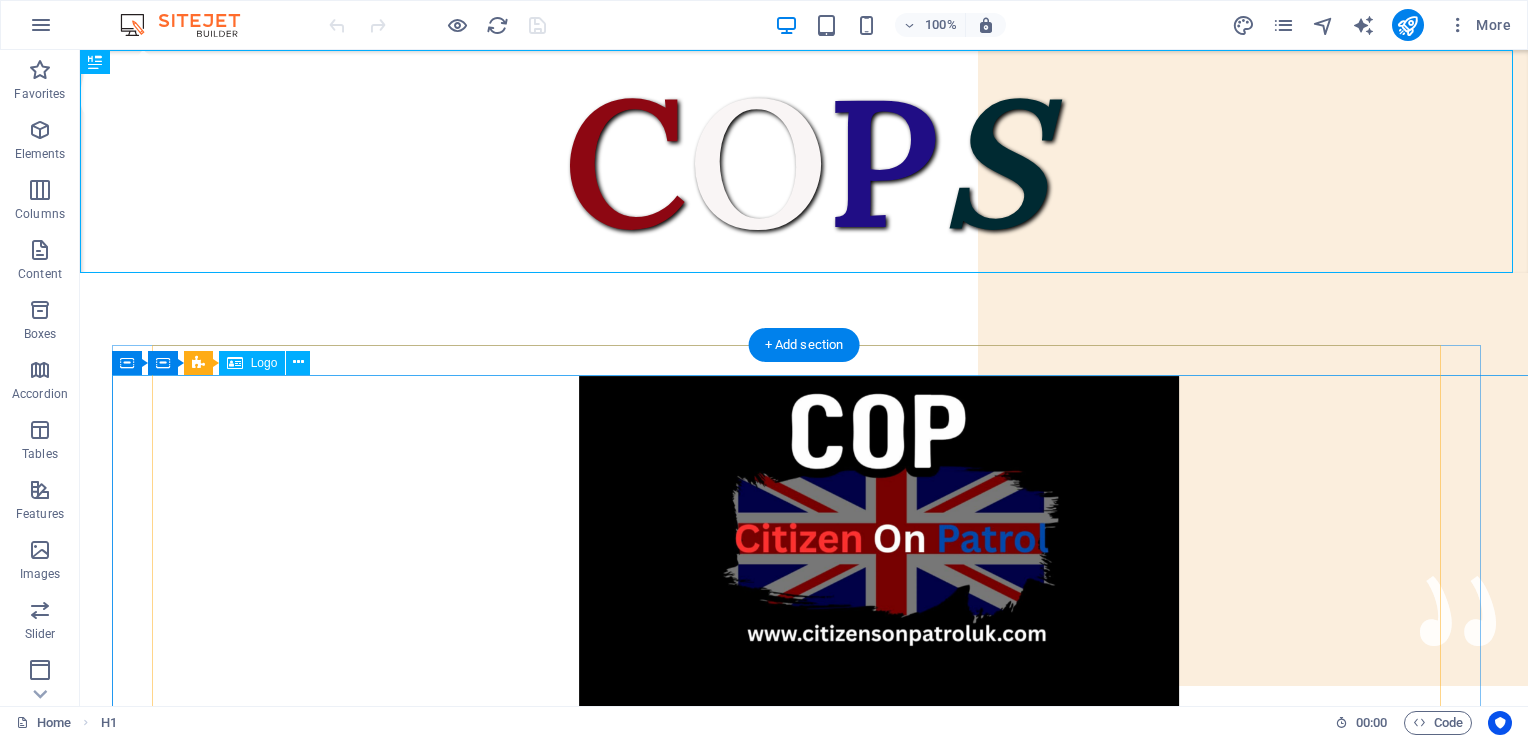 click at bounding box center [878, 883] 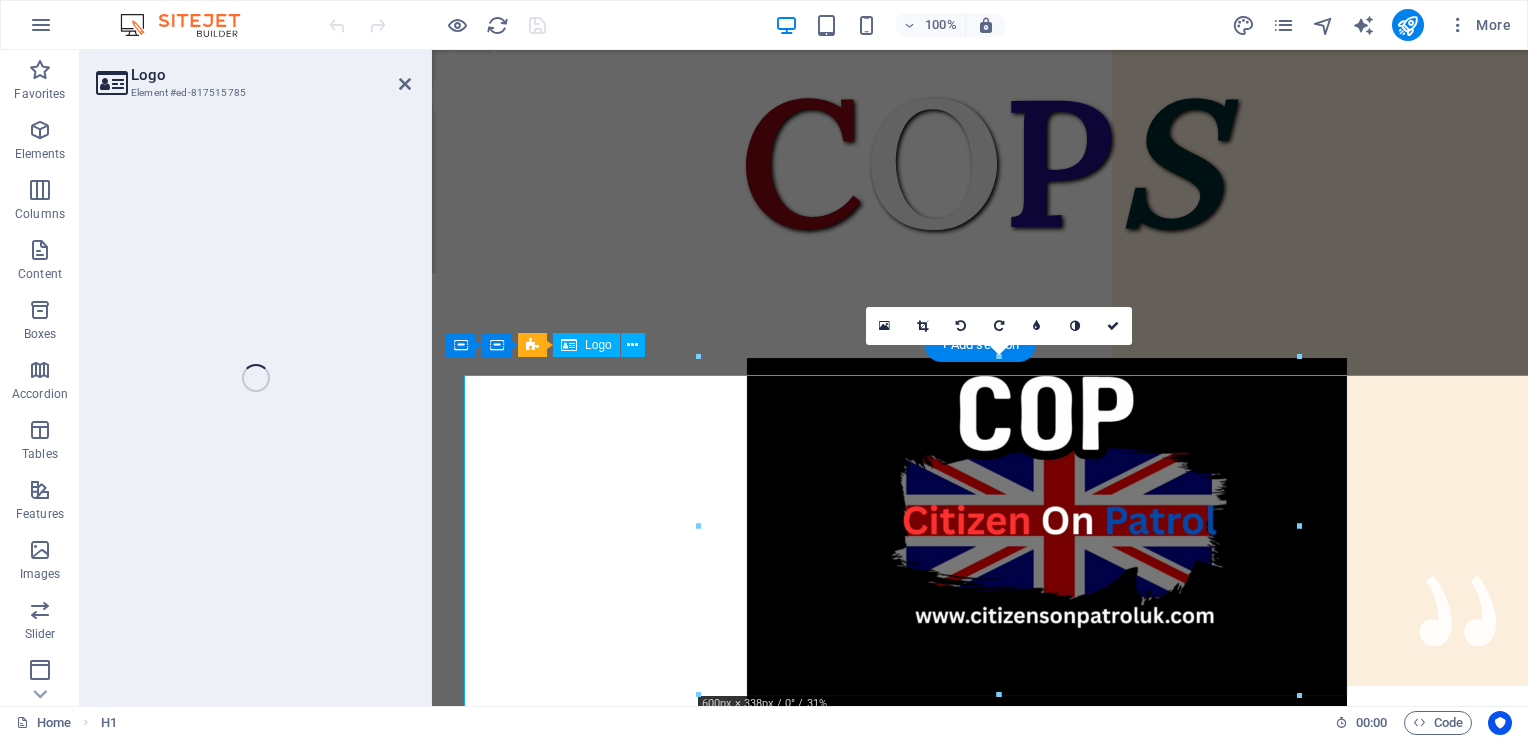 select on "px" 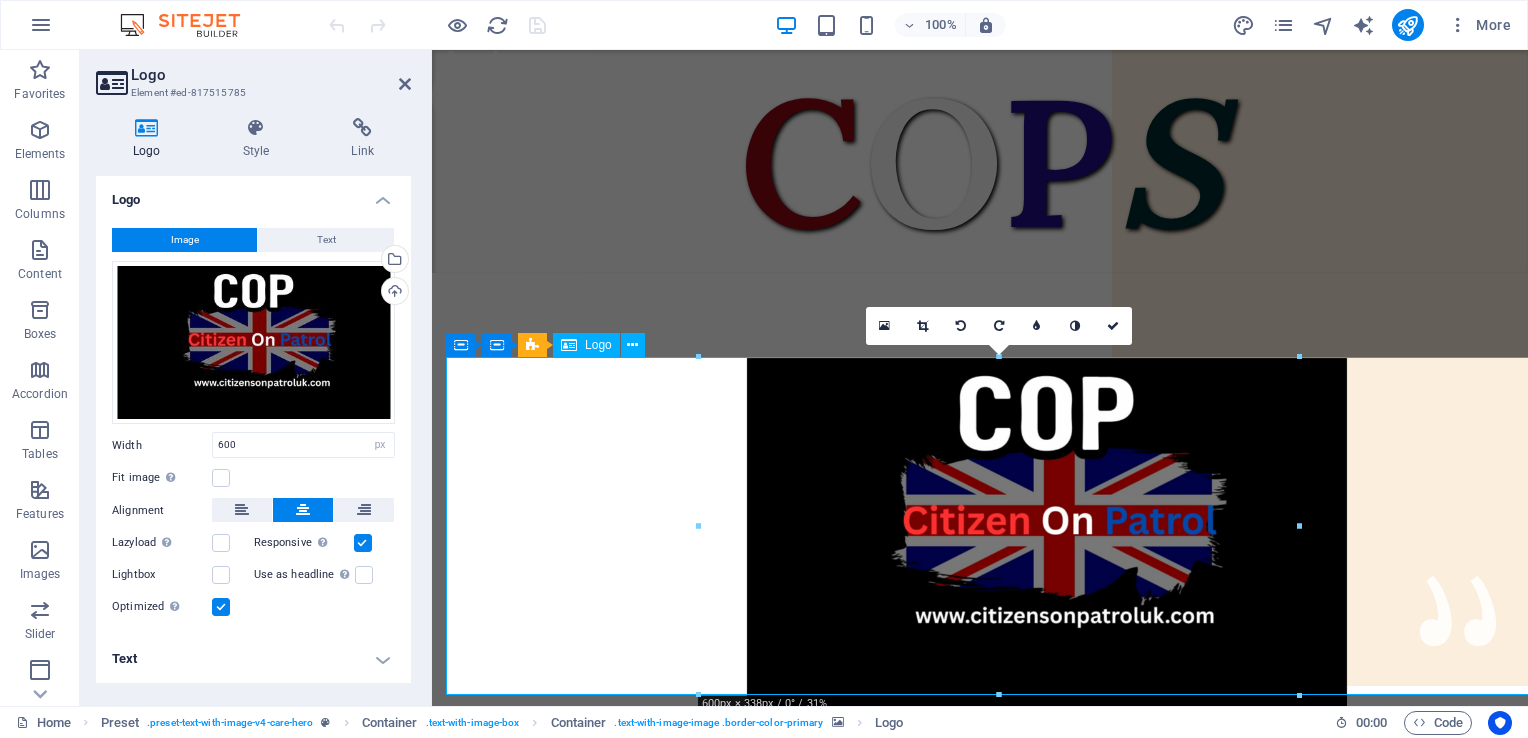 scroll, scrollTop: 0, scrollLeft: 0, axis: both 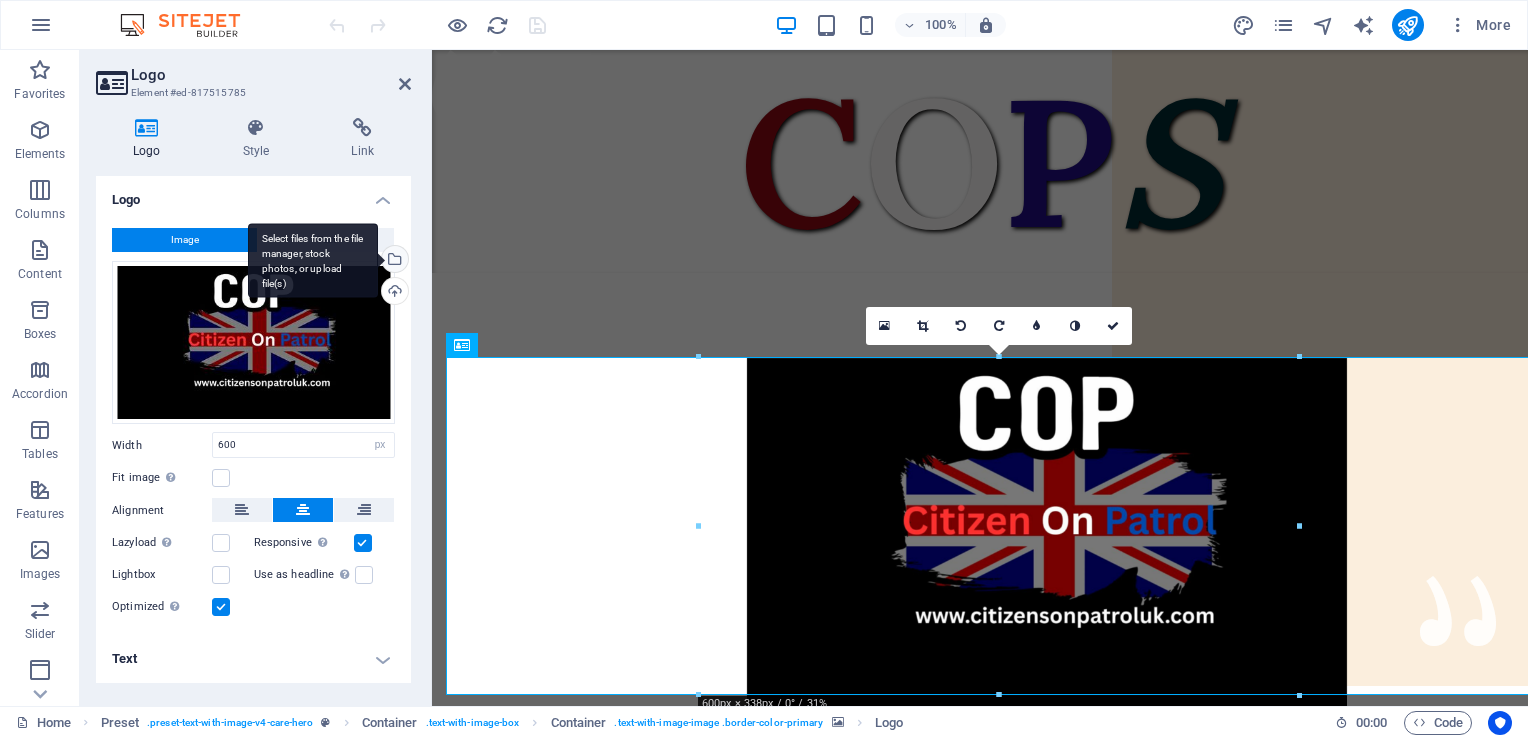click on "Select files from the file manager, stock photos, or upload file(s)" at bounding box center [313, 260] 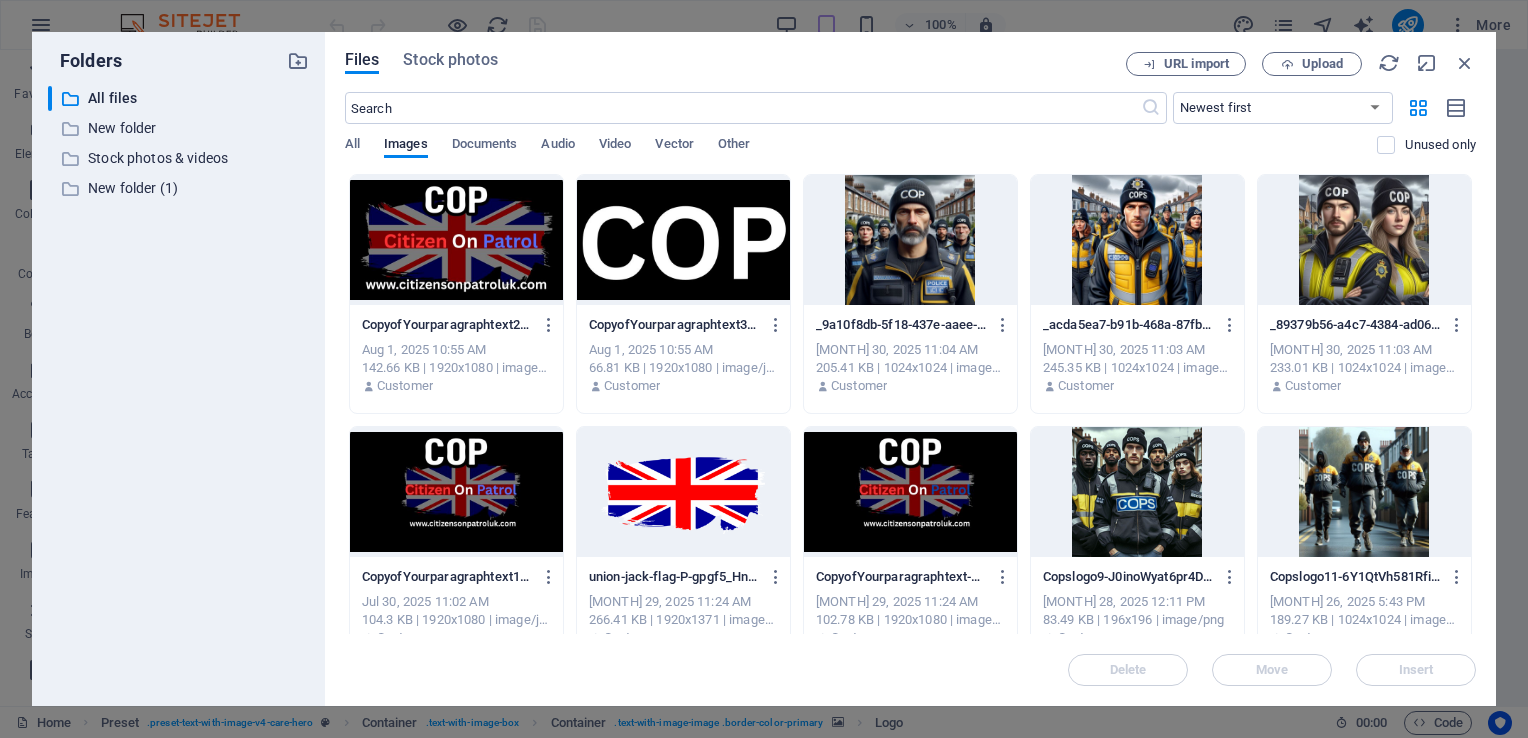 click at bounding box center [456, 240] 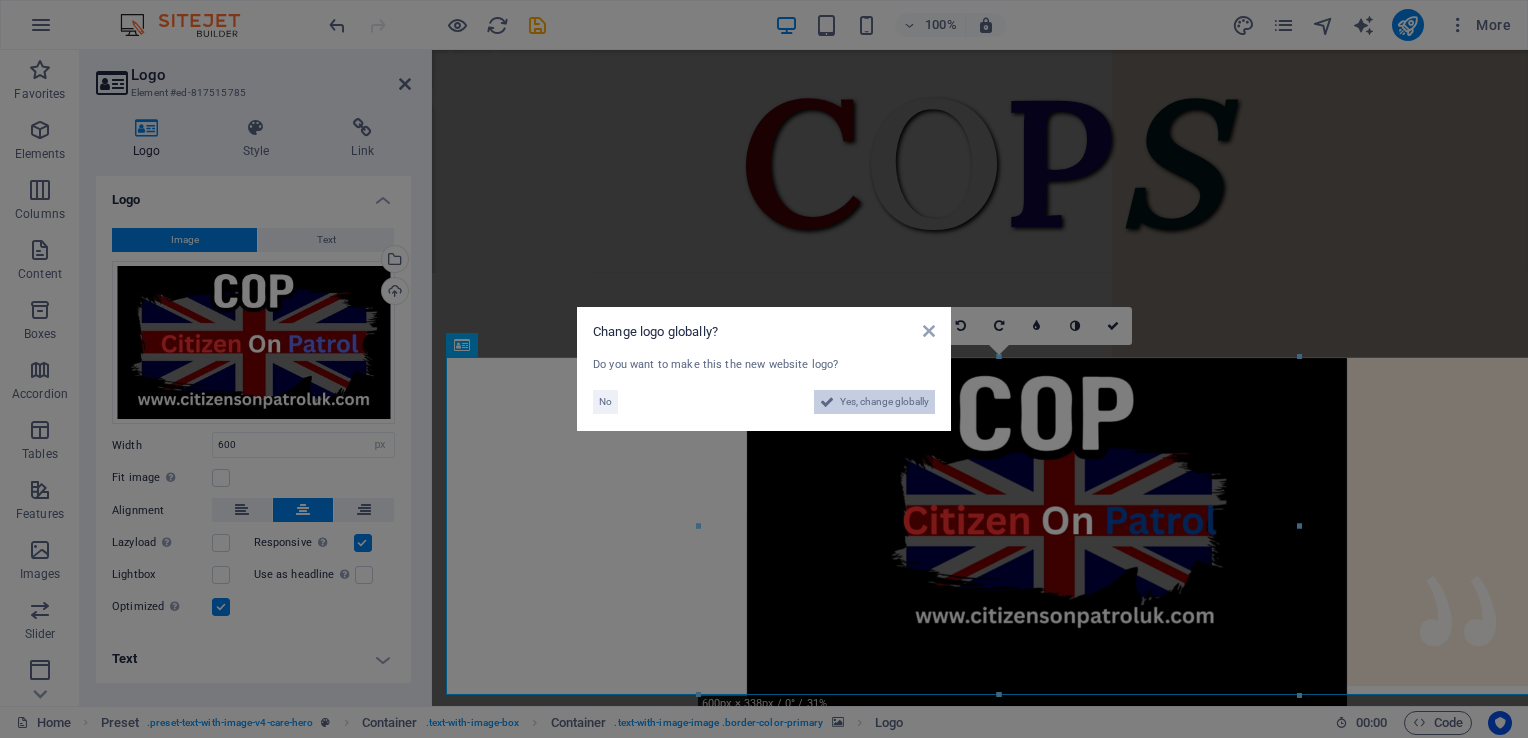 click on "Yes, change globally" at bounding box center (884, 402) 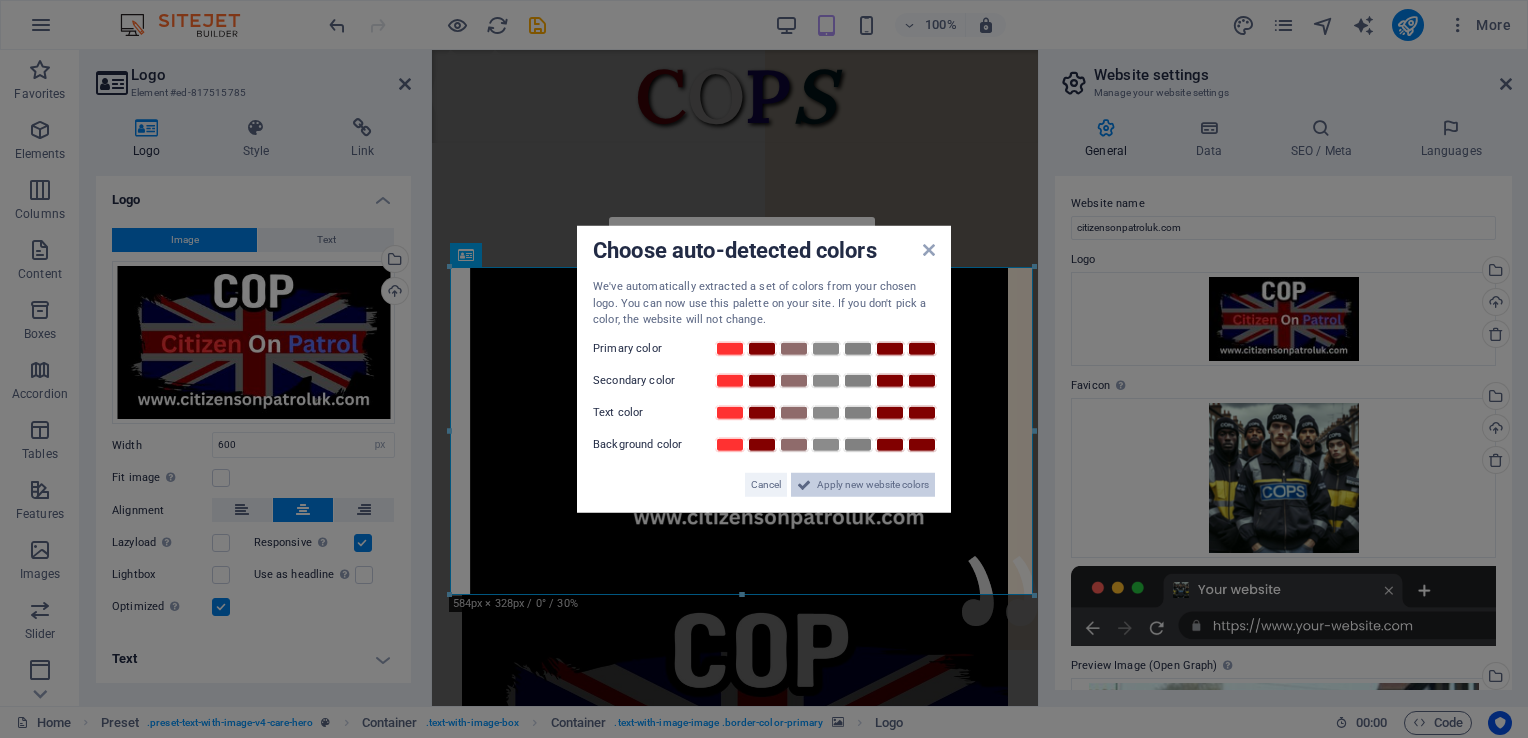 click on "Apply new website colors" at bounding box center (873, 484) 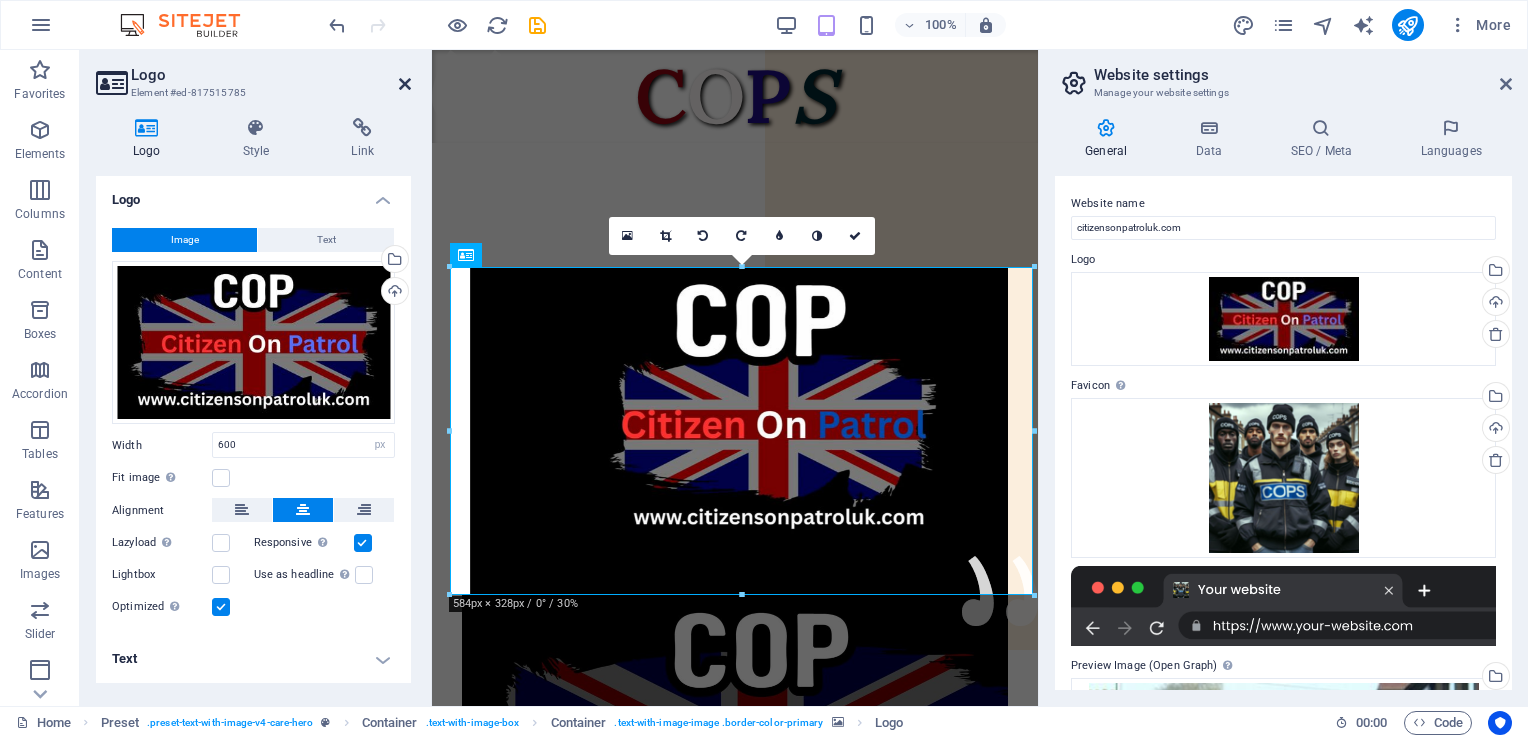 click at bounding box center [405, 84] 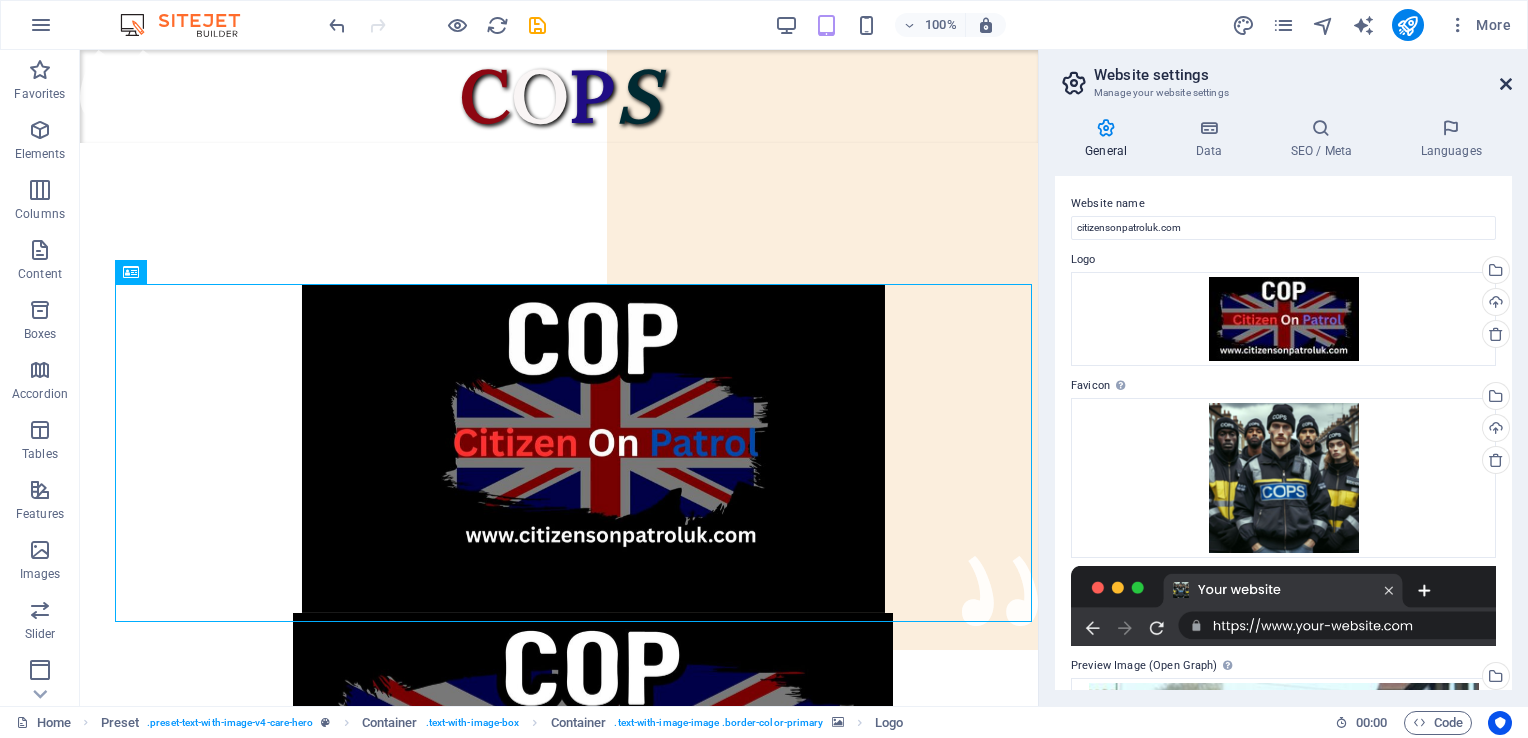 click at bounding box center (1506, 84) 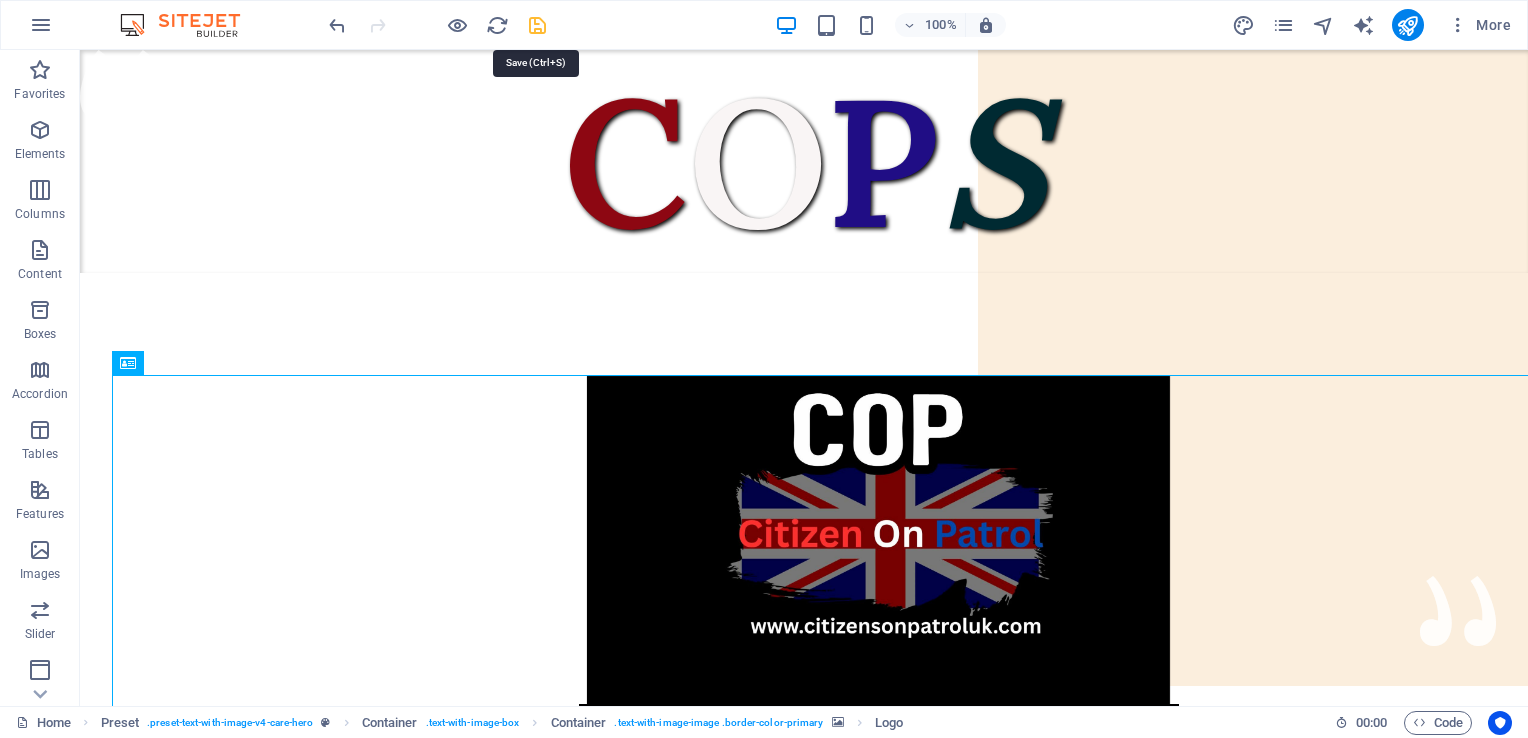 click at bounding box center (537, 25) 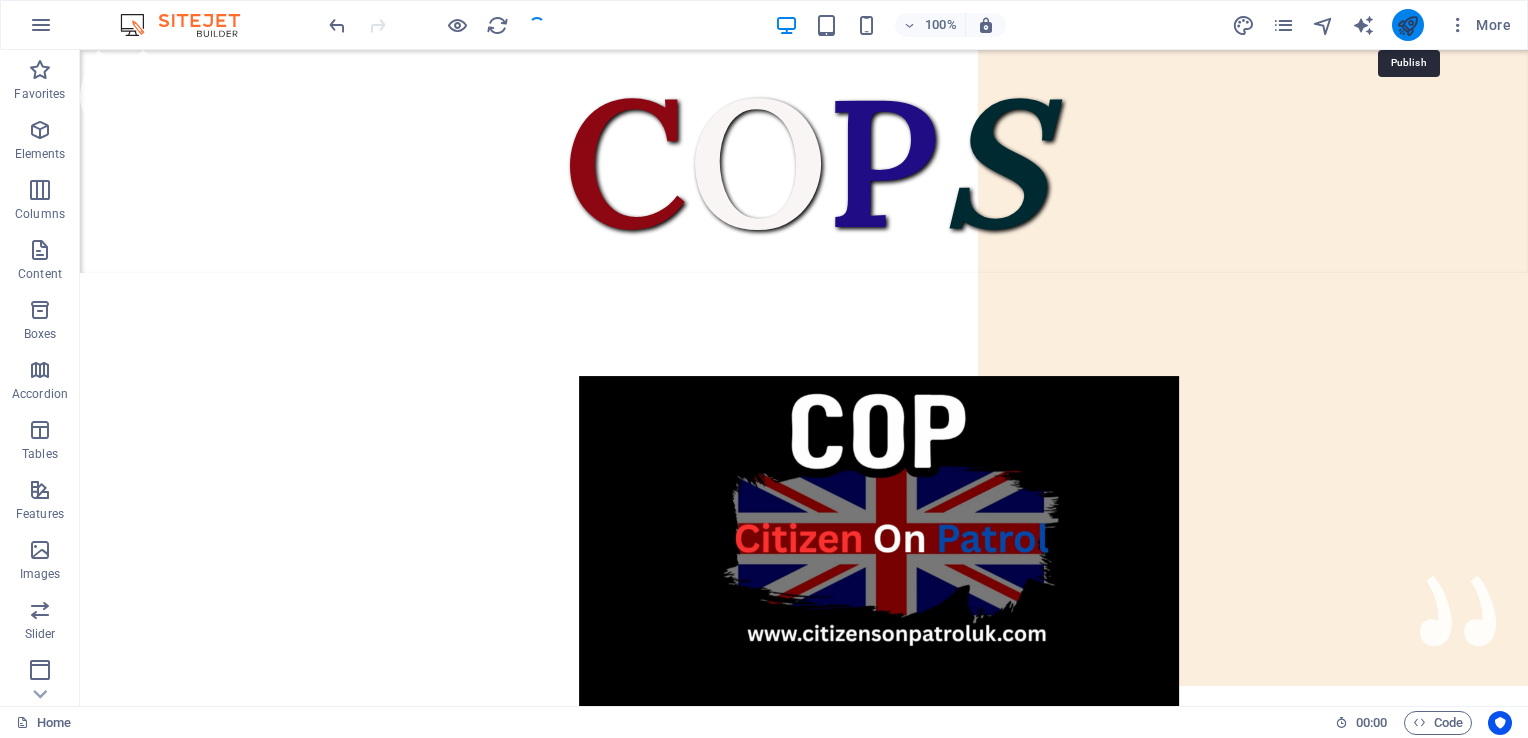 click at bounding box center (1407, 25) 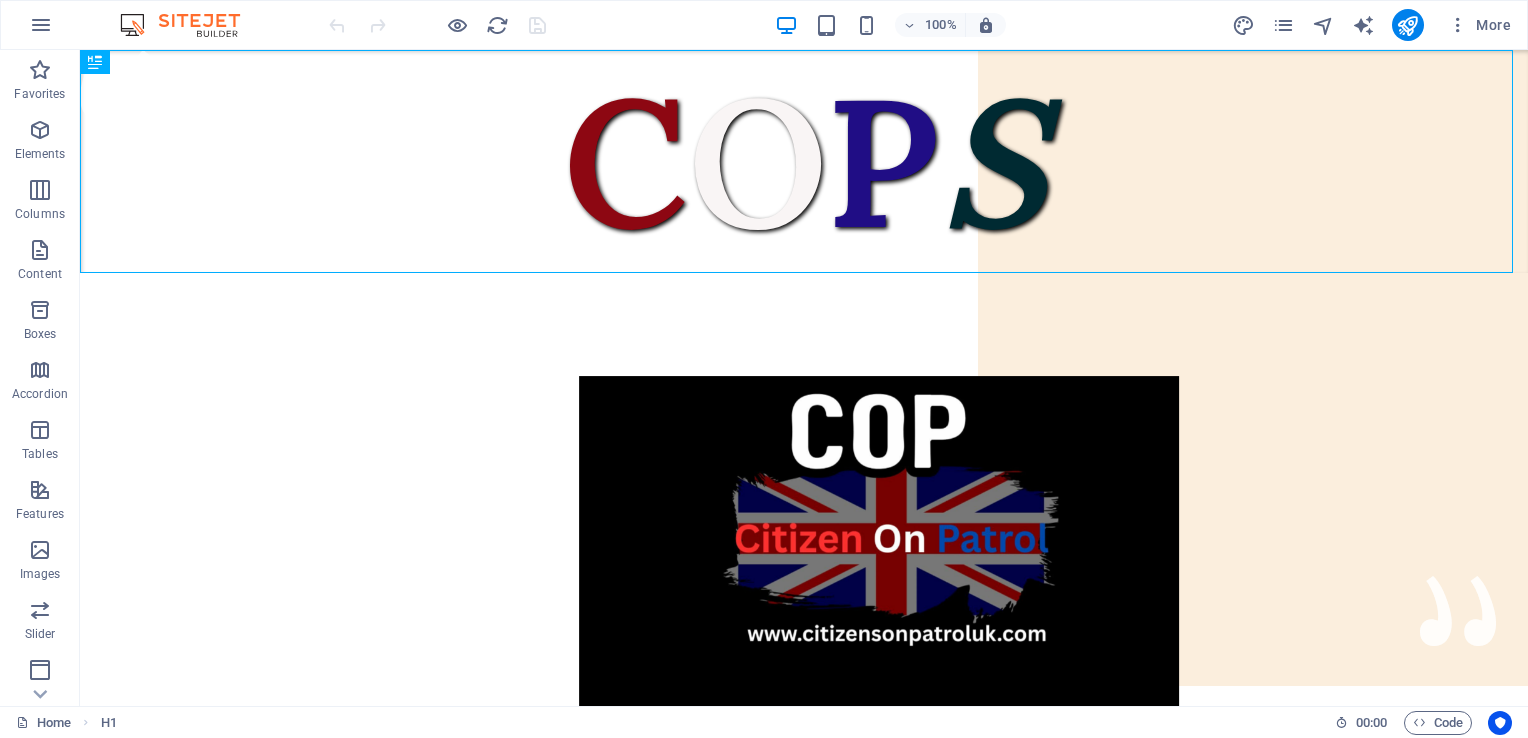 scroll, scrollTop: 0, scrollLeft: 0, axis: both 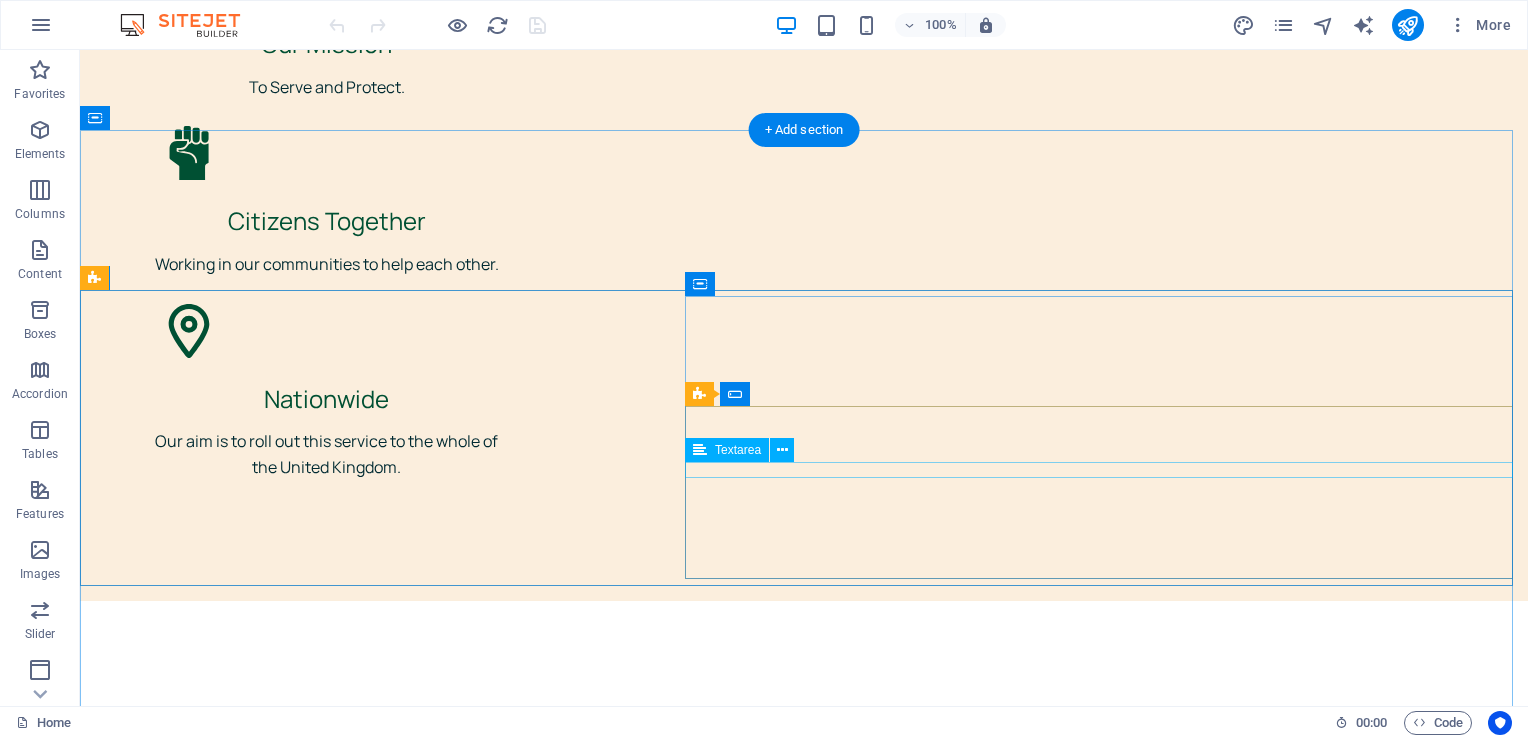 click at bounding box center [804, 3363] 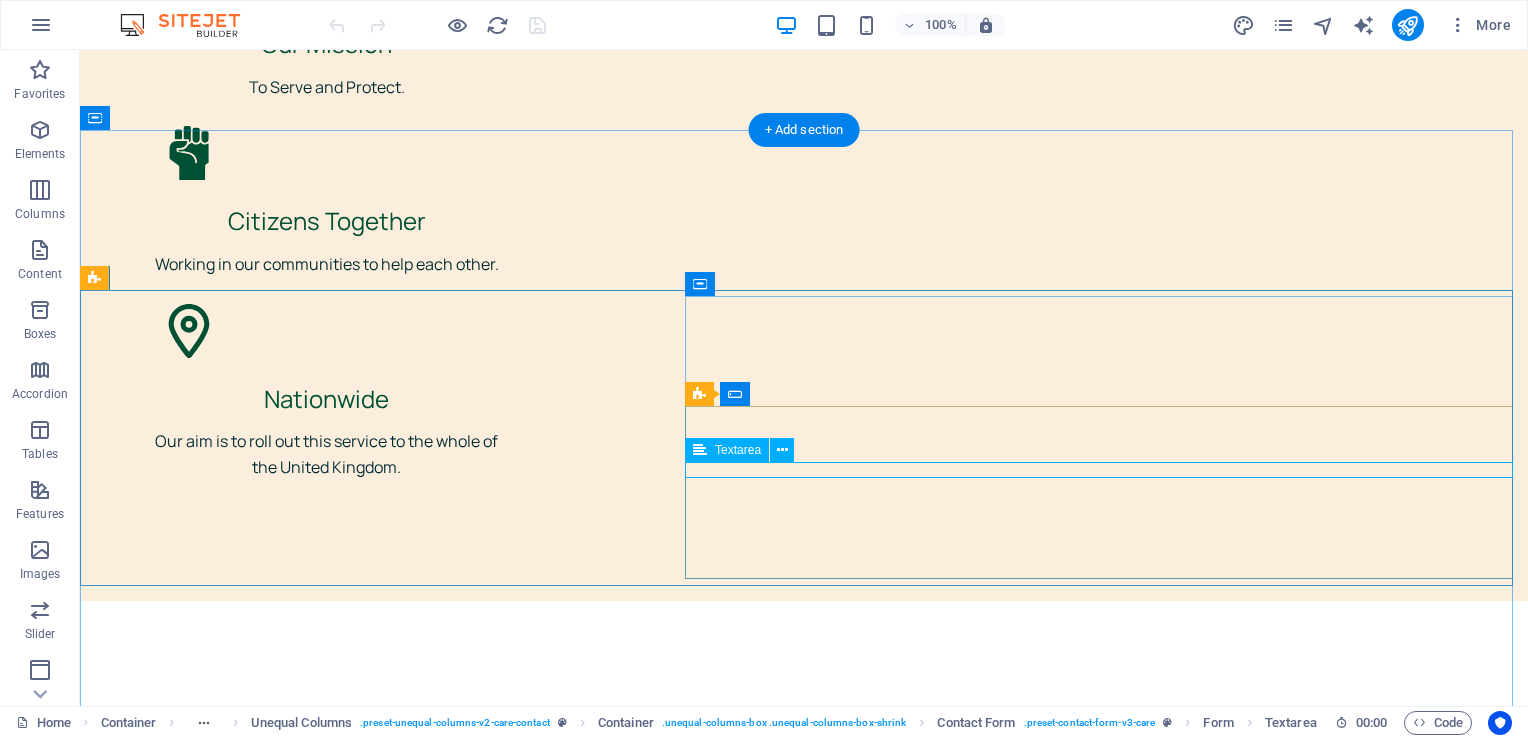 click at bounding box center [804, 3363] 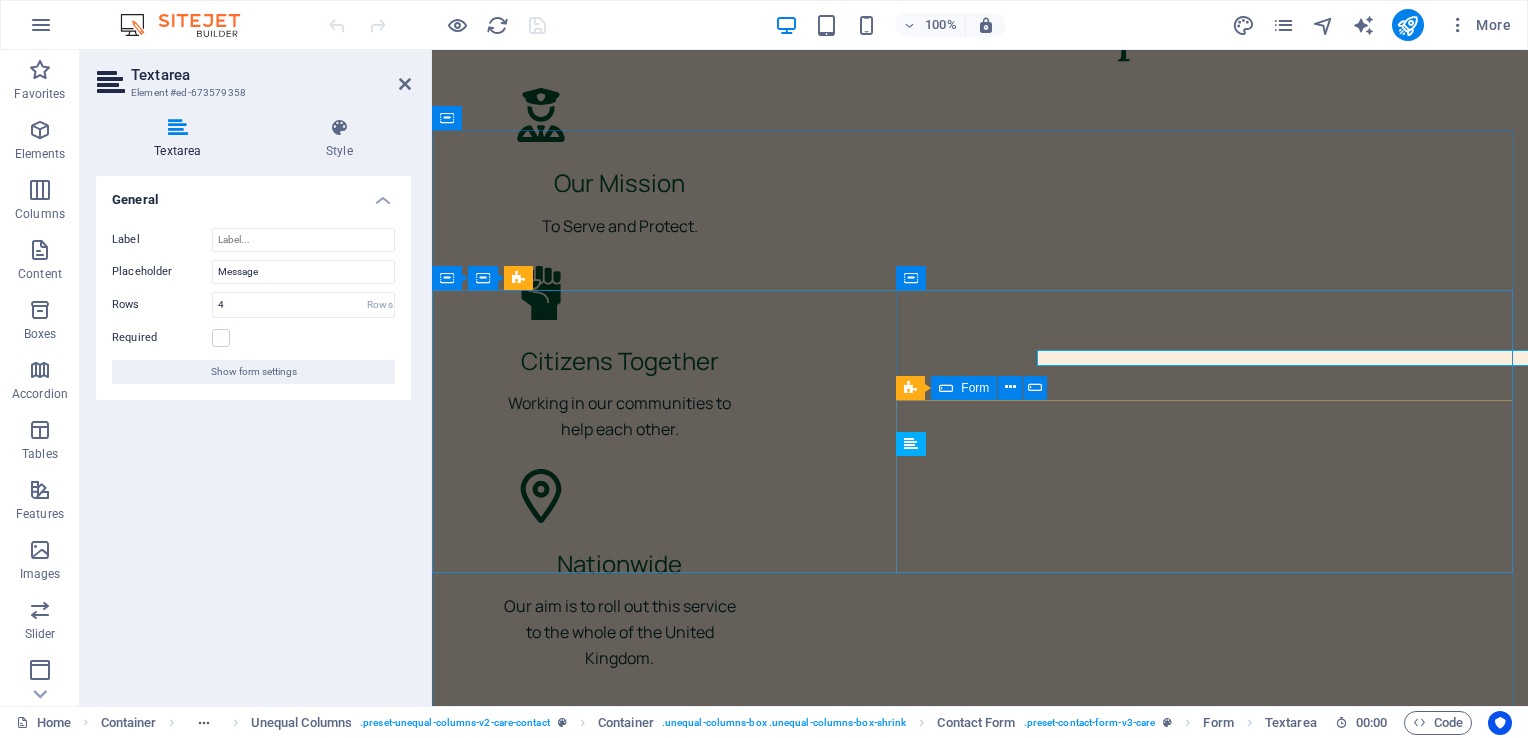 scroll, scrollTop: 5721, scrollLeft: 0, axis: vertical 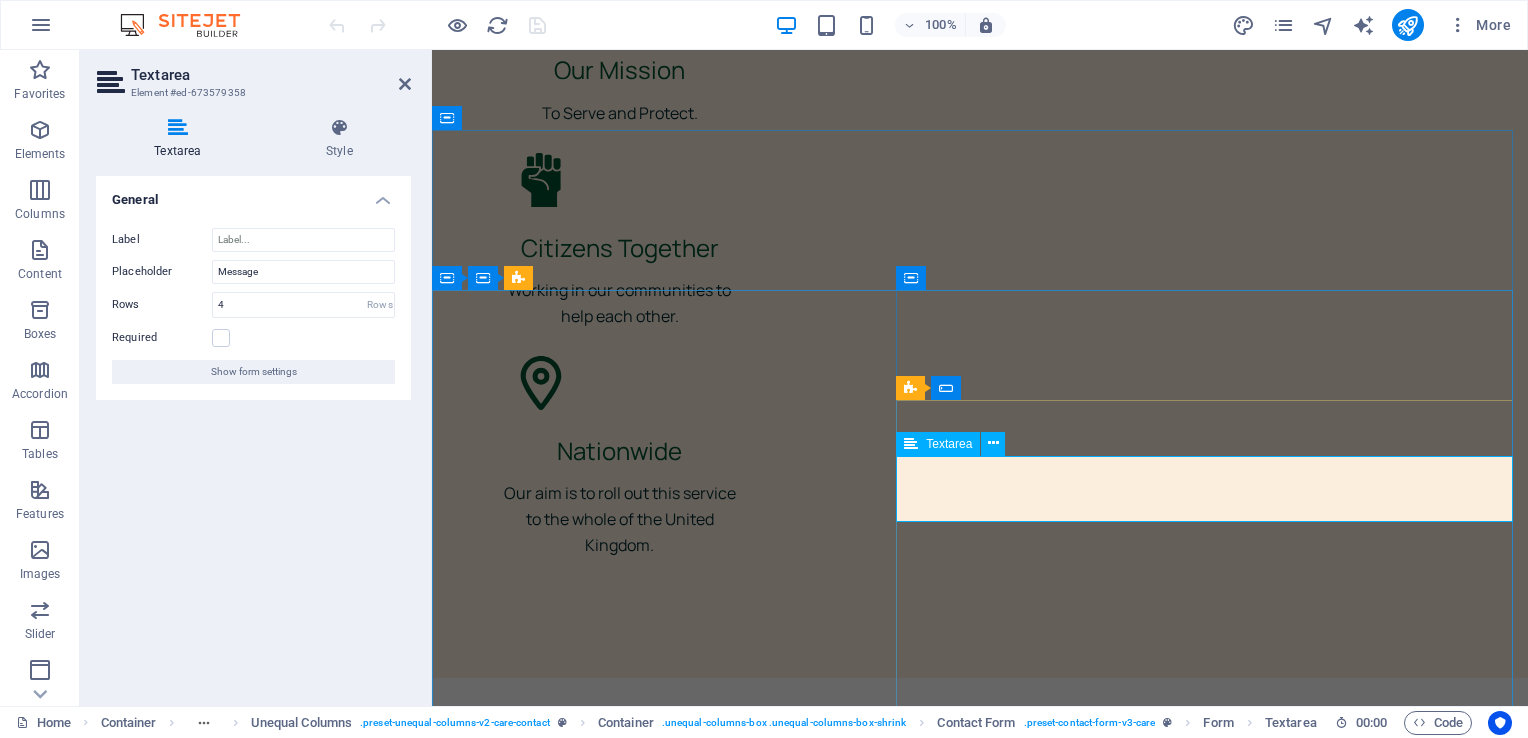 drag, startPoint x: 1508, startPoint y: 469, endPoint x: 1500, endPoint y: 606, distance: 137.23338 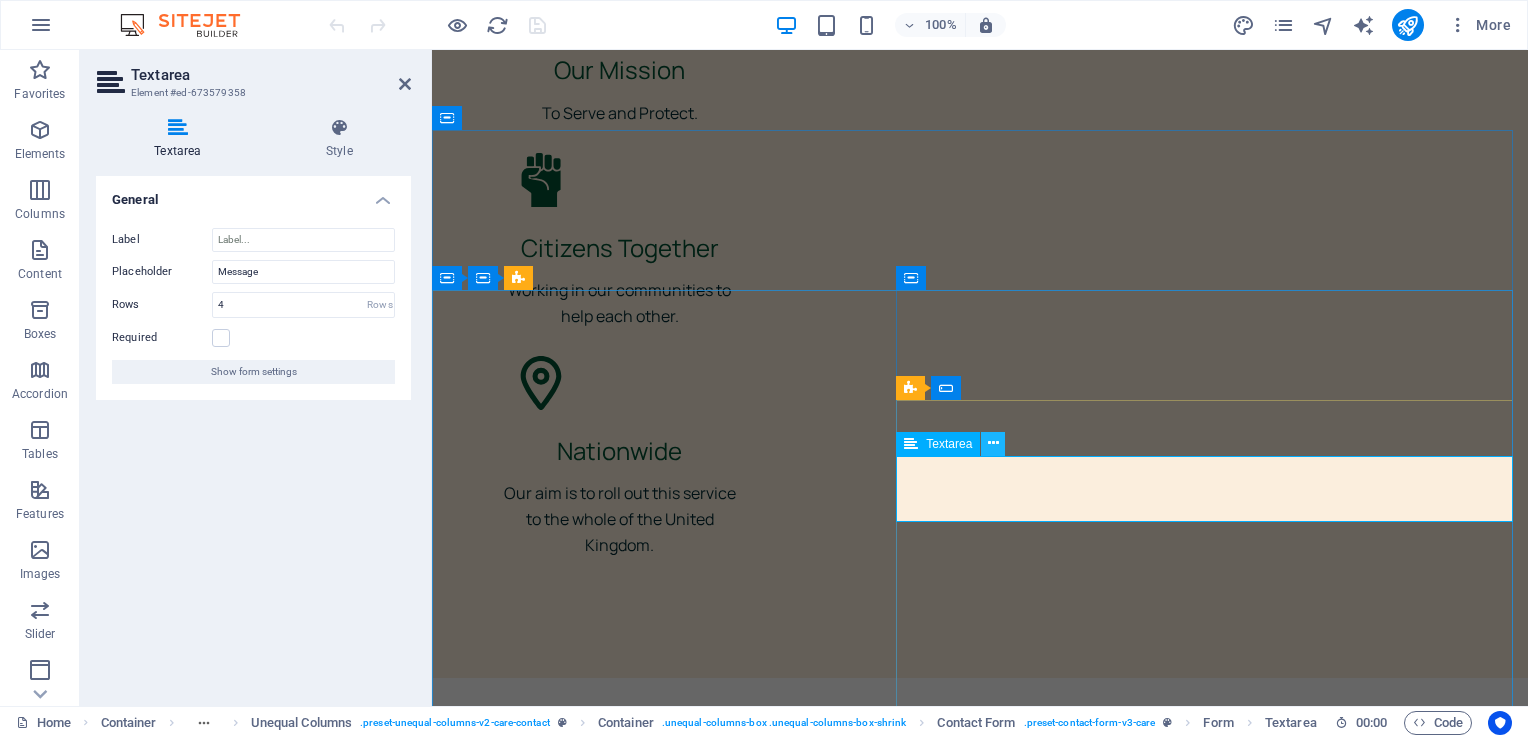 click at bounding box center (993, 443) 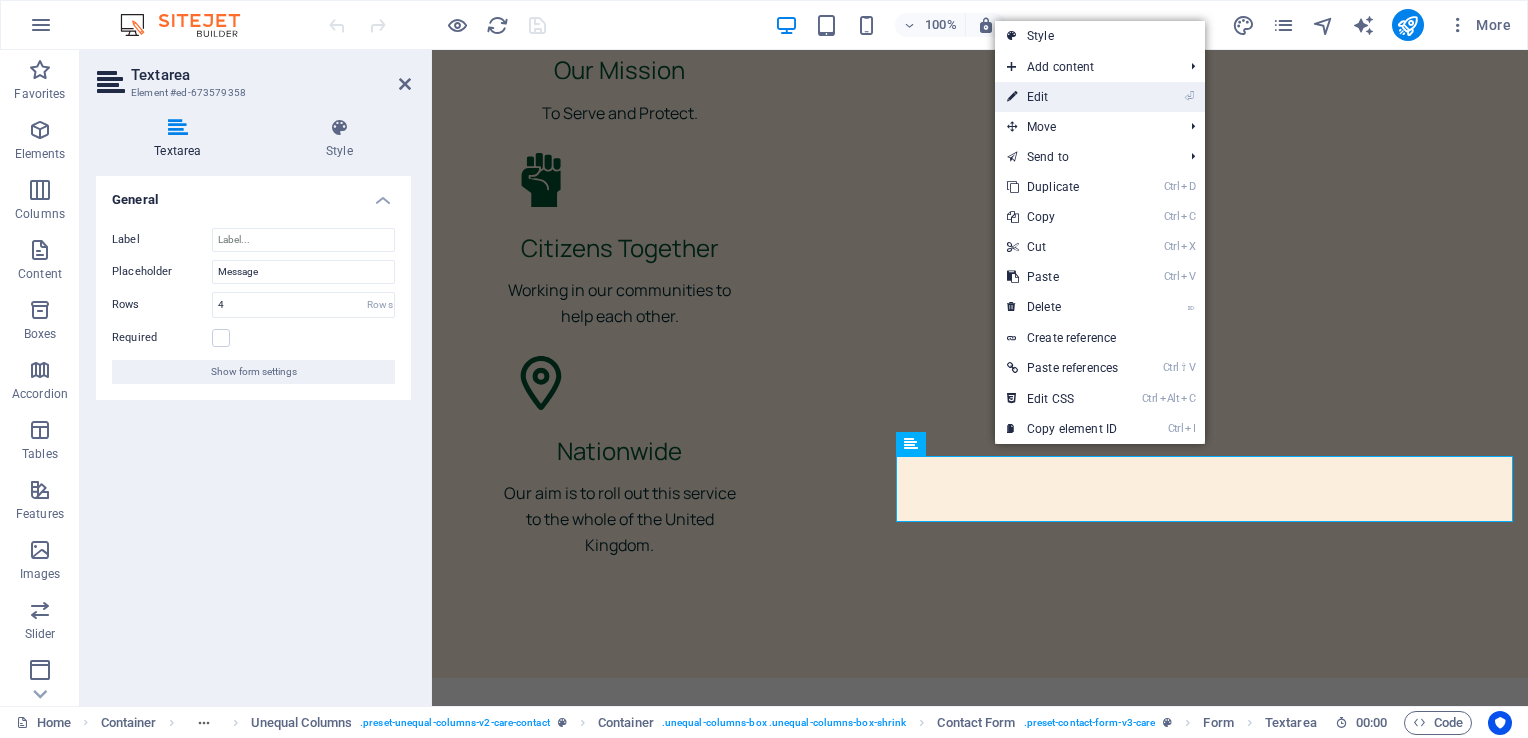click on "⏎  Edit" at bounding box center [1062, 97] 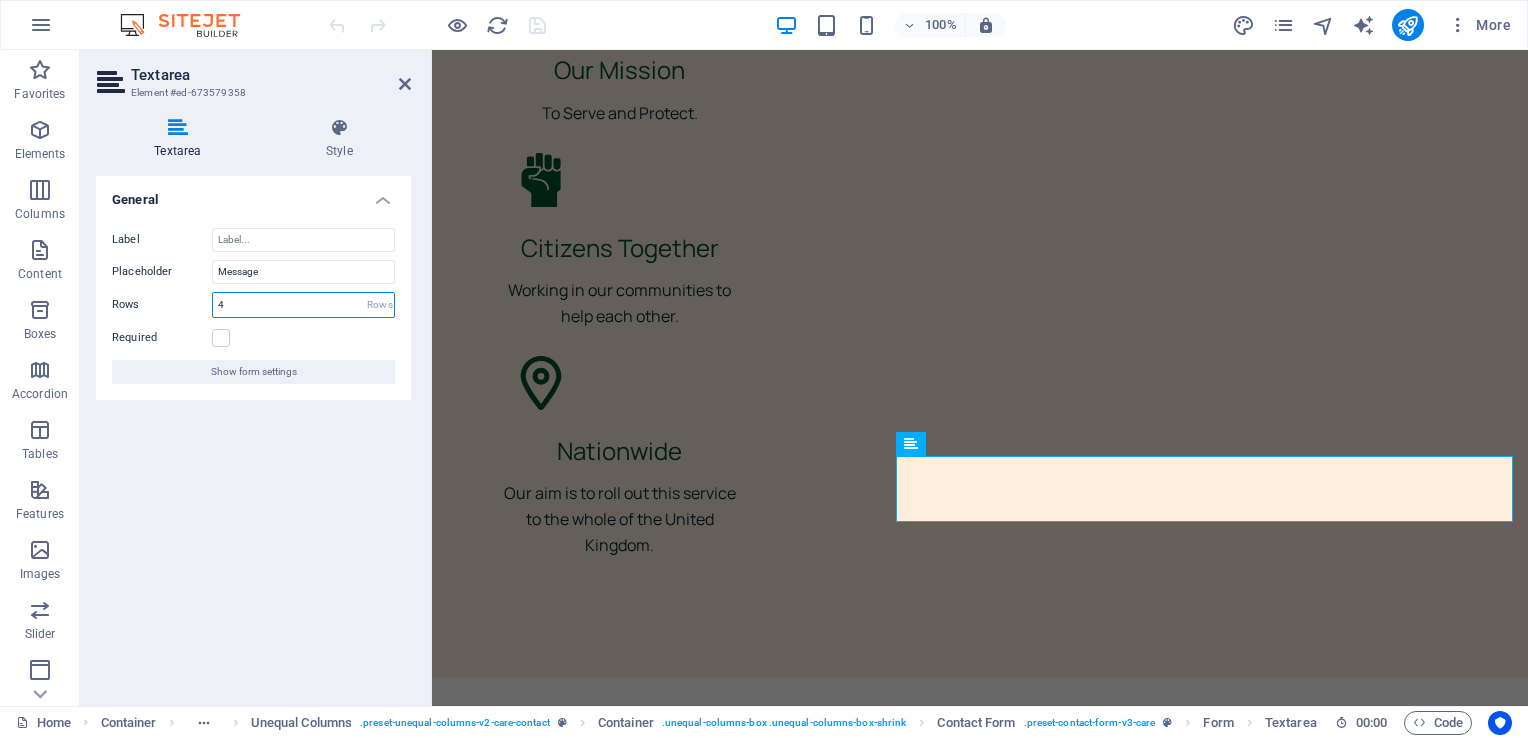 click on "4" at bounding box center [303, 305] 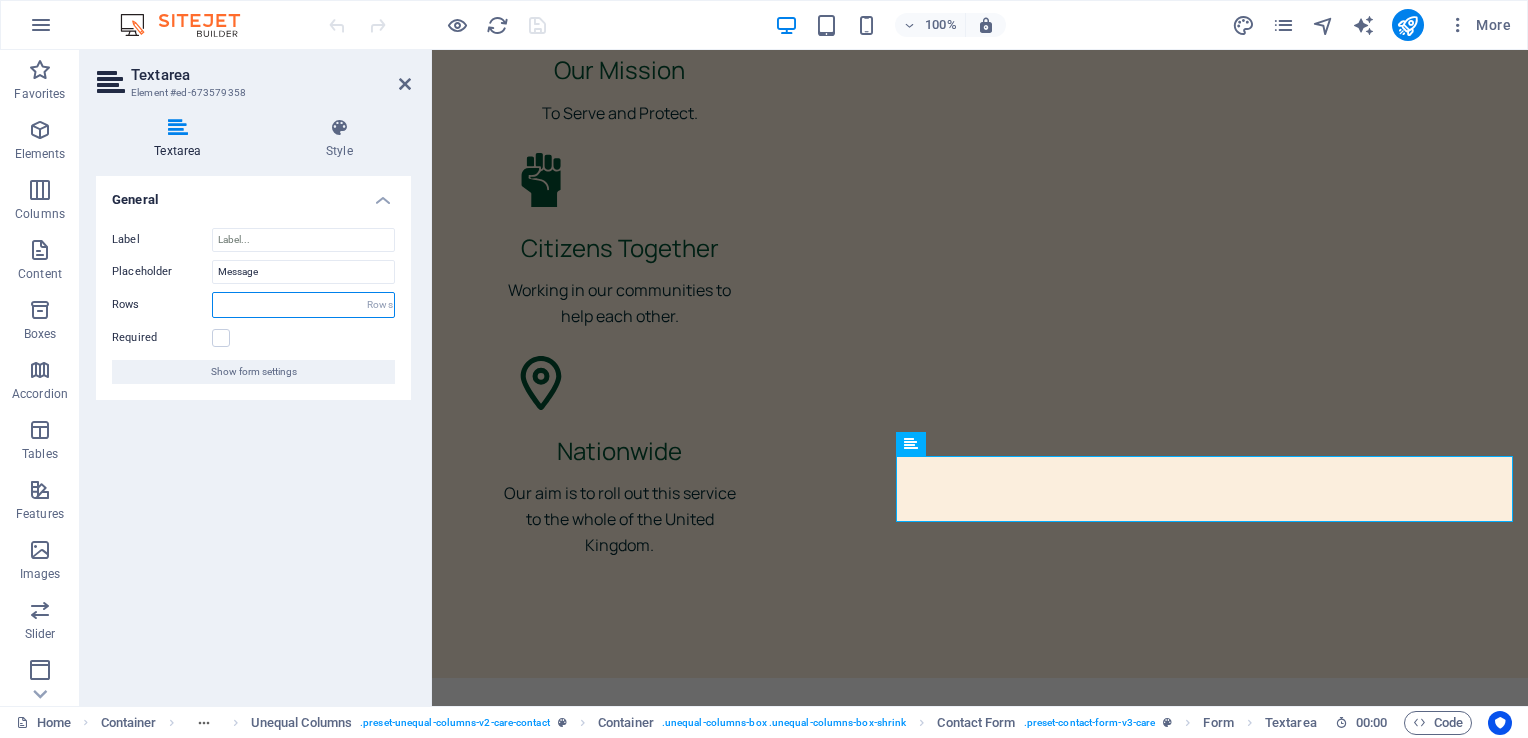 type on "8" 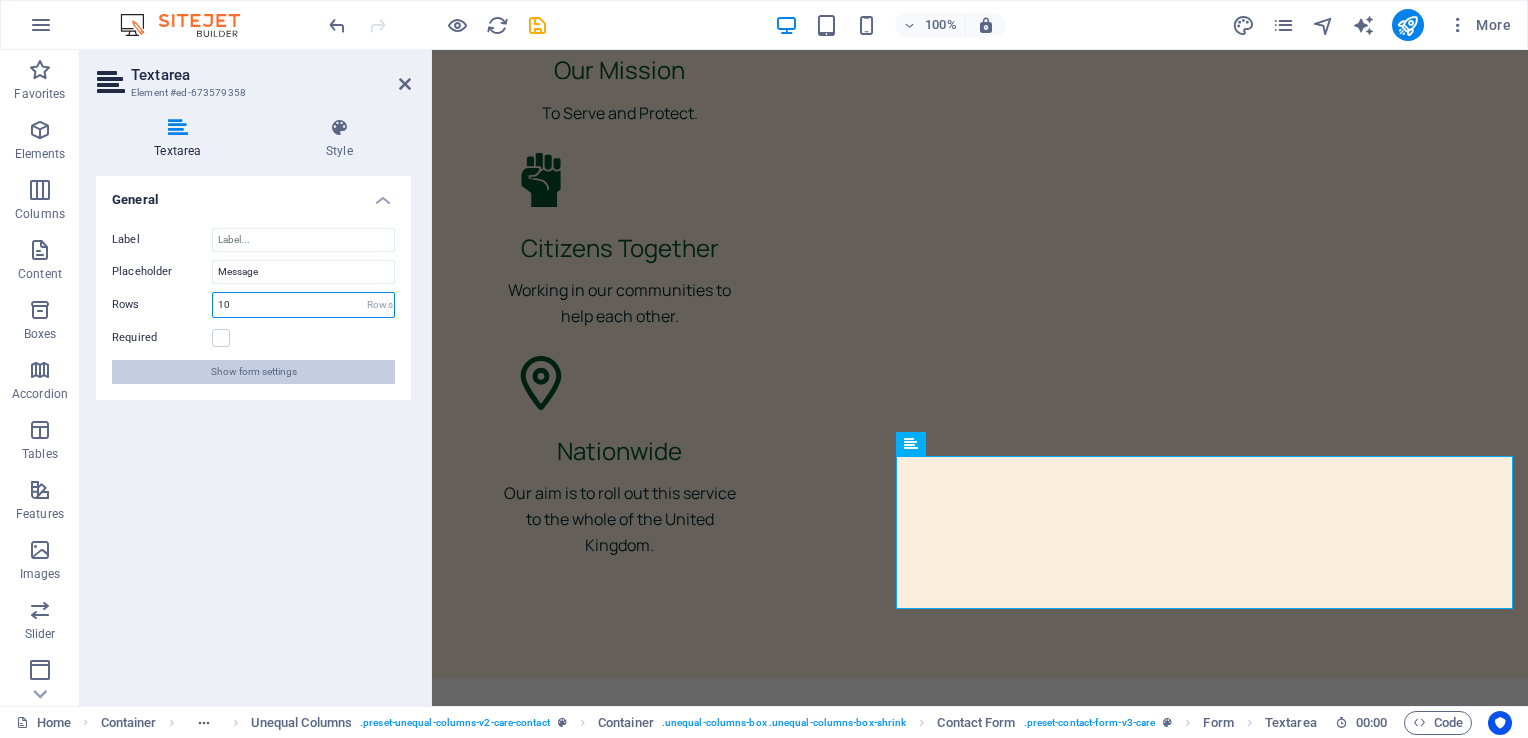 type on "10" 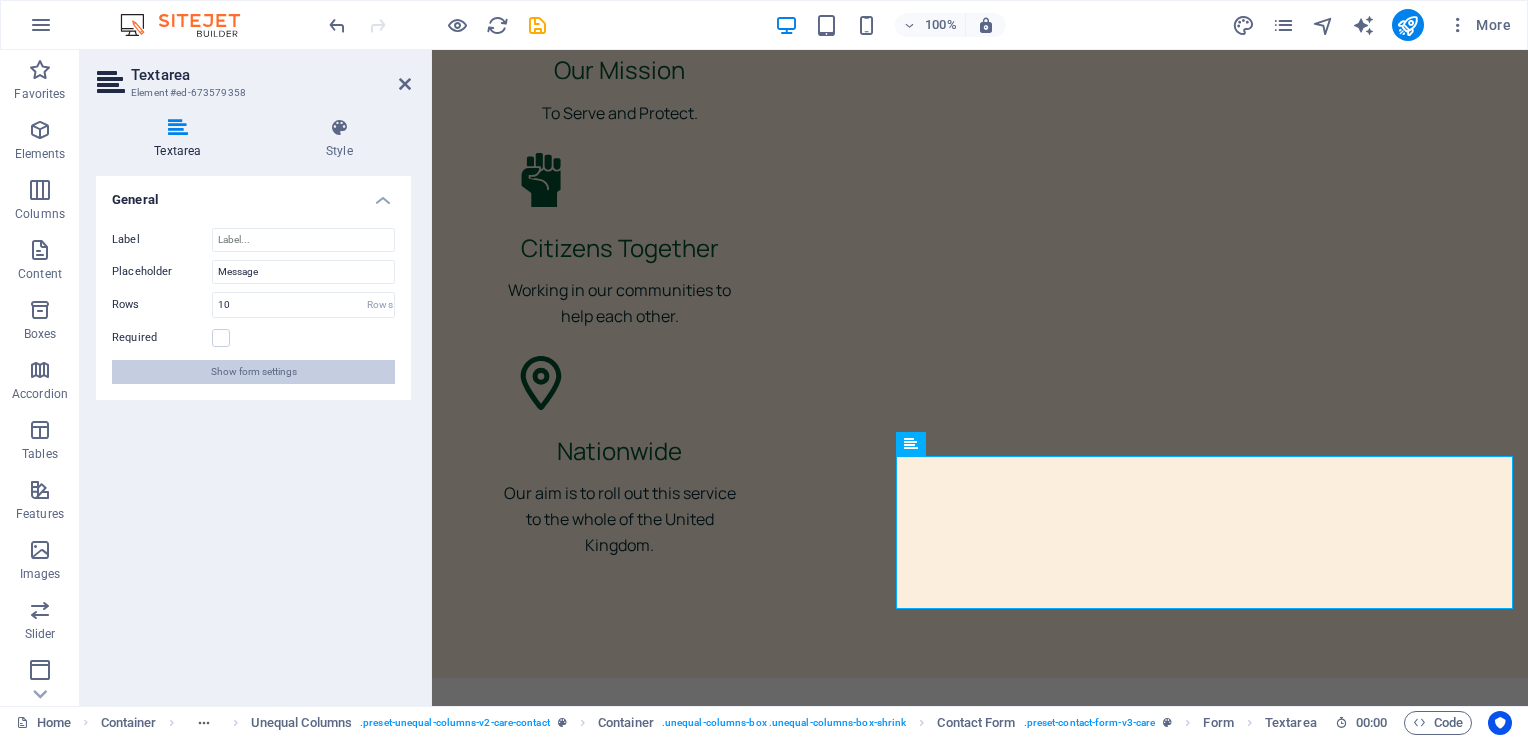 click on "Show form settings" at bounding box center (254, 372) 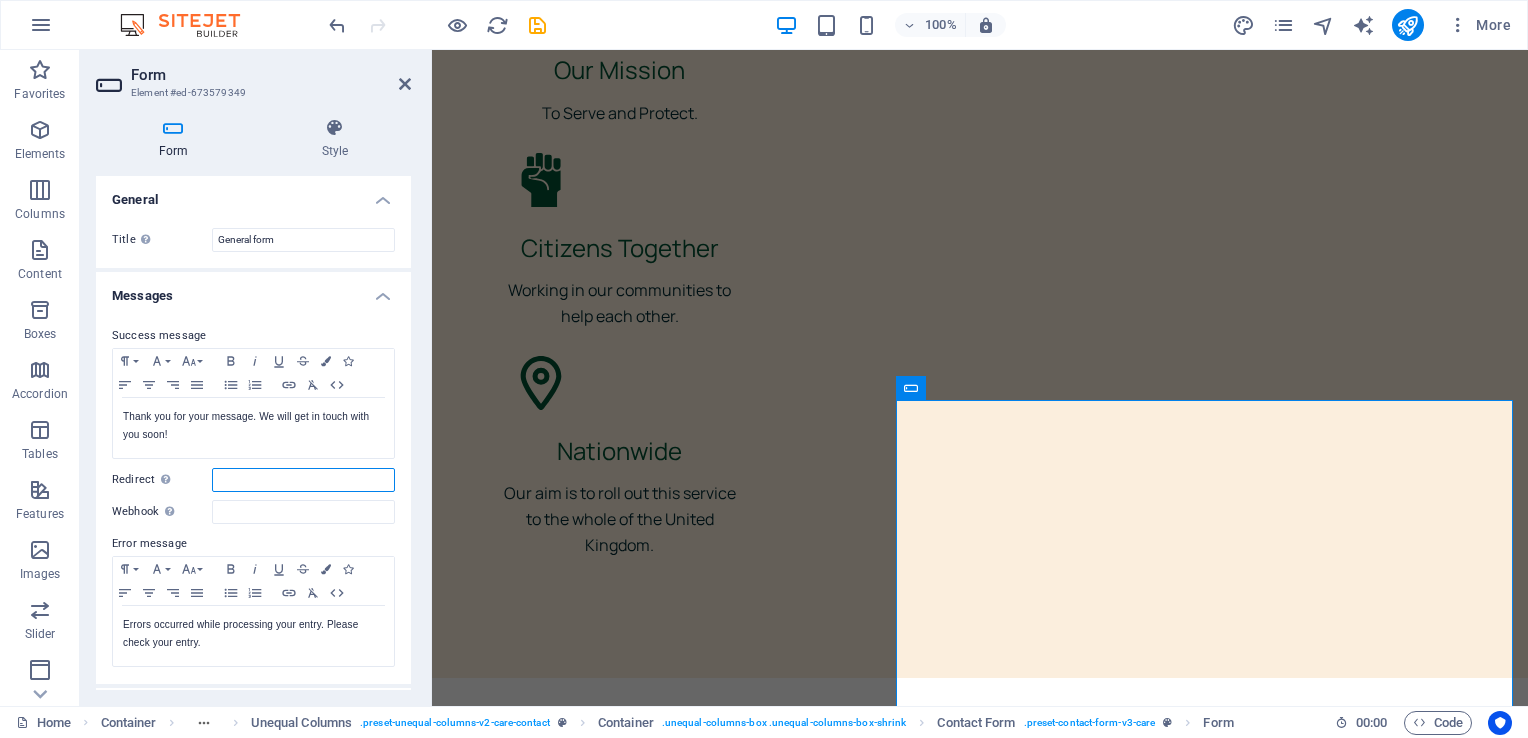 click on "Redirect Define a redirect target upon successful form submission; for example, a success page." at bounding box center [303, 480] 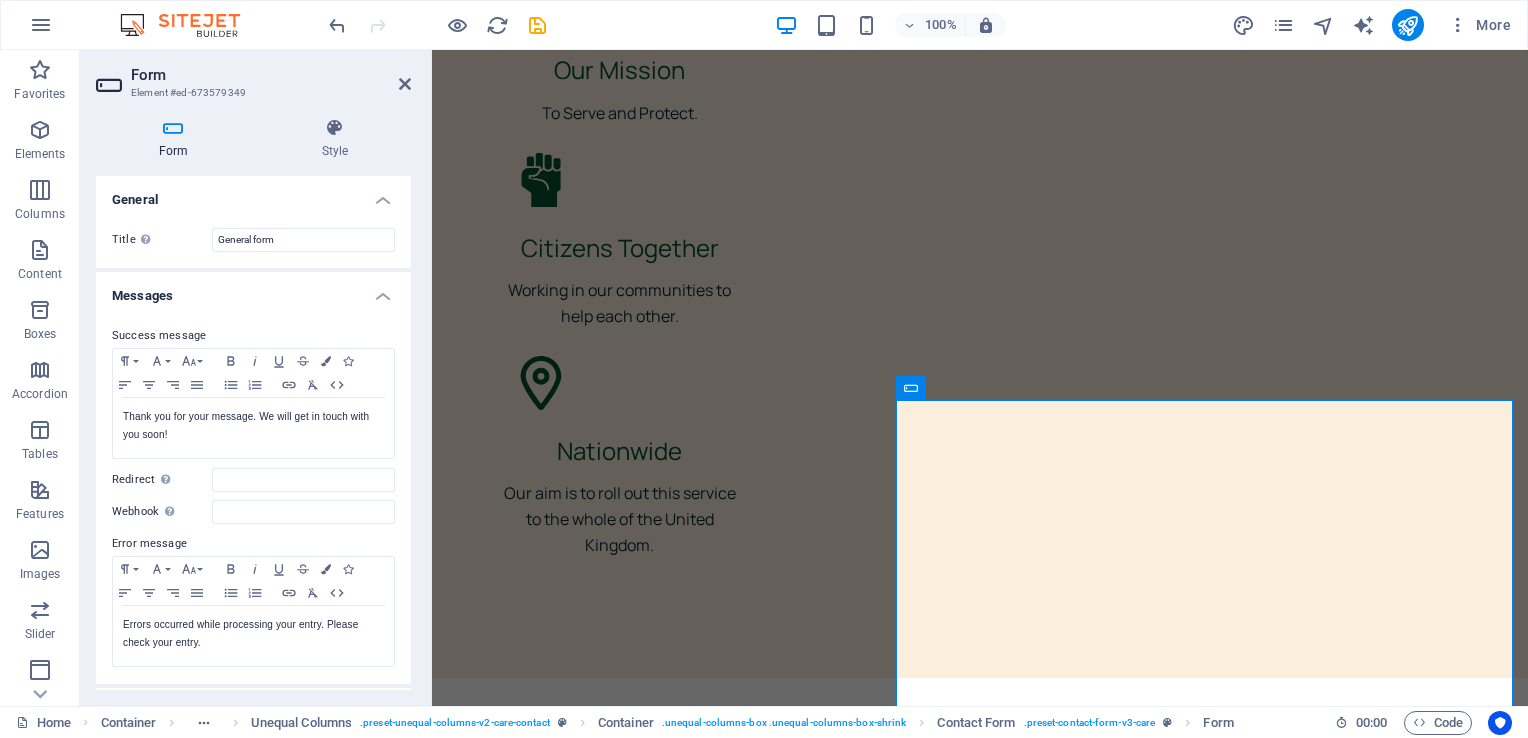 click on "Form Element #ed-673579349 Form Style General Title Define a name for the form. General form Messages Success message Paragraph Format Normal Heading 1 Heading 2 Heading 3 Heading 4 Heading 5 Heading 6 Code Font Family Arial Georgia Impact Tahoma Times New Roman Verdana Font Size 8 9 10 11 12 14 18 24 30 36 48 60 72 96 Bold Italic Underline Strikethrough Colors Icons Align Left Align Center Align Right Align Justify Unordered List Ordered List Insert Link Clear Formatting HTML Thank you for your message. We will get in touch with you soon! Shown after form was submitted successfully... Redirect Define a redirect target upon successful form submission; for example, a success page. Webhook A webhook is a push notification from this form to another server. Every time someone submits this form, the data will be pushed to your server.  Error message Paragraph Format Normal Heading 1 Heading 2 Heading 3 Heading 4 Heading 5 Heading 6 Code Font Family Arial Georgia Impact Tahoma Times New Roman Verdana Font Size 8 9" at bounding box center [256, 378] 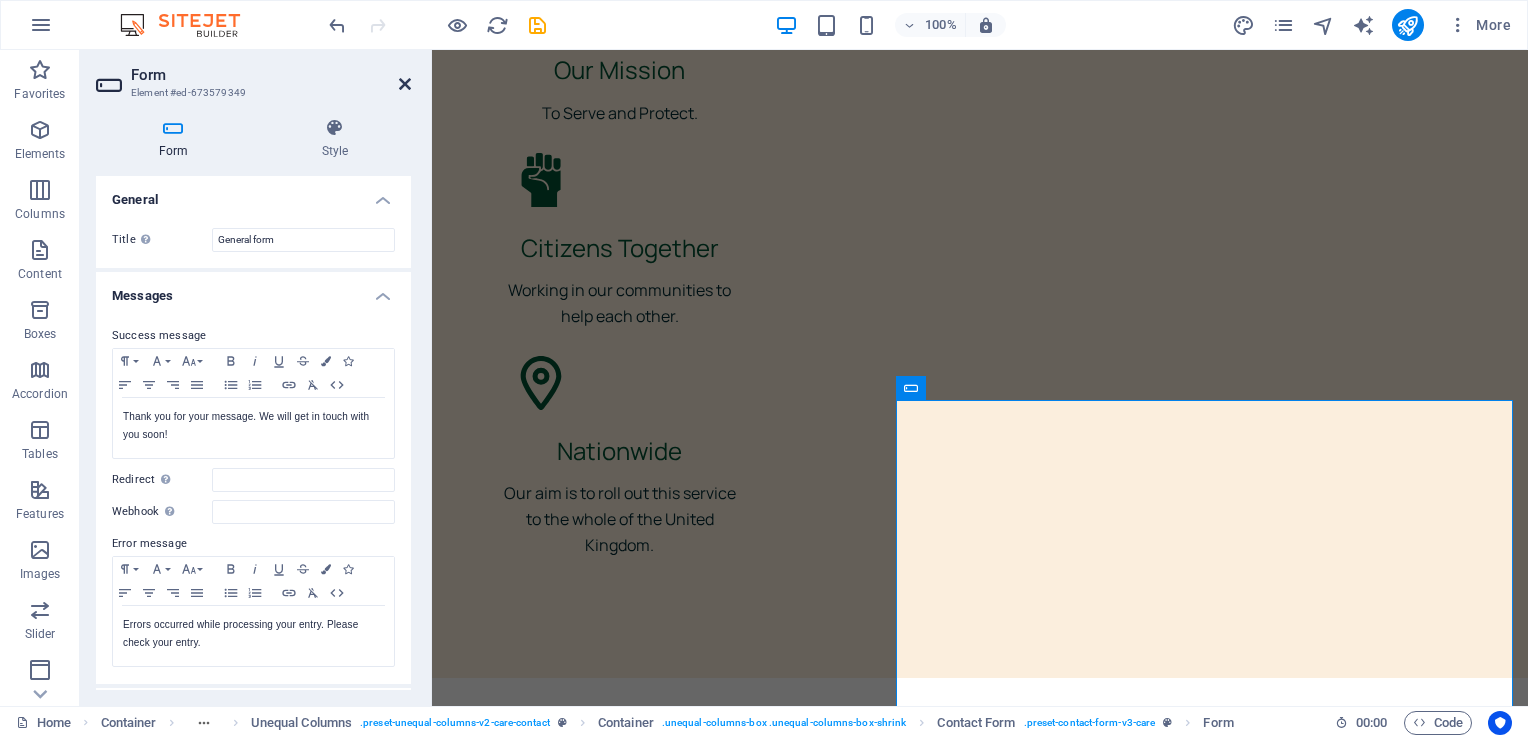 click at bounding box center (405, 84) 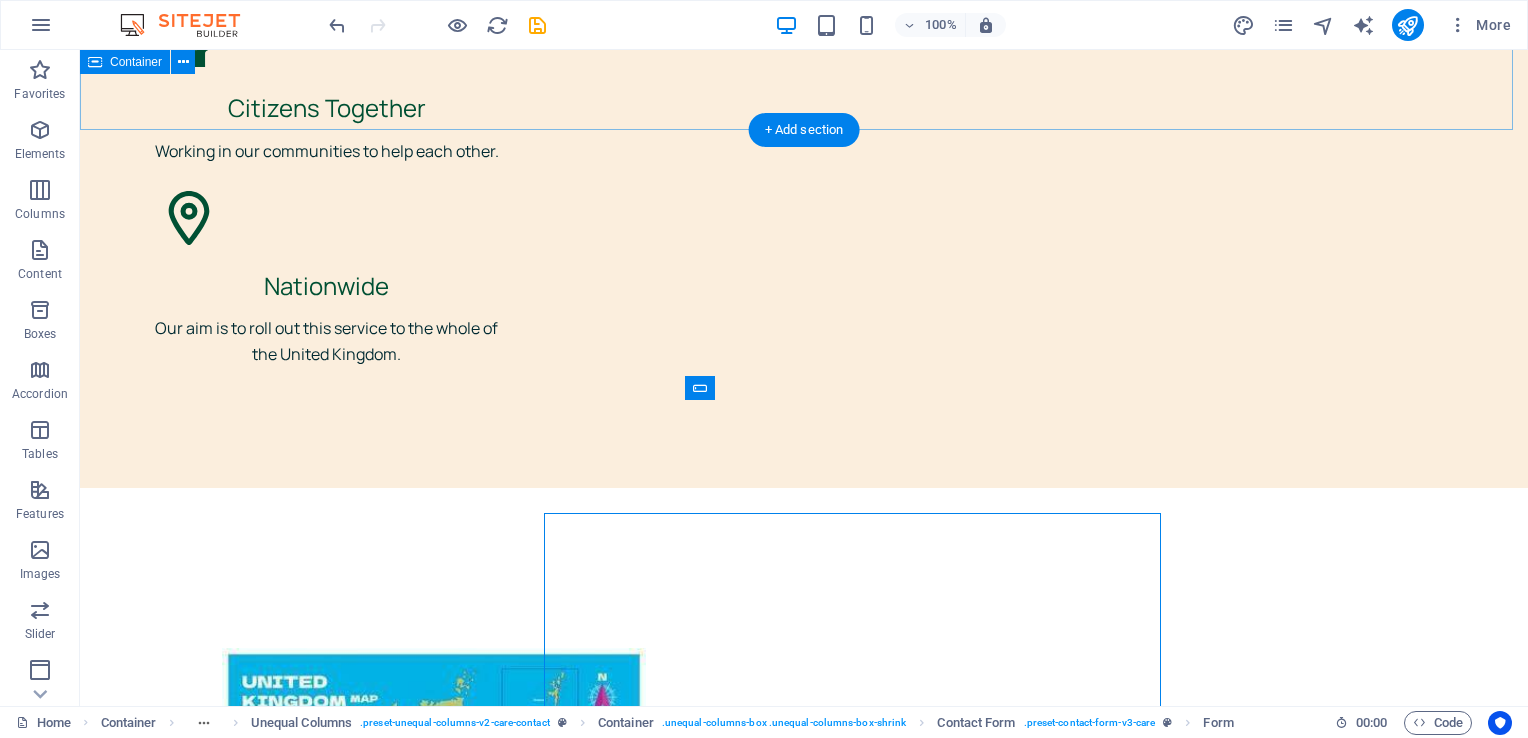 scroll, scrollTop: 5608, scrollLeft: 0, axis: vertical 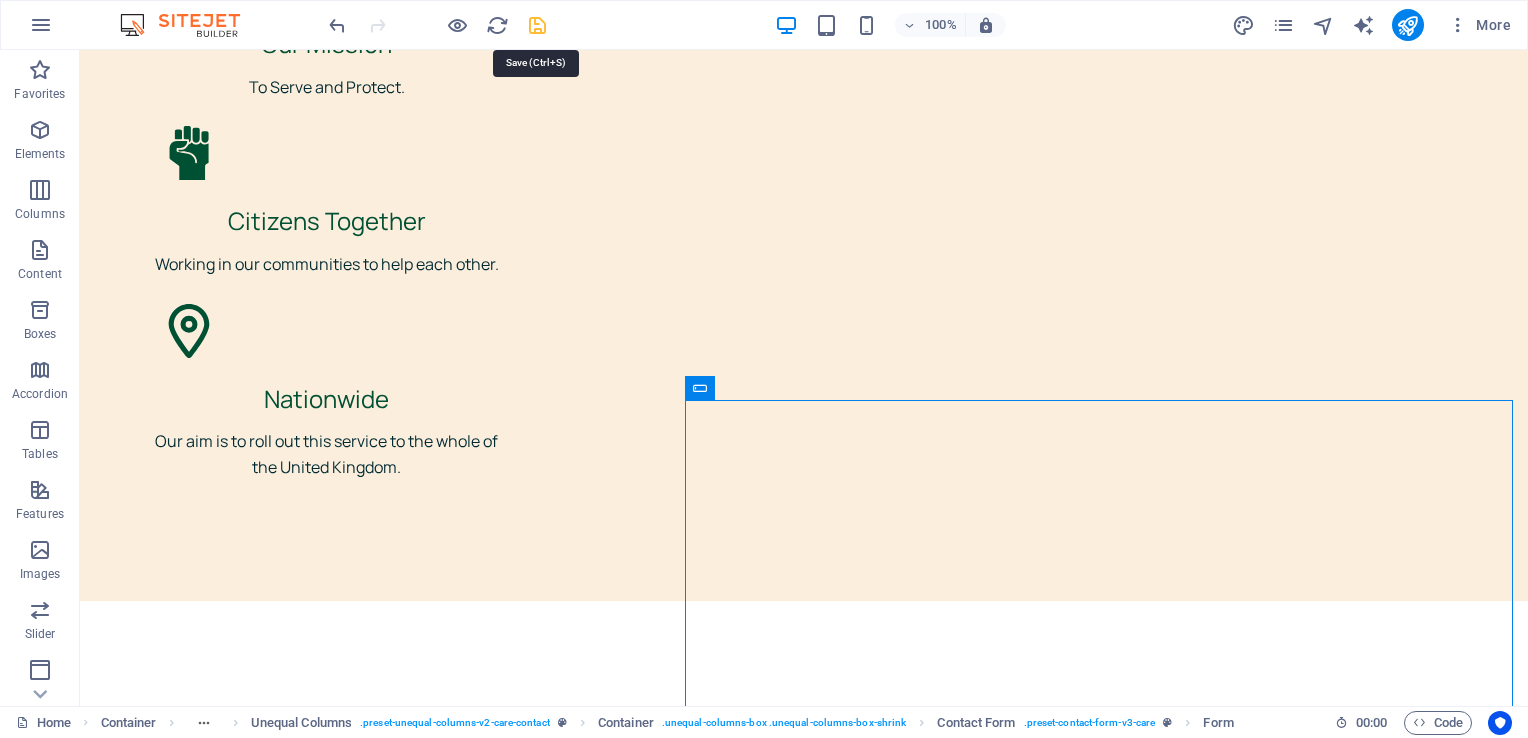 click at bounding box center [537, 25] 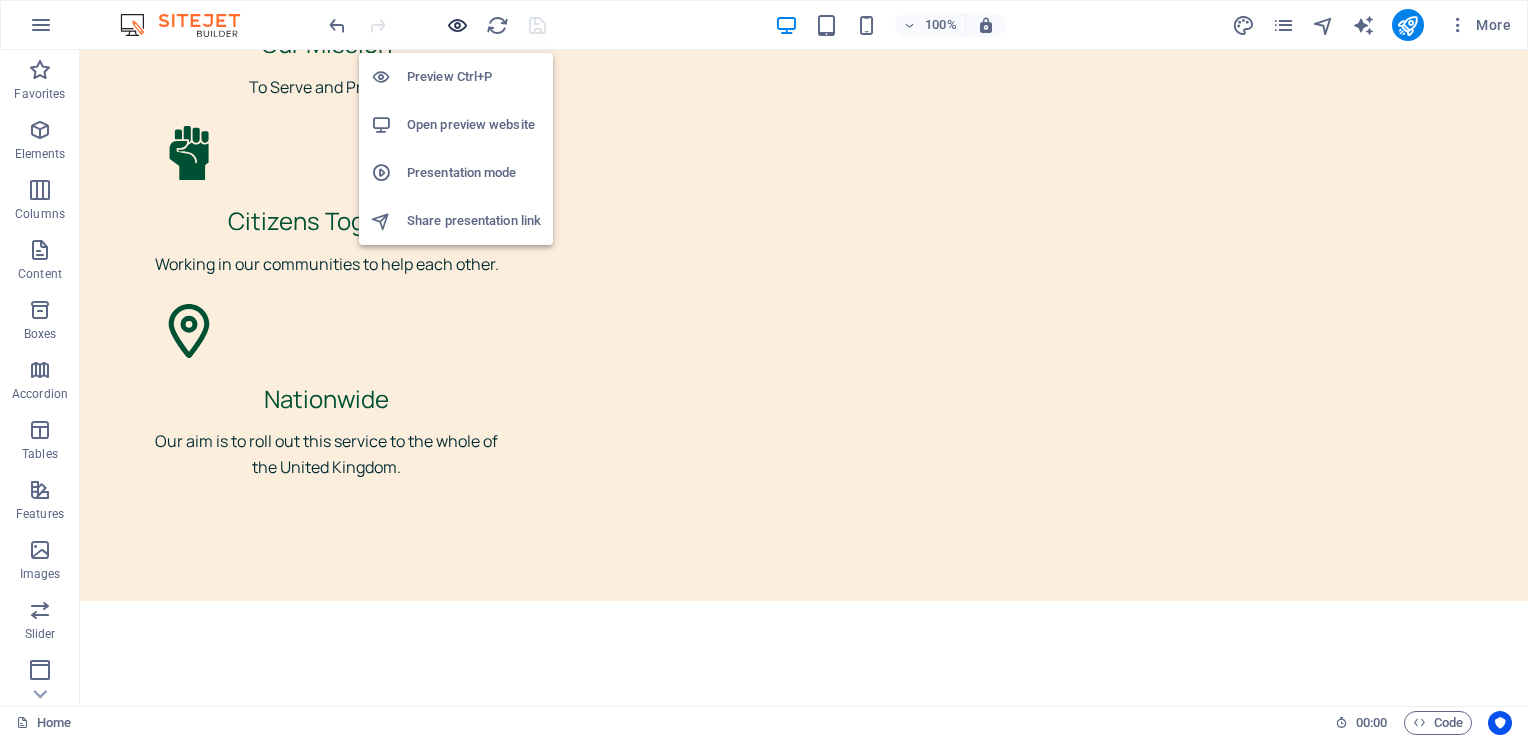 click at bounding box center (457, 25) 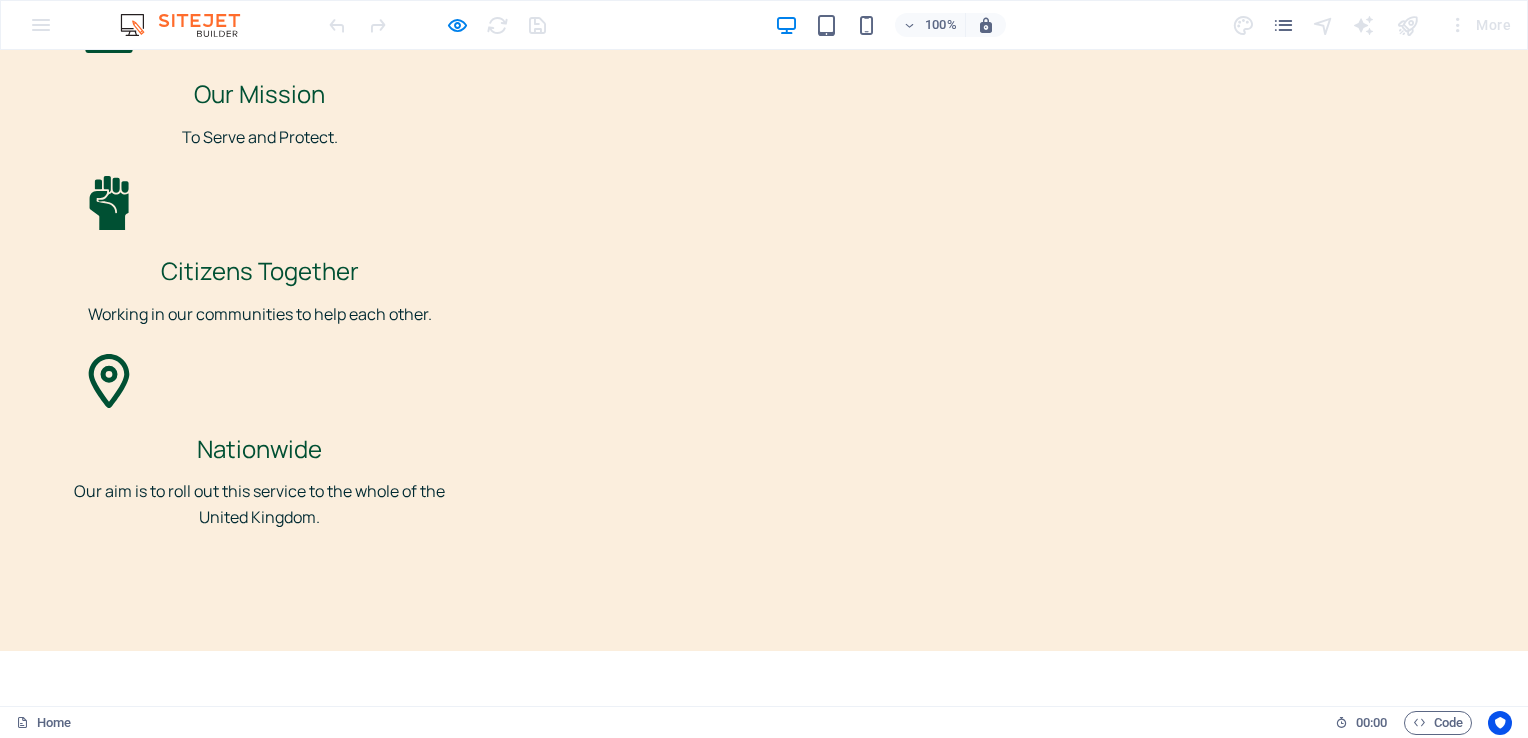 click on "Send us a message   I have read and understand the privacy policy. Unreadable? Load new Submit" at bounding box center [764, 2991] 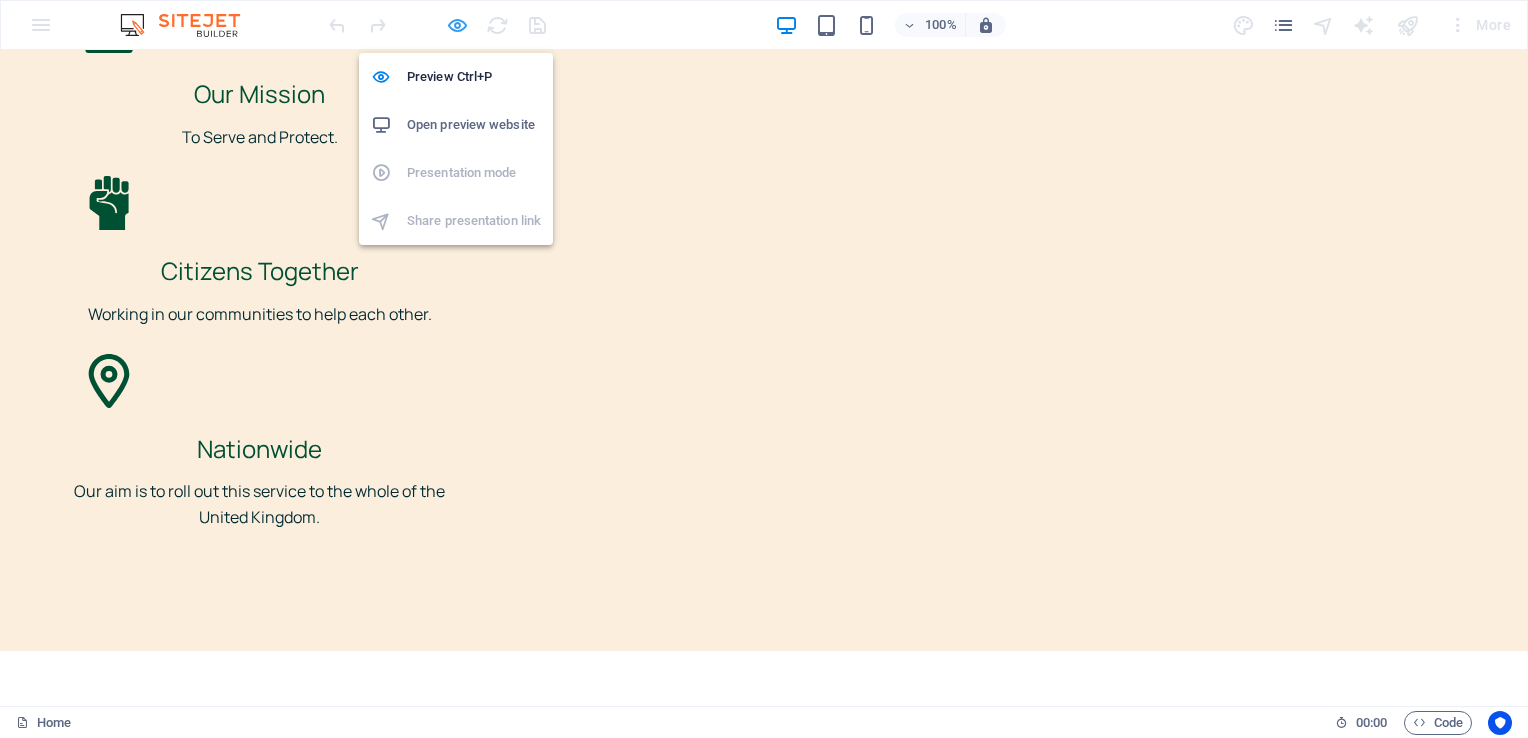 click at bounding box center (457, 25) 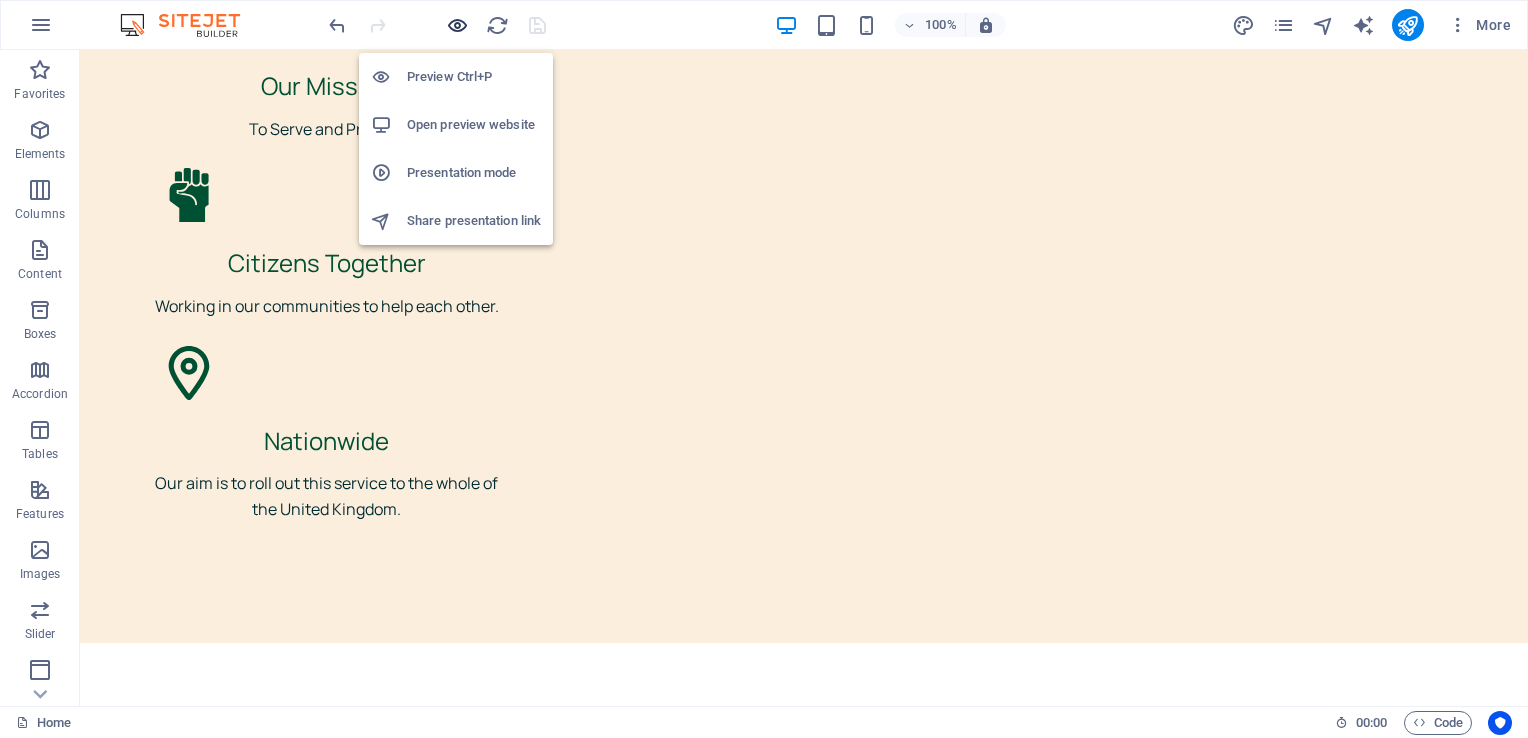 scroll, scrollTop: 5608, scrollLeft: 0, axis: vertical 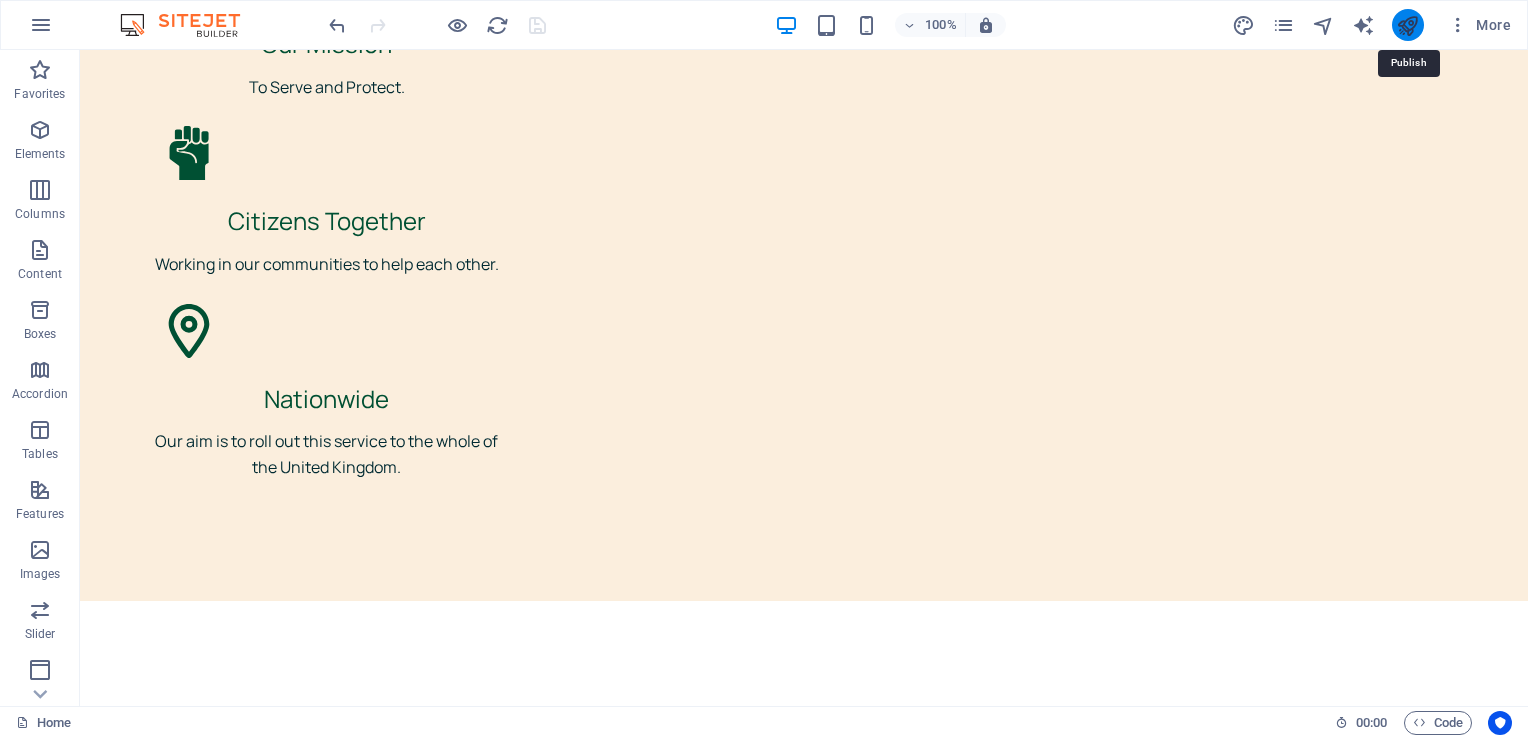 click at bounding box center (1407, 25) 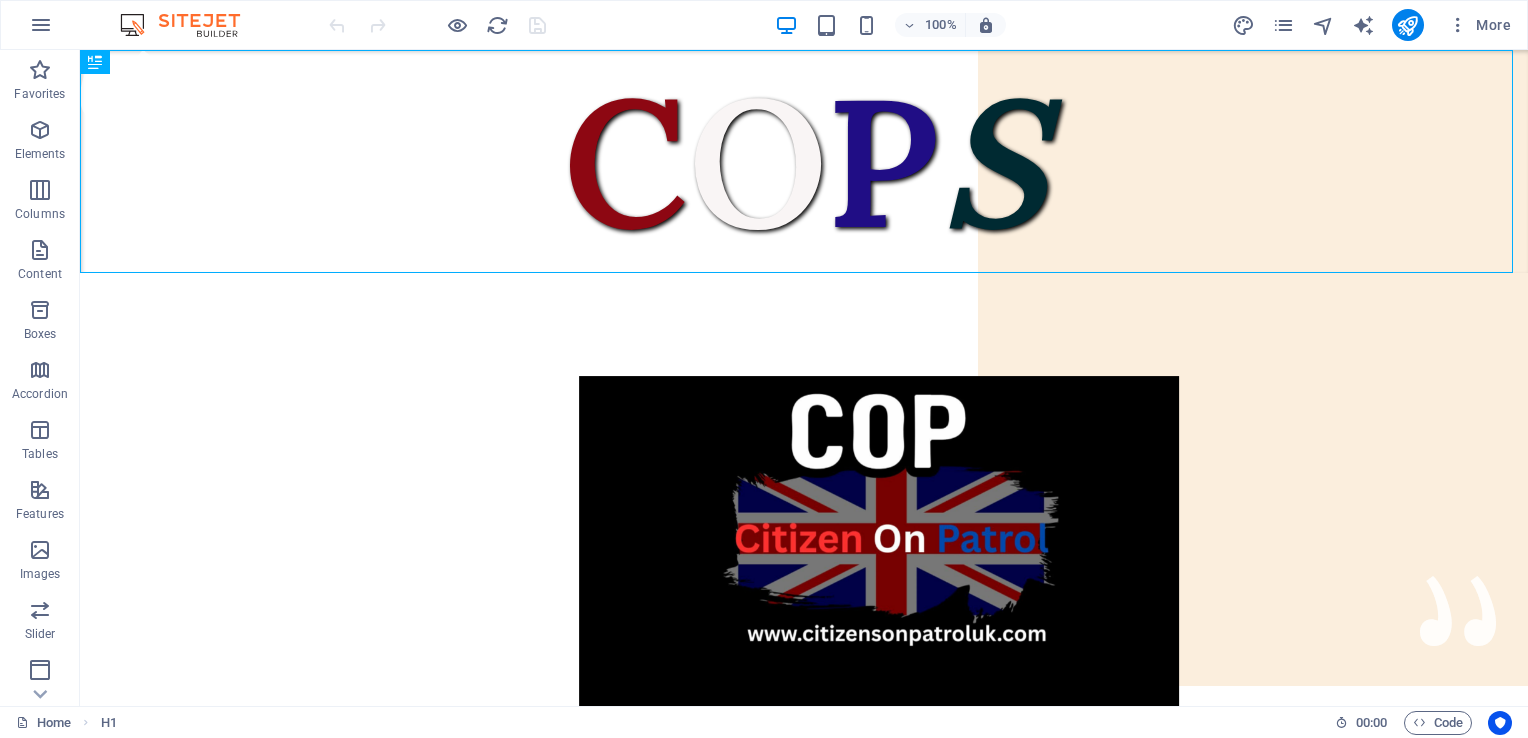 scroll, scrollTop: 0, scrollLeft: 0, axis: both 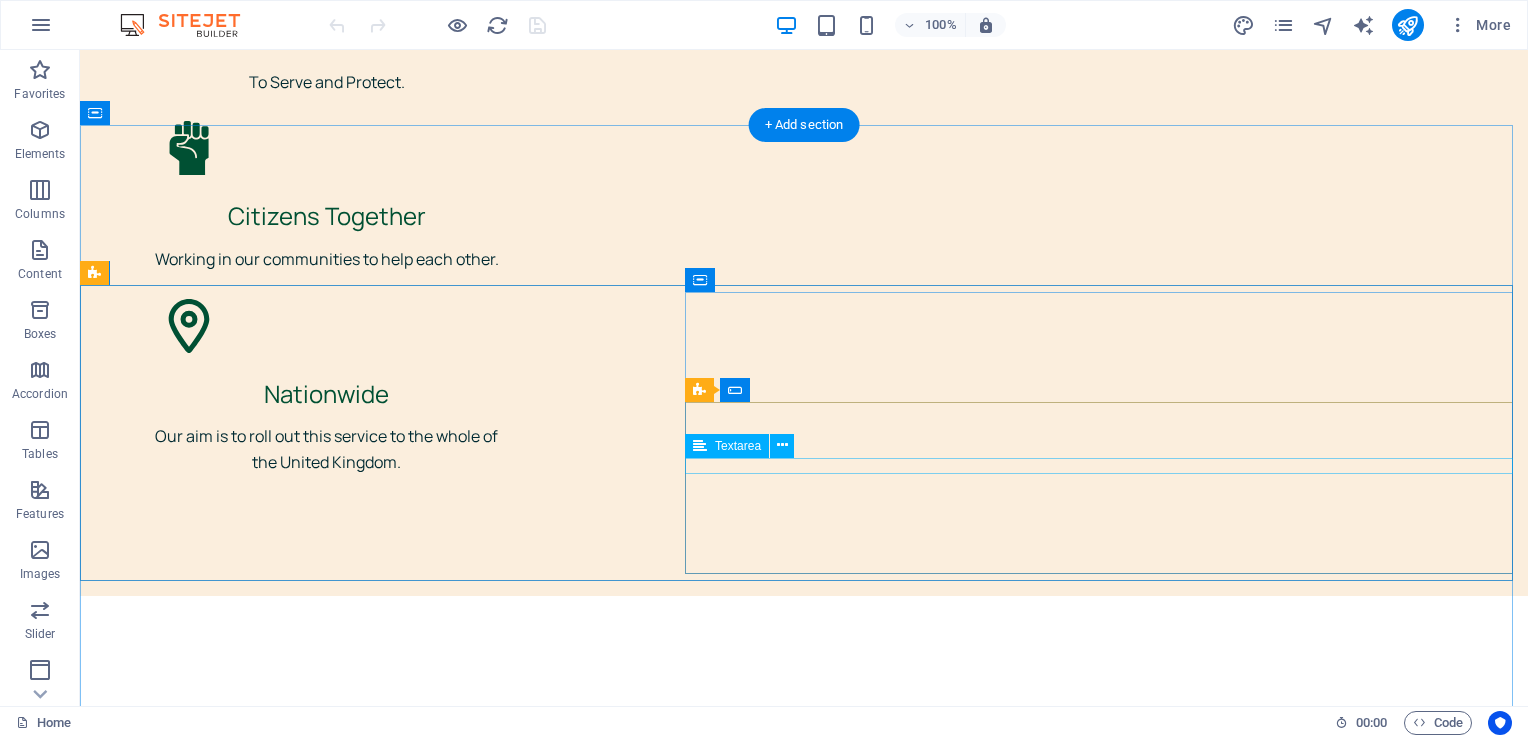 click at bounding box center [804, 3358] 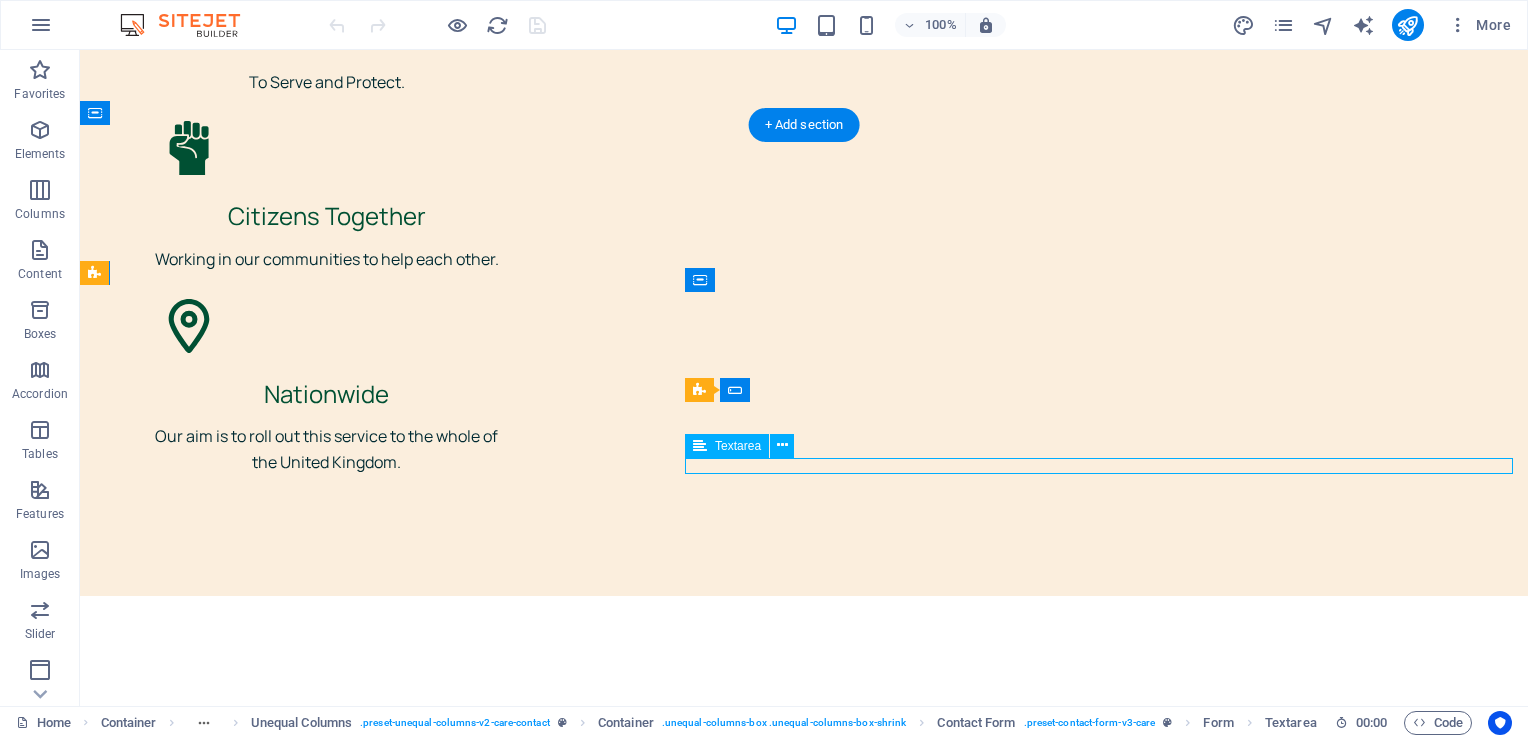 click at bounding box center (804, 3358) 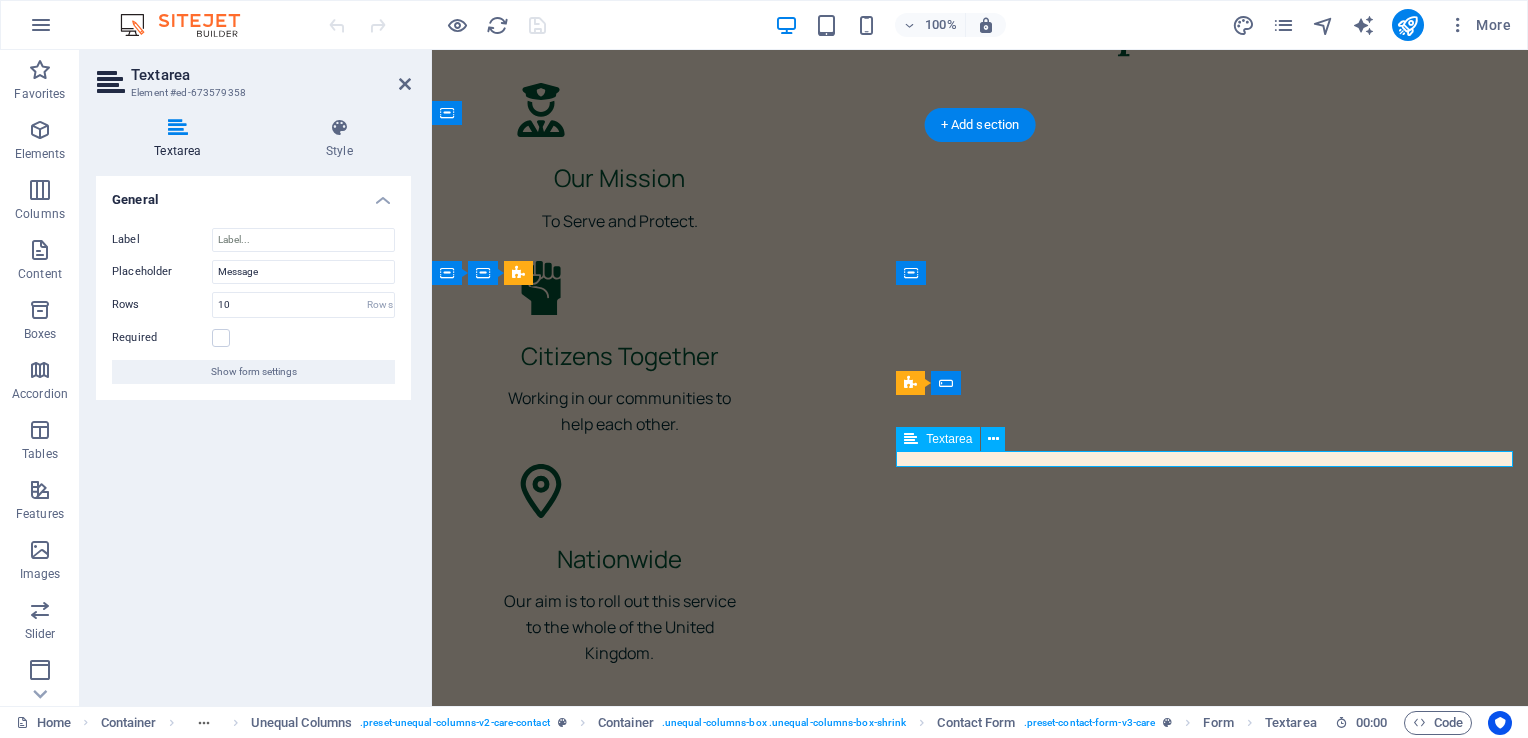 scroll, scrollTop: 5726, scrollLeft: 0, axis: vertical 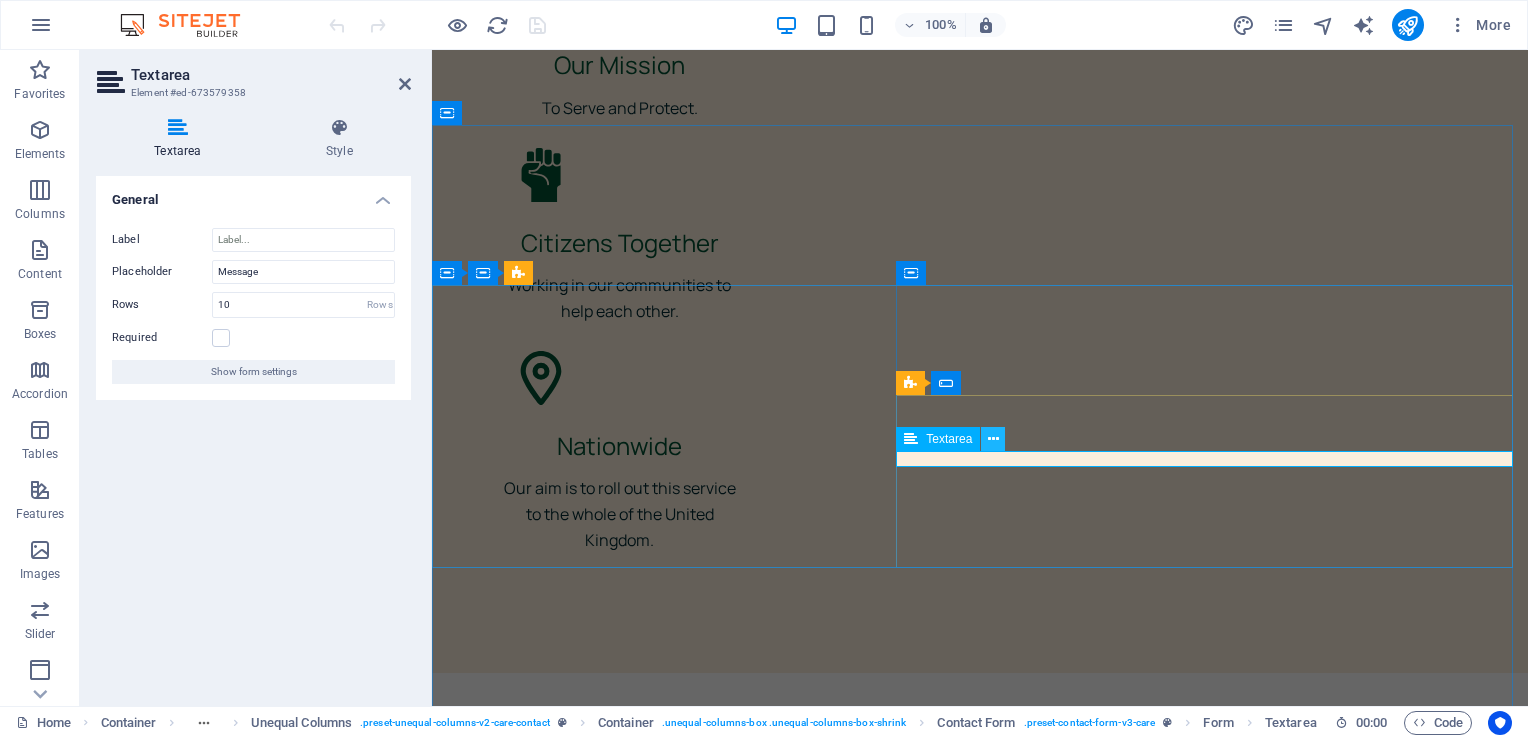 click at bounding box center [993, 439] 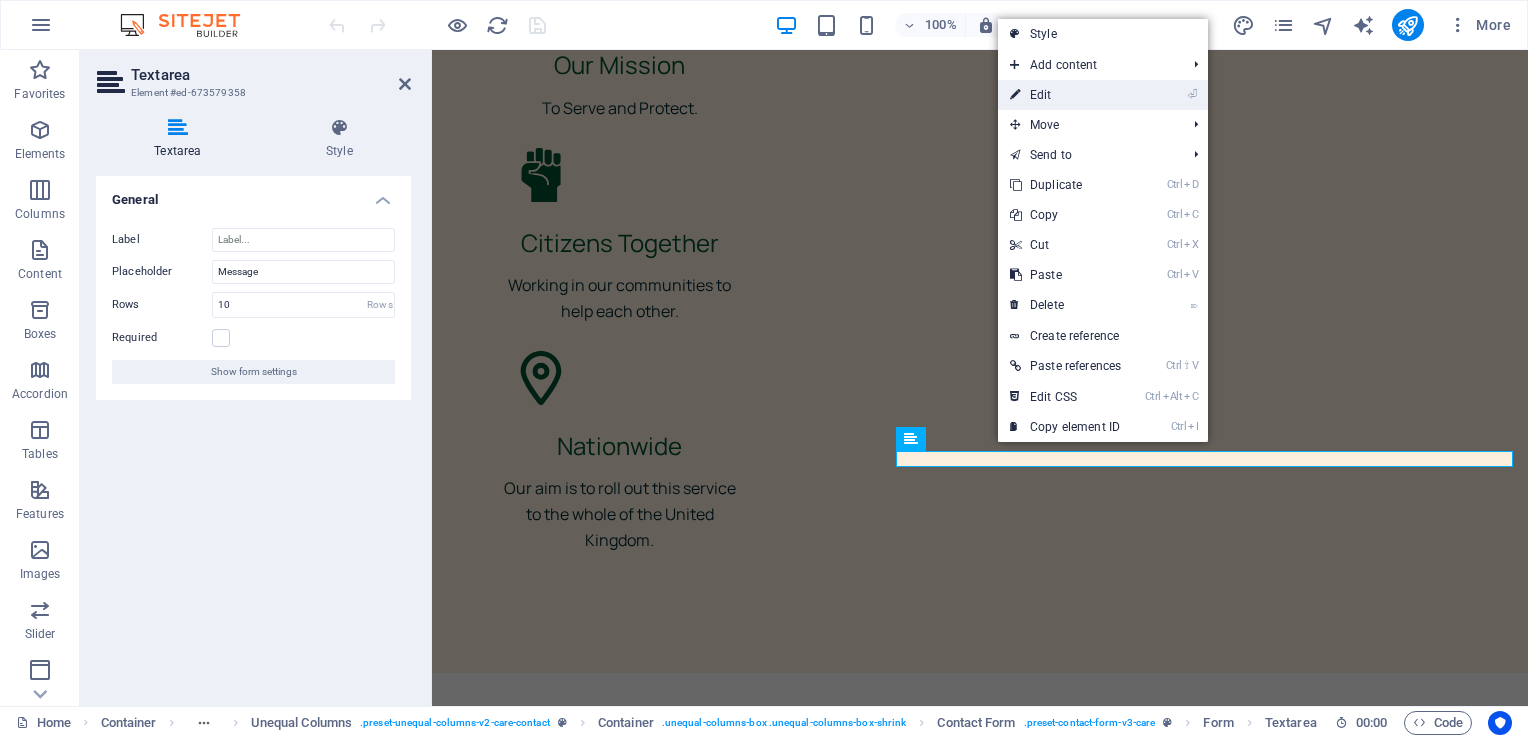 click on "⏎  Edit" at bounding box center [1065, 95] 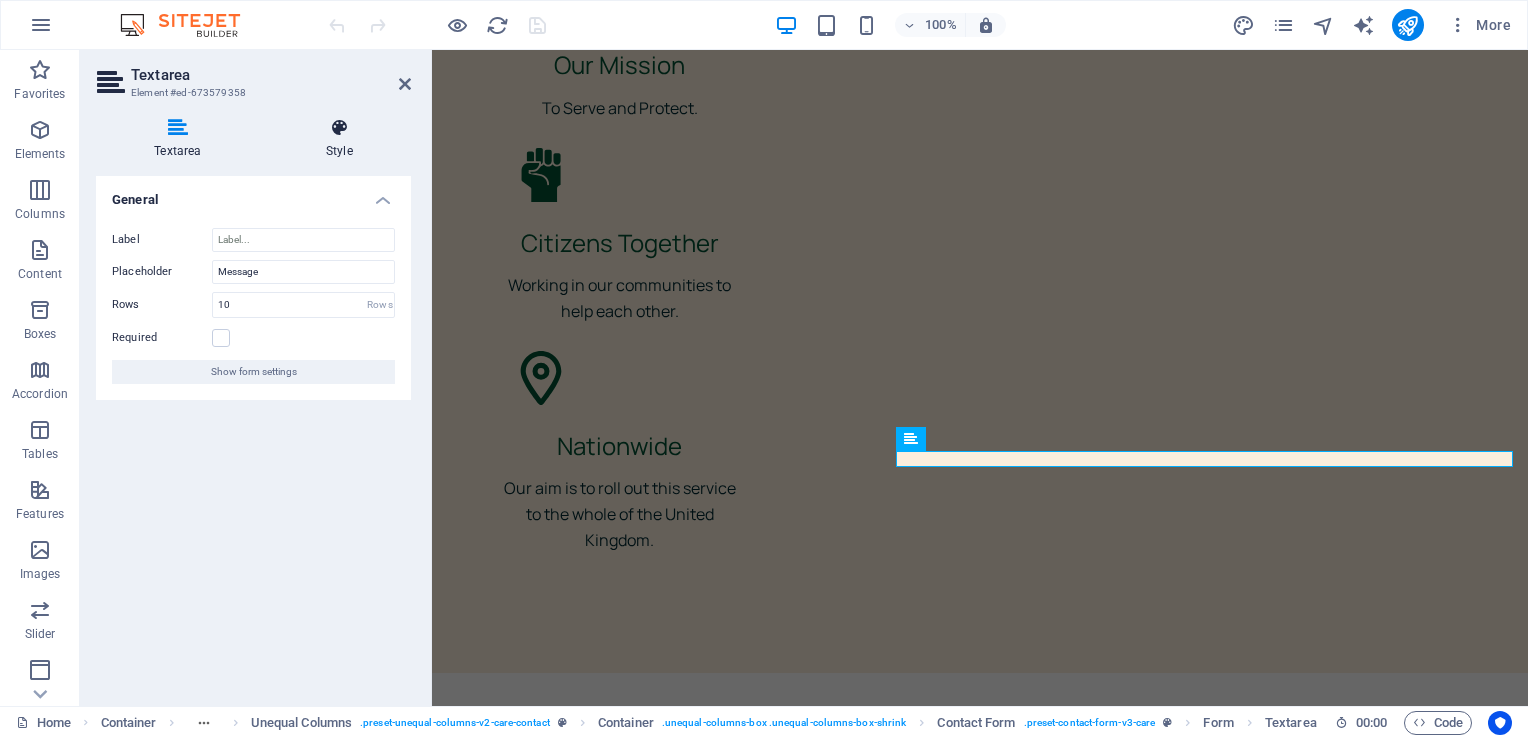 click at bounding box center [339, 128] 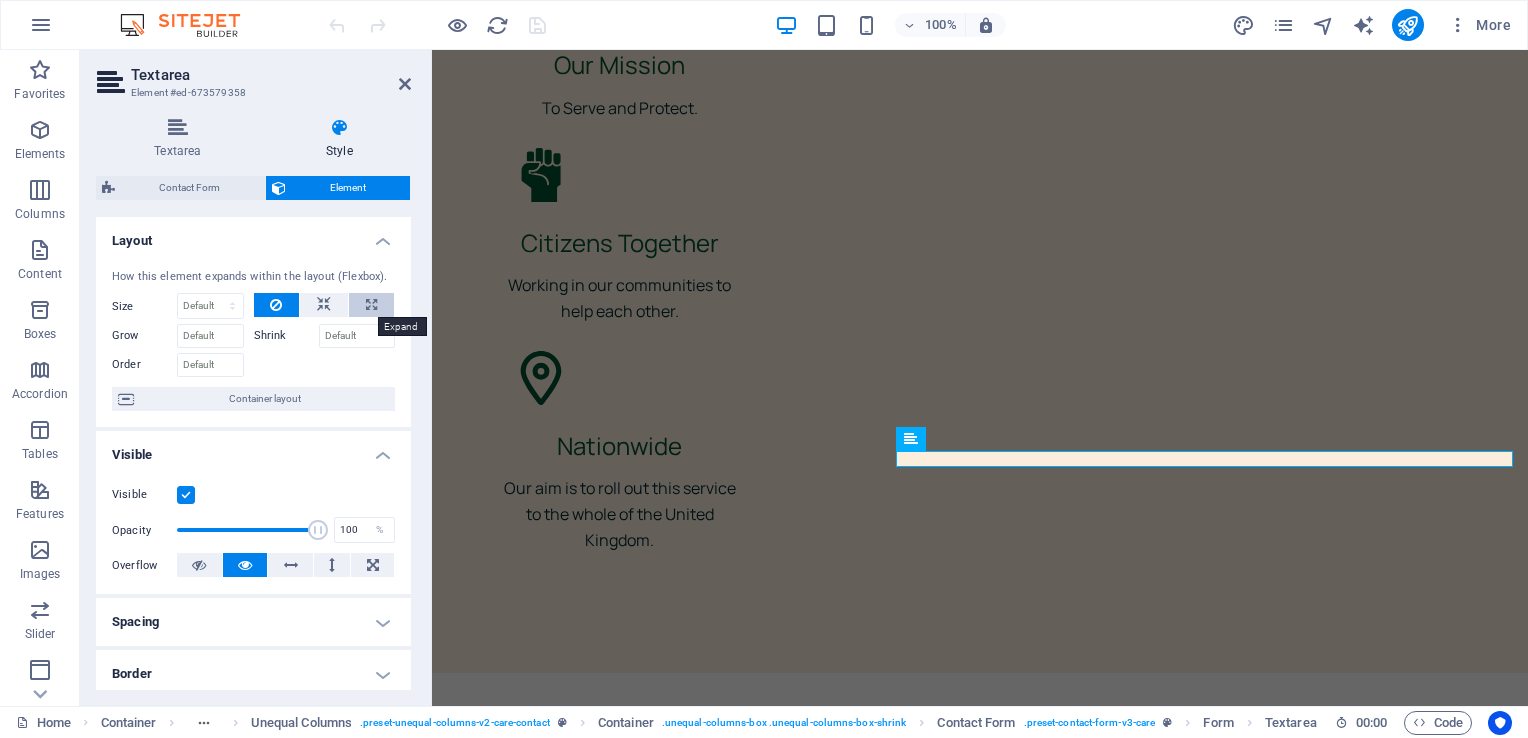 click at bounding box center [371, 305] 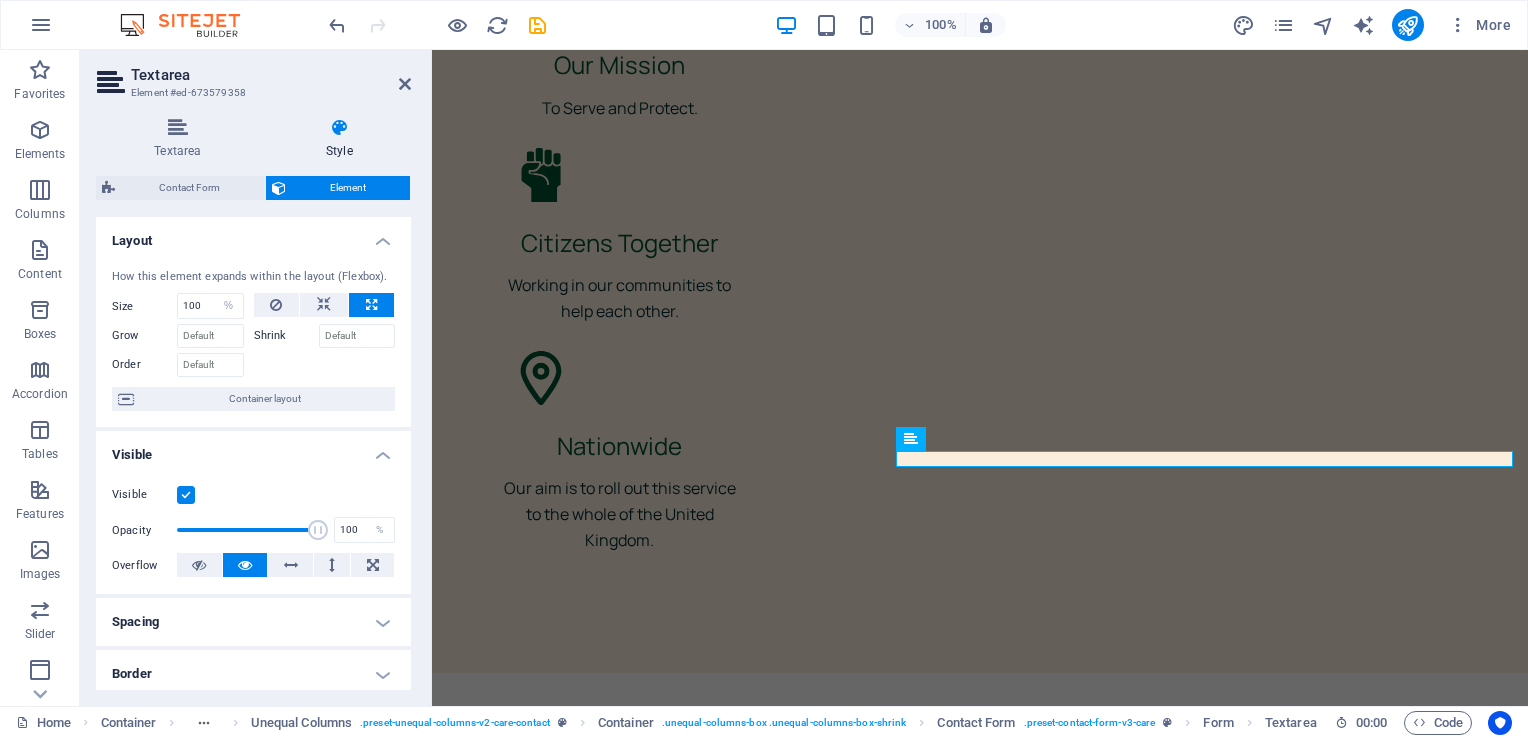 click on "Grow" at bounding box center (144, 336) 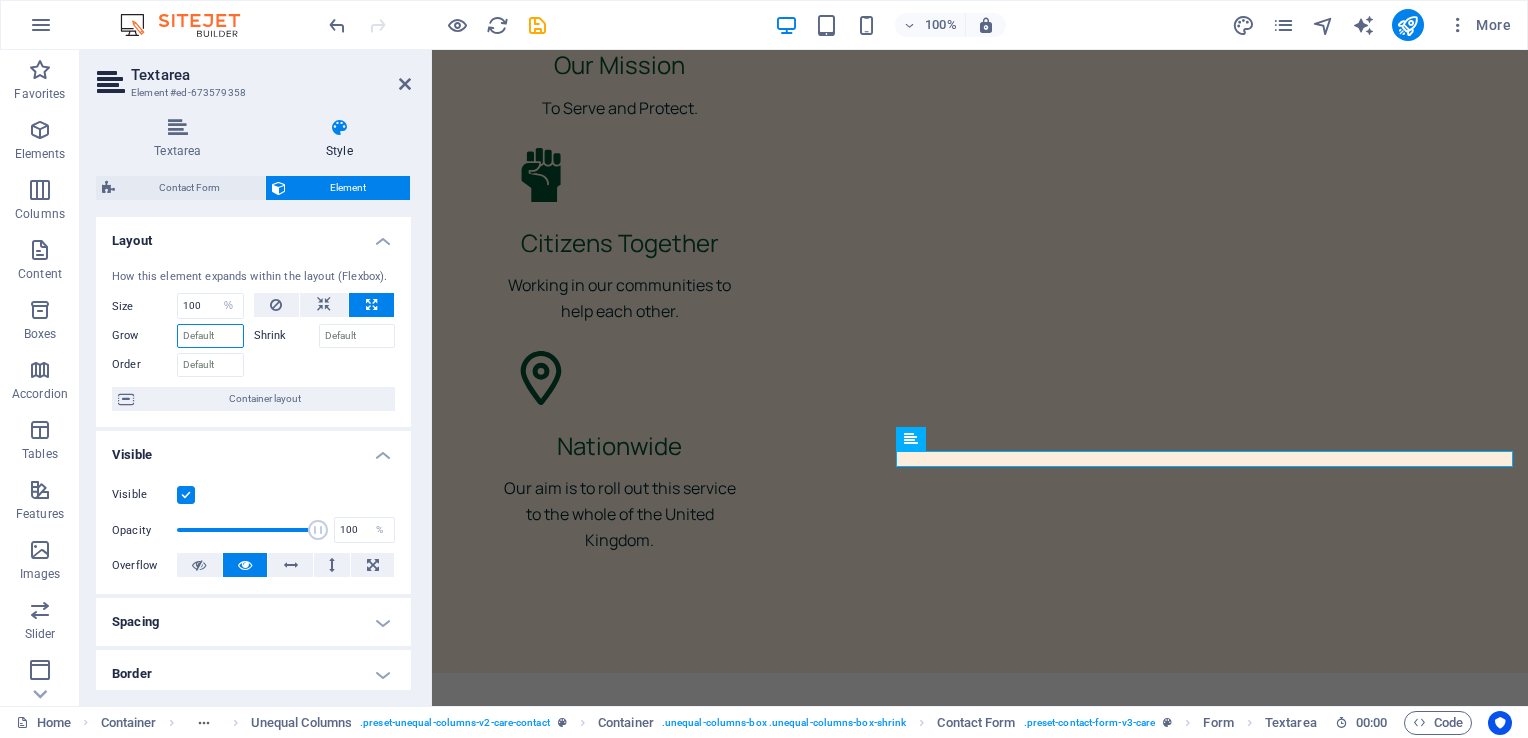 click on "Grow" at bounding box center [210, 336] 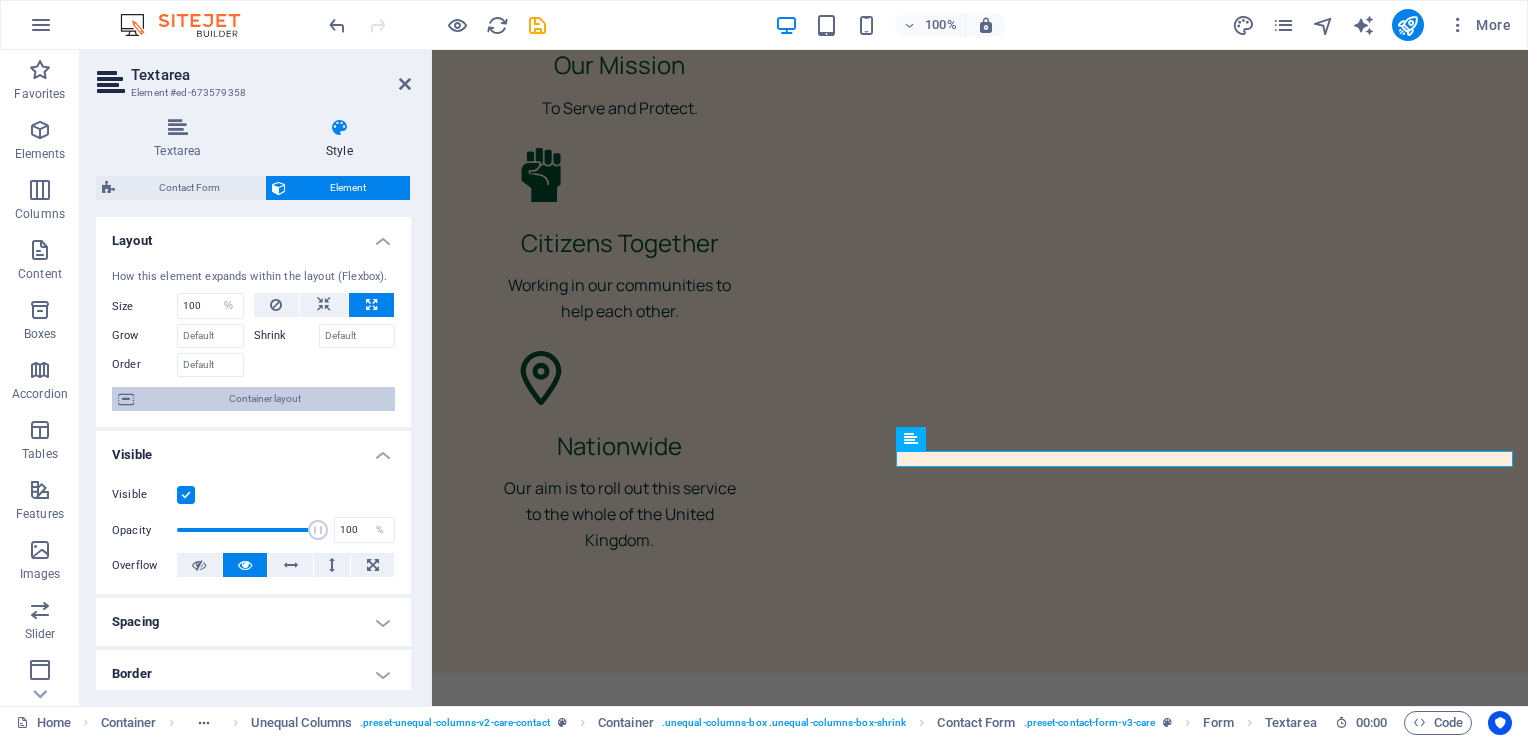click on "Container layout" at bounding box center (264, 399) 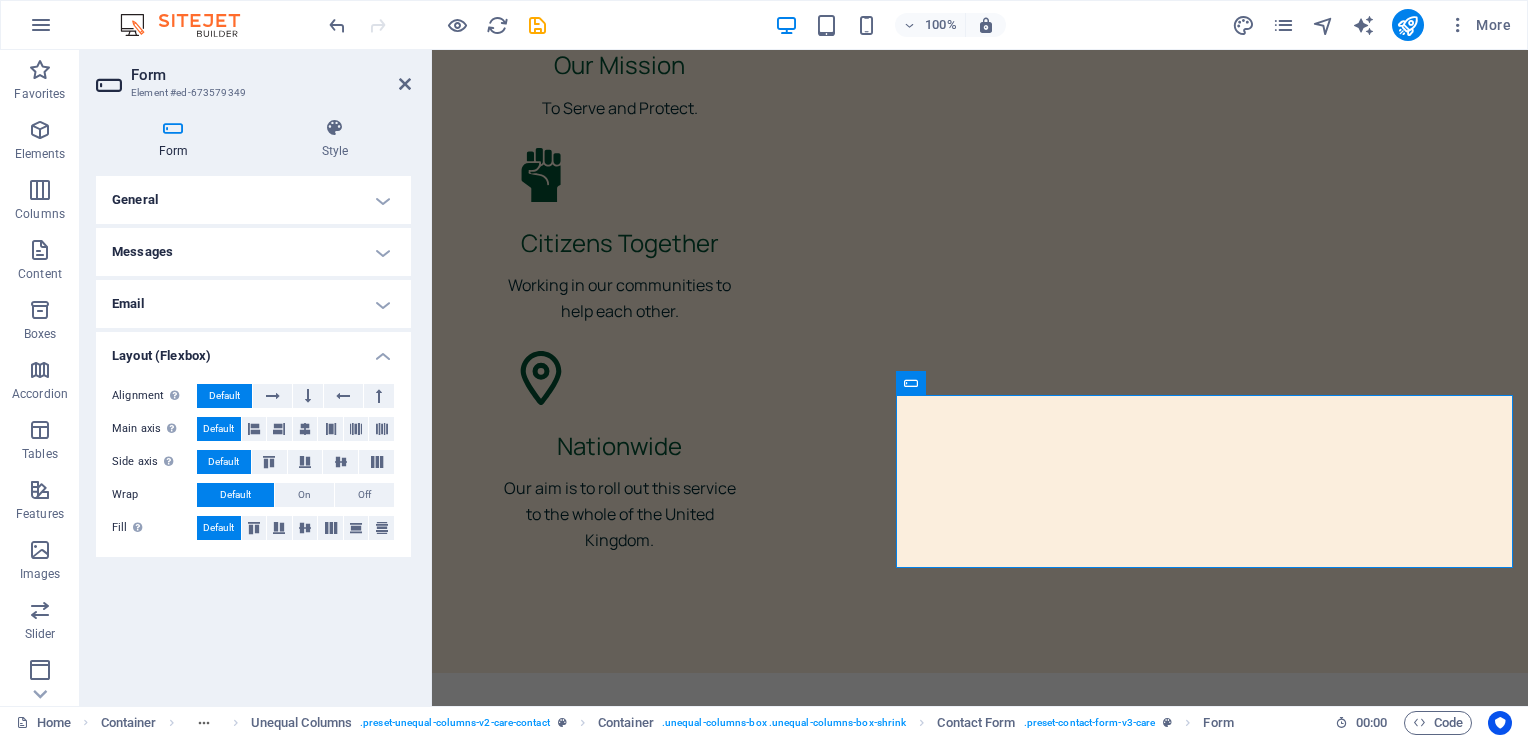 click on "Email" at bounding box center (253, 304) 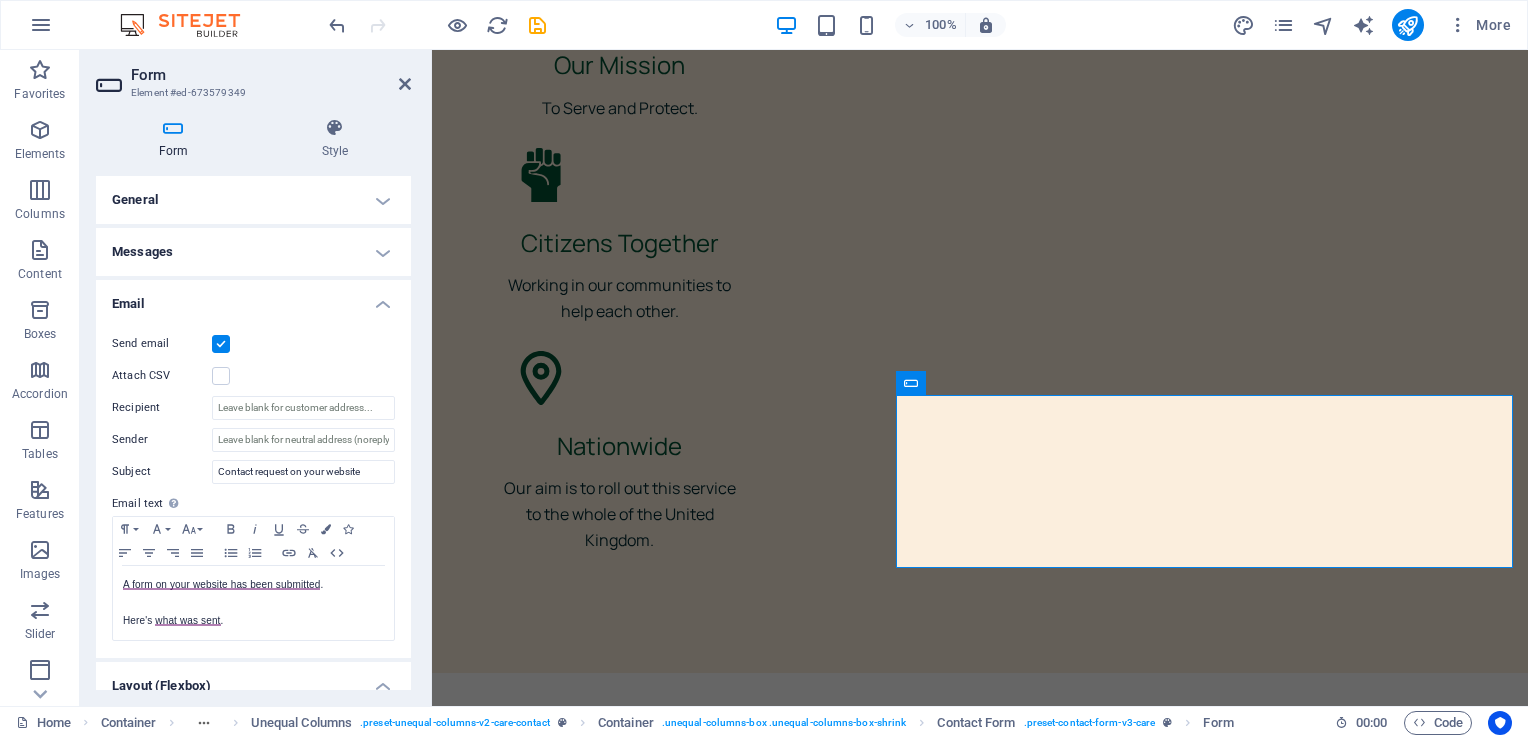 scroll, scrollTop: 195, scrollLeft: 0, axis: vertical 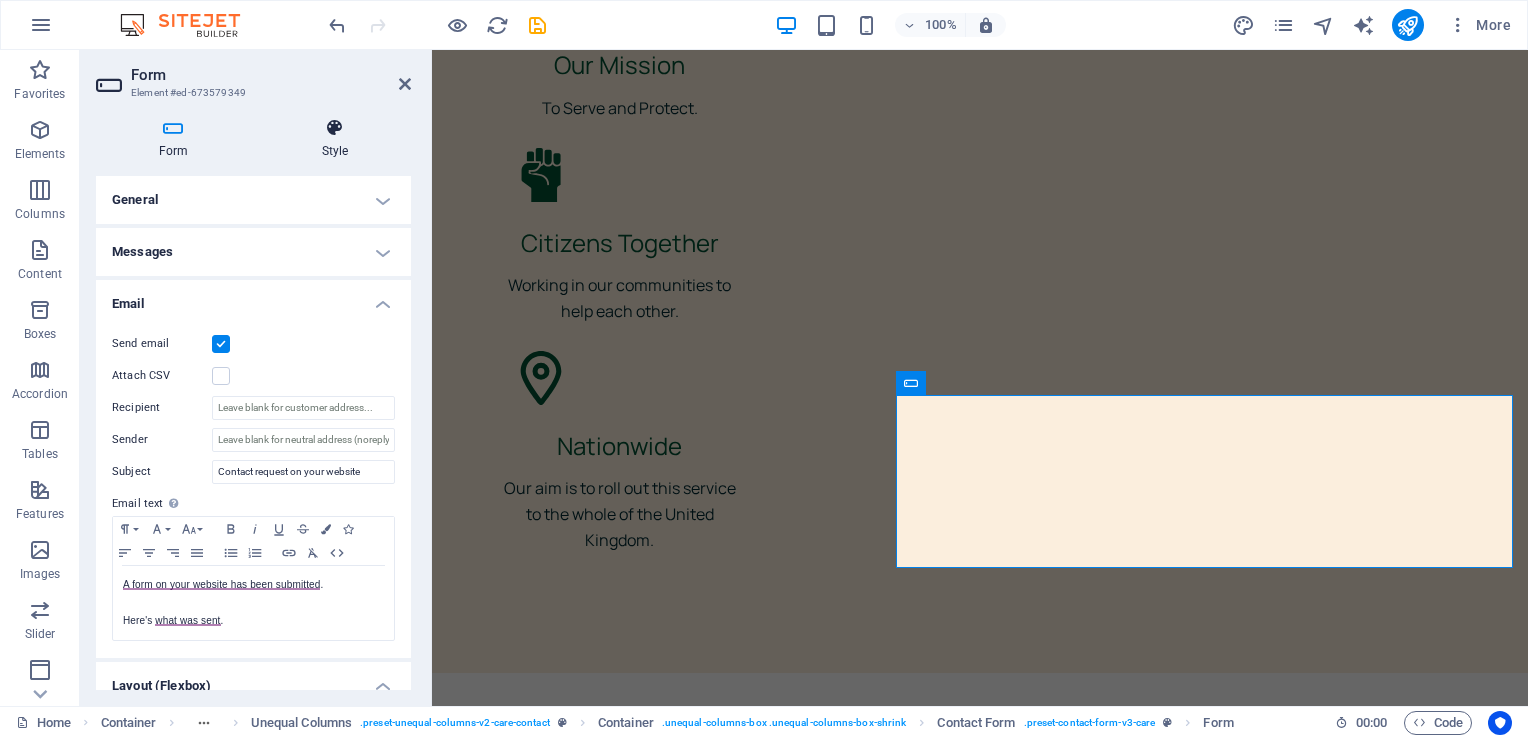 click at bounding box center (335, 128) 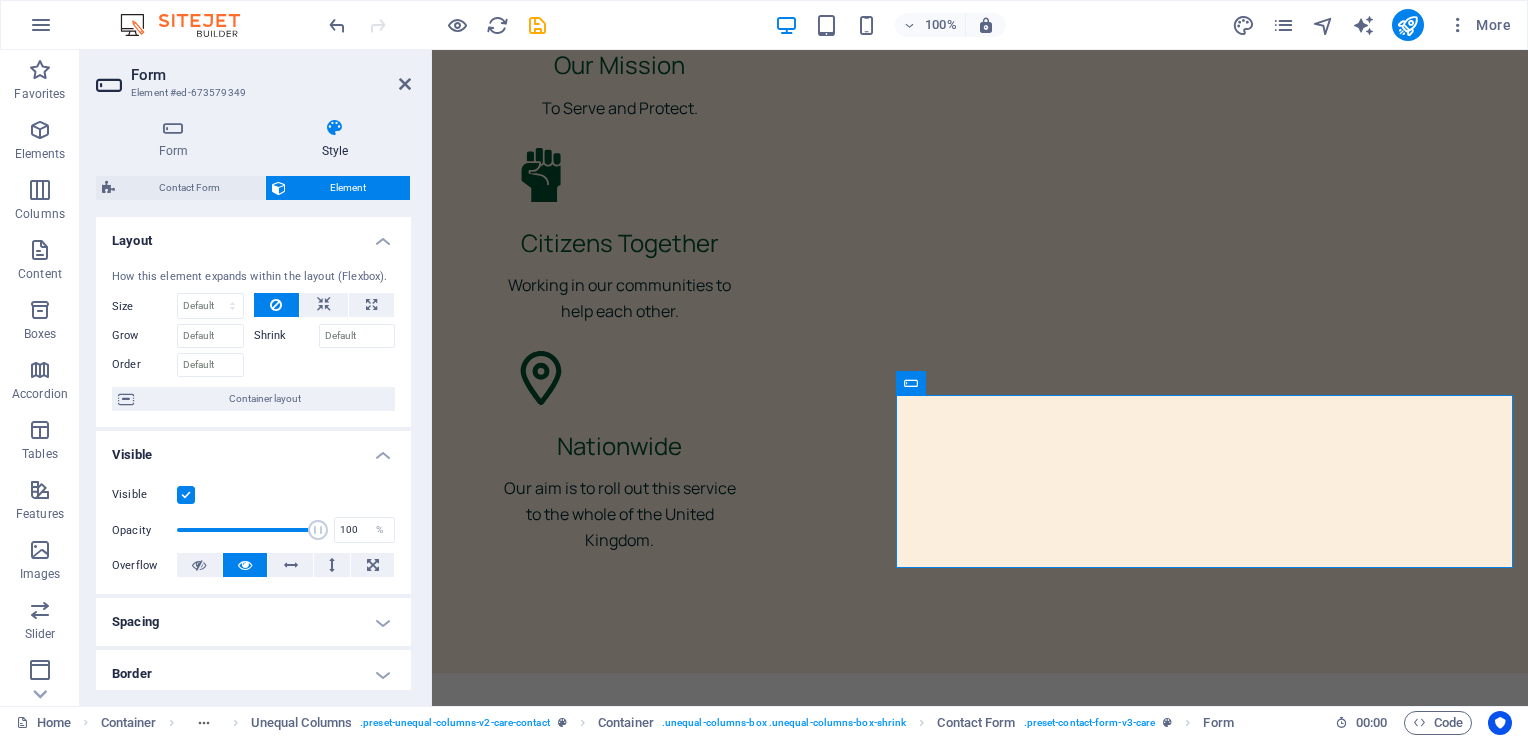 scroll, scrollTop: 371, scrollLeft: 0, axis: vertical 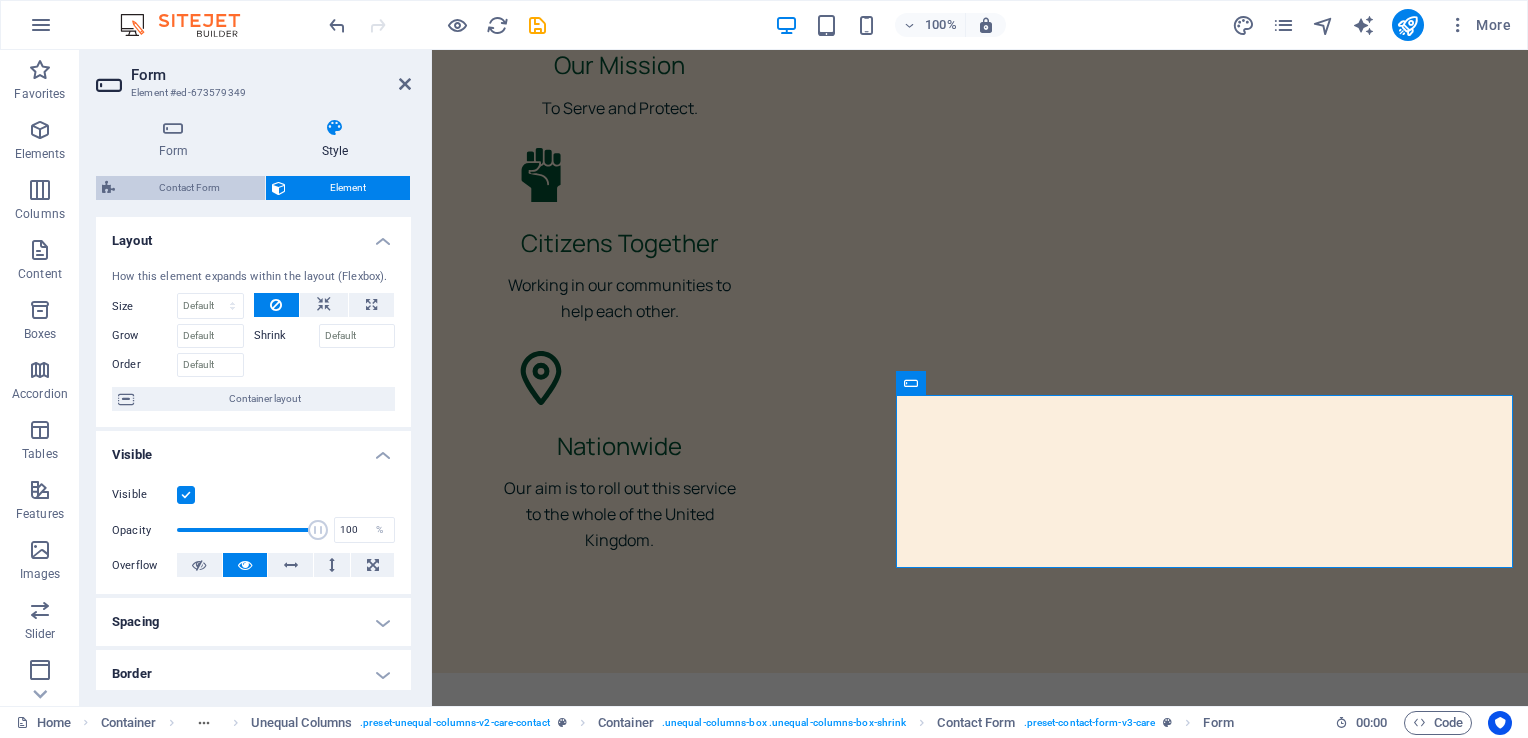click on "Contact Form" at bounding box center (190, 188) 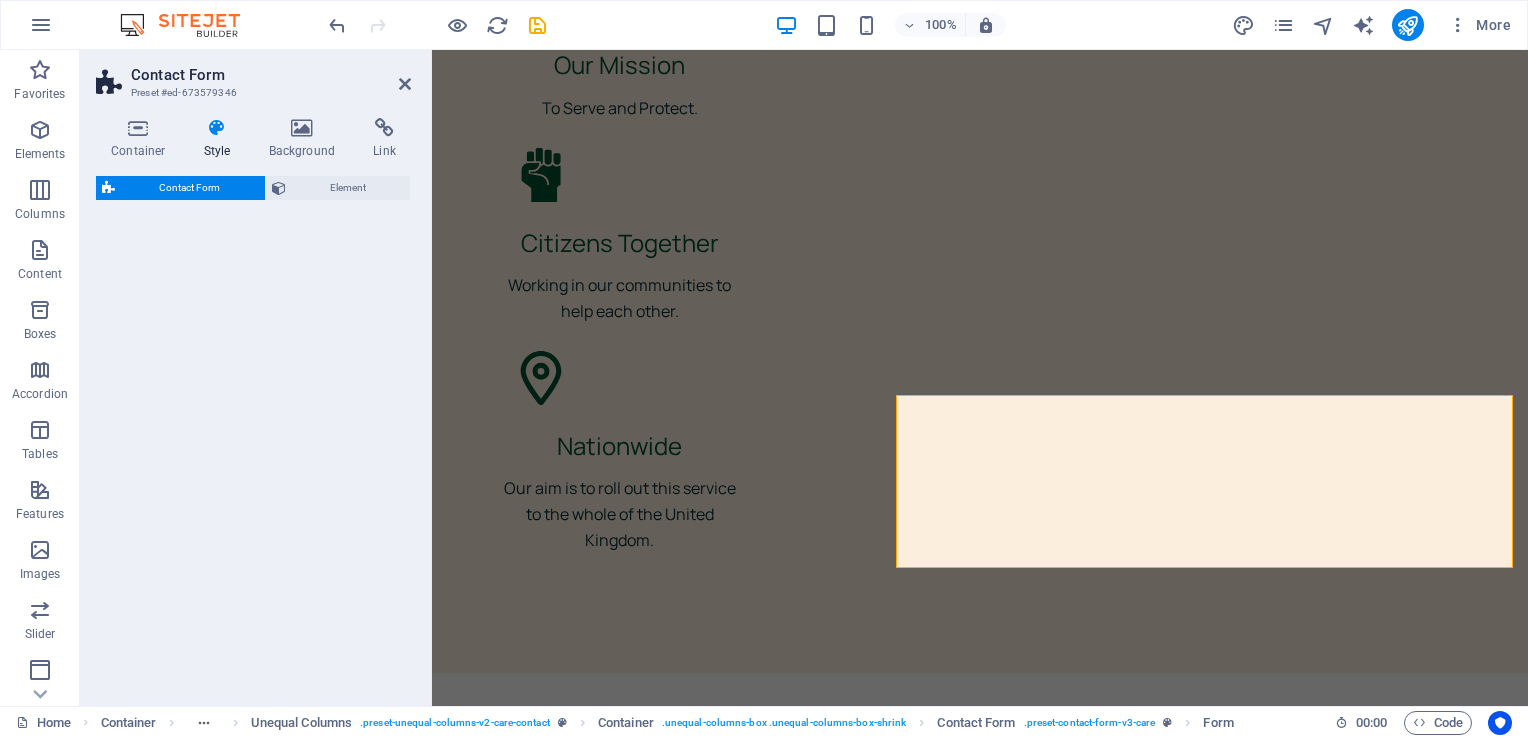 select on "rem" 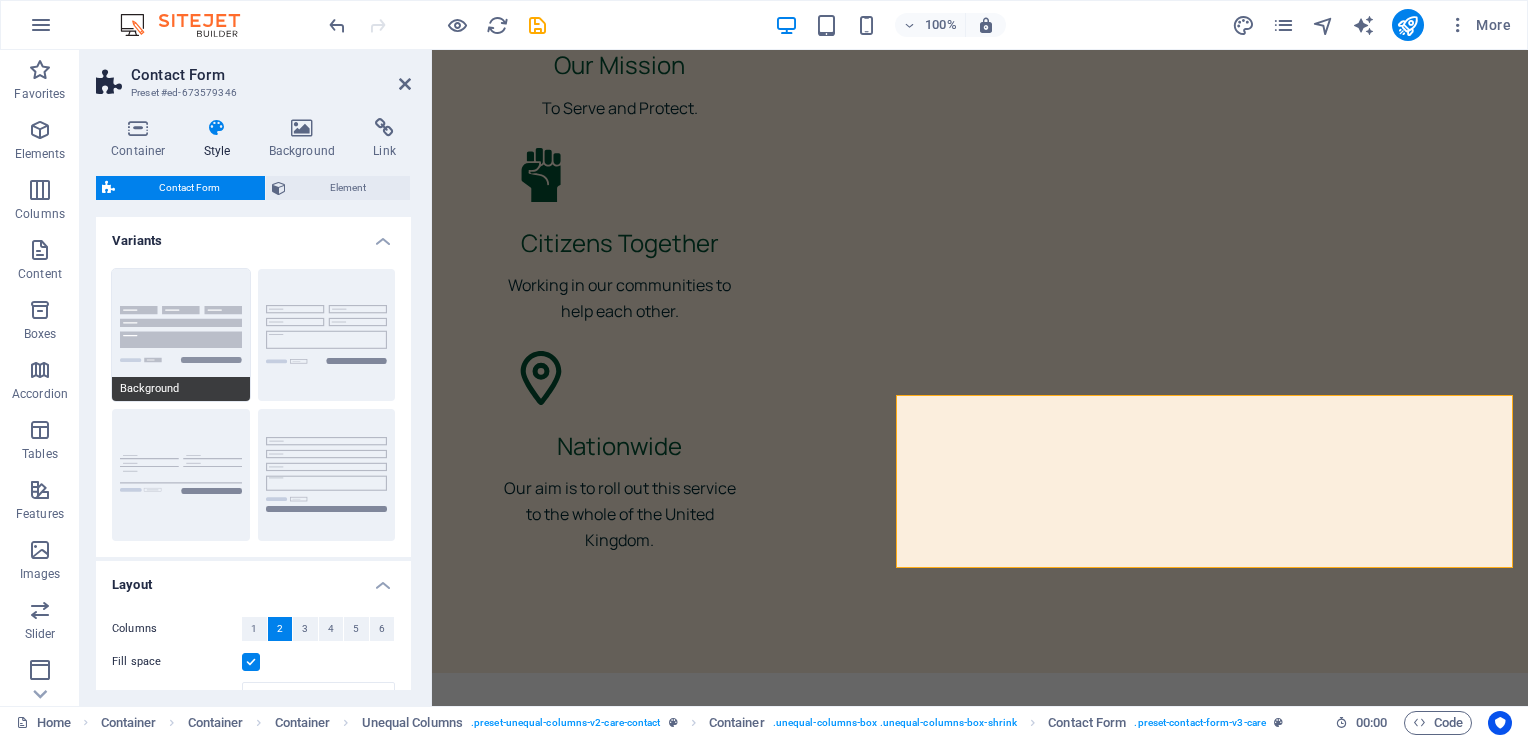 click on "Background" at bounding box center (181, 335) 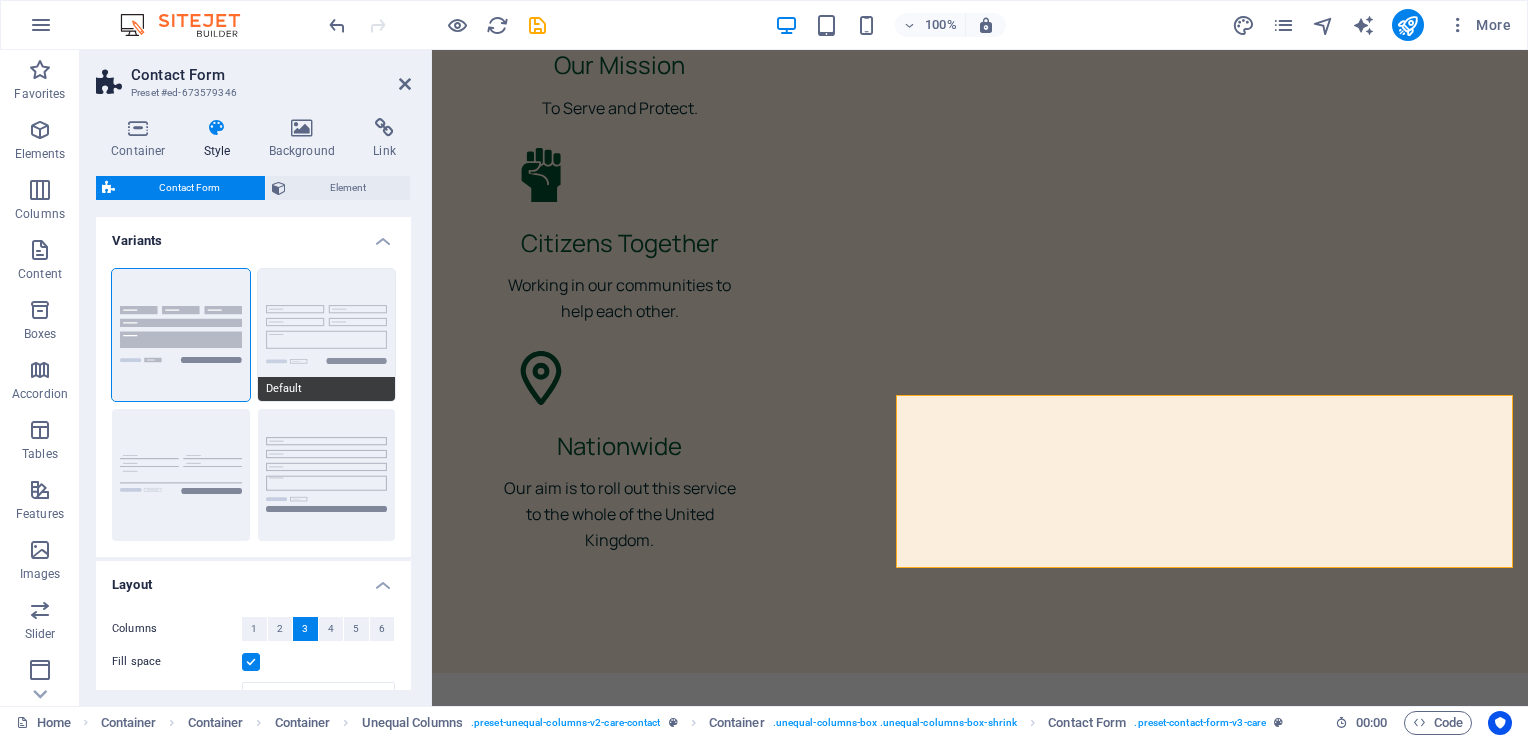 click on "Default" at bounding box center [327, 335] 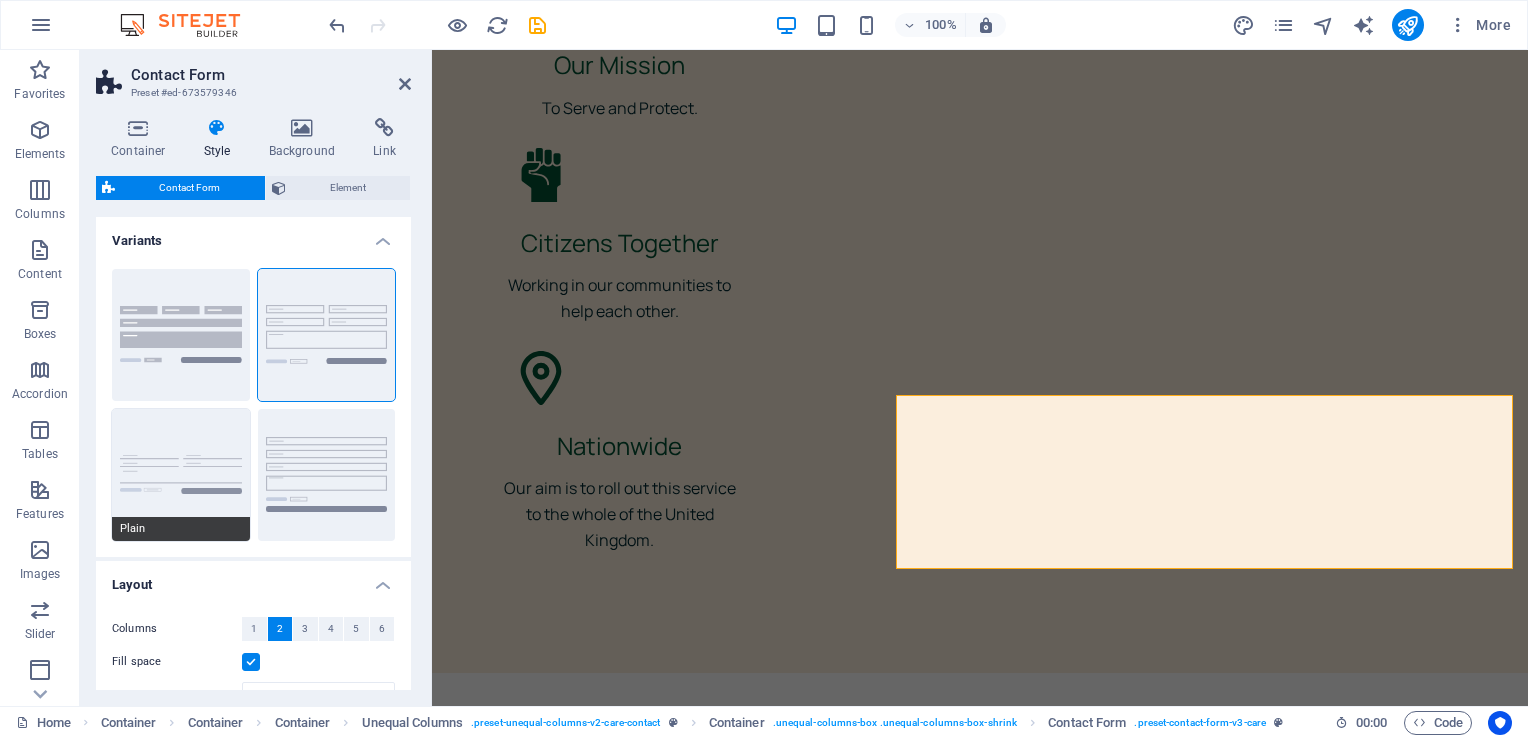 click on "Plain" at bounding box center (181, 475) 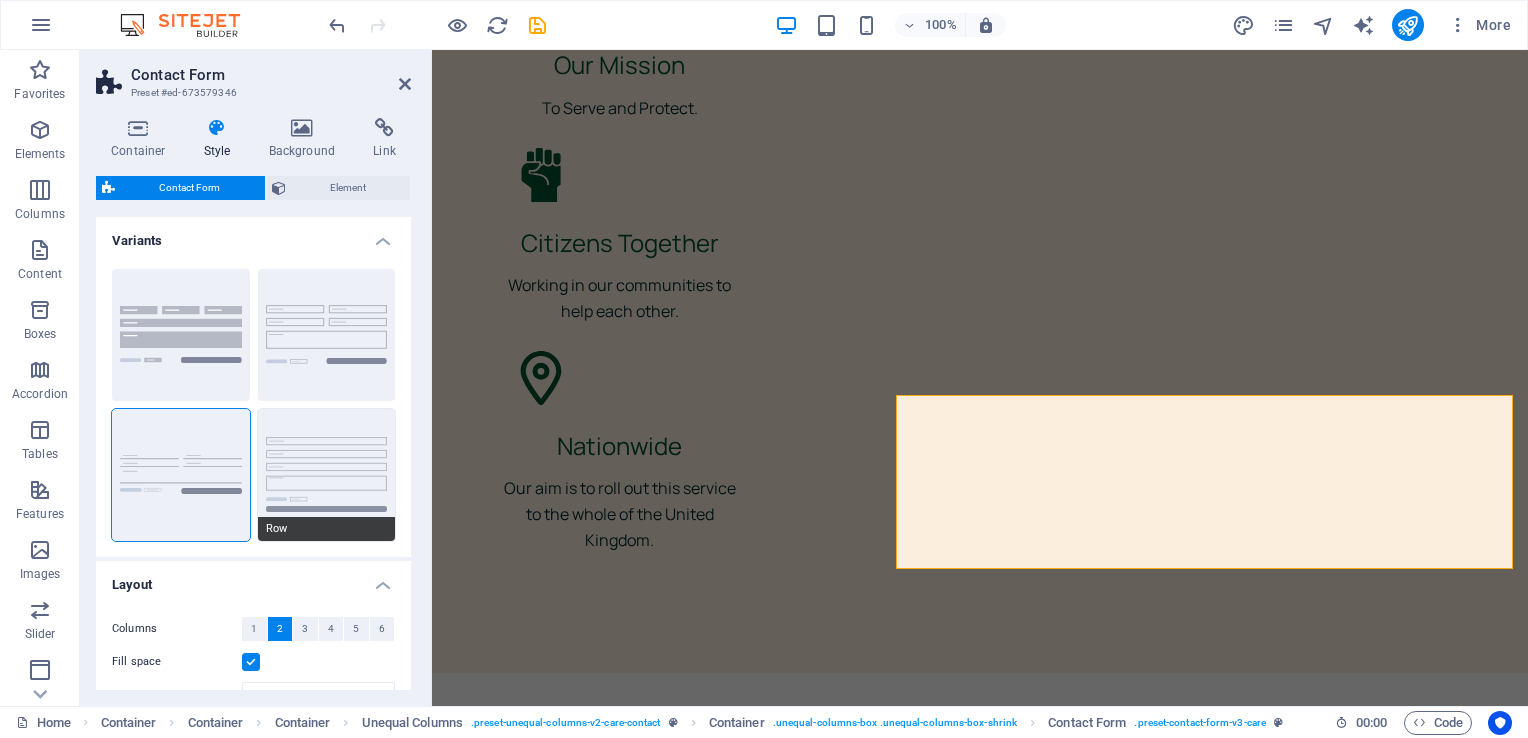 click on "Row" at bounding box center (327, 475) 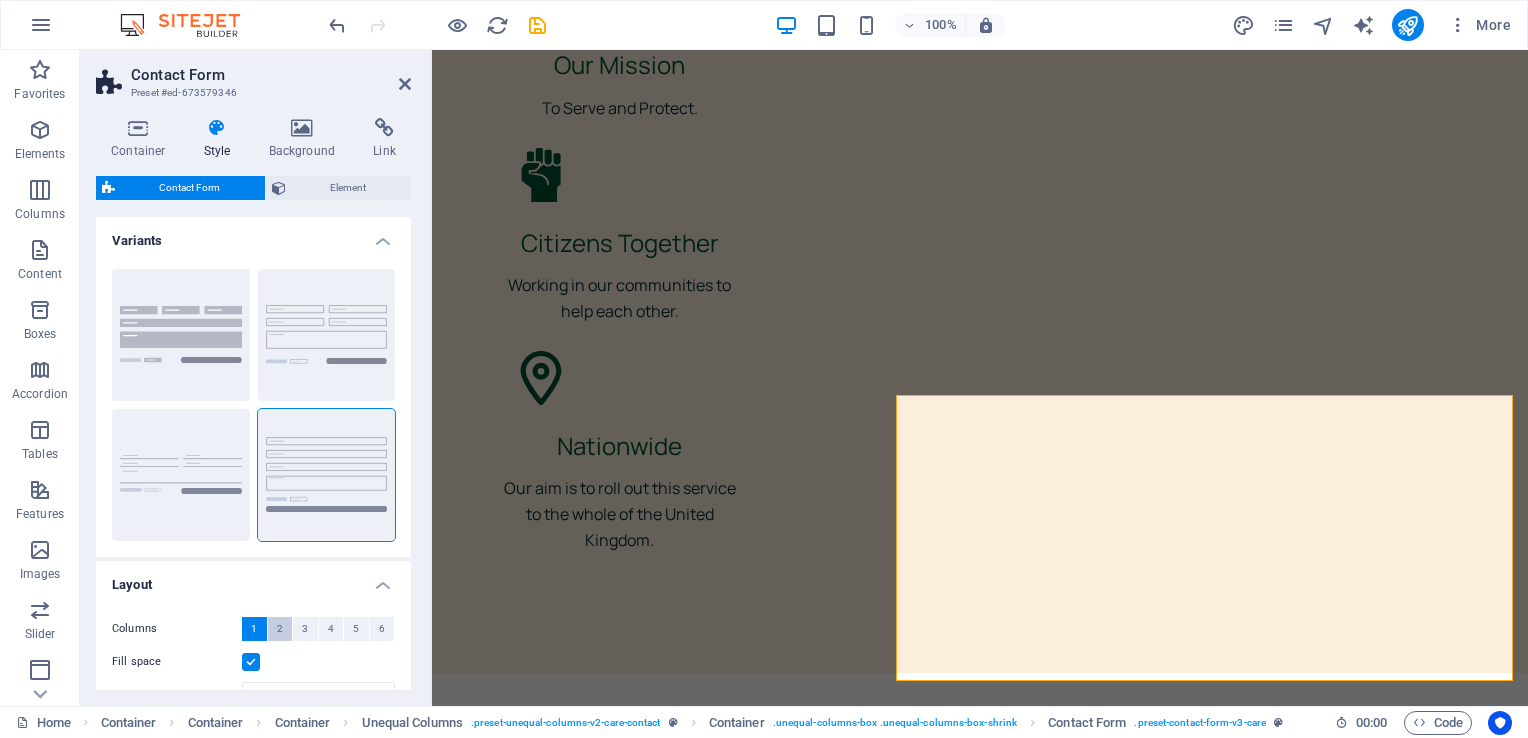 click on "2" at bounding box center [280, 629] 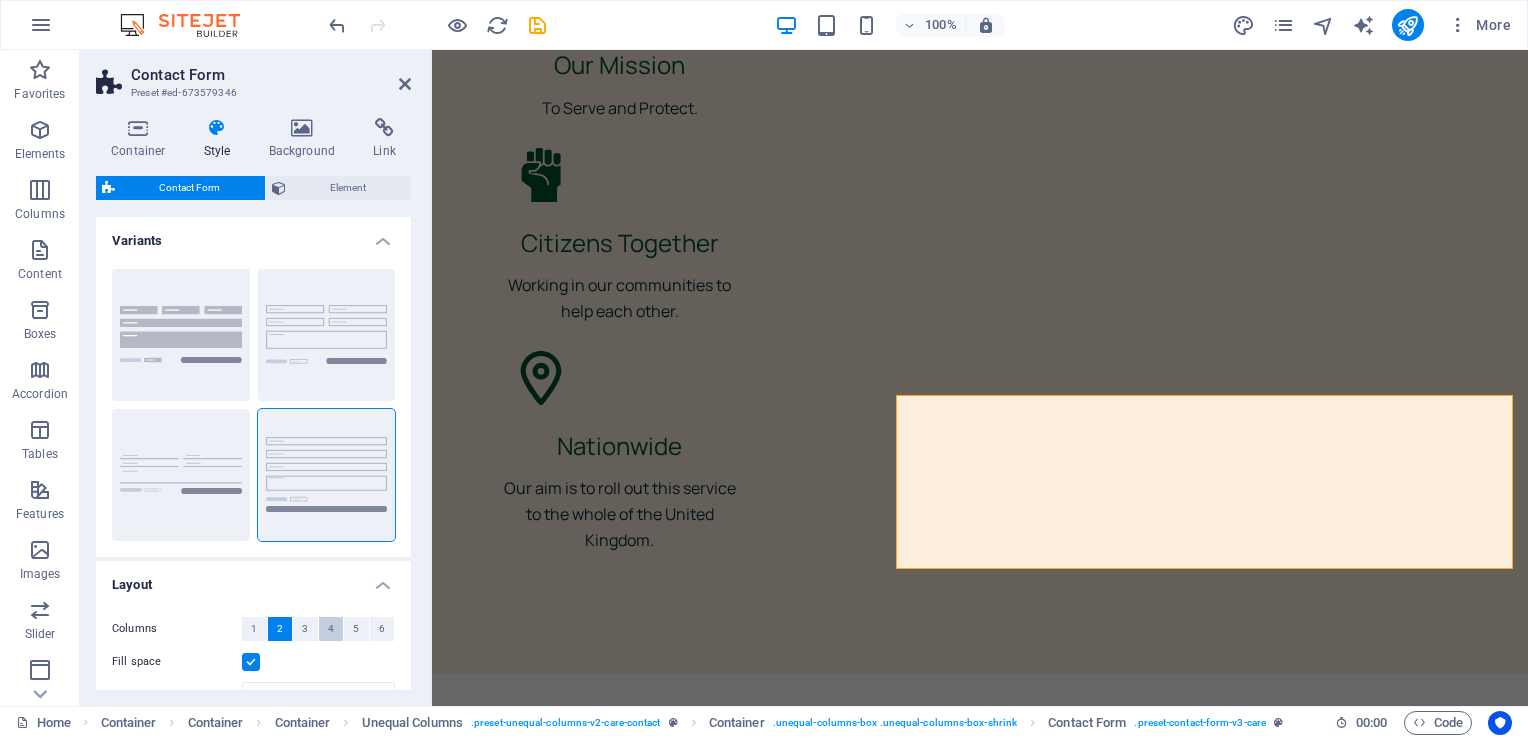 click on "4" at bounding box center (331, 629) 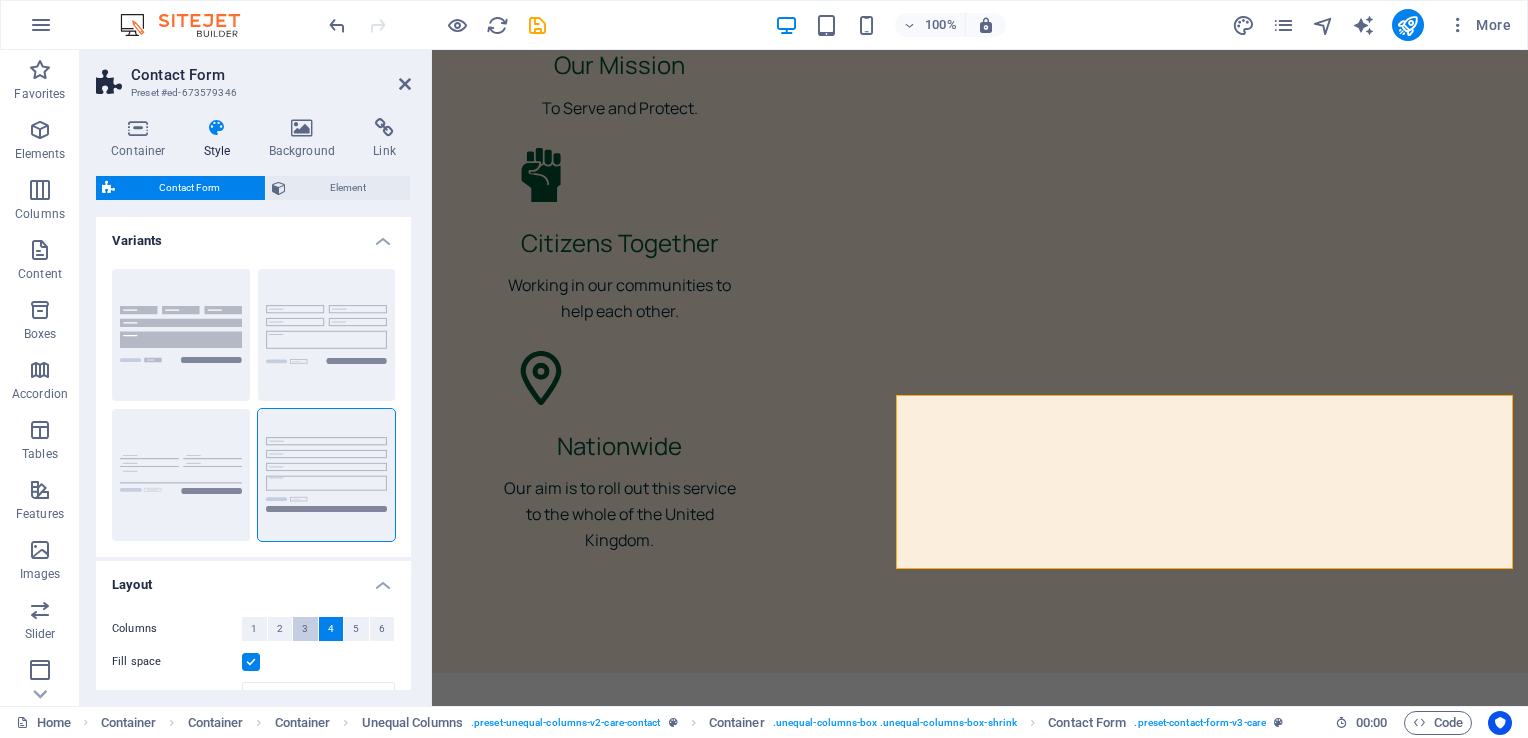 click on "3" at bounding box center [305, 629] 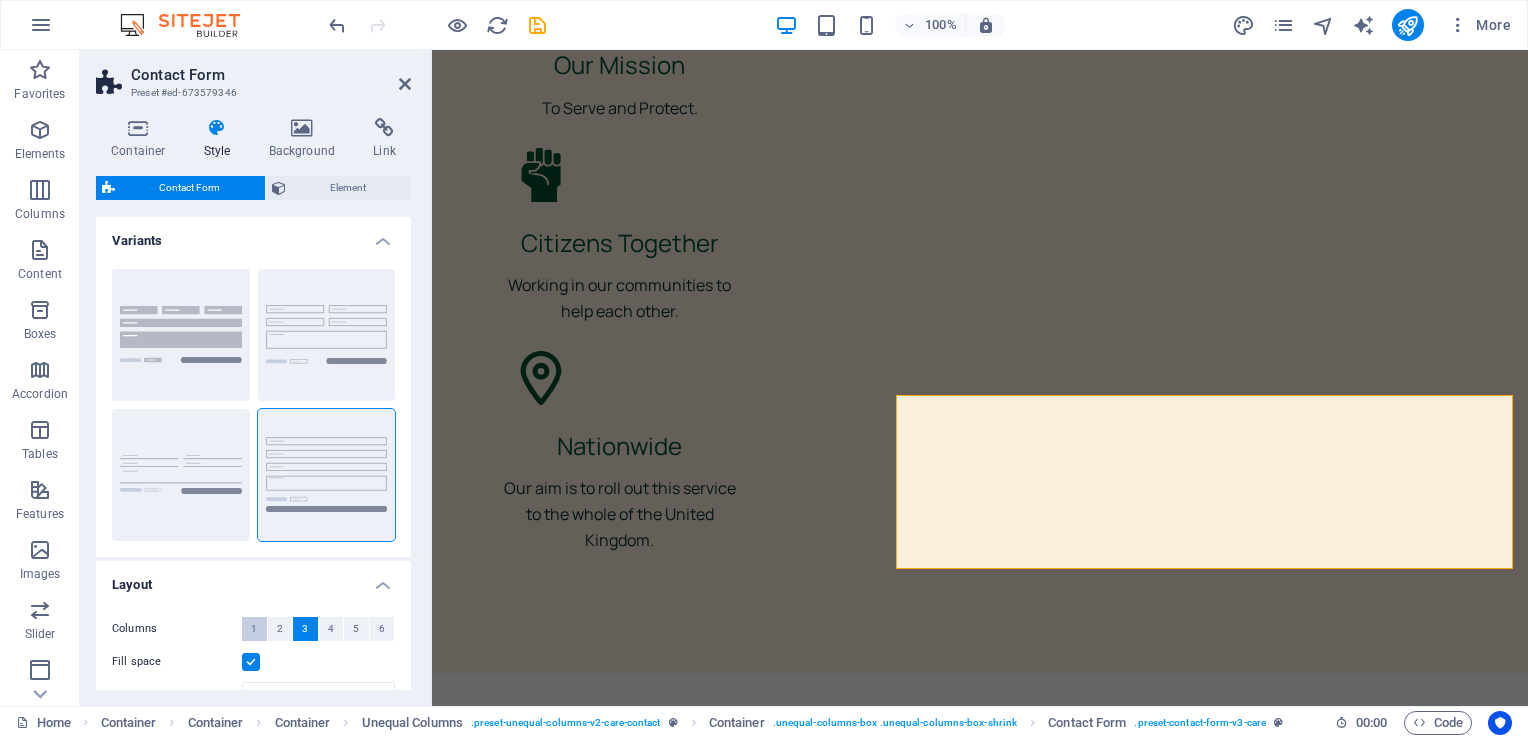 click on "1" at bounding box center (254, 629) 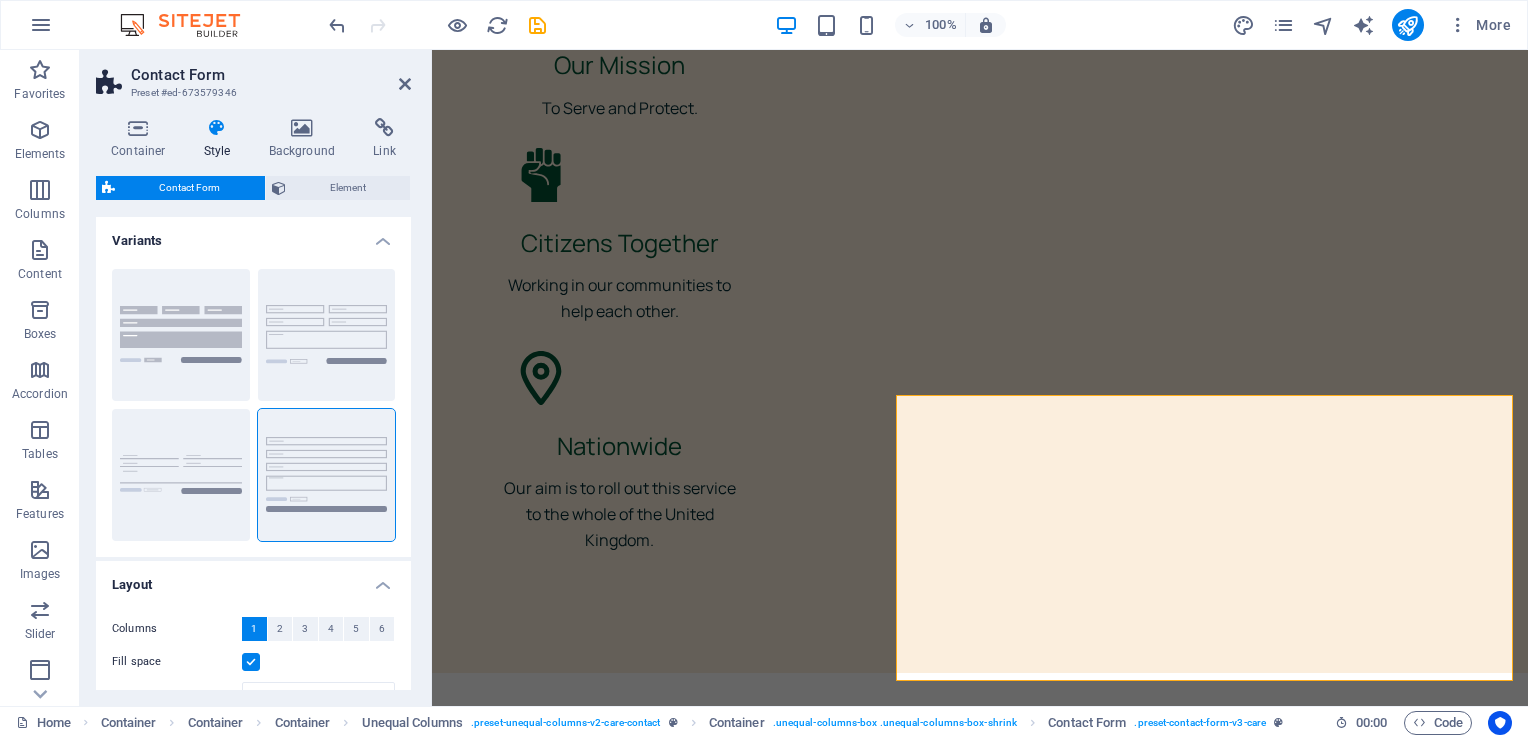 scroll, scrollTop: 284, scrollLeft: 0, axis: vertical 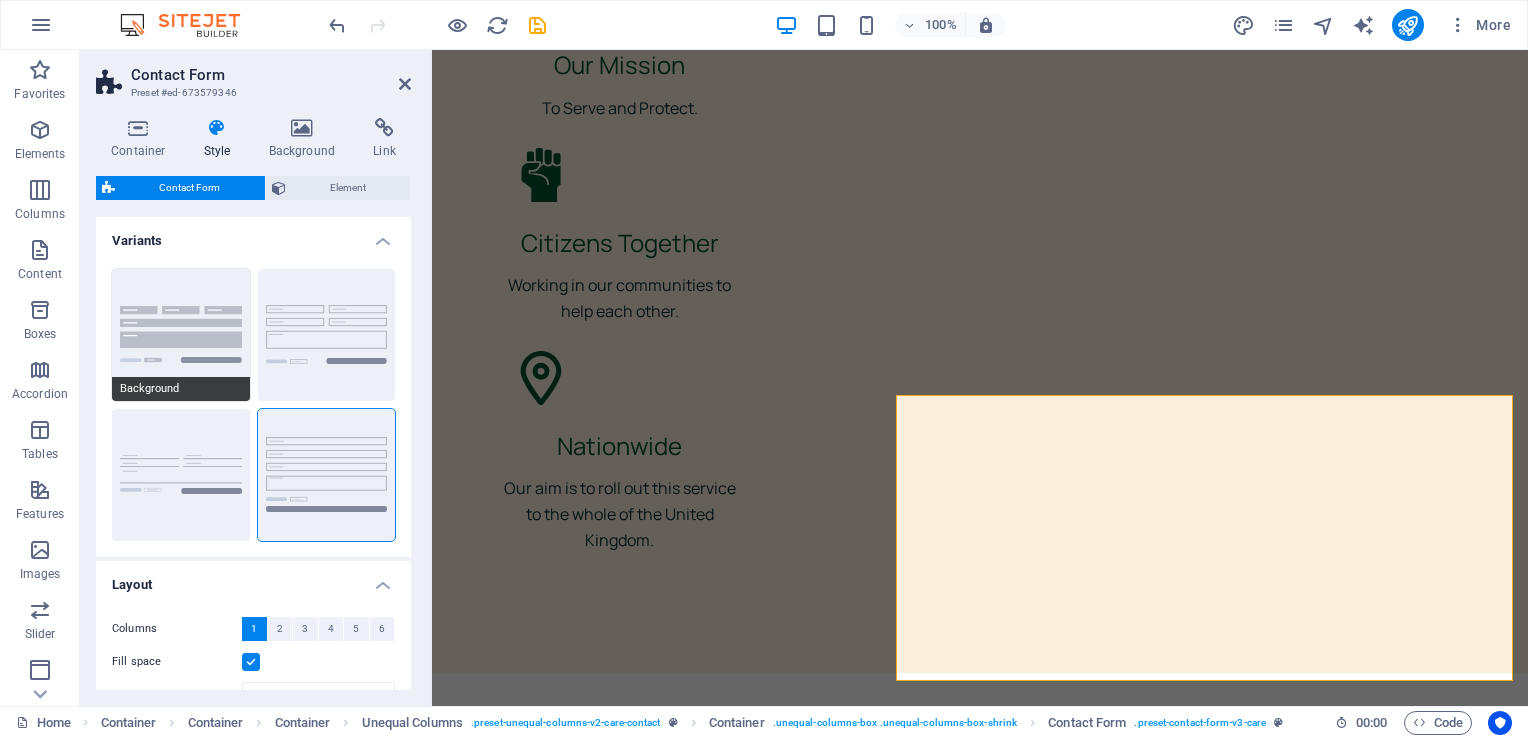 click on "Background" at bounding box center [181, 335] 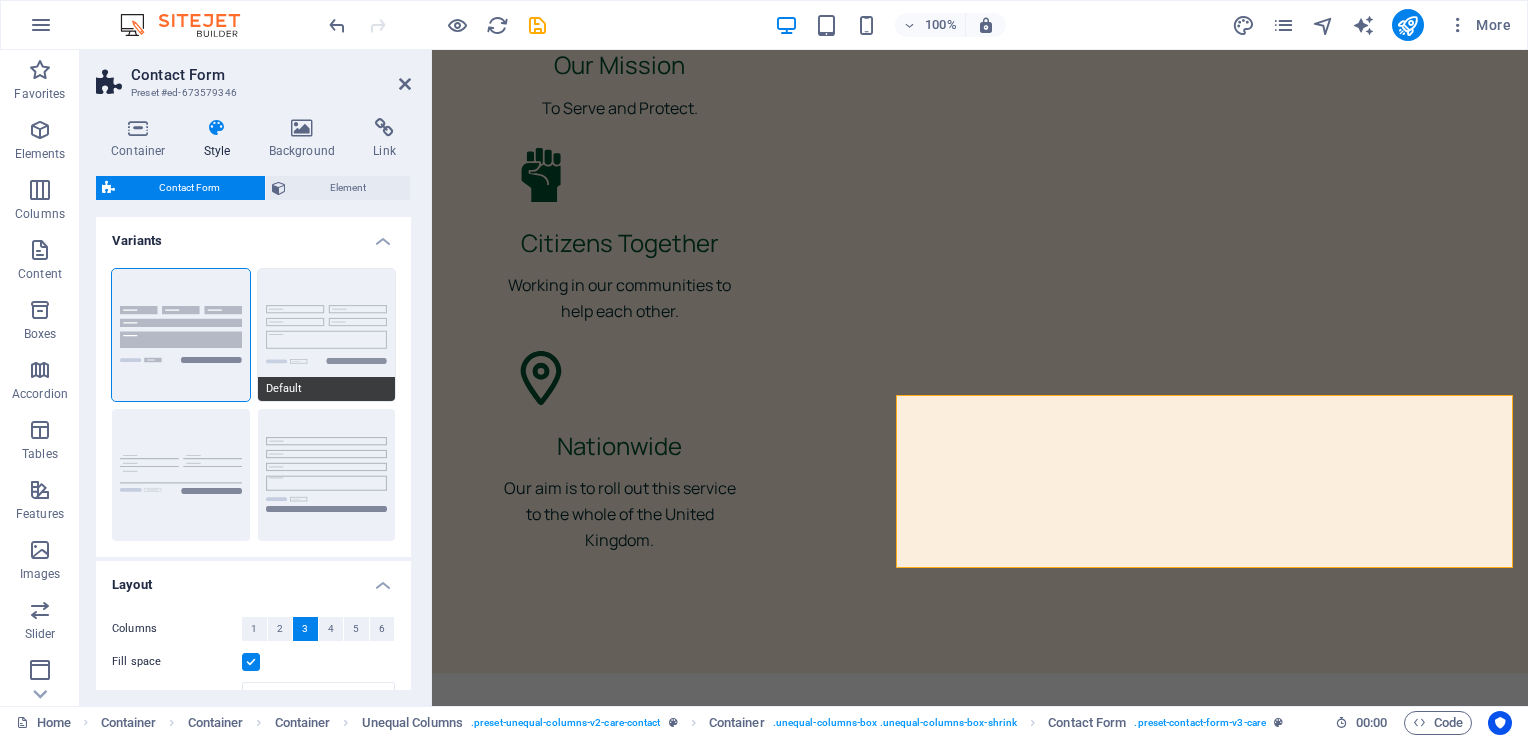click on "Default" at bounding box center (327, 335) 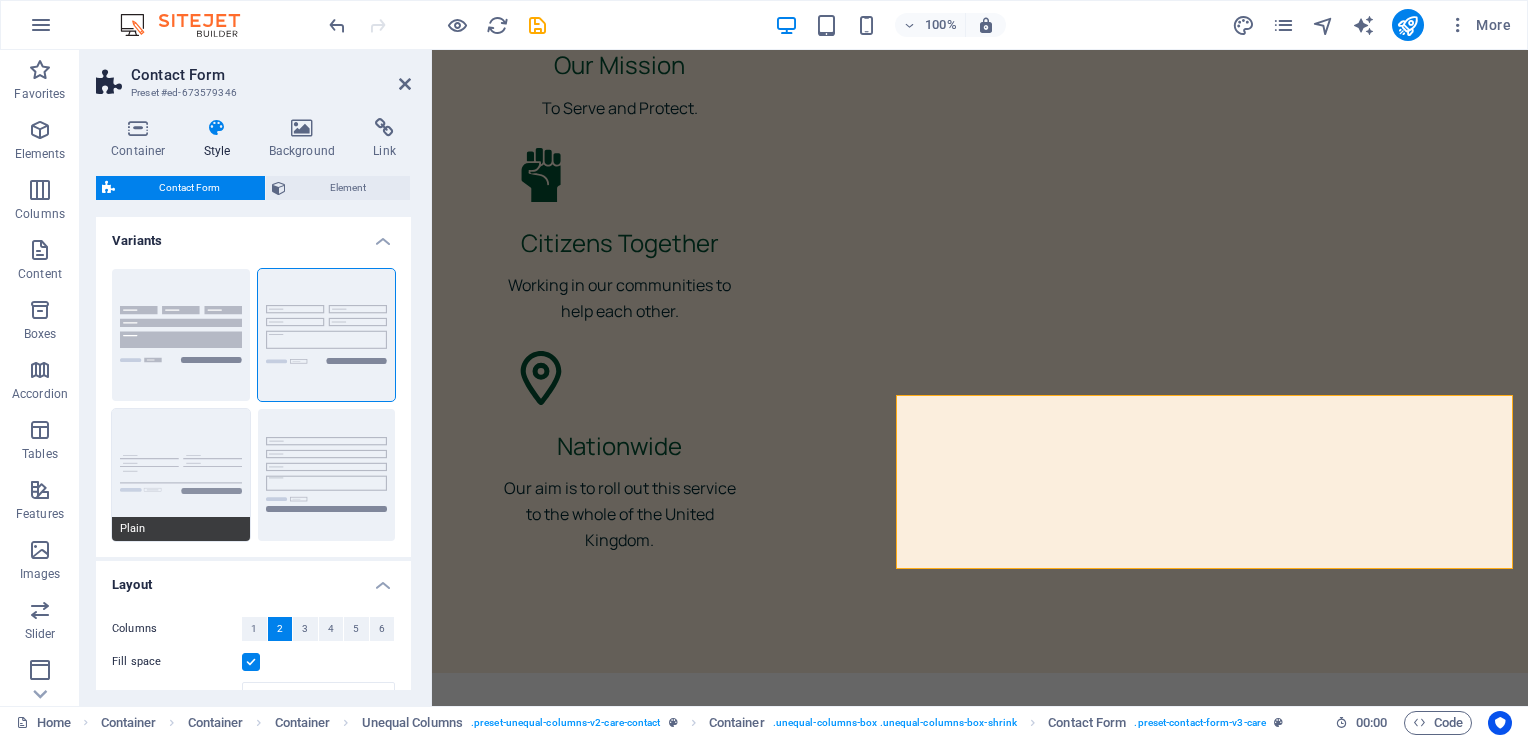 click on "Plain" at bounding box center (181, 475) 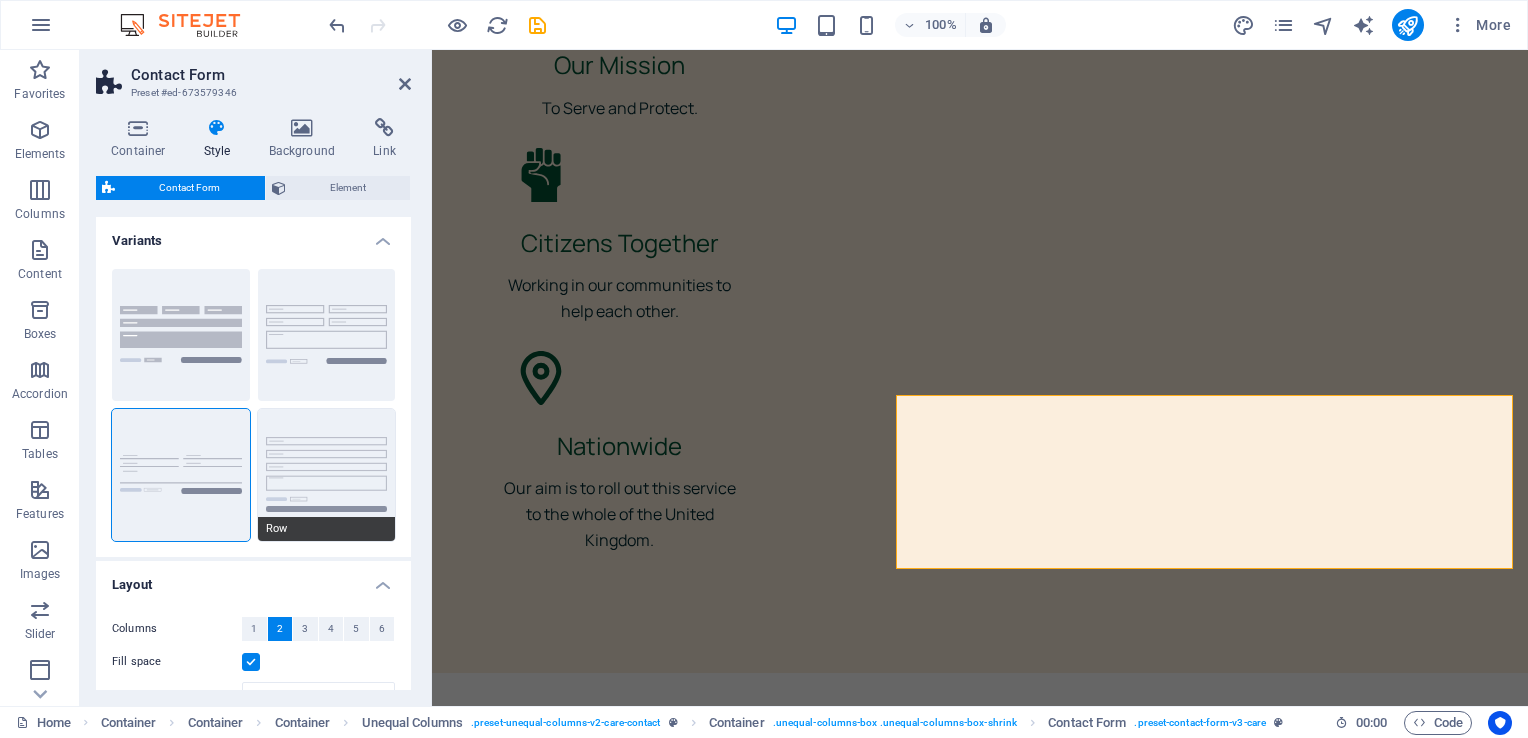 click on "Row" at bounding box center [327, 475] 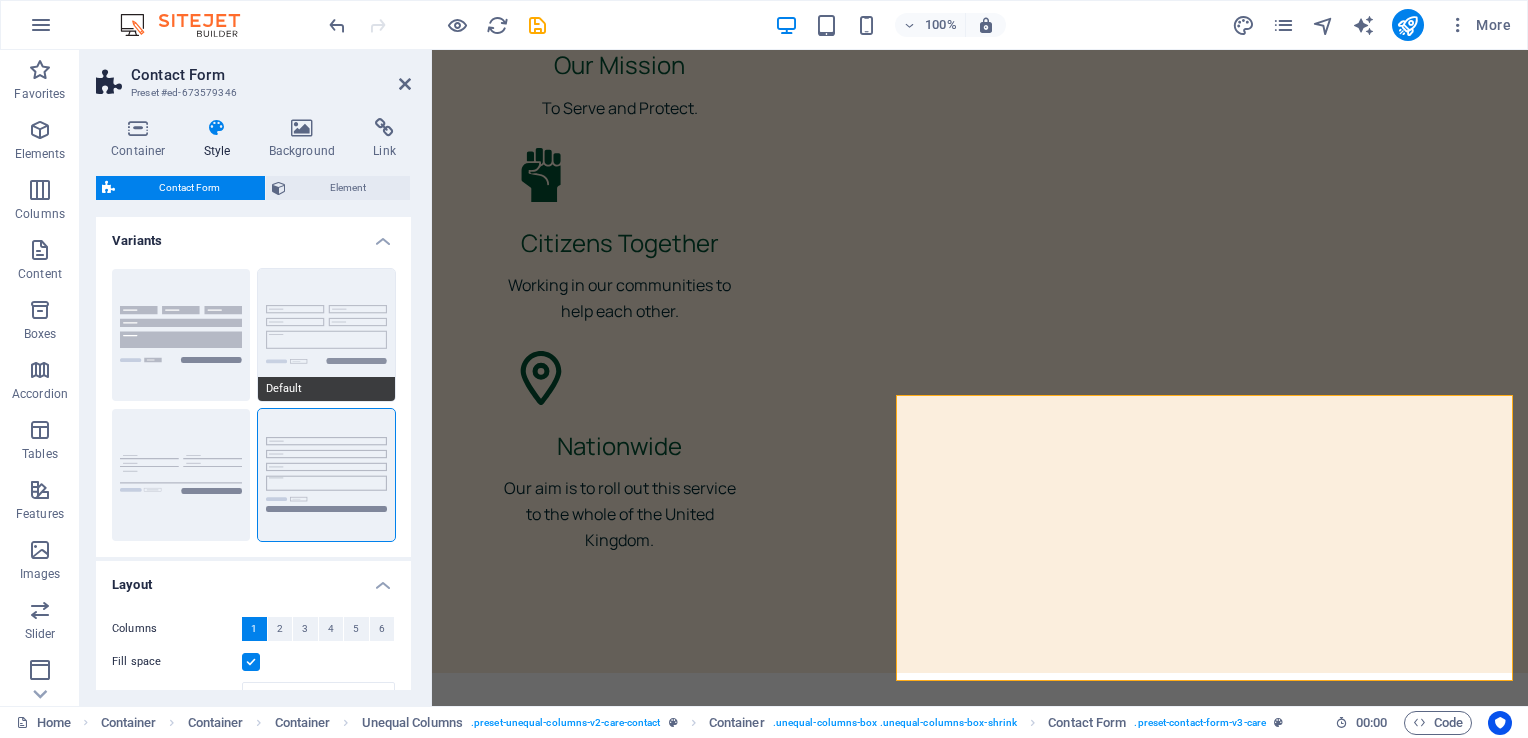 click on "Default" at bounding box center (327, 335) 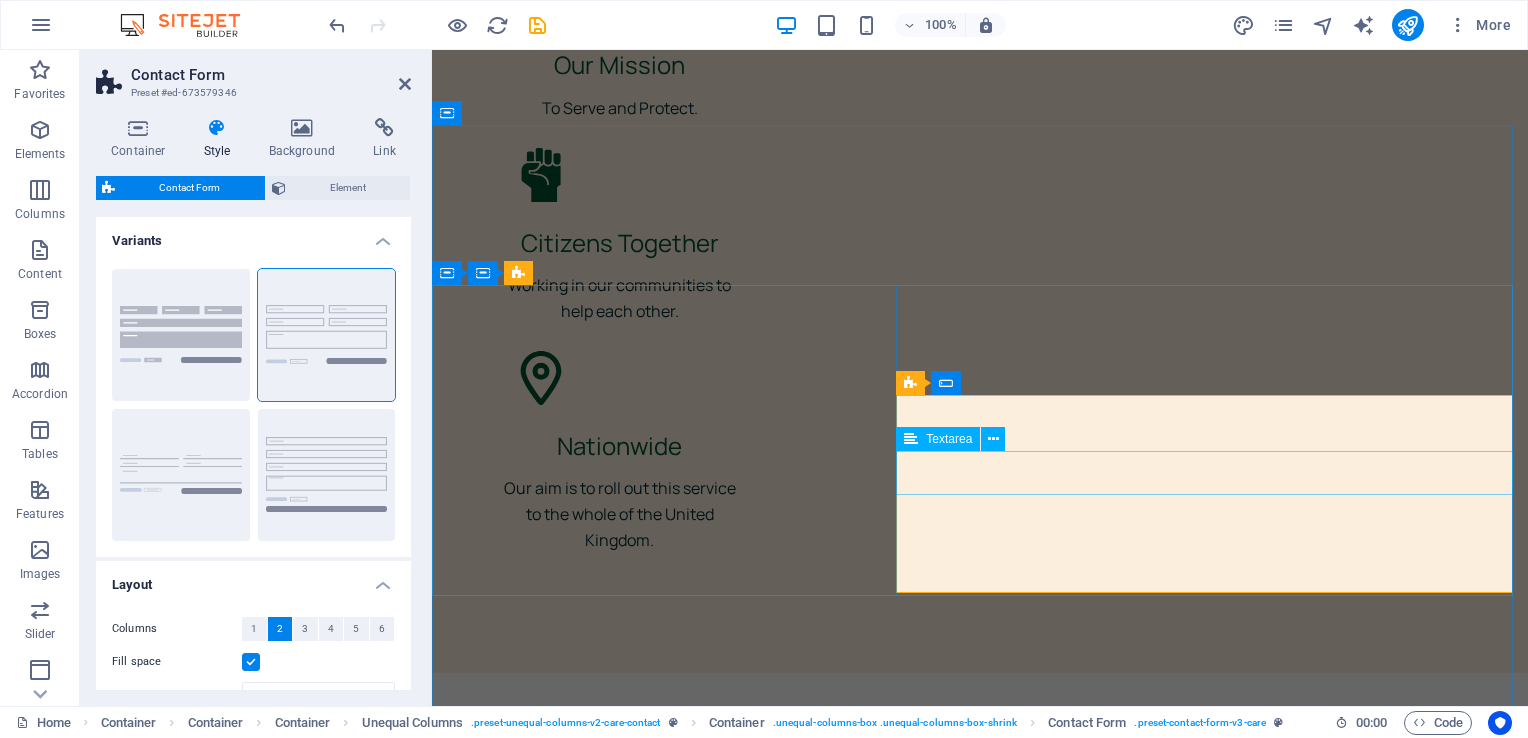 drag, startPoint x: 1508, startPoint y: 459, endPoint x: 1503, endPoint y: 542, distance: 83.15047 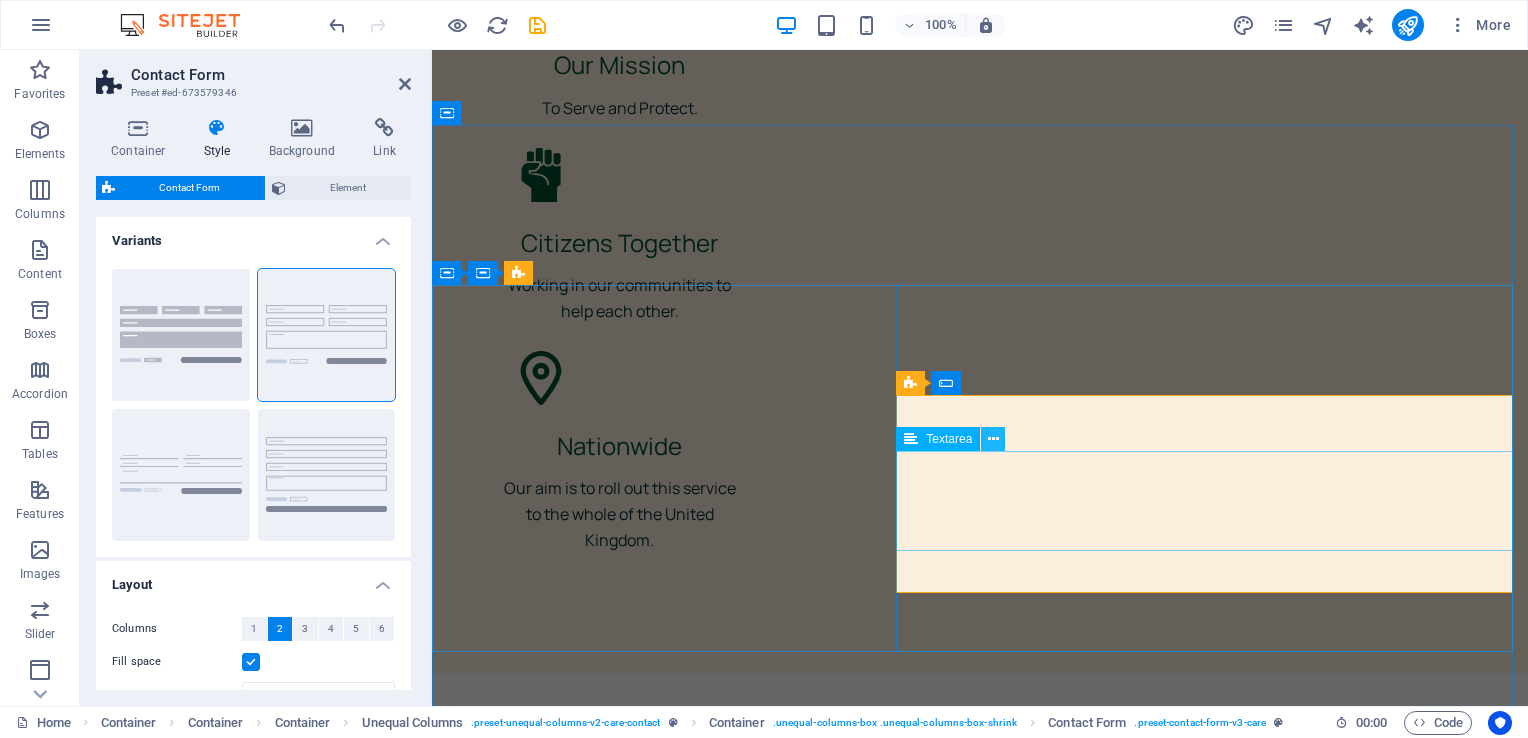 click at bounding box center [993, 439] 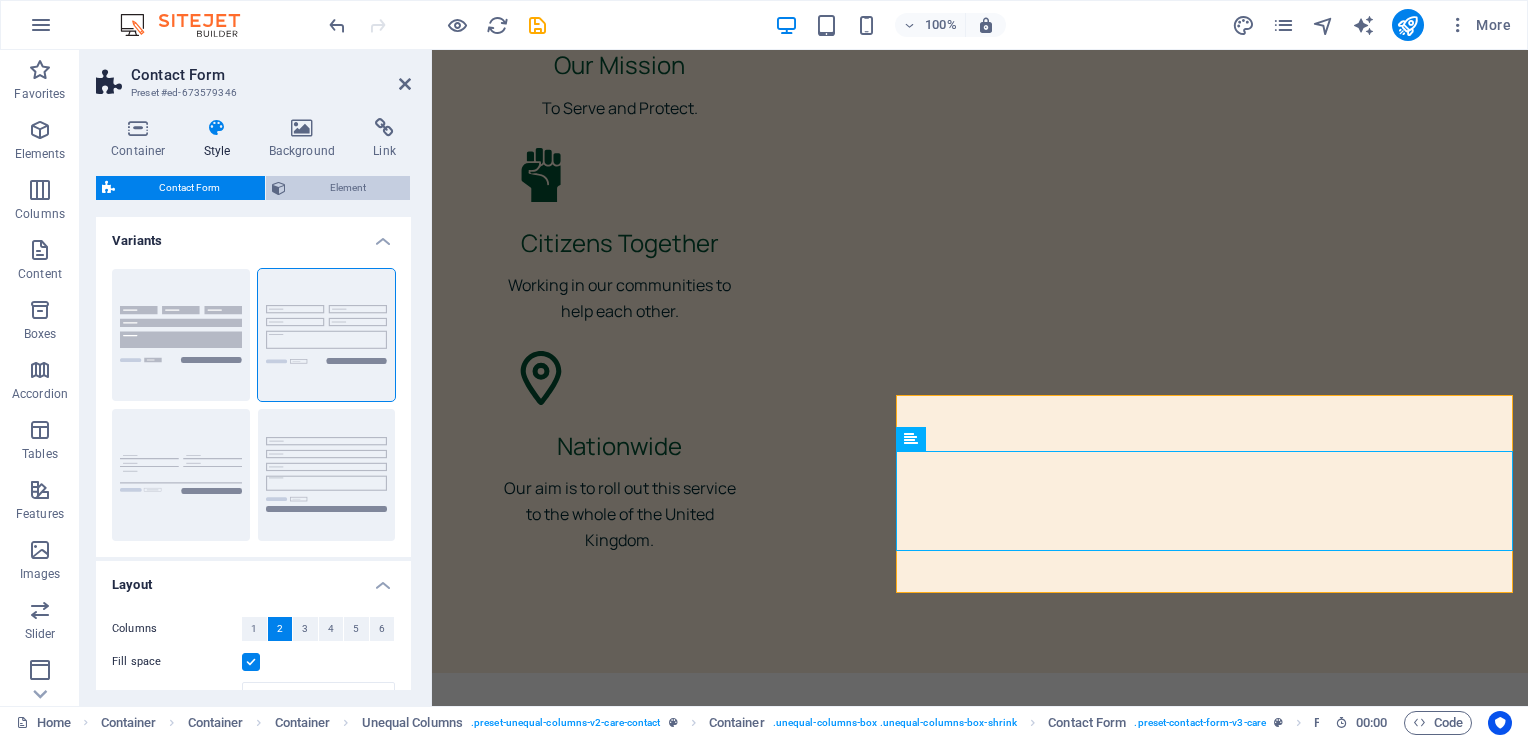 click on "Element" at bounding box center (348, 188) 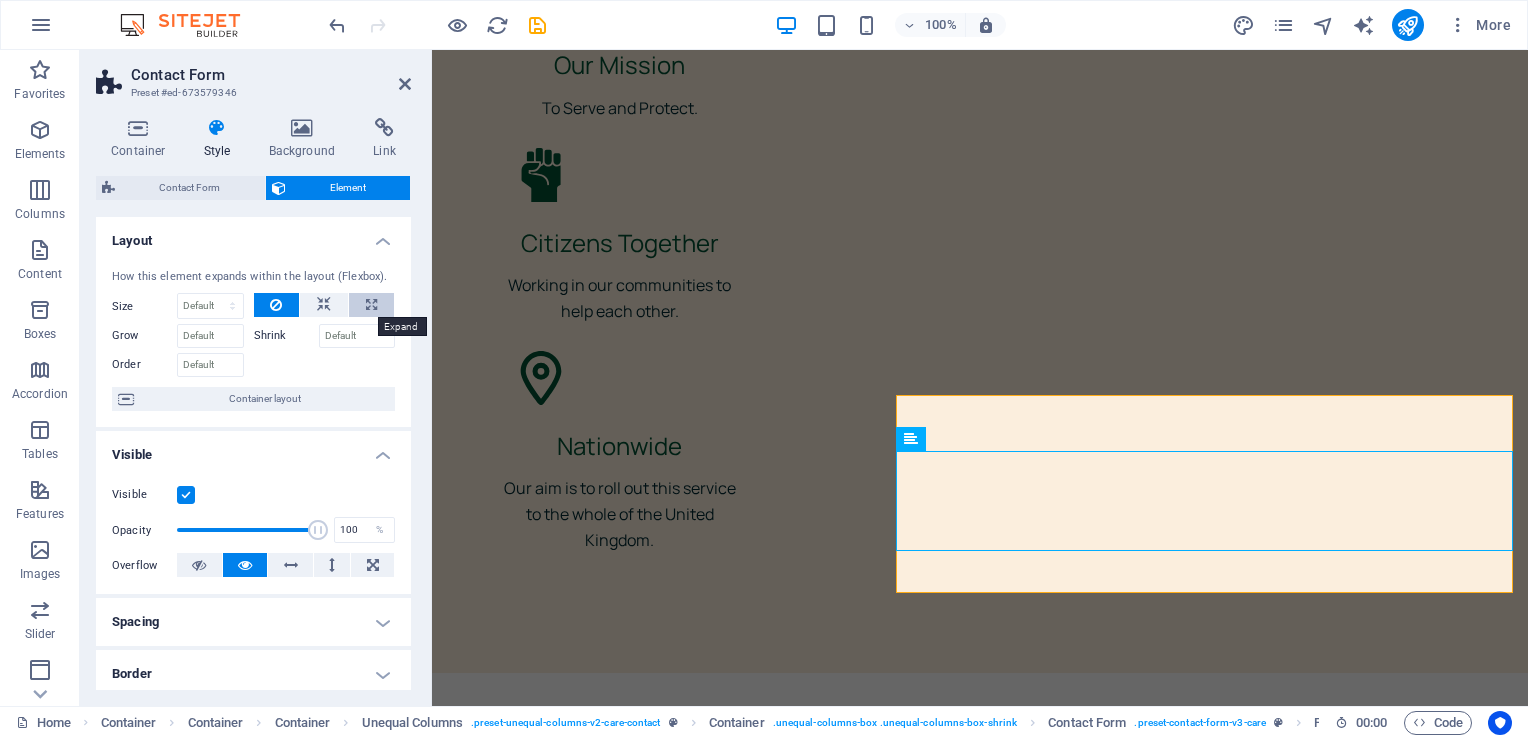click at bounding box center [371, 305] 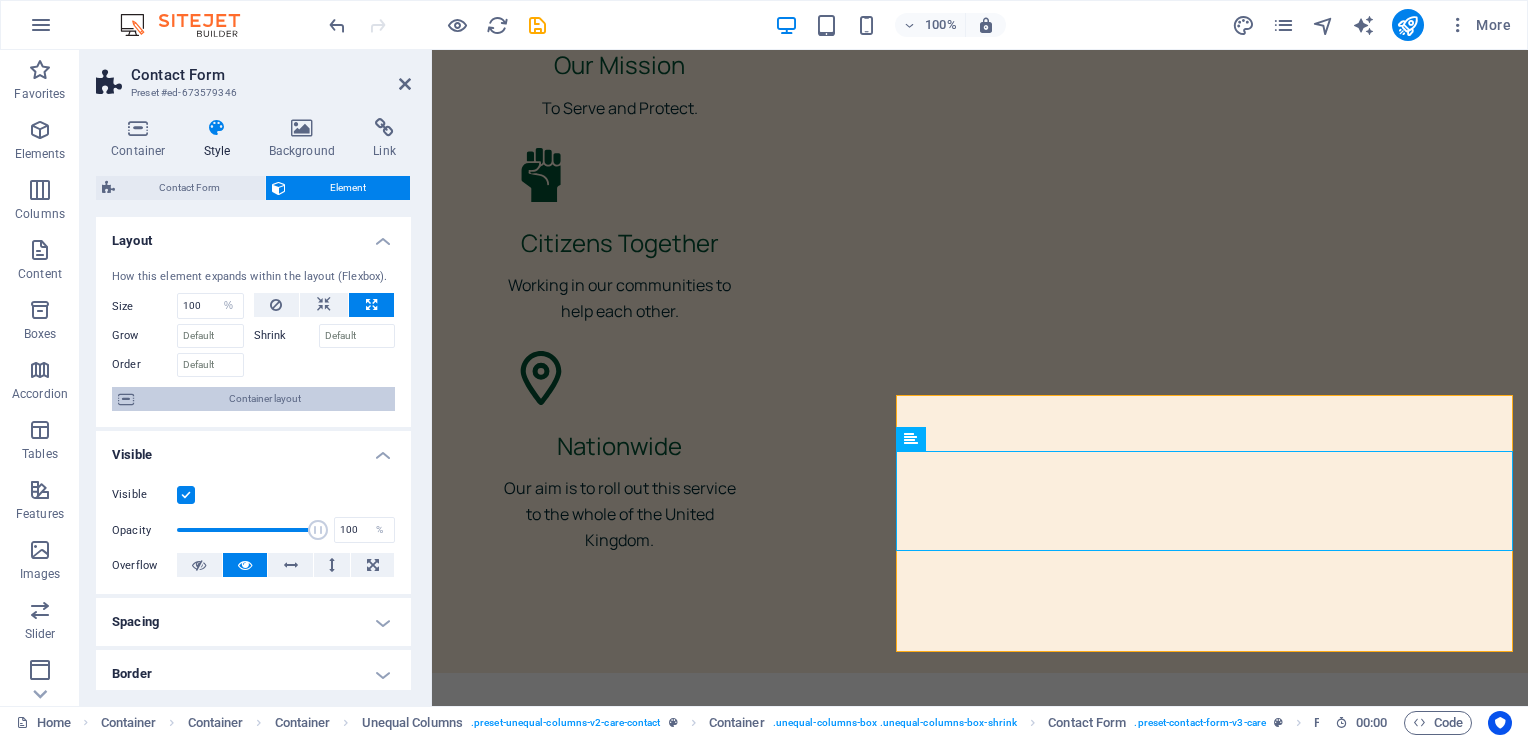 click on "Container layout" at bounding box center [264, 399] 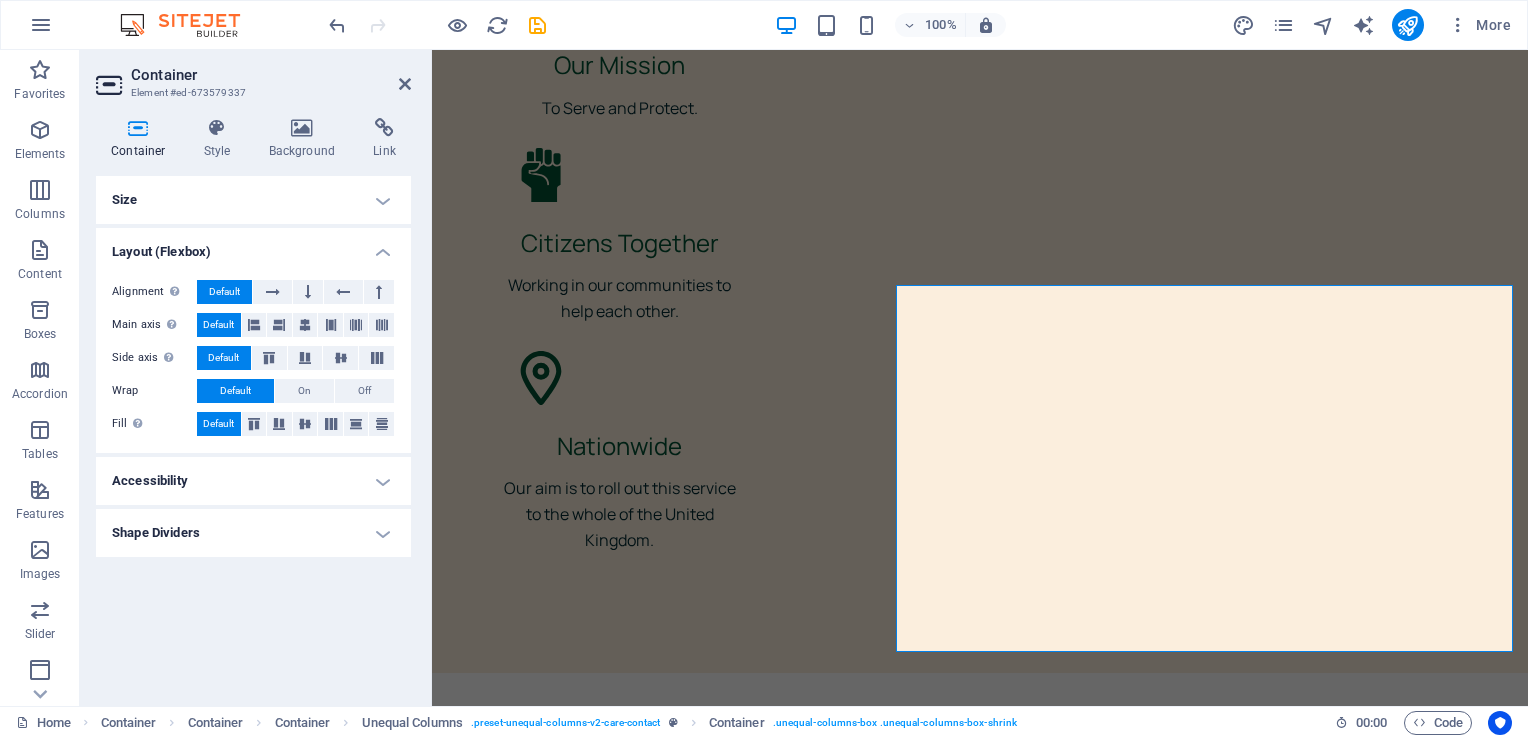 click on "Accessibility" at bounding box center [253, 481] 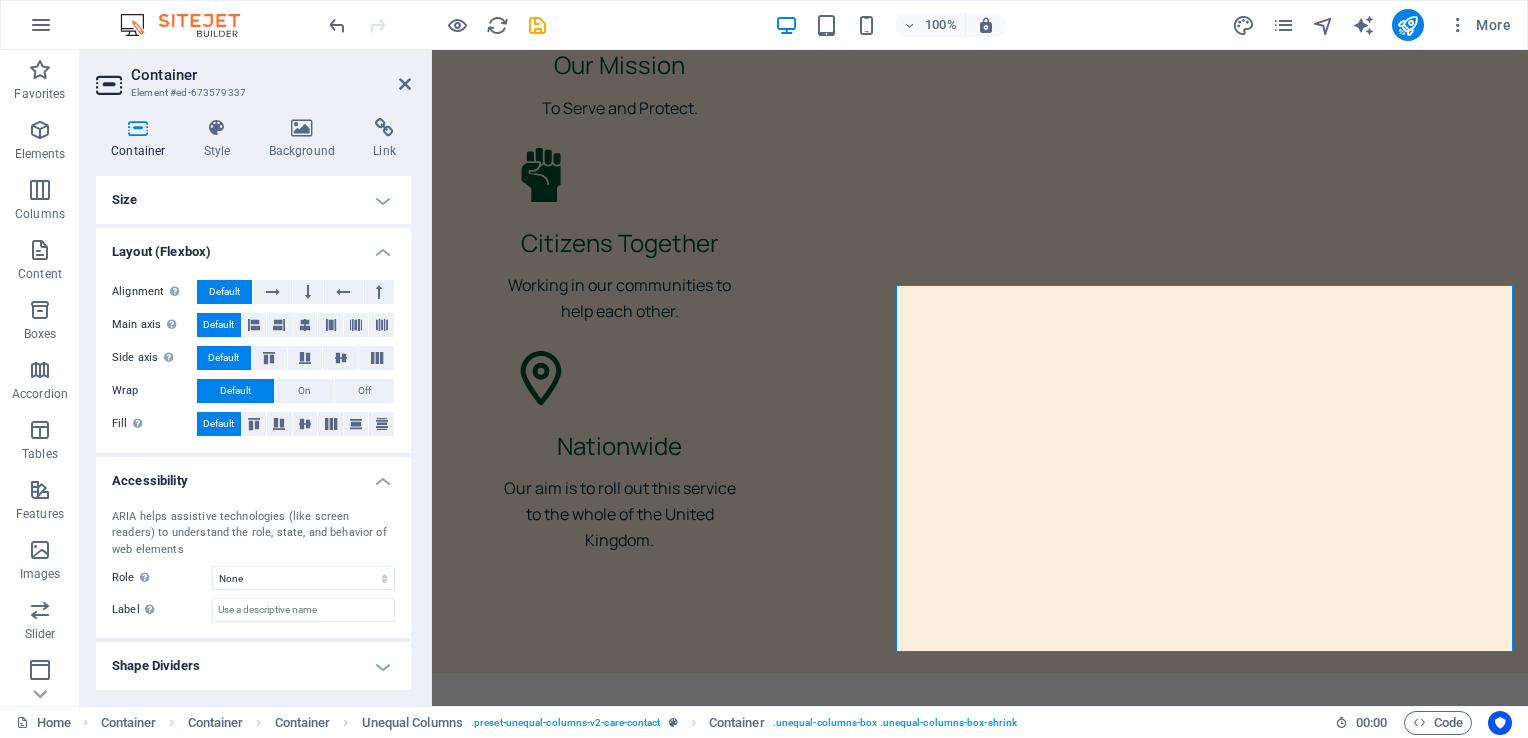 click on "Accessibility" at bounding box center [253, 475] 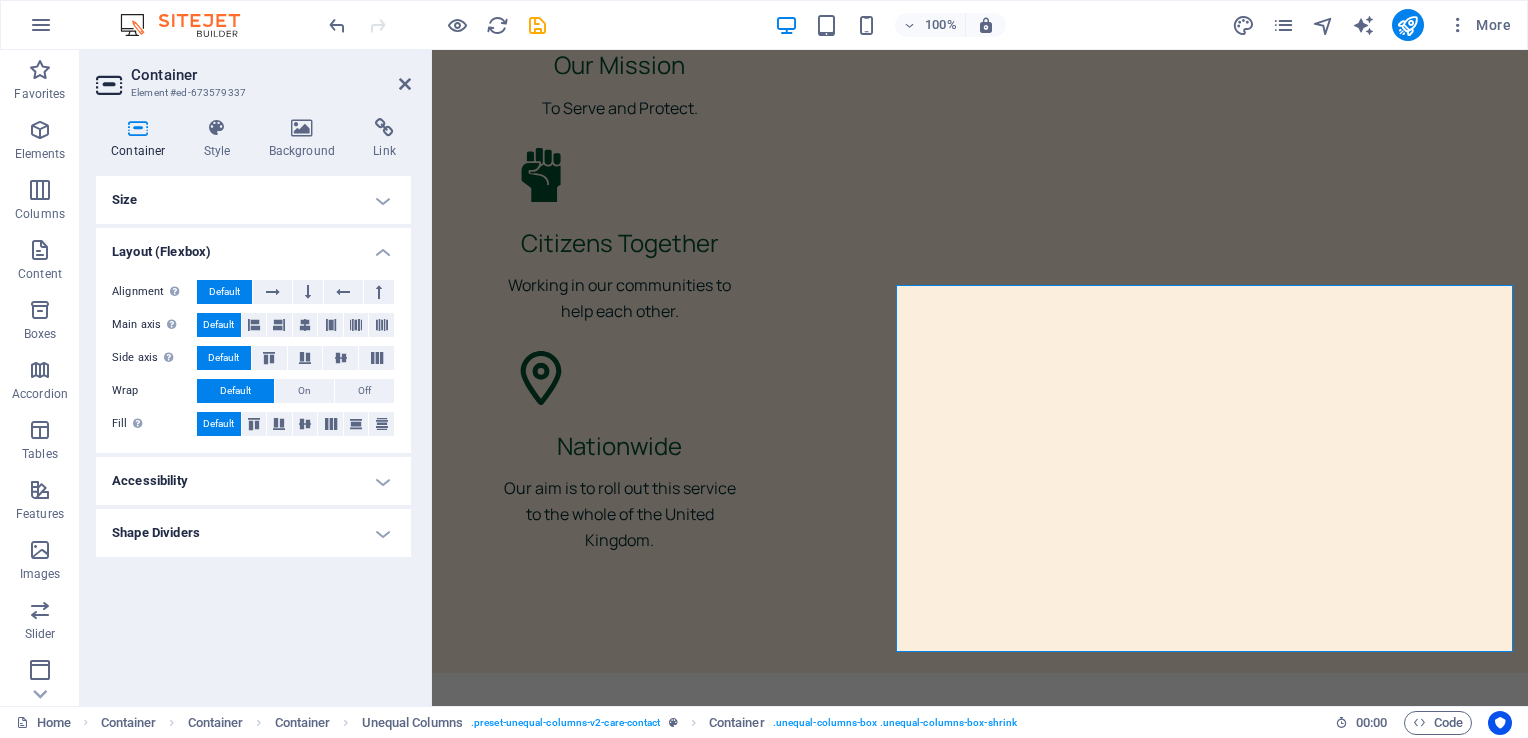 click on "Shape Dividers" at bounding box center [253, 533] 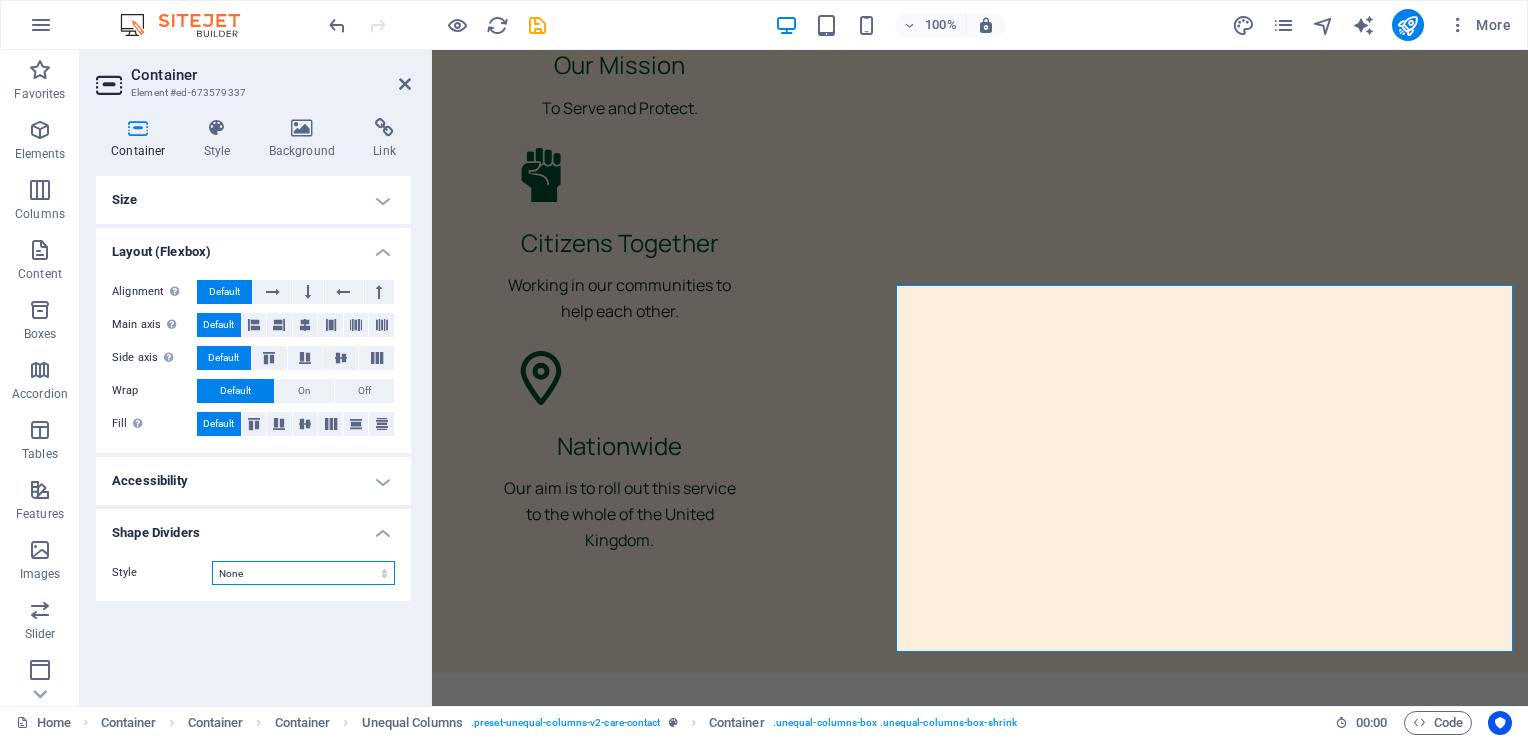 click on "None Triangle Square Diagonal Polygon 1 Polygon 2 Zigzag Multiple Zigzags Waves Multiple Waves Half Circle Circle Circle Shadow Blocks Hexagons Clouds Multiple Clouds Fan Pyramids Book Paint Drip Fire Shredded Paper Arrow" at bounding box center (303, 573) 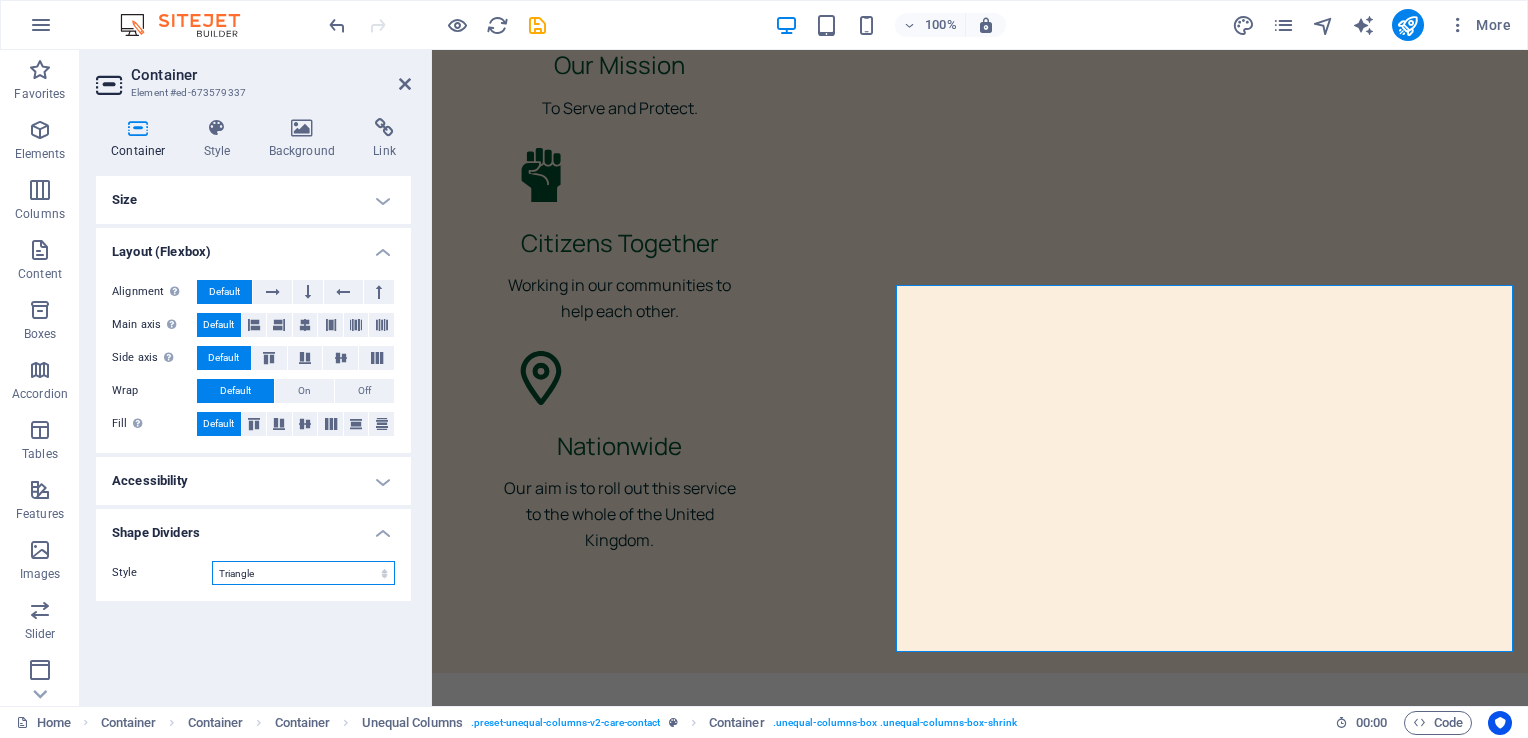 click on "None Triangle Square Diagonal Polygon 1 Polygon 2 Zigzag Multiple Zigzags Waves Multiple Waves Half Circle Circle Circle Shadow Blocks Hexagons Clouds Multiple Clouds Fan Pyramids Book Paint Drip Fire Shredded Paper Arrow" at bounding box center (303, 573) 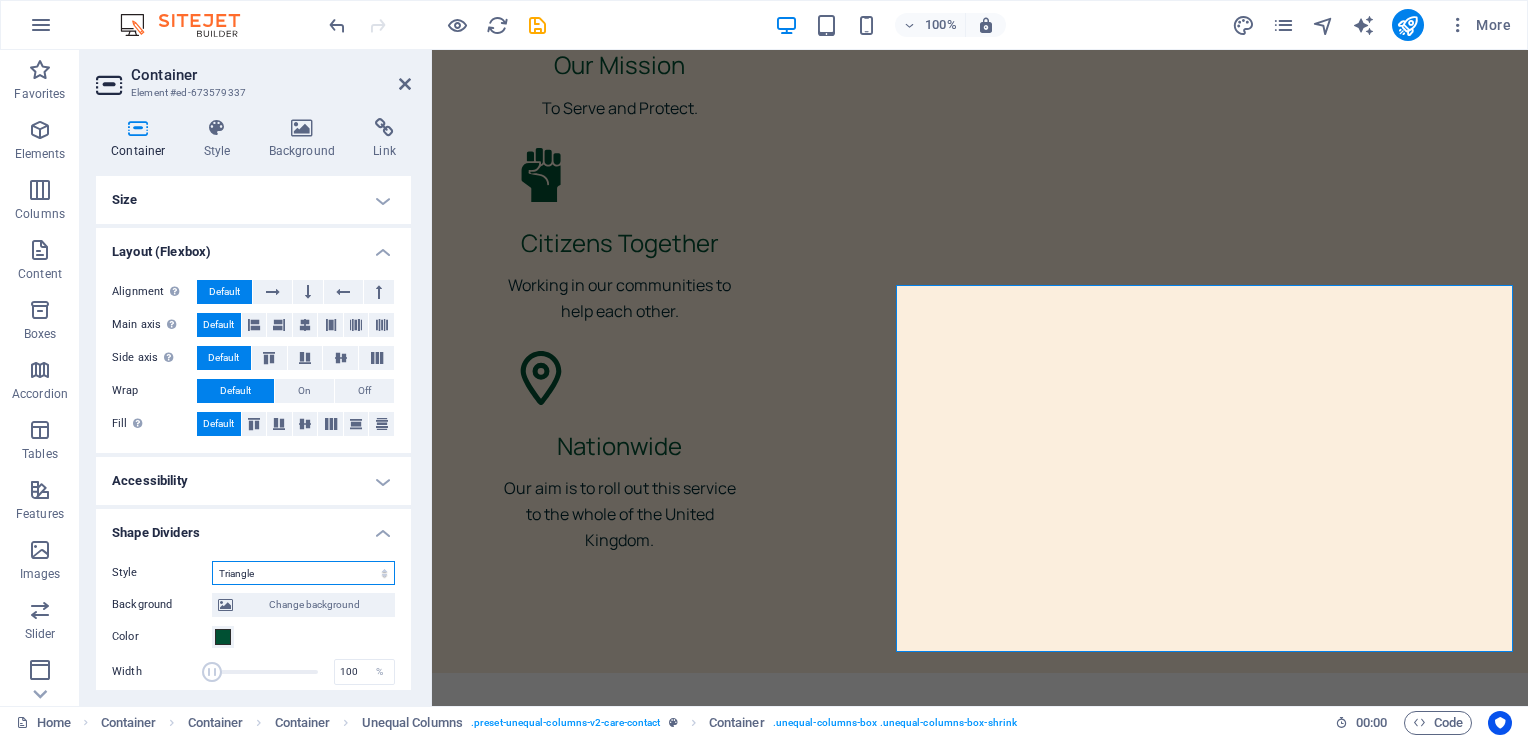 click on "None Triangle Square Diagonal Polygon 1 Polygon 2 Zigzag Multiple Zigzags Waves Multiple Waves Half Circle Circle Circle Shadow Blocks Hexagons Clouds Multiple Clouds Fan Pyramids Book Paint Drip Fire Shredded Paper Arrow" at bounding box center (303, 573) 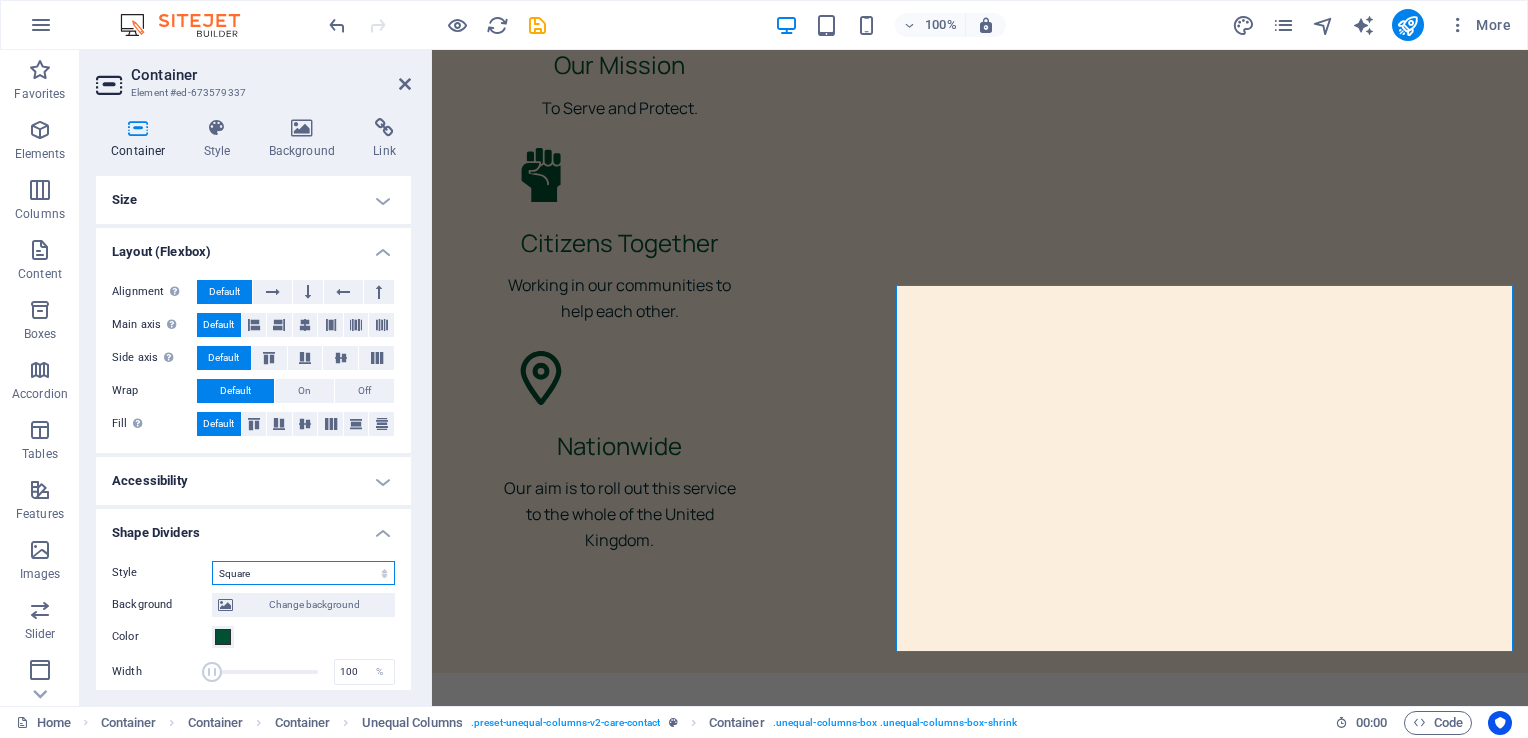 click on "None Triangle Square Diagonal Polygon 1 Polygon 2 Zigzag Multiple Zigzags Waves Multiple Waves Half Circle Circle Circle Shadow Blocks Hexagons Clouds Multiple Clouds Fan Pyramids Book Paint Drip Fire Shredded Paper Arrow" at bounding box center (303, 573) 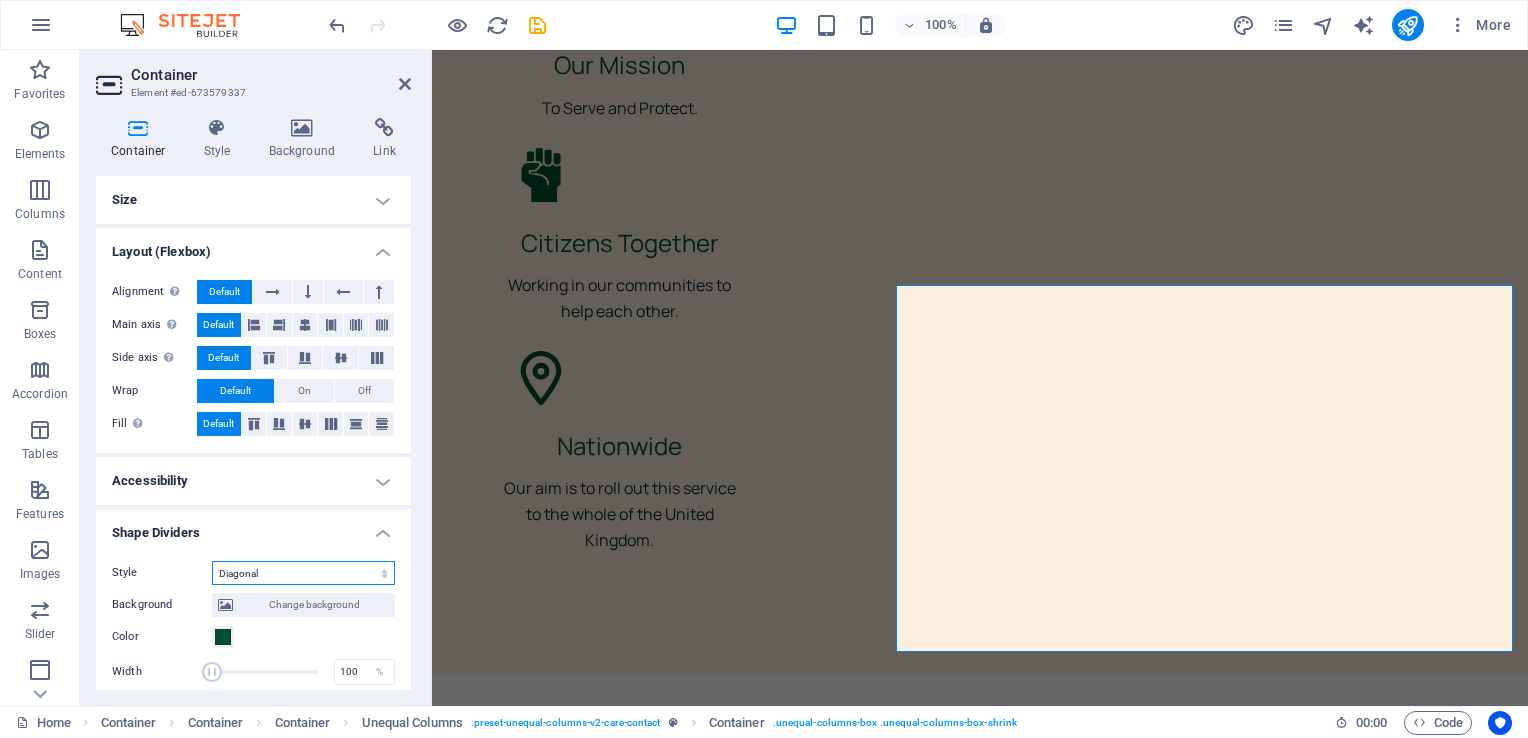 click on "None Triangle Square Diagonal Polygon 1 Polygon 2 Zigzag Multiple Zigzags Waves Multiple Waves Half Circle Circle Circle Shadow Blocks Hexagons Clouds Multiple Clouds Fan Pyramids Book Paint Drip Fire Shredded Paper Arrow" at bounding box center [303, 573] 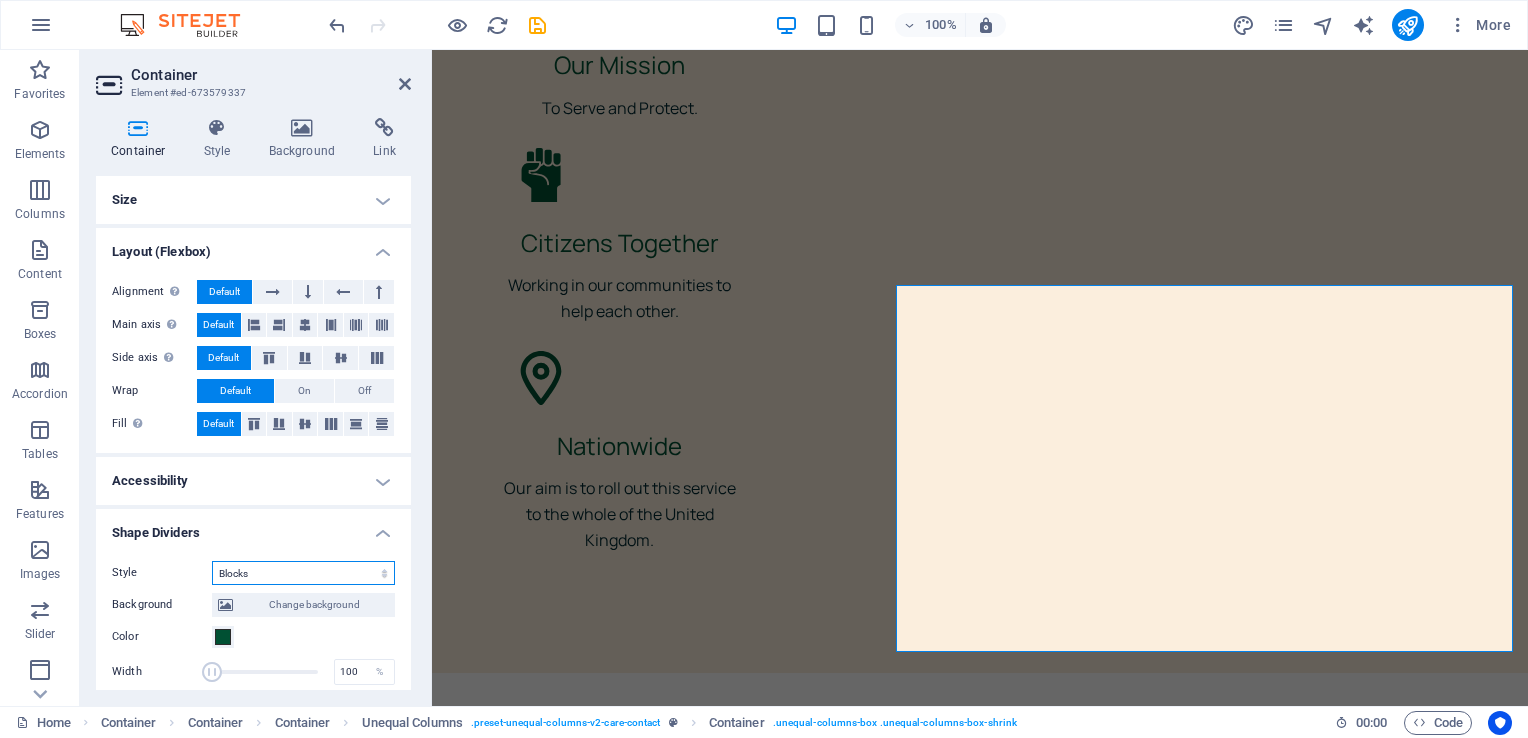 click on "None Triangle Square Diagonal Polygon 1 Polygon 2 Zigzag Multiple Zigzags Waves Multiple Waves Half Circle Circle Circle Shadow Blocks Hexagons Clouds Multiple Clouds Fan Pyramids Book Paint Drip Fire Shredded Paper Arrow" at bounding box center (303, 573) 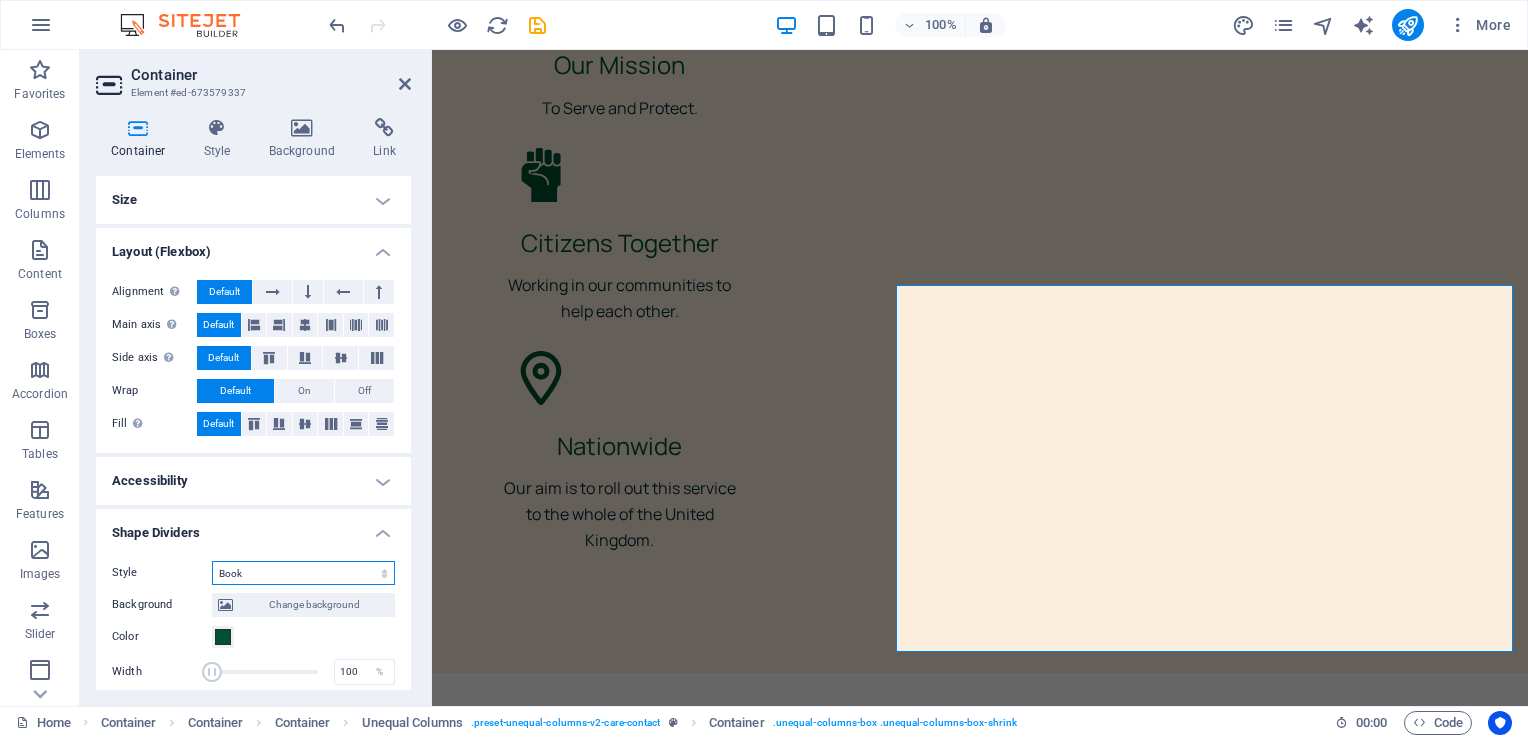click on "None Triangle Square Diagonal Polygon 1 Polygon 2 Zigzag Multiple Zigzags Waves Multiple Waves Half Circle Circle Circle Shadow Blocks Hexagons Clouds Multiple Clouds Fan Pyramids Book Paint Drip Fire Shredded Paper Arrow" at bounding box center (303, 573) 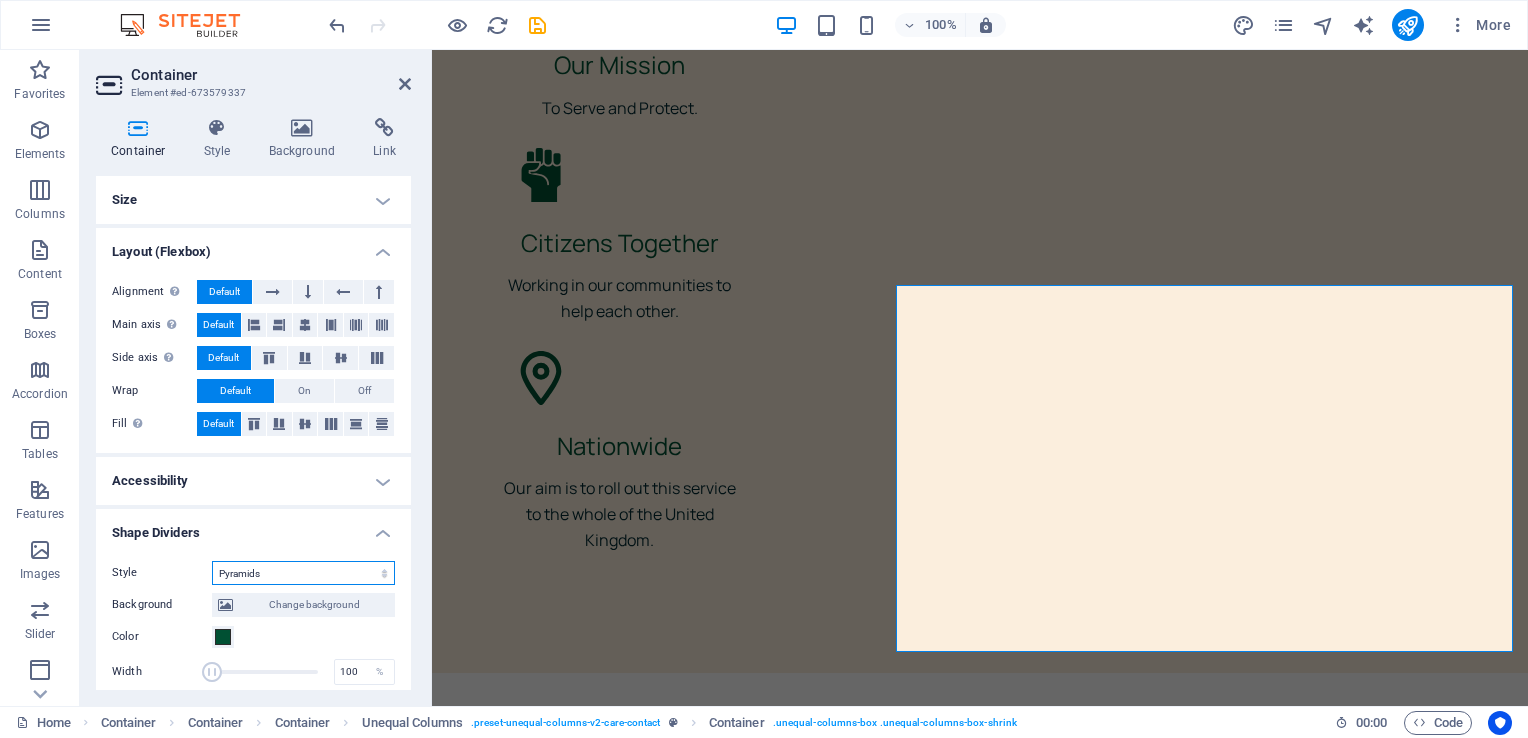 click on "None Triangle Square Diagonal Polygon 1 Polygon 2 Zigzag Multiple Zigzags Waves Multiple Waves Half Circle Circle Circle Shadow Blocks Hexagons Clouds Multiple Clouds Fan Pyramids Book Paint Drip Fire Shredded Paper Arrow" at bounding box center [303, 573] 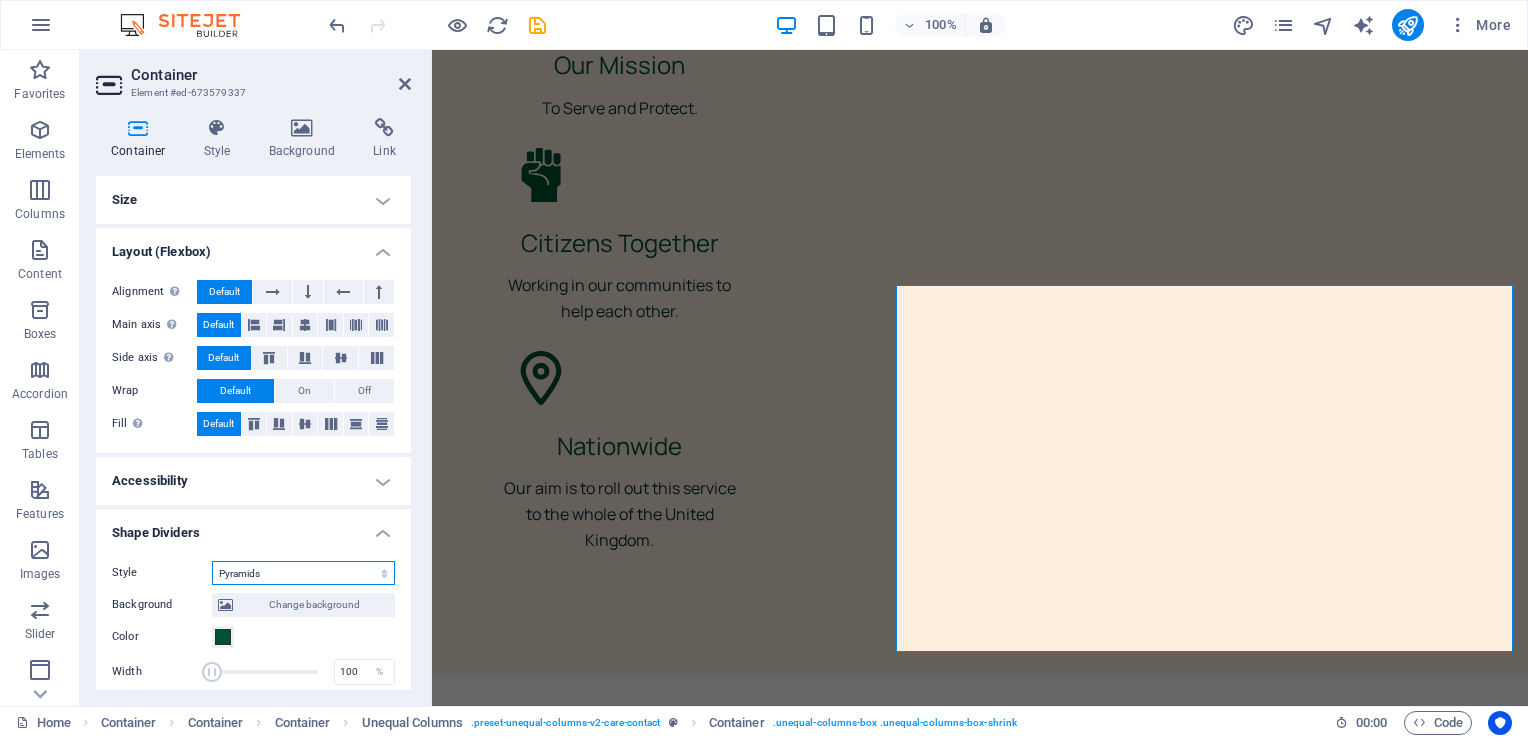 select on "book" 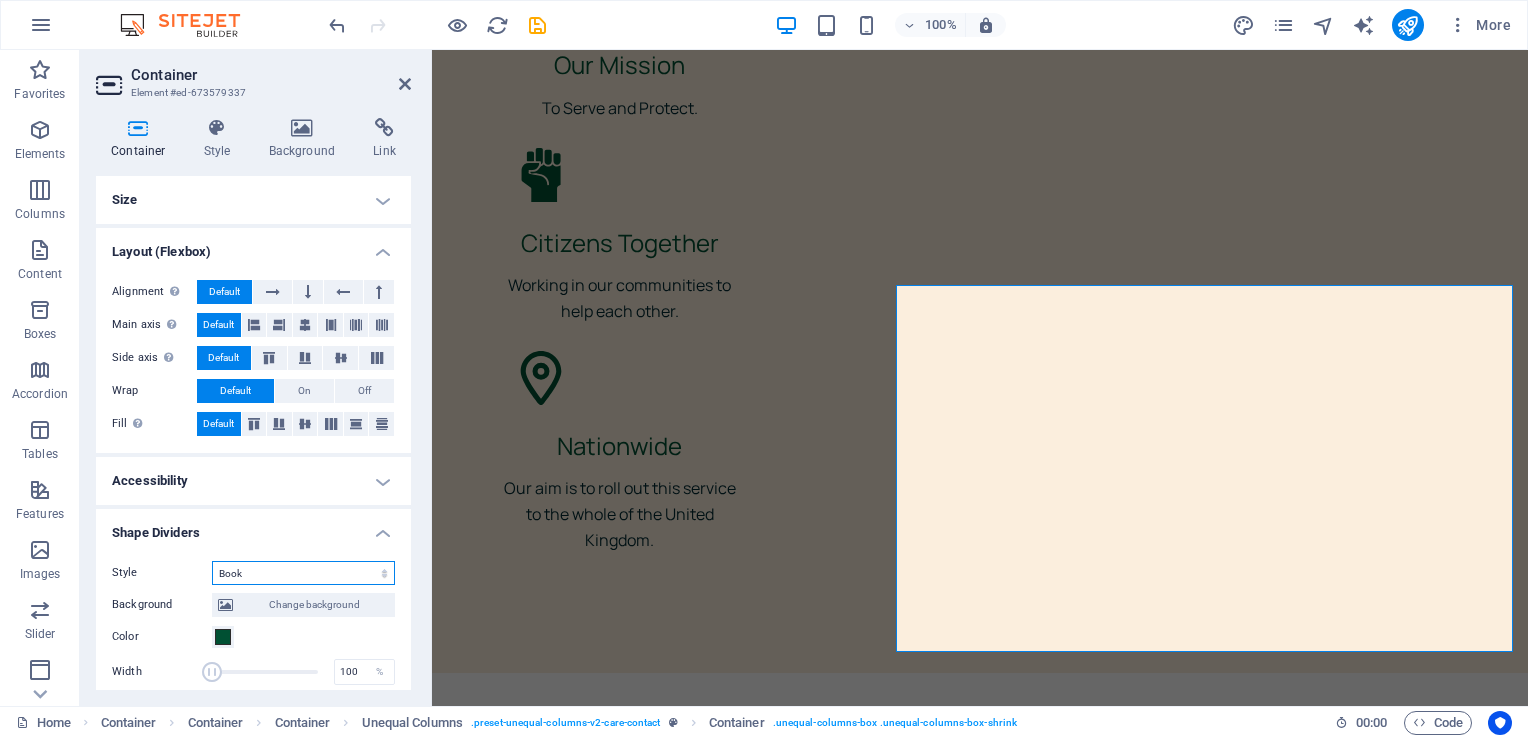 click on "None Triangle Square Diagonal Polygon 1 Polygon 2 Zigzag Multiple Zigzags Waves Multiple Waves Half Circle Circle Circle Shadow Blocks Hexagons Clouds Multiple Clouds Fan Pyramids Book Paint Drip Fire Shredded Paper Arrow" at bounding box center (303, 573) 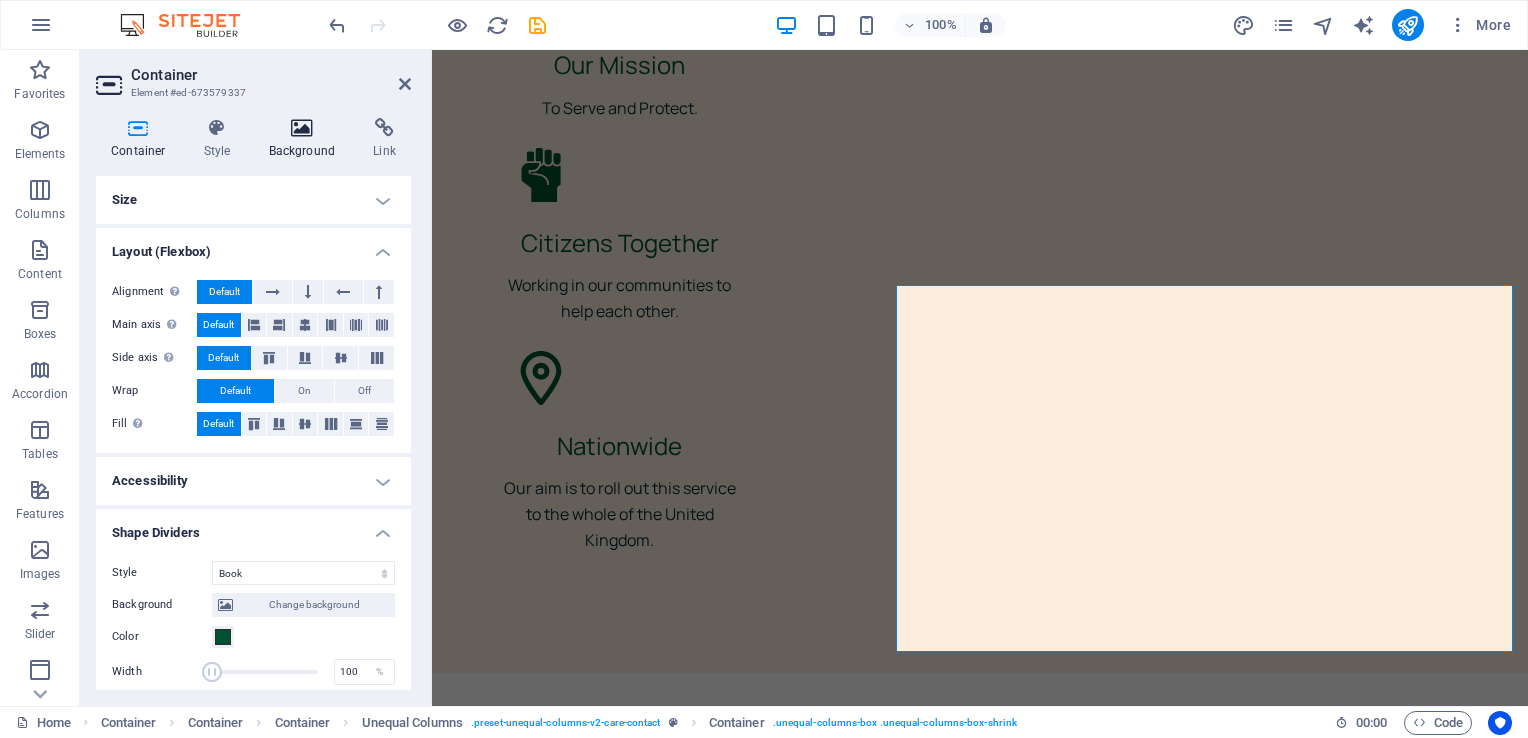 click at bounding box center [302, 128] 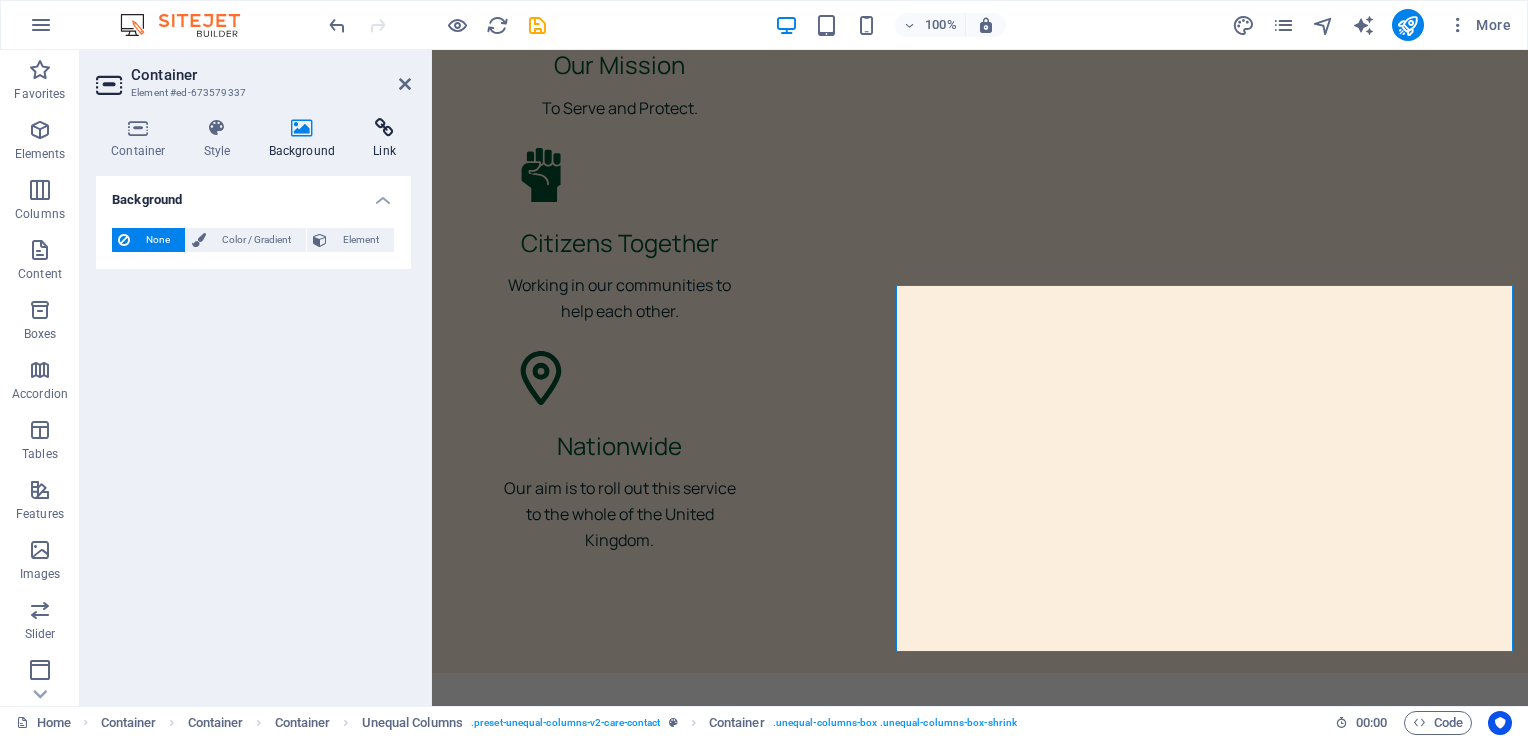 click at bounding box center [384, 128] 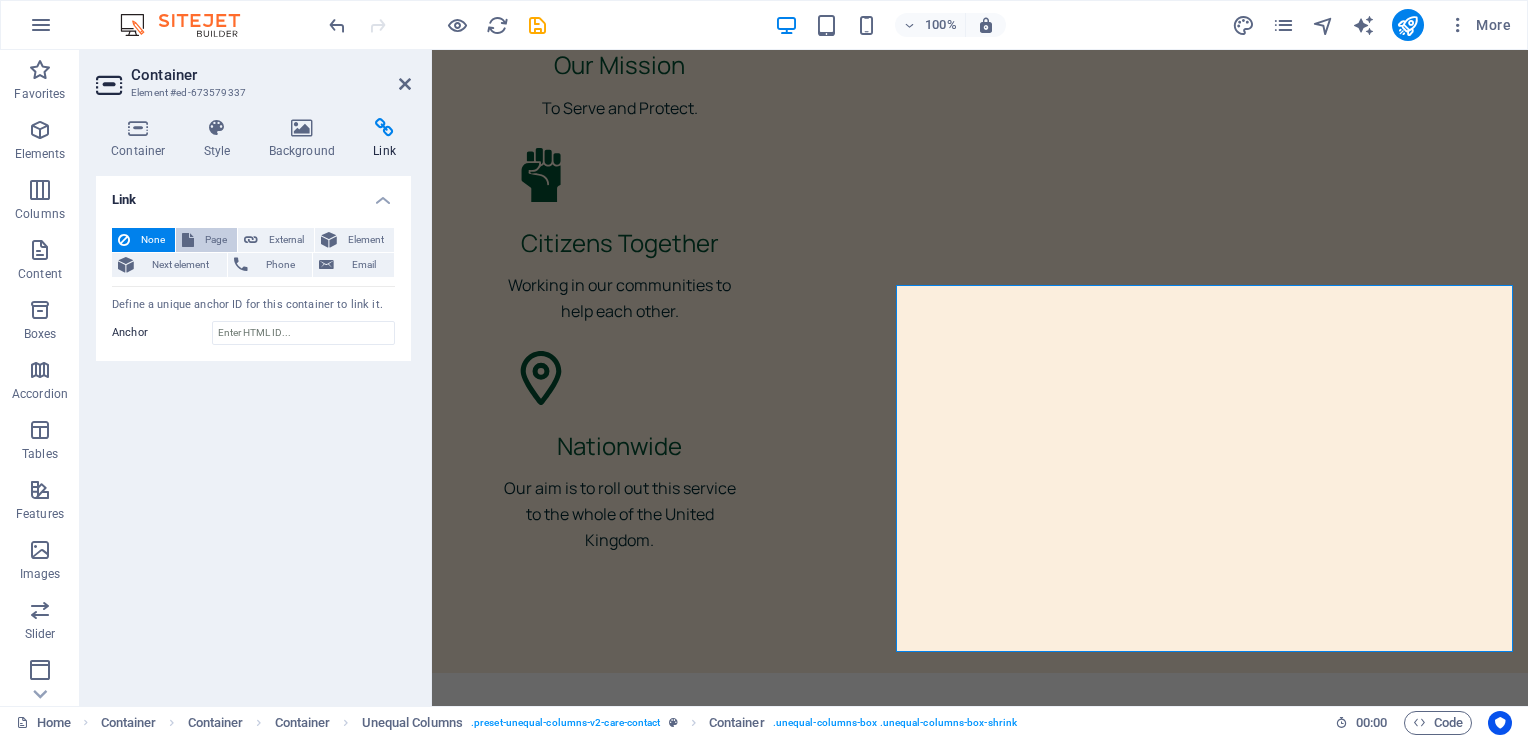 click on "Page" at bounding box center (215, 240) 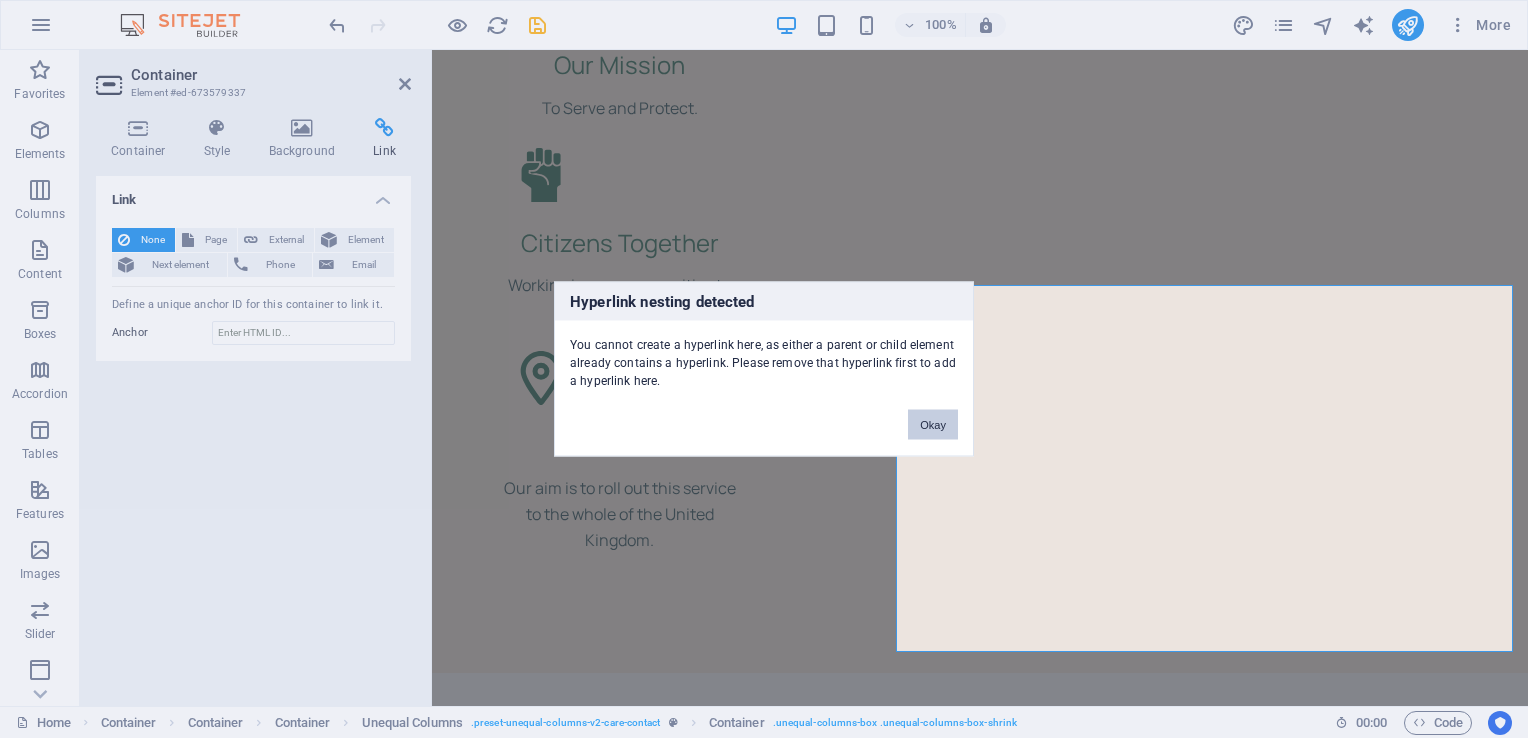 click on "Okay" at bounding box center [933, 425] 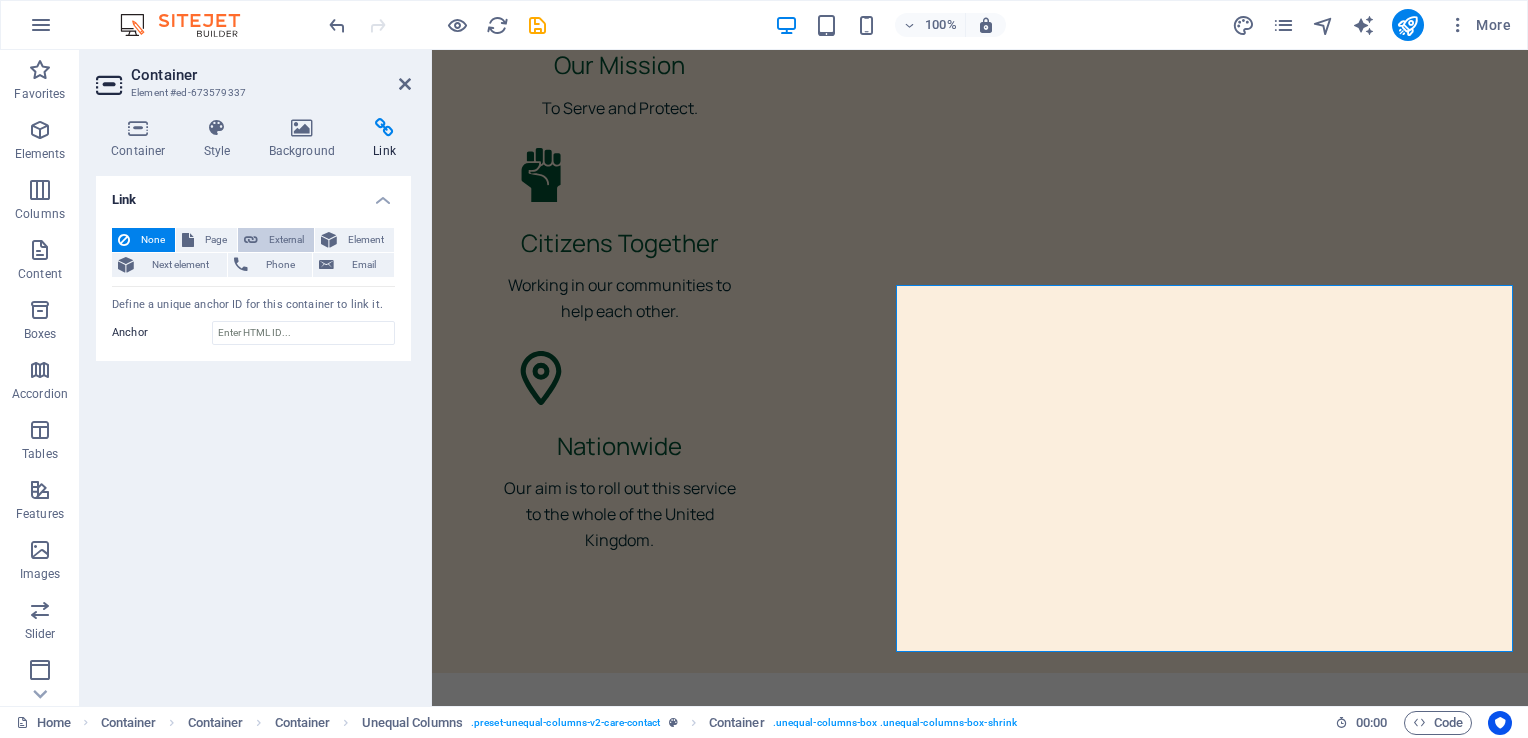 click on "External" at bounding box center (286, 240) 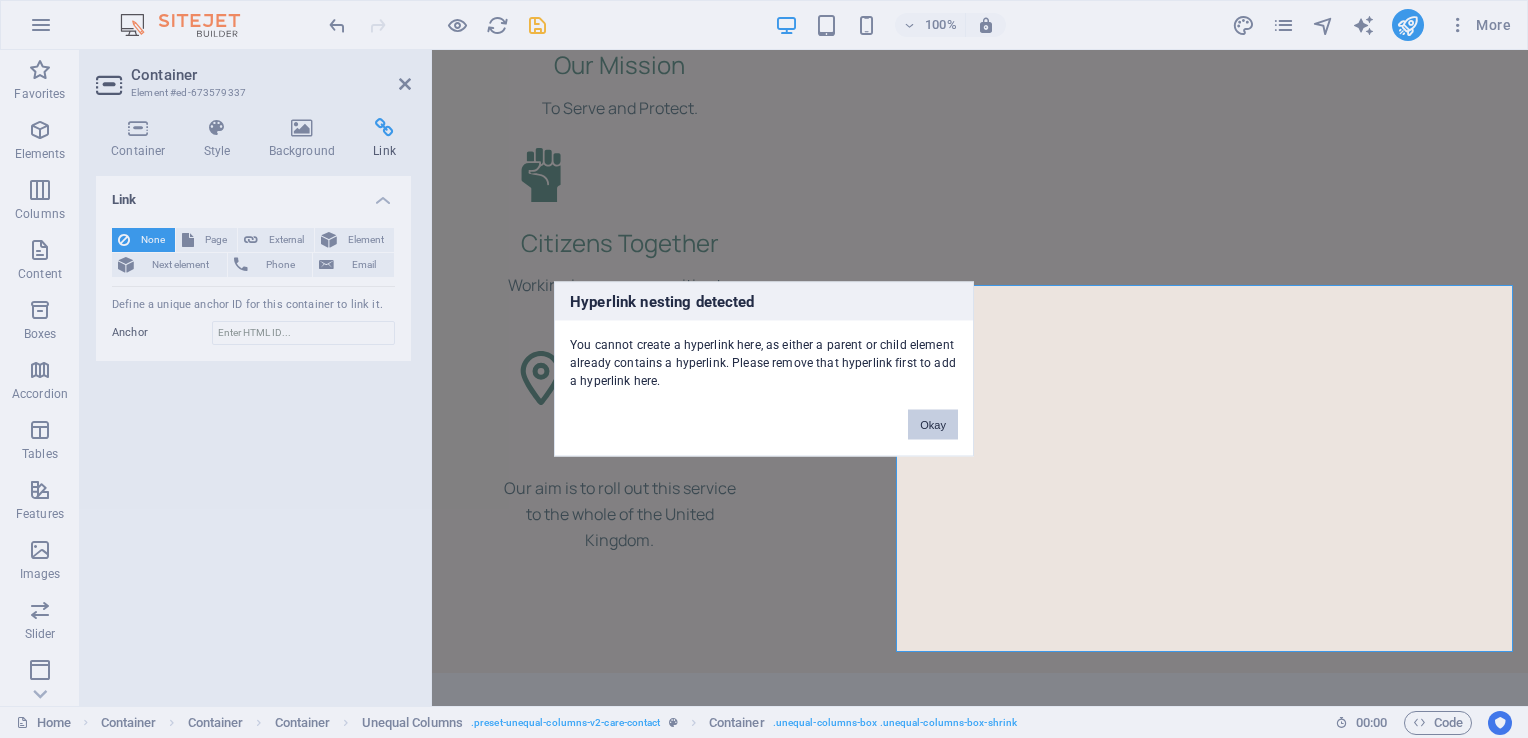 click on "Okay" at bounding box center [933, 425] 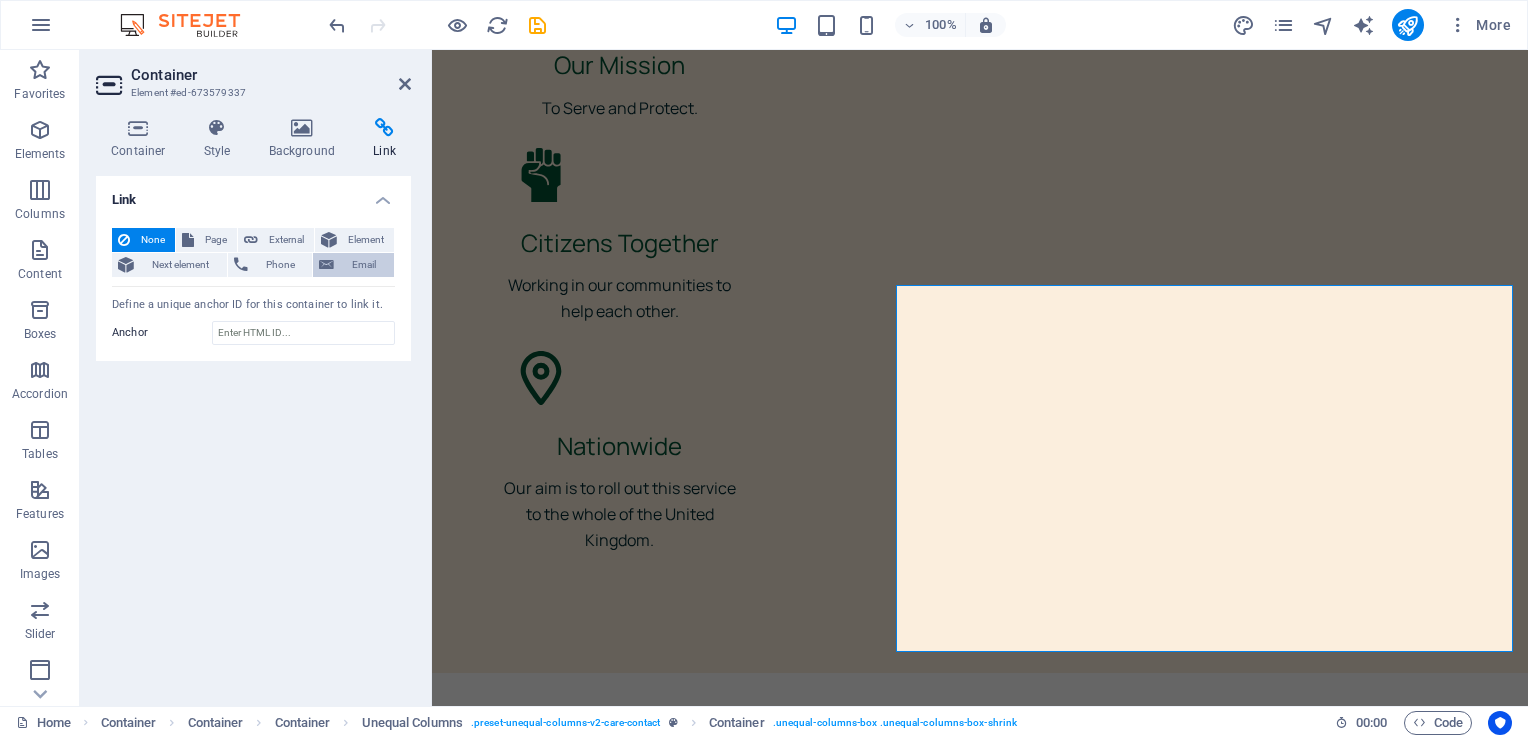 click on "Email" at bounding box center [364, 265] 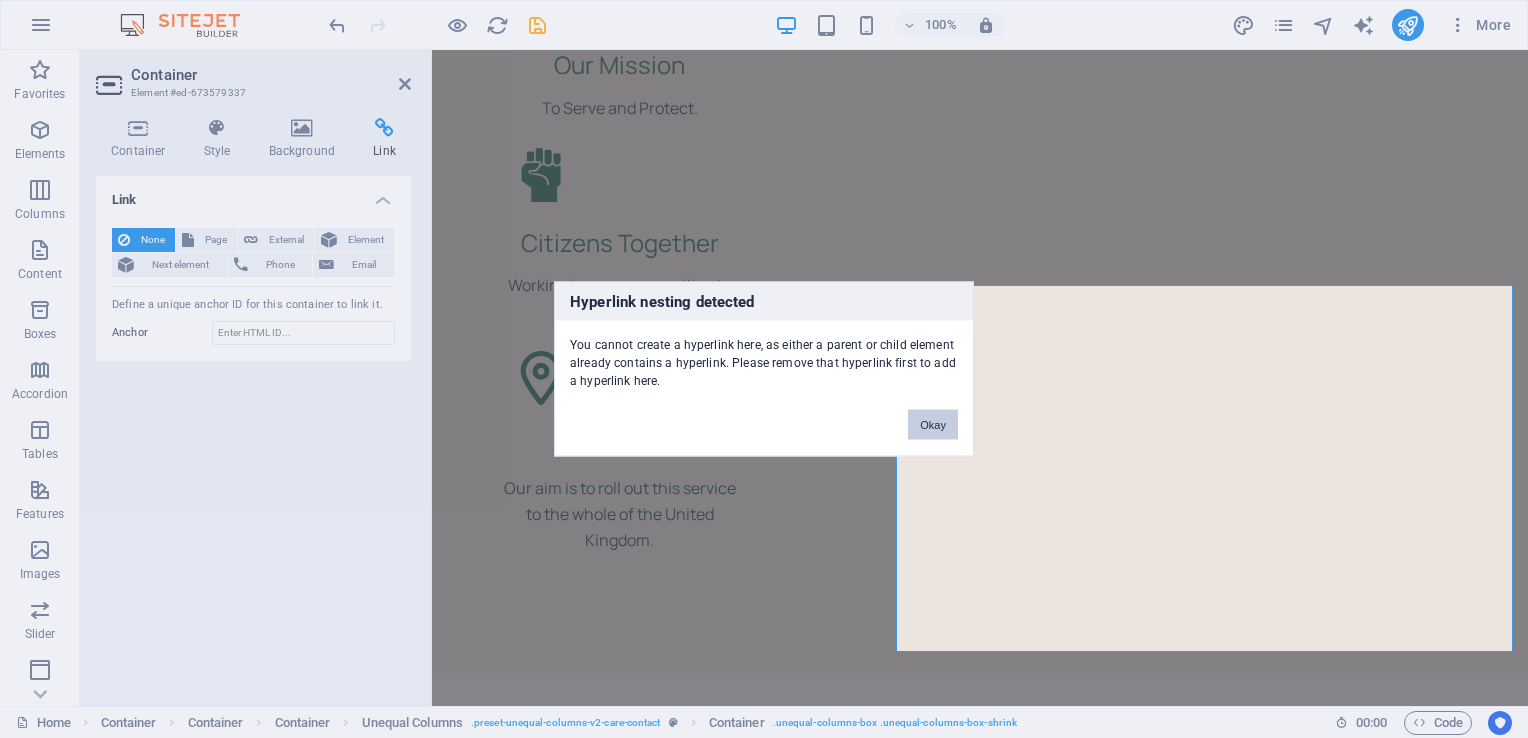 click on "Okay" at bounding box center (933, 425) 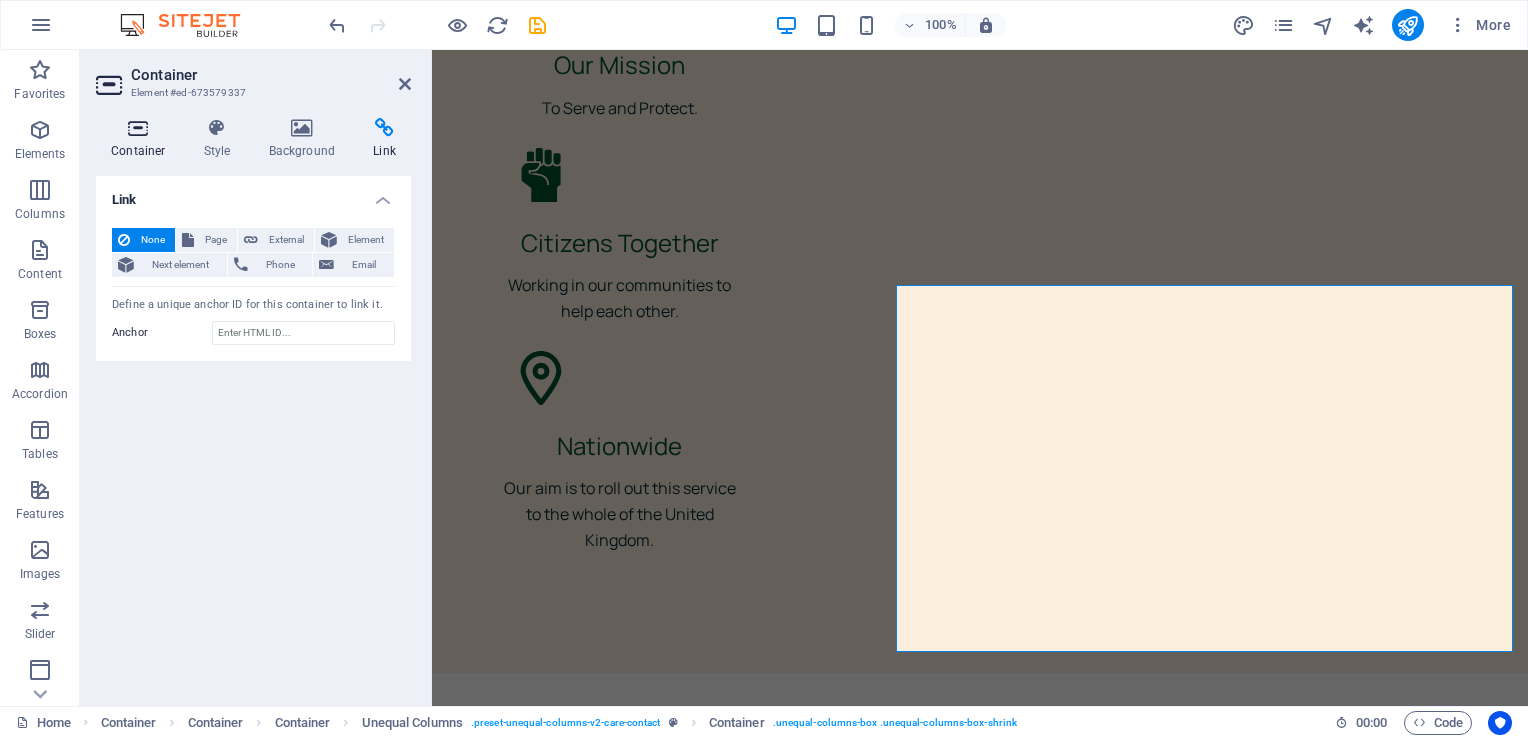 click at bounding box center [138, 128] 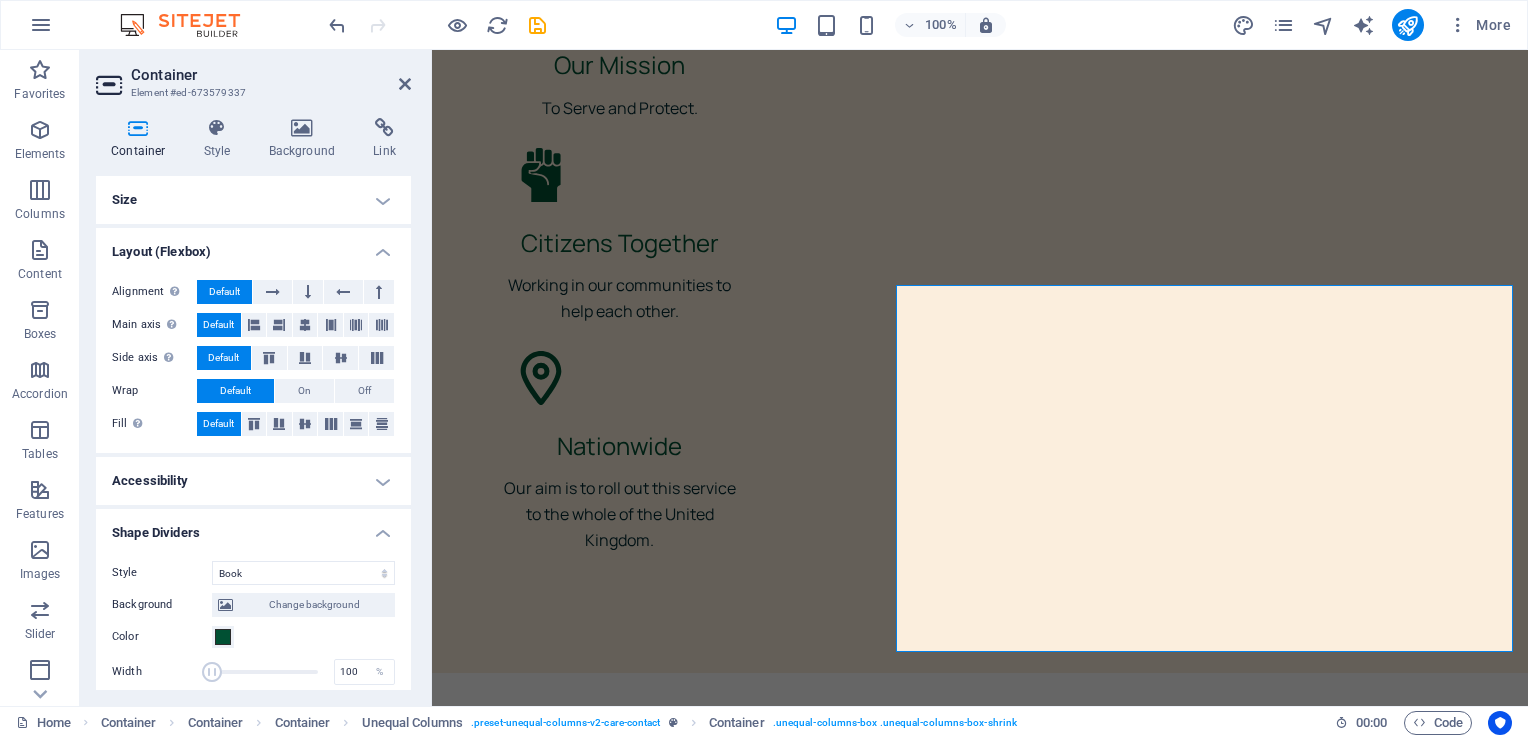 scroll, scrollTop: 182, scrollLeft: 0, axis: vertical 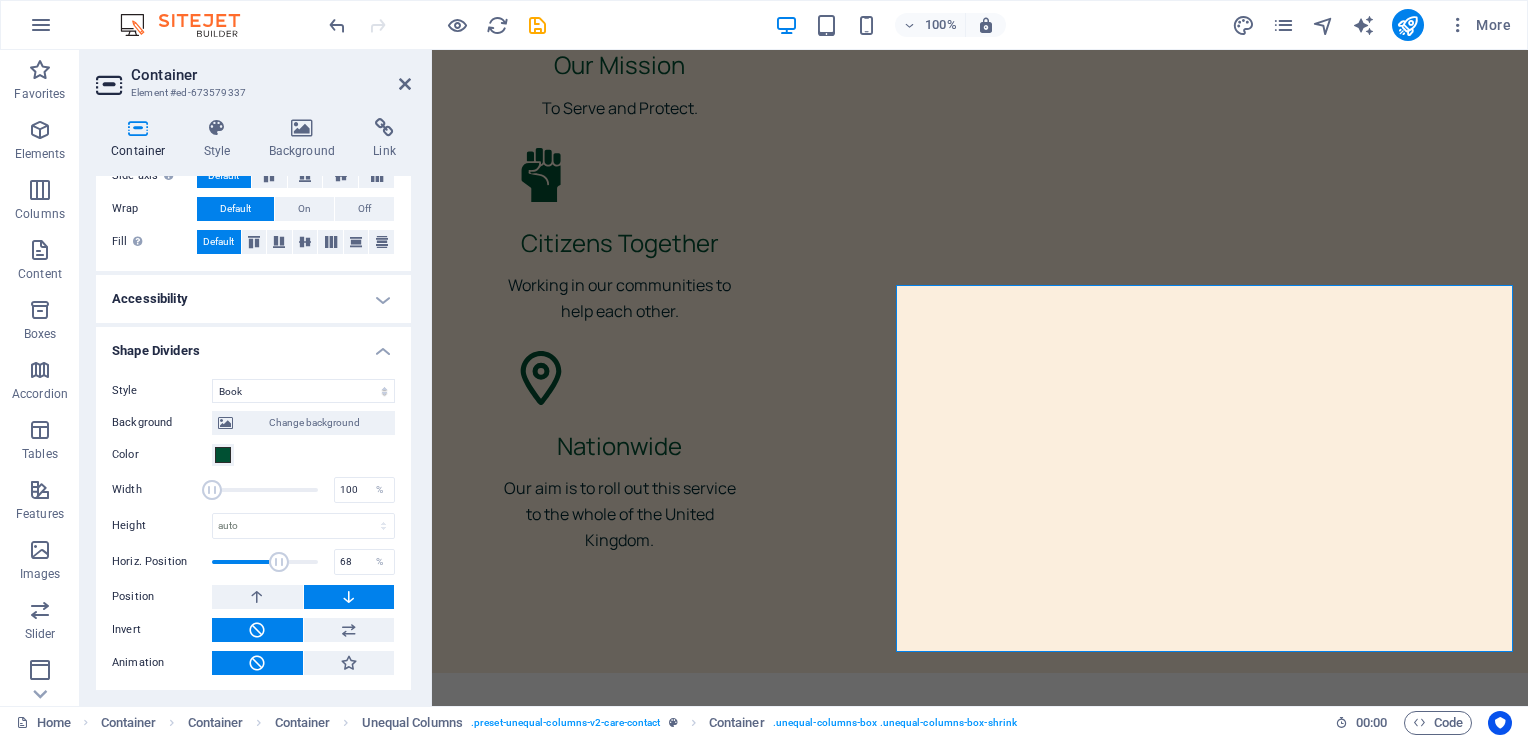click at bounding box center (265, 562) 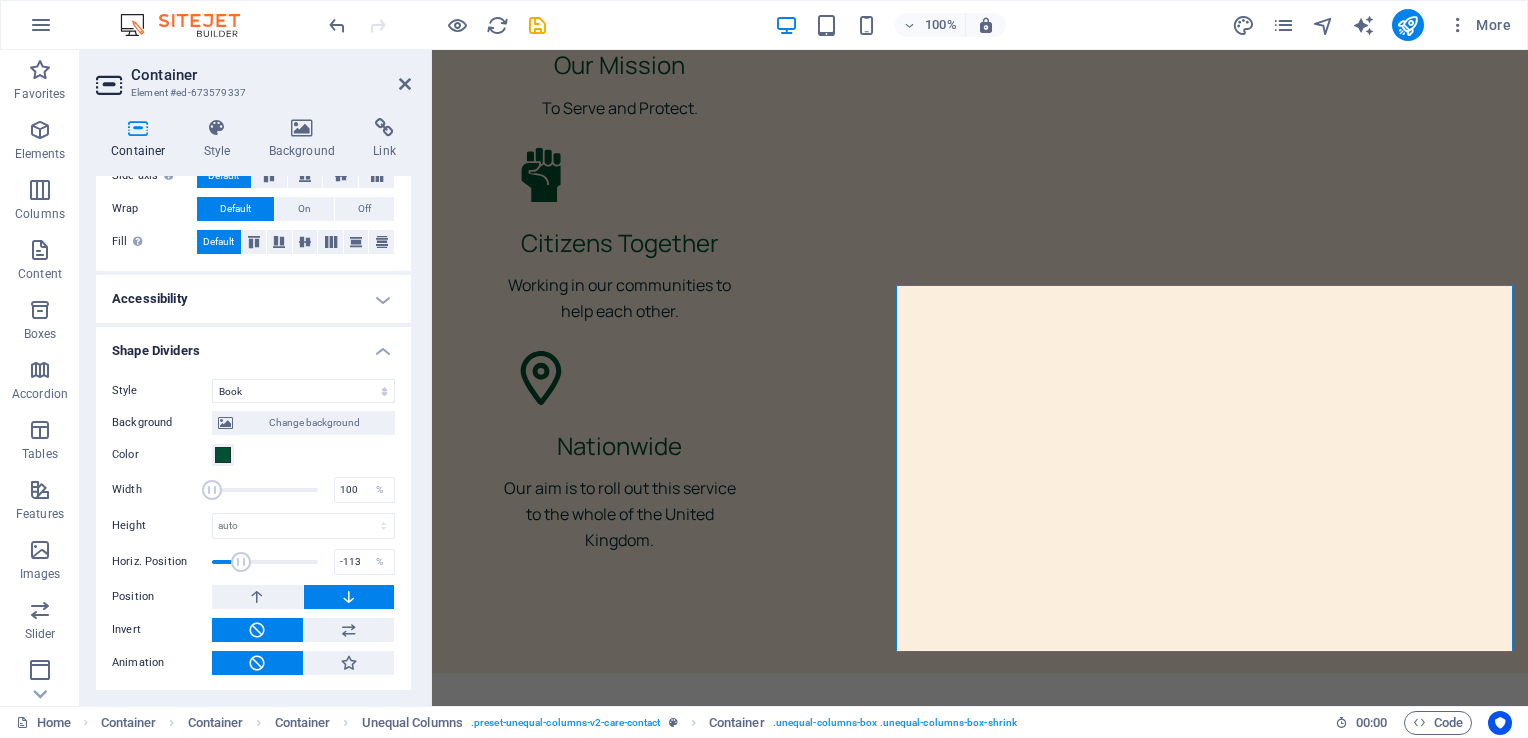 click at bounding box center [265, 562] 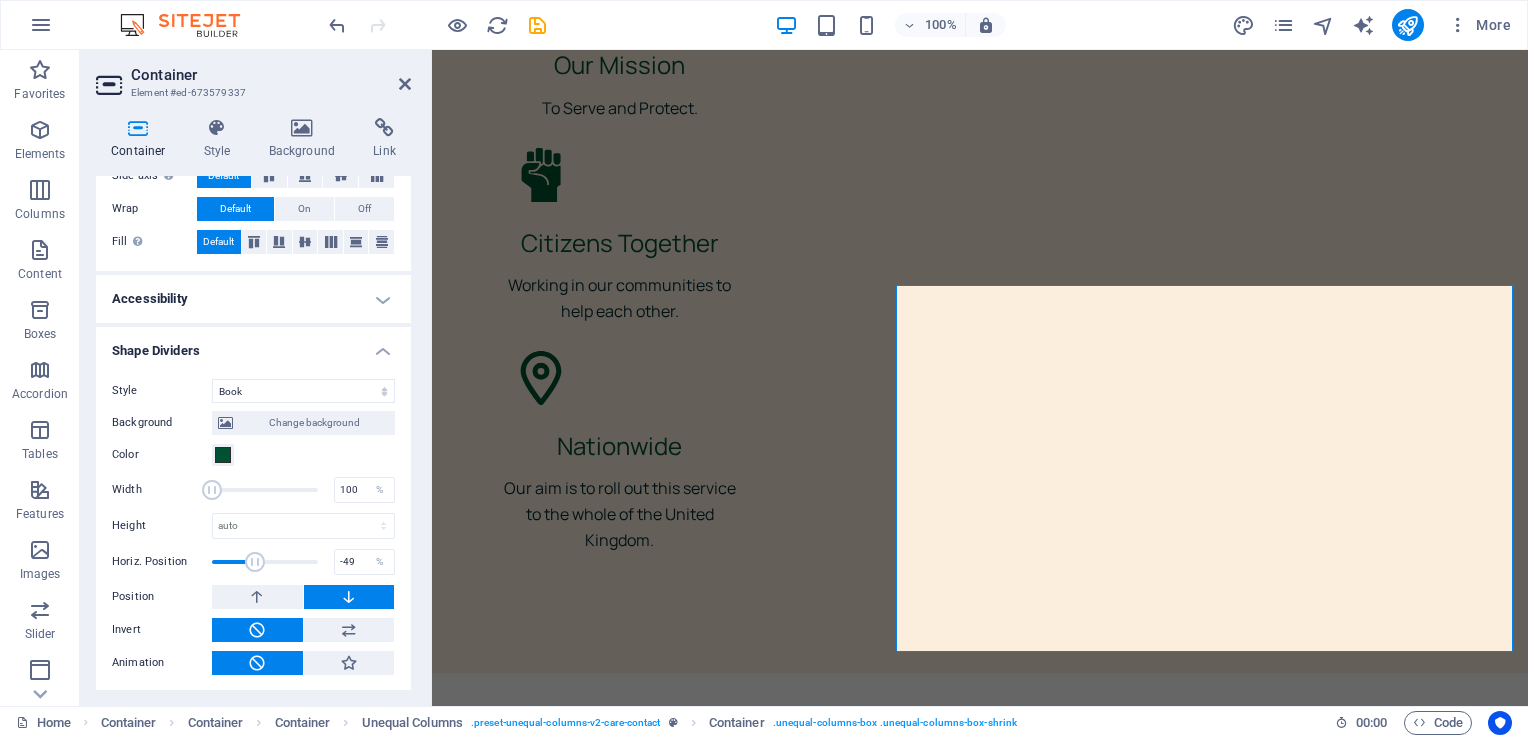 click at bounding box center (265, 562) 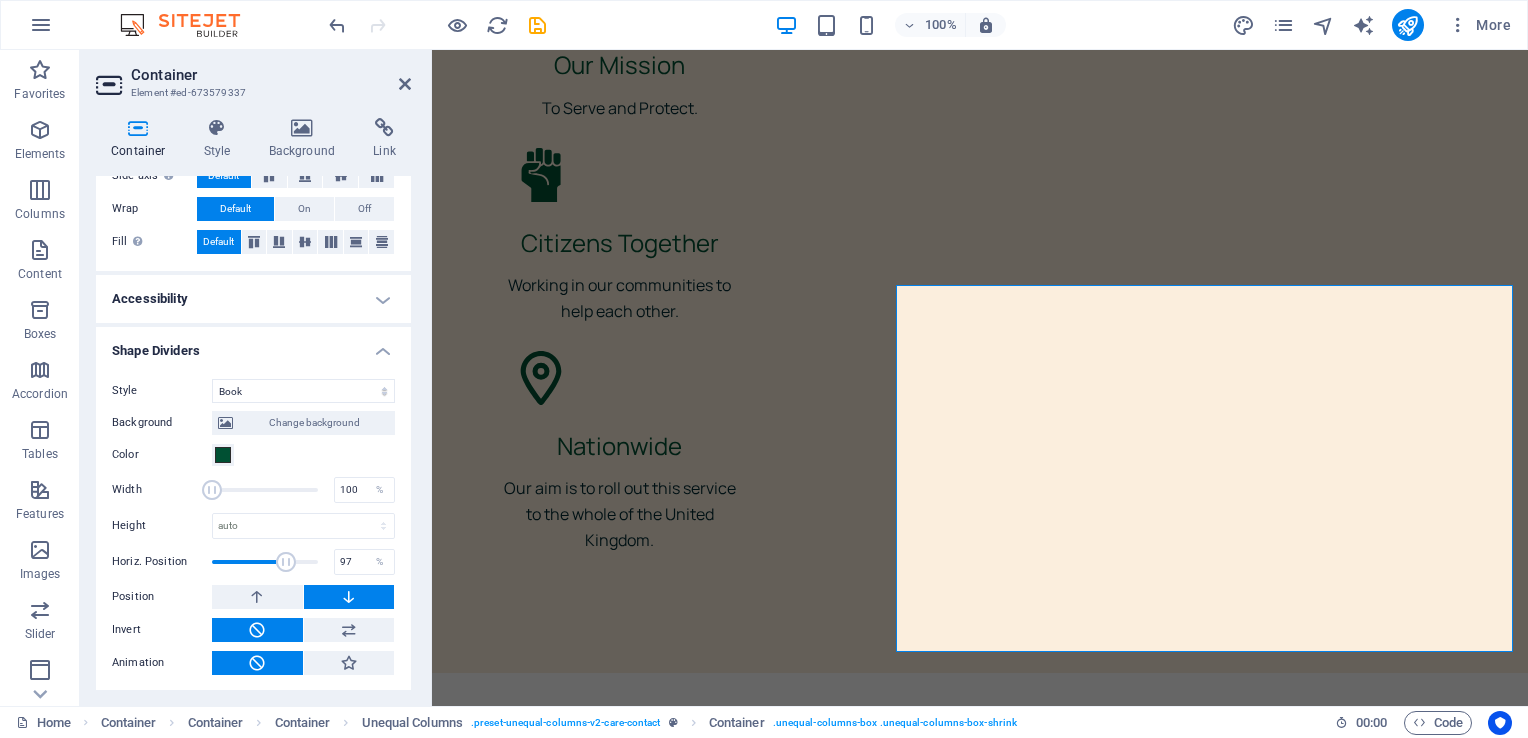 click at bounding box center [265, 562] 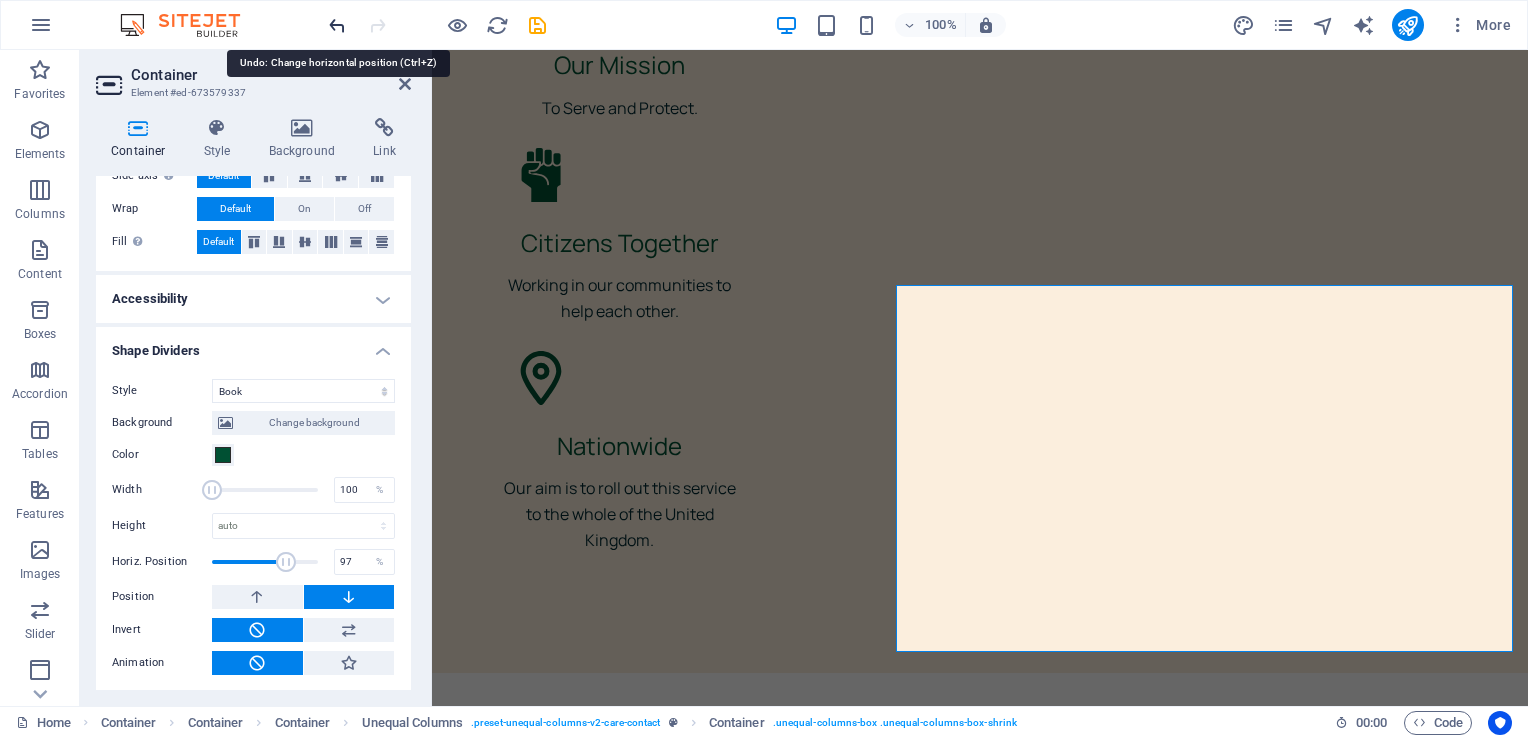 click at bounding box center [337, 25] 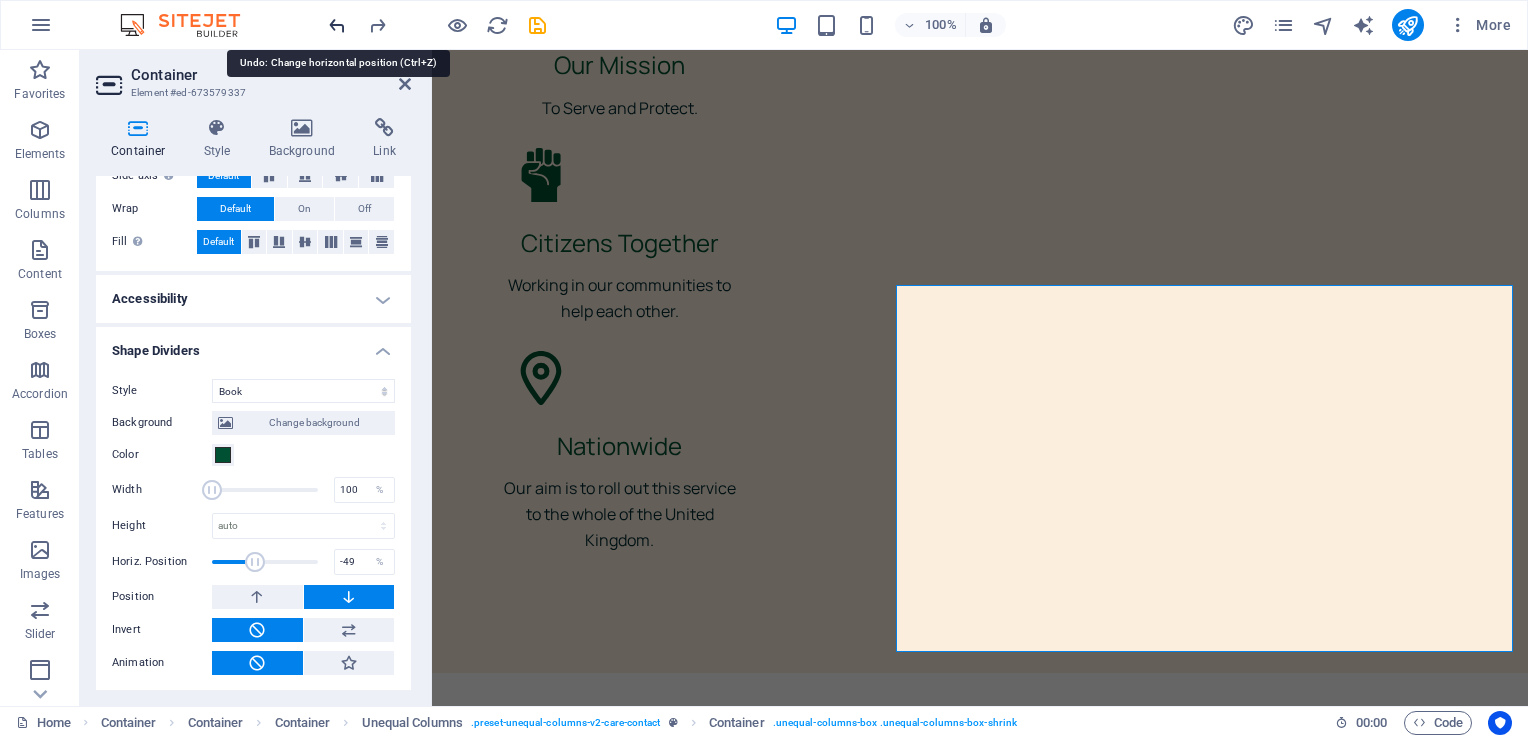 click at bounding box center [337, 25] 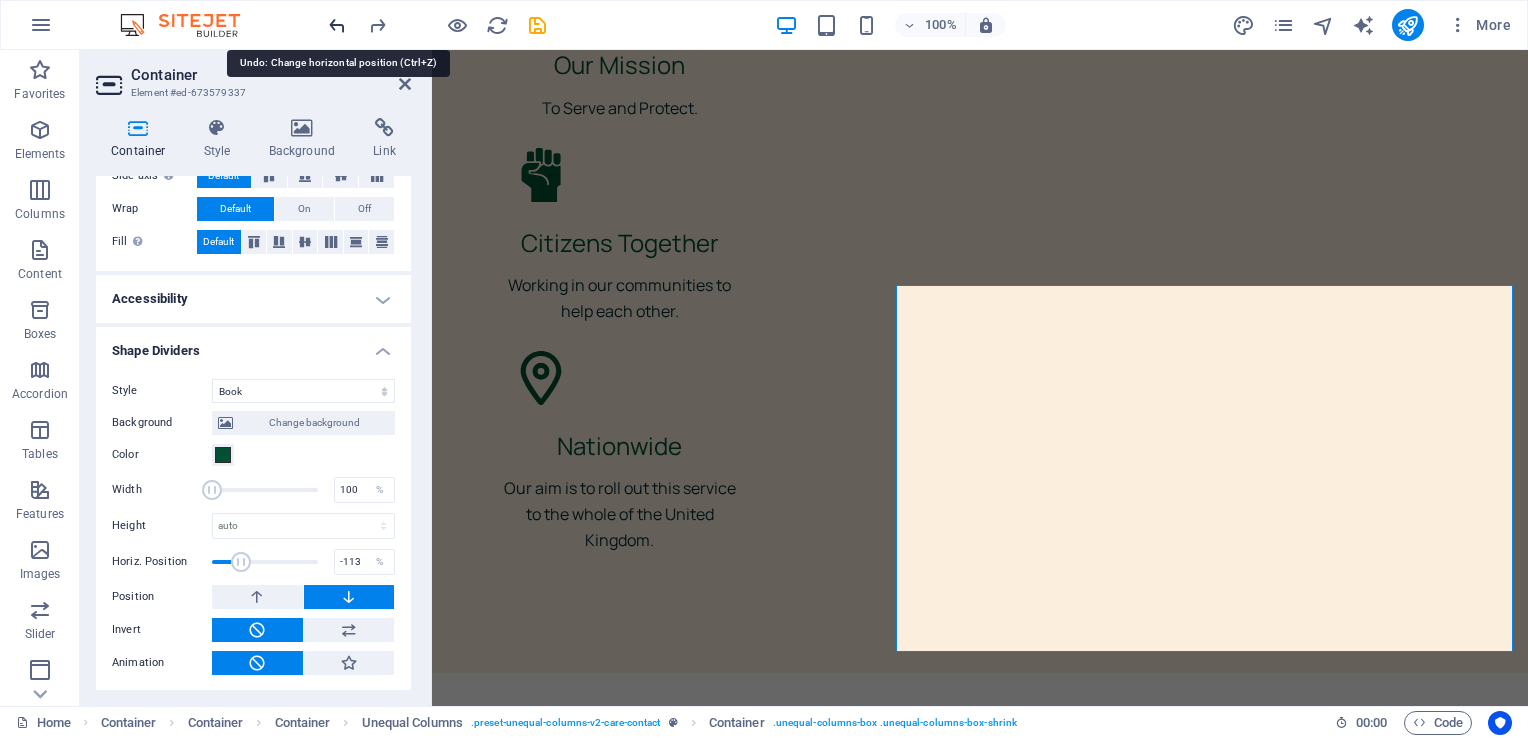 click at bounding box center (337, 25) 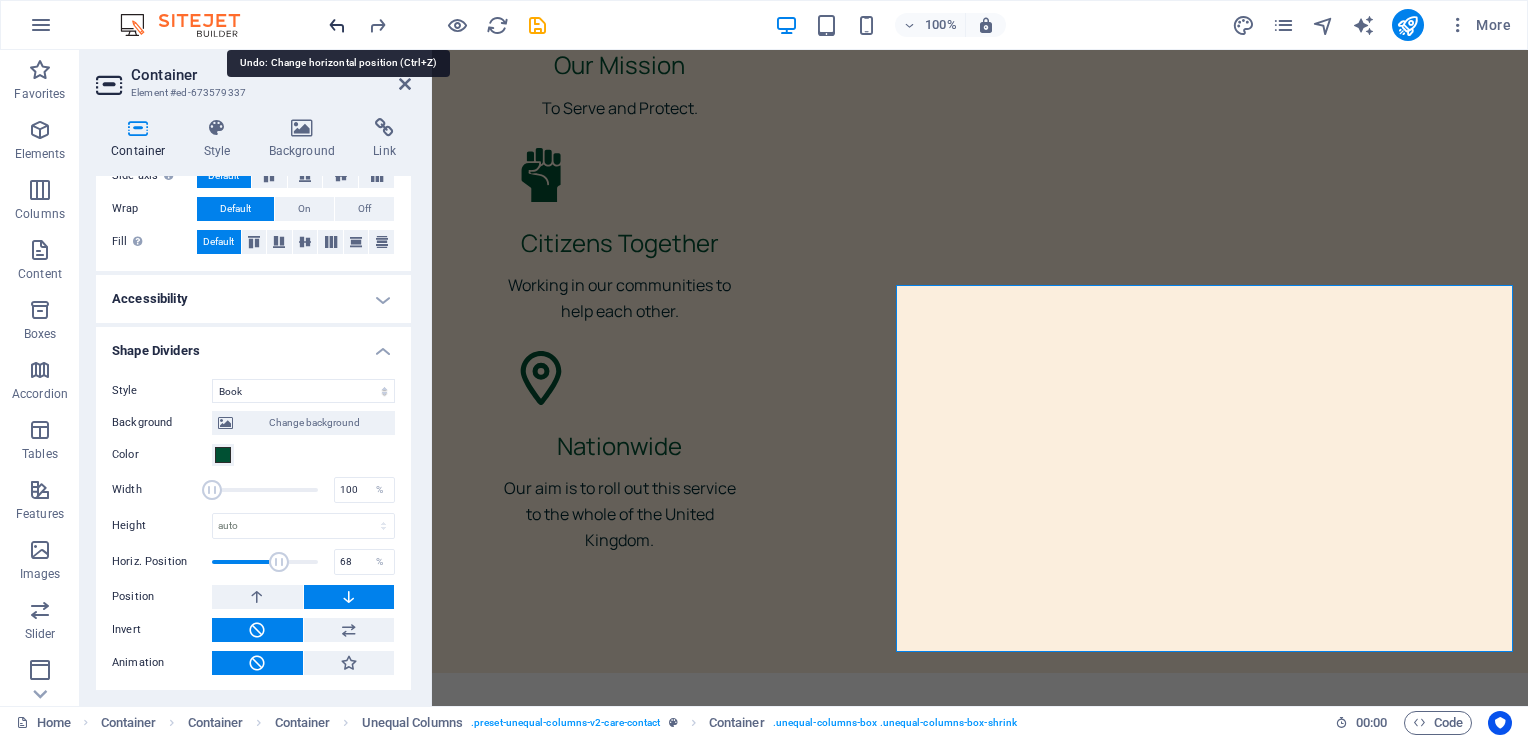 click at bounding box center (337, 25) 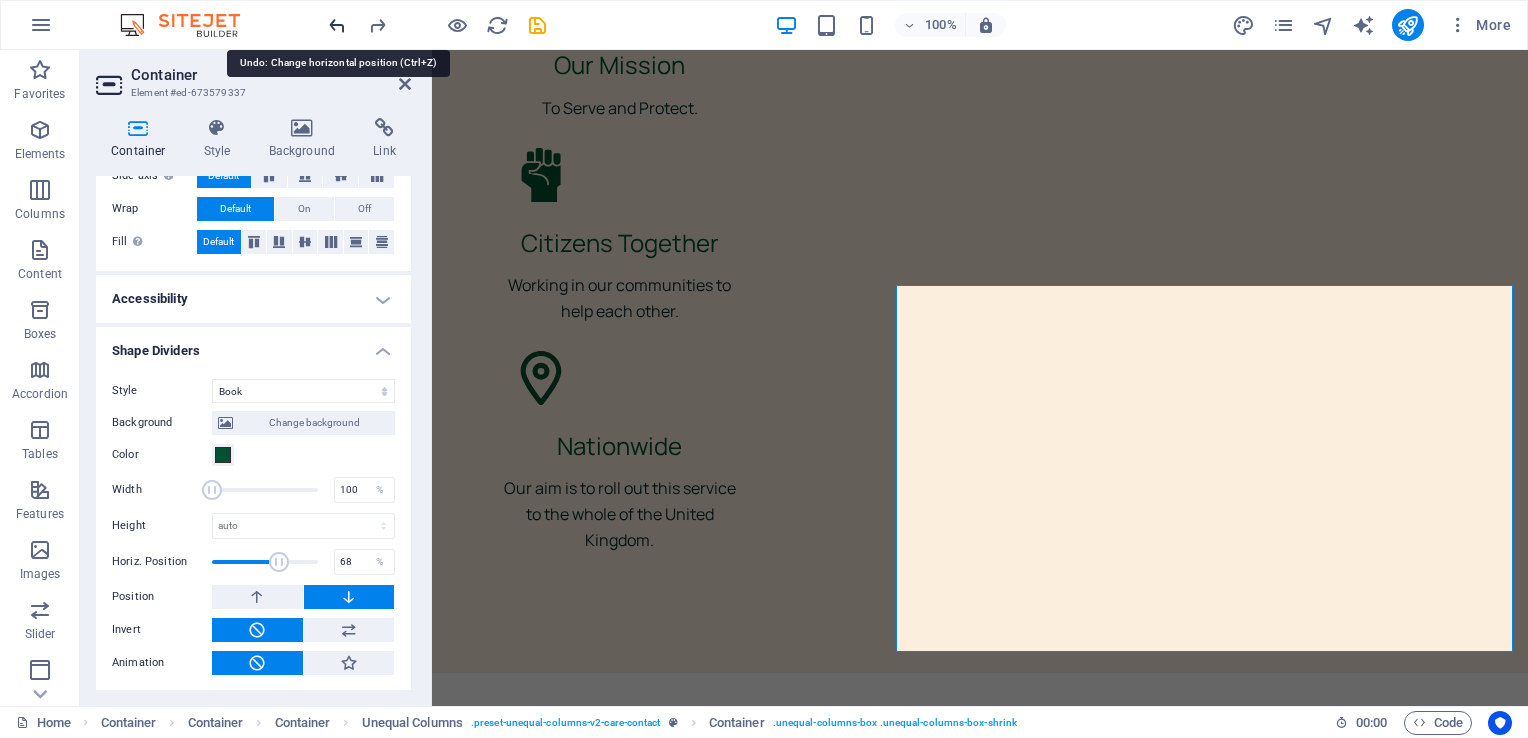 type on "0" 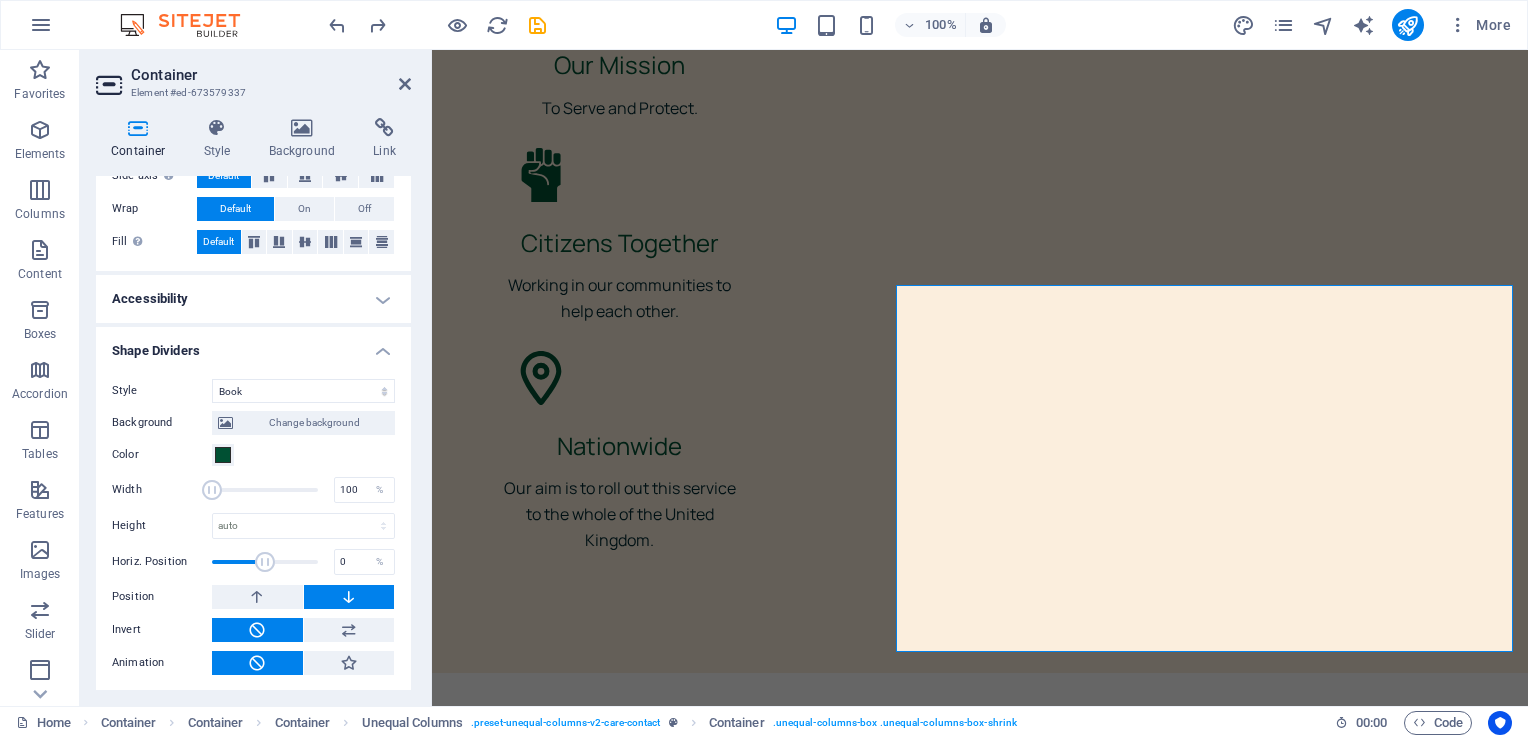 click on "Shape Dividers" at bounding box center (253, 345) 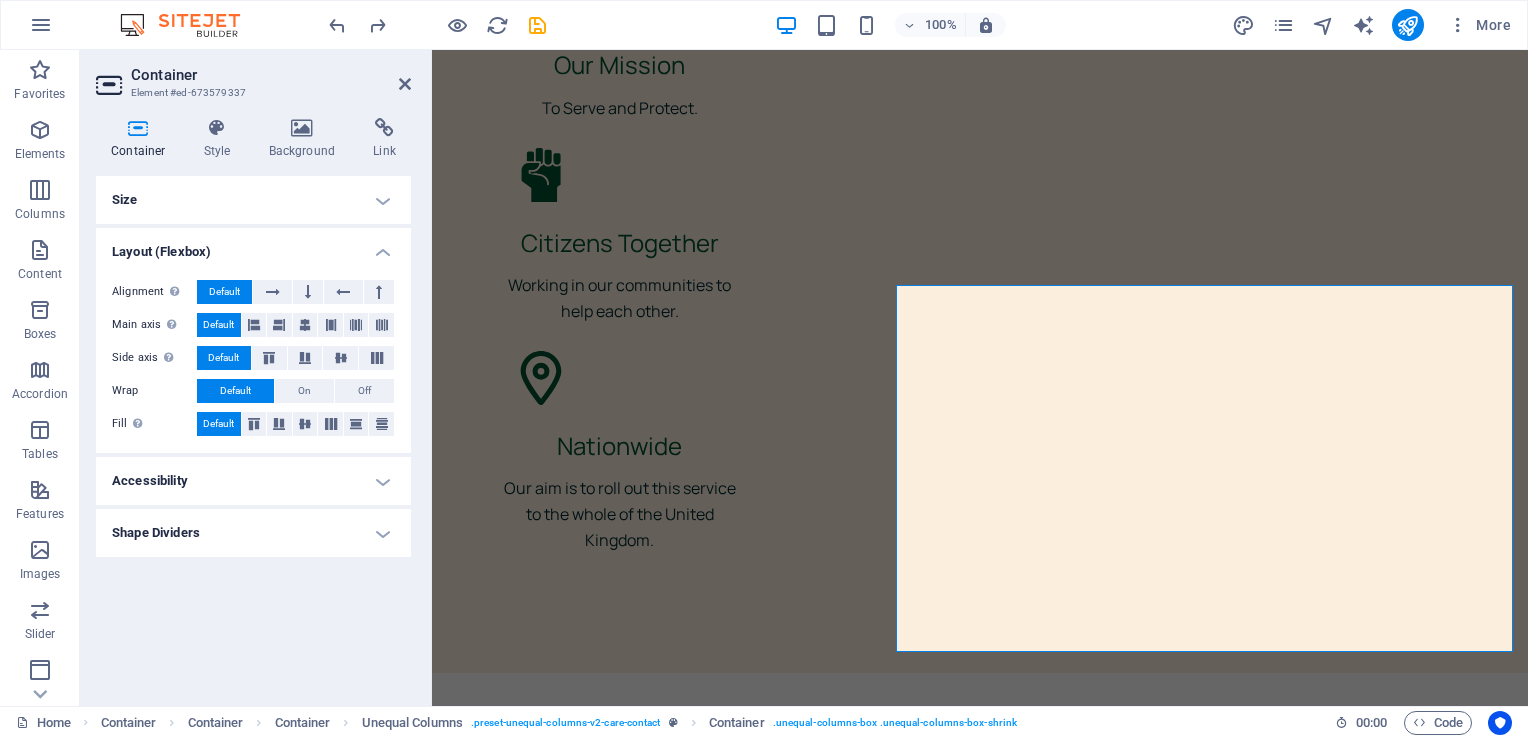 click on "Accessibility" at bounding box center [253, 481] 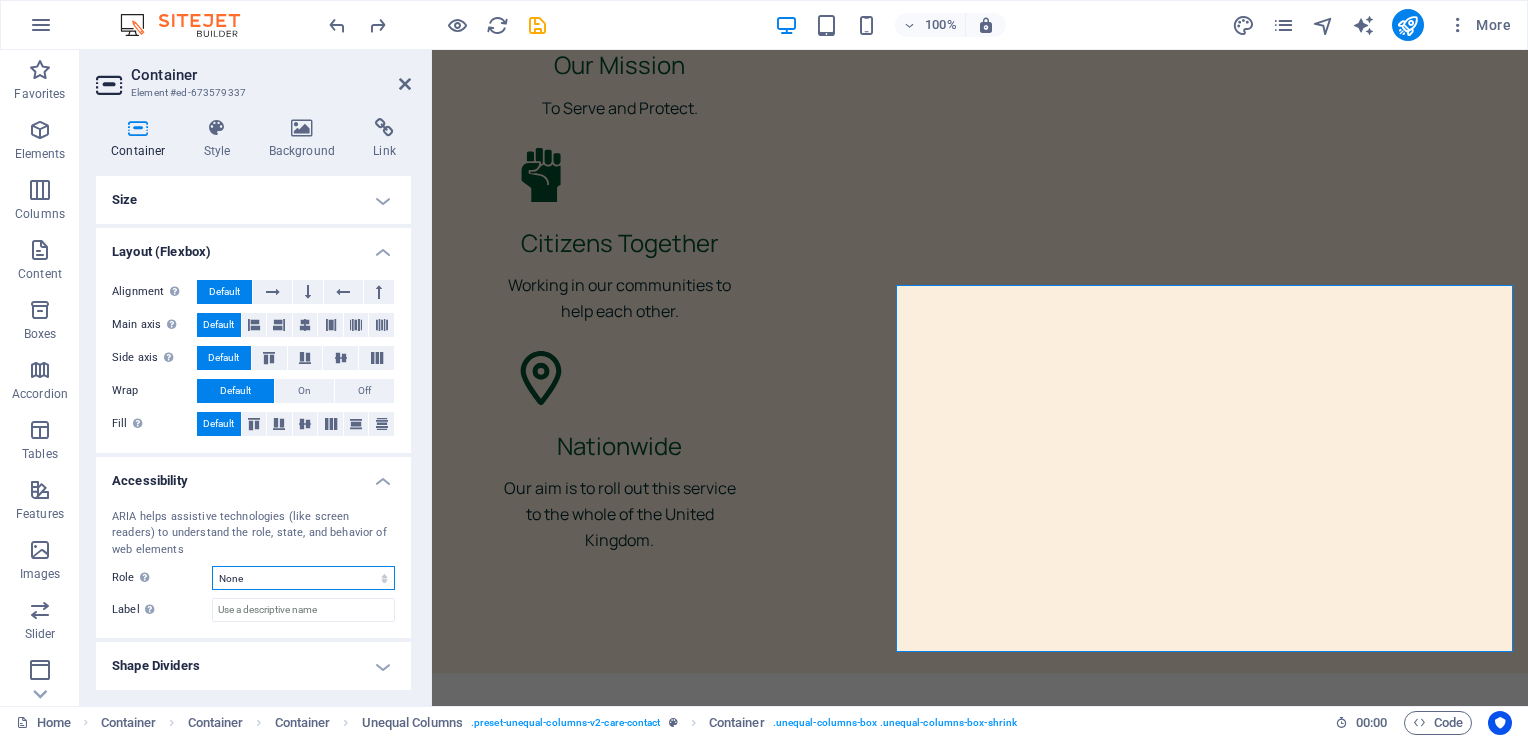 click on "None Alert Article Banner Comment Complementary Dialog Footer Header Marquee Presentation Region Section Separator Status Timer" at bounding box center [303, 578] 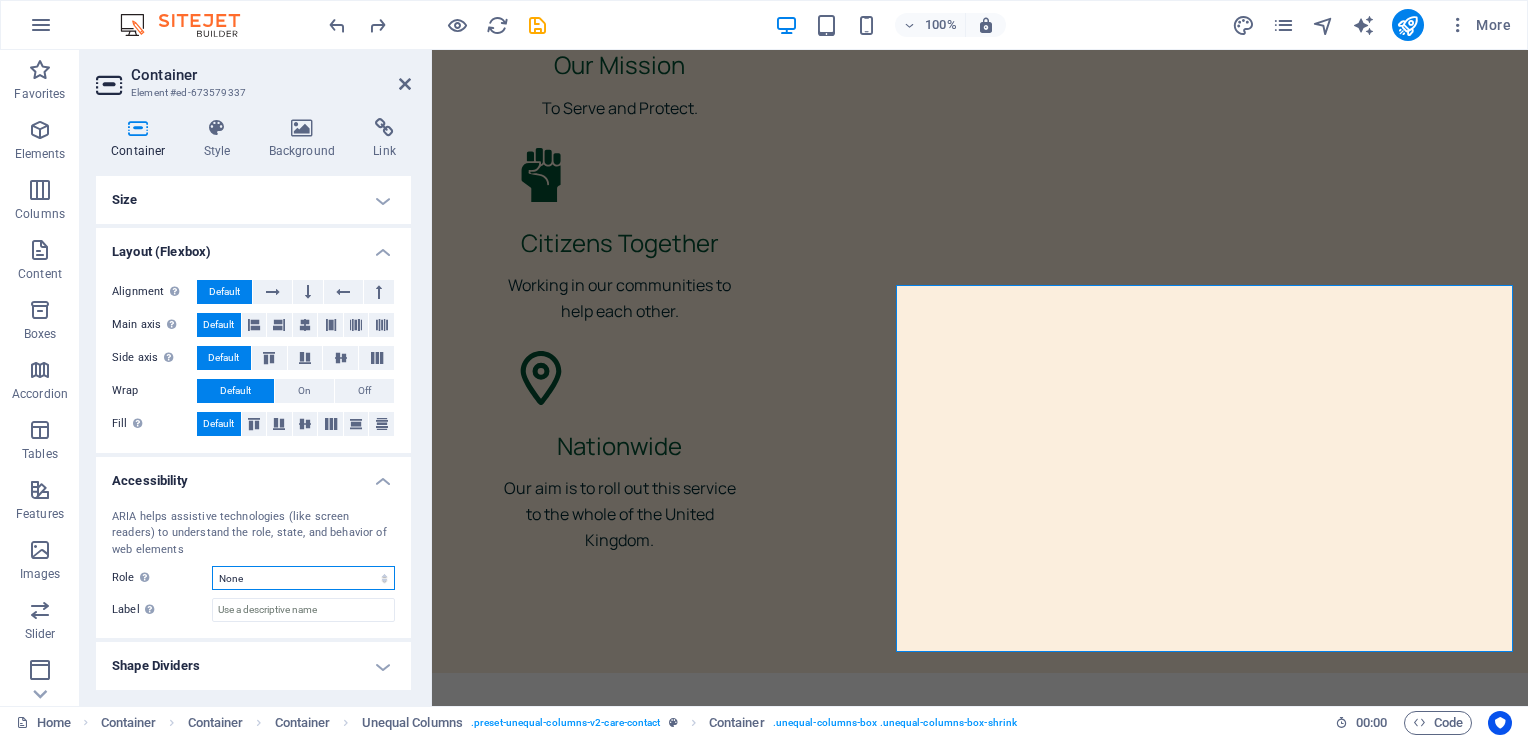 click on "None Alert Article Banner Comment Complementary Dialog Footer Header Marquee Presentation Region Section Separator Status Timer" at bounding box center [303, 578] 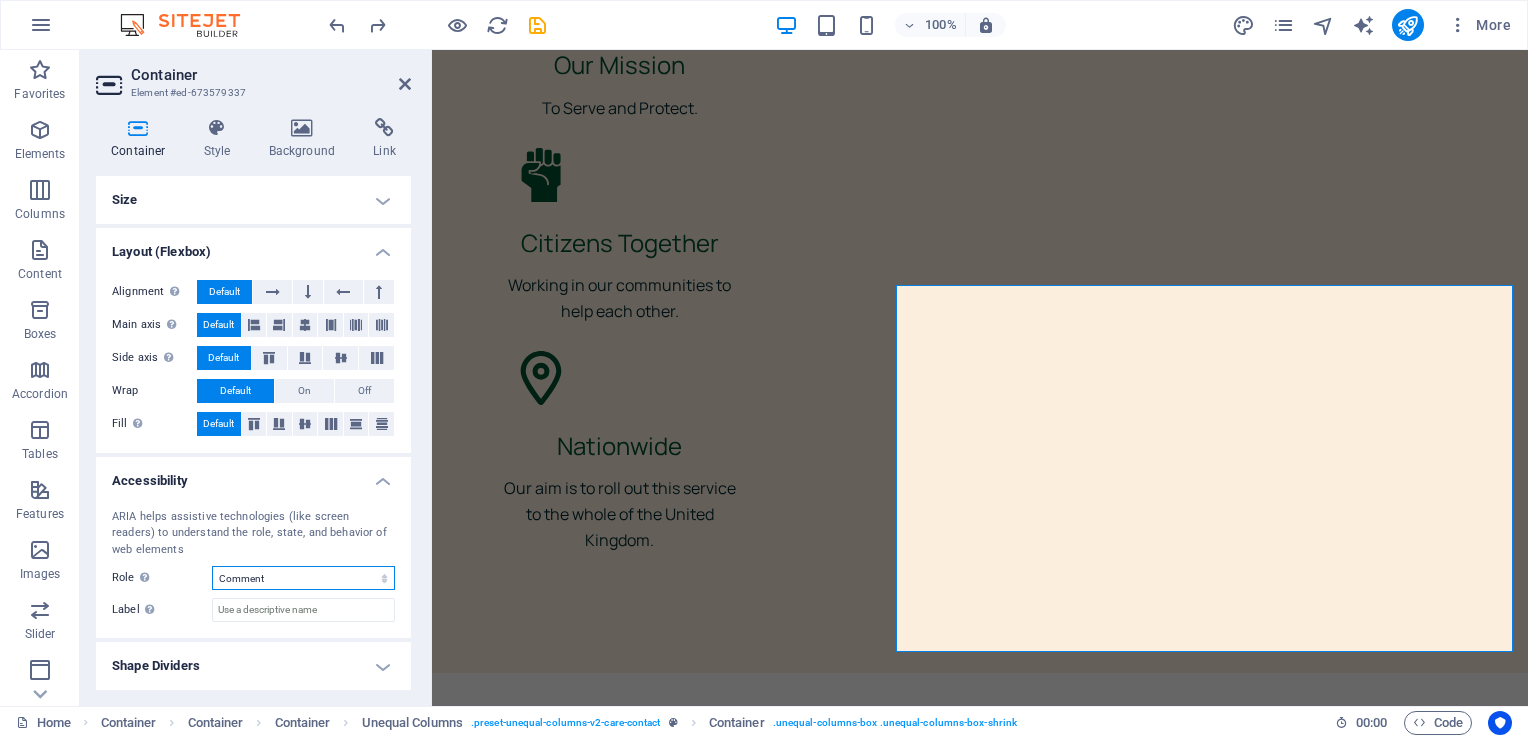 click on "None Alert Article Banner Comment Complementary Dialog Footer Header Marquee Presentation Region Section Separator Status Timer" at bounding box center (303, 578) 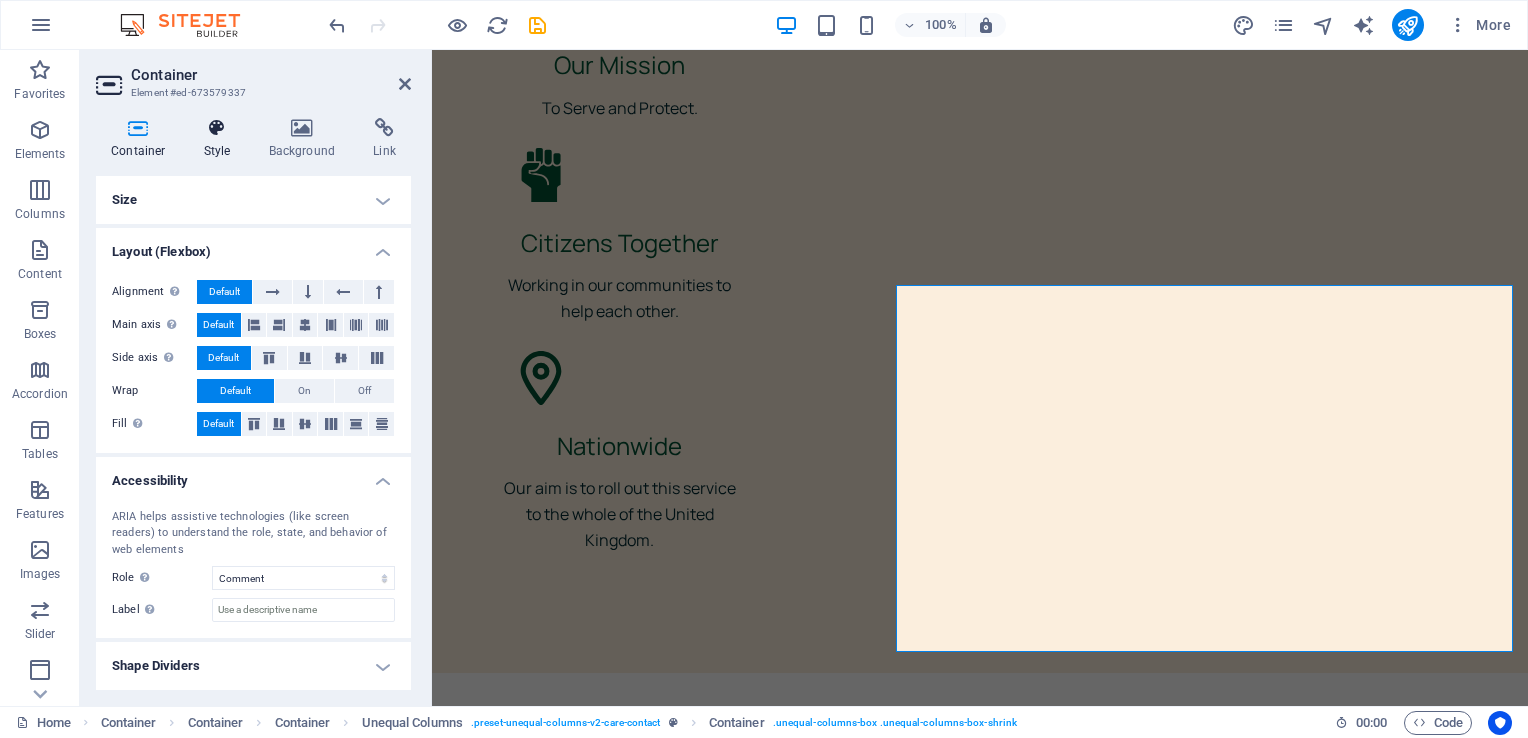 click at bounding box center [217, 128] 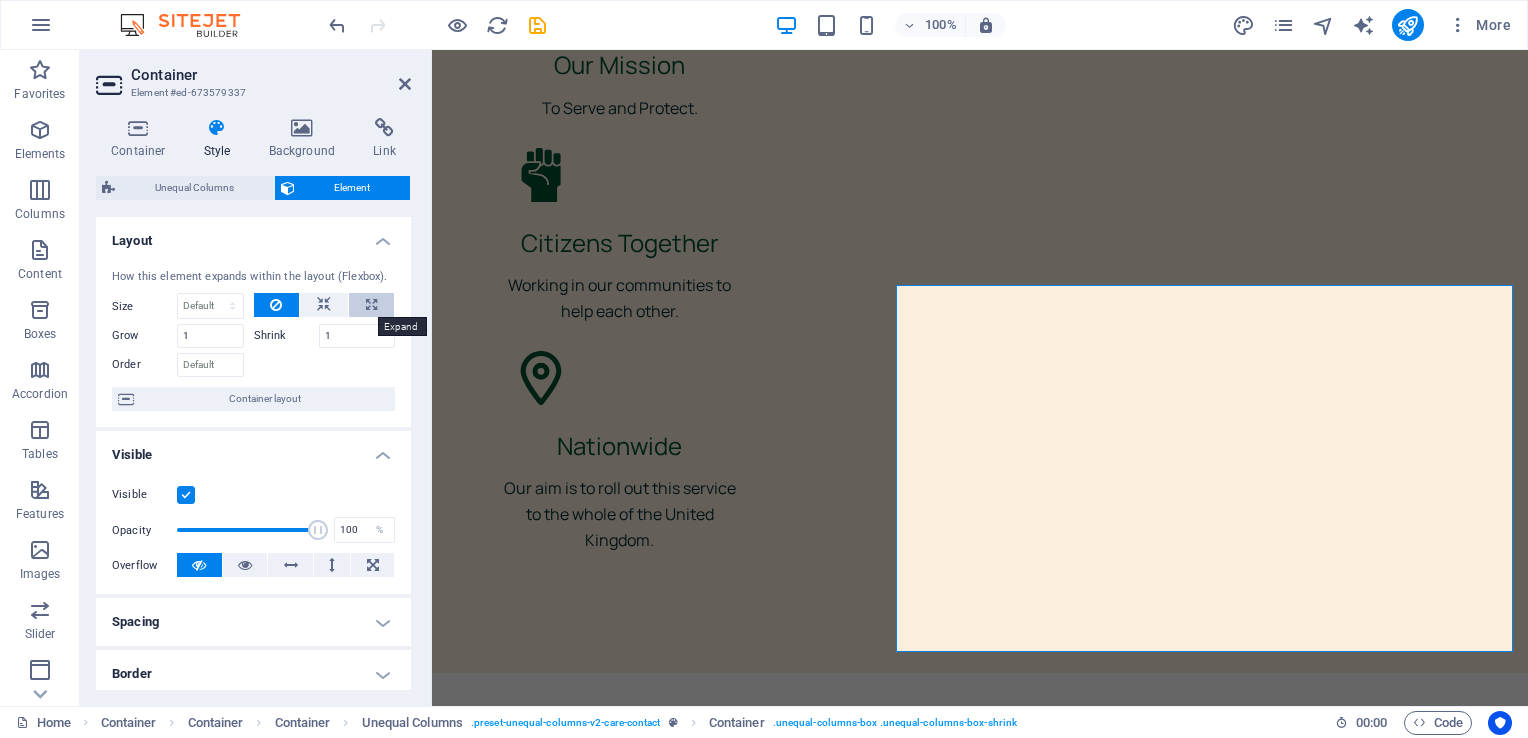 click at bounding box center (371, 305) 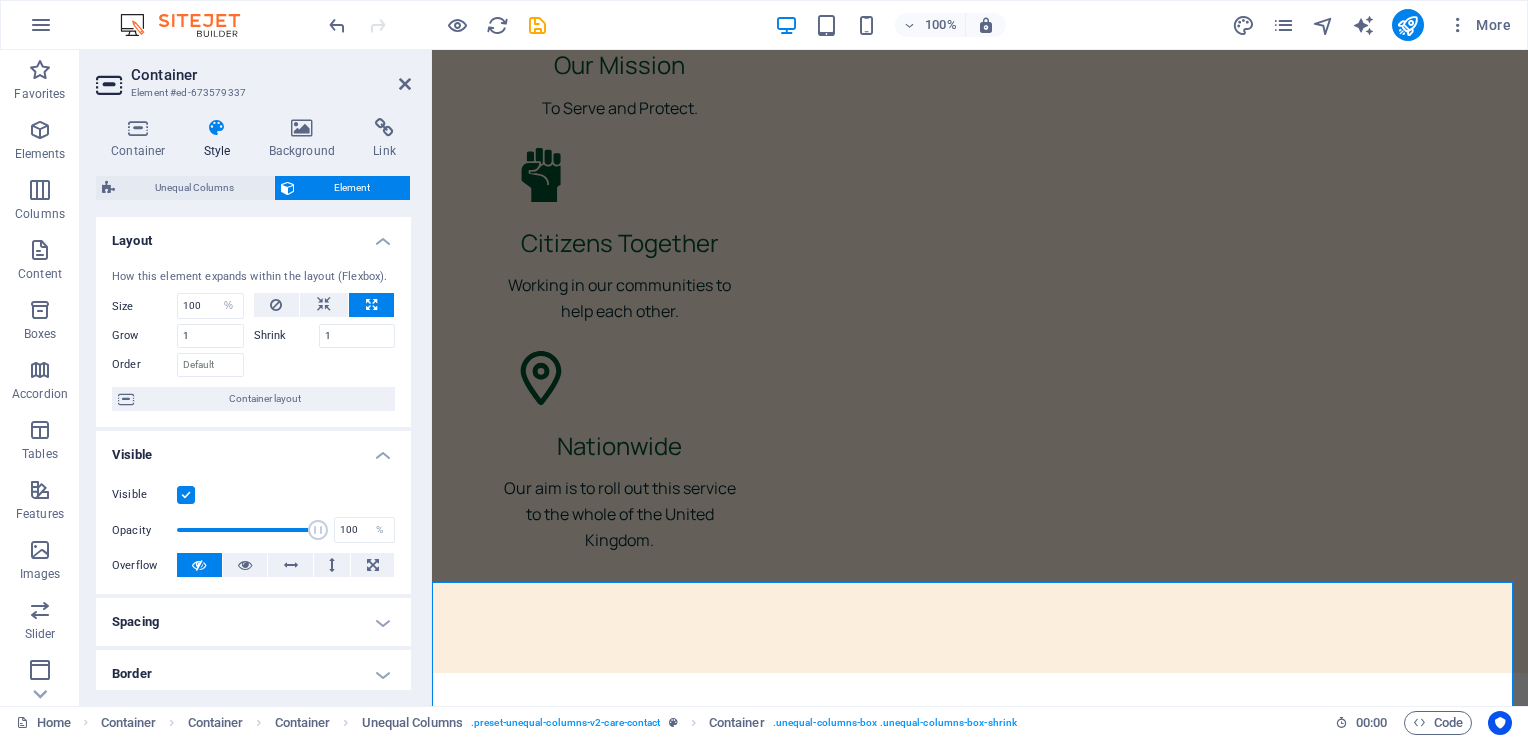 scroll, scrollTop: 6288, scrollLeft: 0, axis: vertical 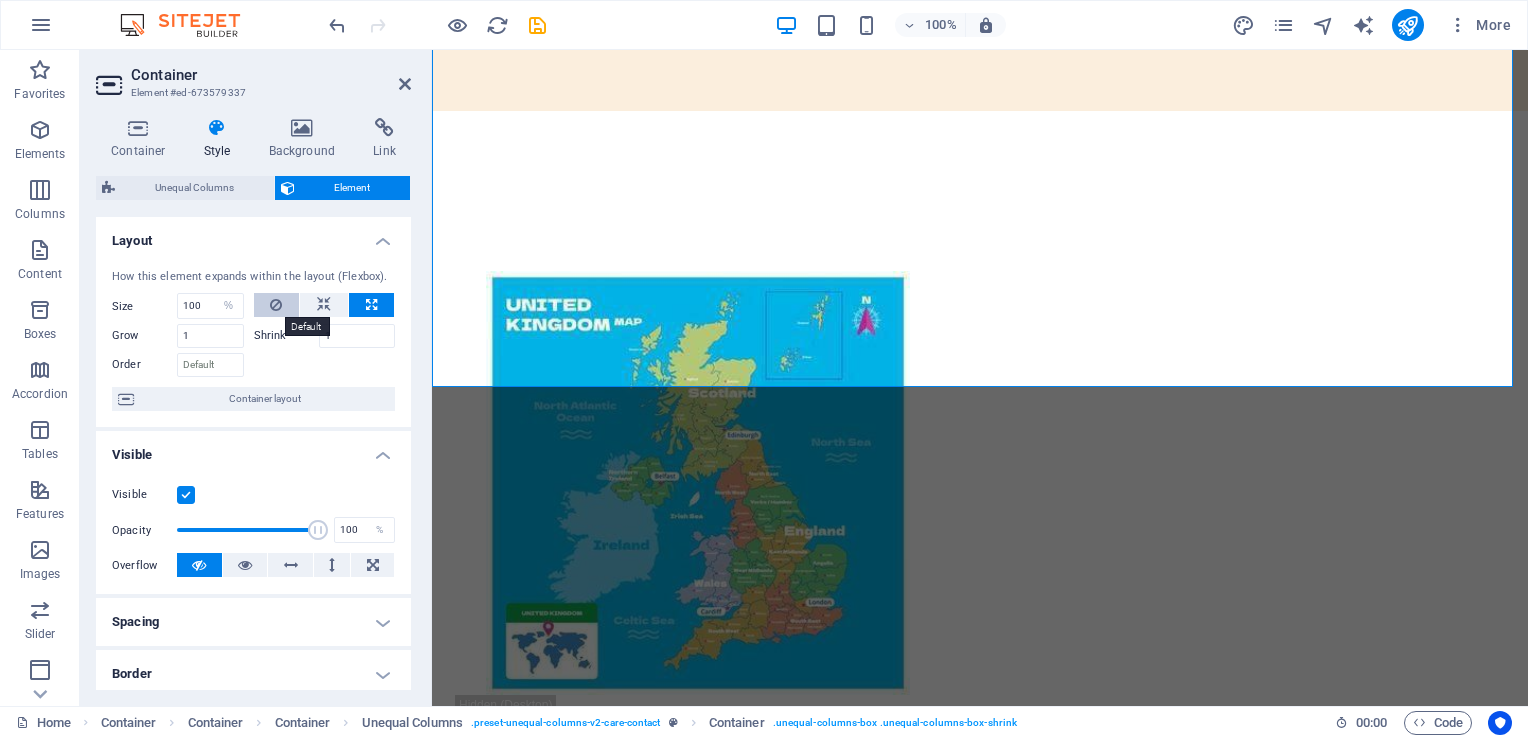 click at bounding box center (276, 305) 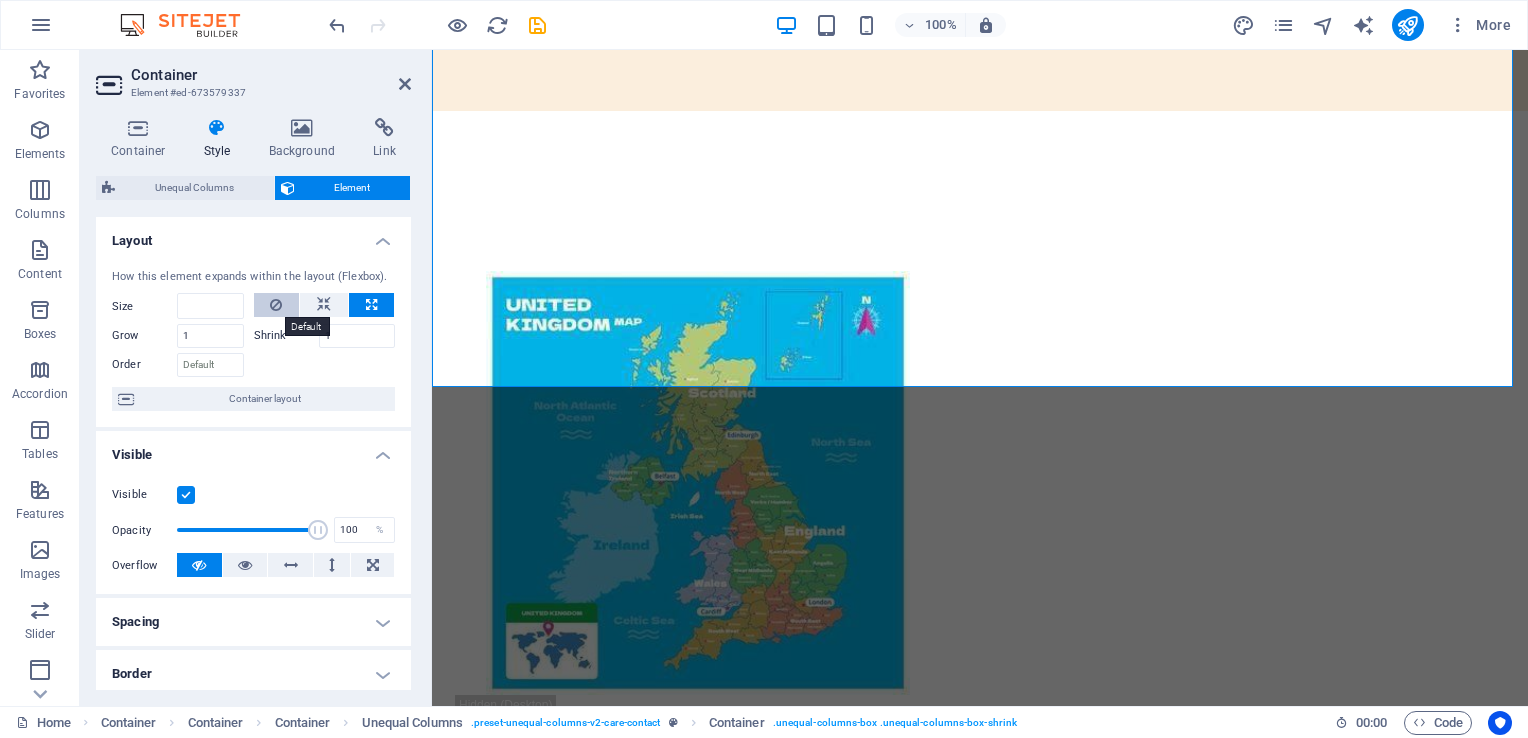 scroll, scrollTop: 6042, scrollLeft: 0, axis: vertical 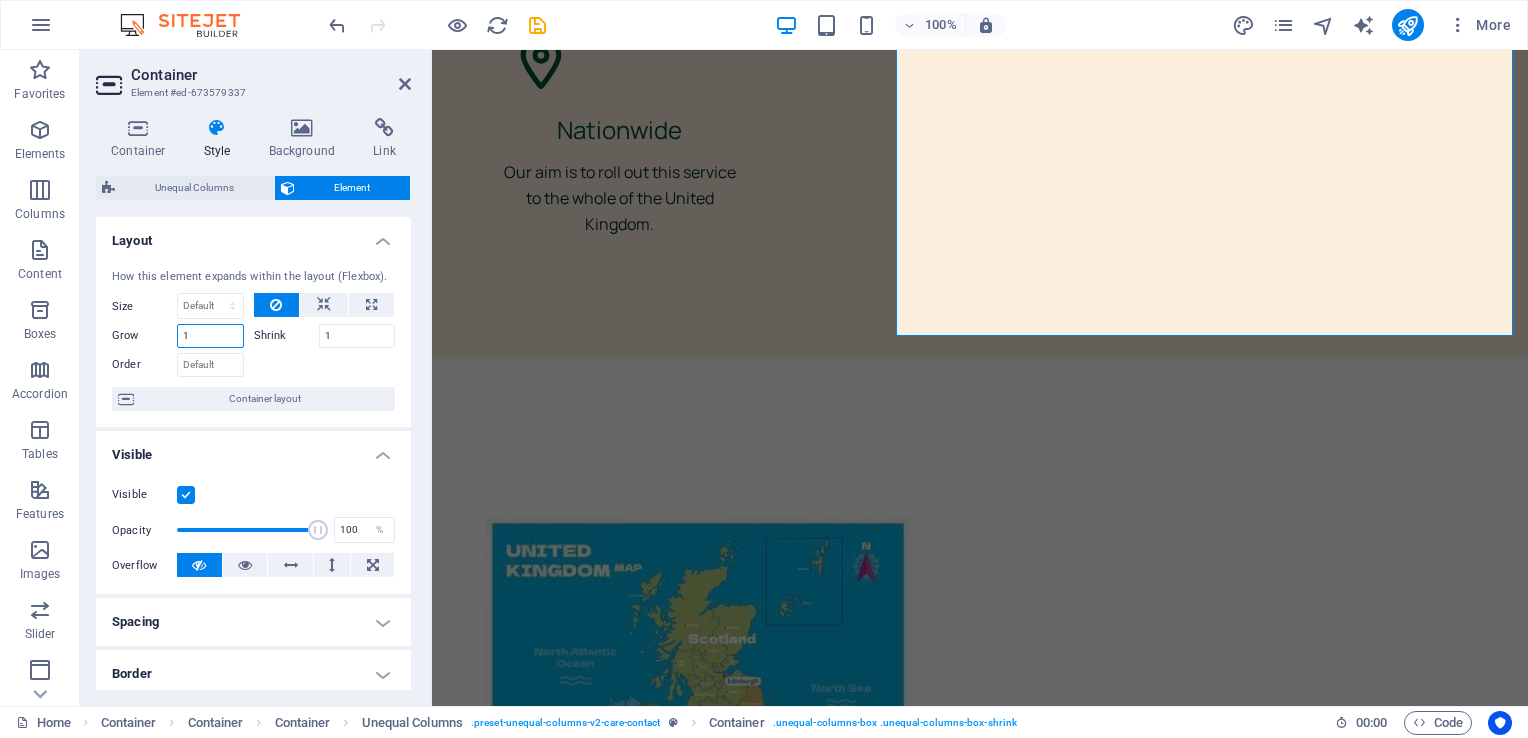 click on "1" at bounding box center (210, 336) 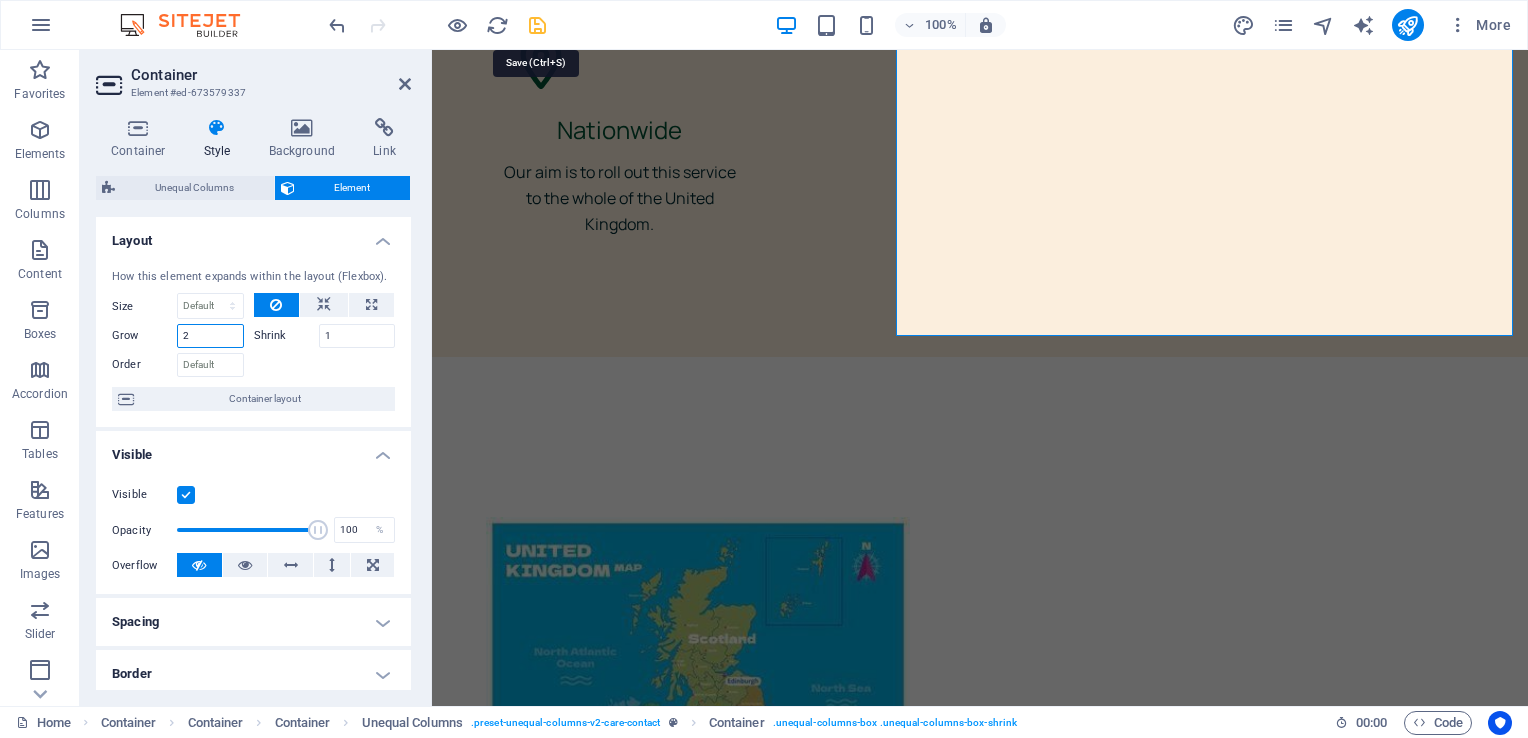type on "2" 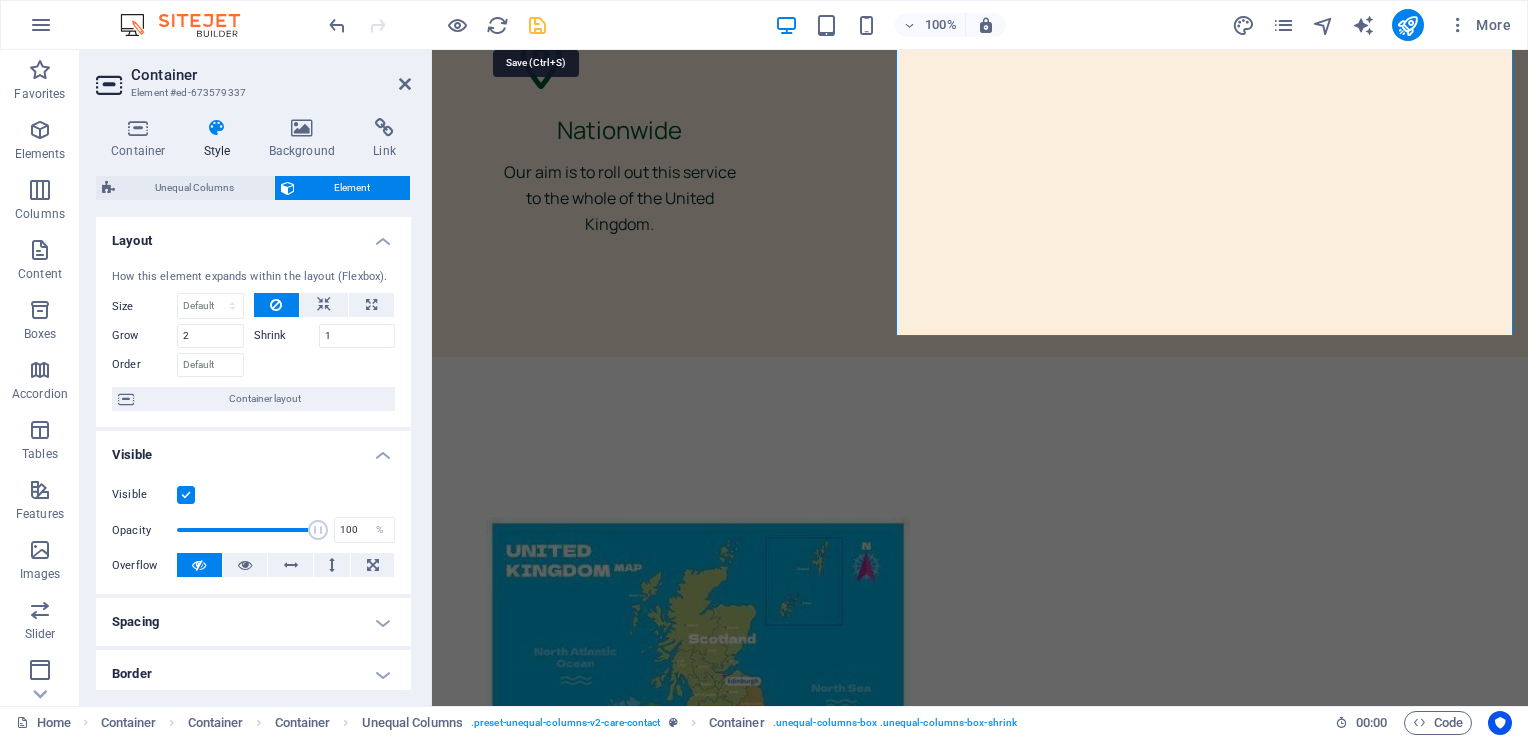 click at bounding box center (537, 25) 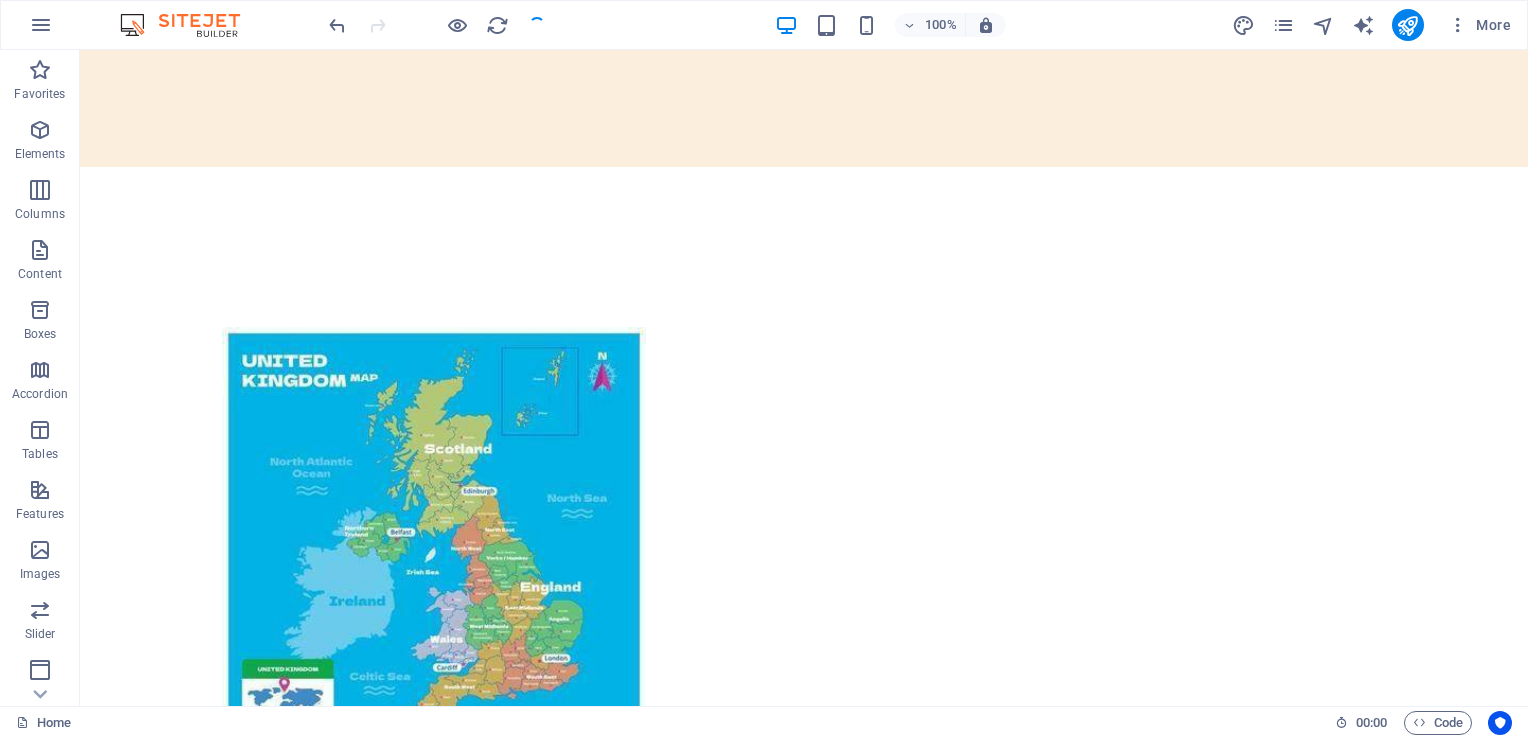 scroll, scrollTop: 5906, scrollLeft: 0, axis: vertical 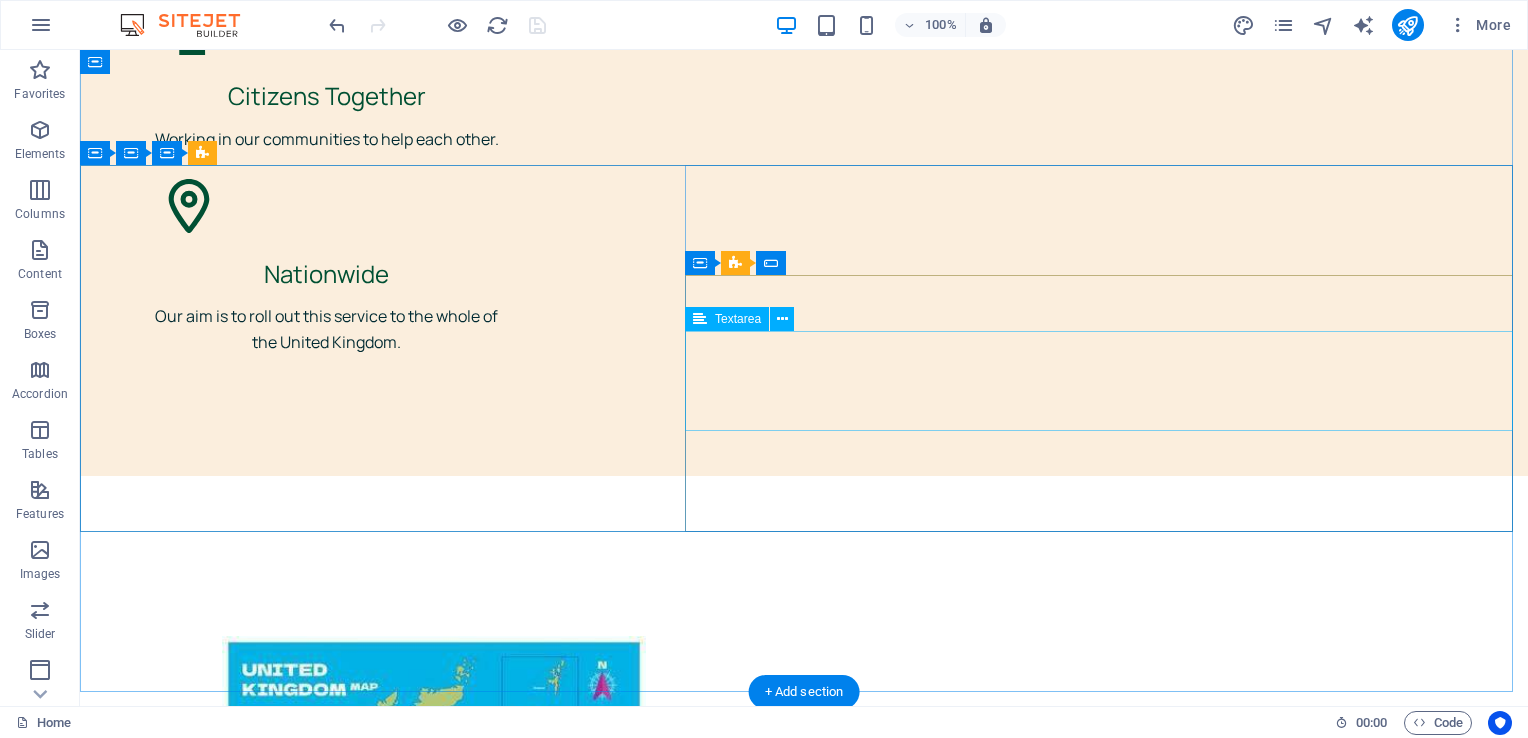 click at bounding box center [804, 3451] 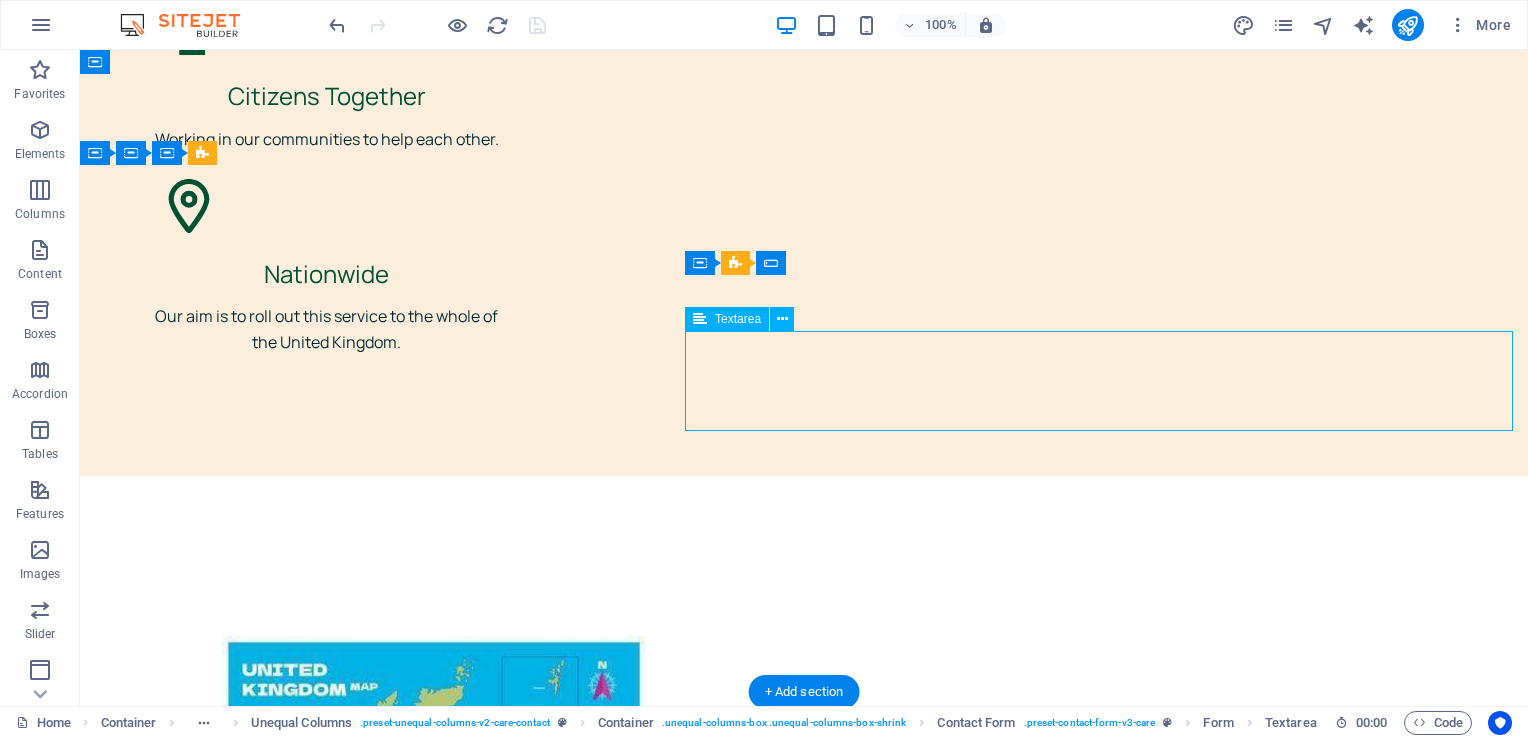 click at bounding box center [804, 3451] 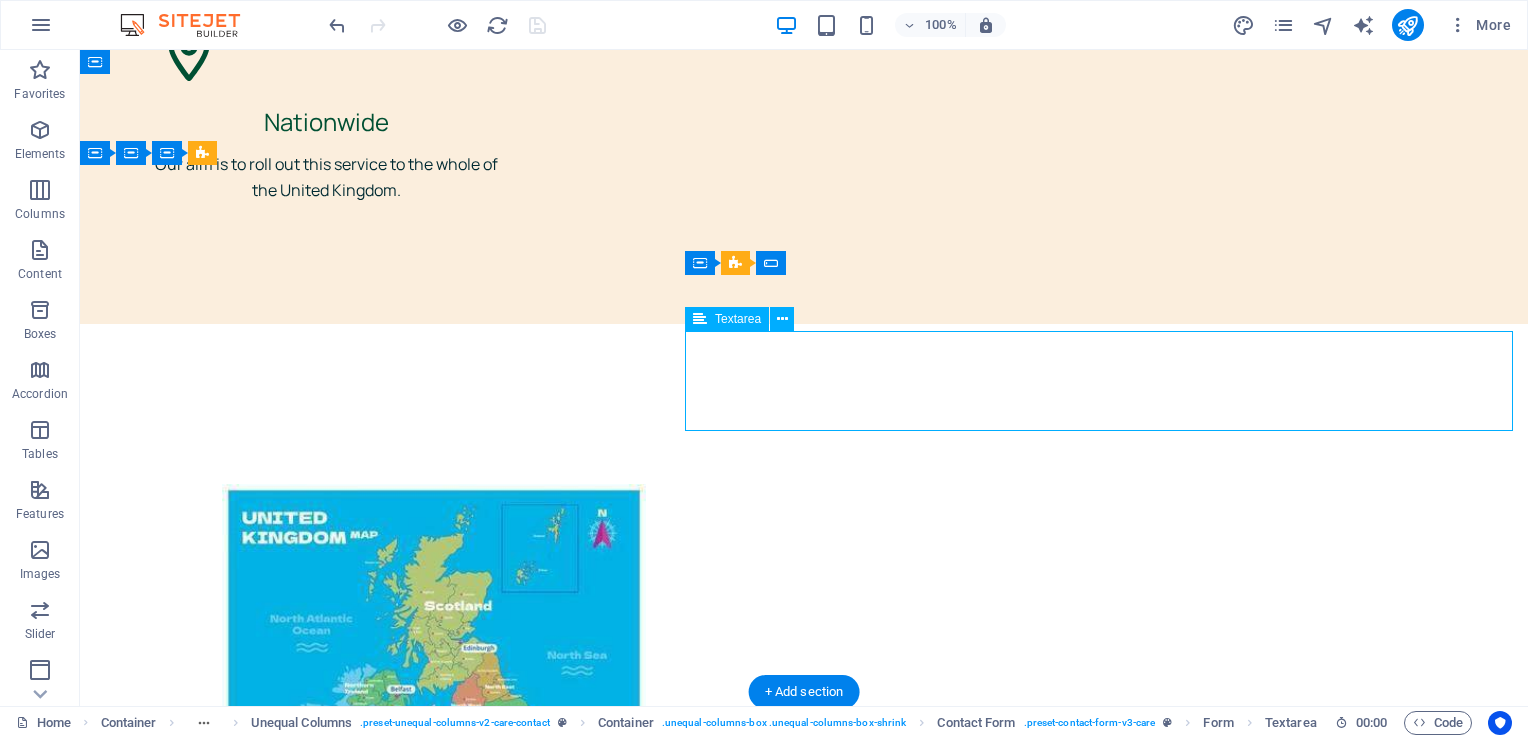select on "%" 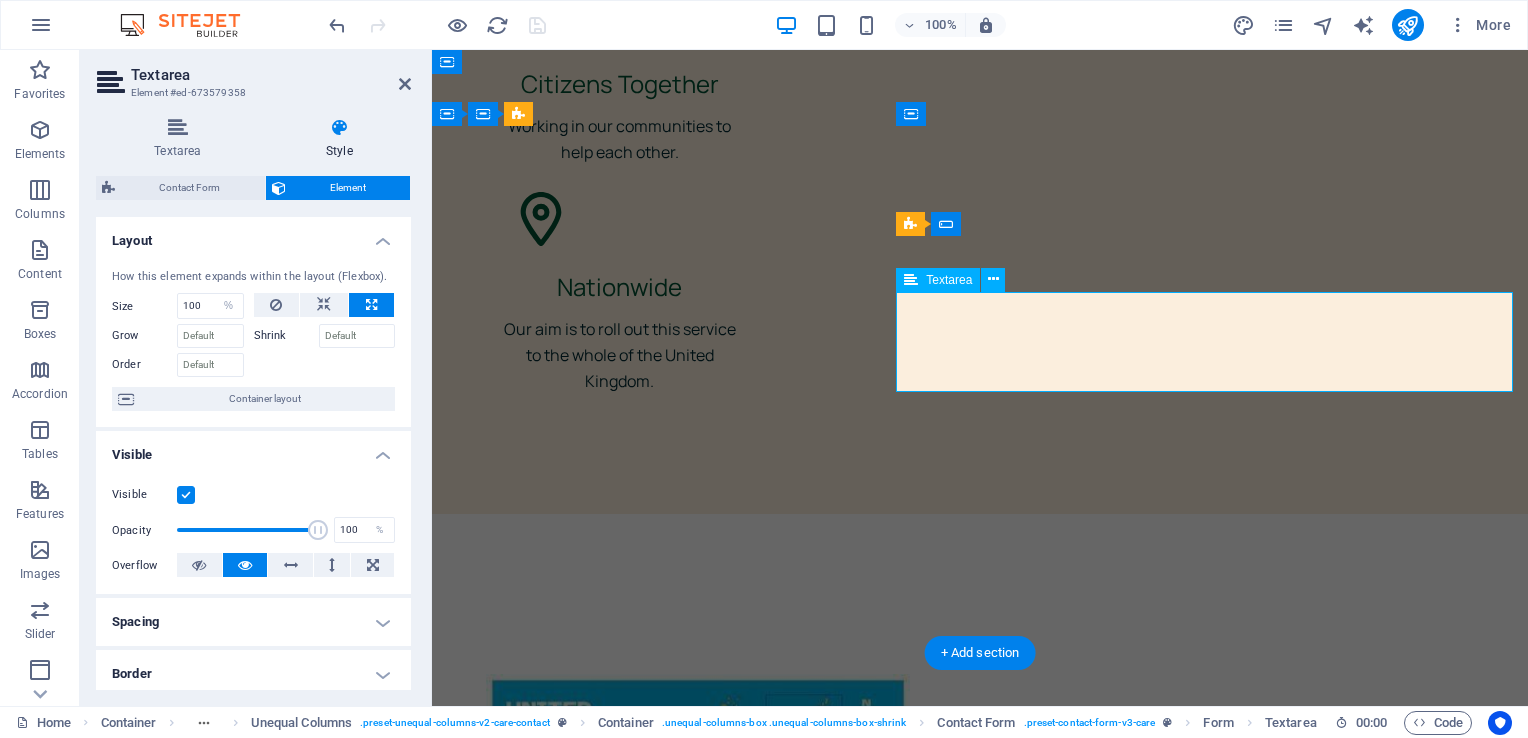 click at bounding box center [592, 3323] 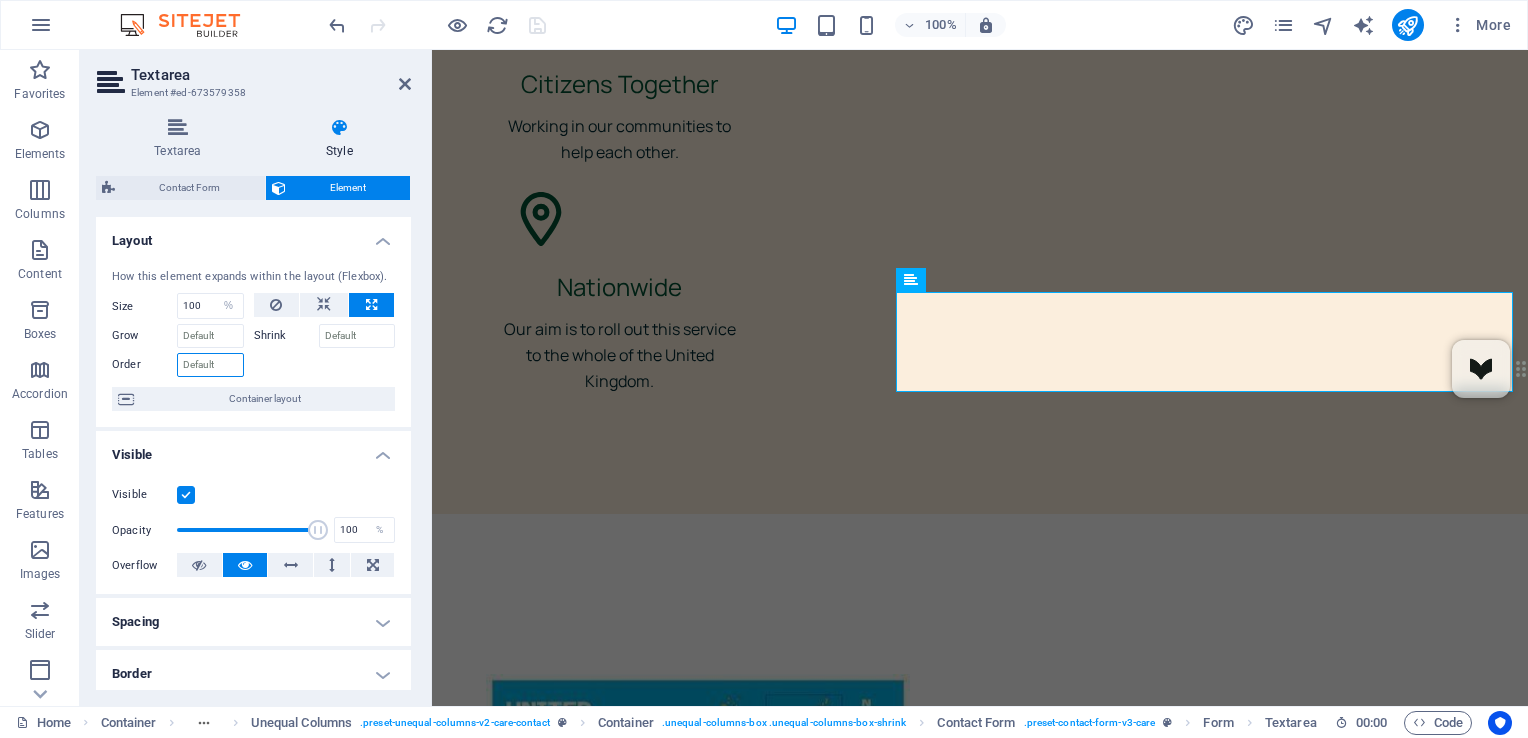 click on "Order" at bounding box center (210, 365) 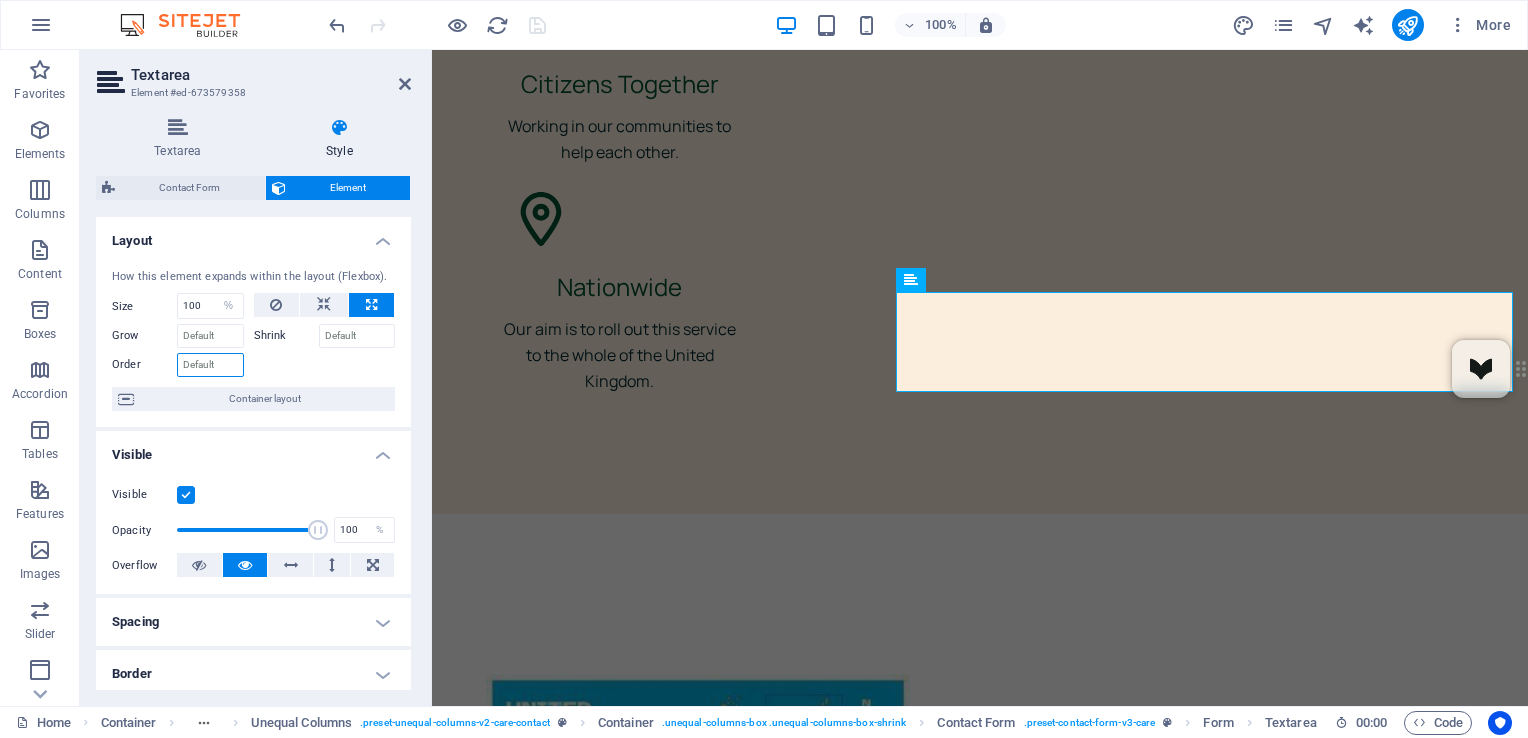 click on "Order" at bounding box center [210, 365] 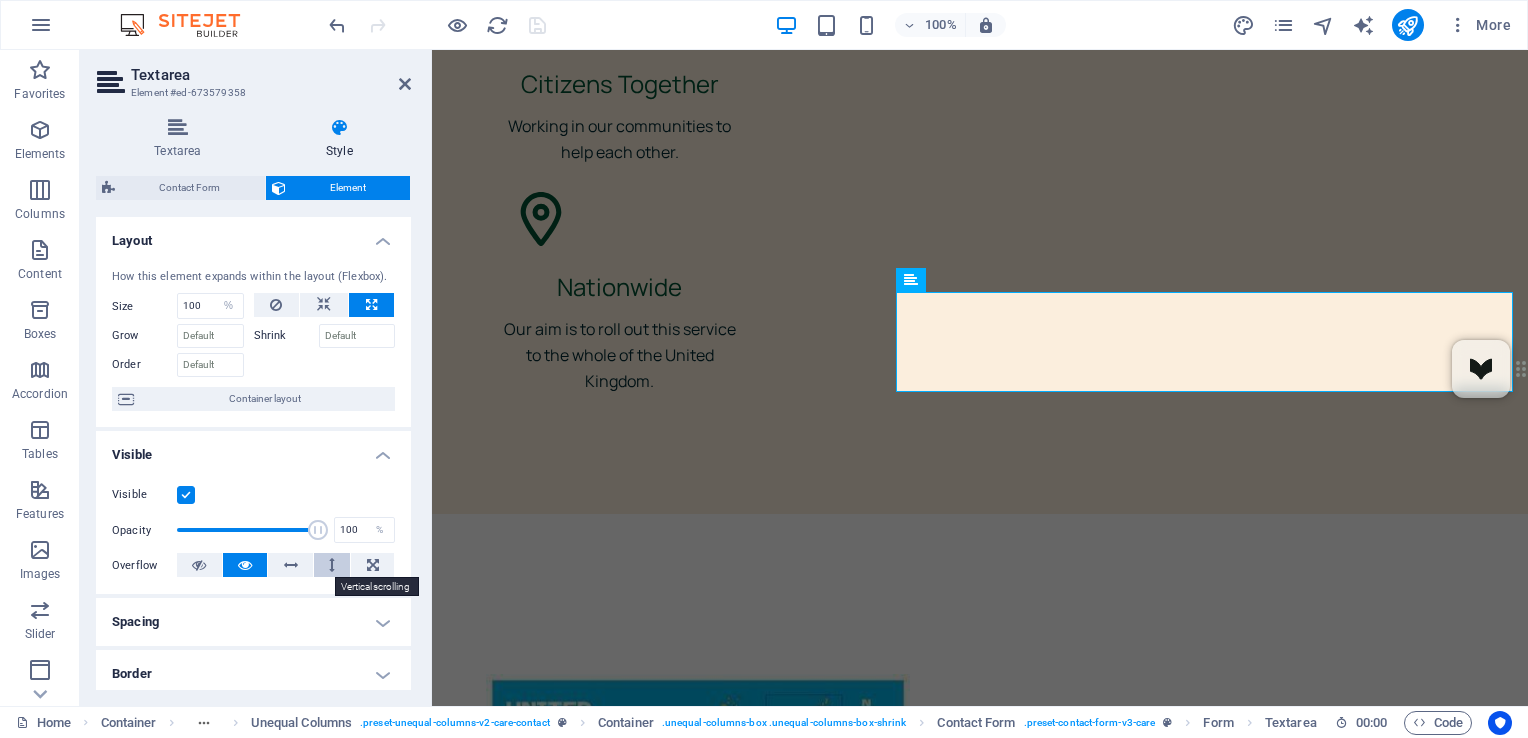 click at bounding box center (332, 565) 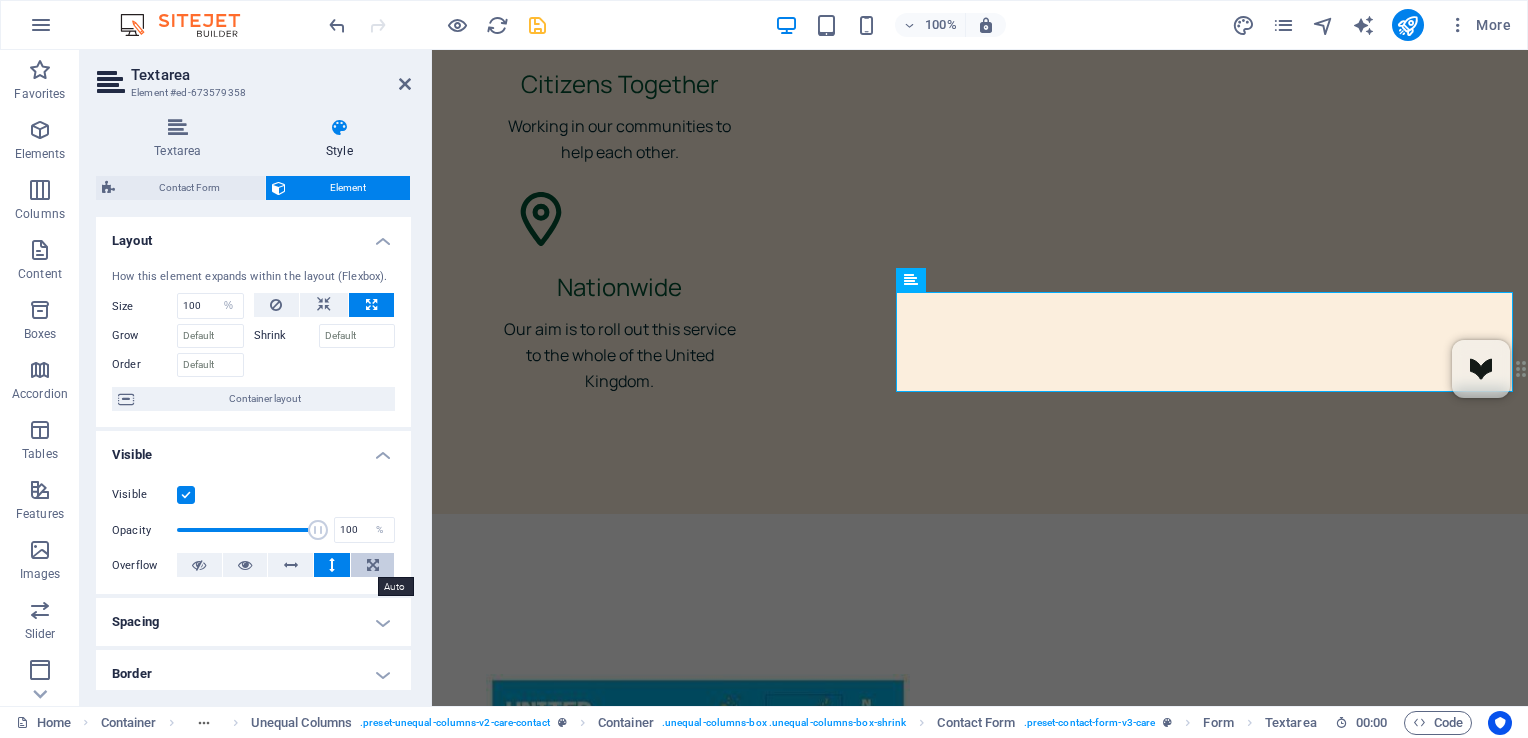 click at bounding box center (373, 565) 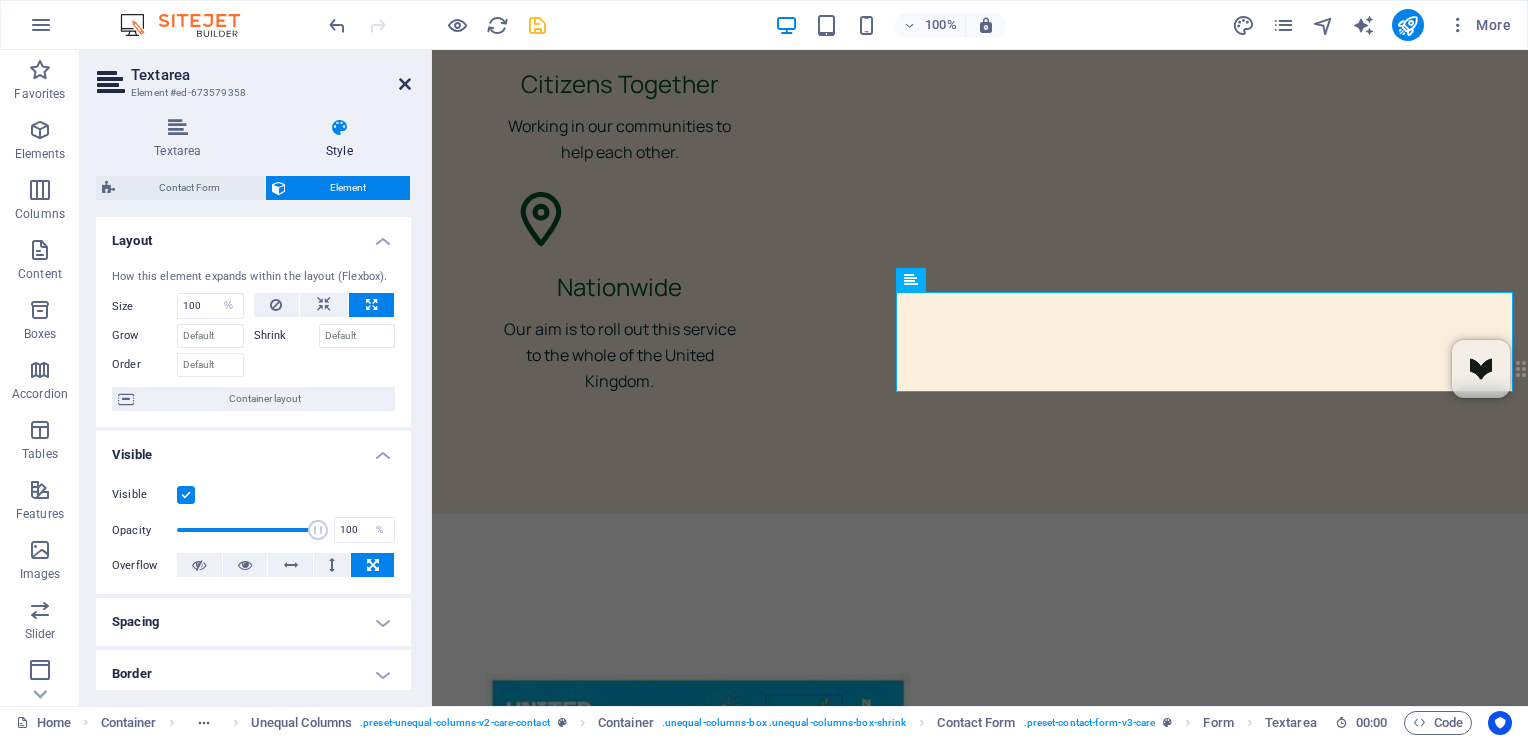 click at bounding box center (405, 84) 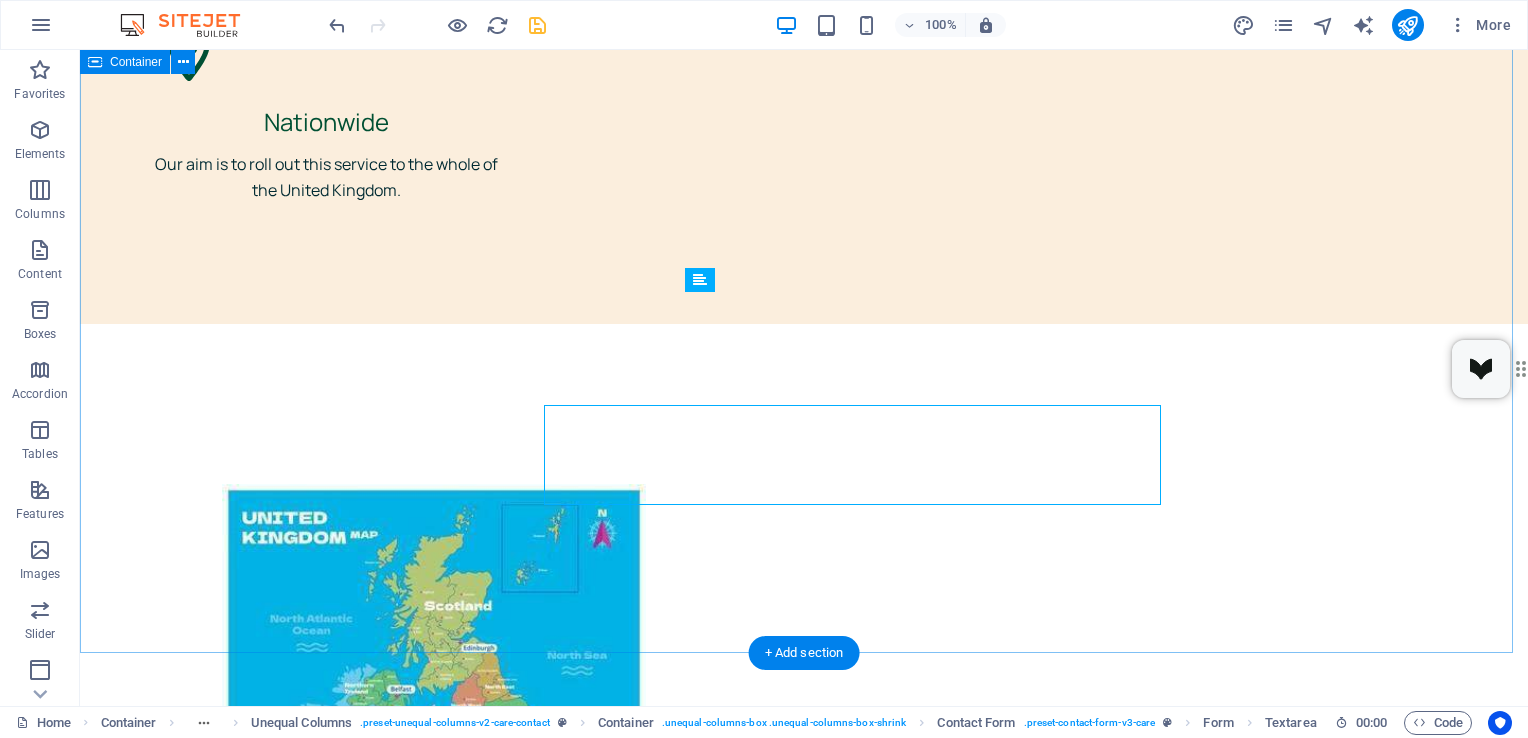 scroll, scrollTop: 5772, scrollLeft: 0, axis: vertical 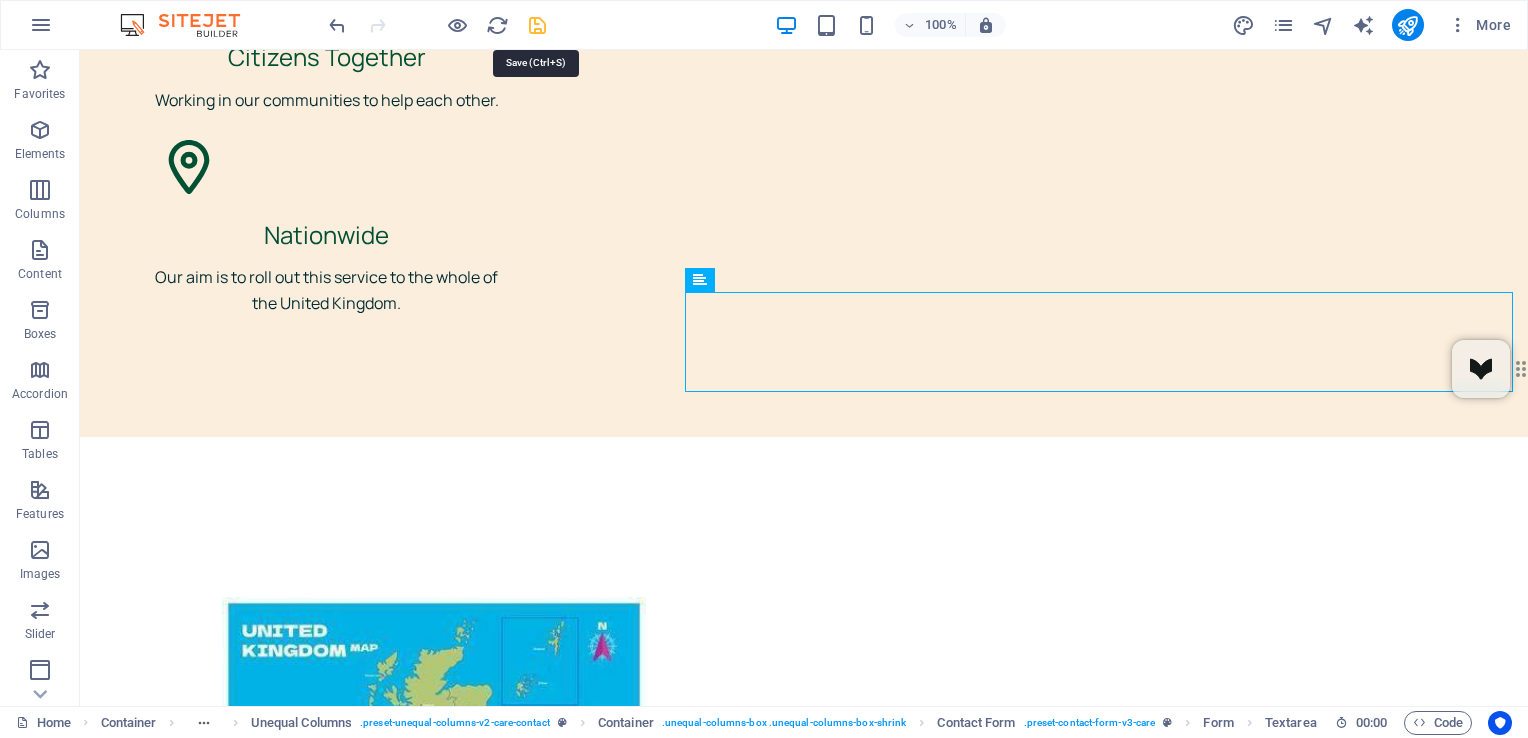 click at bounding box center (537, 25) 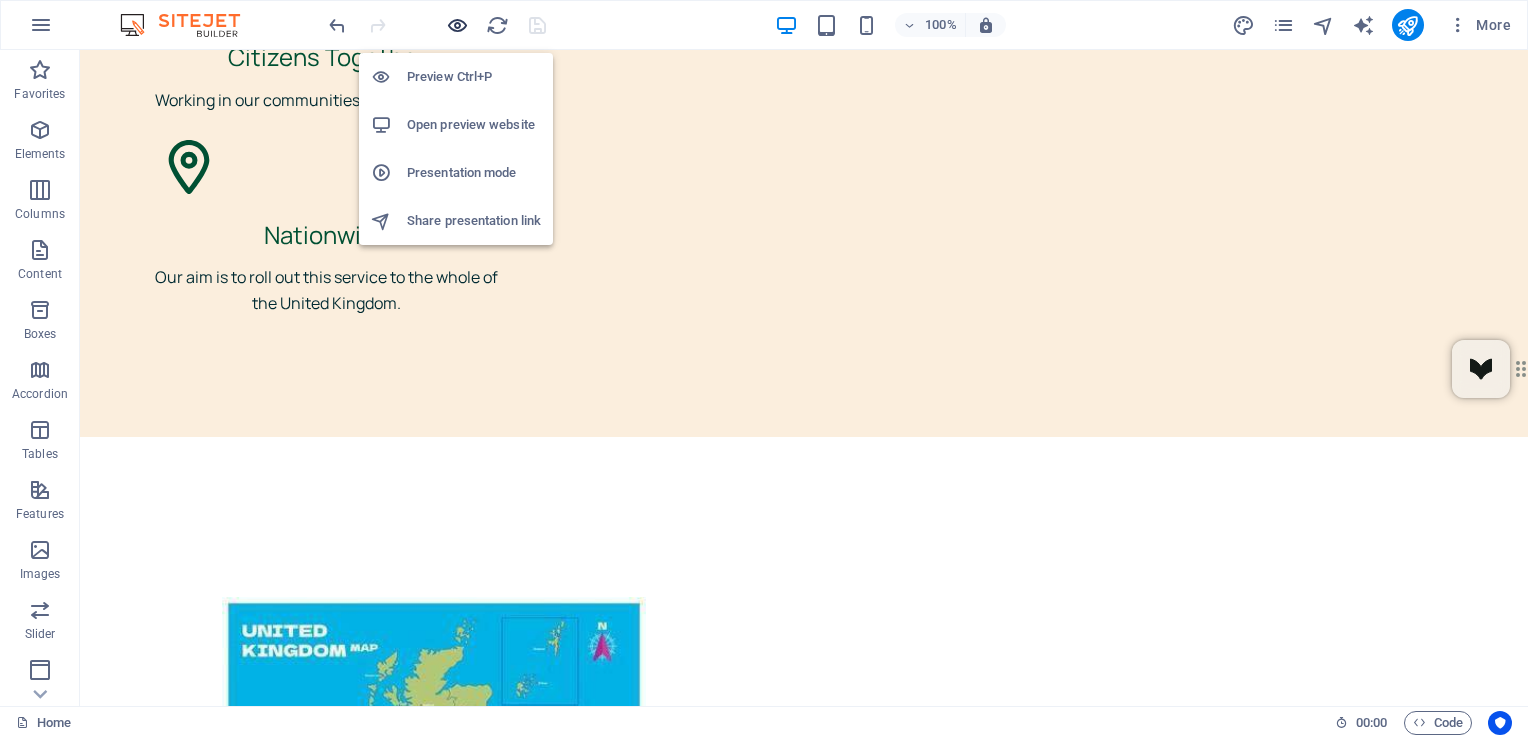 click at bounding box center [457, 25] 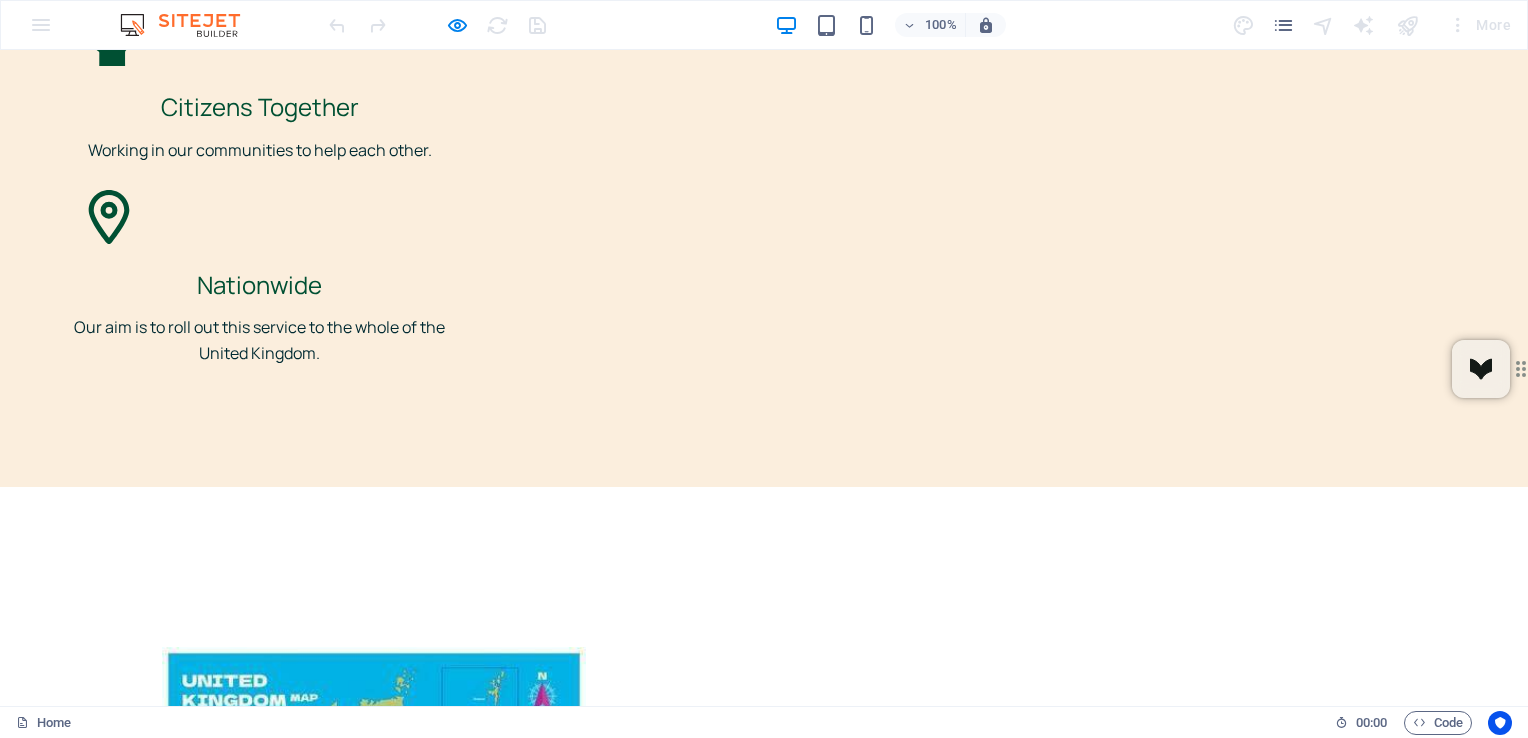 drag, startPoint x: 1157, startPoint y: 338, endPoint x: 1167, endPoint y: 379, distance: 42.201897 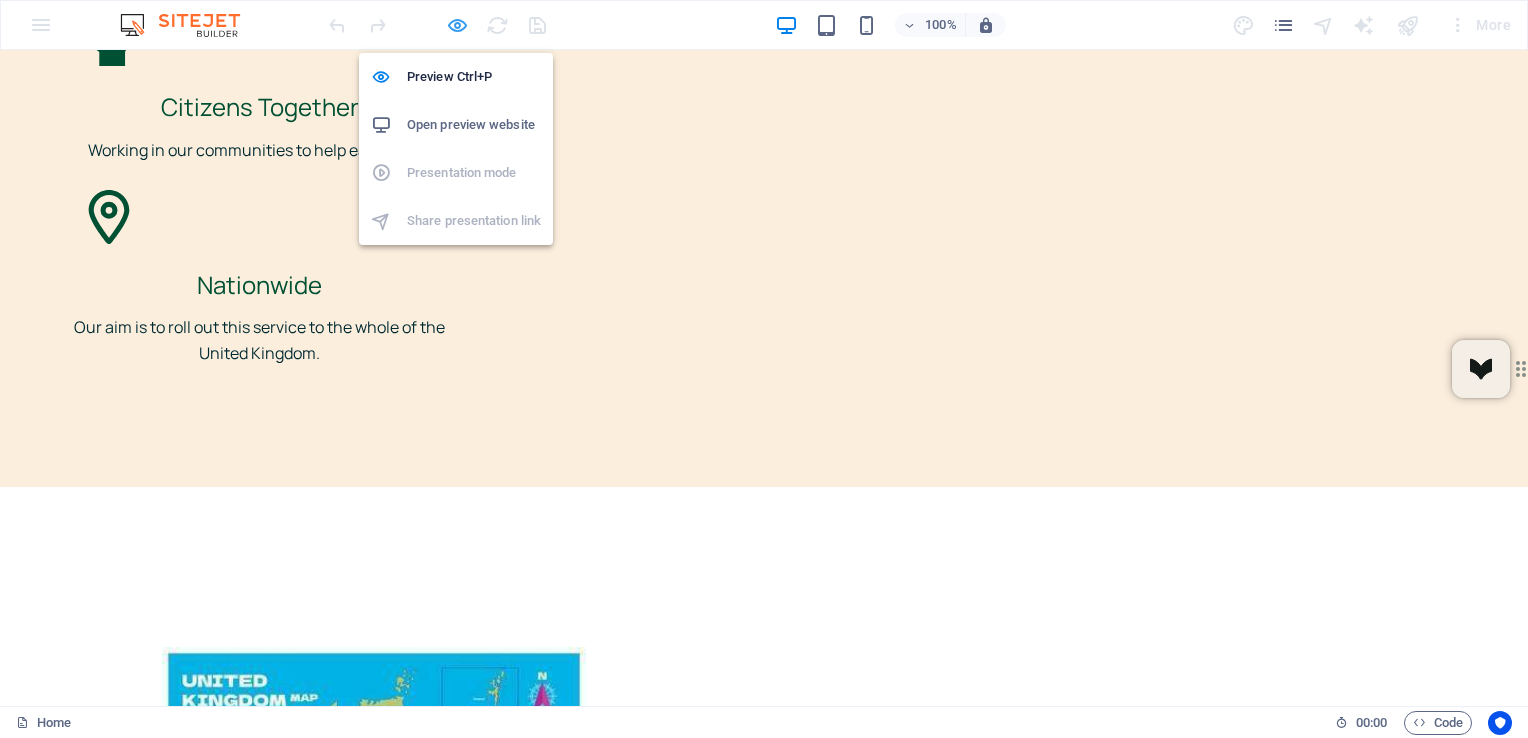 click at bounding box center (457, 25) 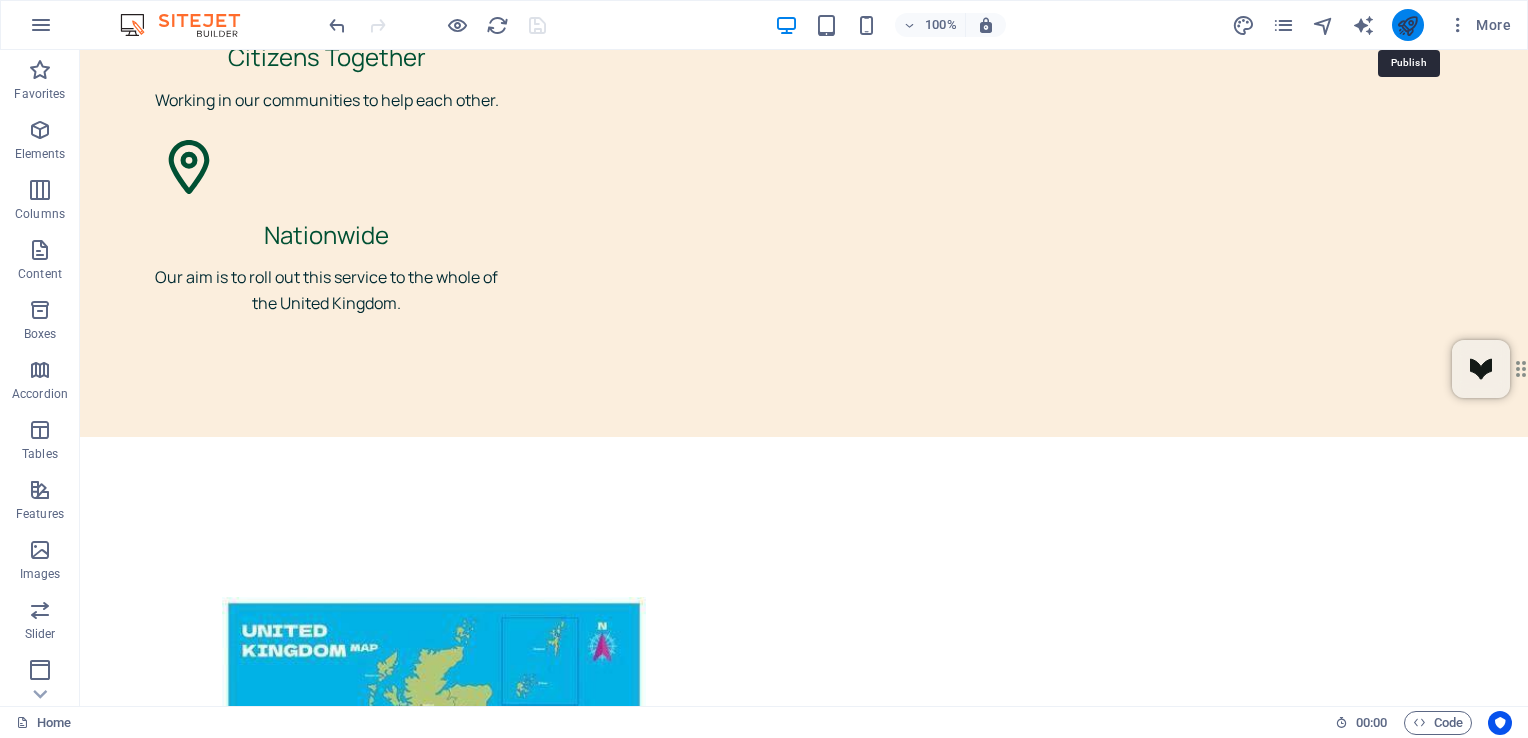 click at bounding box center [1407, 25] 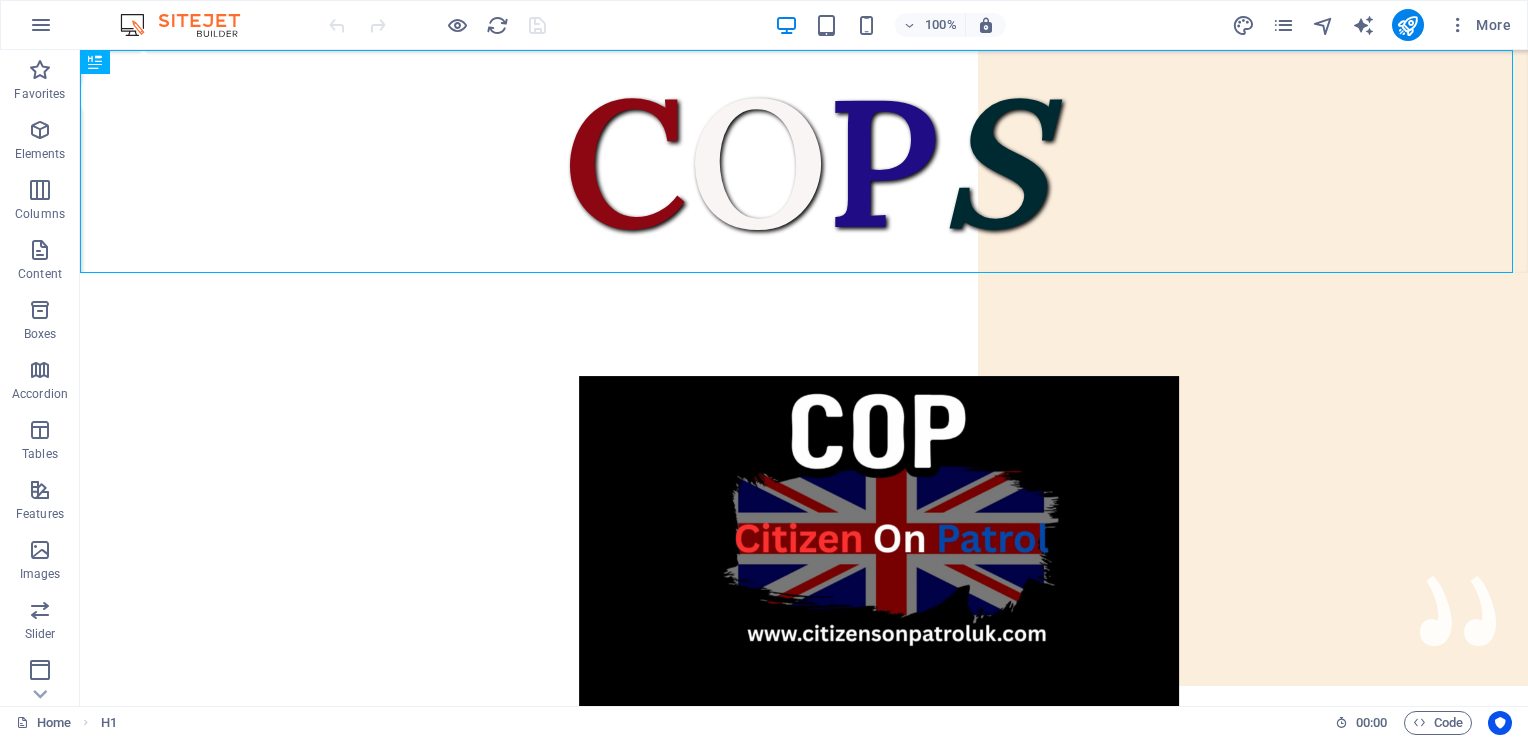 scroll, scrollTop: 0, scrollLeft: 0, axis: both 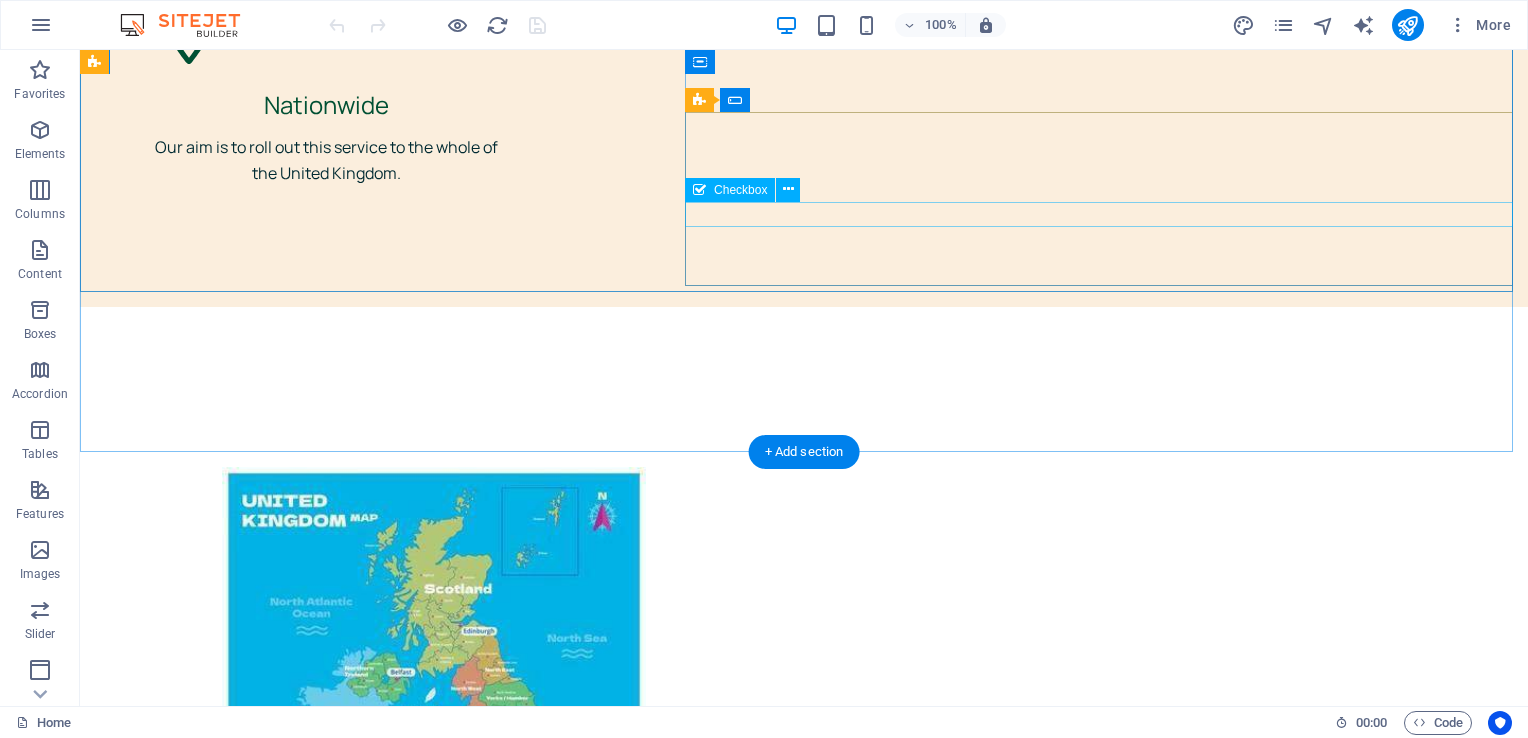 click on "I have read and understand the privacy policy." at bounding box center [804, 3279] 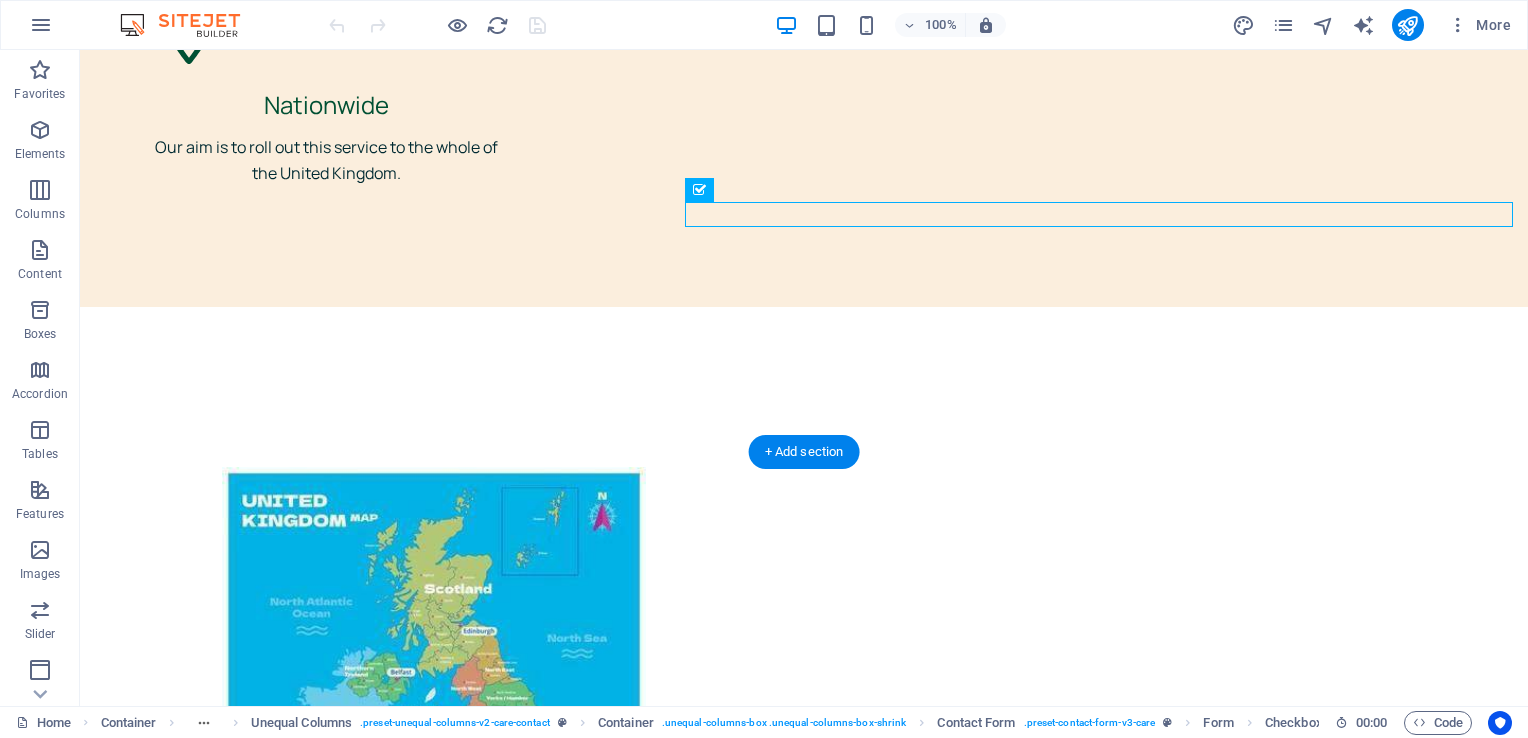 drag, startPoint x: 943, startPoint y: 211, endPoint x: 939, endPoint y: 194, distance: 17.464249 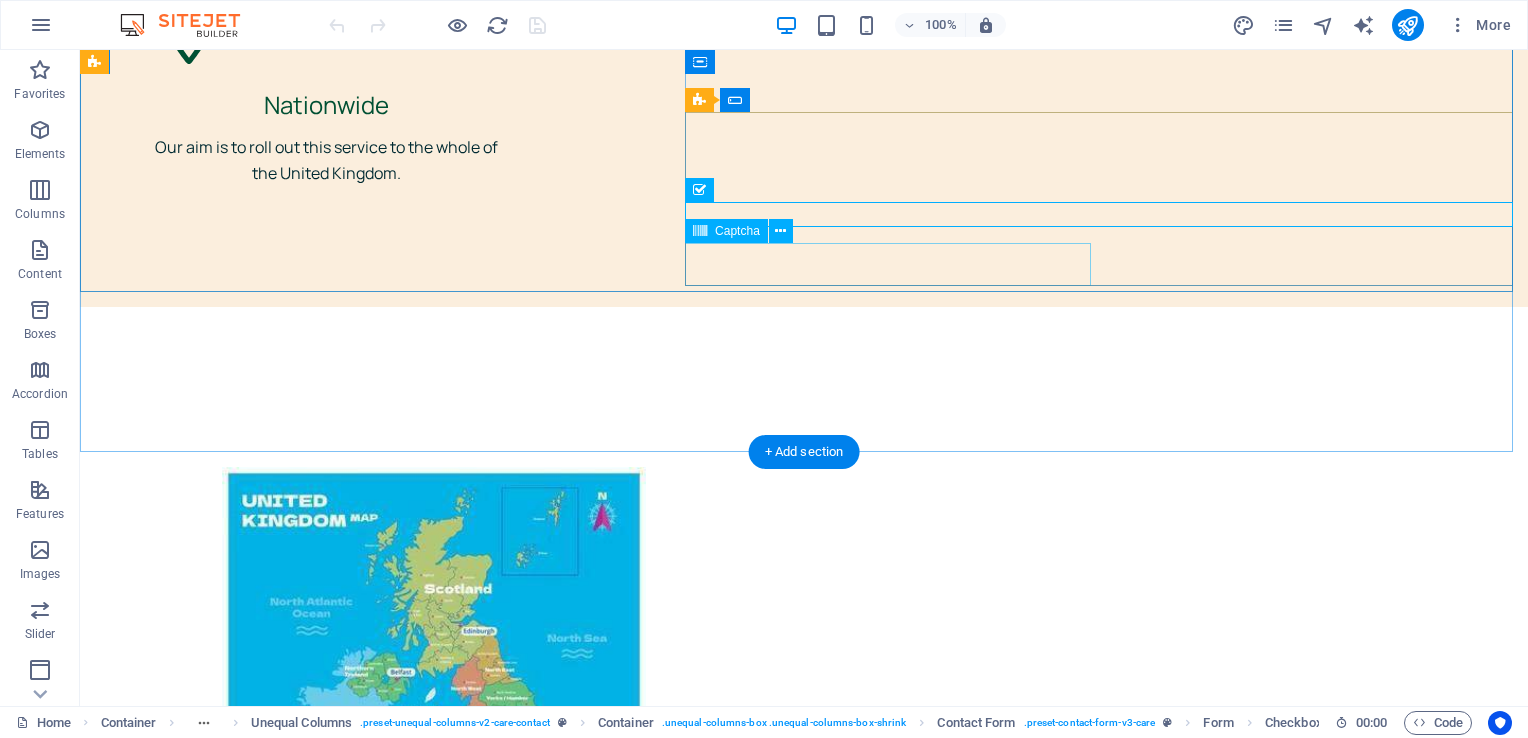 click on "Unreadable? Load new" at bounding box center [438, 3330] 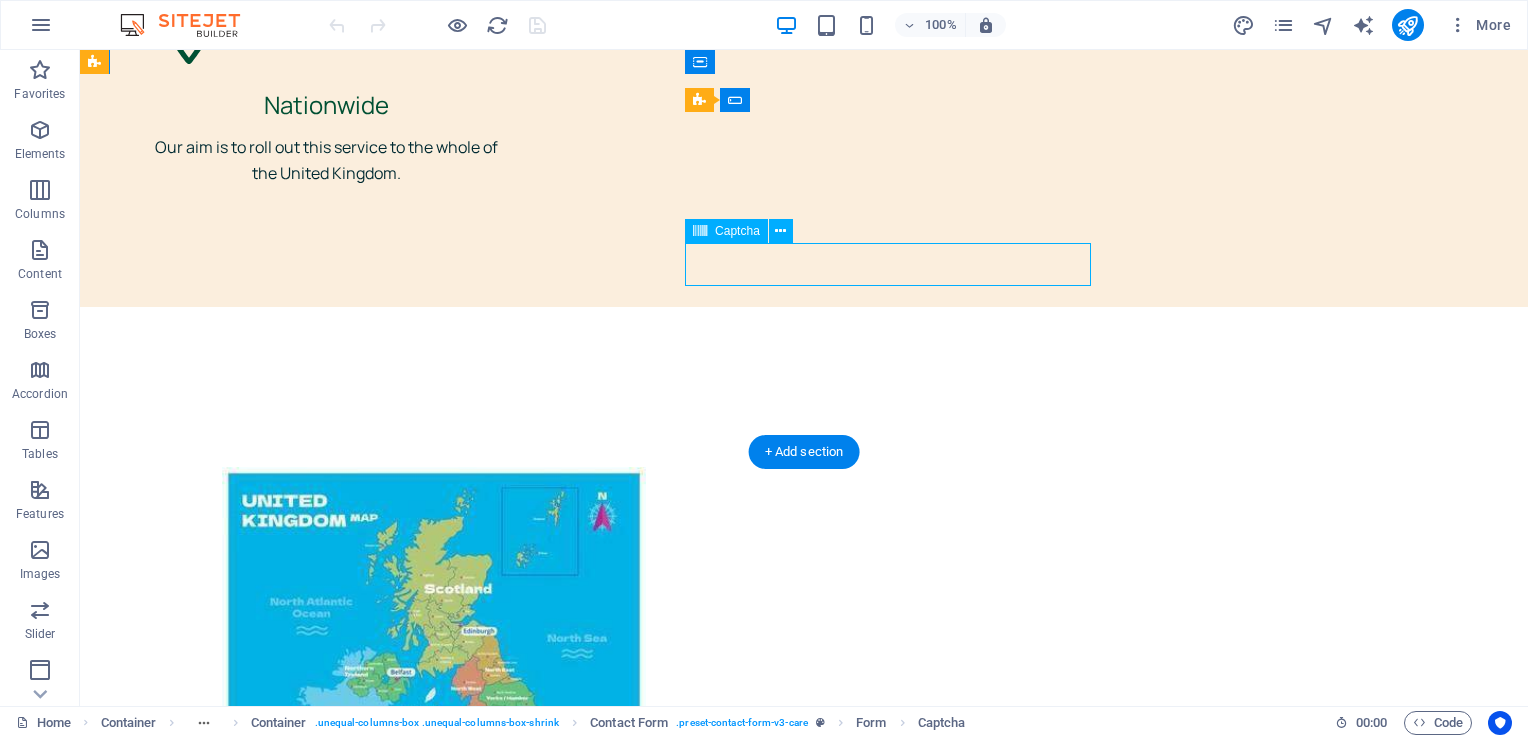 click on "Unreadable? Load new" at bounding box center (438, 3330) 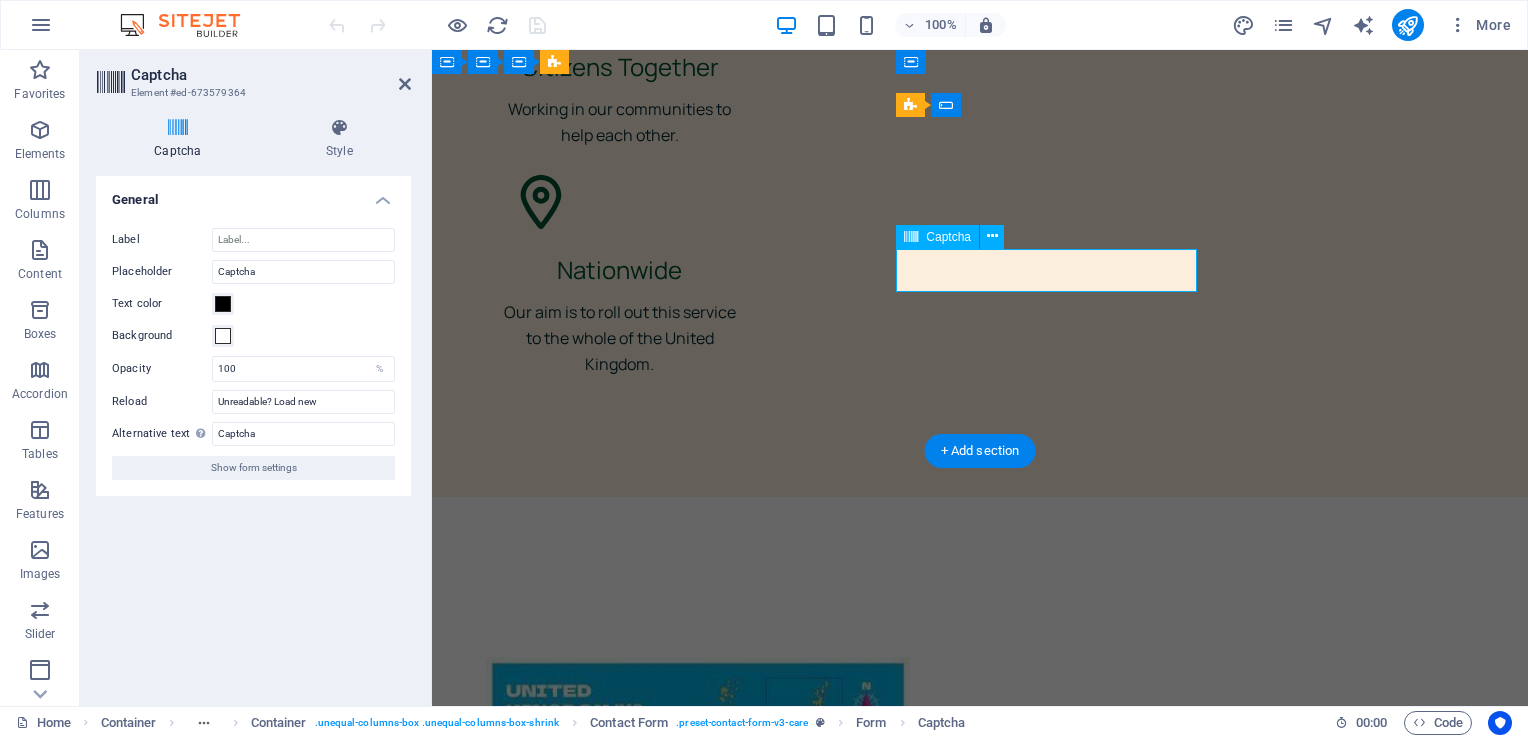 scroll, scrollTop: 6004, scrollLeft: 0, axis: vertical 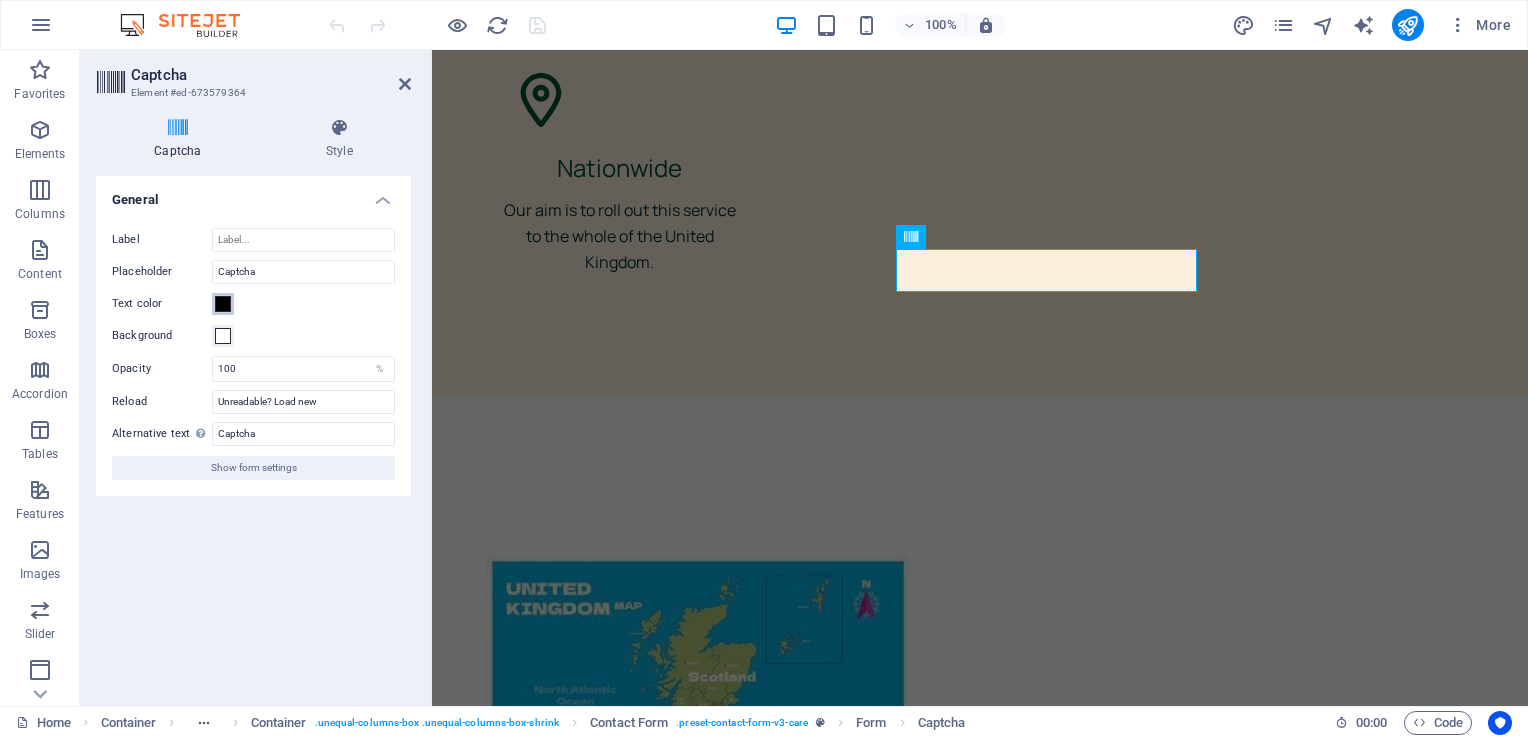click at bounding box center (223, 304) 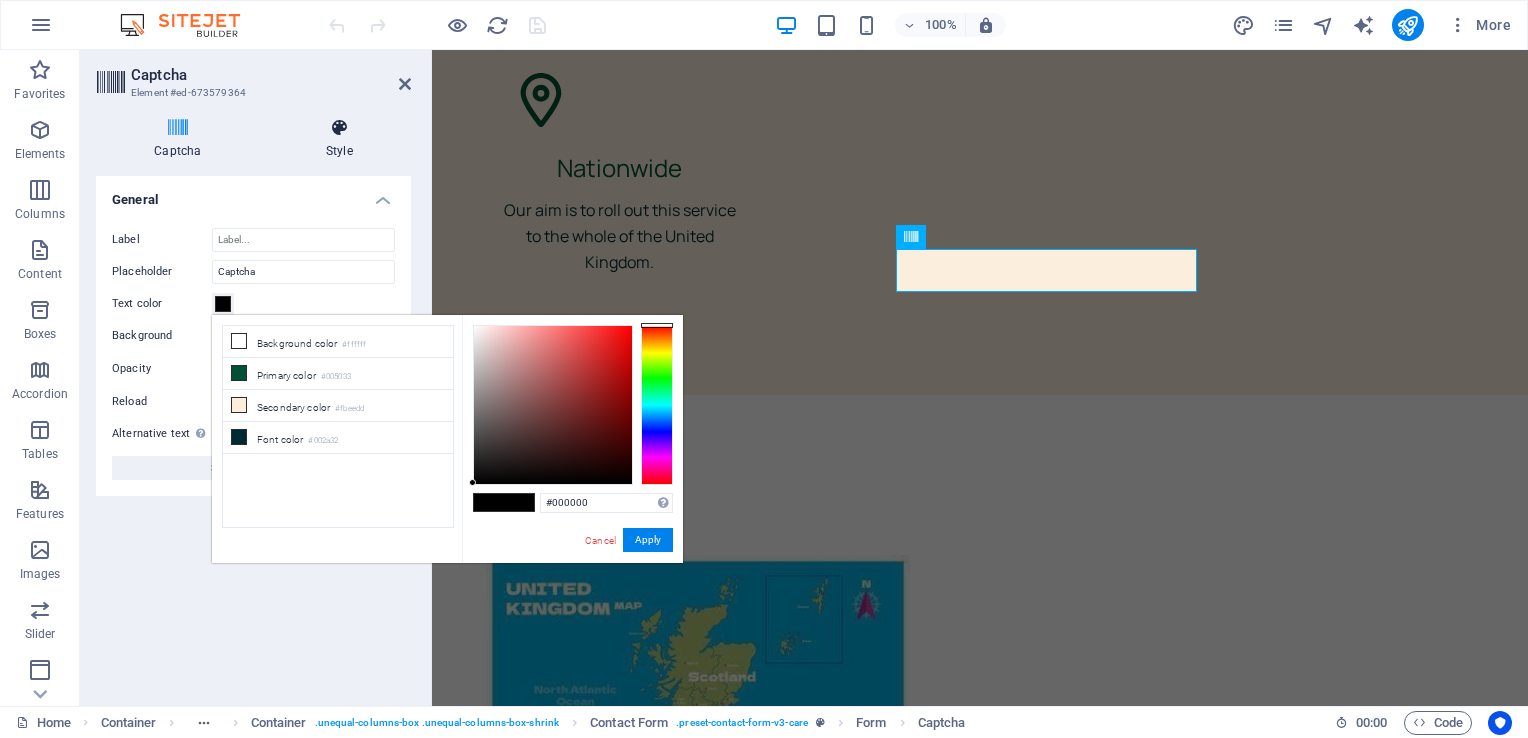 click on "Style" at bounding box center (339, 139) 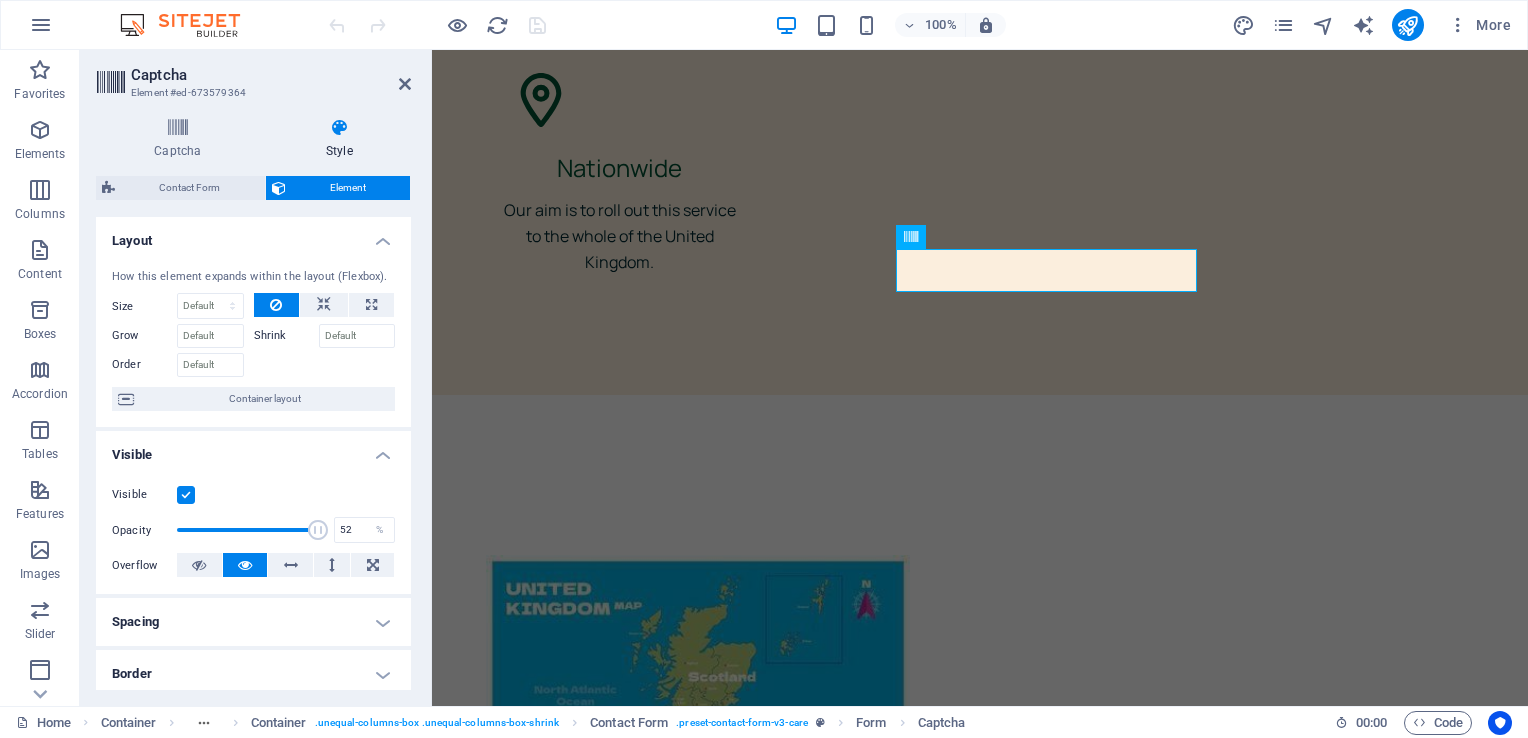 click at bounding box center (247, 530) 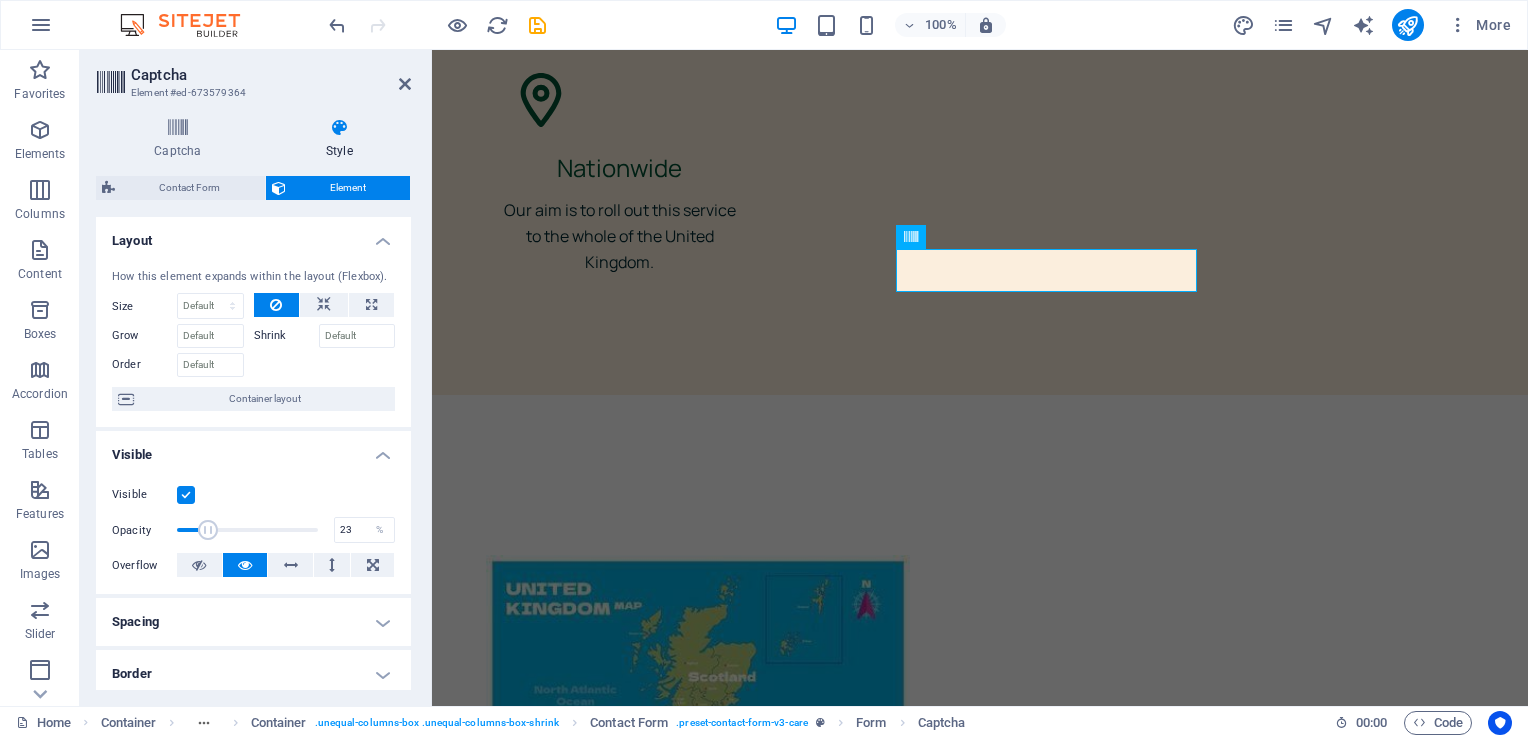 click at bounding box center (247, 530) 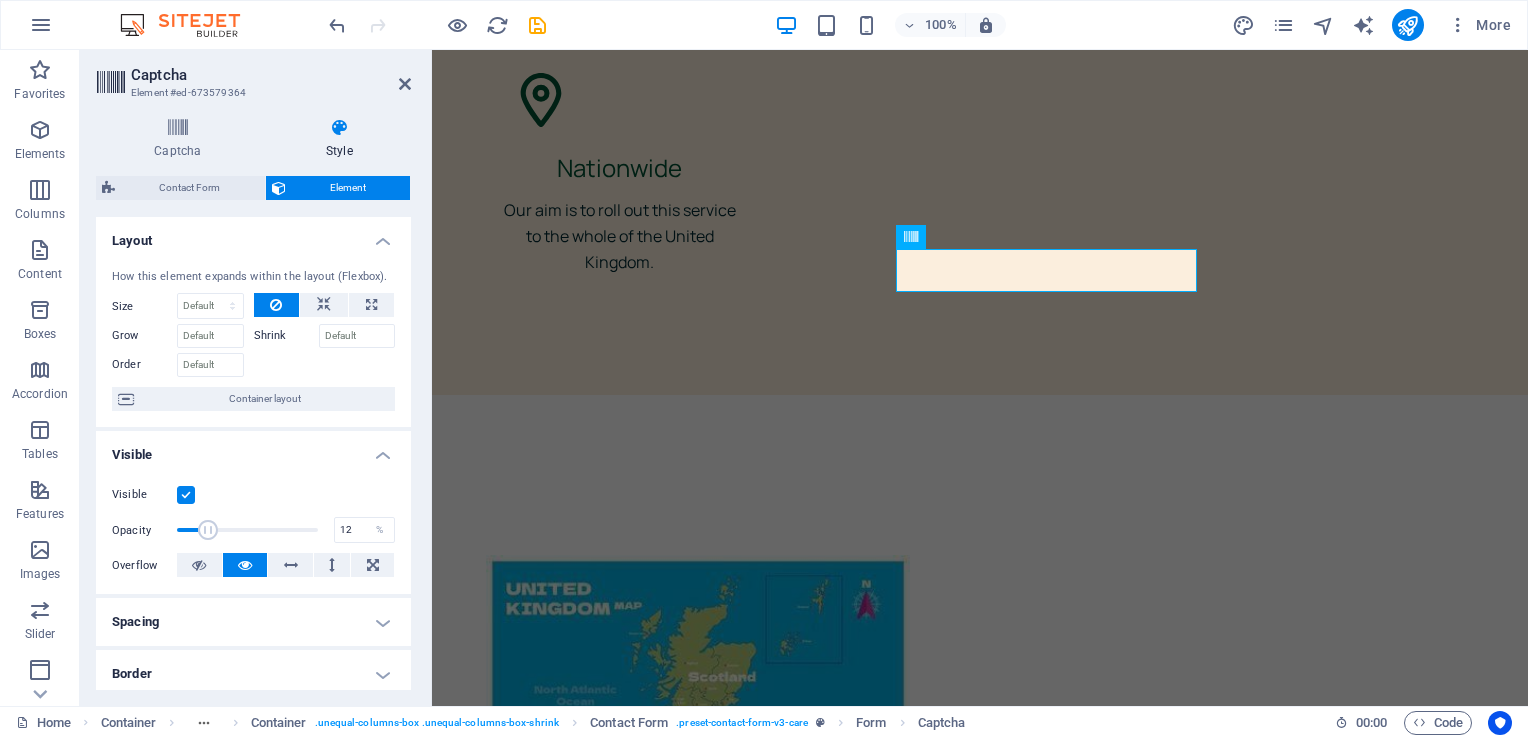 click at bounding box center (247, 530) 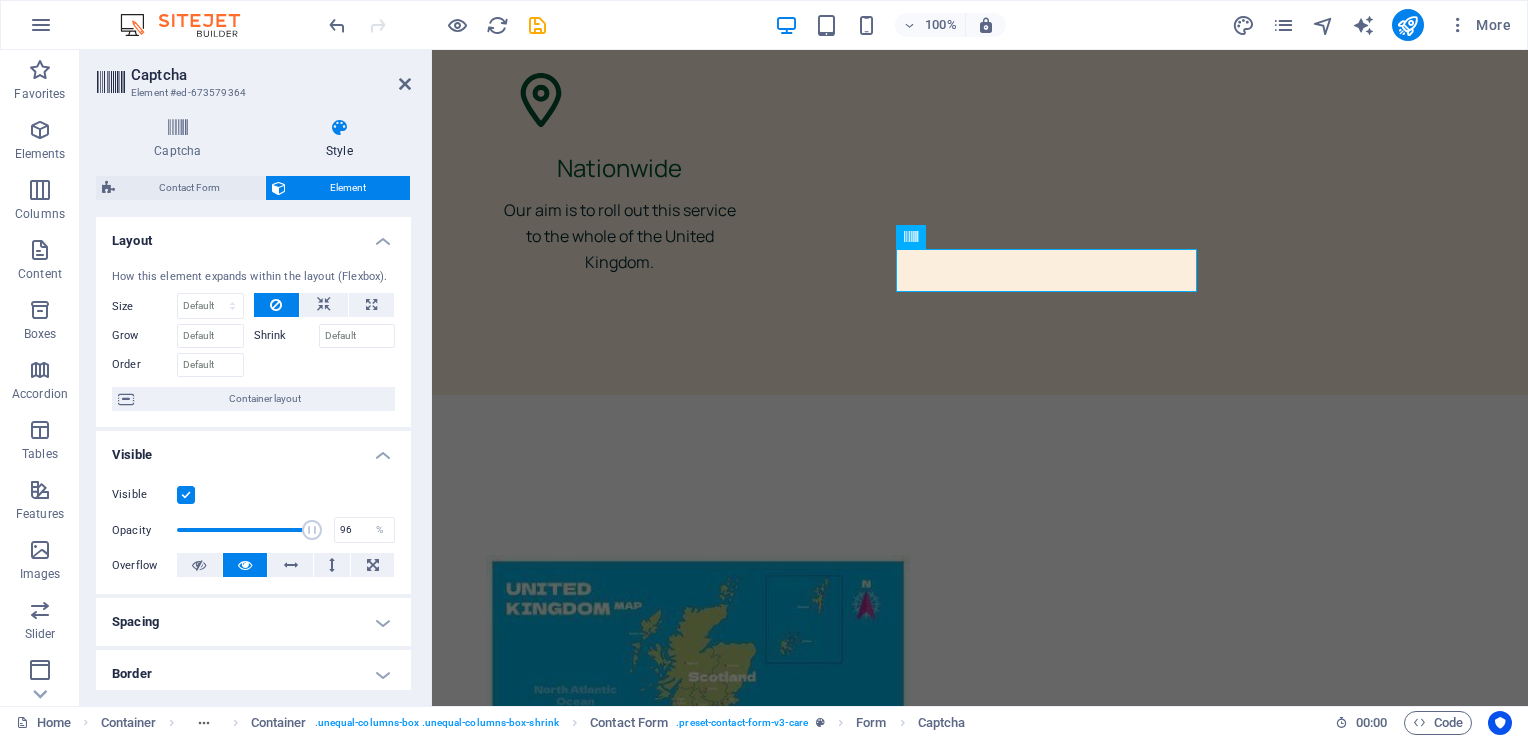 click at bounding box center (247, 530) 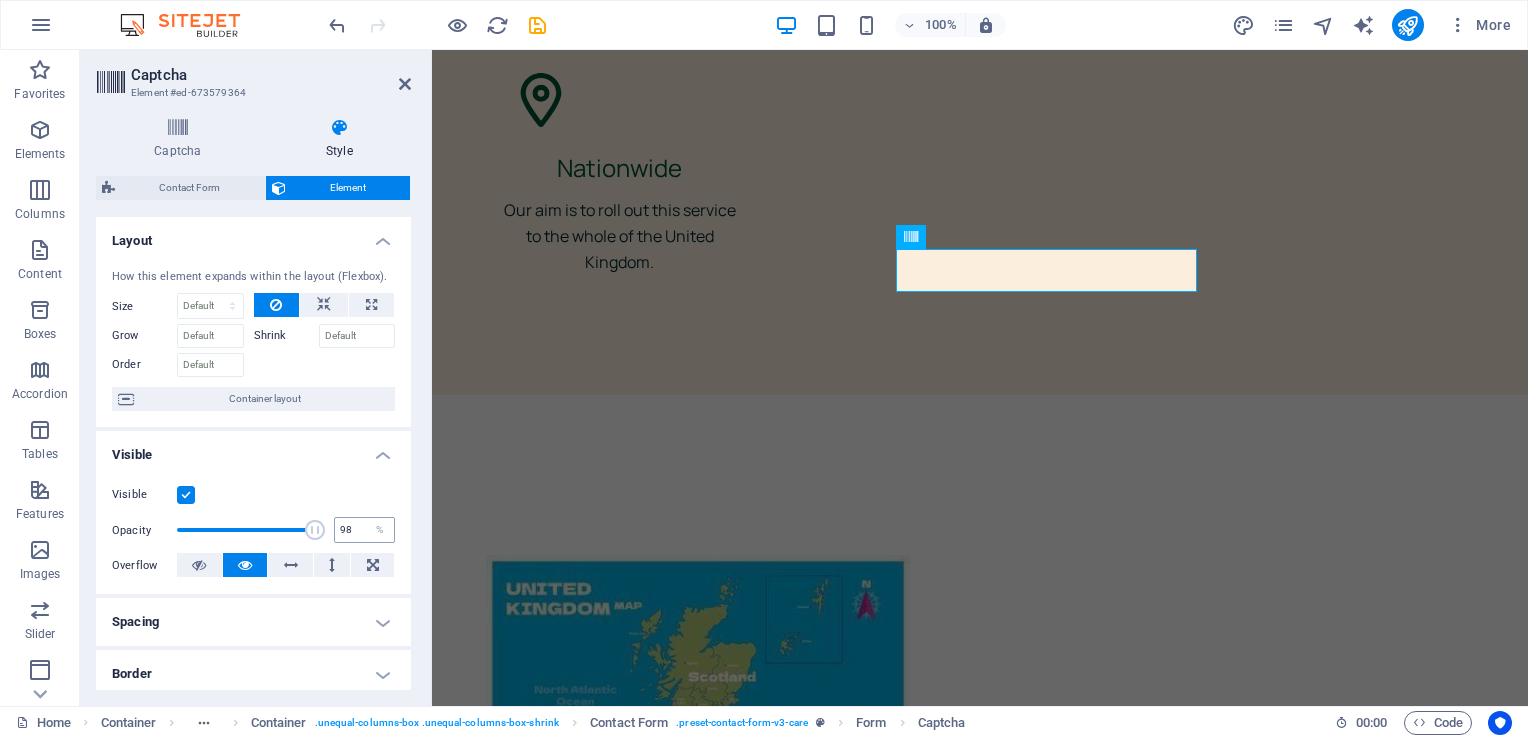 type on "100" 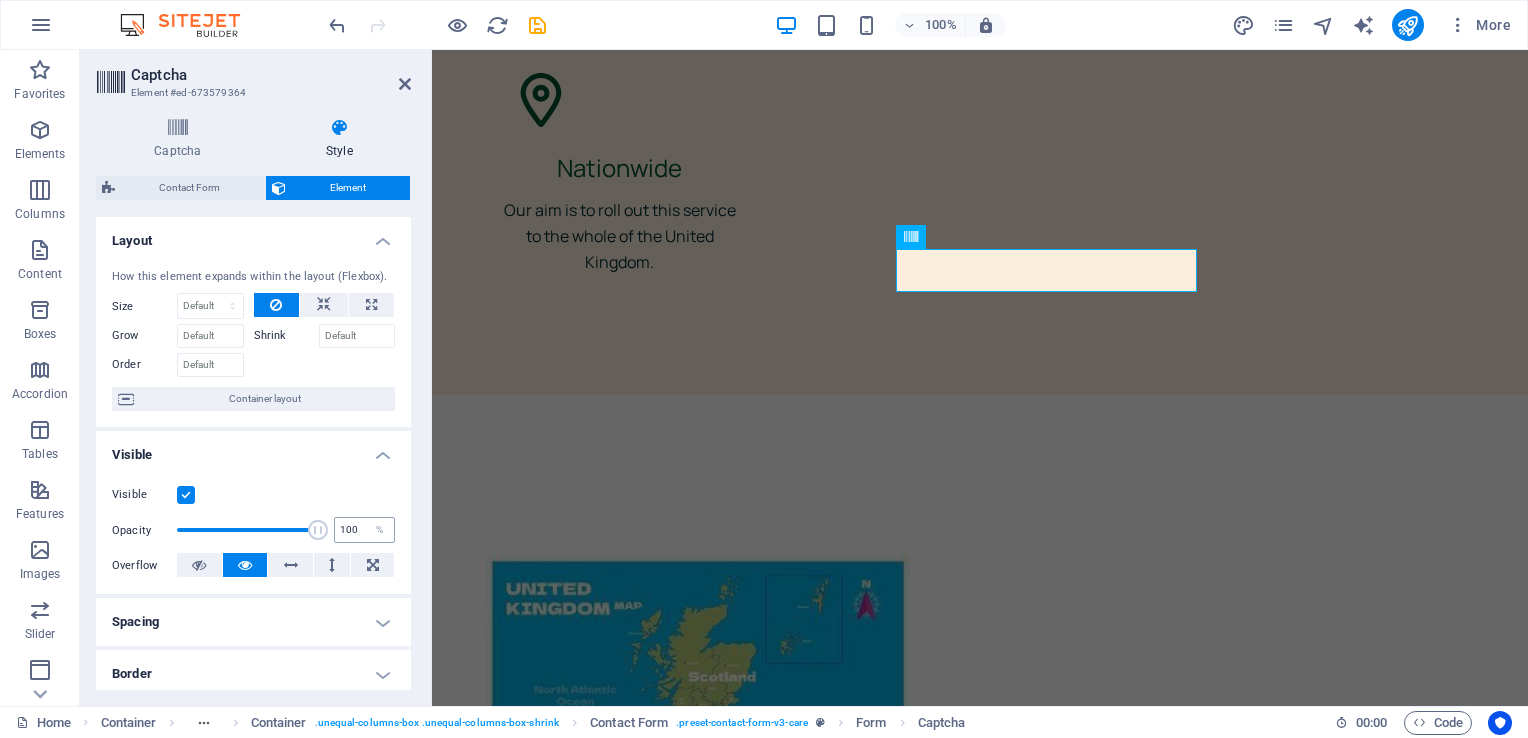 drag, startPoint x: 309, startPoint y: 534, endPoint x: 338, endPoint y: 537, distance: 29.15476 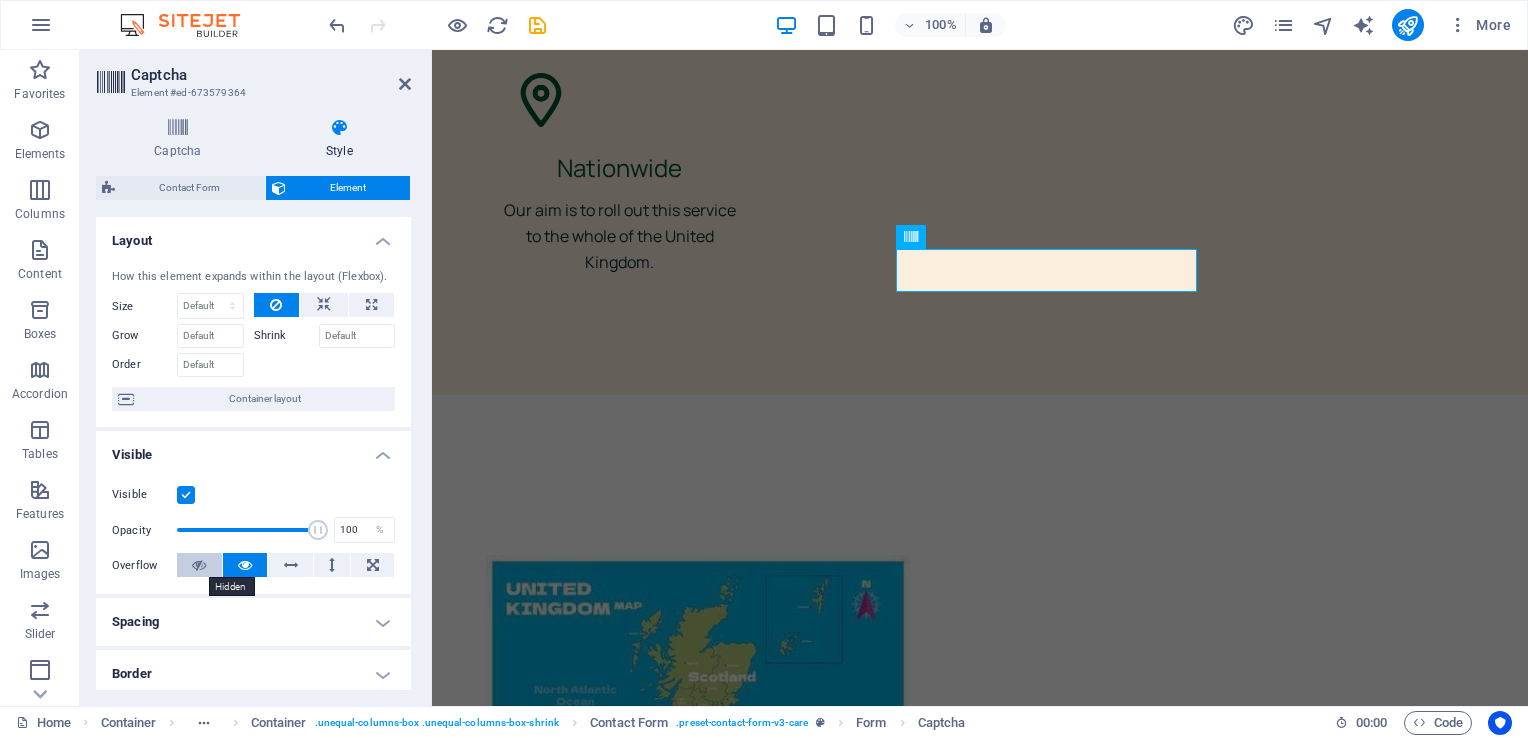 click at bounding box center [199, 565] 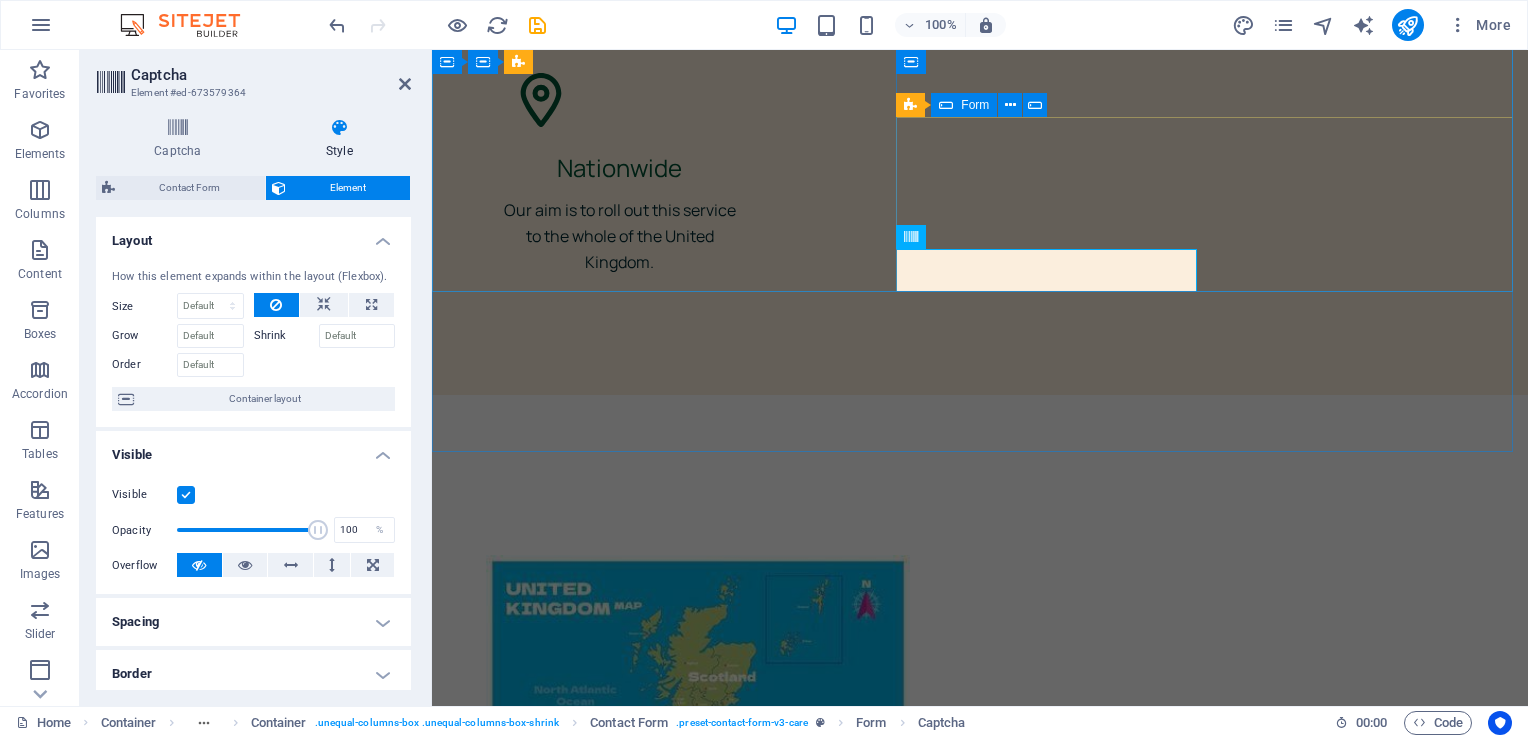 click on "I have read and understand the privacy policy. Unreadable? Load new Submit" at bounding box center [980, 3183] 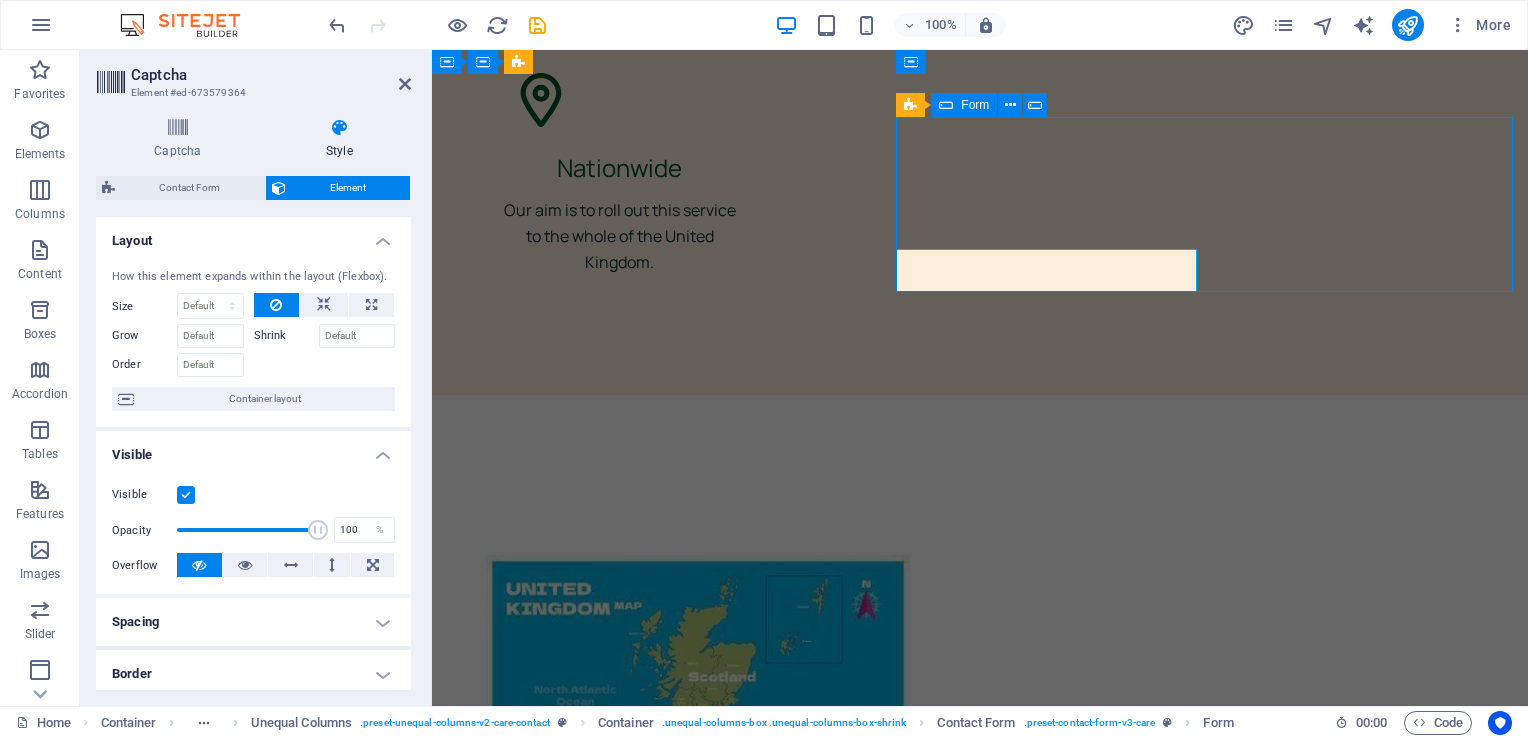 click on "I have read and understand the privacy policy. Unreadable? Load new Submit" at bounding box center (980, 3183) 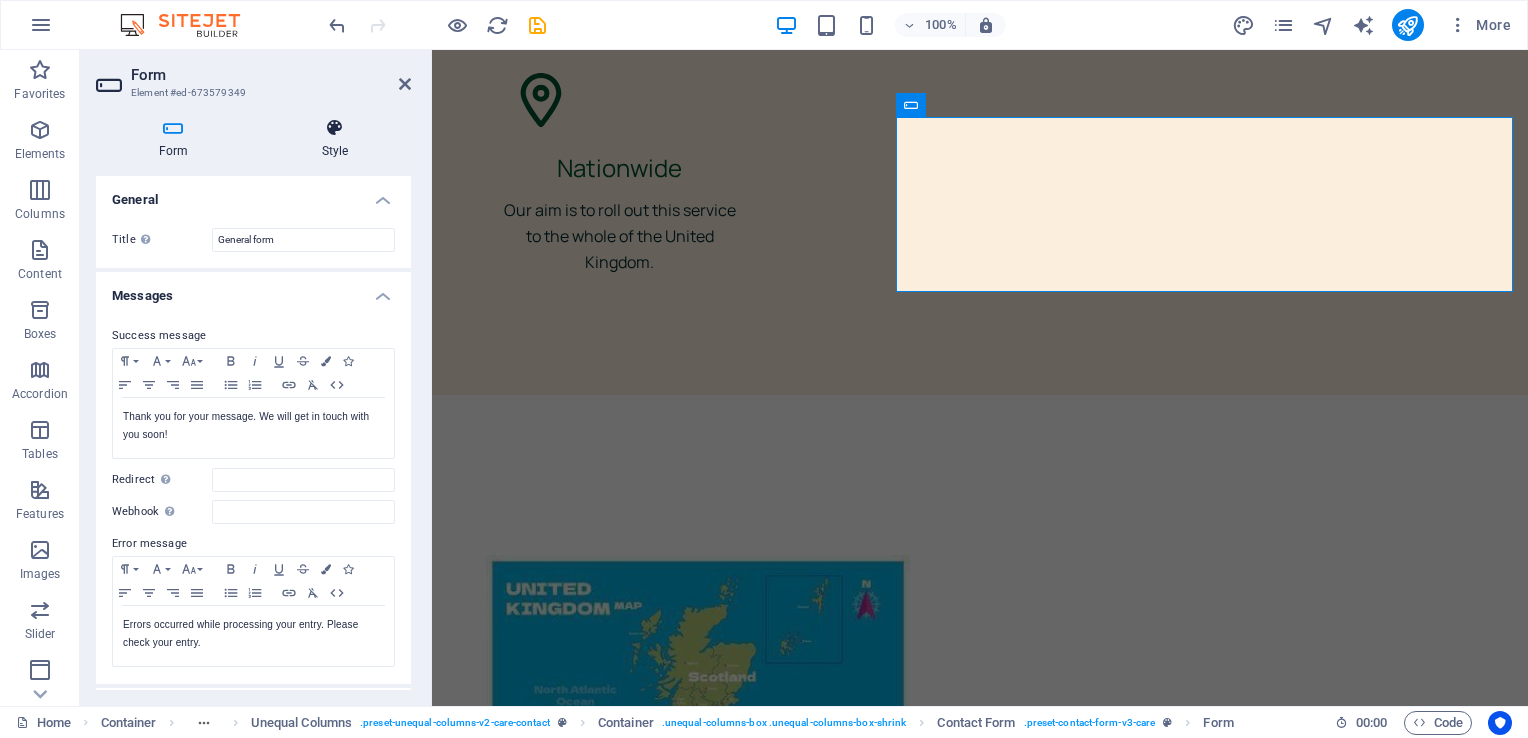 click at bounding box center (335, 128) 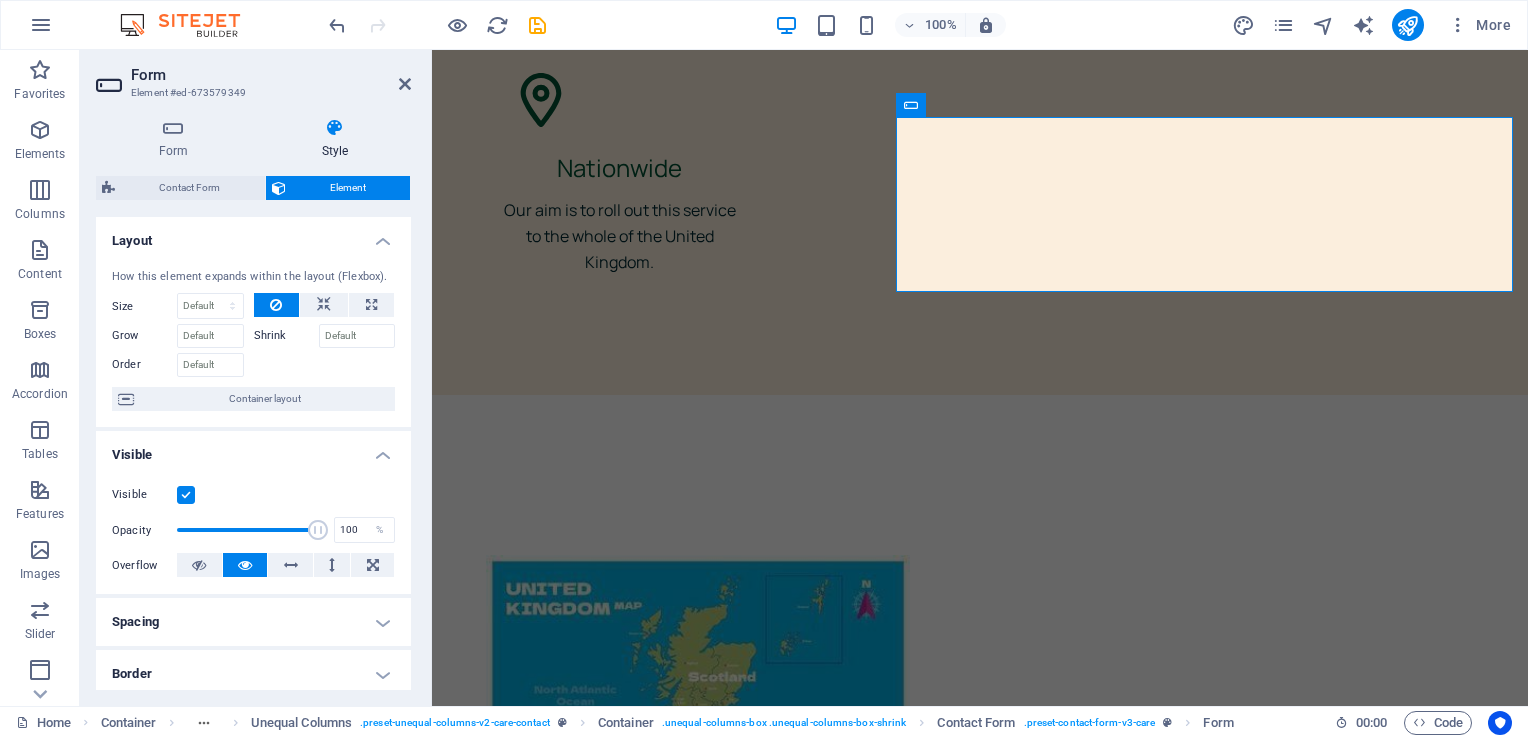 scroll, scrollTop: 371, scrollLeft: 0, axis: vertical 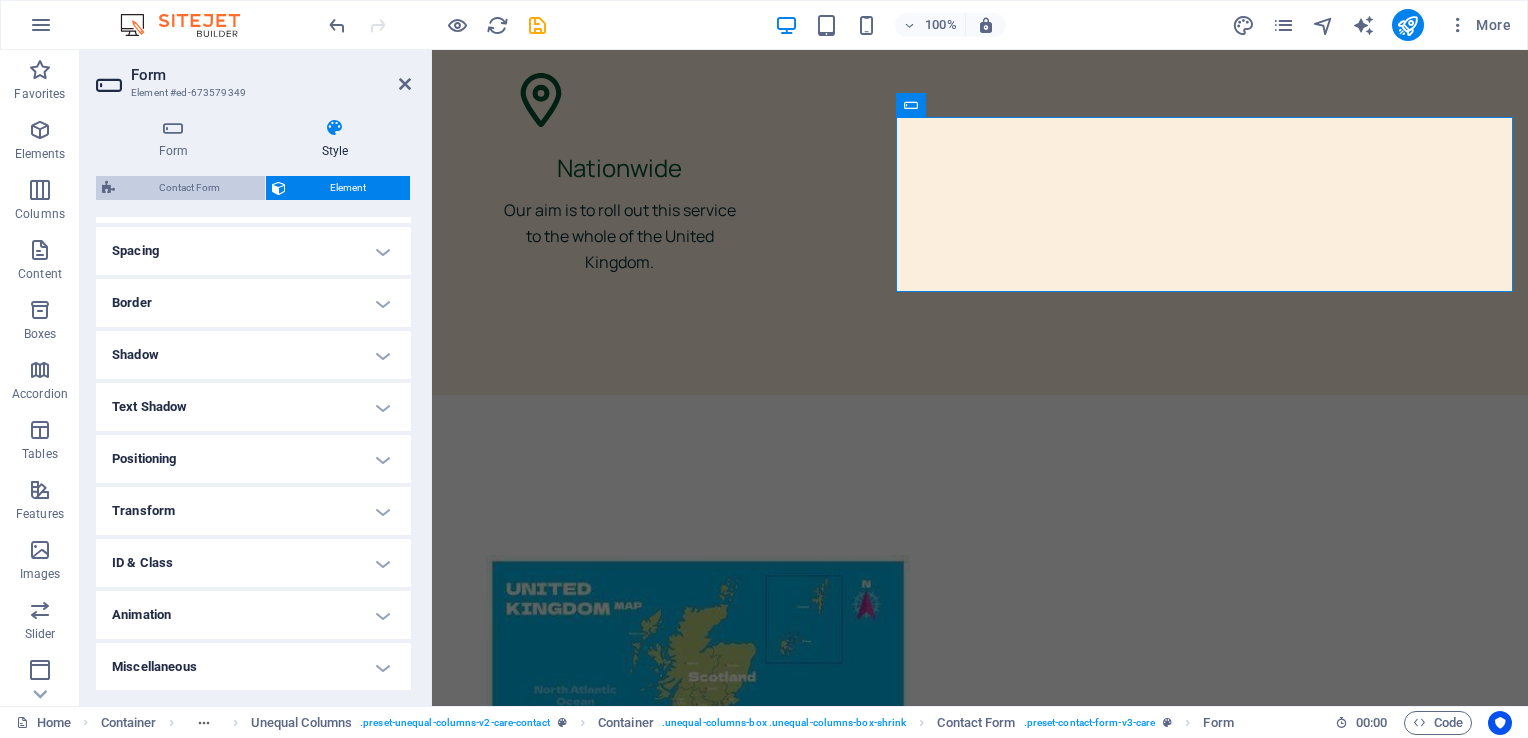 click on "Contact Form" at bounding box center [190, 188] 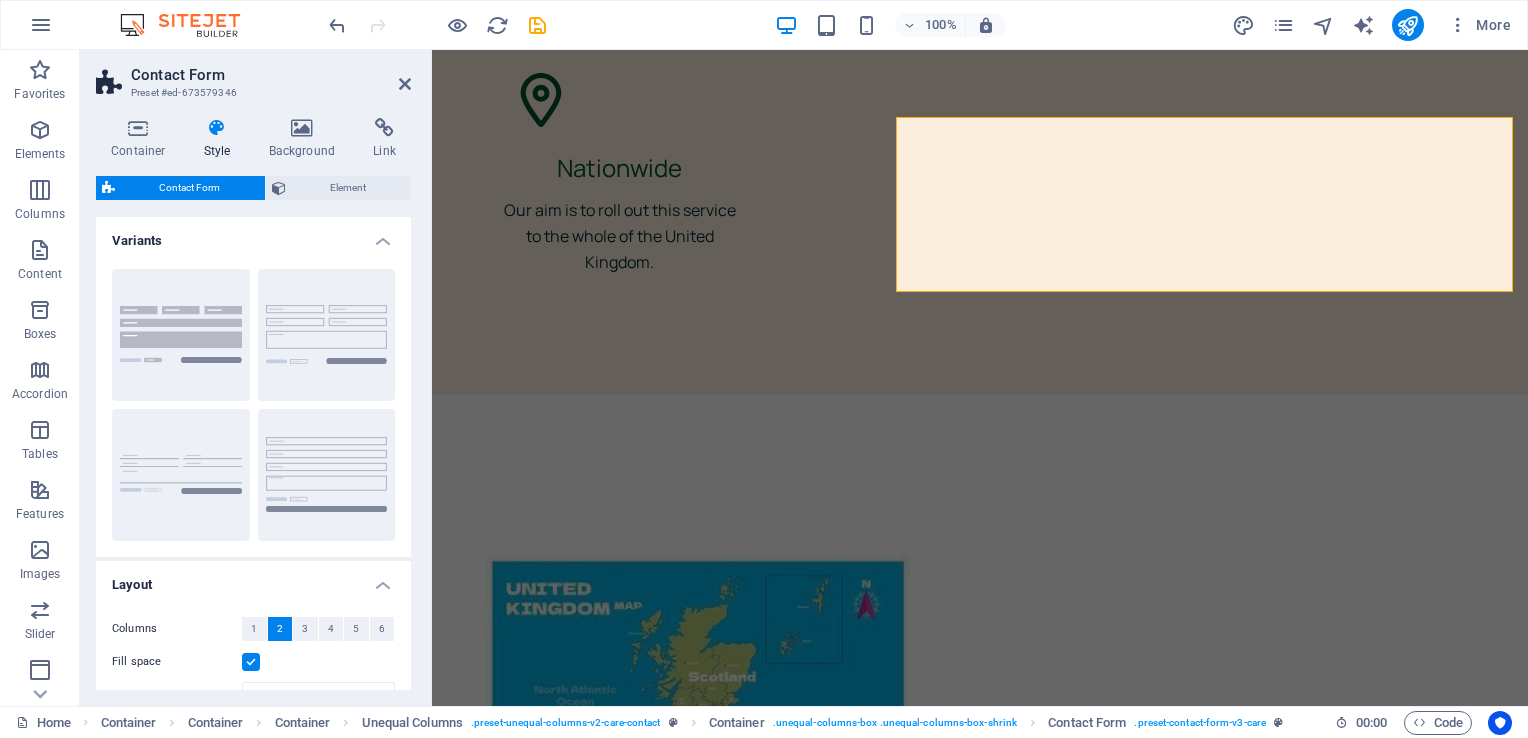 click on "Container Style Background Link Size Height Default px rem % vh vw Min. height None px rem % vh vw Width Default px rem % em vh vw Min. width None px rem % vh vw Content width Default Custom width Width Default px rem % em vh vw Min. width None px rem % vh vw Default padding Custom spacing Default content width and padding can be changed under Design. Edit design Layout (Flexbox) Alignment Determines the flex direction. Default Main axis Determine how elements should behave along the main axis inside this container (justify content). Default Side axis Control the vertical direction of the element inside of the container (align items). Default Wrap Default On Off Fill Controls the distances and direction of elements on the y-axis across several lines (align content). Default Accessibility ARIA helps assistive technologies (like screen readers) to understand the role, state, and behavior of web elements Role The ARIA role defines the purpose of an element.  None Alert Article Banner Comment Fan" at bounding box center [253, 404] 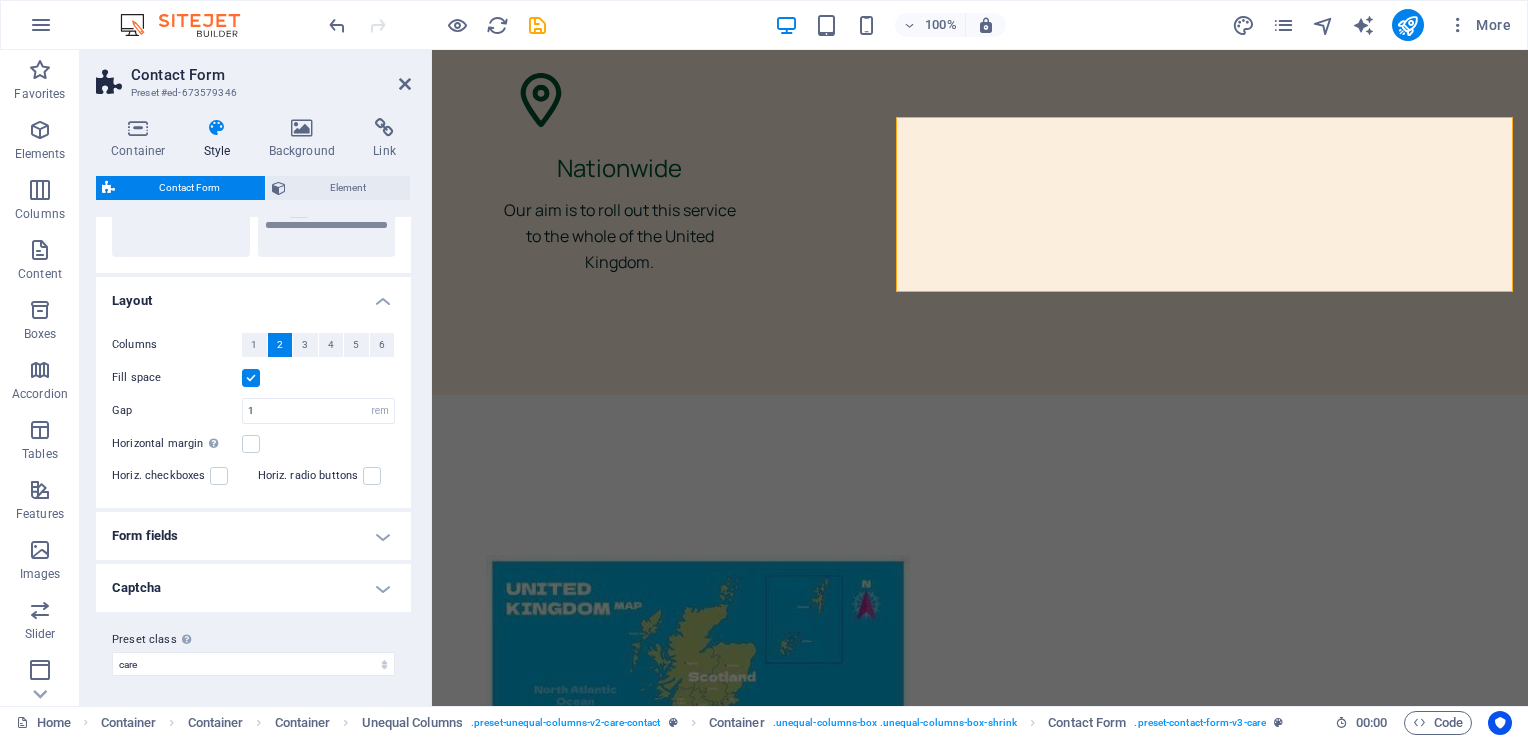 click on "Form fields" at bounding box center [253, 536] 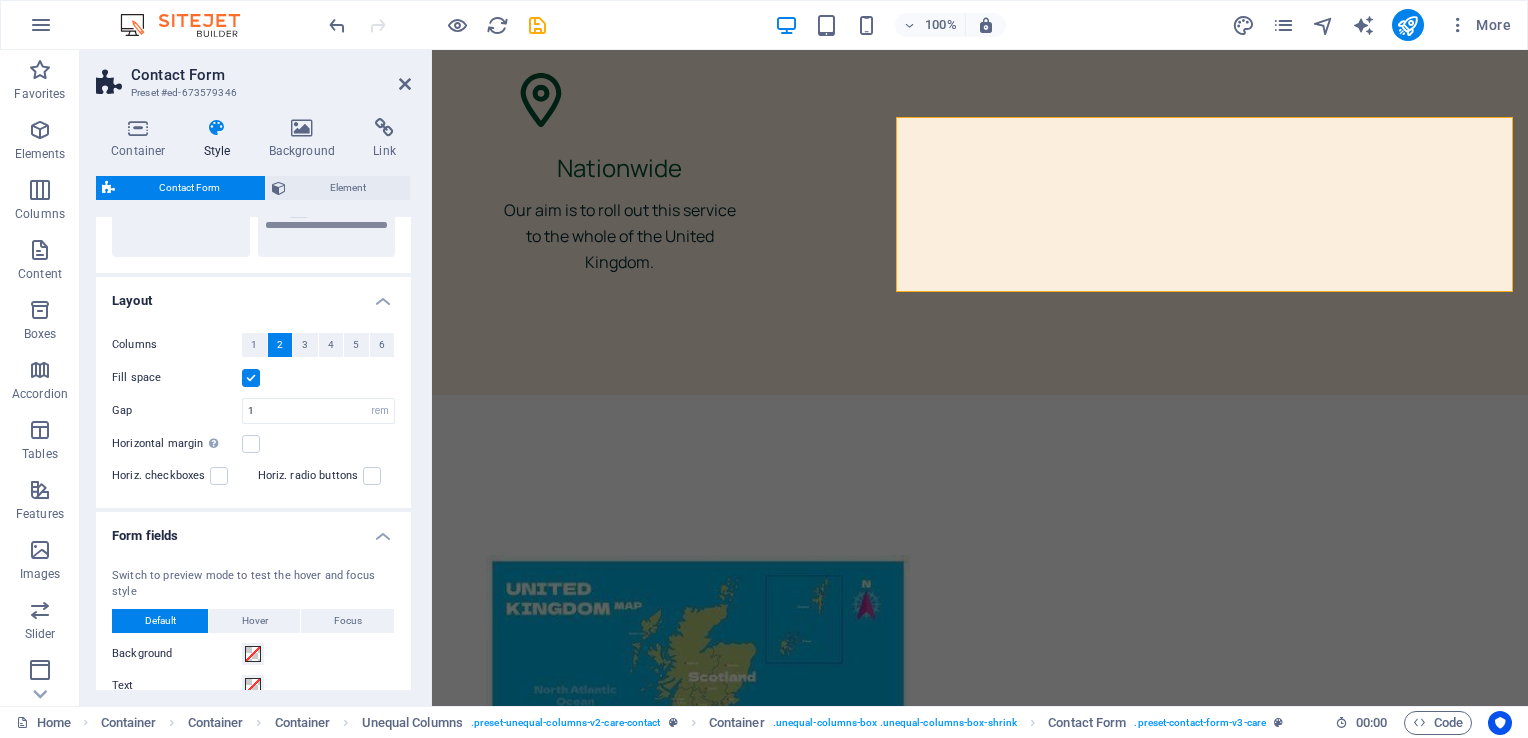 scroll, scrollTop: 699, scrollLeft: 0, axis: vertical 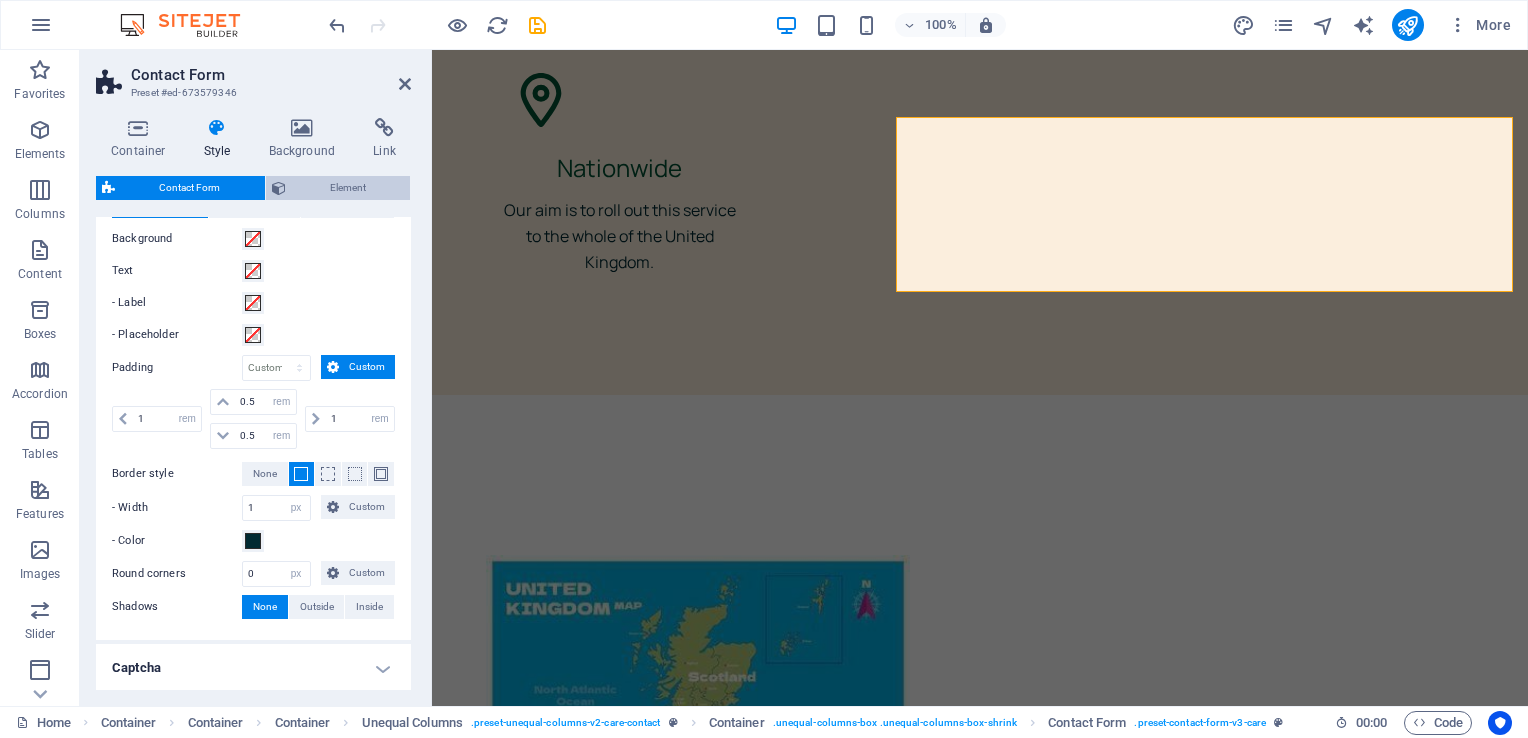 click at bounding box center [279, 188] 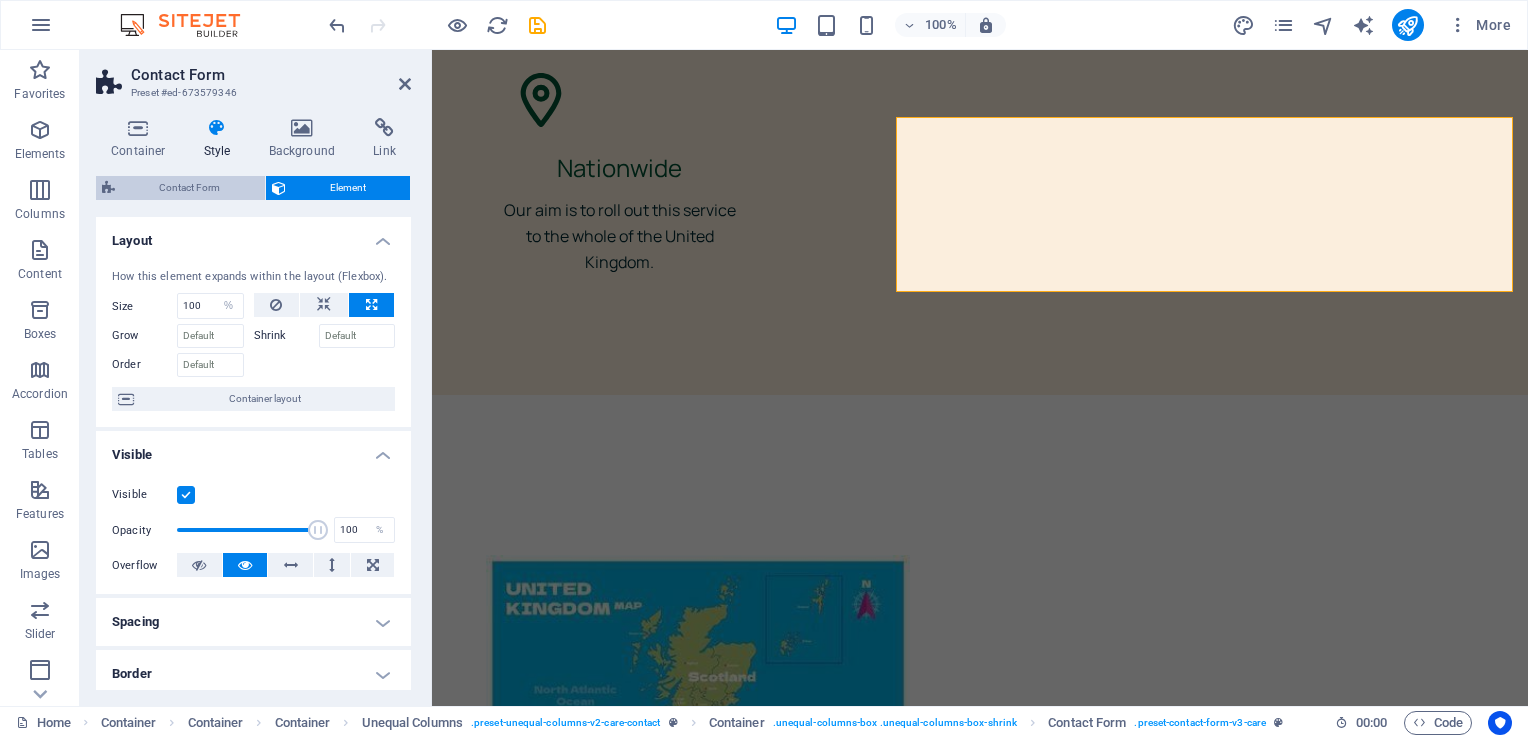 click on "Contact Form" at bounding box center [190, 188] 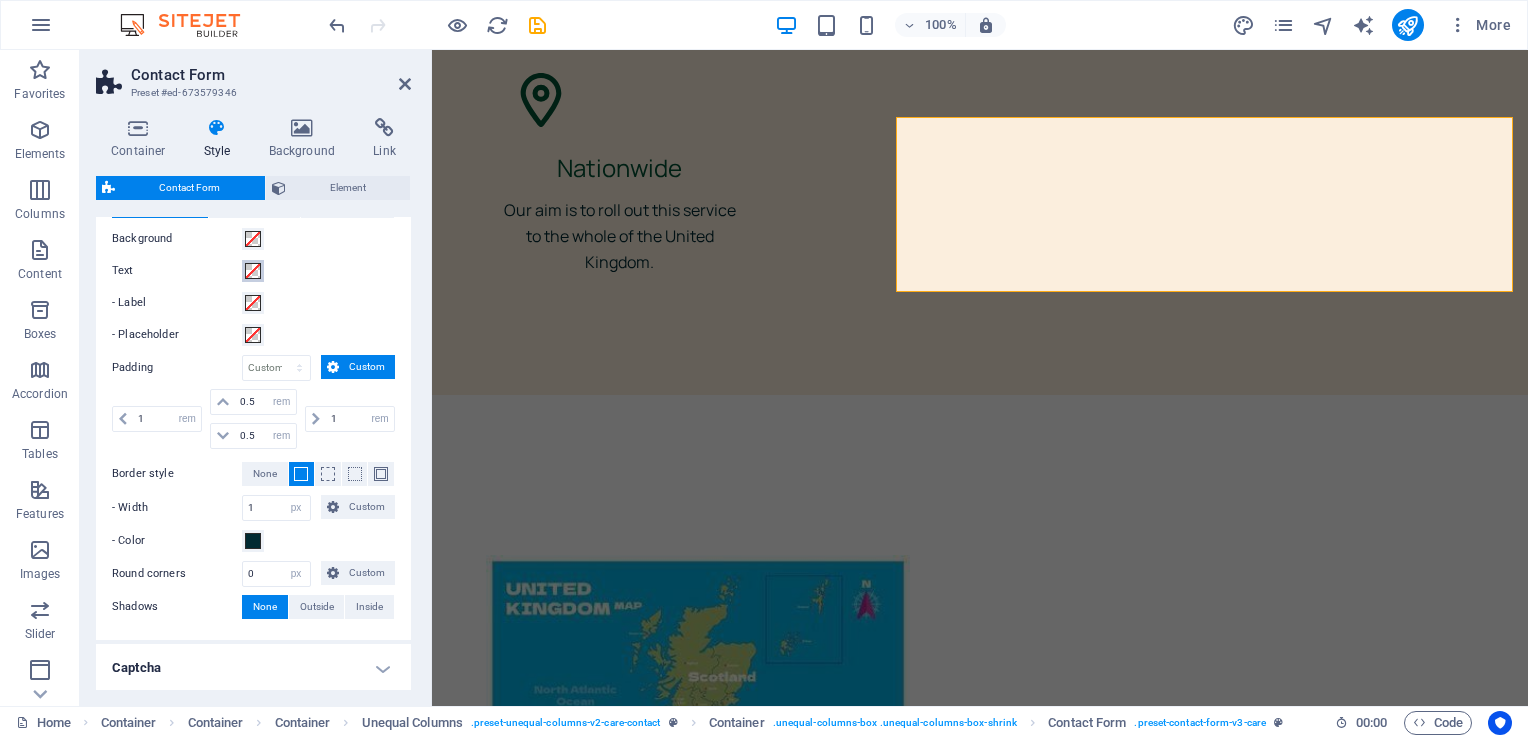 click at bounding box center (253, 271) 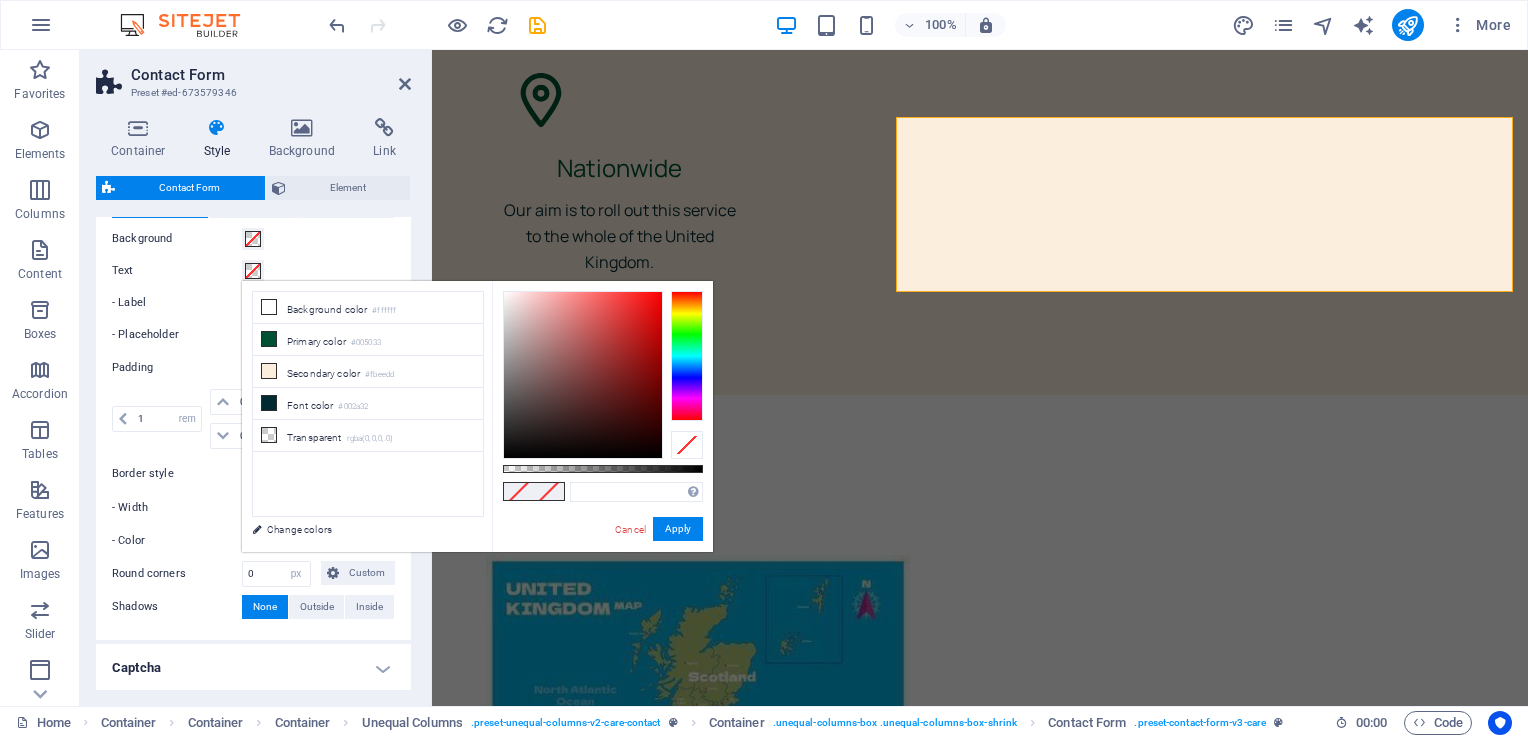 click at bounding box center [253, 271] 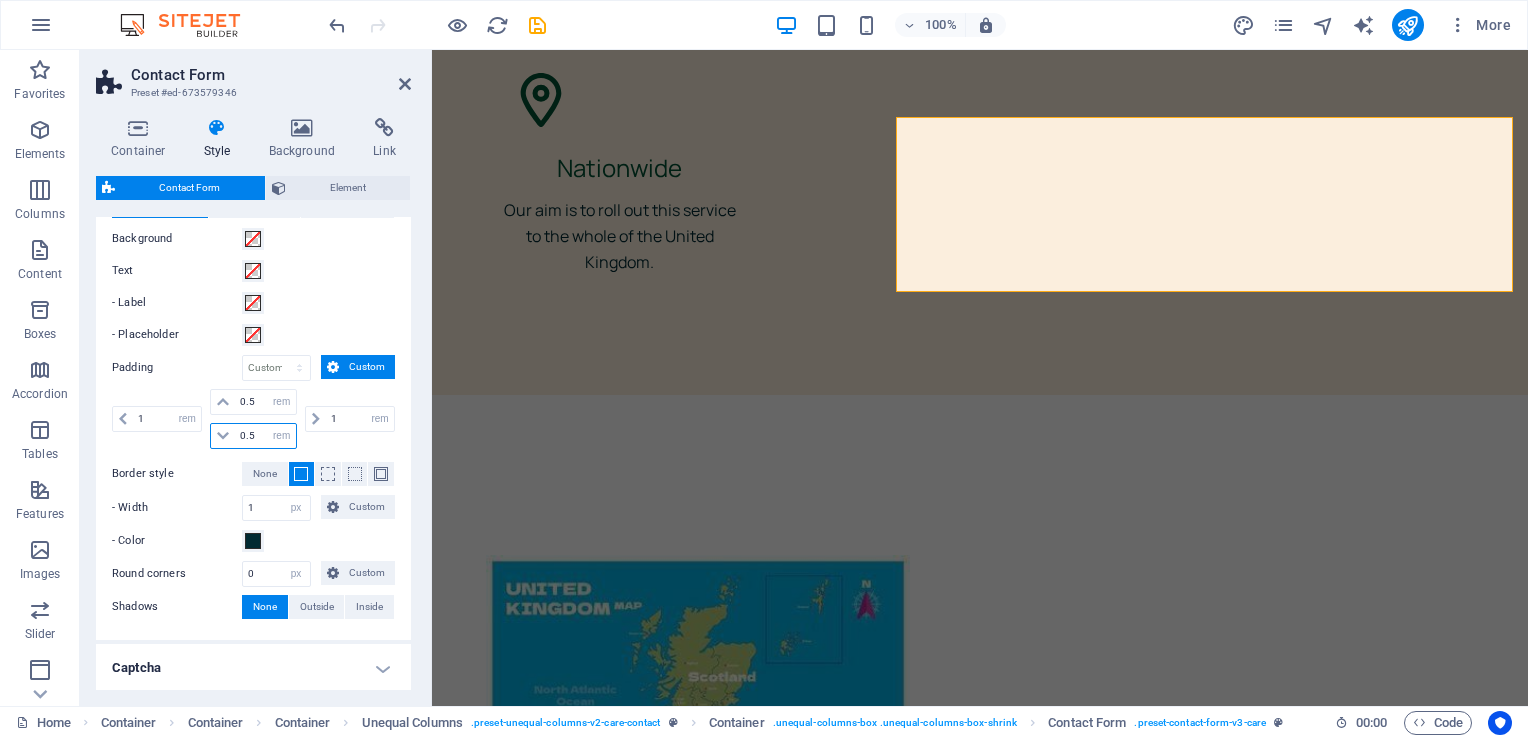 click on "0.5" at bounding box center (265, 436) 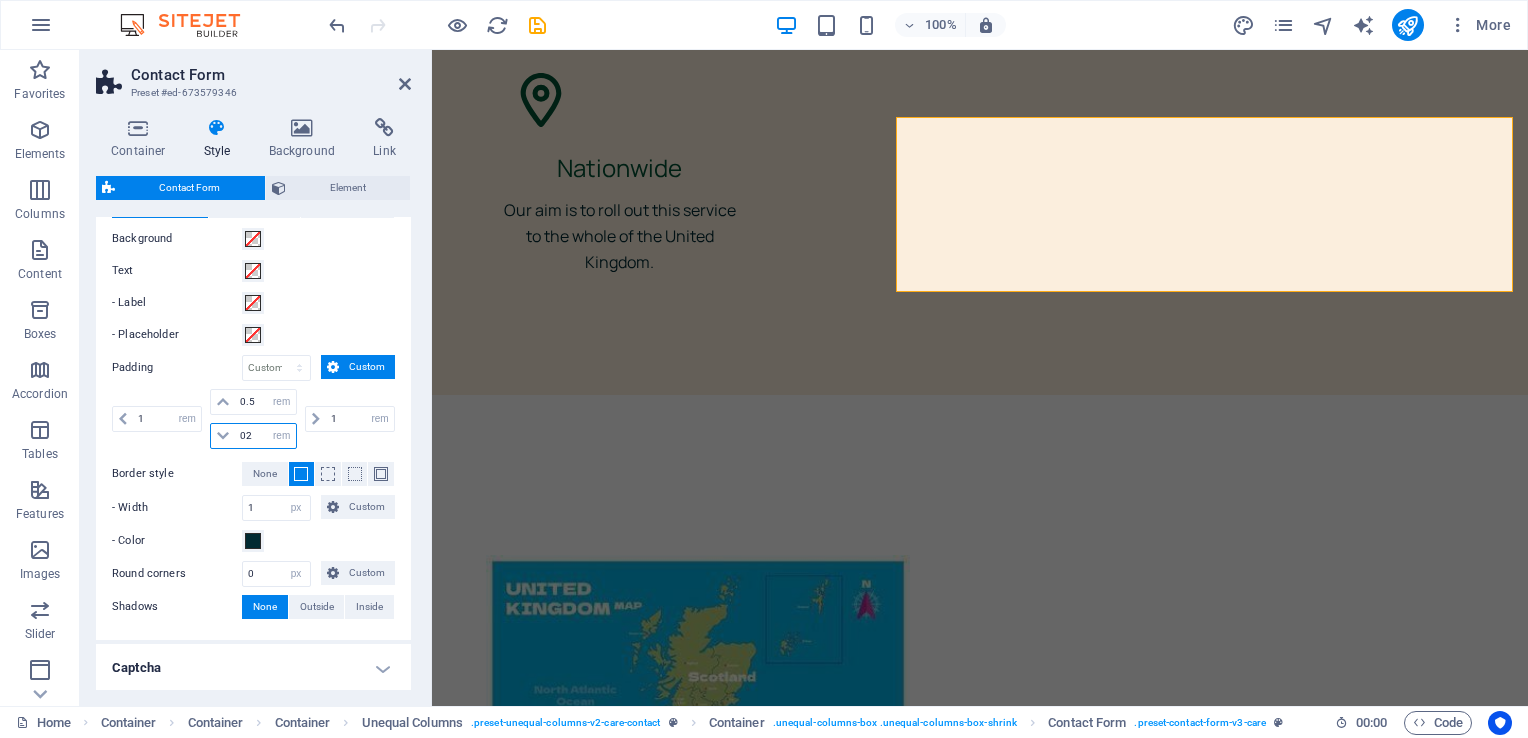 type on "0" 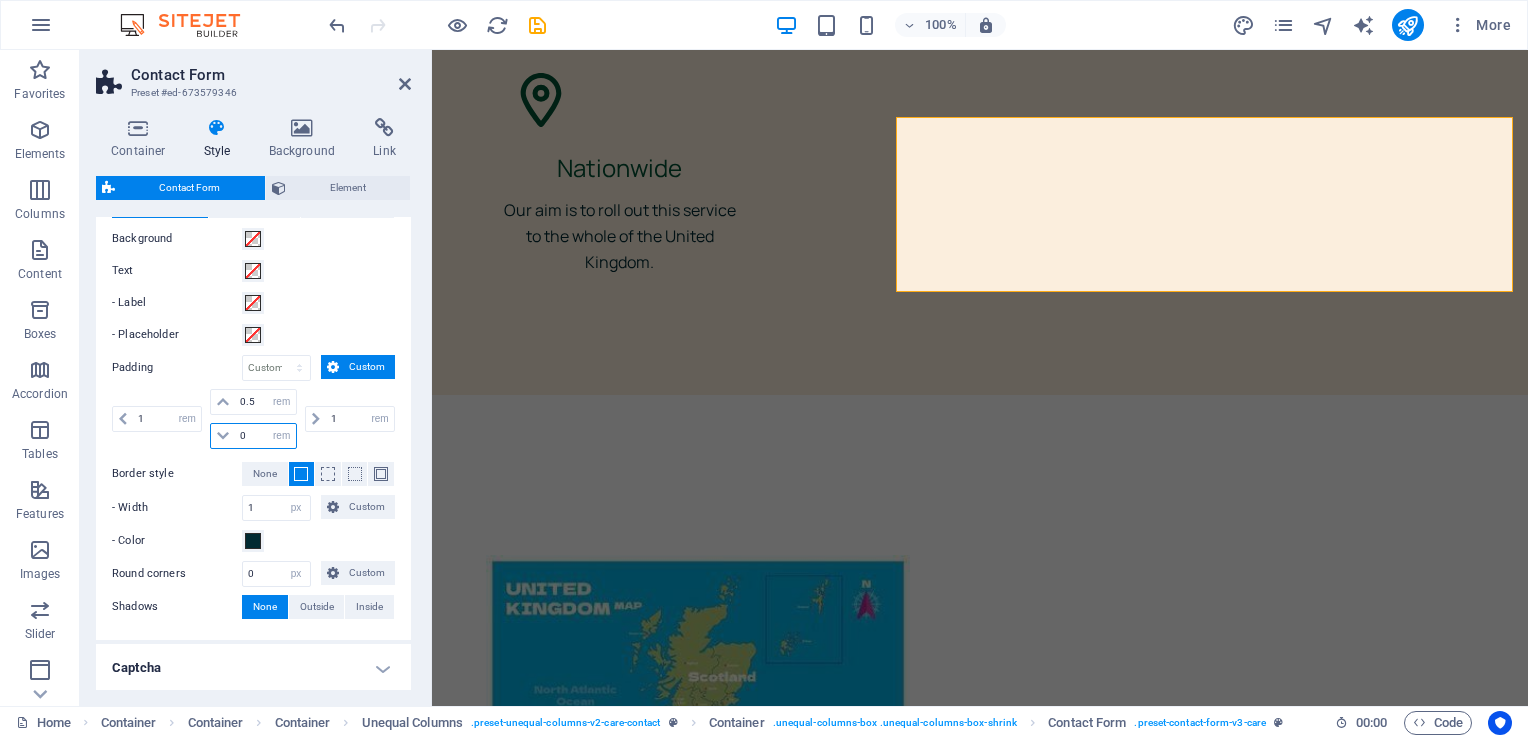 scroll, scrollTop: 5992, scrollLeft: 0, axis: vertical 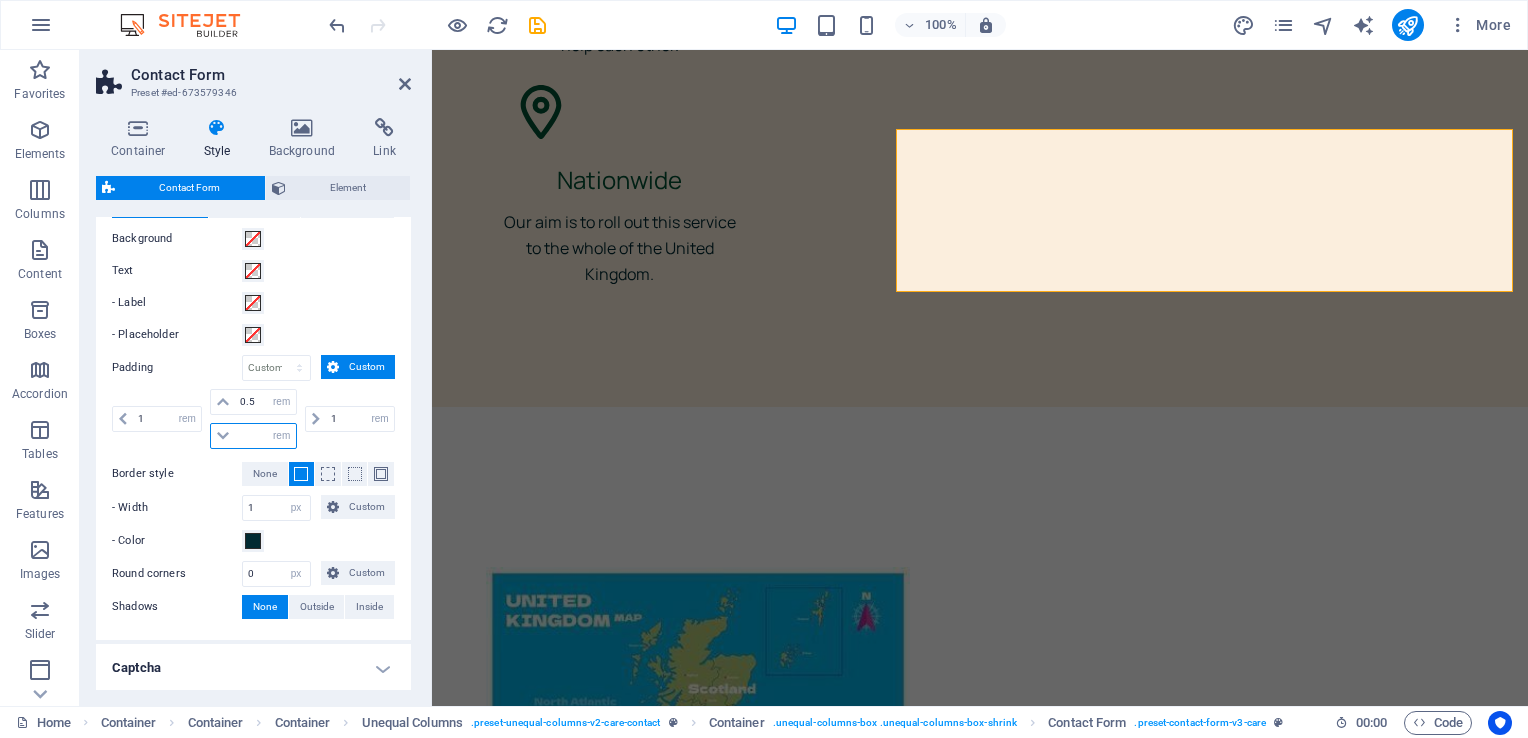 type on "2" 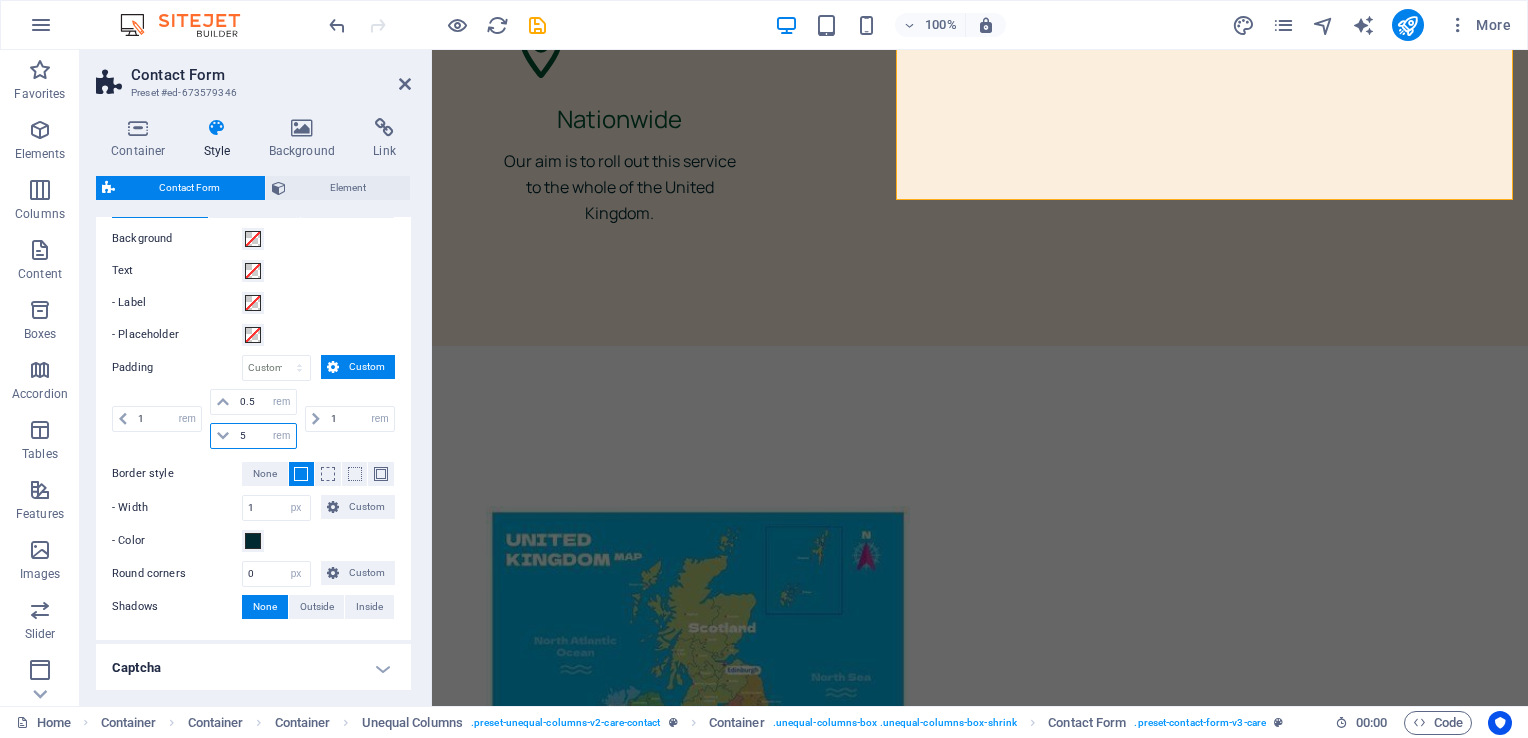 scroll, scrollTop: 6145, scrollLeft: 0, axis: vertical 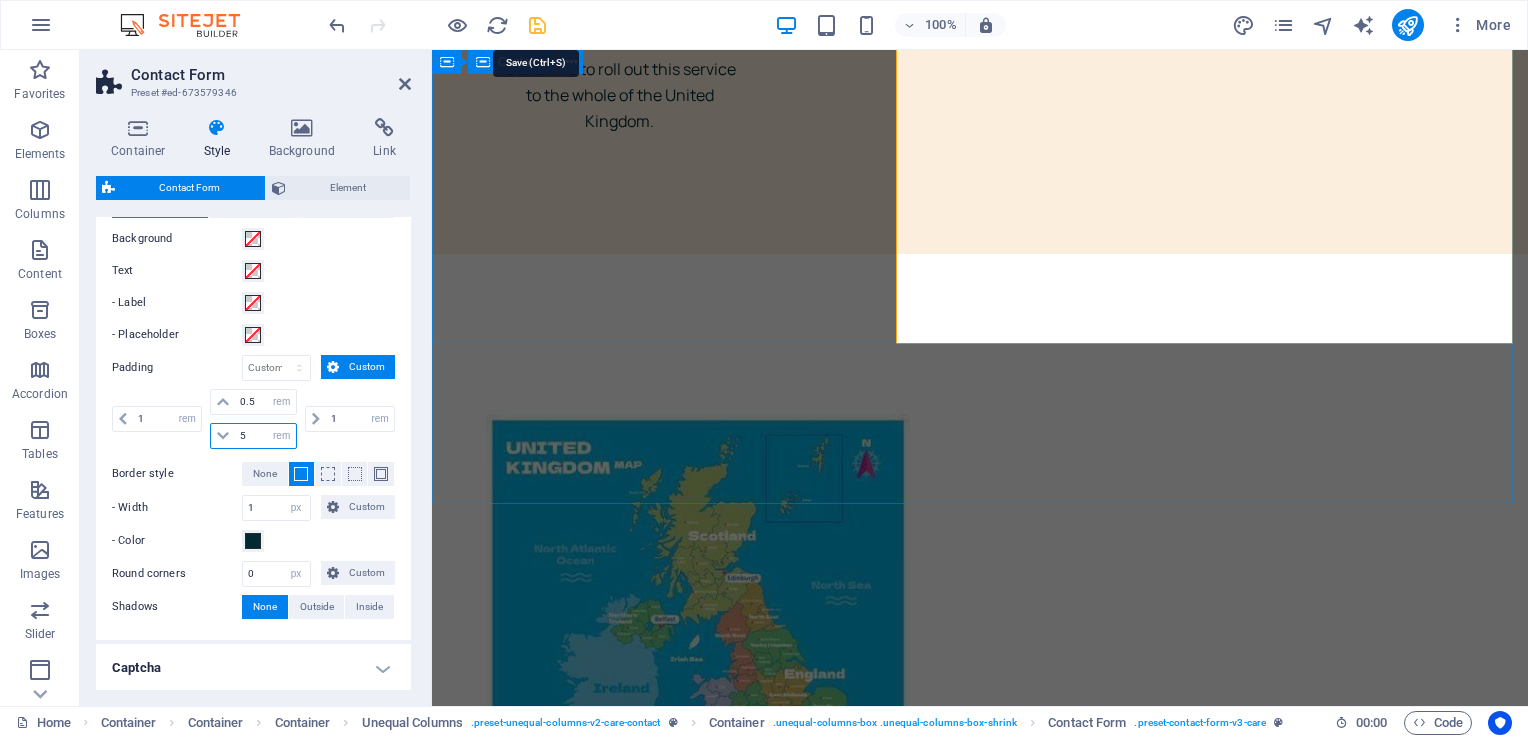 type on "5" 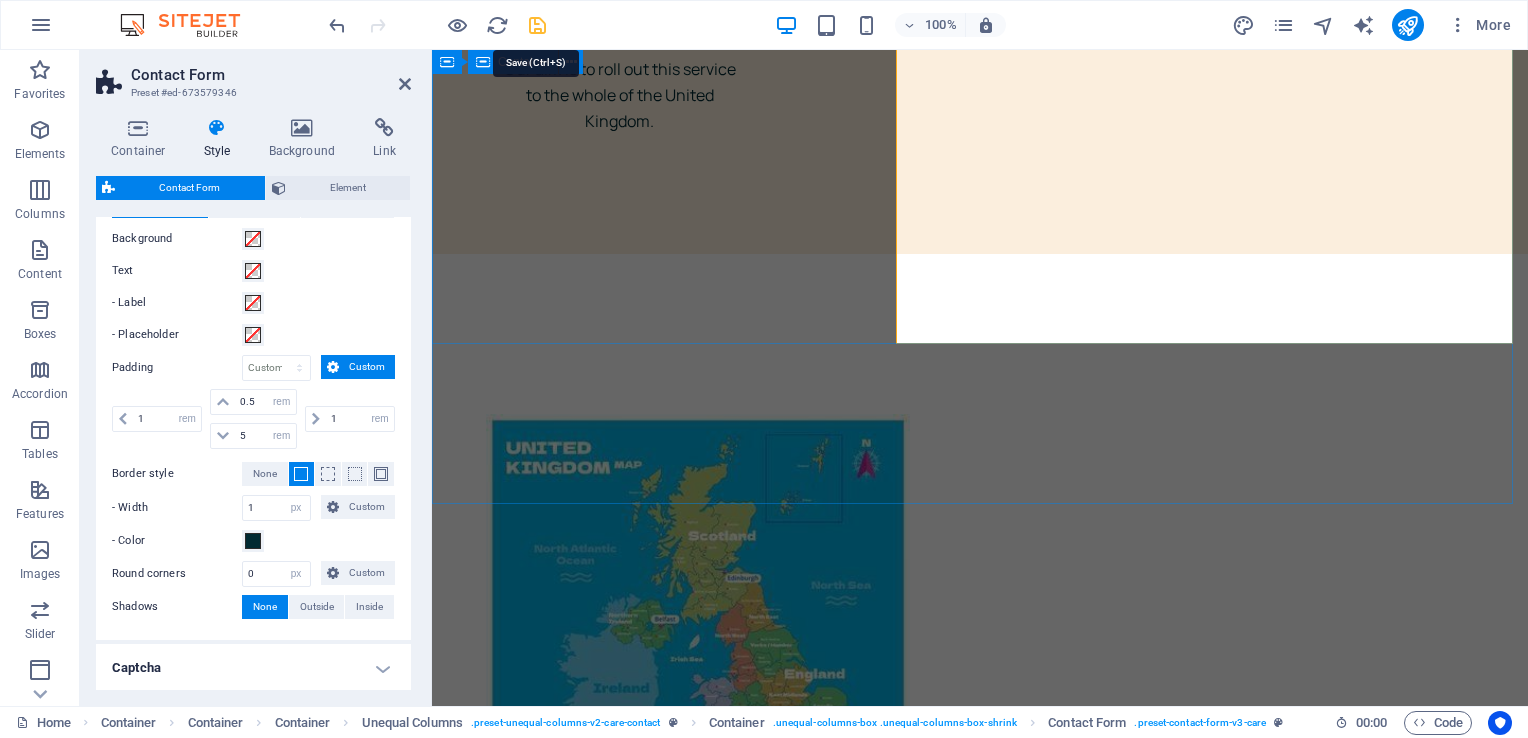 click at bounding box center [537, 25] 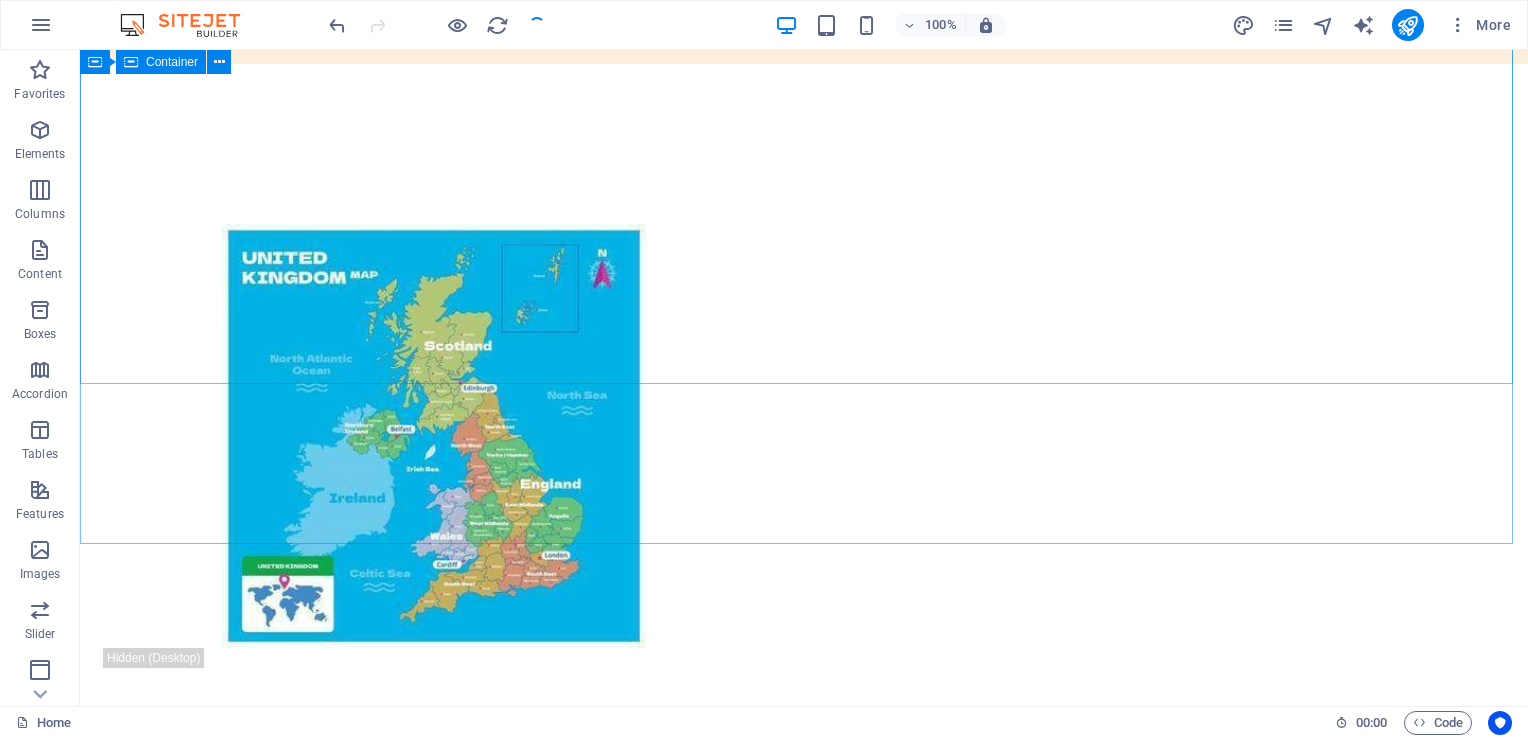 scroll, scrollTop: 5992, scrollLeft: 0, axis: vertical 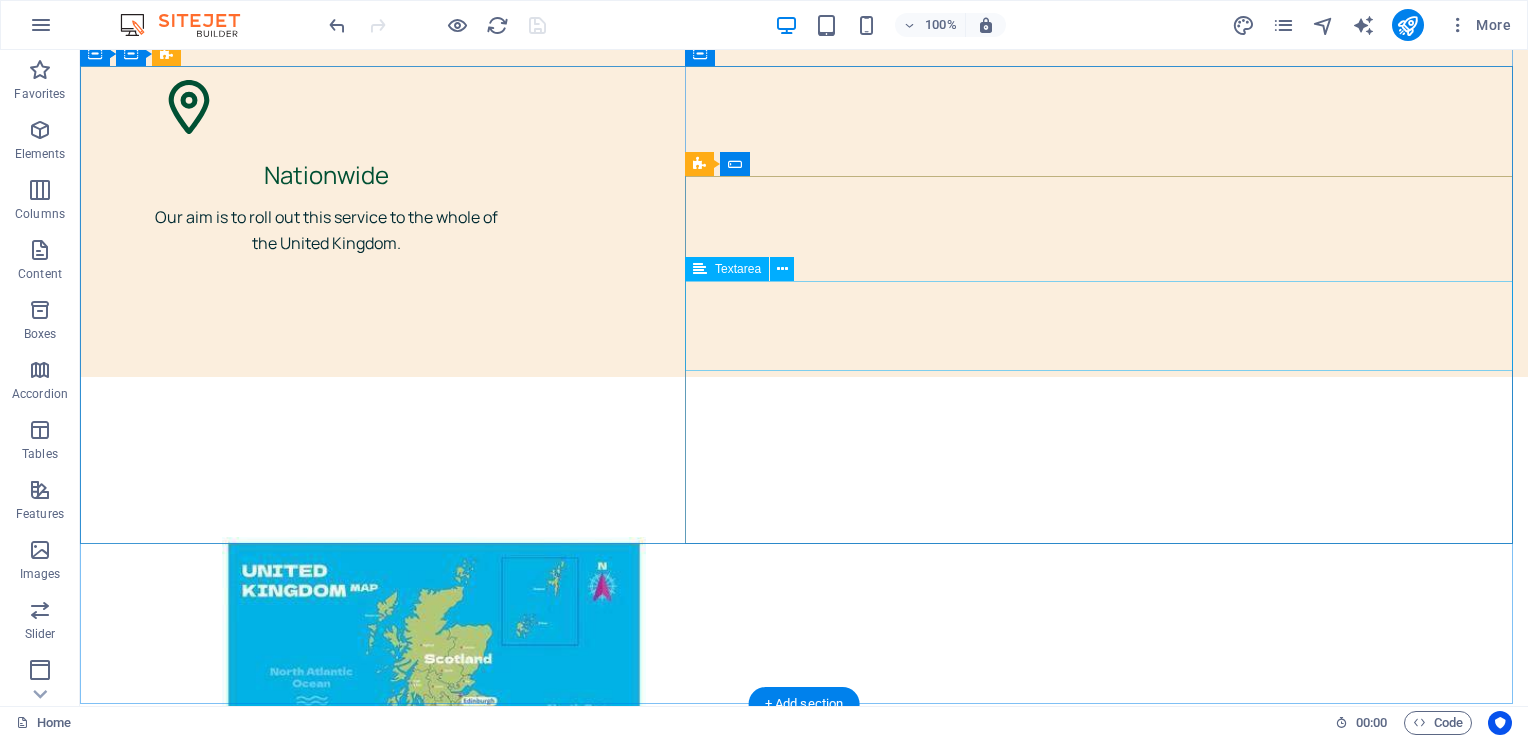 click at bounding box center [804, 3419] 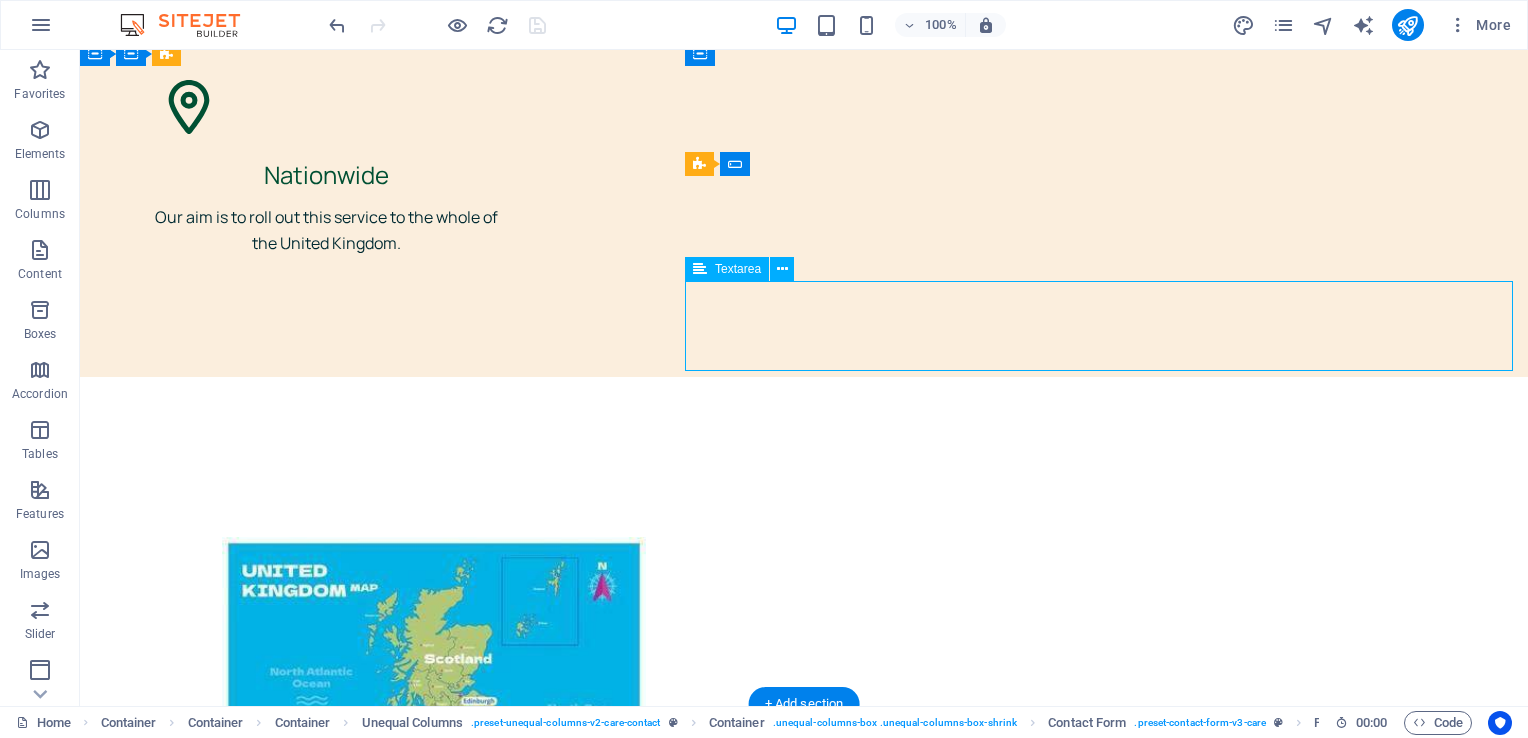 click at bounding box center [804, 3419] 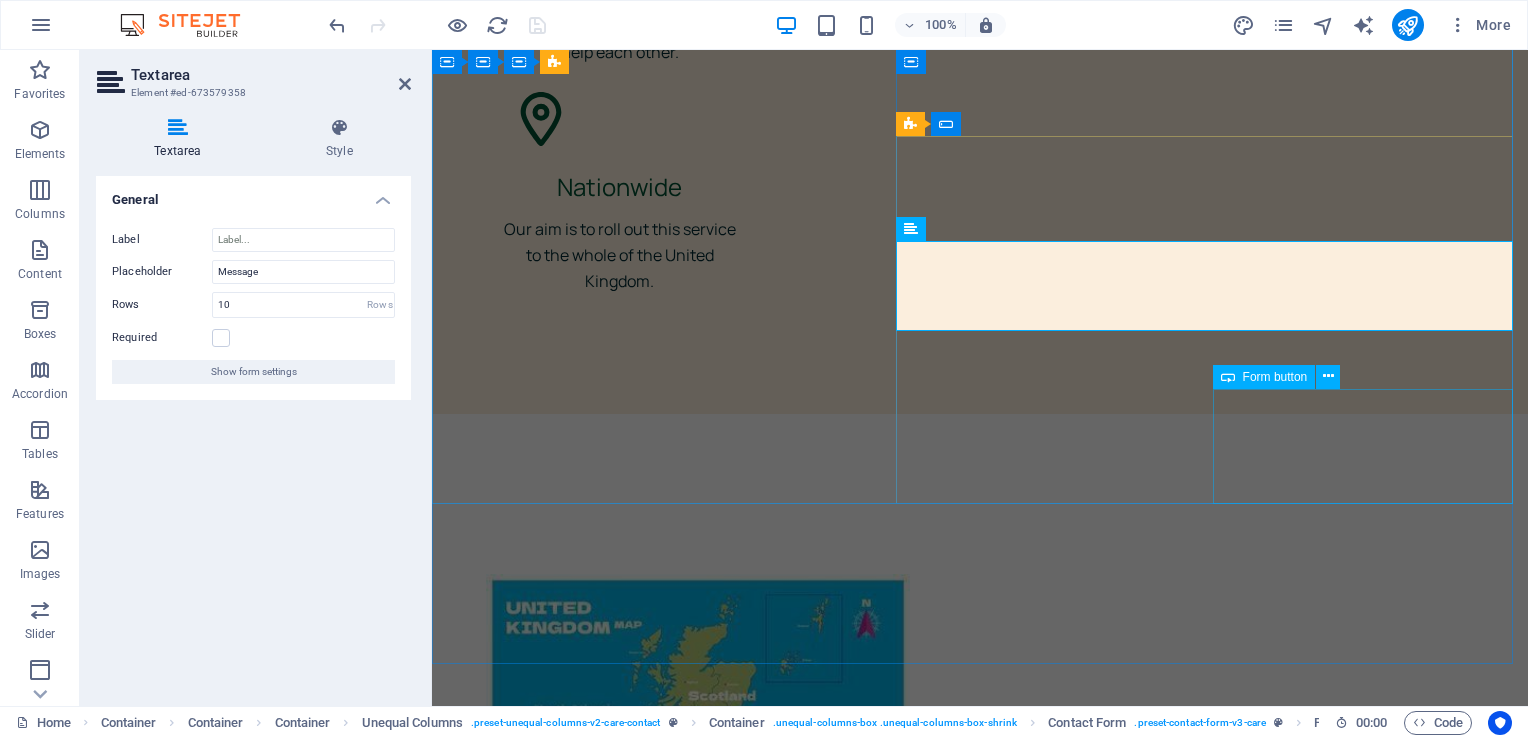 click on "Submit" at bounding box center (1258, 3450) 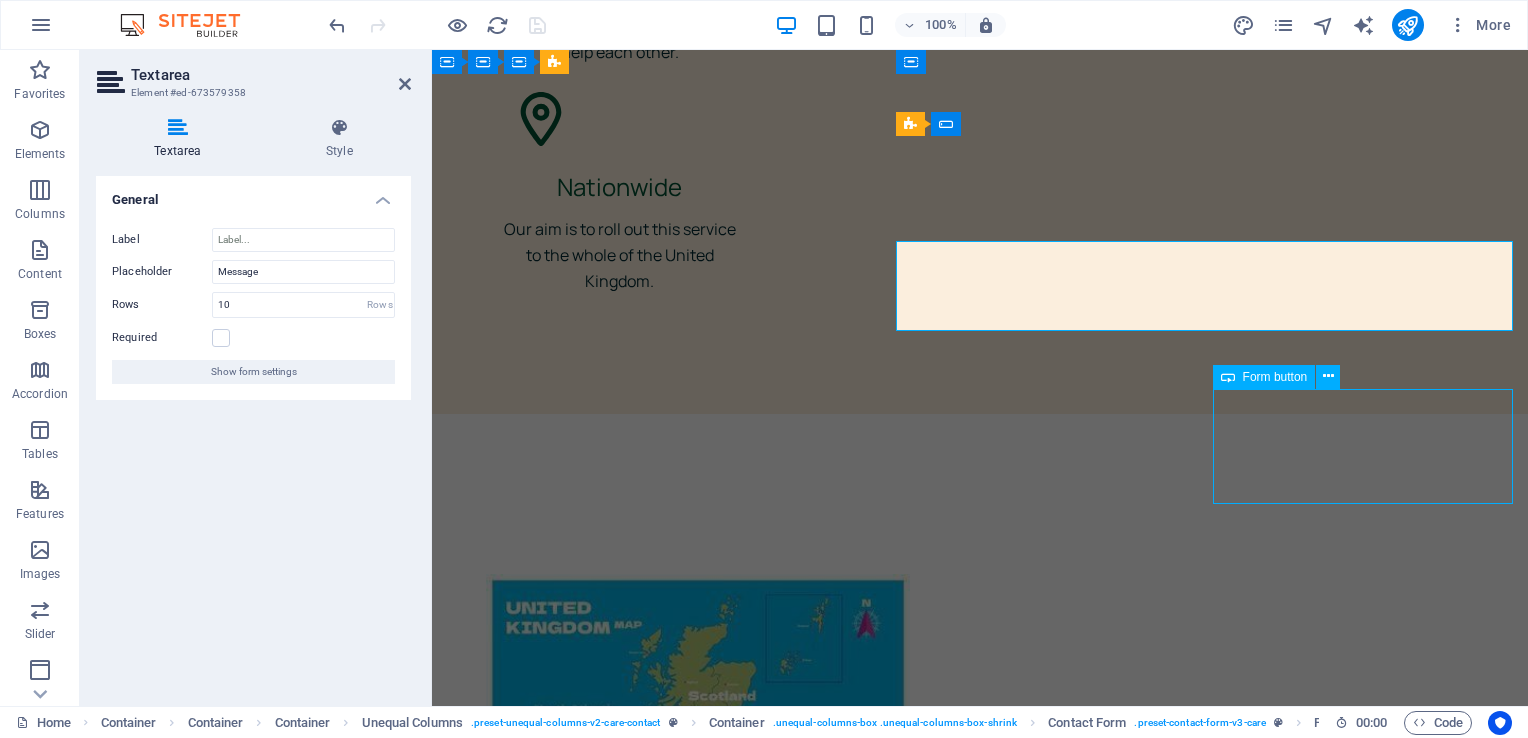 click on "Submit" at bounding box center (1258, 3450) 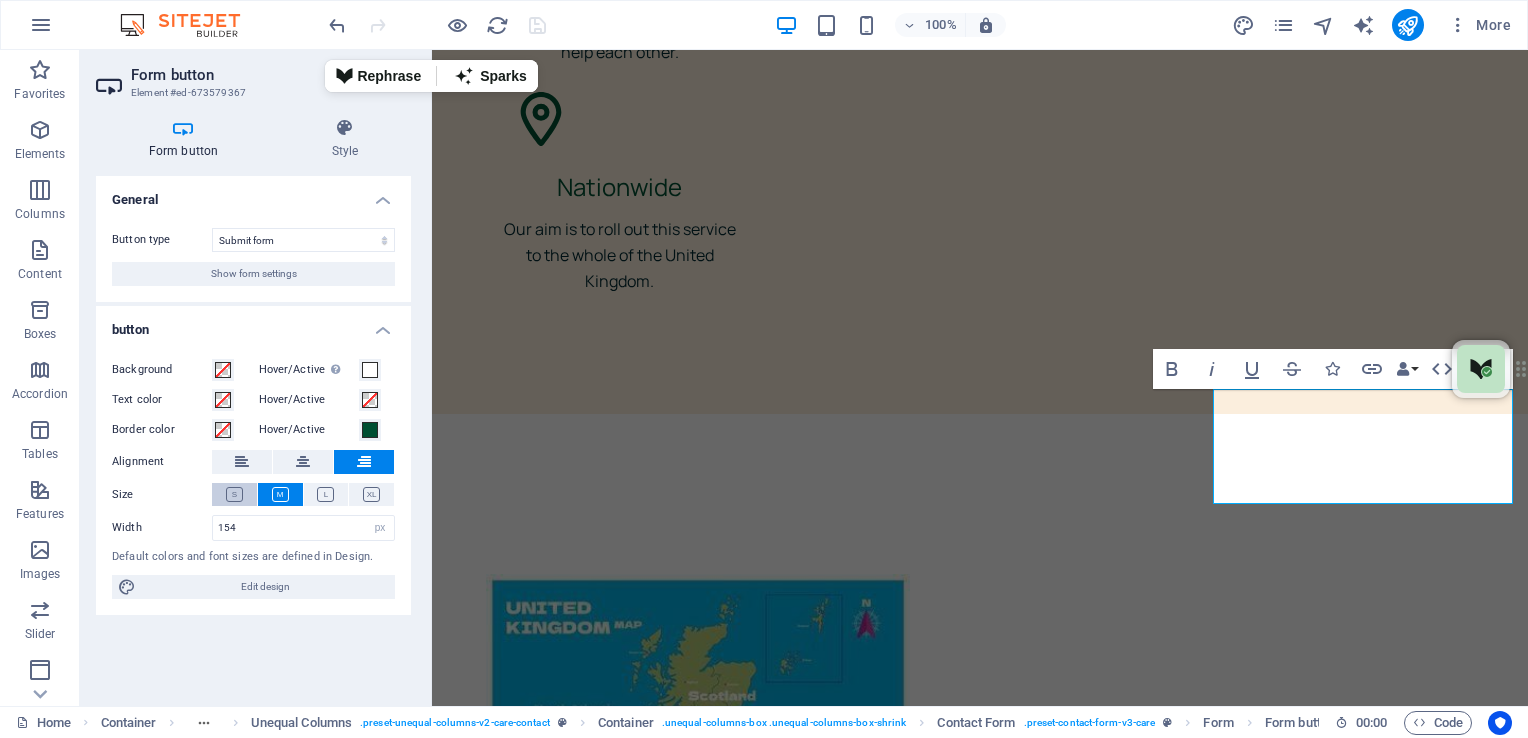 click at bounding box center (234, 494) 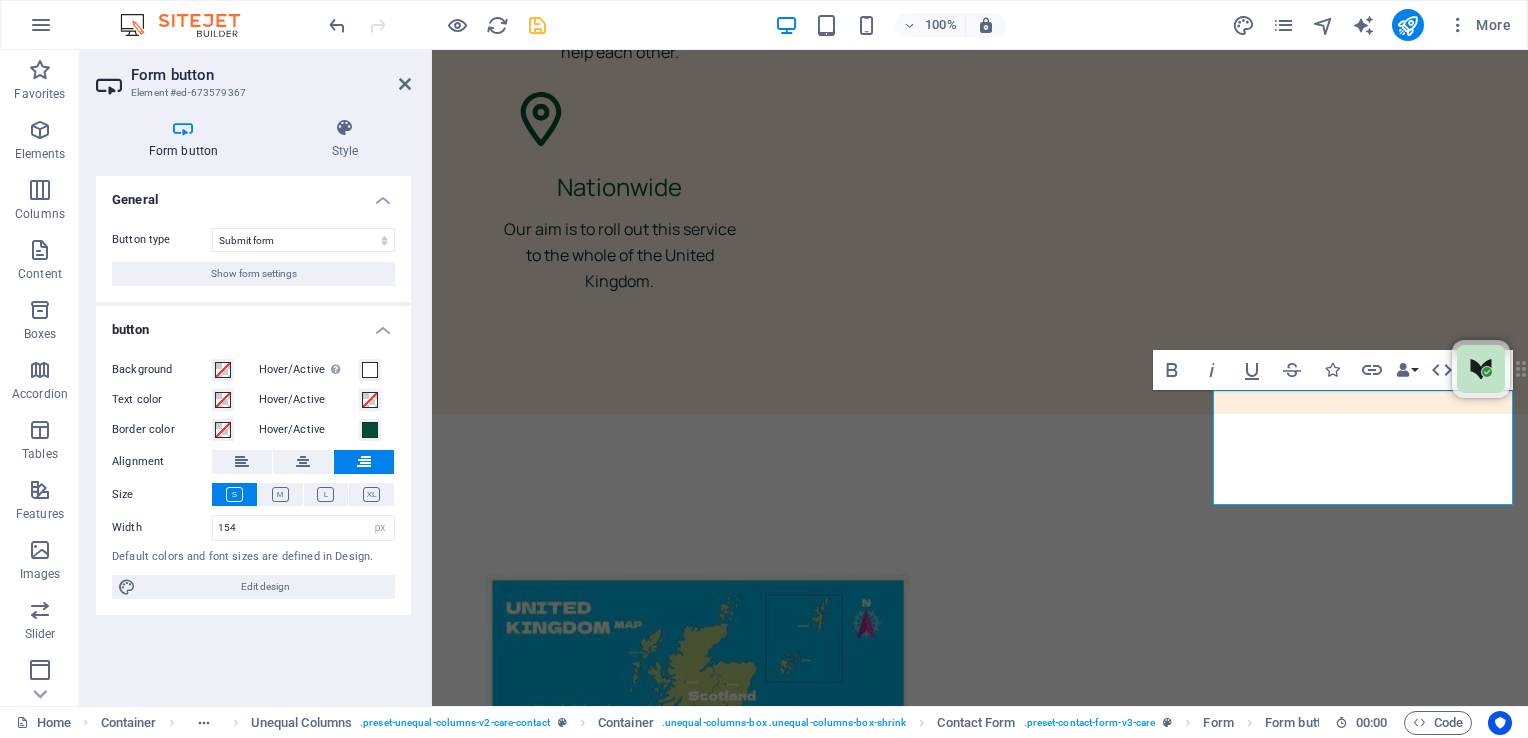 scroll, scrollTop: 5984, scrollLeft: 0, axis: vertical 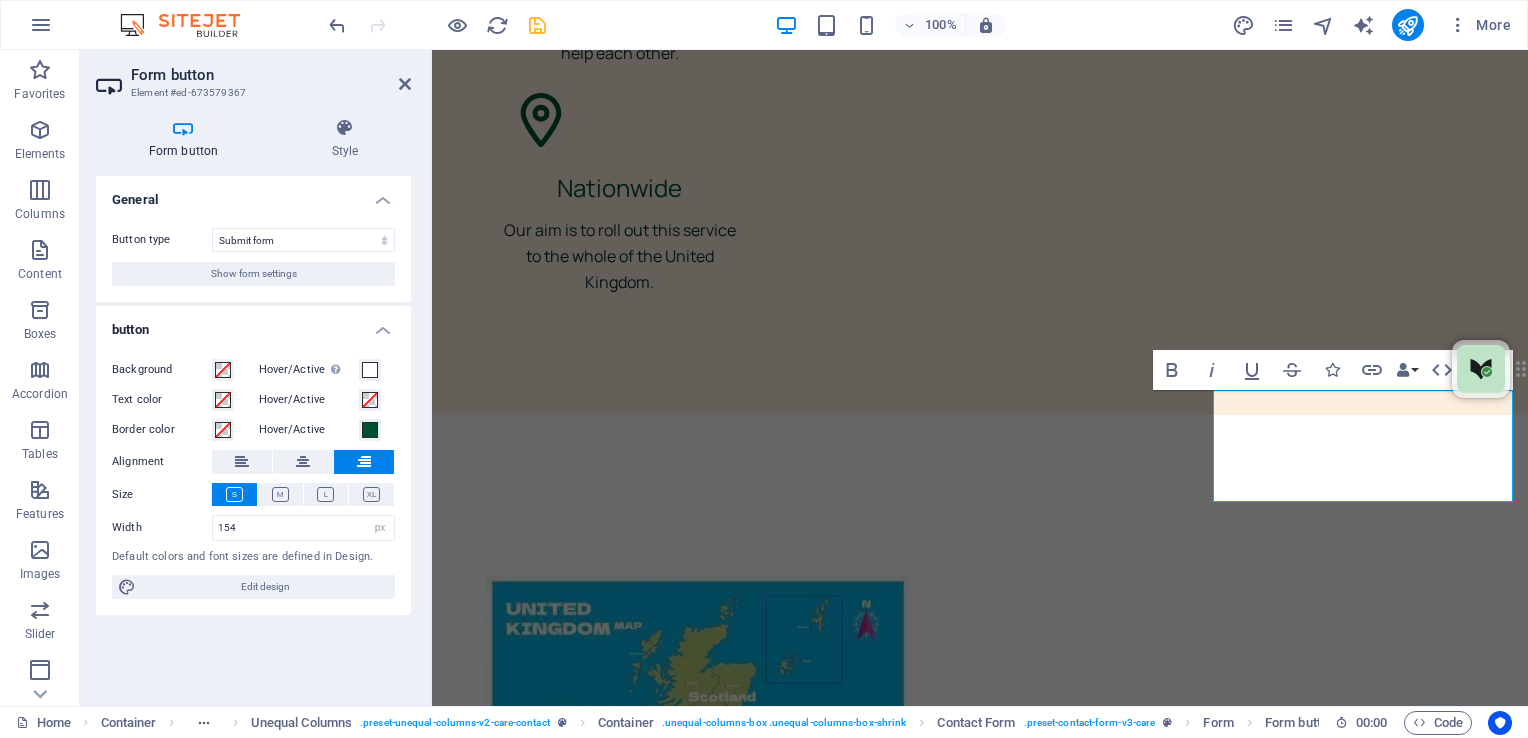 click at bounding box center (234, 494) 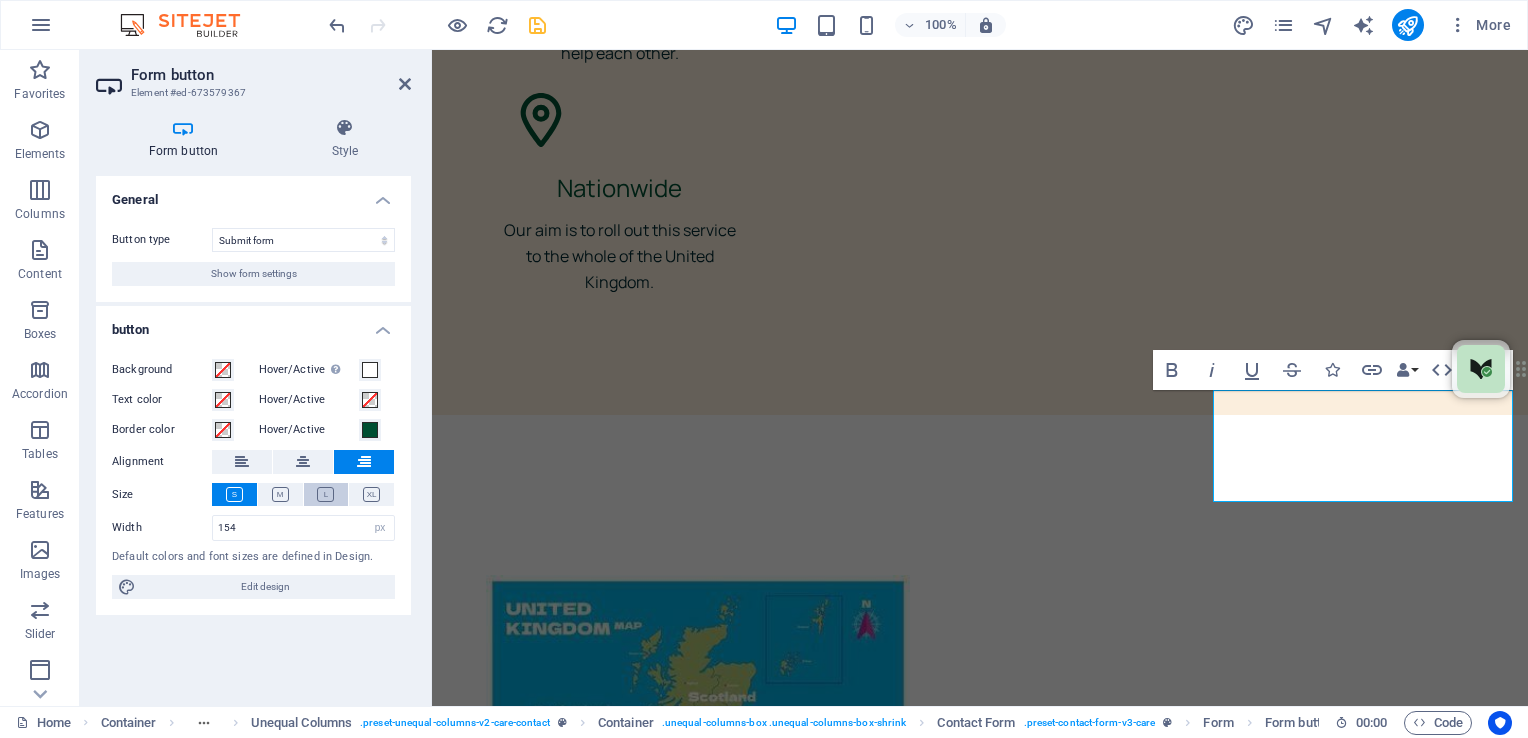 click at bounding box center (325, 494) 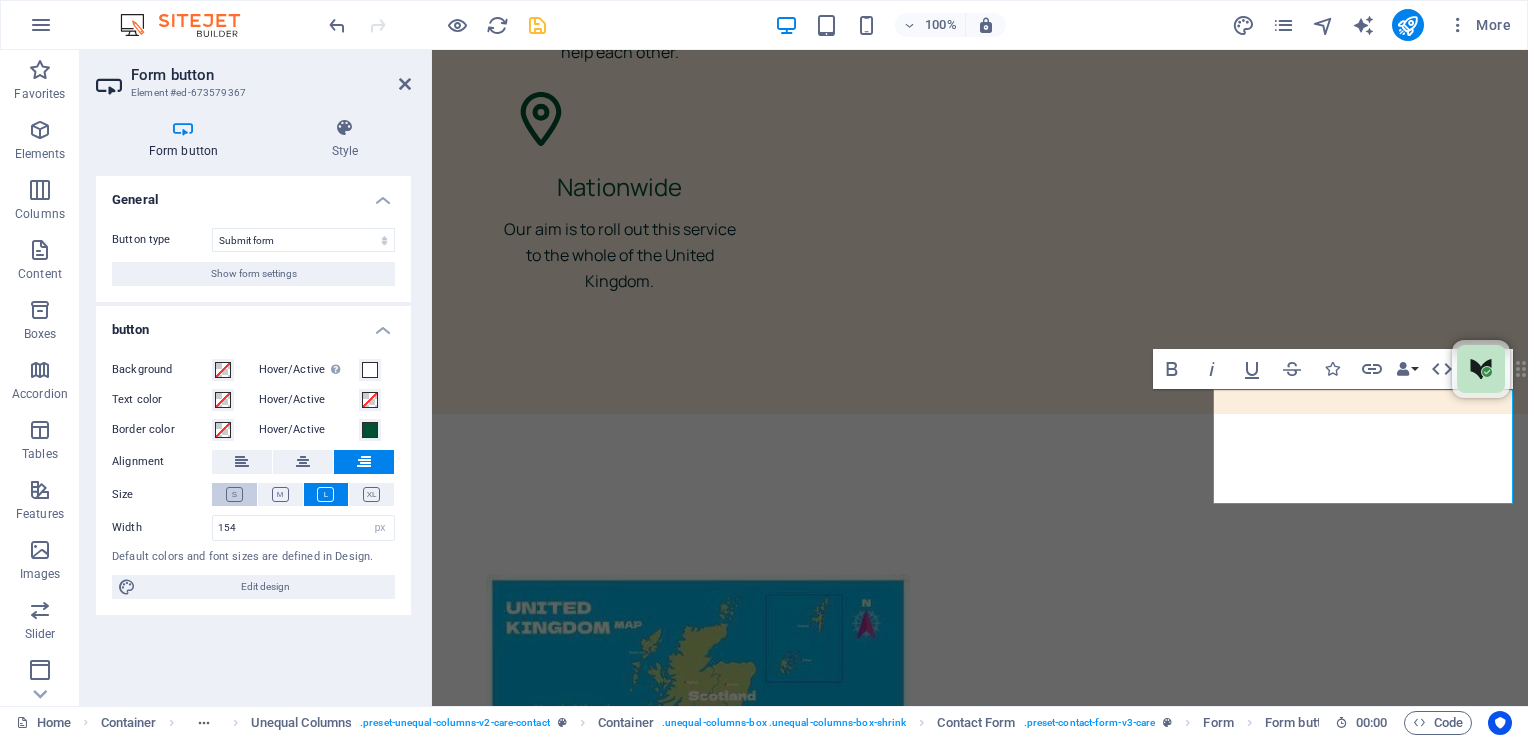 click at bounding box center (234, 494) 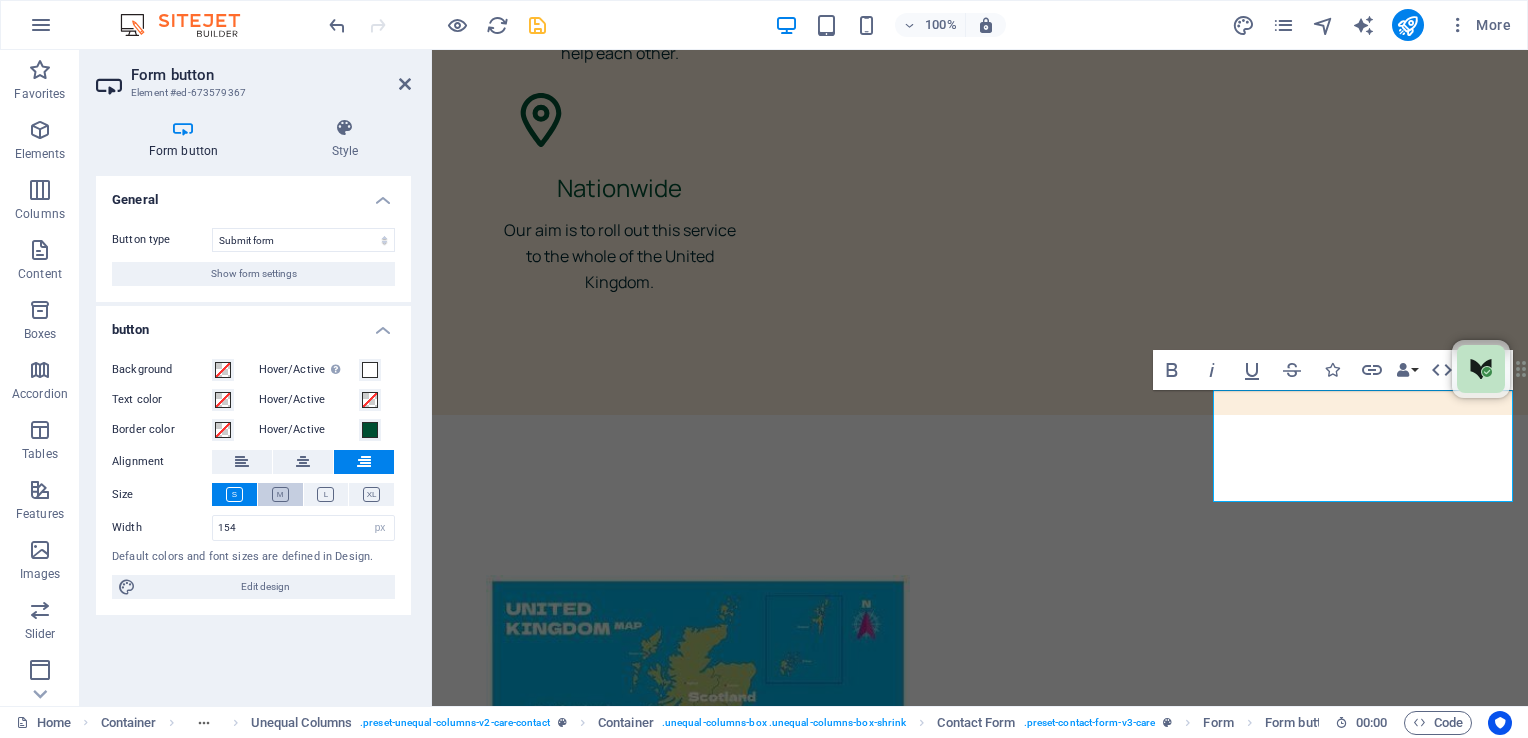 click at bounding box center (280, 494) 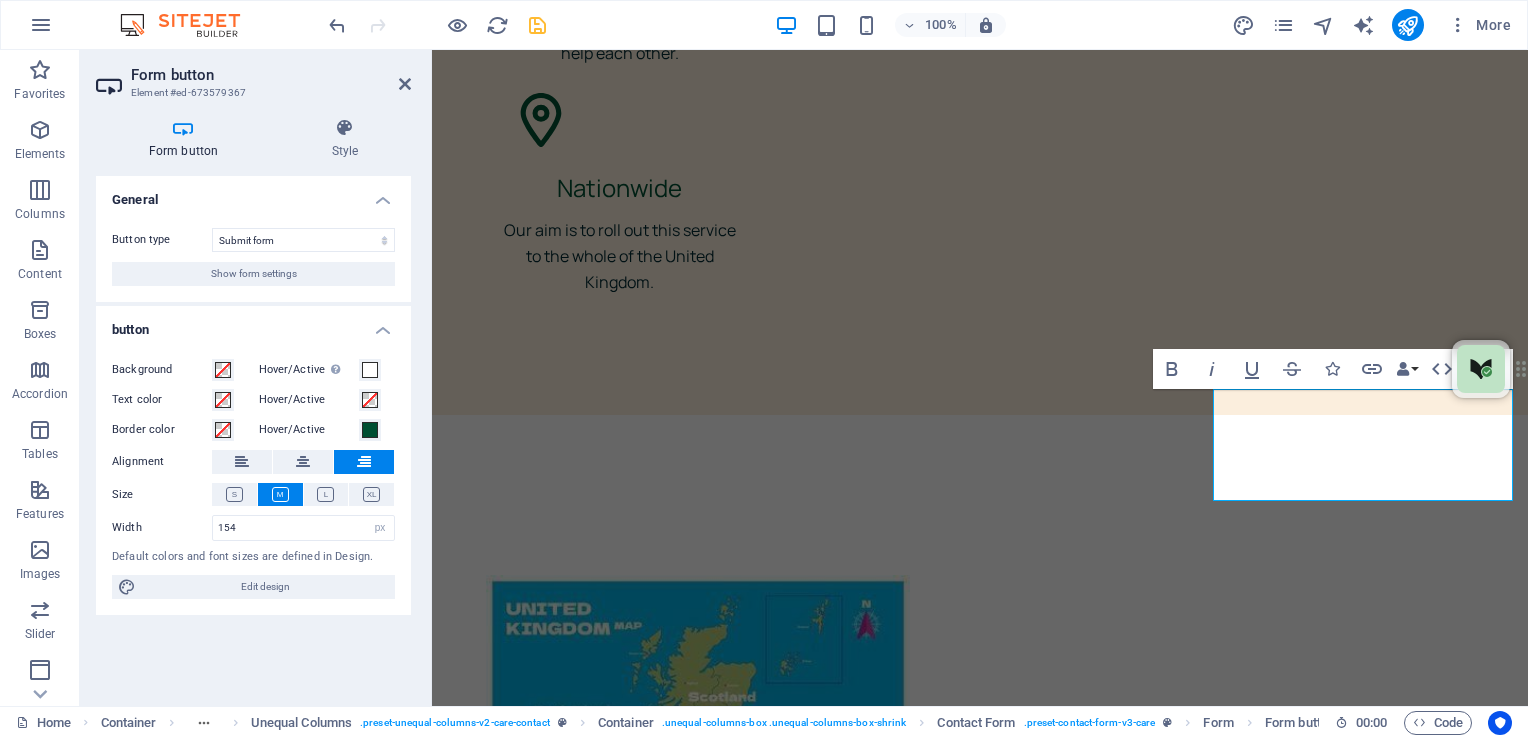 scroll, scrollTop: 5985, scrollLeft: 0, axis: vertical 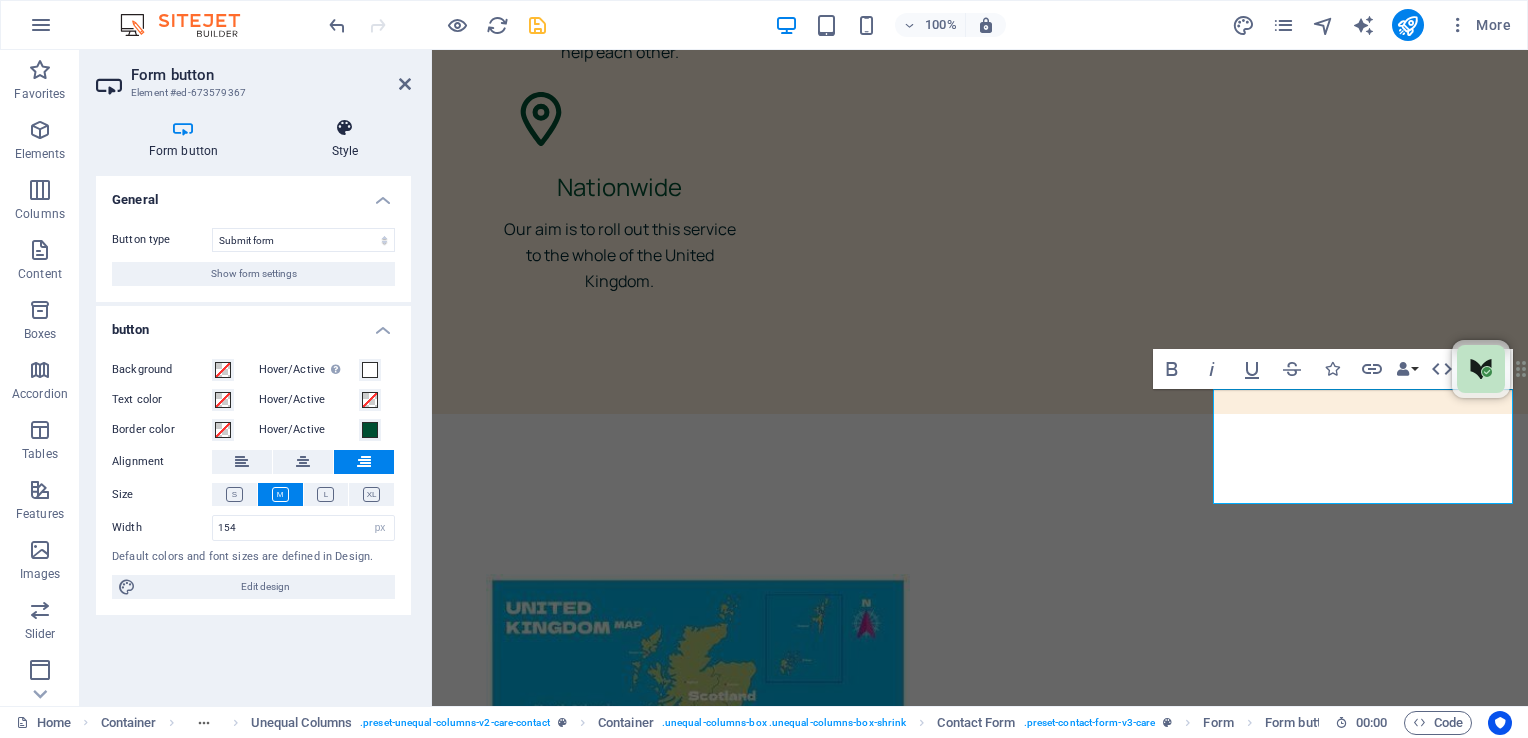 click at bounding box center [345, 128] 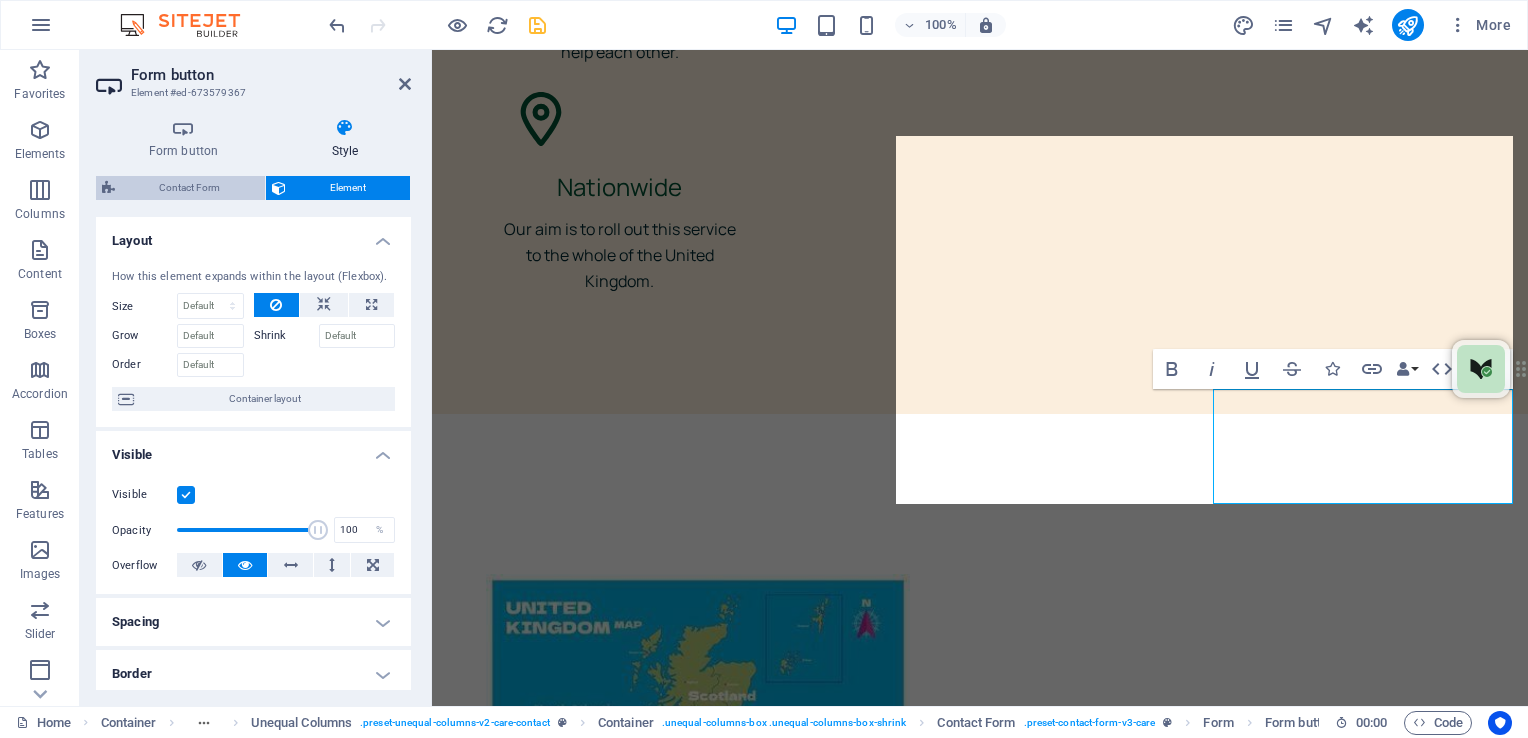 click on "Contact Form" at bounding box center (190, 188) 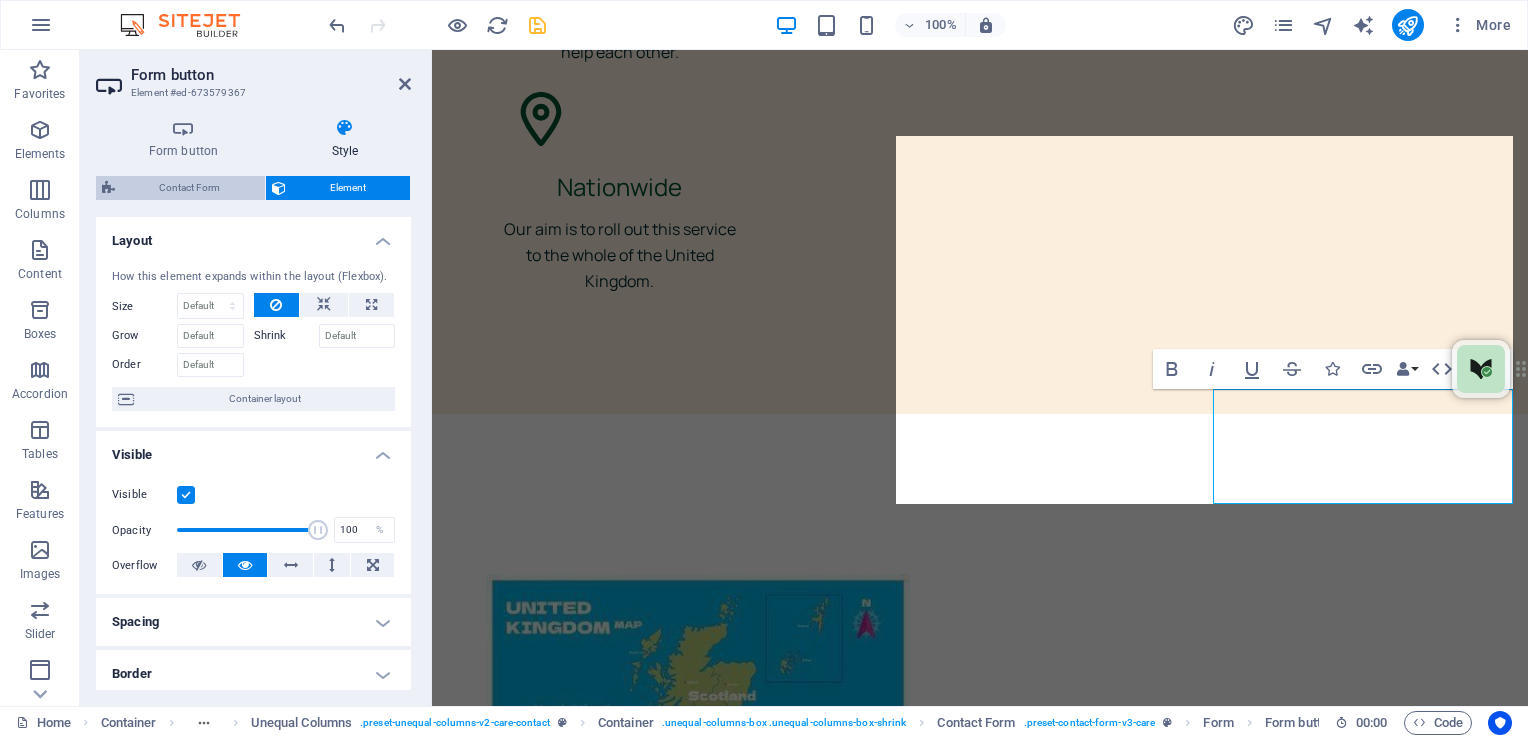 select on "rem" 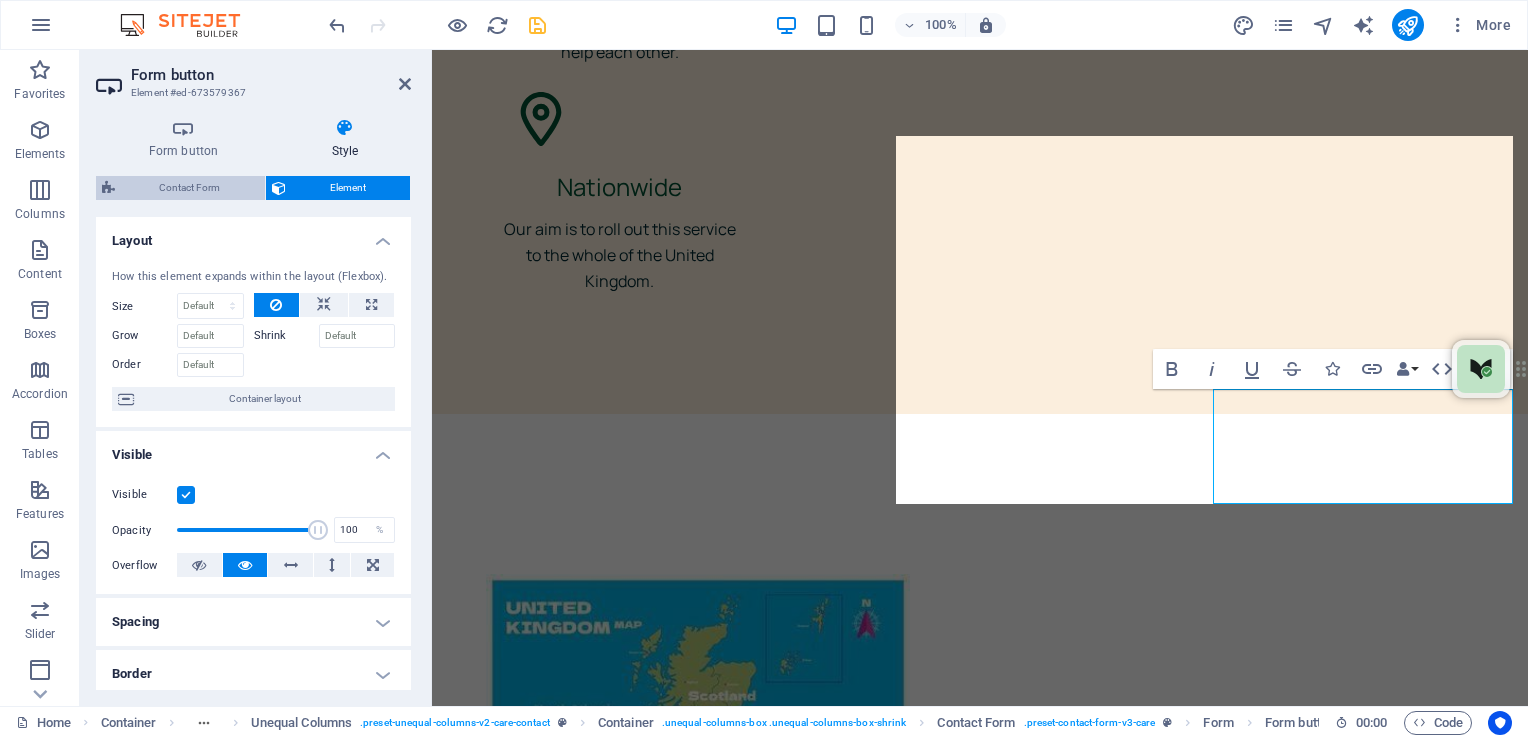 select on "rem" 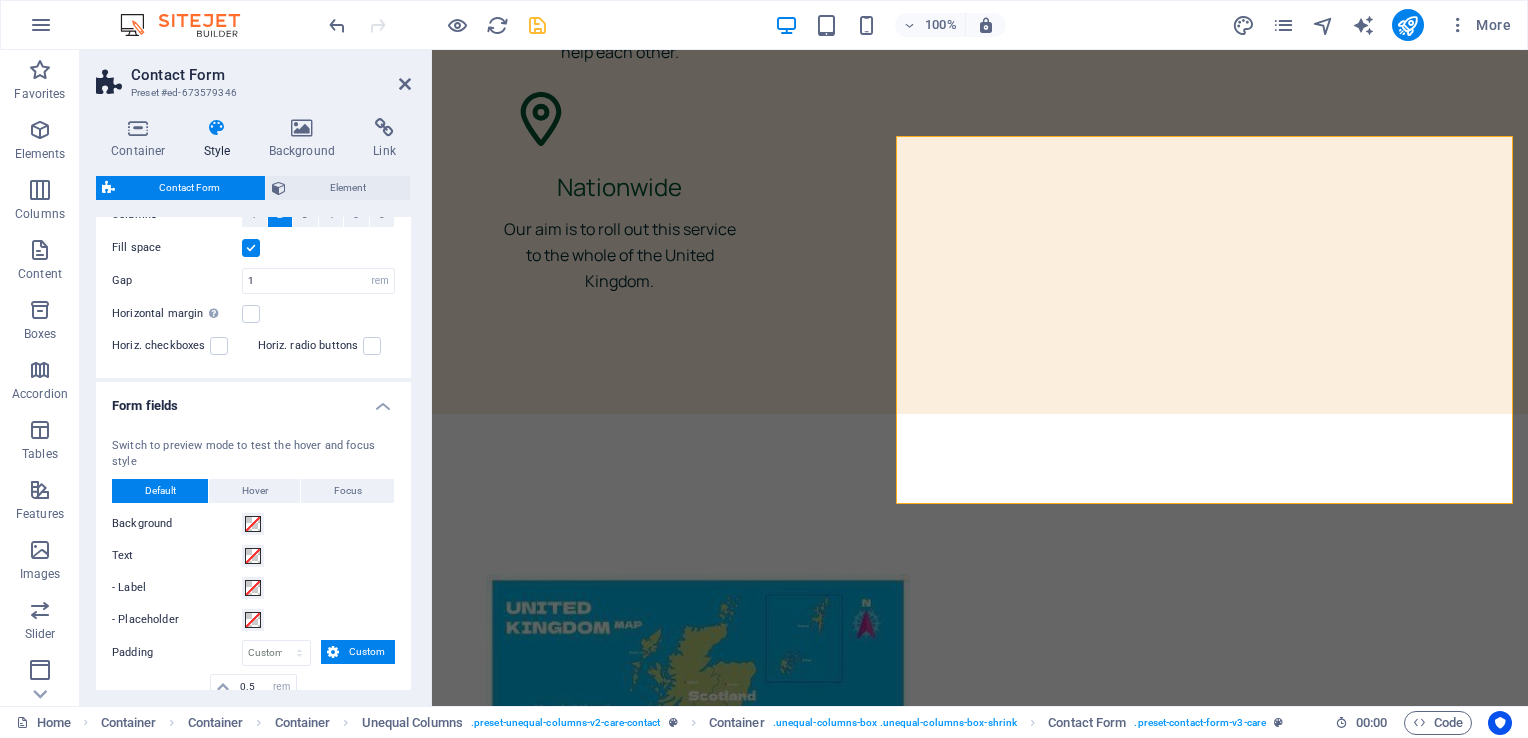 scroll, scrollTop: 777, scrollLeft: 0, axis: vertical 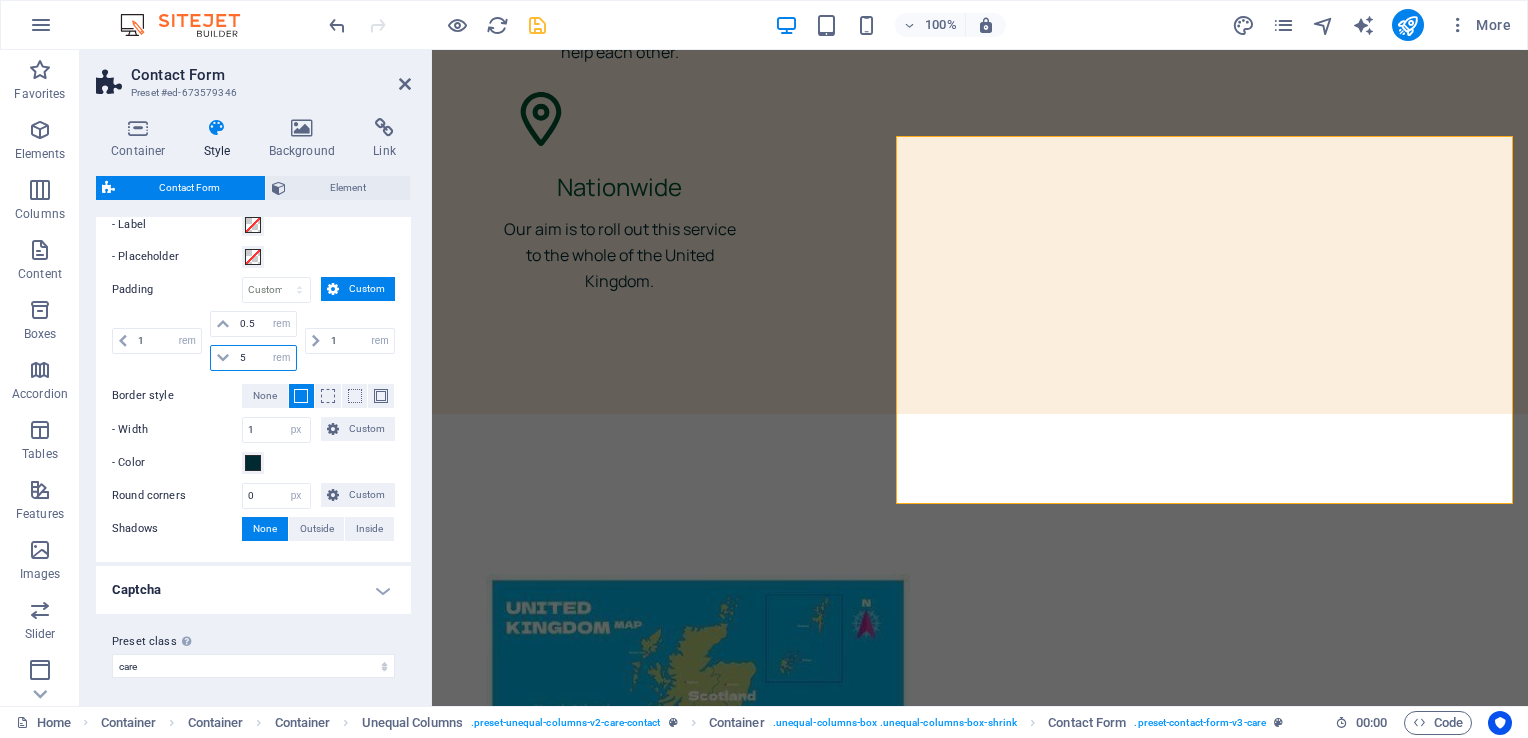 click on "5" at bounding box center (265, 358) 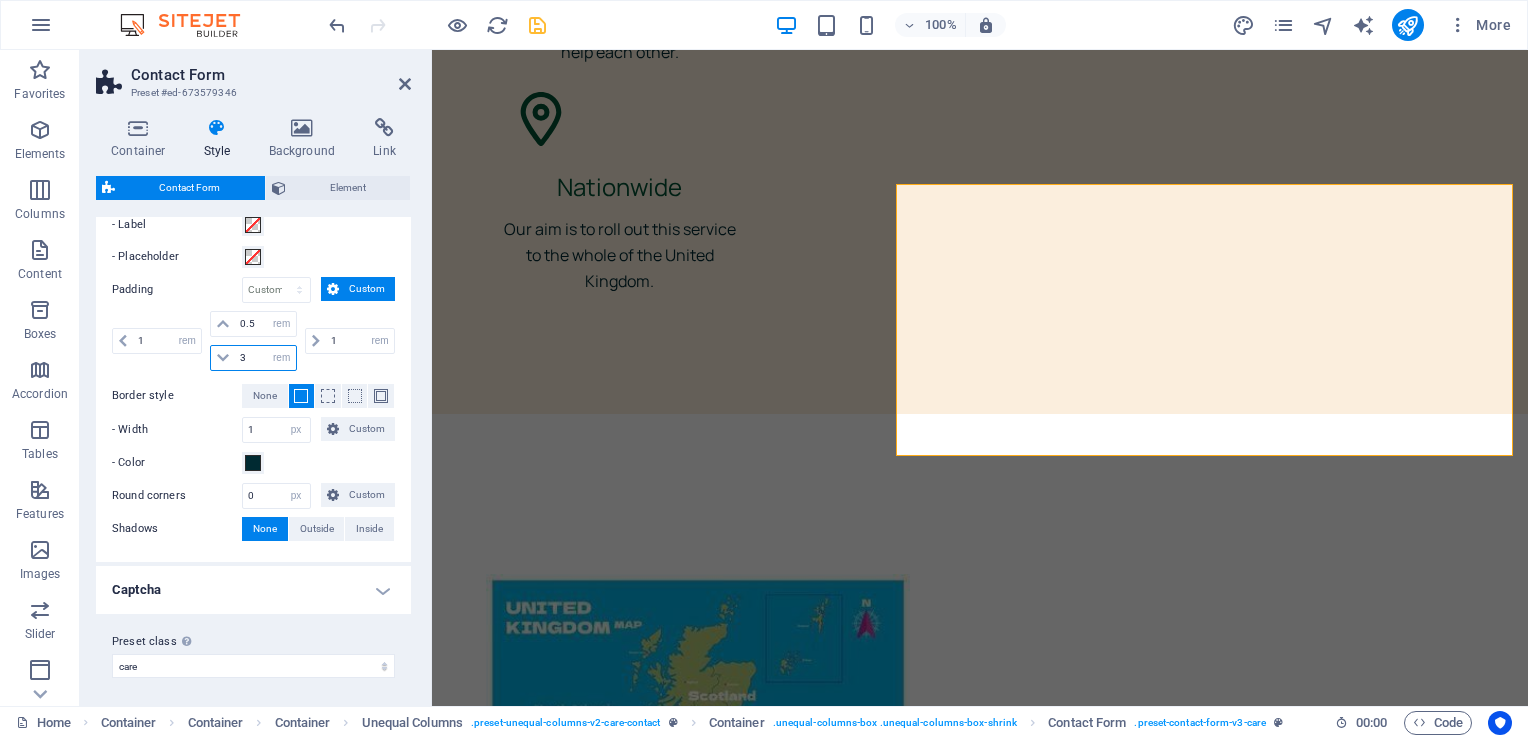 scroll, scrollTop: 5937, scrollLeft: 0, axis: vertical 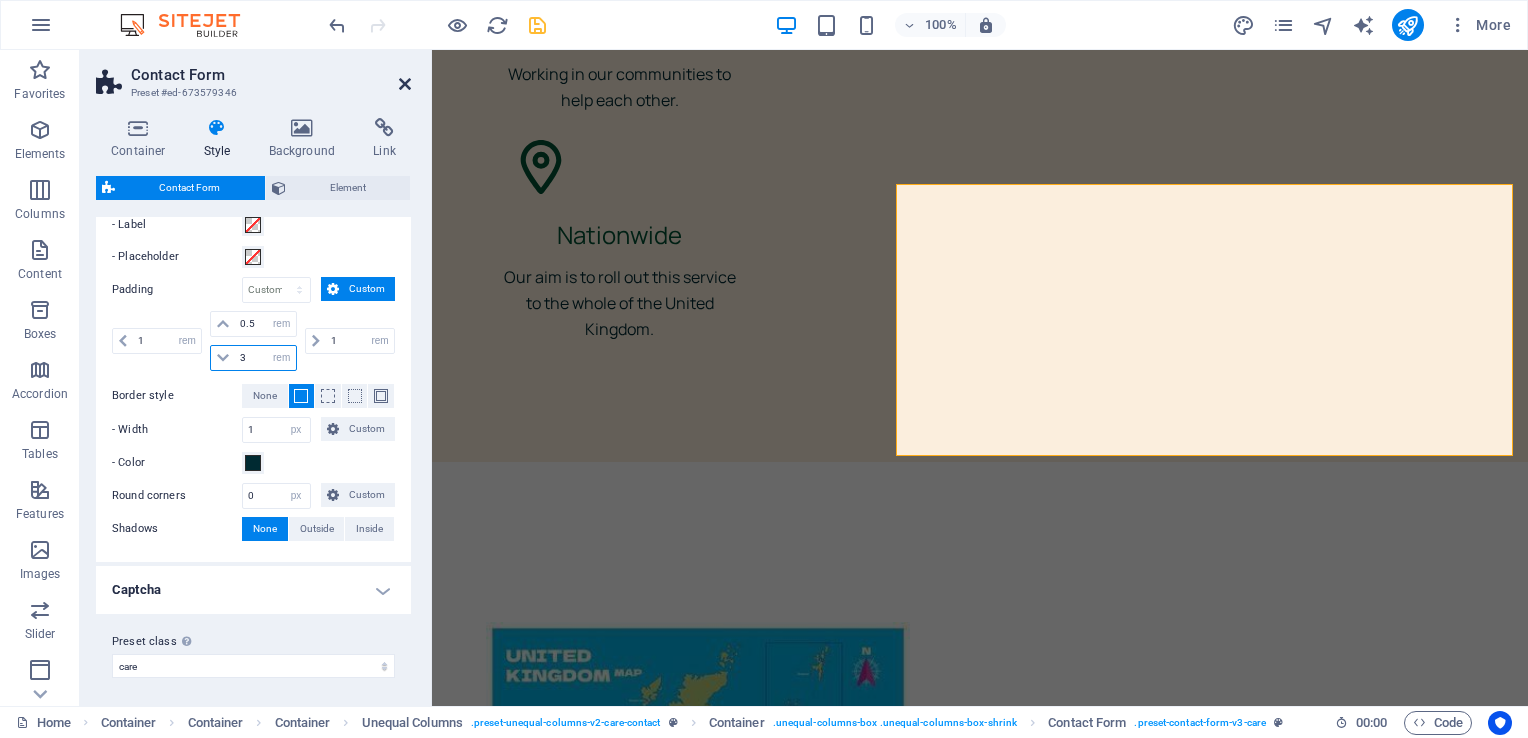 type on "3" 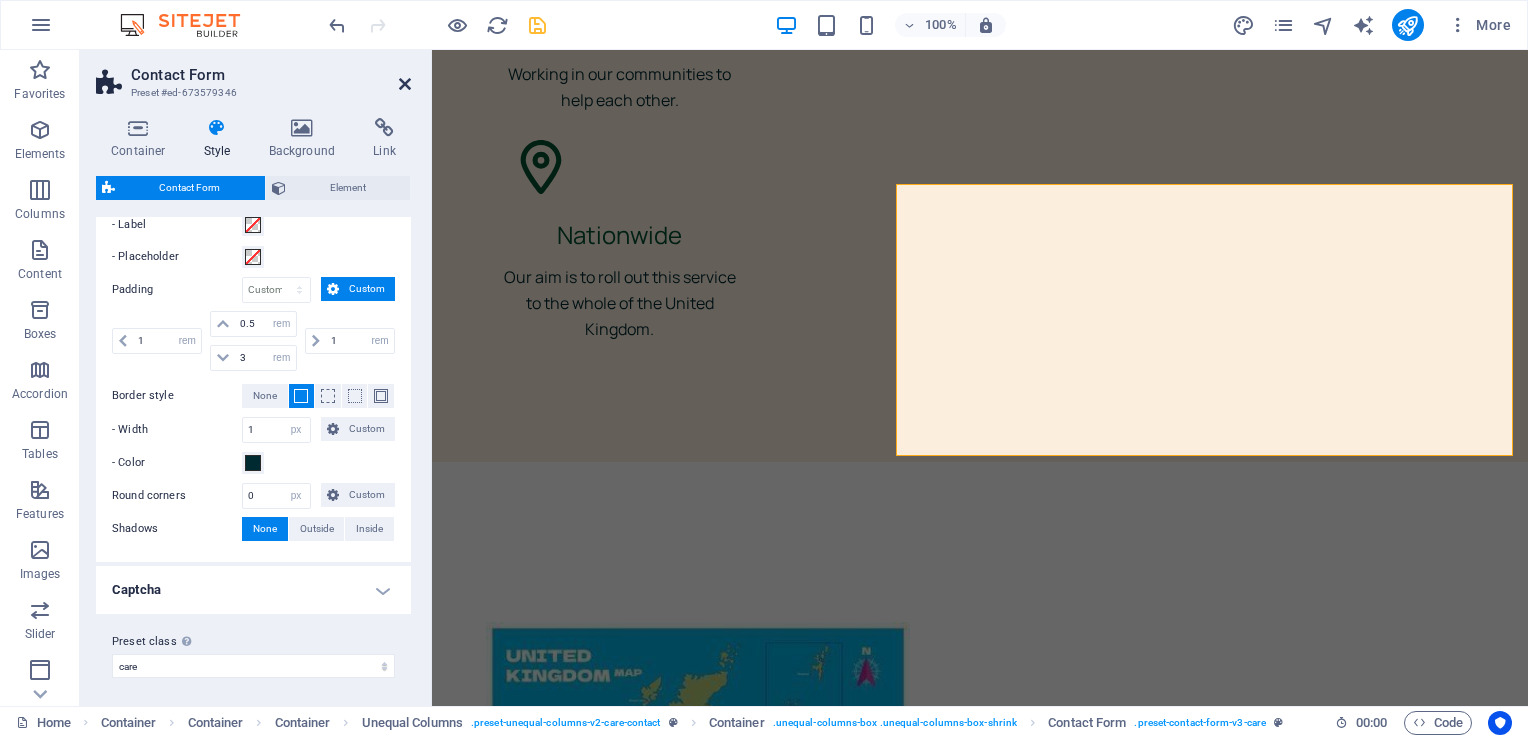 click at bounding box center [405, 84] 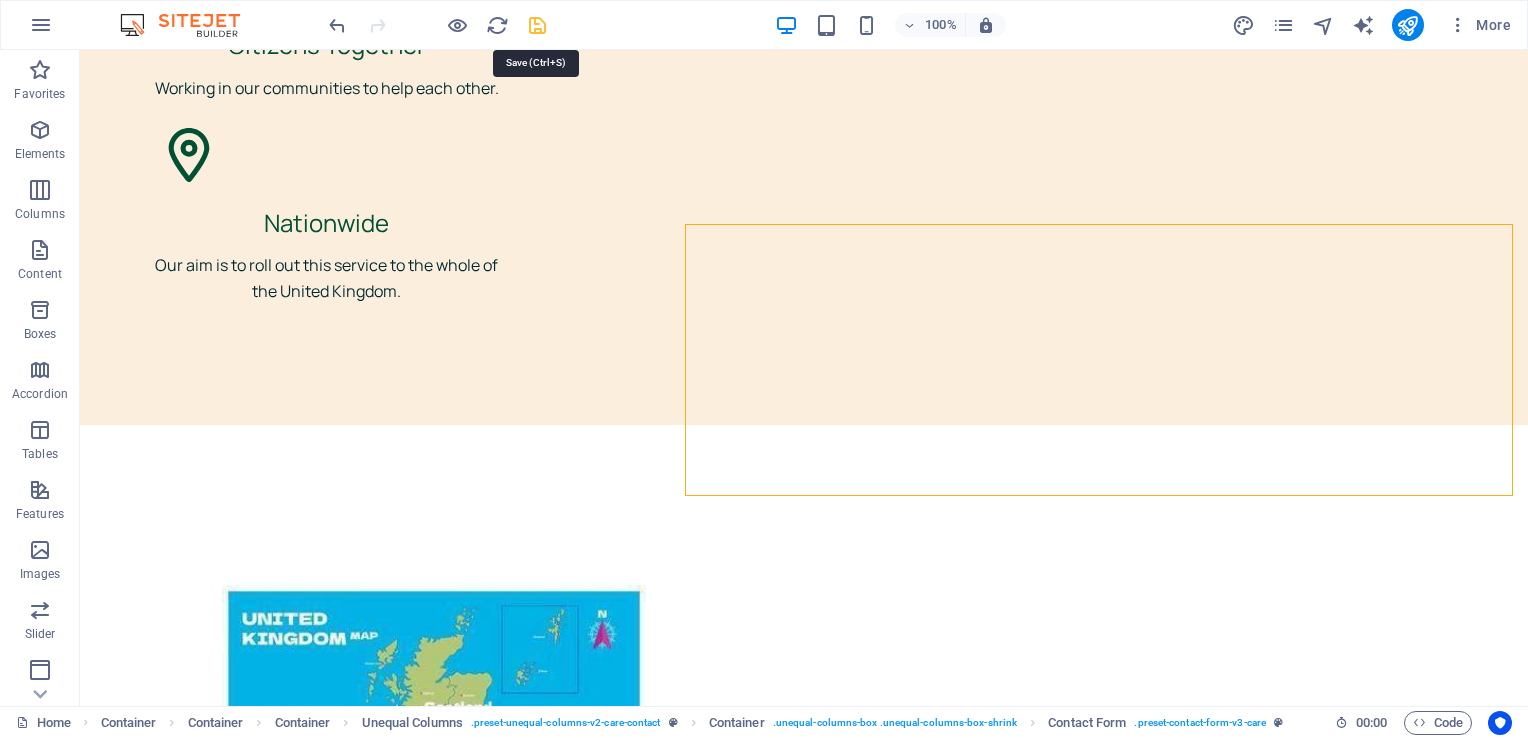 click at bounding box center [537, 25] 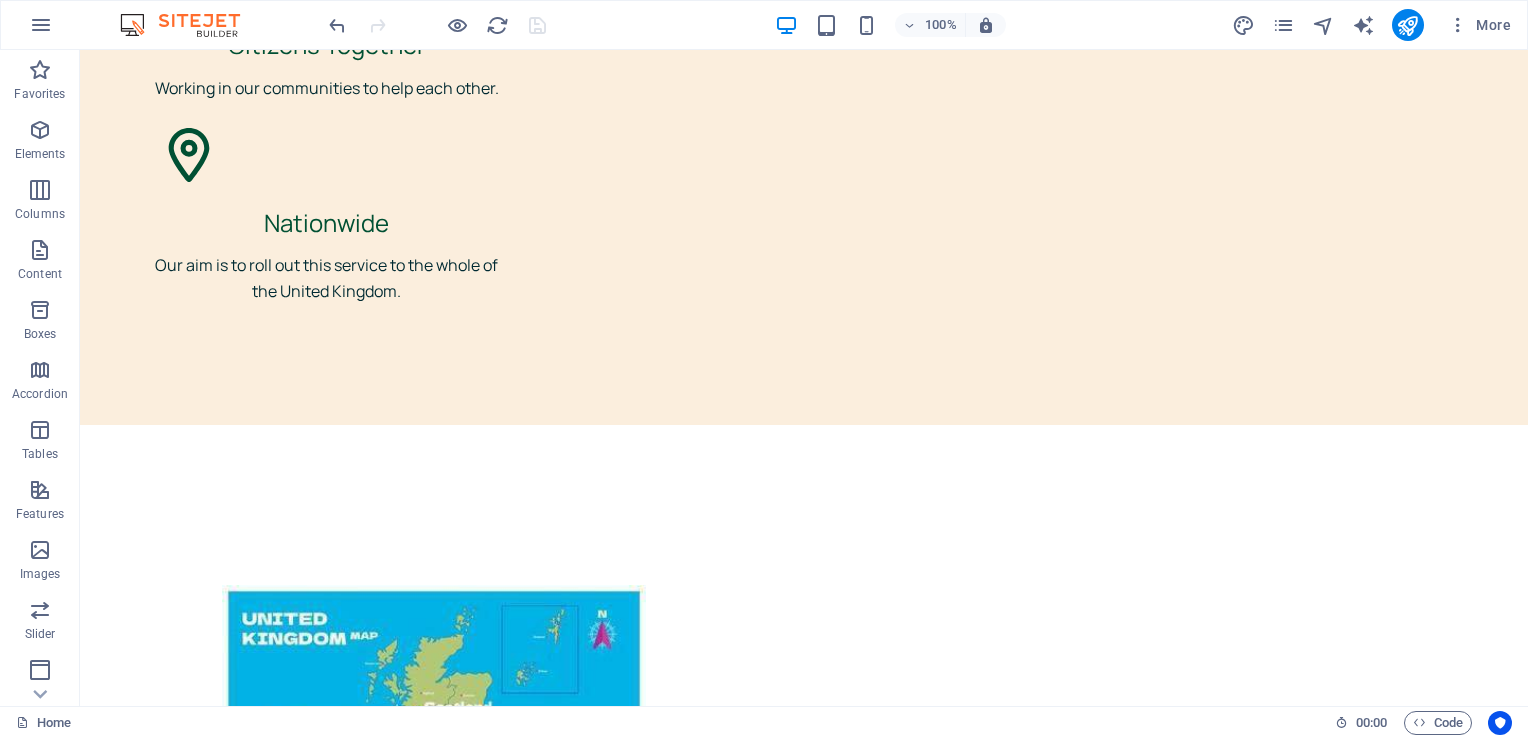 click at bounding box center (437, 25) 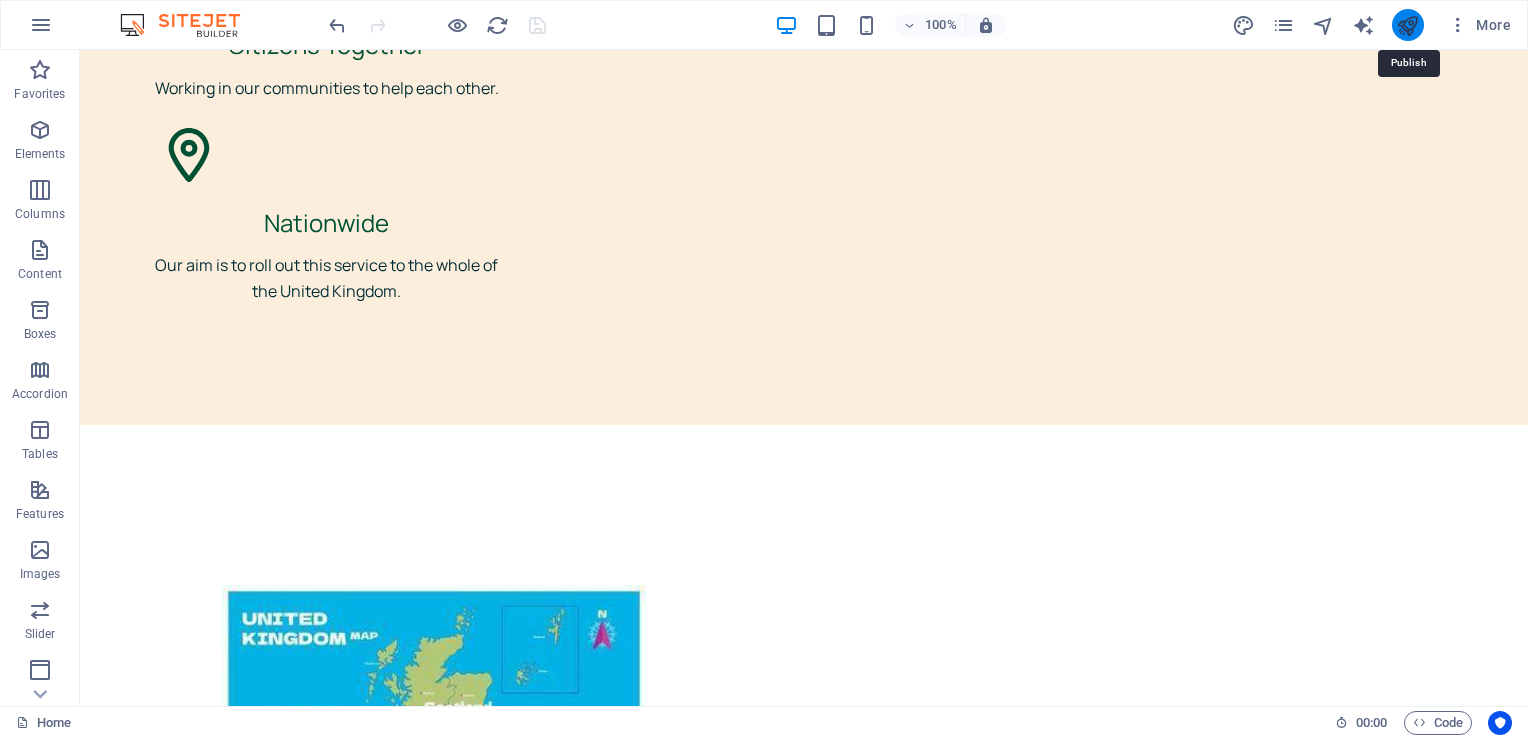 click at bounding box center [1407, 25] 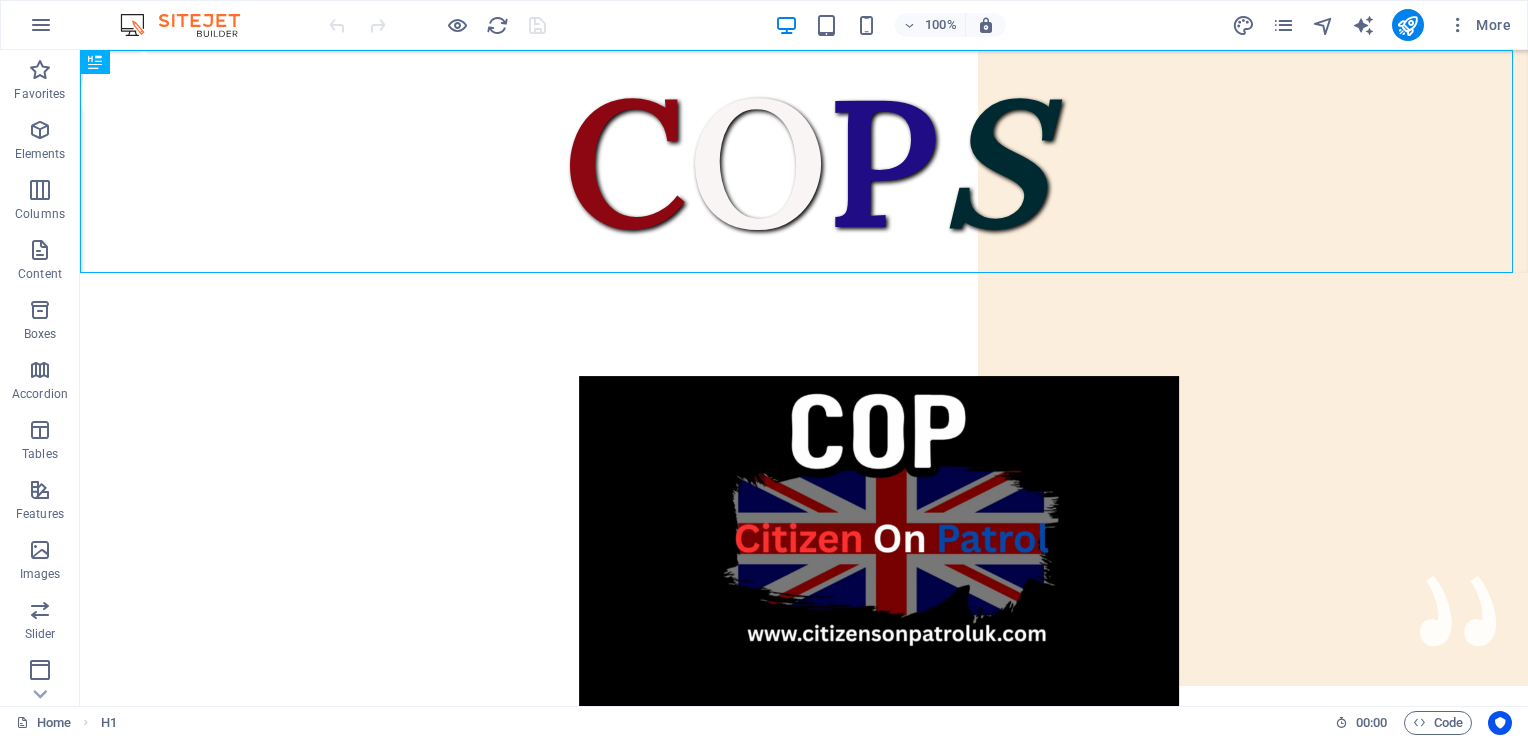 scroll, scrollTop: 0, scrollLeft: 0, axis: both 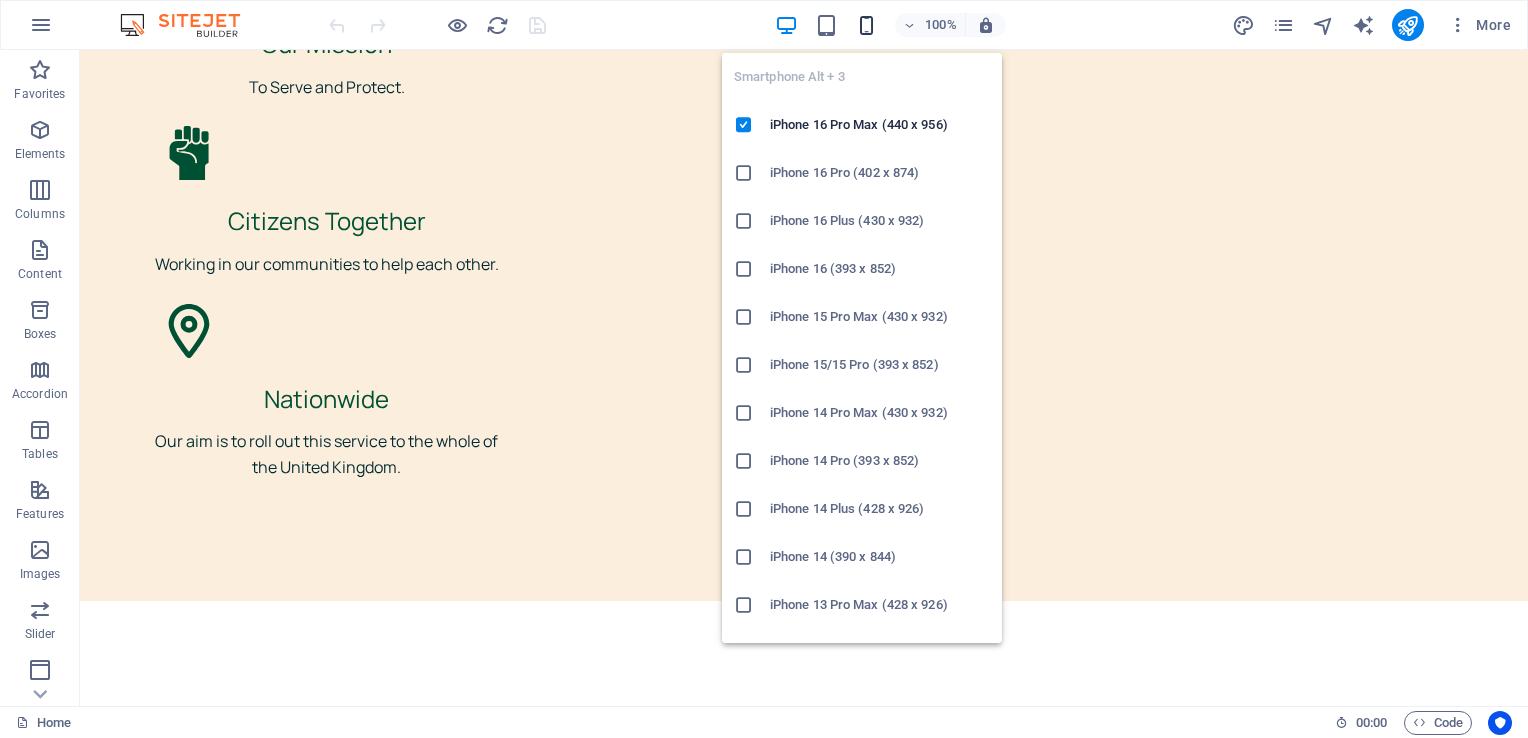 click at bounding box center (866, 25) 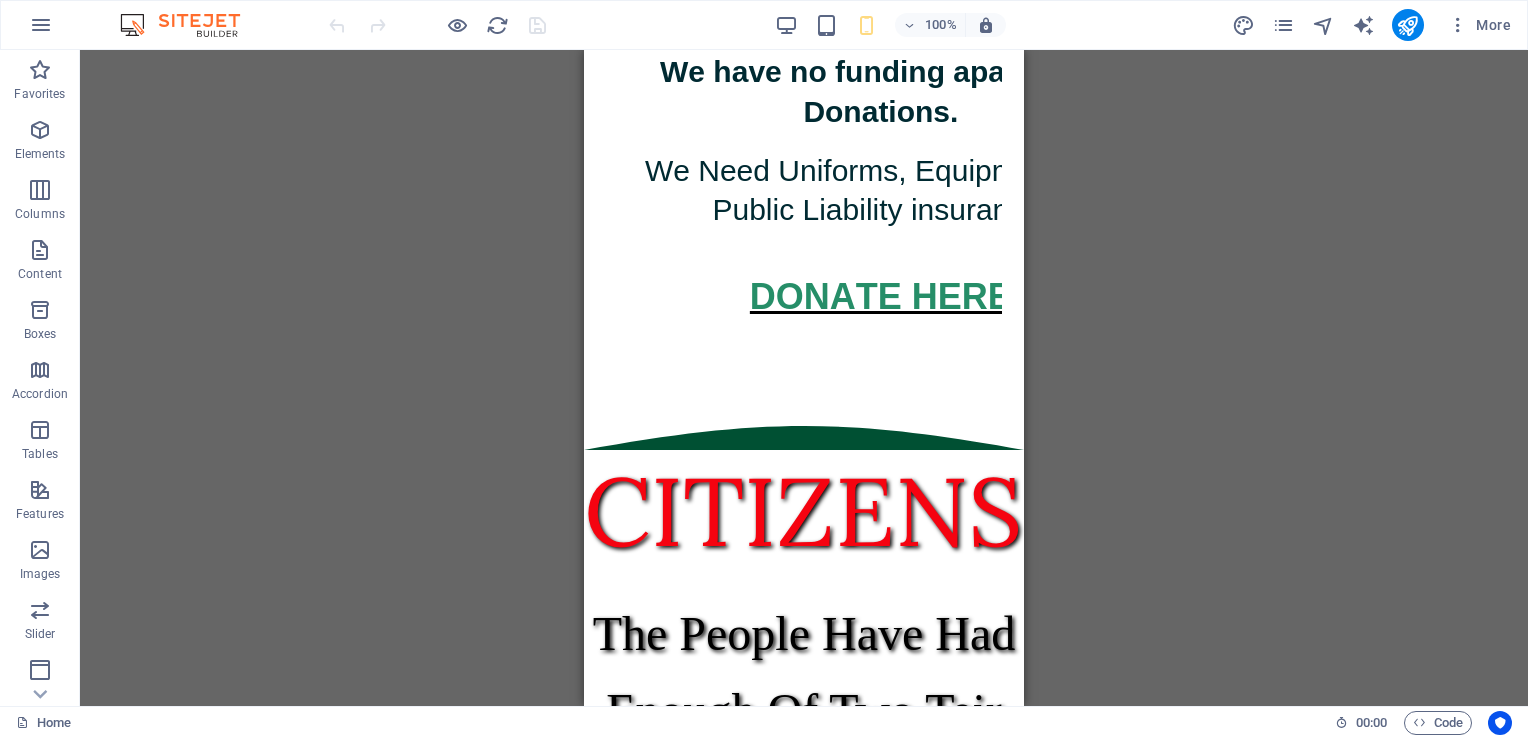 scroll, scrollTop: 1, scrollLeft: 0, axis: vertical 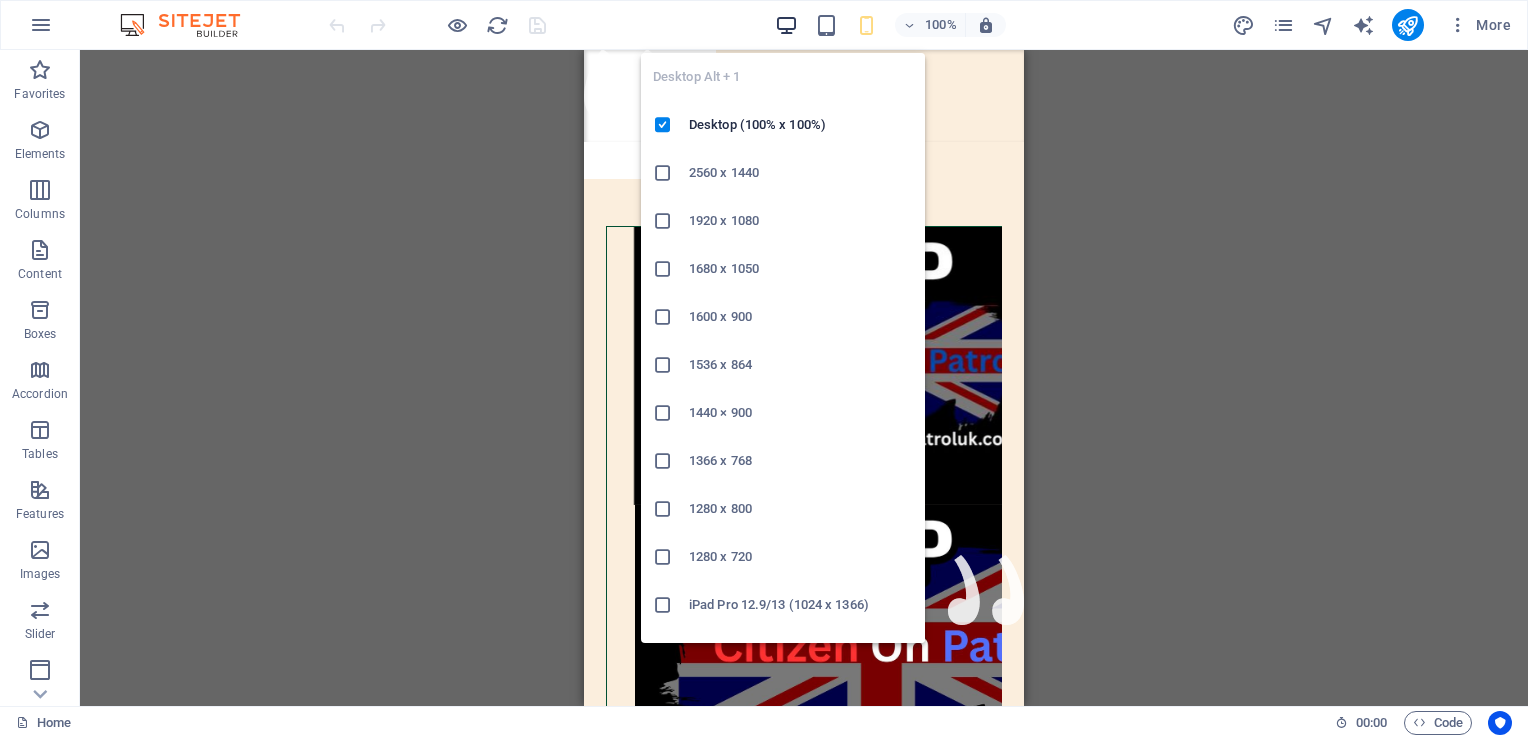 click at bounding box center (786, 25) 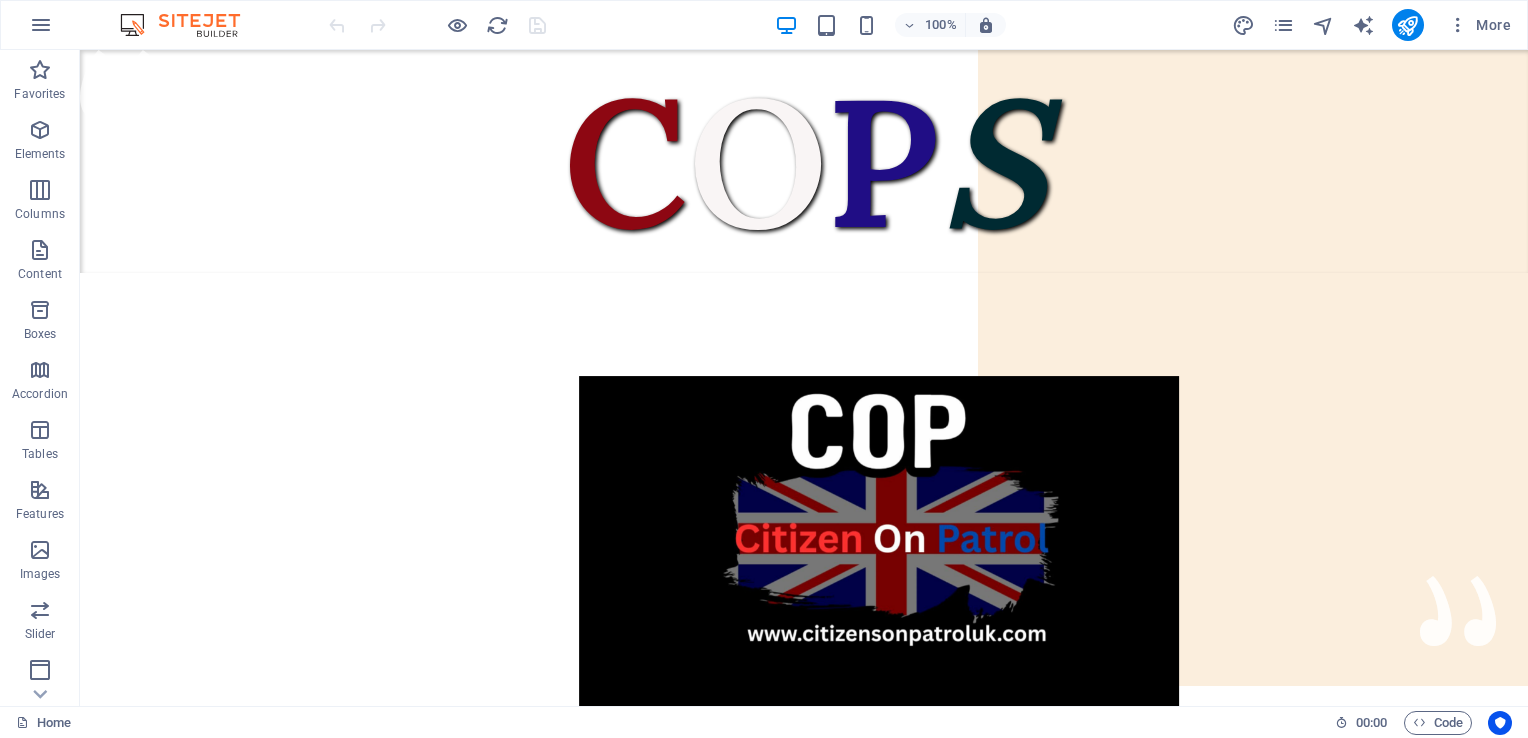 click on "C O P S Citizens On Patrol Service.     We are here to serve the people of the [COUNTRY], not the Government.   Our aim is to reduce crime in your local area with regular patrols. A friendly face you can turn to in times of need.   We are not the police, but we can do much more. Prevention is better than detection.    Criminals will think twice with  COPS  on the beat.       Coming to a [TOWN] and [CITY] near you.     We need your Support.   If you support us Please Donate.   We have no funding apart from Donations. We Need Uniforms, Equipment and Public Liability insurance. DONATE HERE
CITIZENS   ON  PATROL The People Have Had Enough Of Two Teir policing, So We Will Police Ourselves. Come and join us. Be One Of Many. Be One Of The People. We are looking for Ex-Forces, Ex-Police and experienced Security to help us get Organised in every [TOWN] and [CITY] throughout the [COUNTRY]. Localised Patrols from enthusiastic individuals all linked Nationally. If Interested?" at bounding box center [804, 5095] 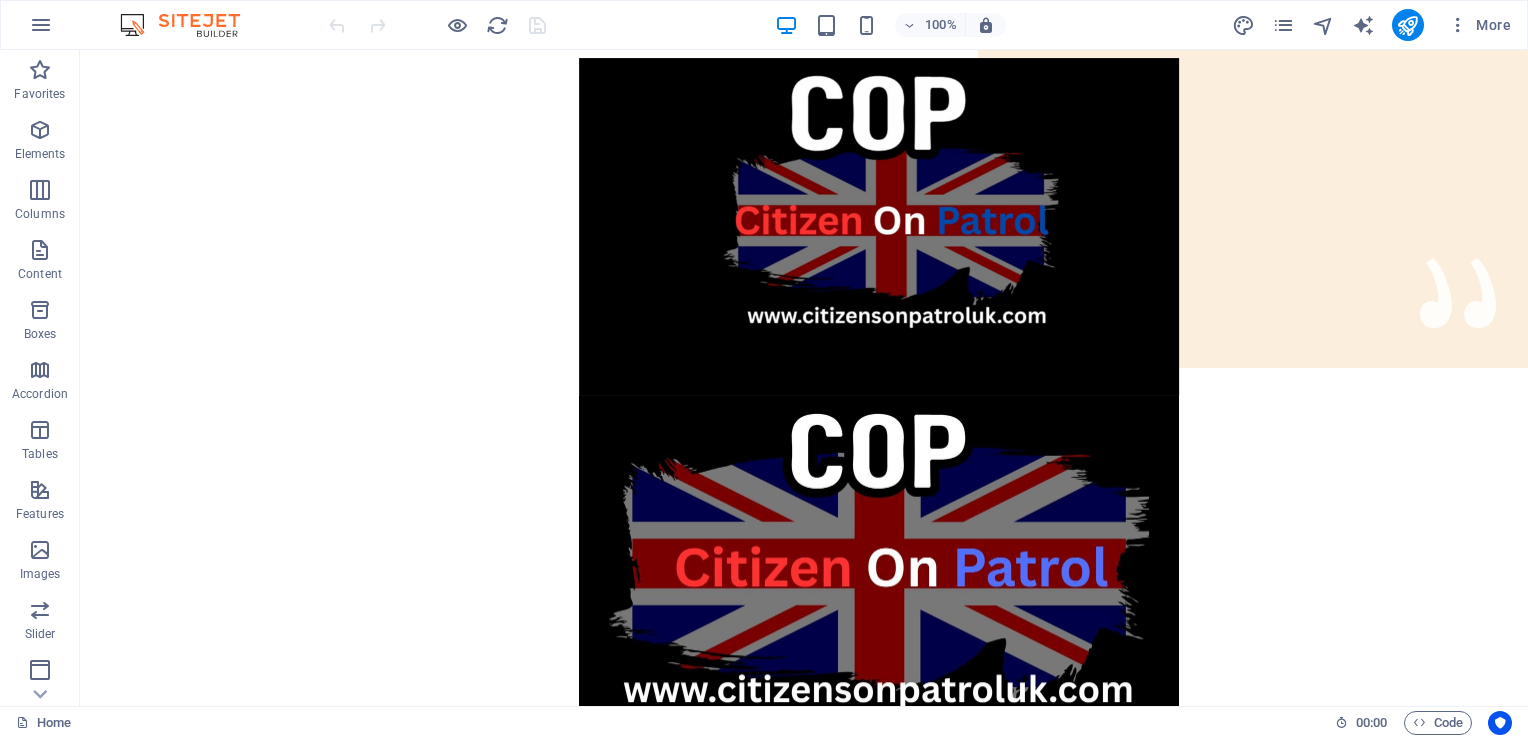 scroll, scrollTop: 320, scrollLeft: 0, axis: vertical 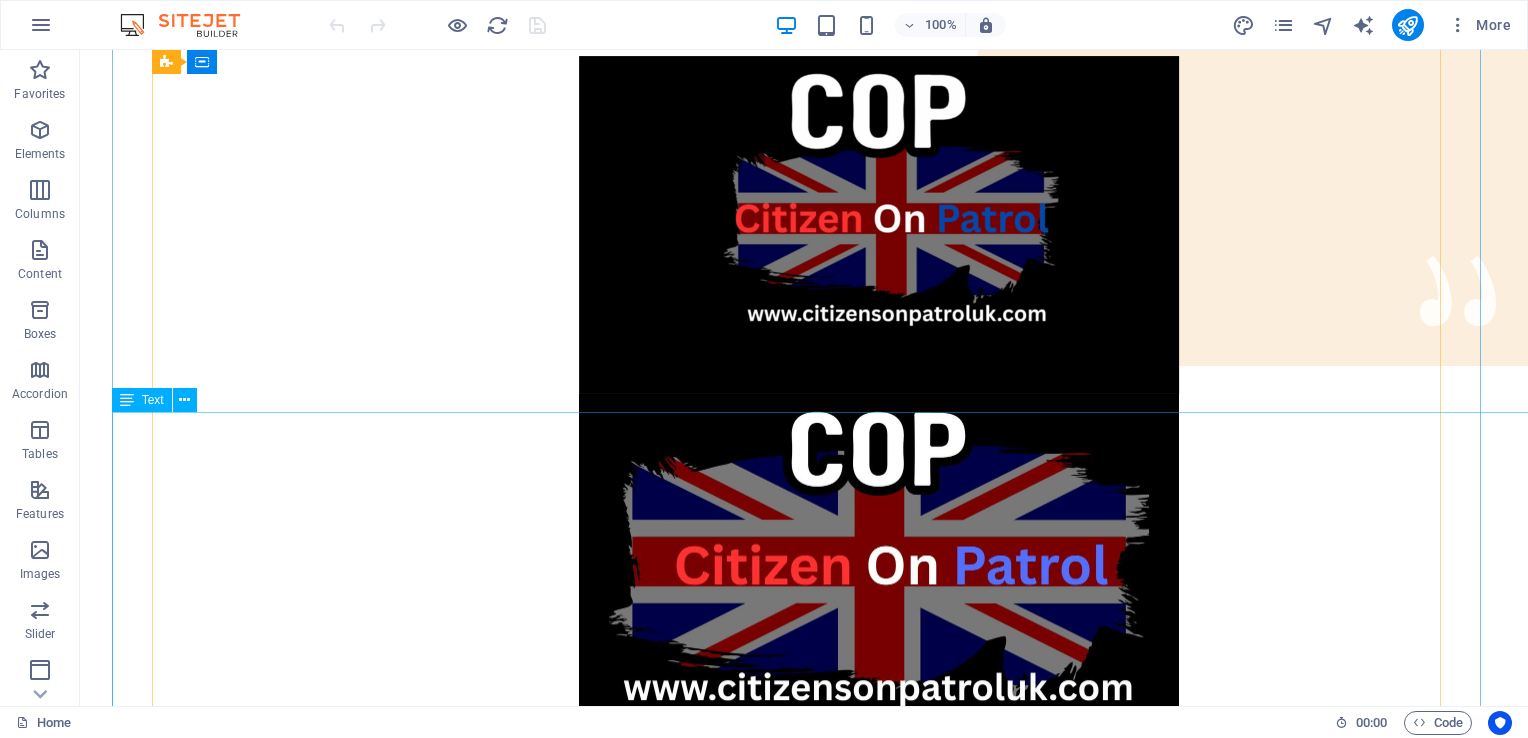 click on "Citizens On Patrol Service.     We are here to serve the people of the [COUNTRY], not the Government.   Our aim is to reduce crime in your local area with regular patrols. A friendly face you can turn to in times of need.   We are not the police, but we can do much more. Prevention is better than detection.    Criminals will think twice with  COPS  on the beat.       Coming to a [TOWN] and [CITY] near you.     We need your Support.   If you support us Please Donate.   We have no funding apart from Donations. We Need Uniforms, Equipment and Public Liability insurance. DONATE HERE" at bounding box center (878, 1058) 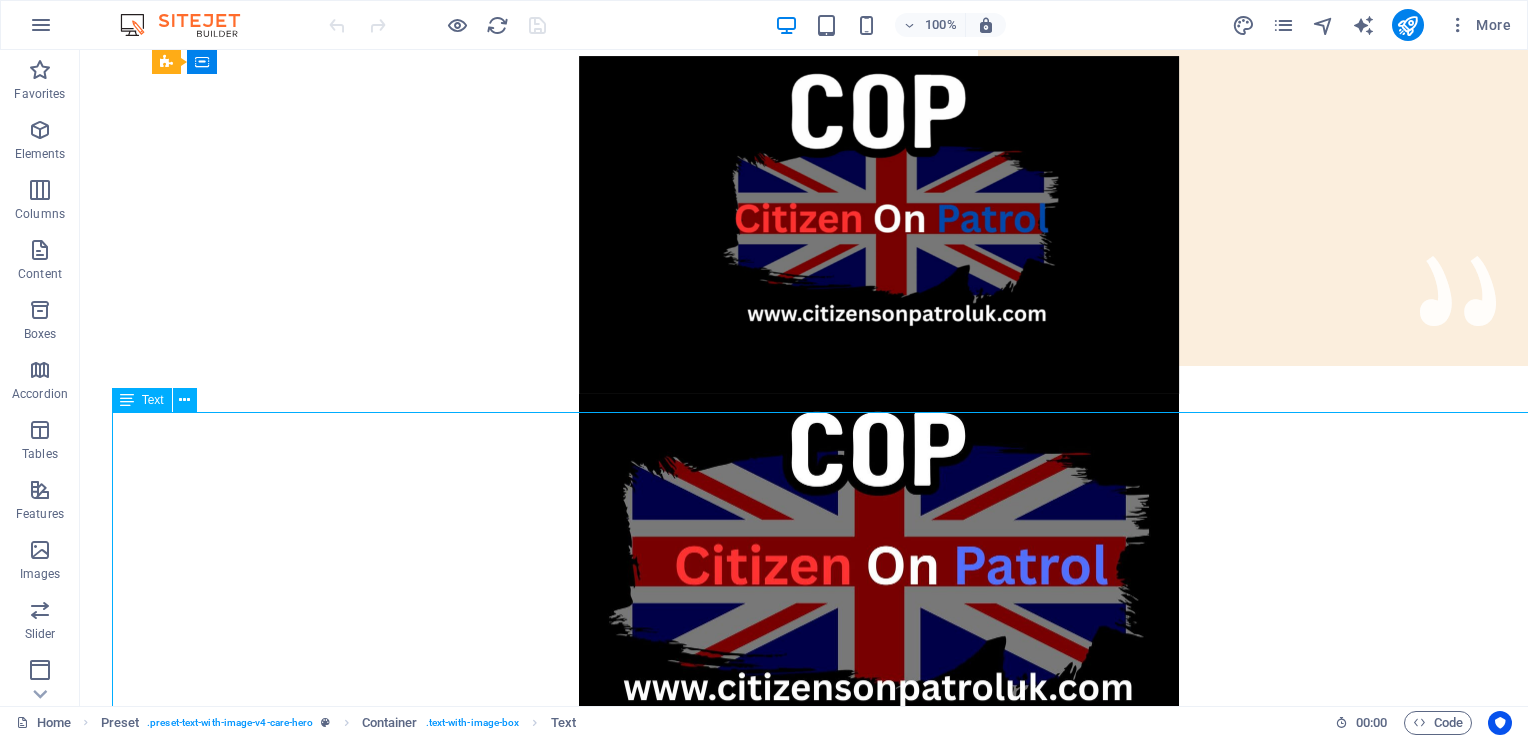 click on "Citizens On Patrol Service.     We are here to serve the people of the [COUNTRY], not the Government.   Our aim is to reduce crime in your local area with regular patrols. A friendly face you can turn to in times of need.   We are not the police, but we can do much more. Prevention is better than detection.    Criminals will think twice with  COPS  on the beat.       Coming to a [TOWN] and [CITY] near you.     We need your Support.   If you support us Please Donate.   We have no funding apart from Donations. We Need Uniforms, Equipment and Public Liability insurance. DONATE HERE" at bounding box center (878, 1058) 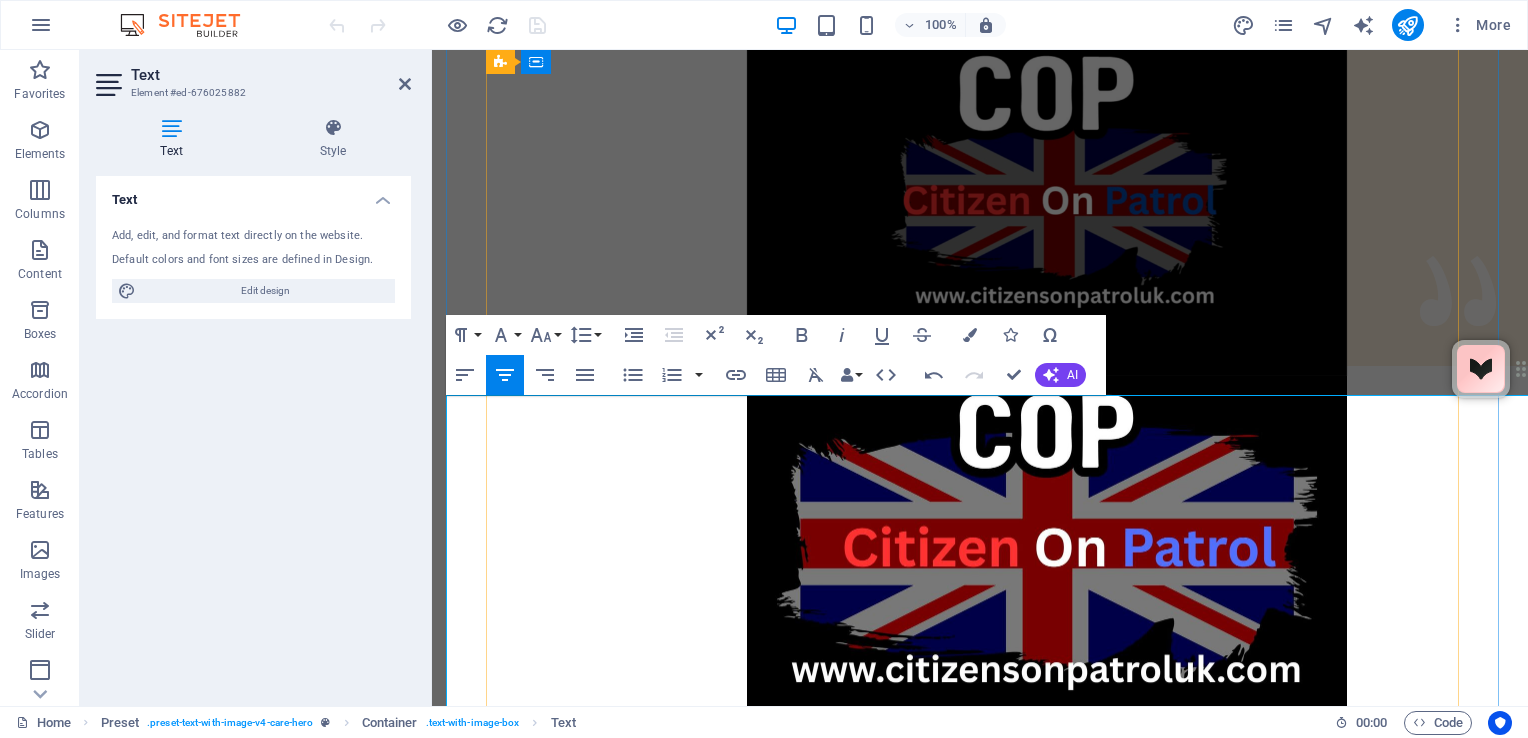 type 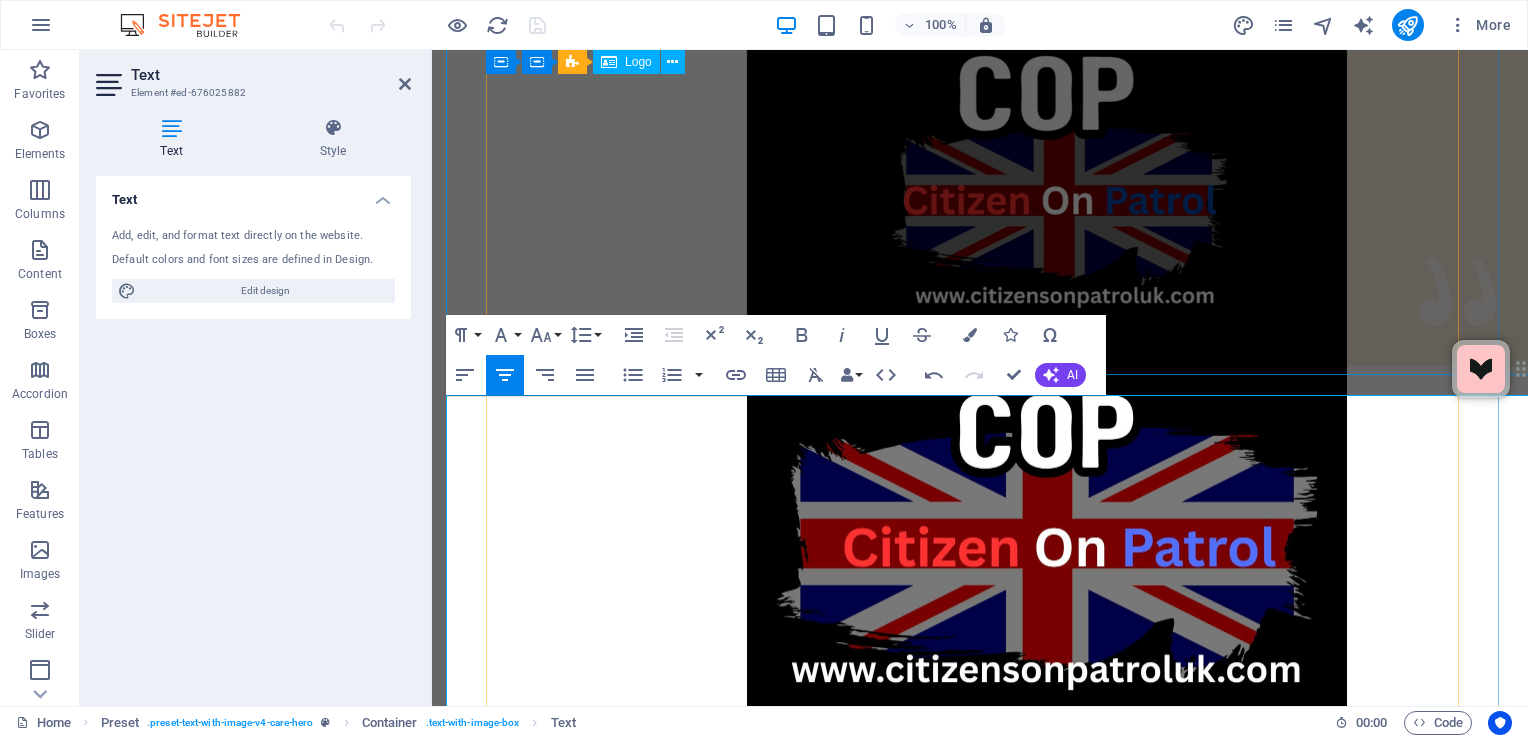 click at bounding box center [1047, 545] 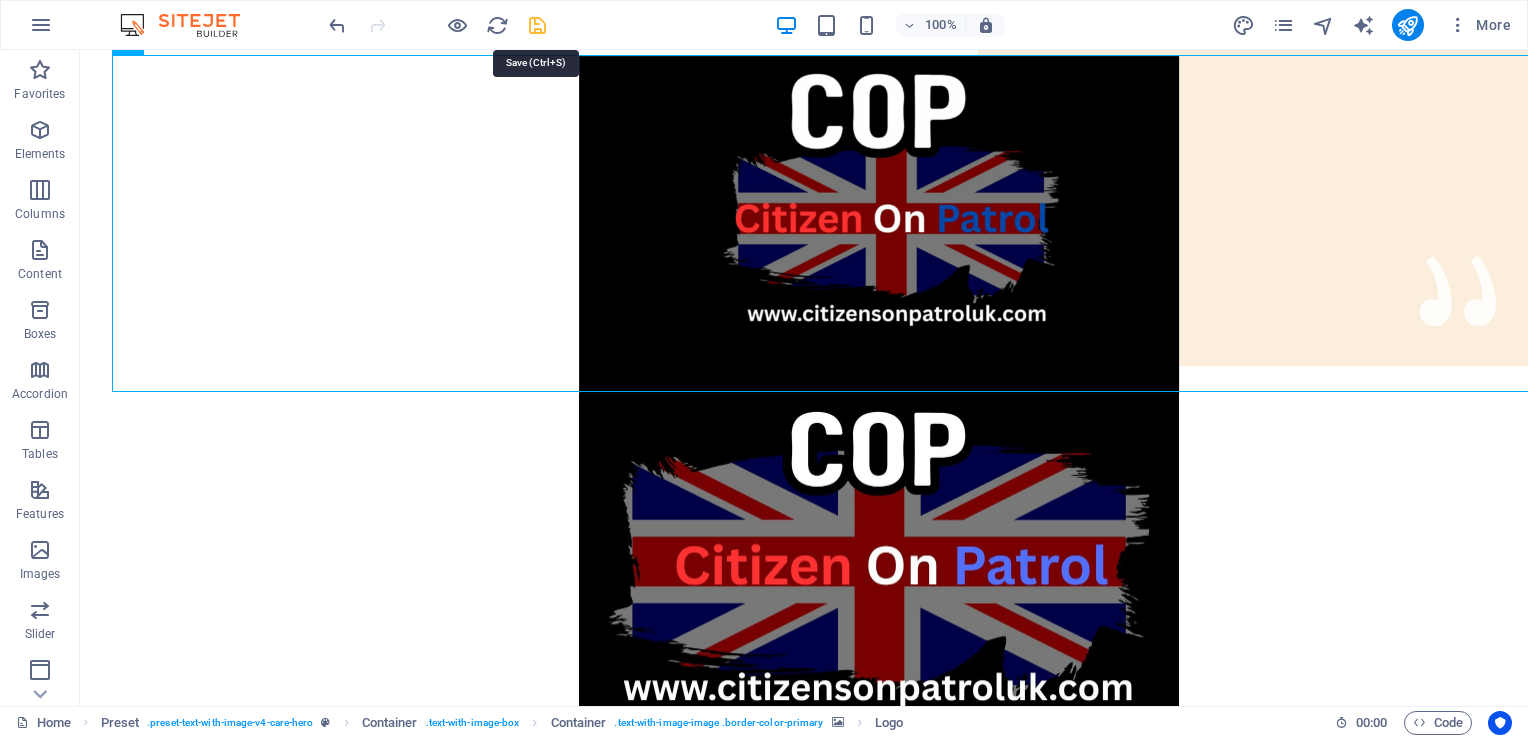 click at bounding box center (537, 25) 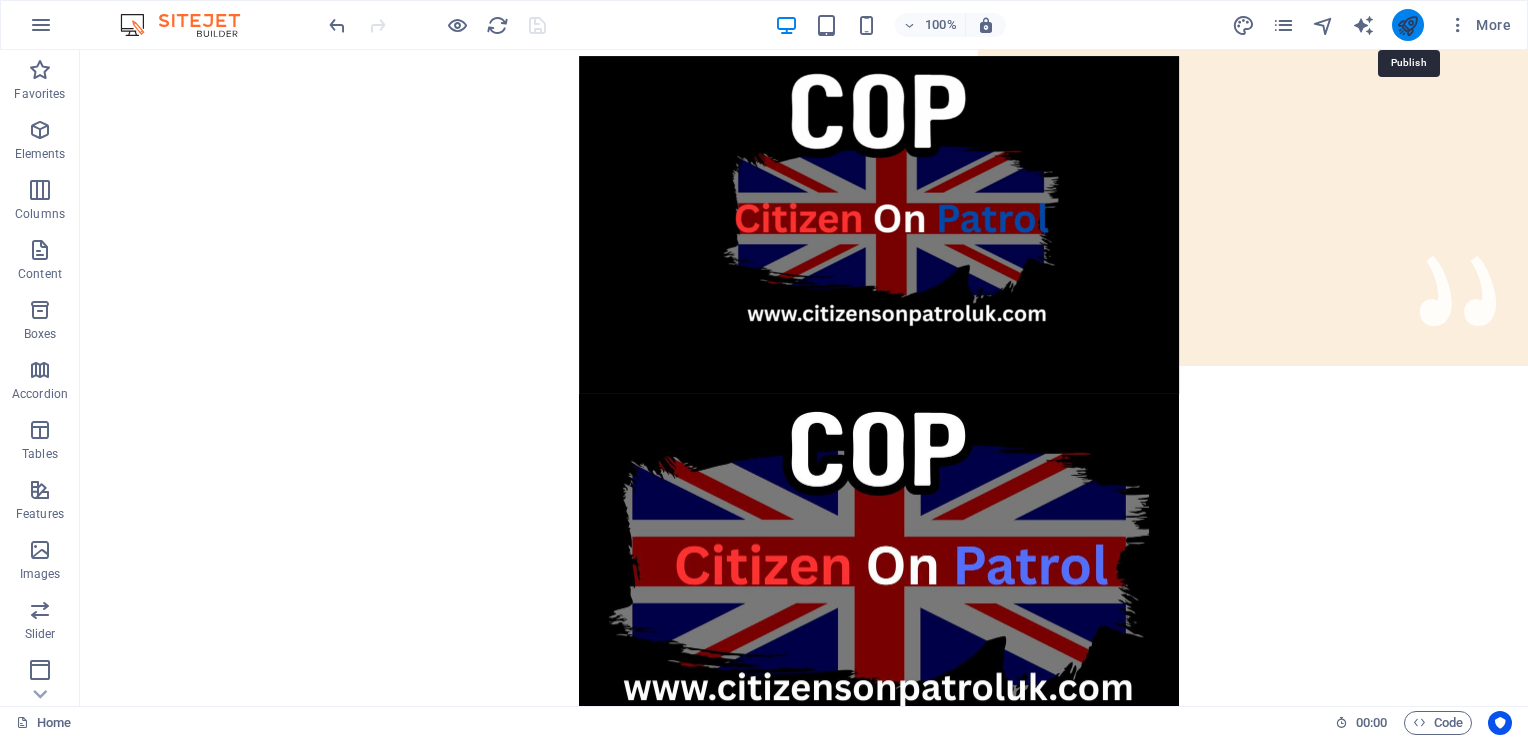 click at bounding box center (1407, 25) 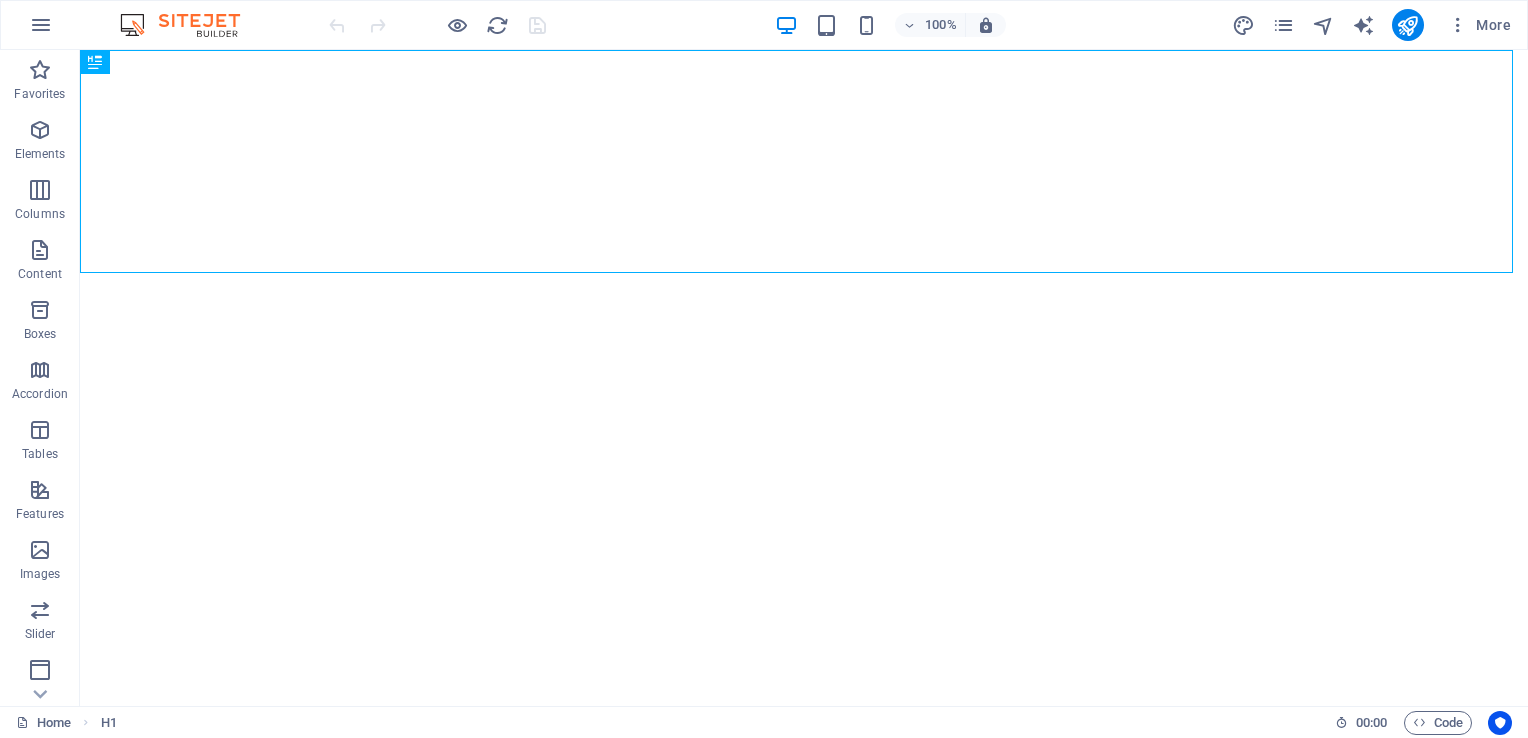 scroll, scrollTop: 0, scrollLeft: 0, axis: both 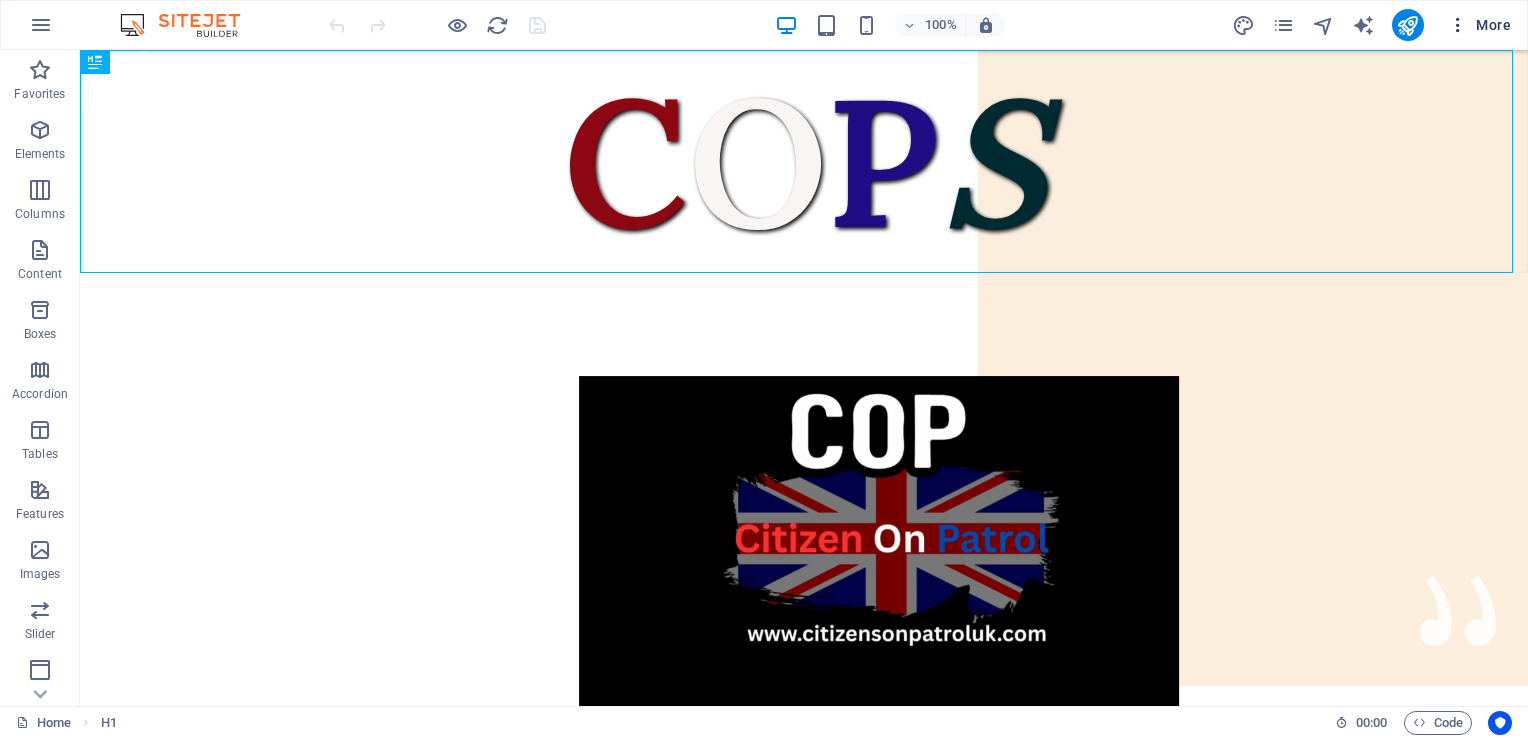 click at bounding box center [1458, 25] 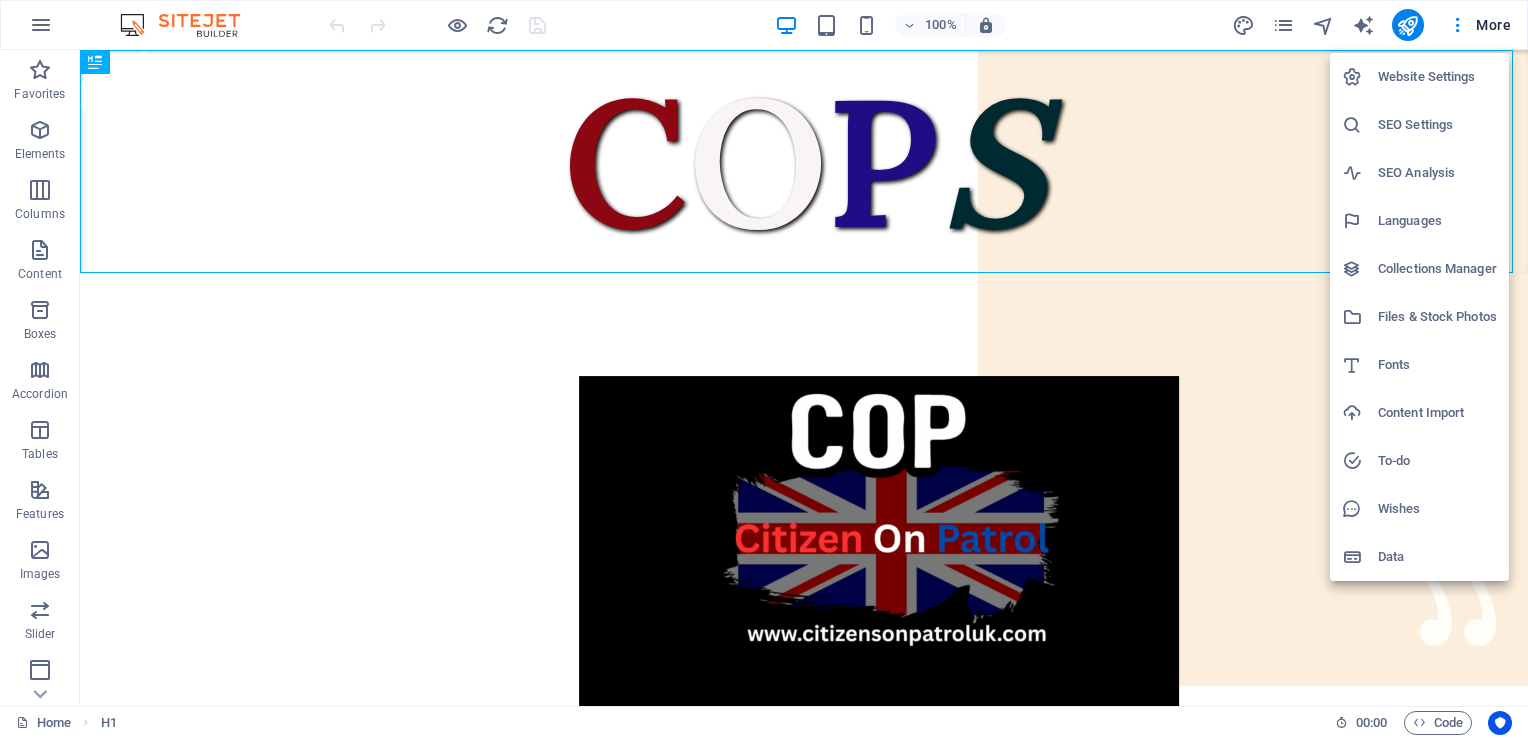 click on "Website Settings" at bounding box center (1437, 77) 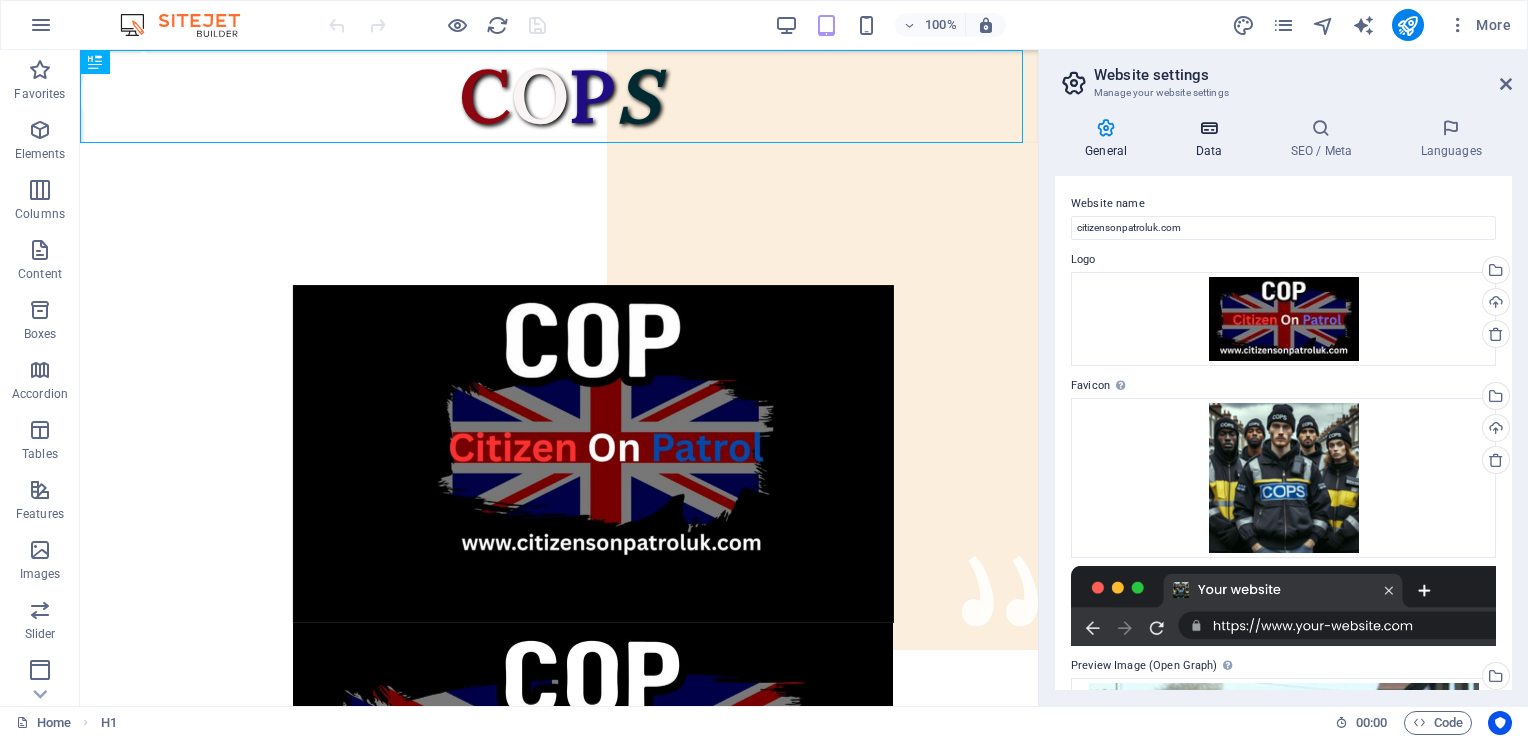 click on "Data" at bounding box center (1212, 139) 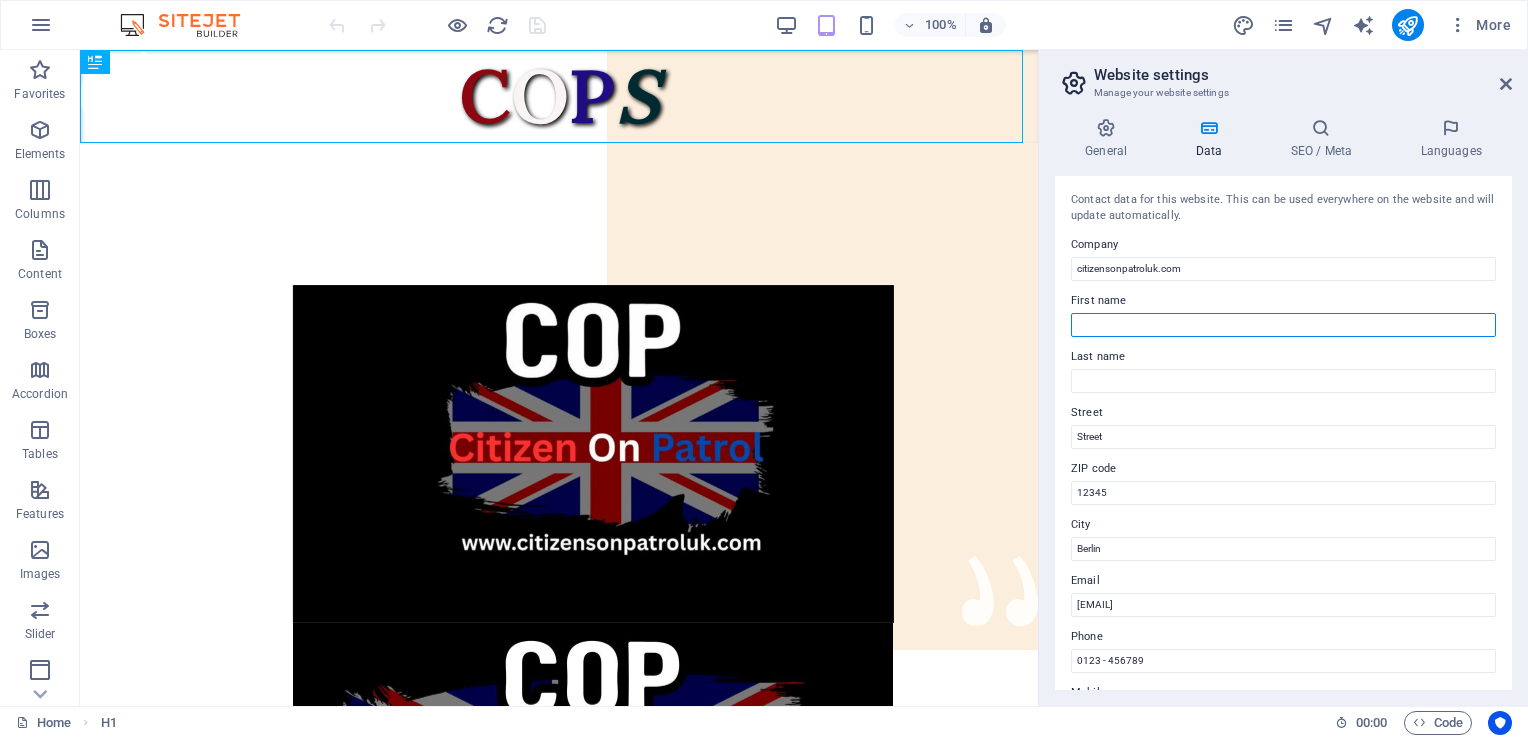 click on "First name" at bounding box center [1283, 325] 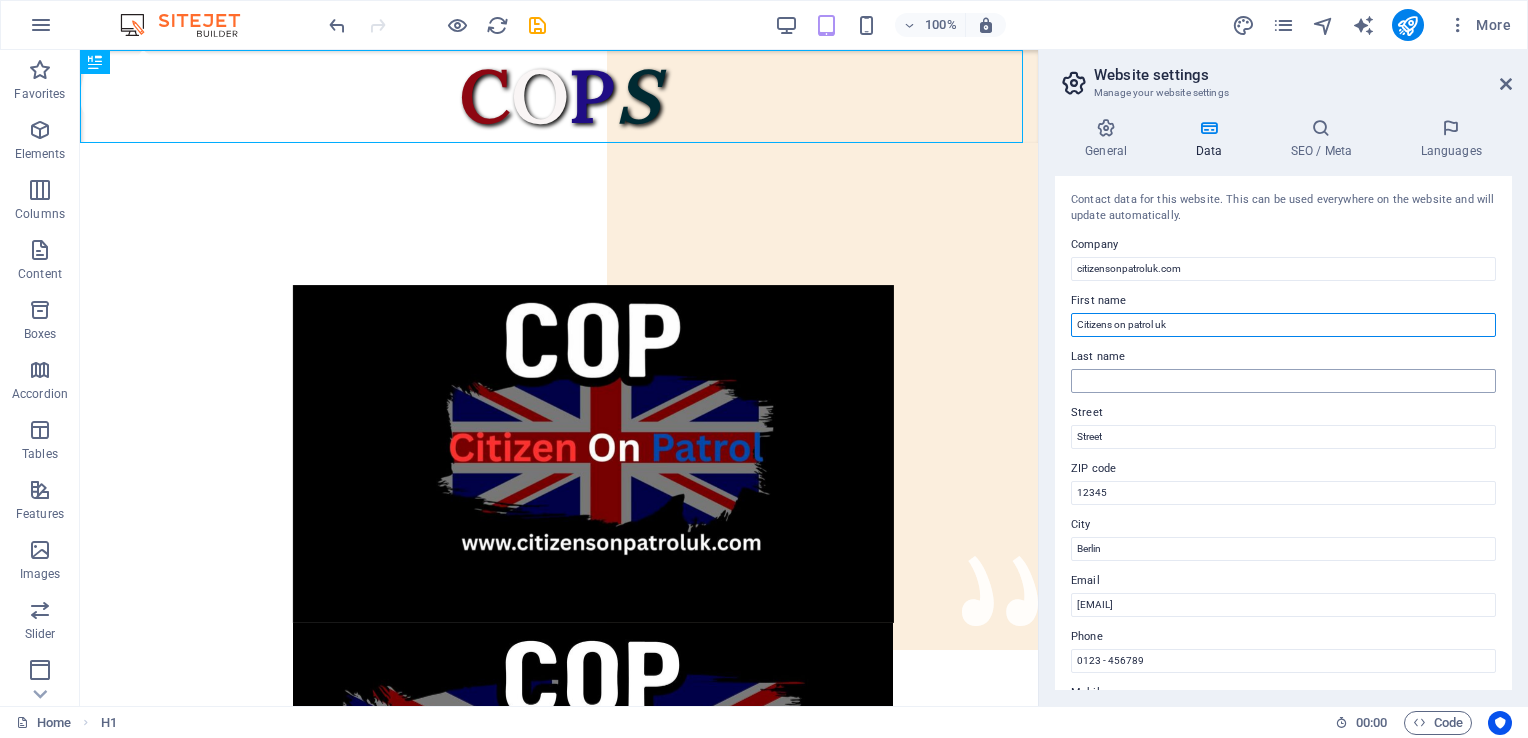 type on "Citizens on patrol uk" 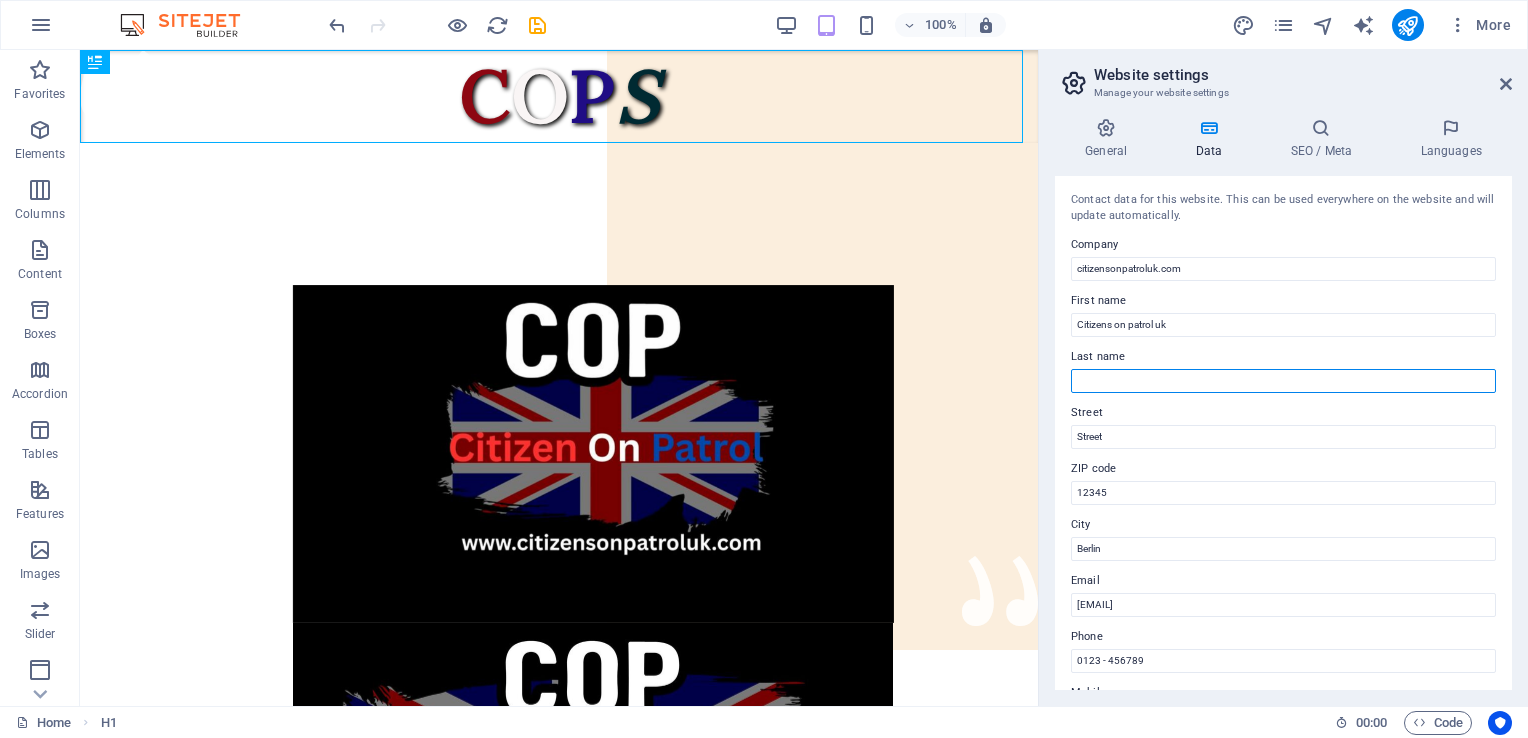 click on "Last name" at bounding box center (1283, 381) 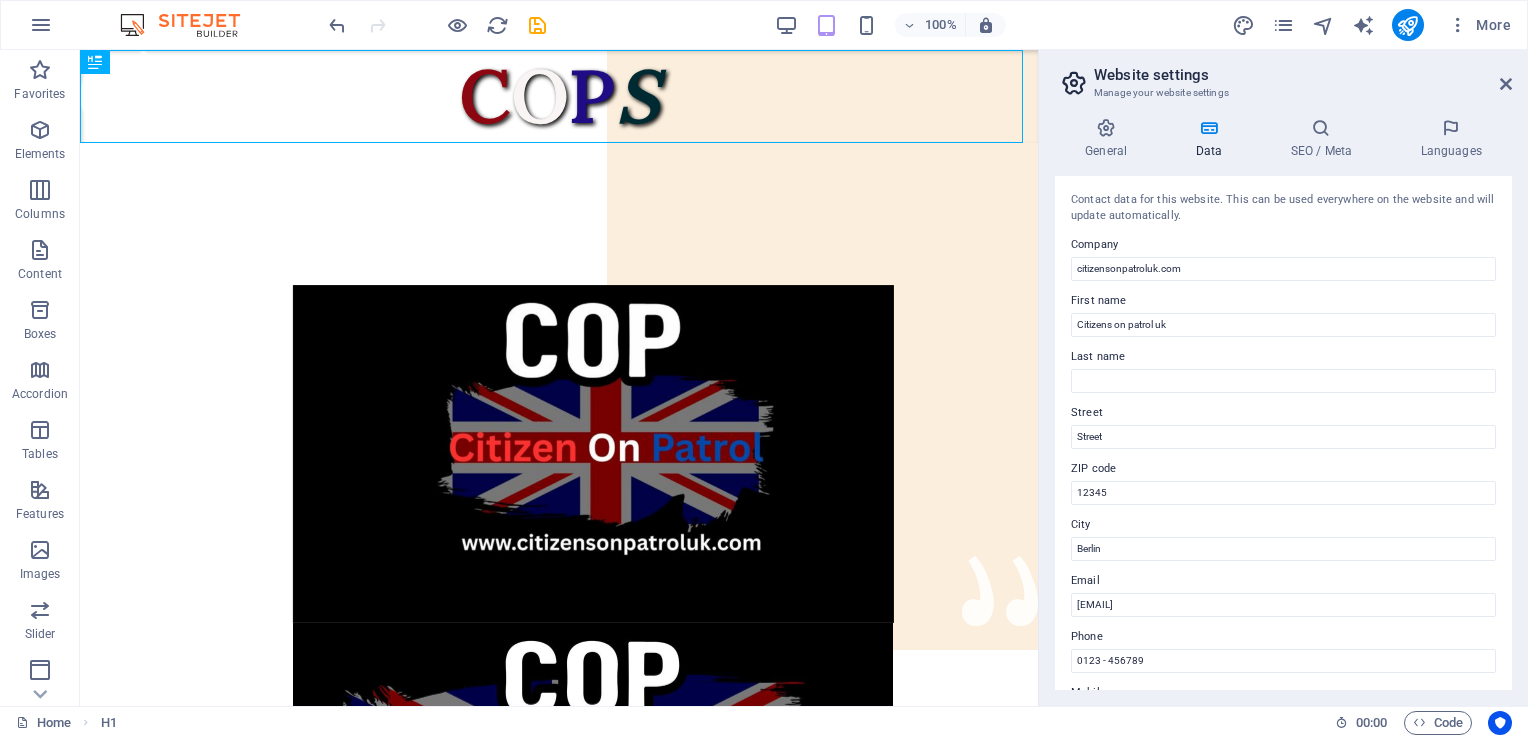 click on "Street" at bounding box center [1283, 413] 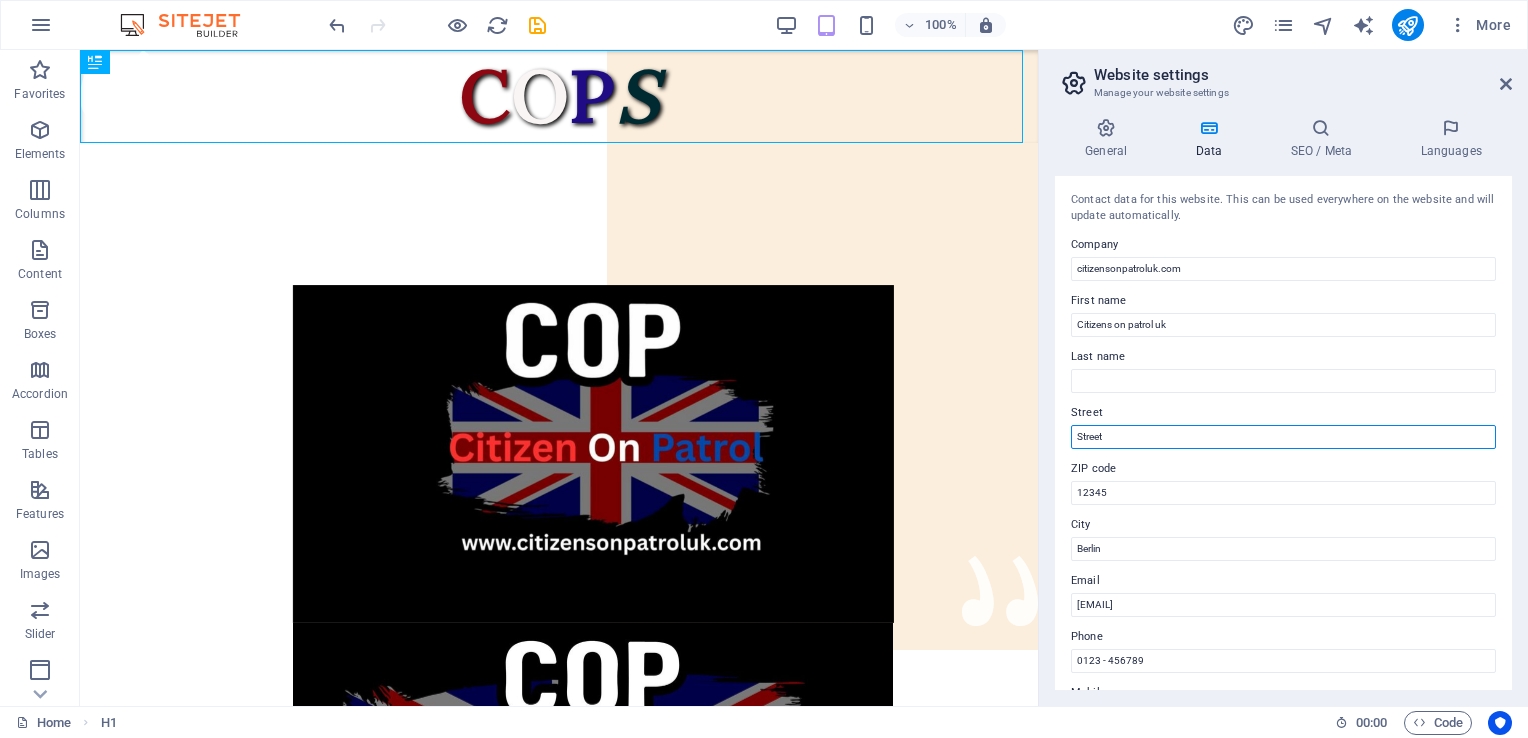 click on "Street" at bounding box center (1283, 437) 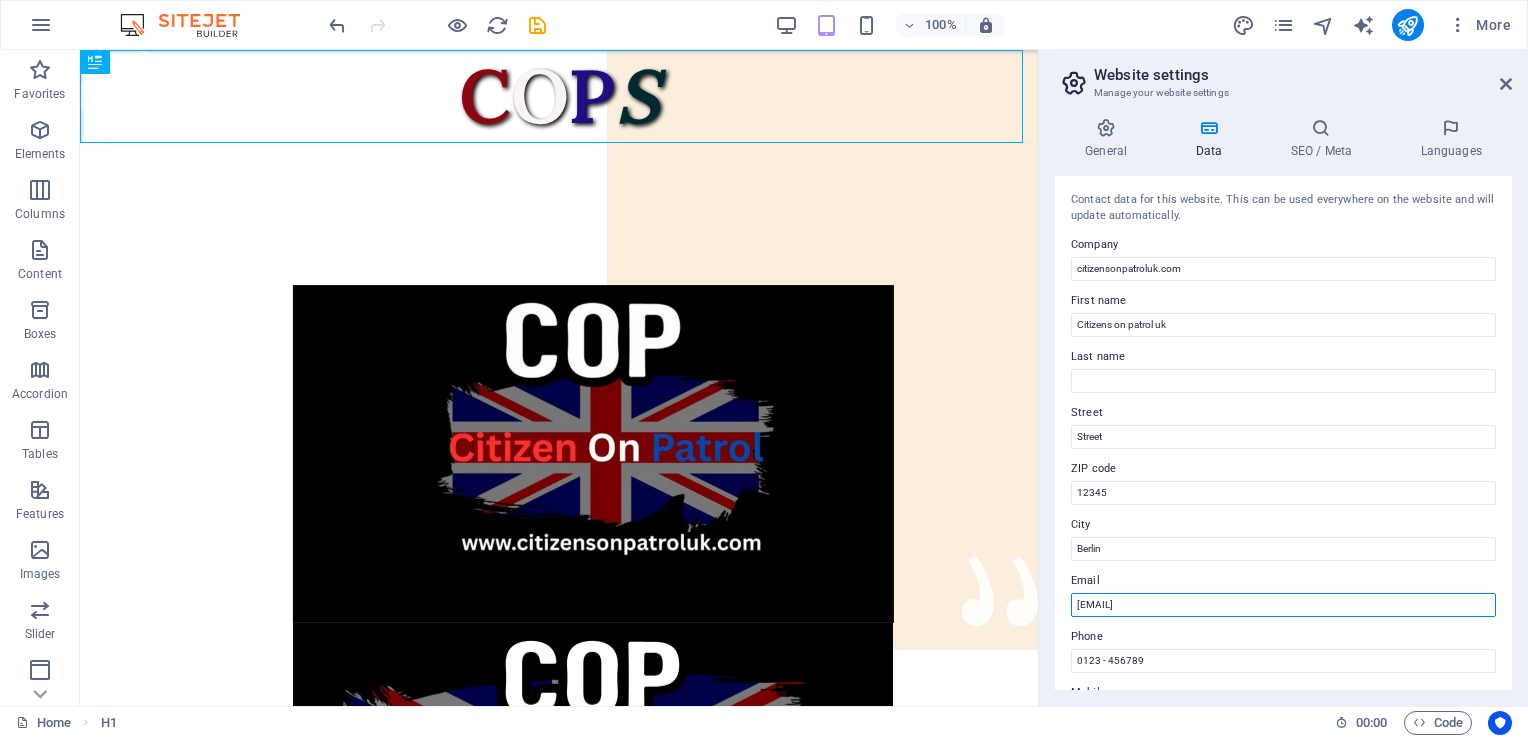 drag, startPoint x: 1348, startPoint y: 607, endPoint x: 1061, endPoint y: 592, distance: 287.39172 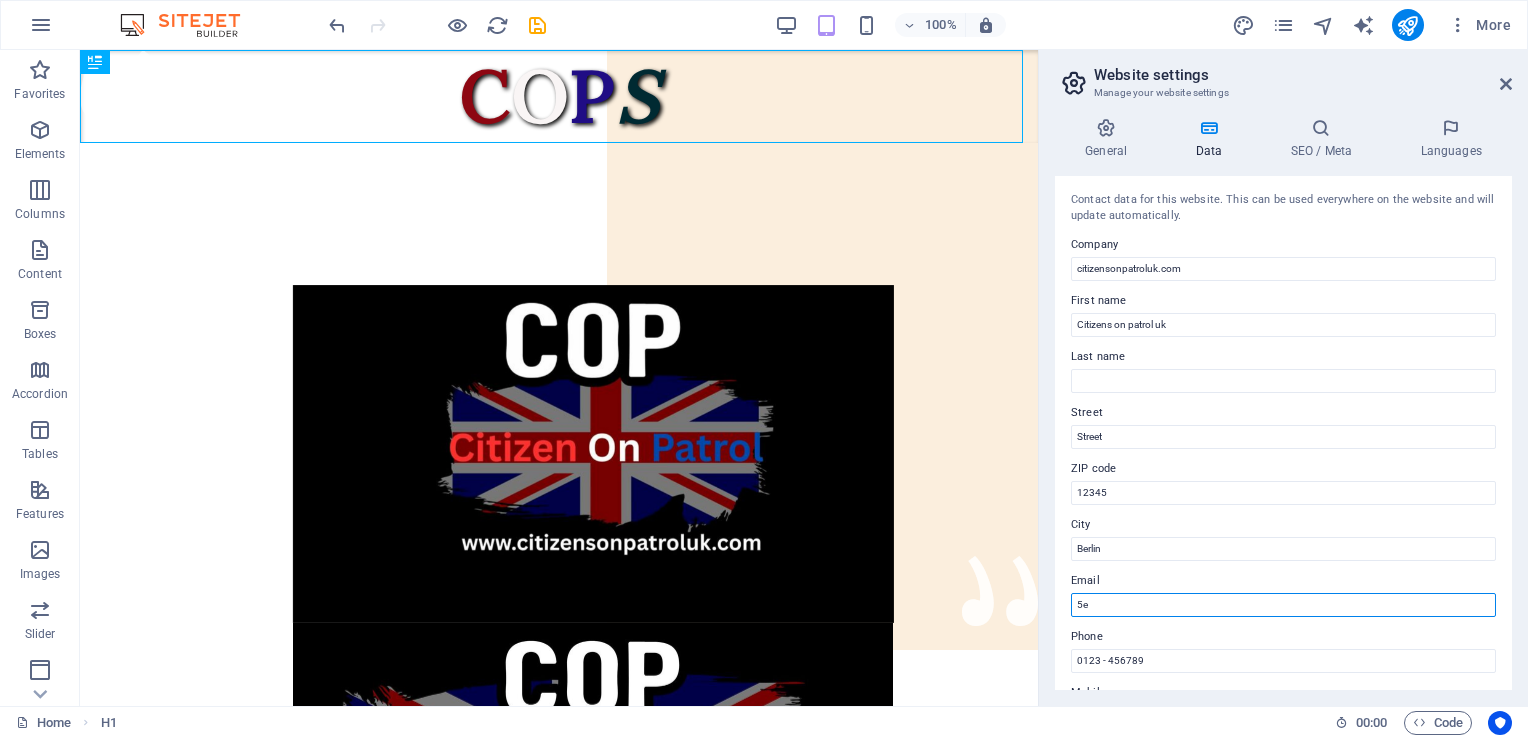 type on "5" 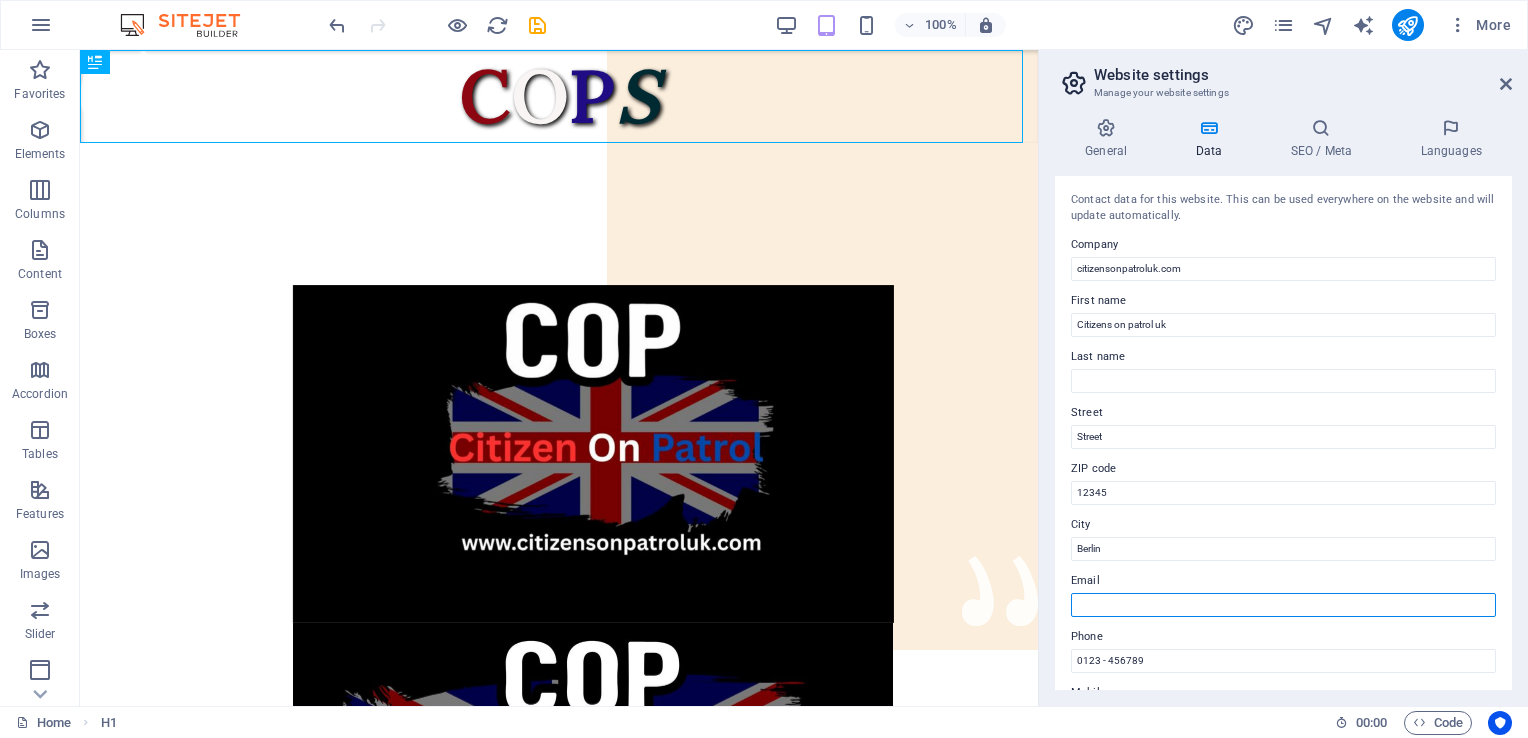 type 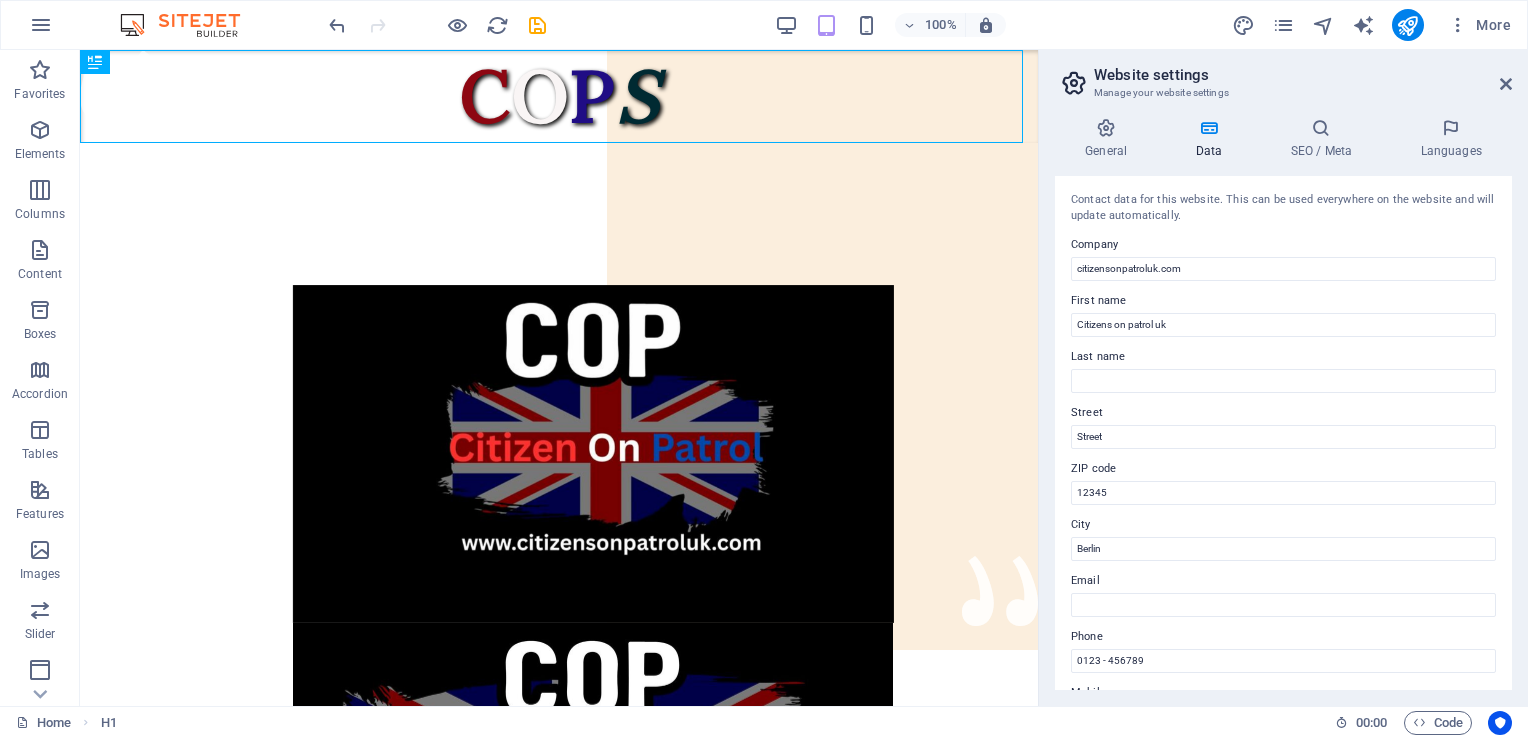 click on "General  Data  SEO / Meta  Languages Website name [DOMAIN] Logo Drag files here, click to choose files or select files from Files or our free stock photos & videos Select files from the file manager, stock photos, or upload file(s) Upload Favicon Set the favicon of your website here. A favicon is a small icon shown in the browser tab next to your website title. It helps visitors identify your website. Drag files here, click to choose files or select files from Files or our free stock photos & videos Select files from the file manager, stock photos, or upload file(s) Upload Preview Image (Open Graph) This image will be shown when the website is shared on social networks Drag files here, click to choose files or select files from Files or our free stock photos & videos Select files from the file manager, stock photos, or upload file(s) Upload Contact data for this website. This can be used everywhere on the website and will update automatically. Company [DOMAIN] First name Last name" at bounding box center [1283, 404] 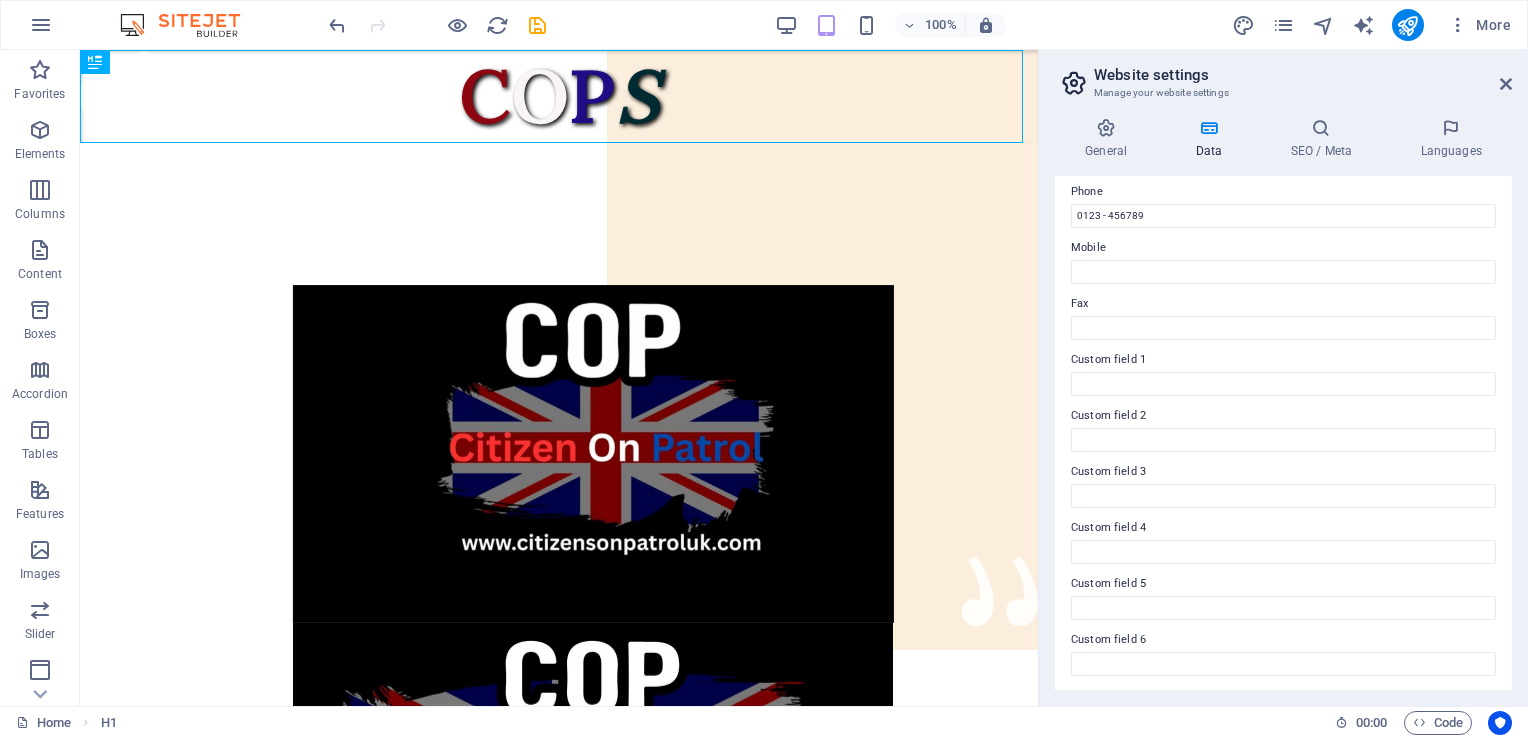 scroll, scrollTop: 0, scrollLeft: 0, axis: both 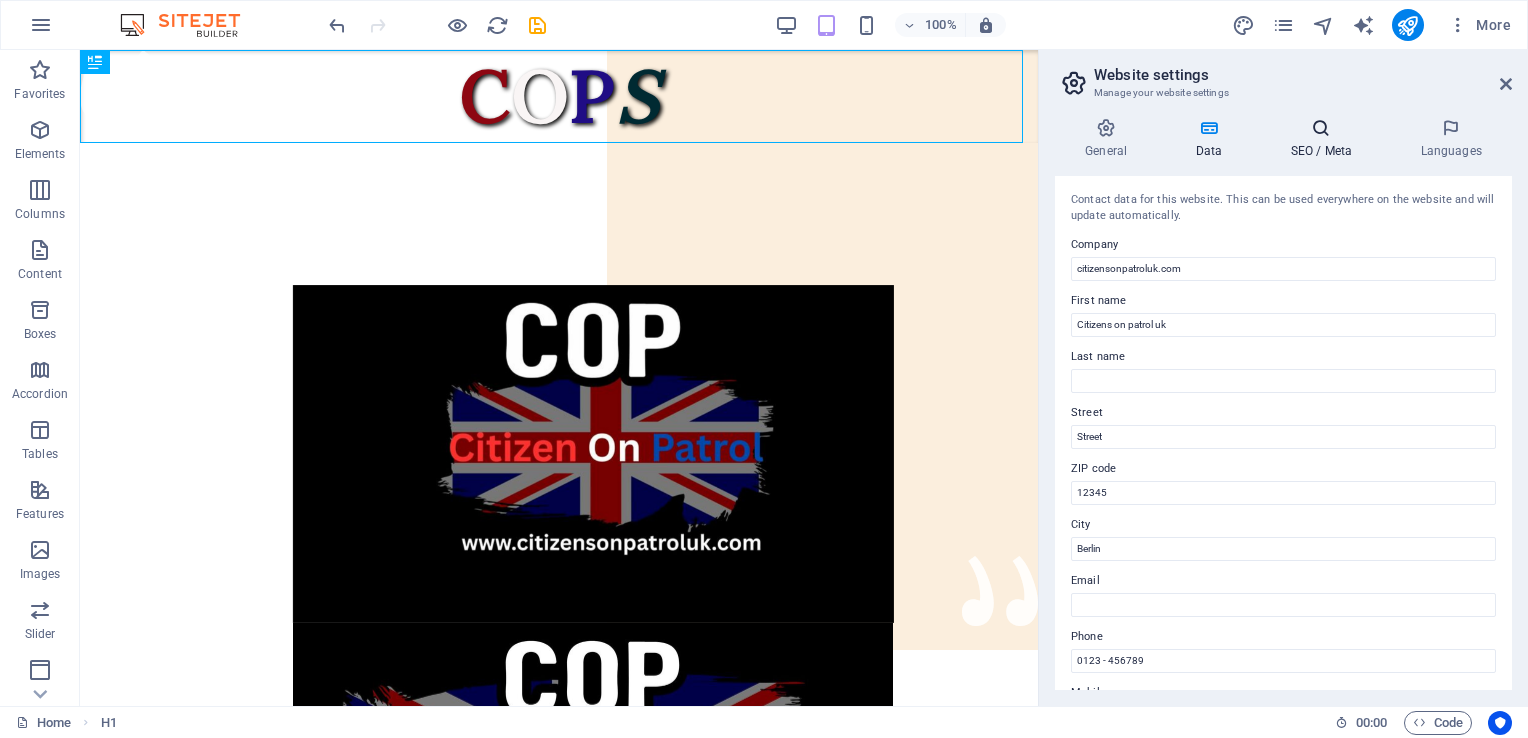 click on "SEO / Meta" at bounding box center [1325, 139] 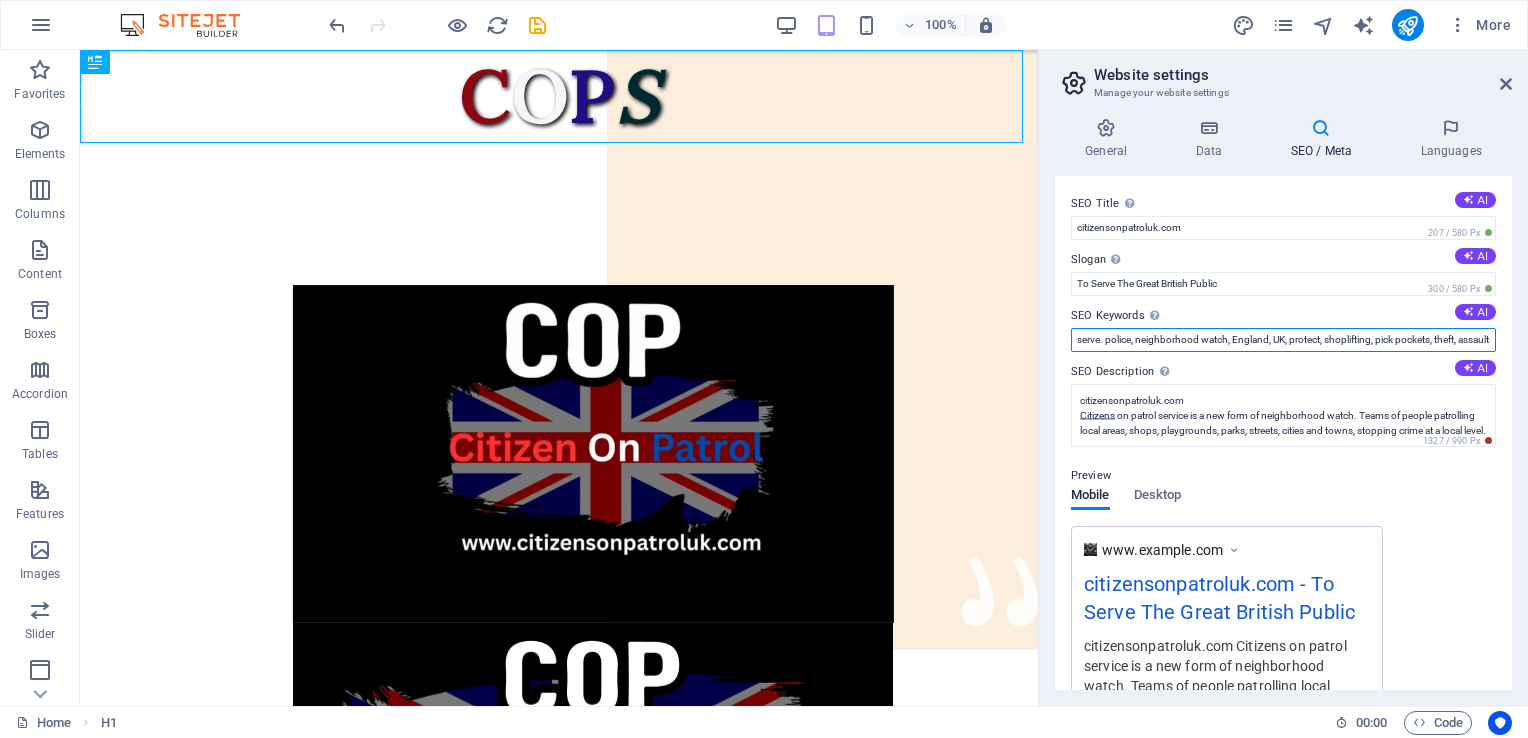 drag, startPoint x: 1170, startPoint y: 338, endPoint x: 1038, endPoint y: 332, distance: 132.13629 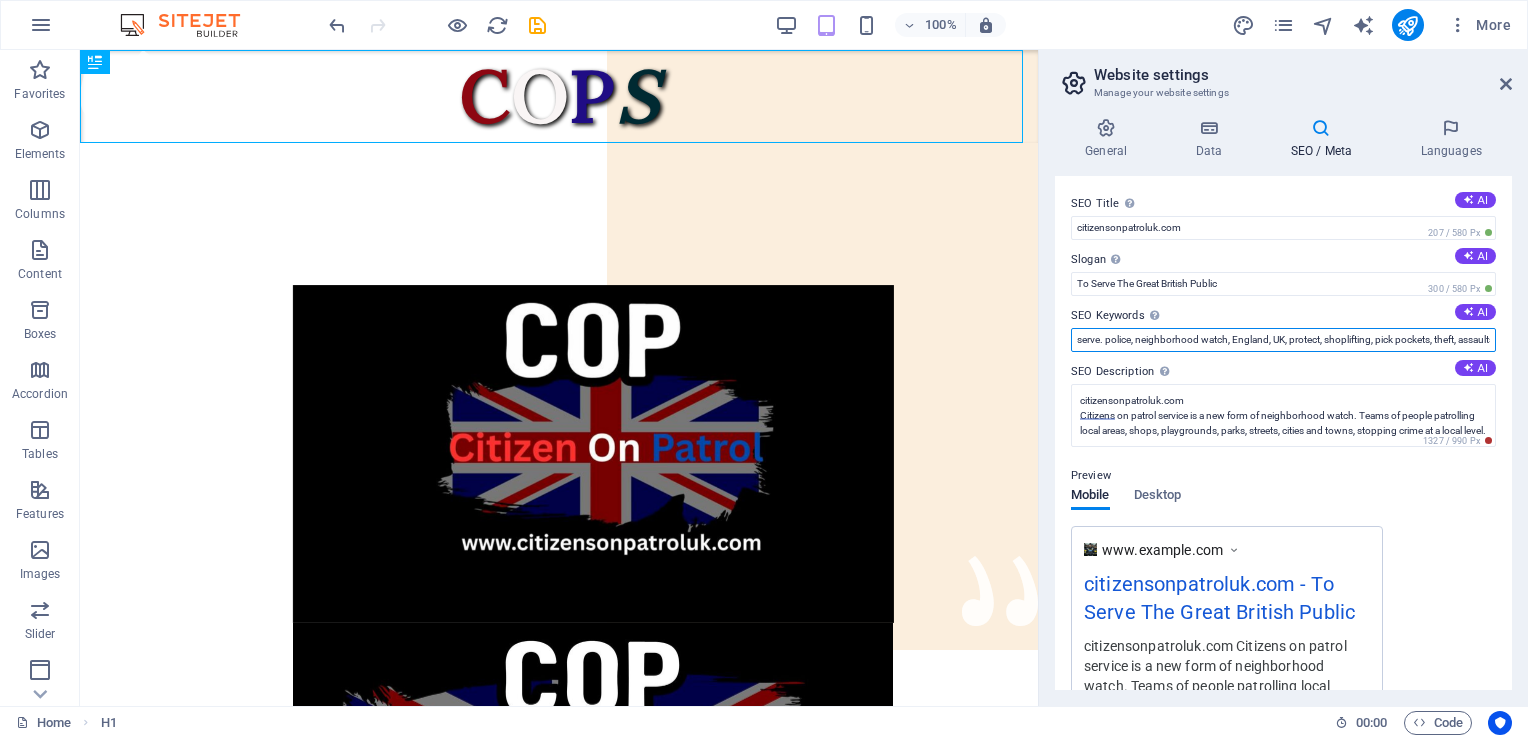 click on "Website settings Manage your website settings  General  Data  SEO / Meta  Languages Website name [DOMAIN] Logo Drag files here, click to choose files or select files from Files or our free stock photos & videos Select files from the file manager, stock photos, or upload file(s) Upload Favicon Set the favicon of your website here. A favicon is a small icon shown in the browser tab next to your website title. It helps visitors identify your website. Drag files here, click to choose files or select files from Files or our free stock photos & videos Select files from the file manager, stock photos, or upload file(s) Upload Preview Image (Open Graph) This image will be shown when the website is shared on social networks Drag files here, click to choose files or select files from Files or our free stock photos & videos Select files from the file manager, stock photos, or upload file(s) Upload Contact data for this website. This can be used everywhere on the website and will update automatically. [PHONE]" at bounding box center (1283, 378) 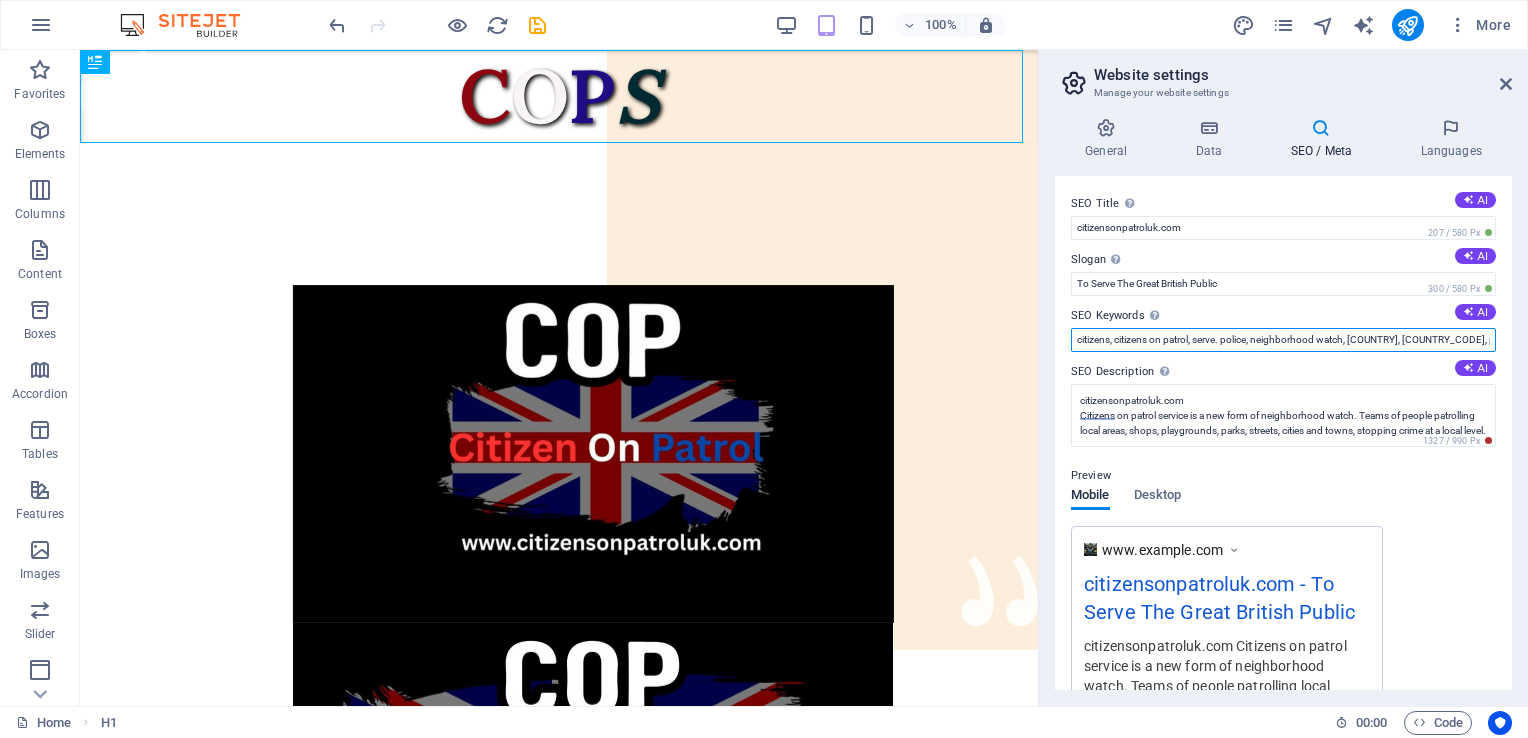 click on "citizens, citizens on patrol, serve. police, neighborhood watch, [COUNTRY], [COUNTRY_CODE], protect, shoplifting, pick pockets, theft, assaults," at bounding box center [1283, 340] 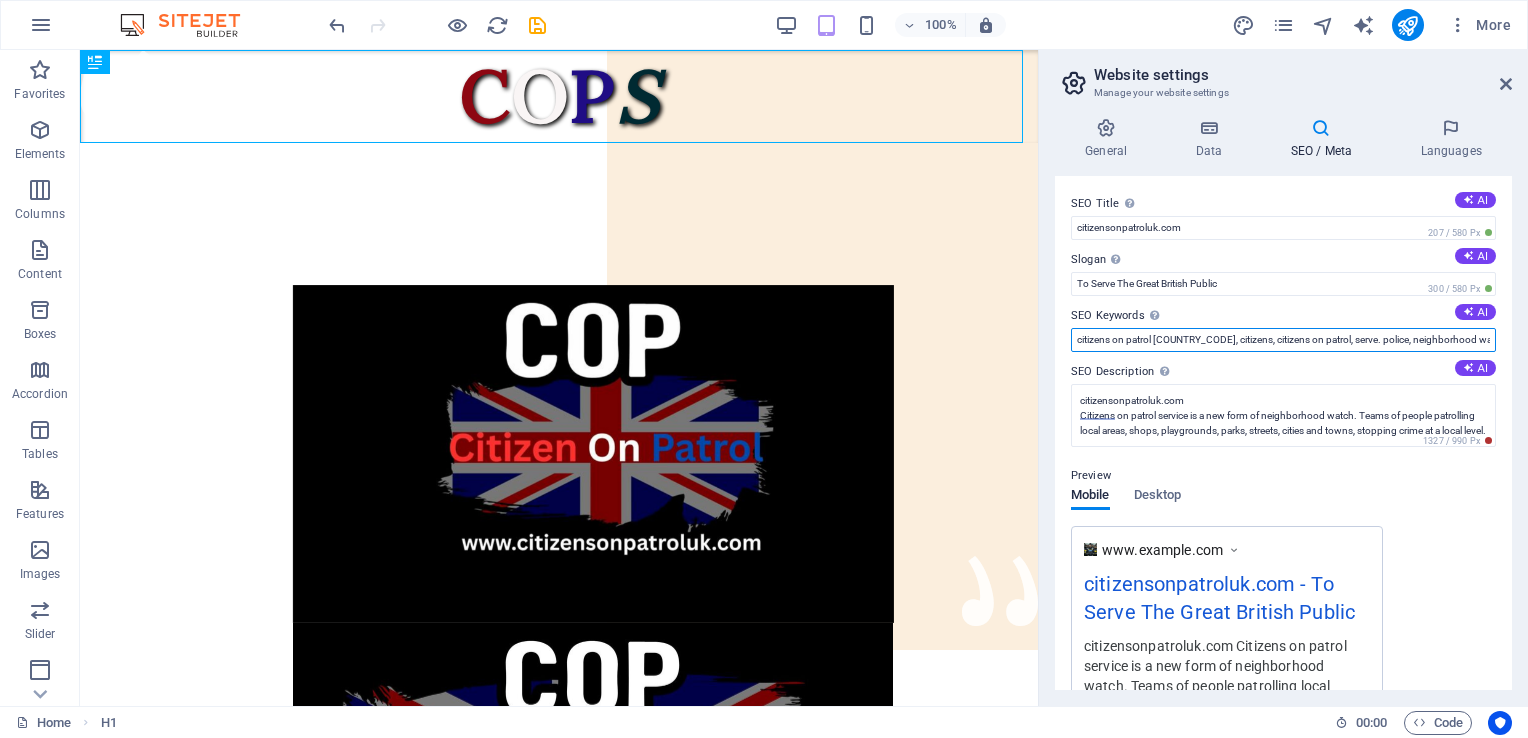 click on "citizens on patrol [COUNTRY_CODE], citizens, citizens on patrol, serve. police, neighborhood watch, [COUNTRY], [COUNTRY_CODE], protect, shoplifting, pick pockets, theft, assaults," at bounding box center [1283, 340] 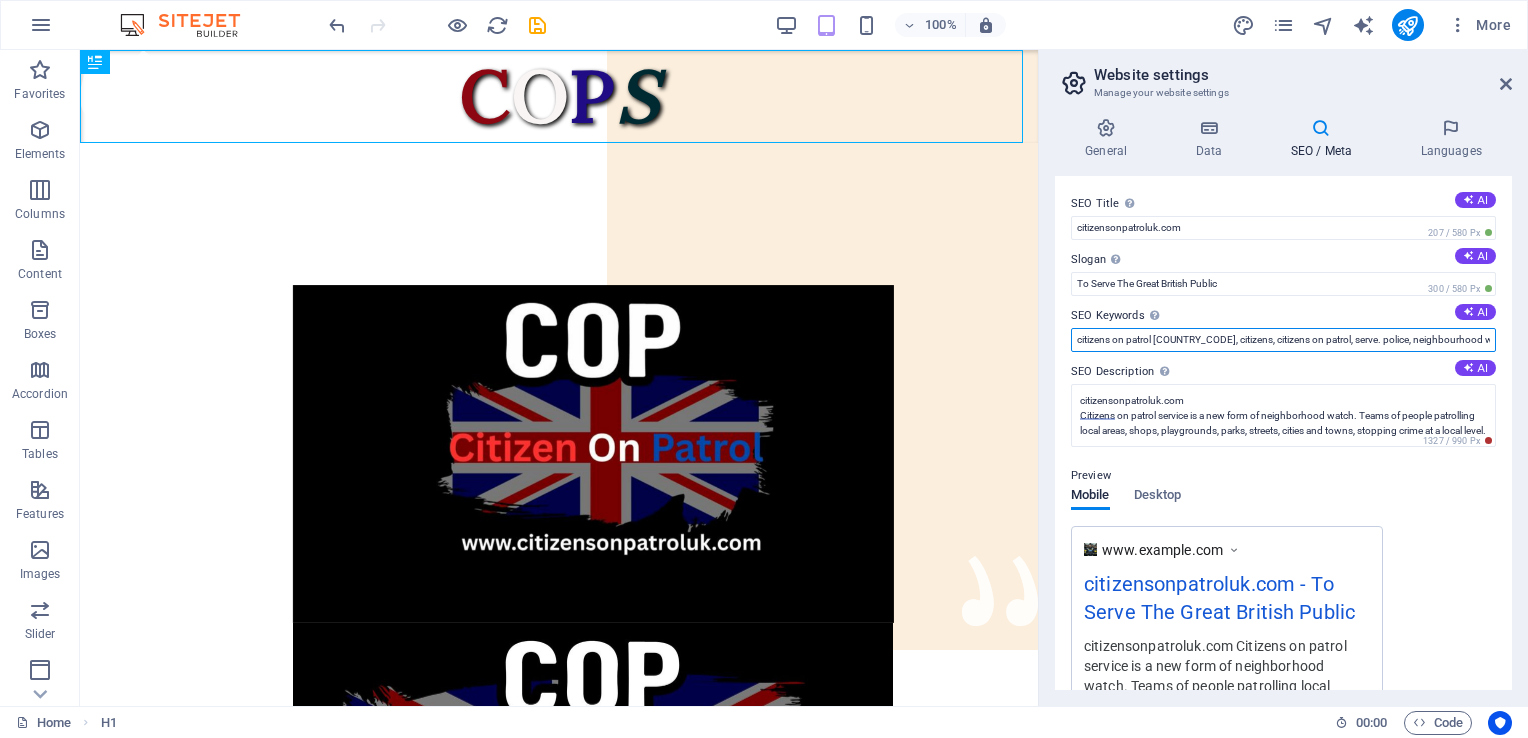 click on "citizens on patrol [COUNTRY_CODE], citizens, citizens on patrol, serve. police, neighbourhood watch, [COUNTRY], [COUNTRY_CODE], protect, shoplifting, pick pockets, theft, assaults," at bounding box center (1283, 340) 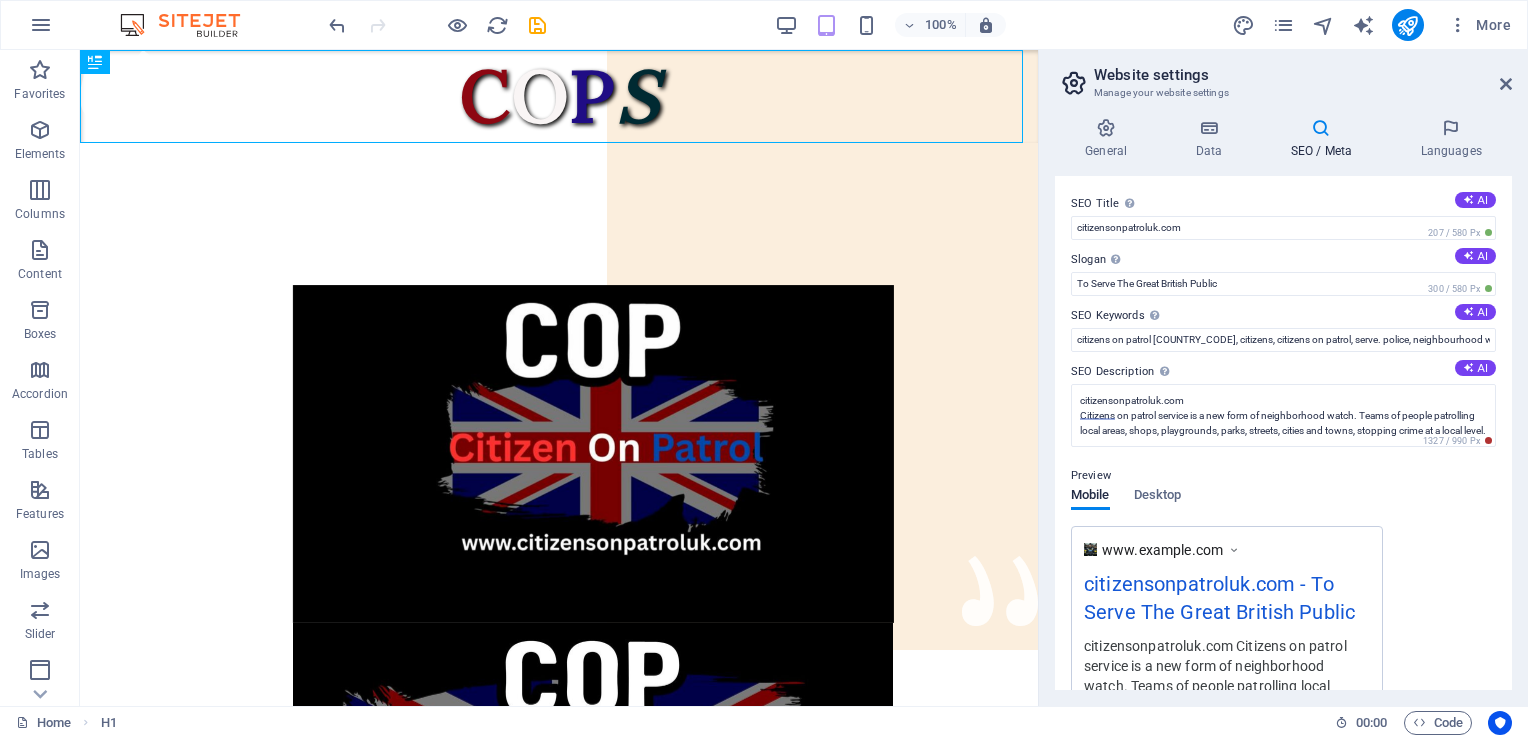 click on "SEO Title The title of your website - make it something that stands out in search engine results. AI [DOMAIN] 207 / 580 Px Slogan The slogan of your website. AI To Serve The Great British Public 300 / 580 Px SEO Keywords Comma-separated list of keywords representing your website. AI citizens on patrol [COUNTRY_CODE], citizens, citizens on patrol, serve. police, neighbourhood watch, [COUNTRY], [COUNTRY_CODE], protect, shoplifting, pick pockets, theft, assaults, SEO Description Describe the contents of your website - this is crucial for search engines and SEO! AI [DOMAIN]
Citizens on patrol service is a new form of neighborhood watch. Teams of people patrolling local areas, shops, playgrounds, parks, streets, cities and towns, stopping crime at a local level. [DOMAIN]
Citizens on patrol service is a new form of neighborhood watch. Teams of people patrolling local areas, shops, playgrounds, parks, streets, cities and towns, stopping crime at a local level. 1327 / 990 Px Preview Mobile Desktop" at bounding box center (1283, 433) 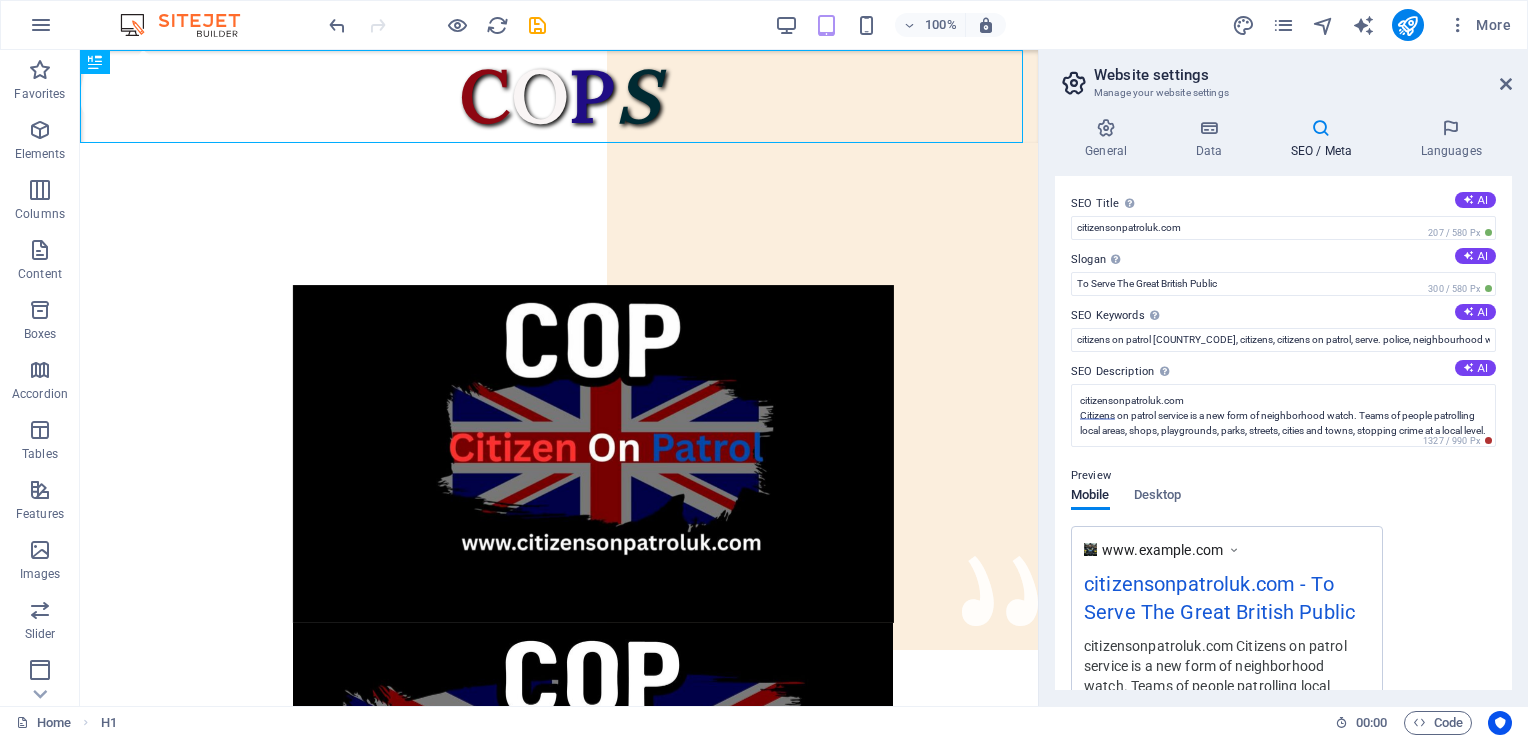scroll, scrollTop: 328, scrollLeft: 0, axis: vertical 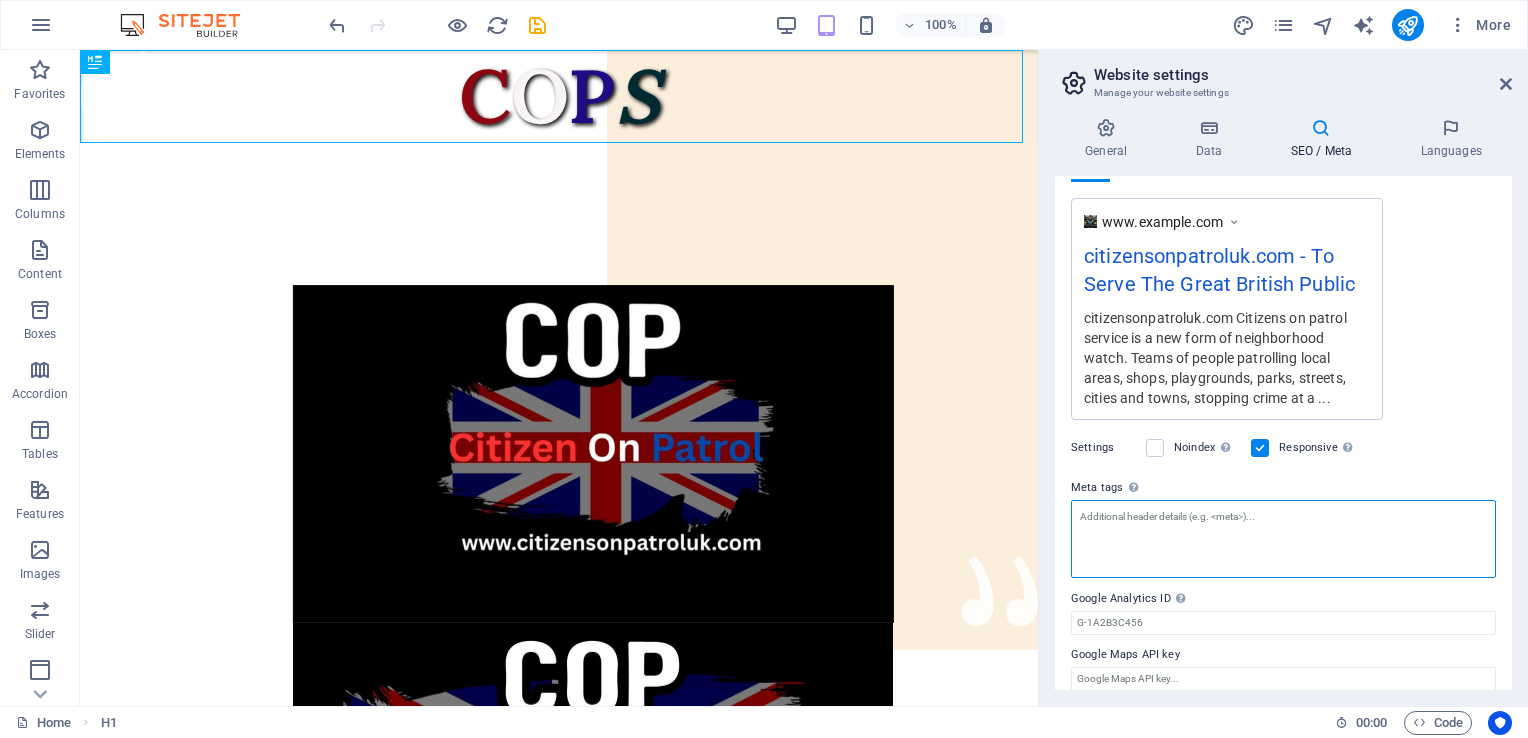 click on "Meta tags Enter HTML code here that will be placed inside the  tags of your website. Please note that your website may not function if you include code with errors." at bounding box center (1283, 539) 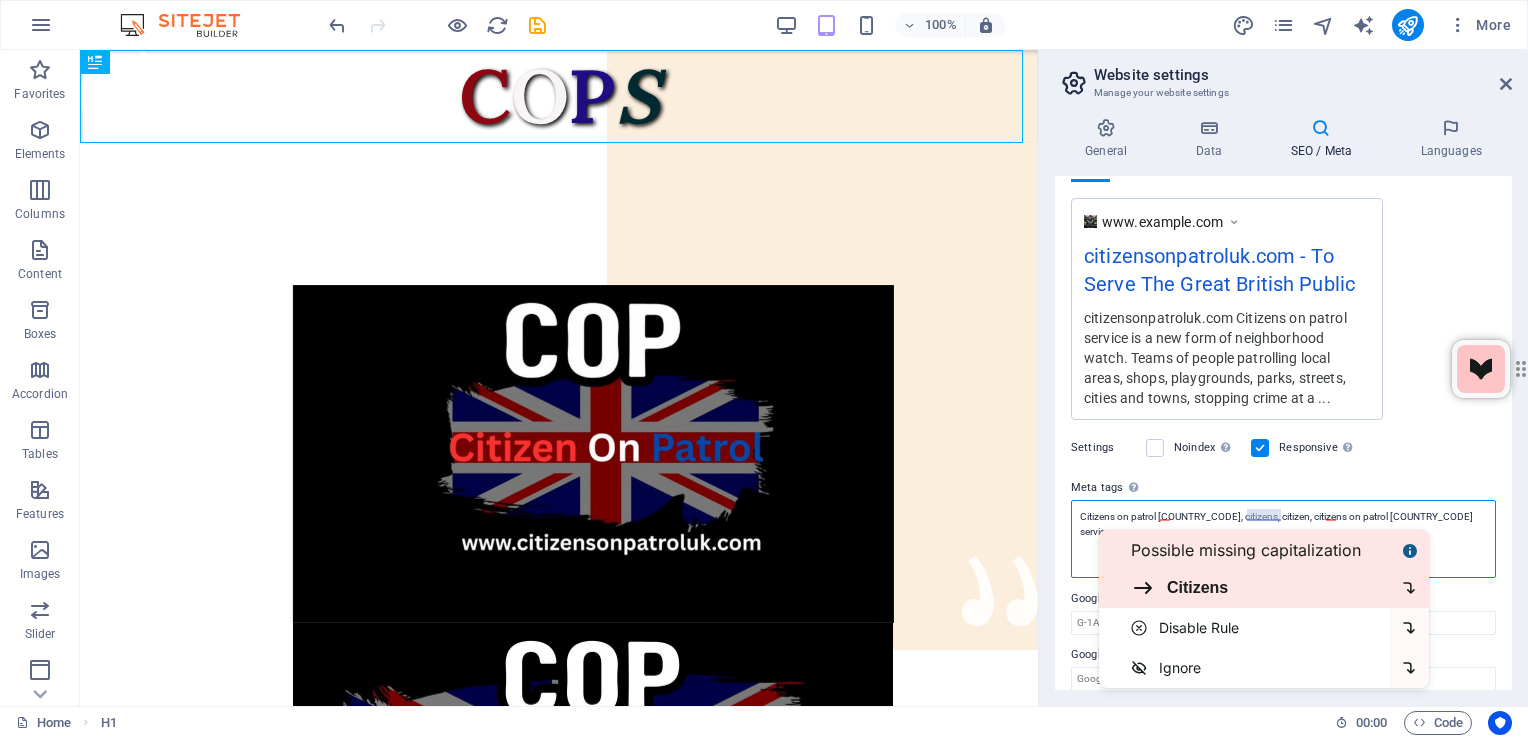 click on "Citizens" at bounding box center [1256, 588] 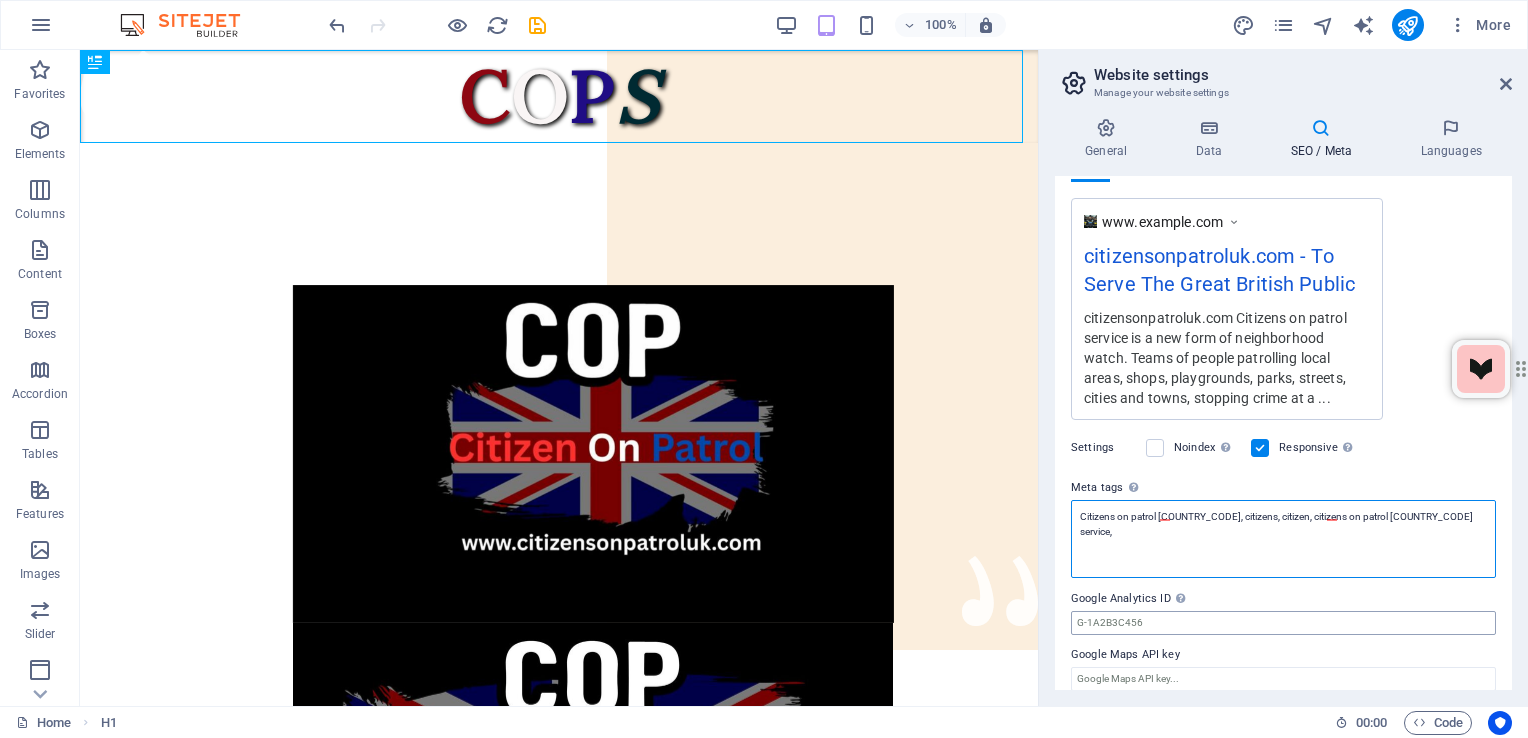 type on "Citizens on patrol [COUNTRY_CODE], citizens, citizen, Citizens on patrol [COUNTRY_CODE] service," 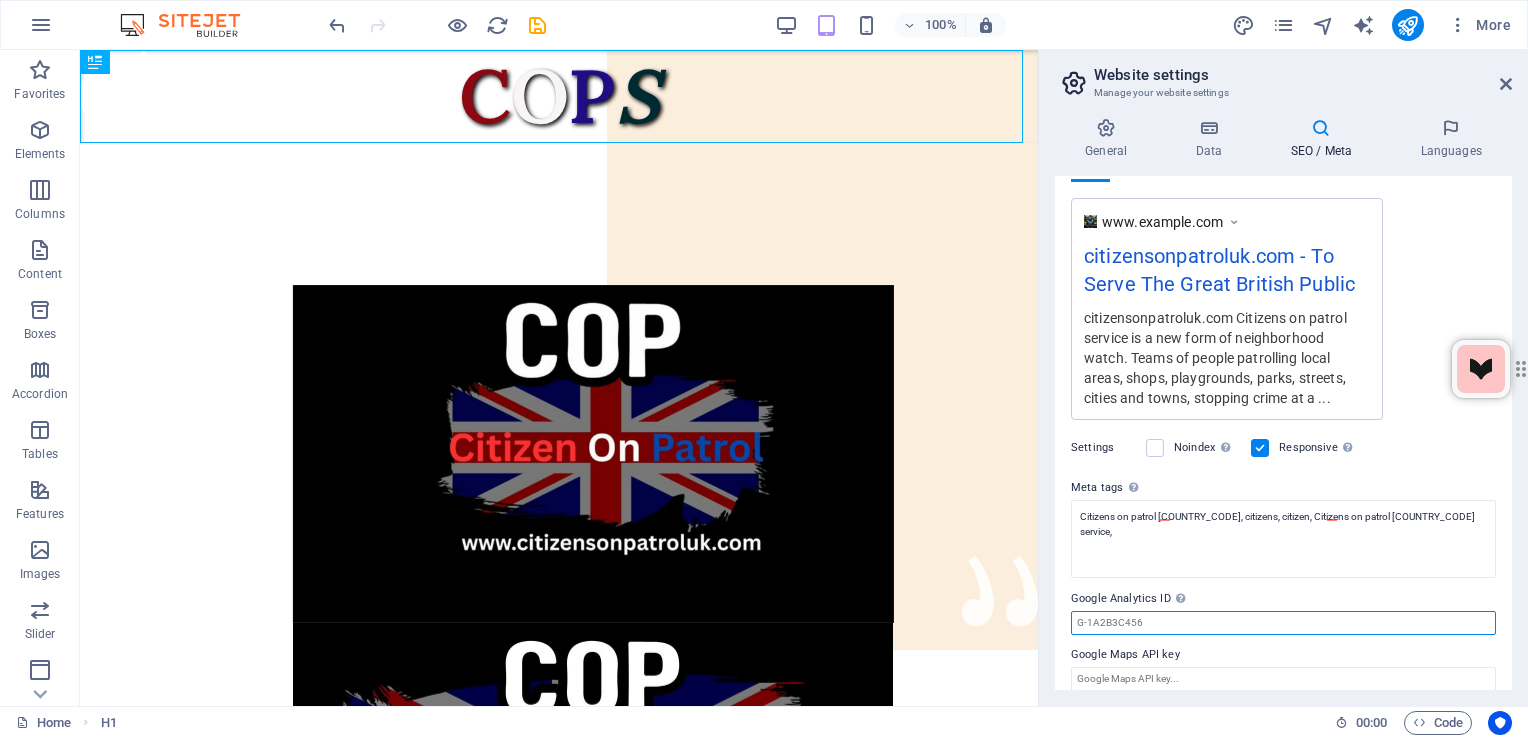 type 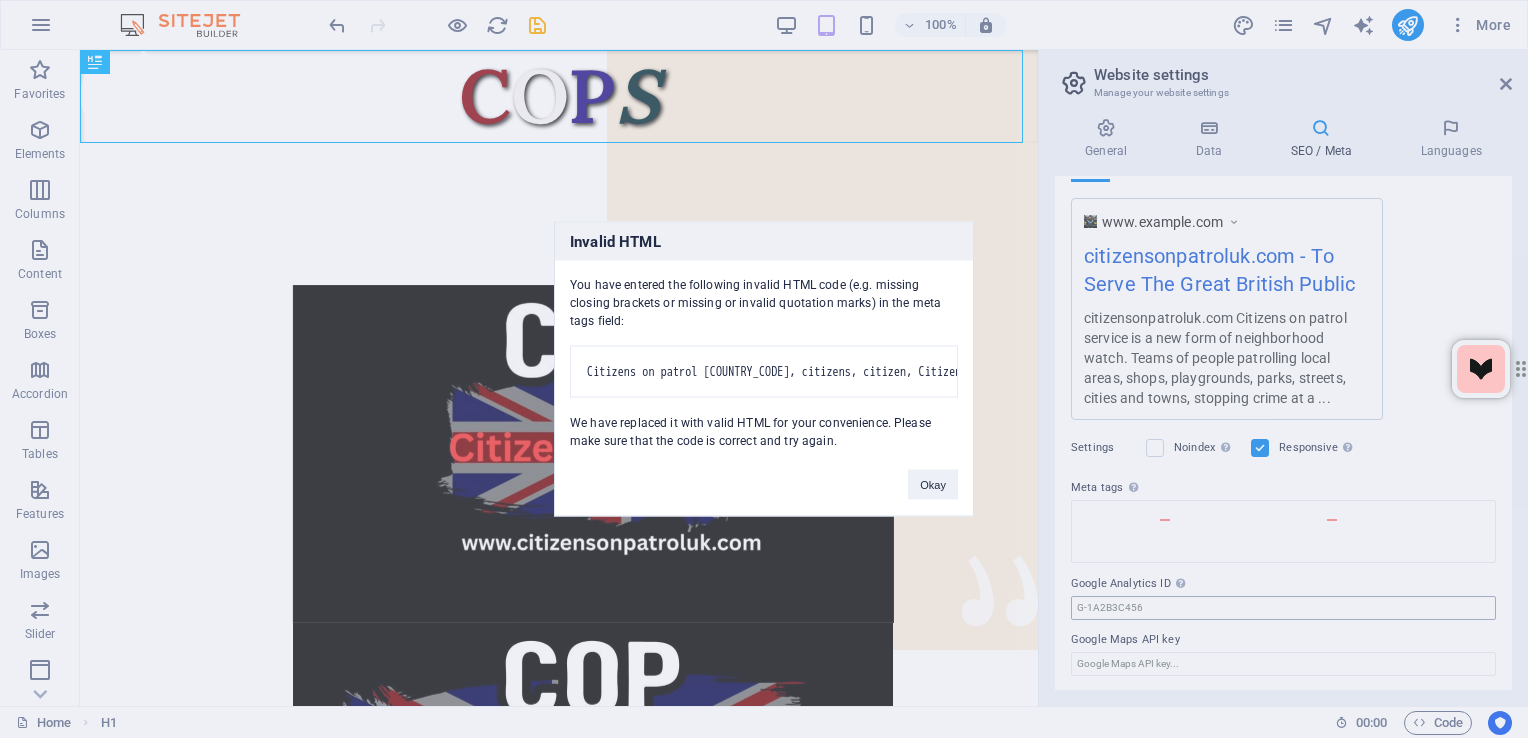 click on "[DOMAIN] Home Favorites Elements Columns Content Boxes Accordion Tables Features Images Slider Header Footer Forms Marketing Collections
Drag here to replace the existing content. Press “Ctrl” if you want to create a new element.
H1 100% More Home H1 00 : 00 Code Website settings Manage your website settings  General  Data  SEO / Meta  Languages Website name [DOMAIN] Logo Drag files here, click to choose files or select files from Files or our free stock photos & videos Select files from the file manager, stock photos, or upload file(s) Upload Favicon Set the favicon of your website here. A favicon is a small icon shown in the browser tab next to your website title. It helps visitors identify your website. Drag files here, click to choose files or select files from Files or our free stock photos & videos Upload Preview Image (Open Graph) Upload Company First name City" at bounding box center (764, 369) 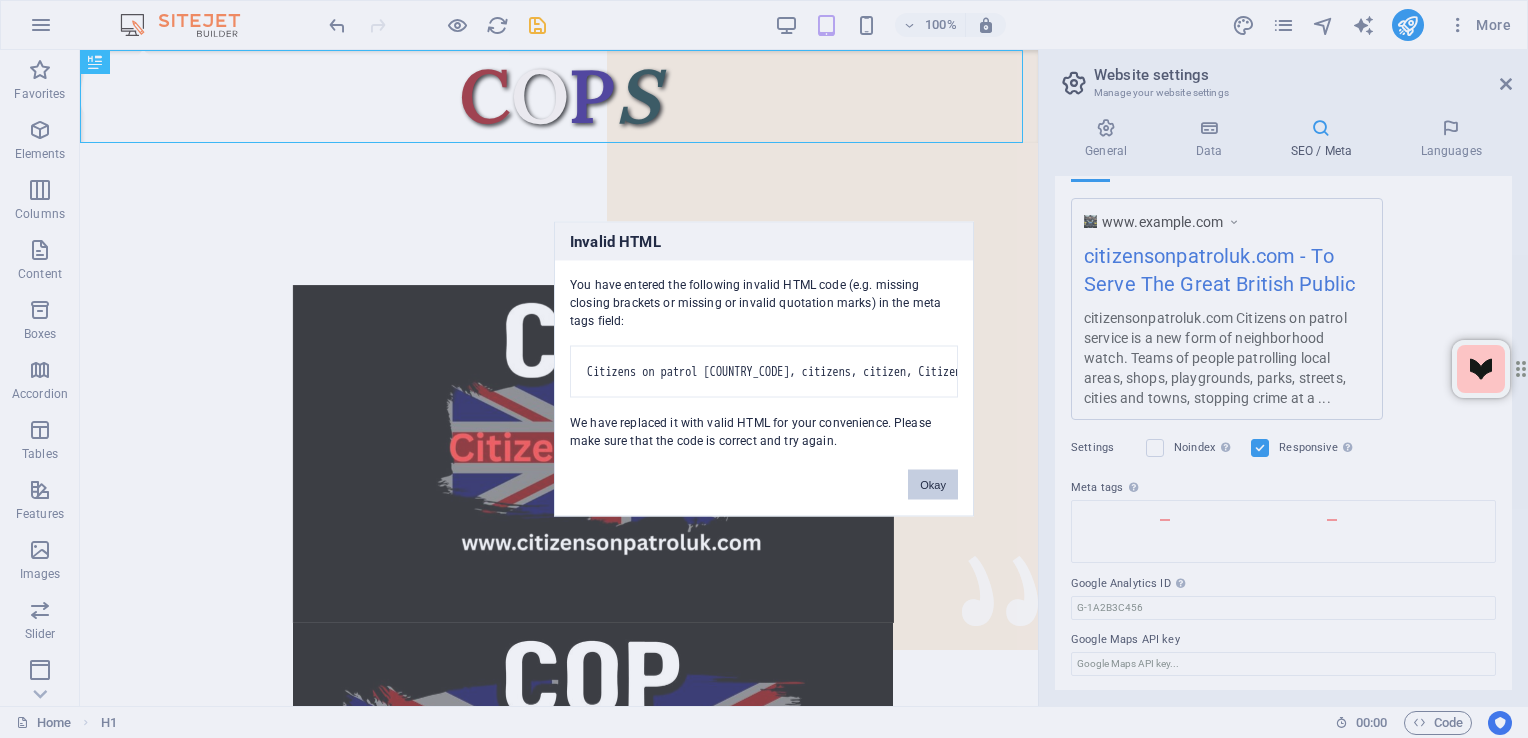 click on "Okay" at bounding box center [933, 485] 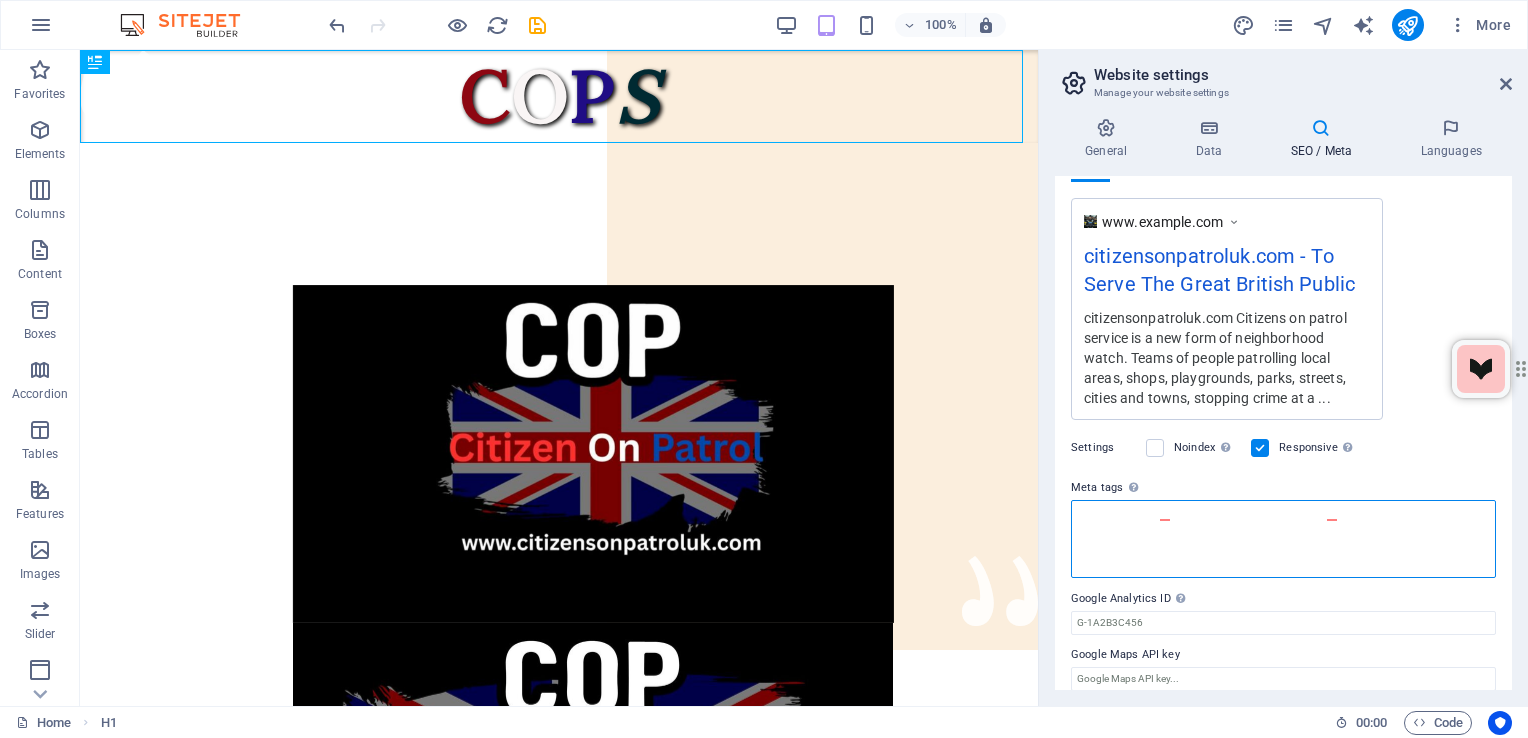 click on "Meta tags Enter HTML code here that will be placed inside the  tags of your website. Please note that your website may not function if you include code with errors." at bounding box center [1283, 539] 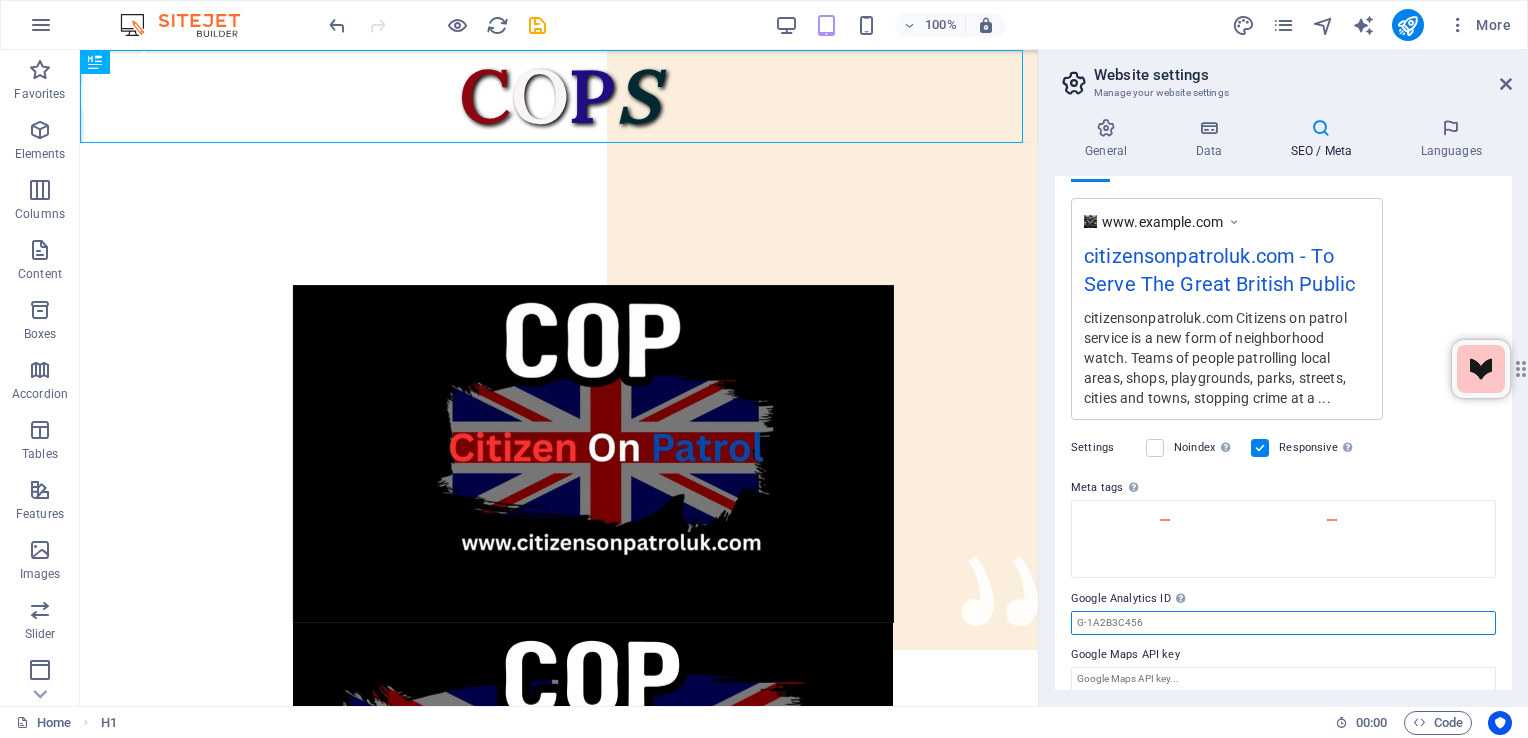 click on "SEO Title The title of your website - make it something that stands out in search engine results. AI [DOMAIN] 207 / 580 Px Slogan The slogan of your website. AI To Serve The Great British Public 300 / 580 Px SEO Keywords Comma-separated list of keywords representing your website. AI citizens on patrol [COUNTRY_CODE], citizens, citizens on patrol, serve. police, neighbourhood watch, [COUNTRY], [COUNTRY_CODE], protect, shoplifting, pick pockets, theft, assaults, SEO Description Describe the contents of your website - this is crucial for search engines and SEO! AI [DOMAIN]
Citizens on patrol service is a new form of neighborhood watch. Teams of people patrolling local areas, shops, playgrounds, parks, streets, cities and towns, stopping crime at a local level. [DOMAIN]
Citizens on patrol service is a new form of neighborhood watch. Teams of people patrolling local areas, shops, playgrounds, parks, streets, cities and towns, stopping crime at a local level. 1327 / 990 Px Preview Mobile Desktop" at bounding box center [1283, 433] 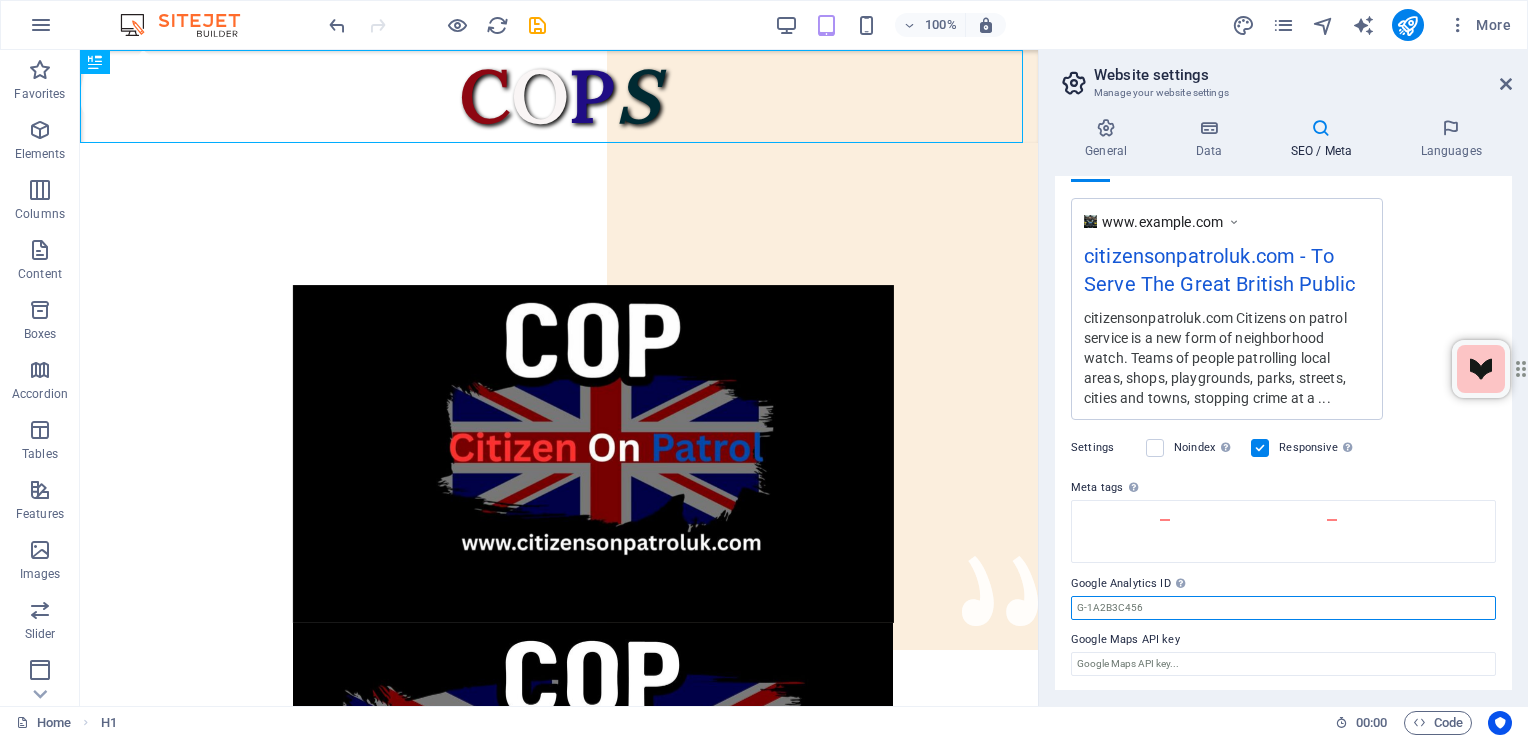 scroll, scrollTop: 0, scrollLeft: 0, axis: both 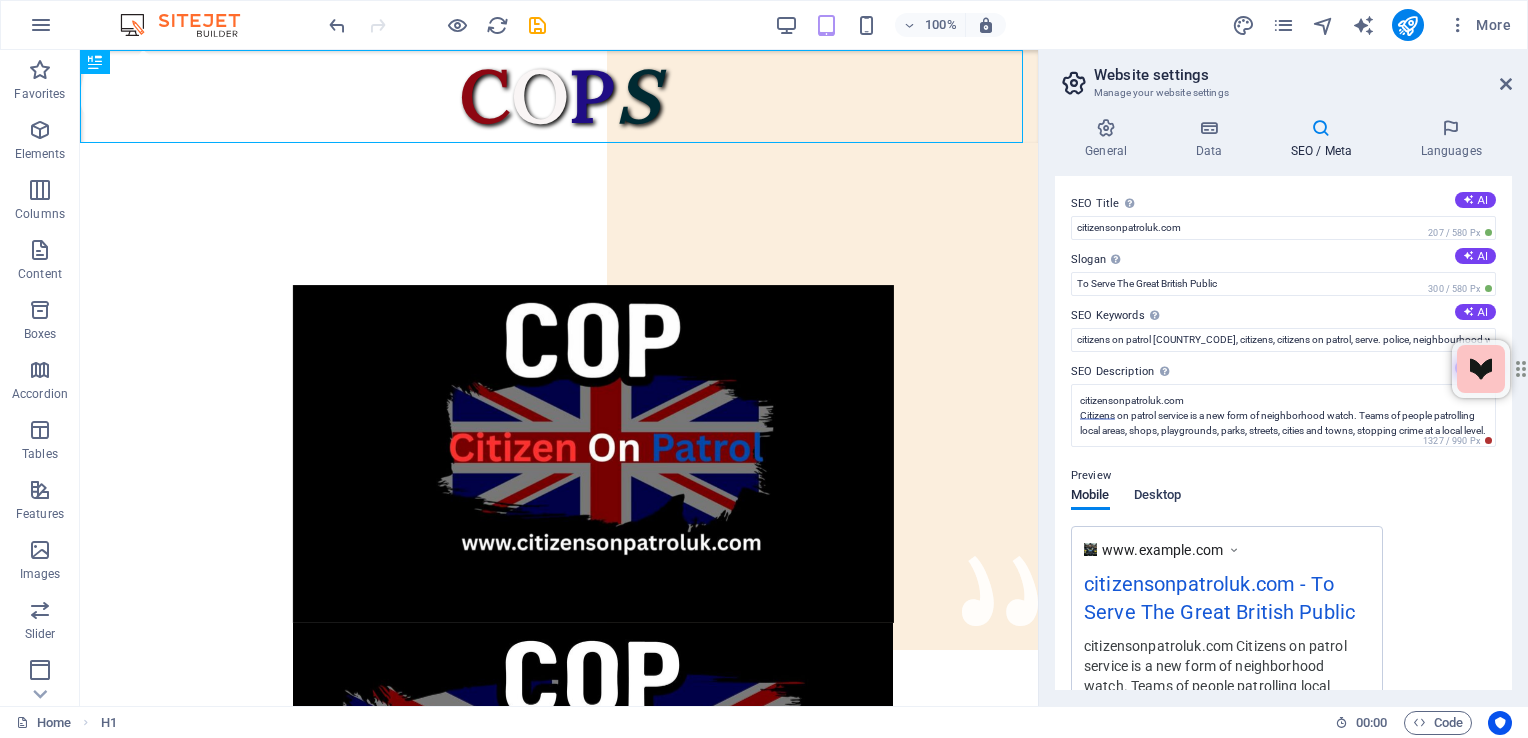 click on "Desktop" at bounding box center (1158, 497) 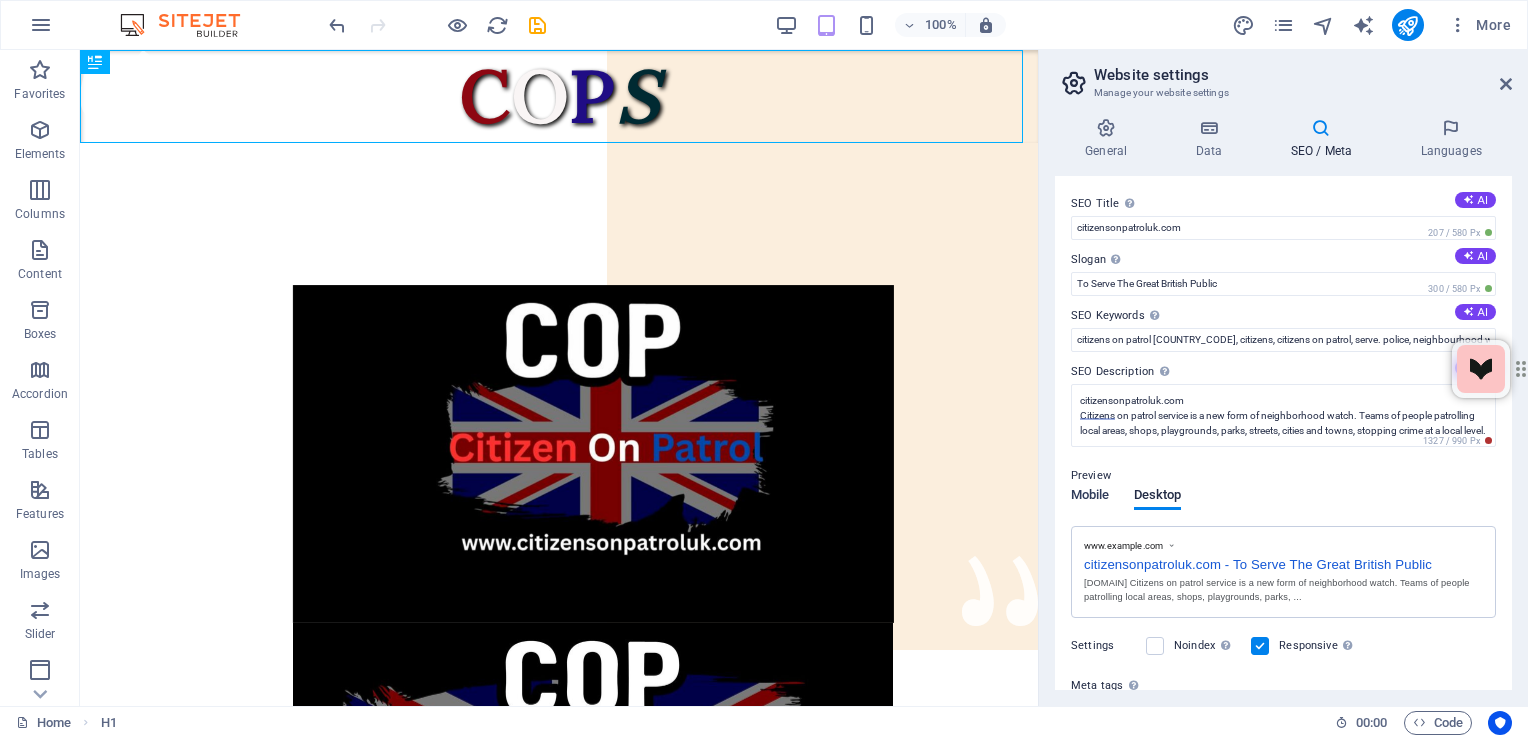 click on "Mobile" at bounding box center (1090, 497) 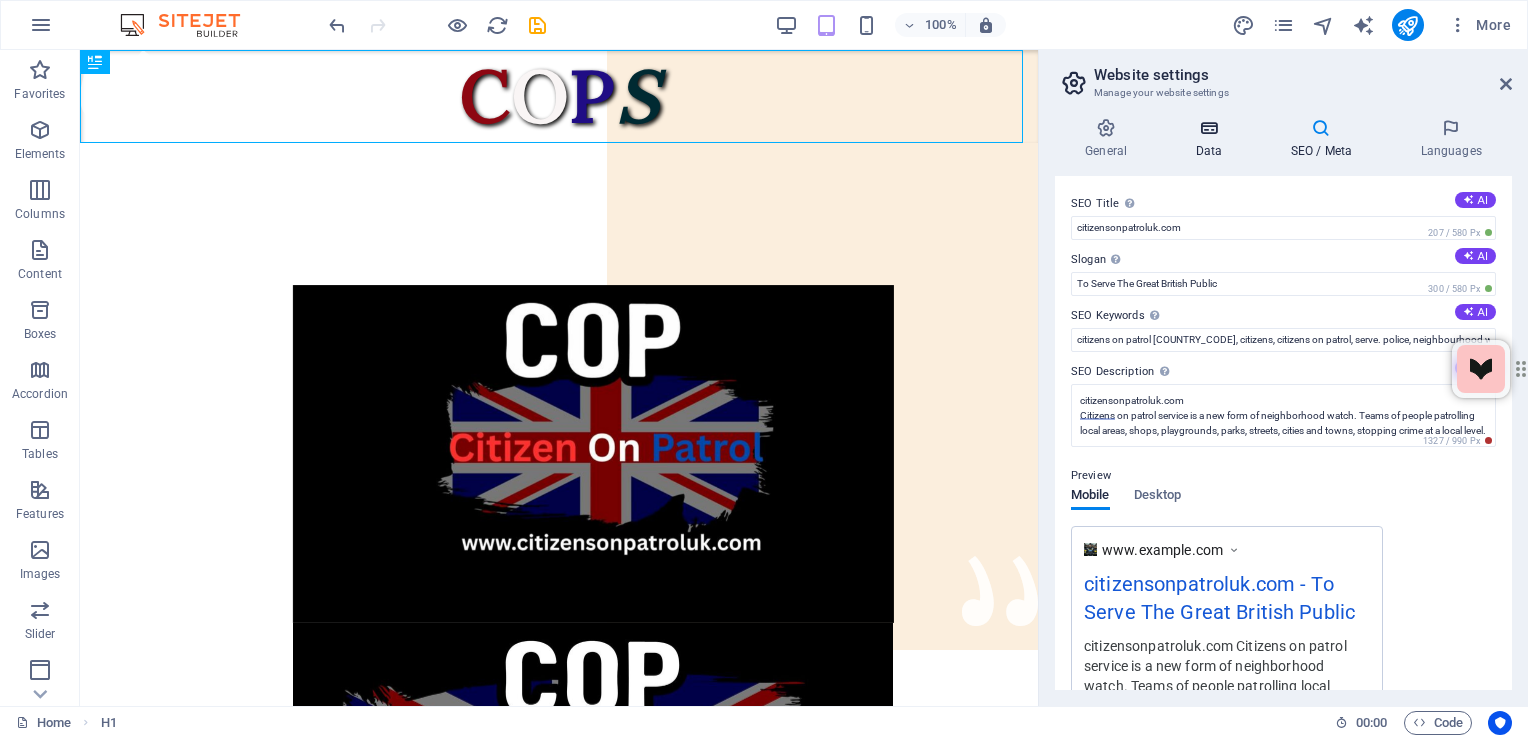 click at bounding box center [1208, 128] 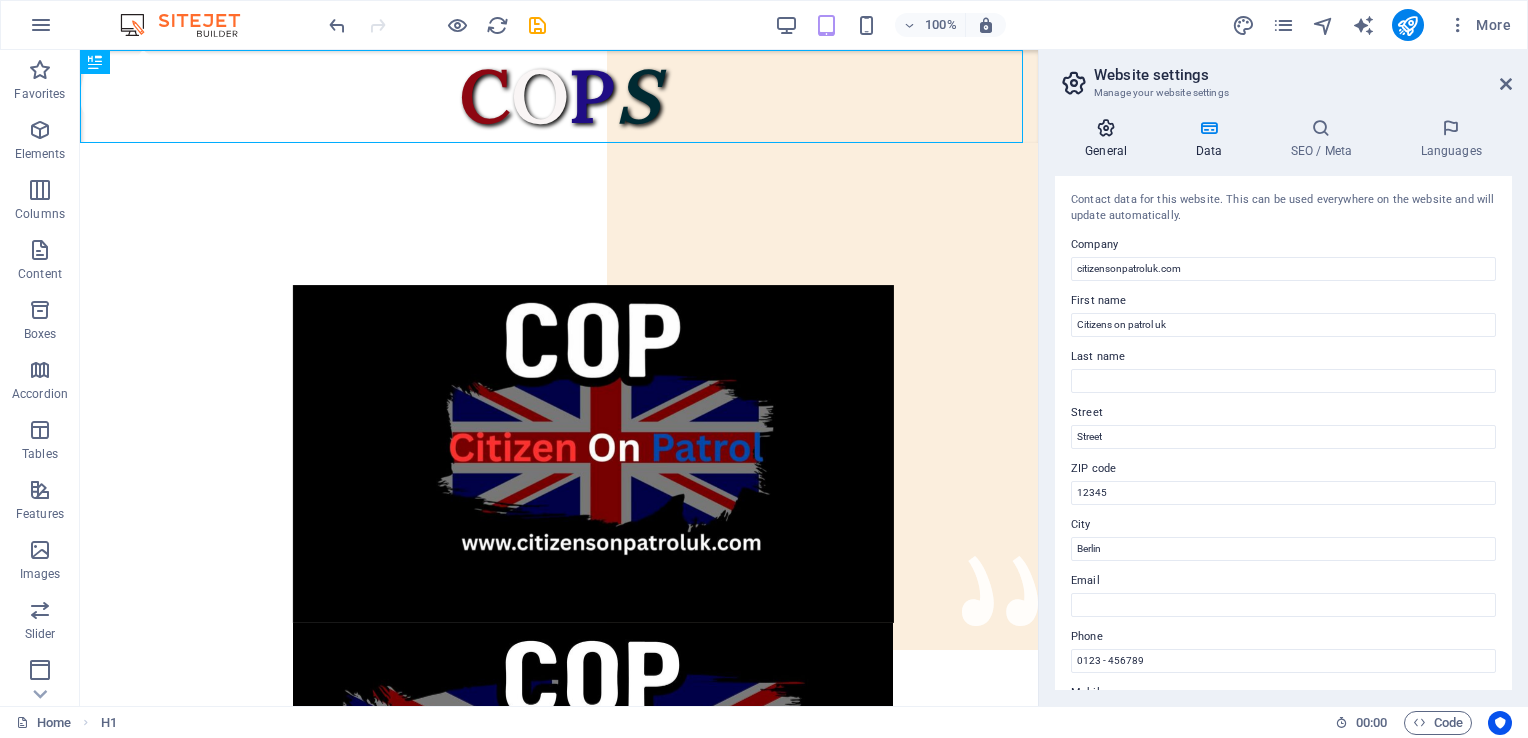 click at bounding box center [1106, 128] 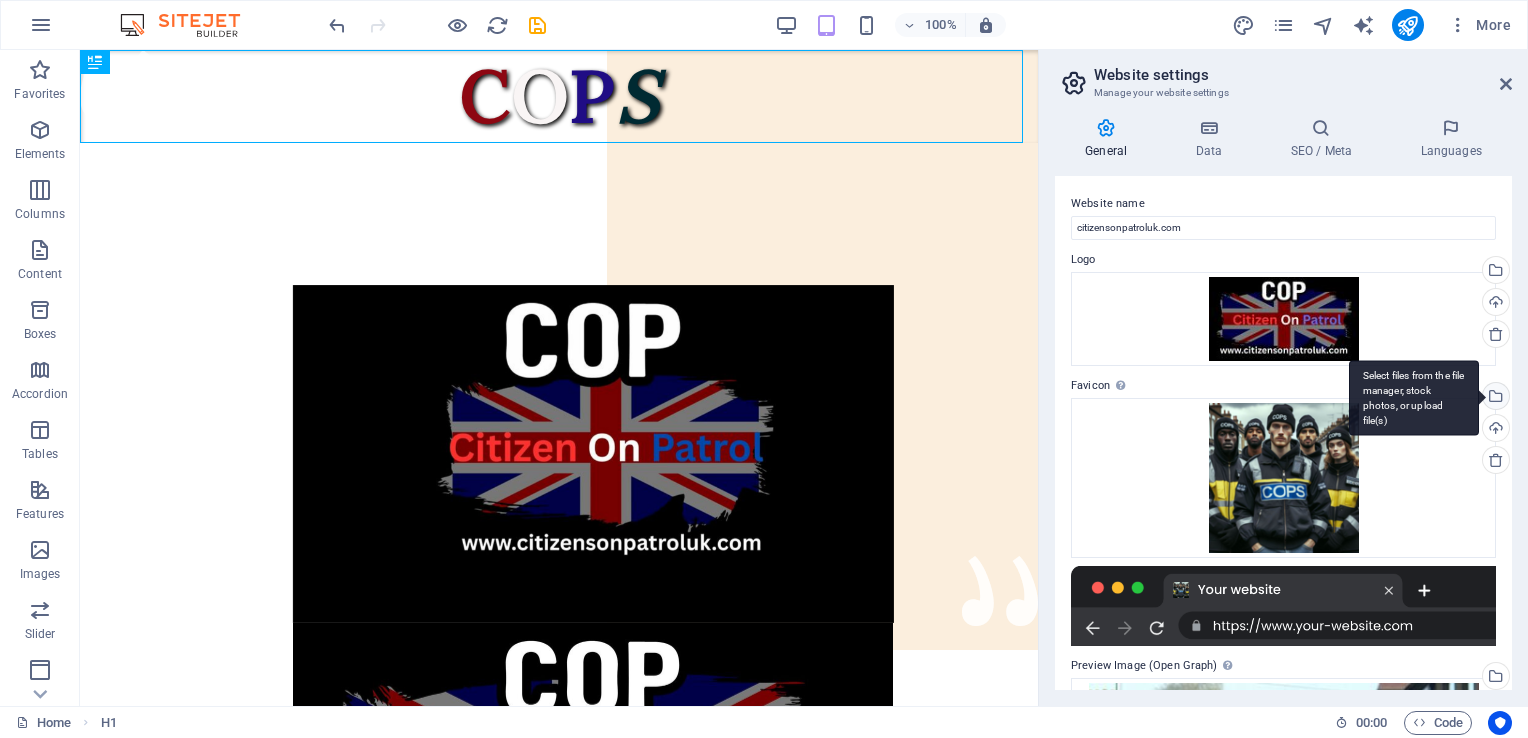 click on "Select files from the file manager, stock photos, or upload file(s)" at bounding box center (1494, 398) 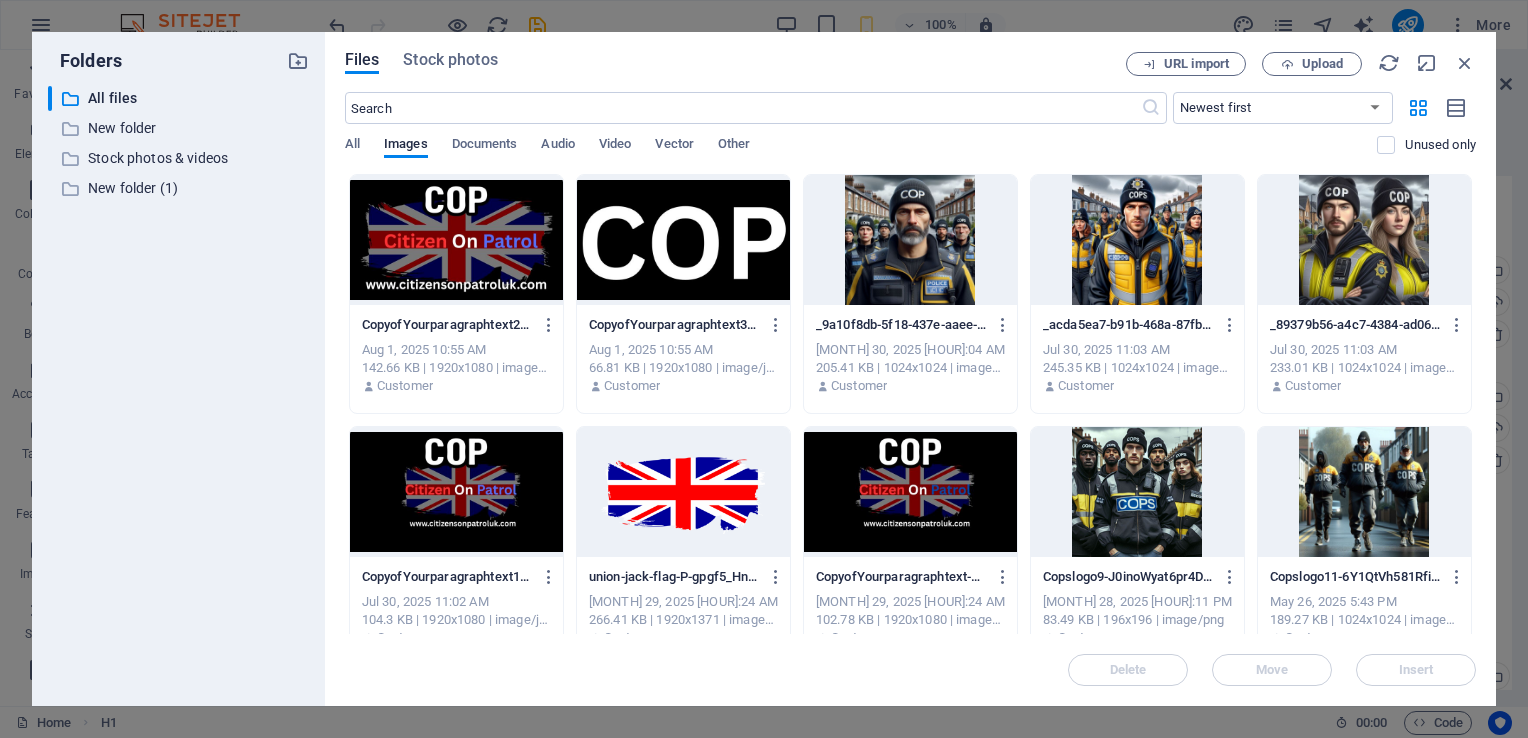 click at bounding box center (456, 240) 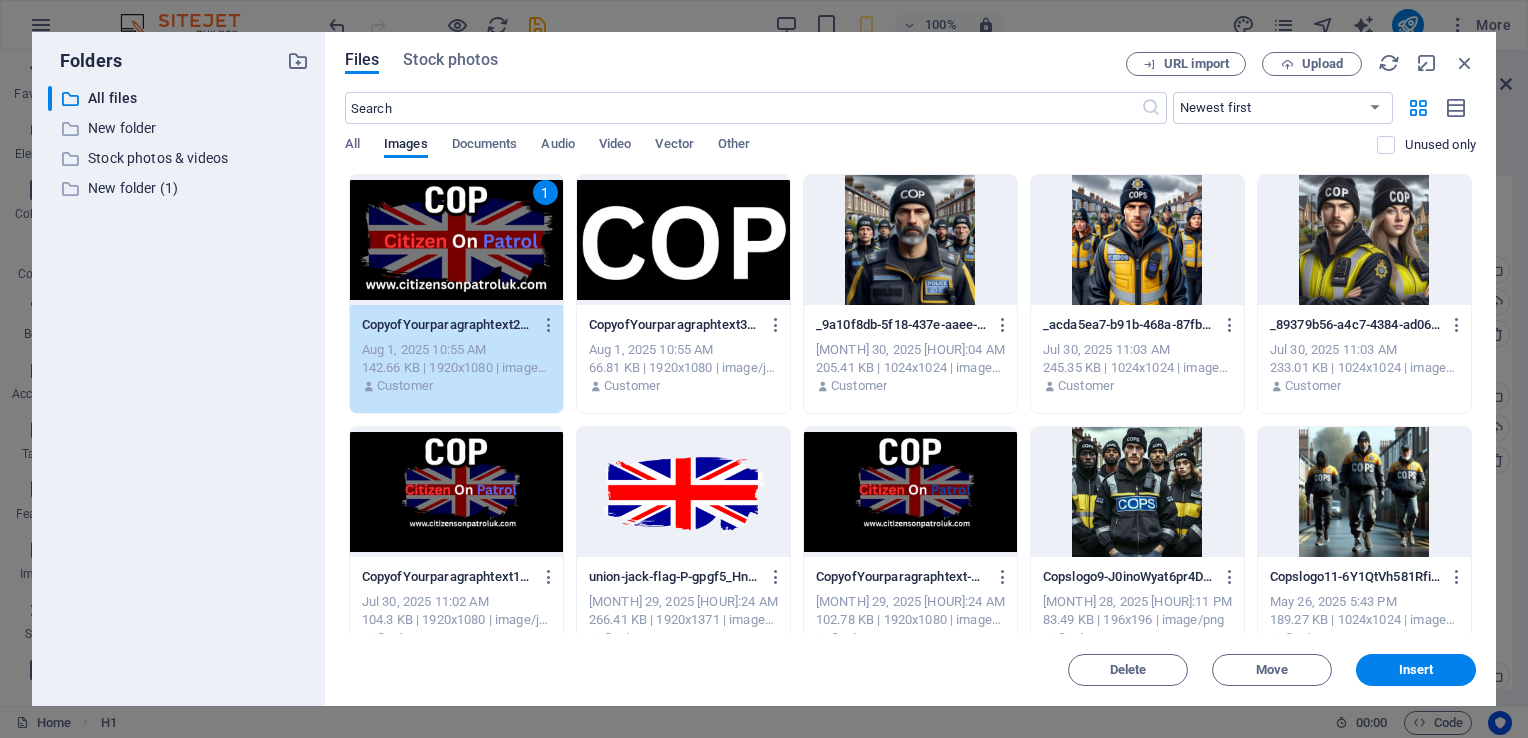 click on "1" at bounding box center [456, 240] 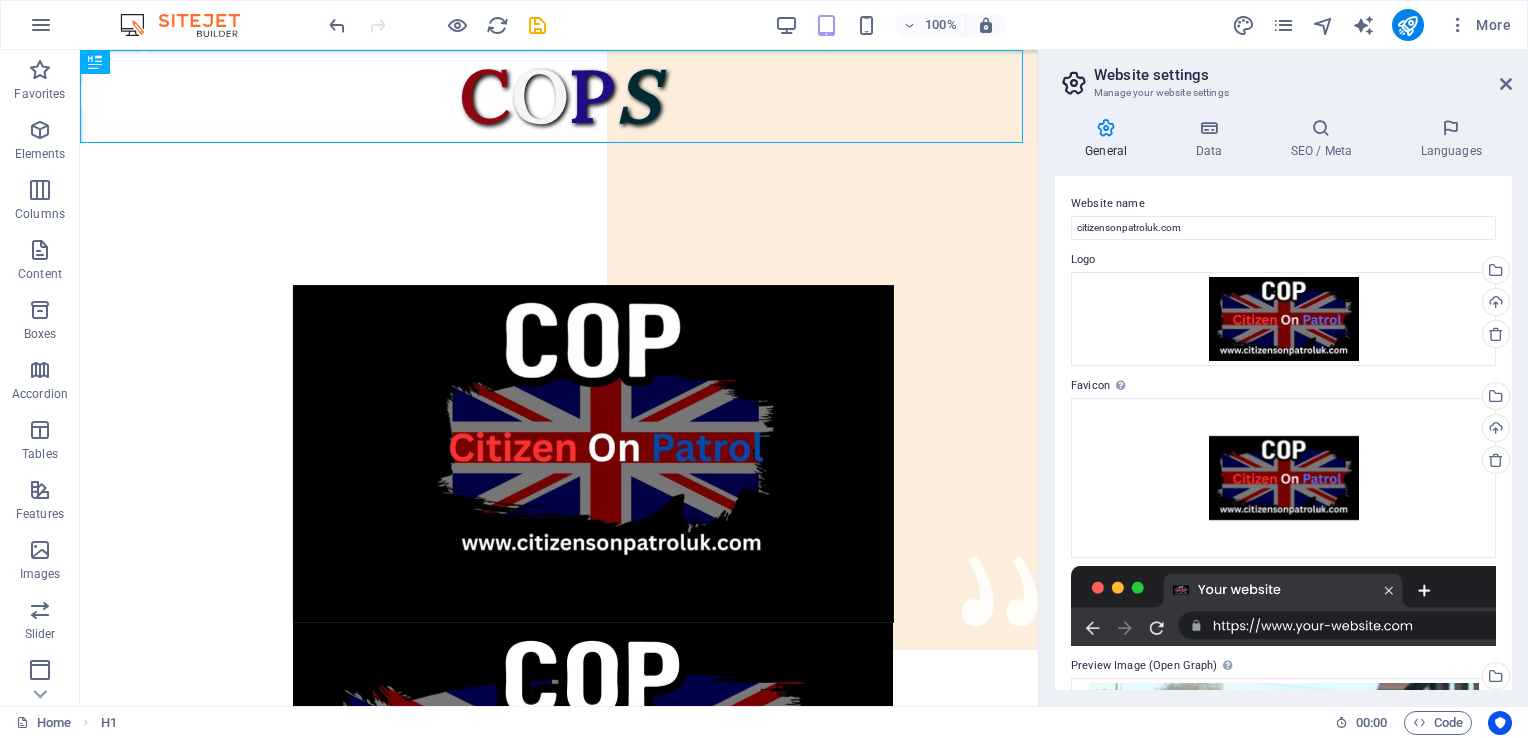 scroll, scrollTop: 403, scrollLeft: 0, axis: vertical 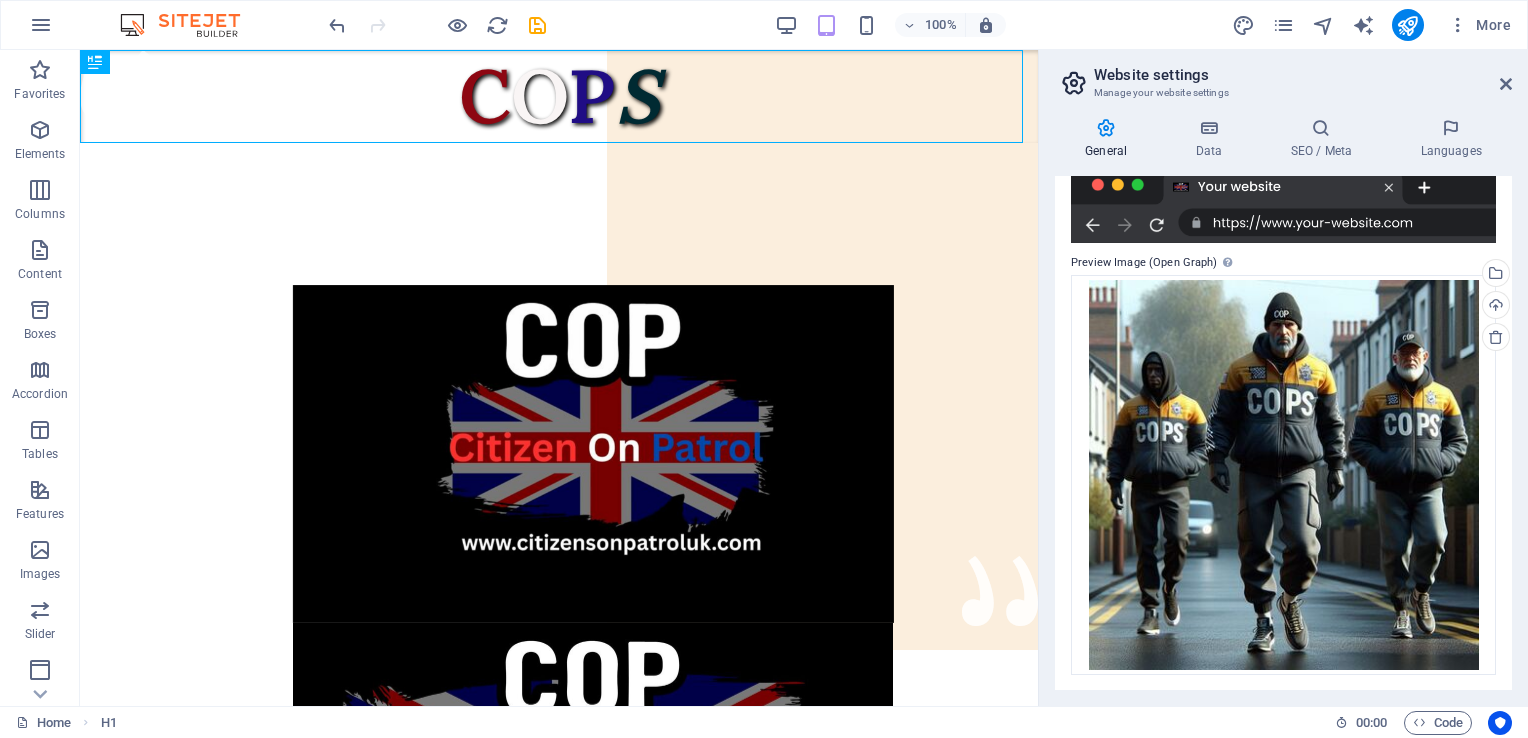 click at bounding box center [1283, 203] 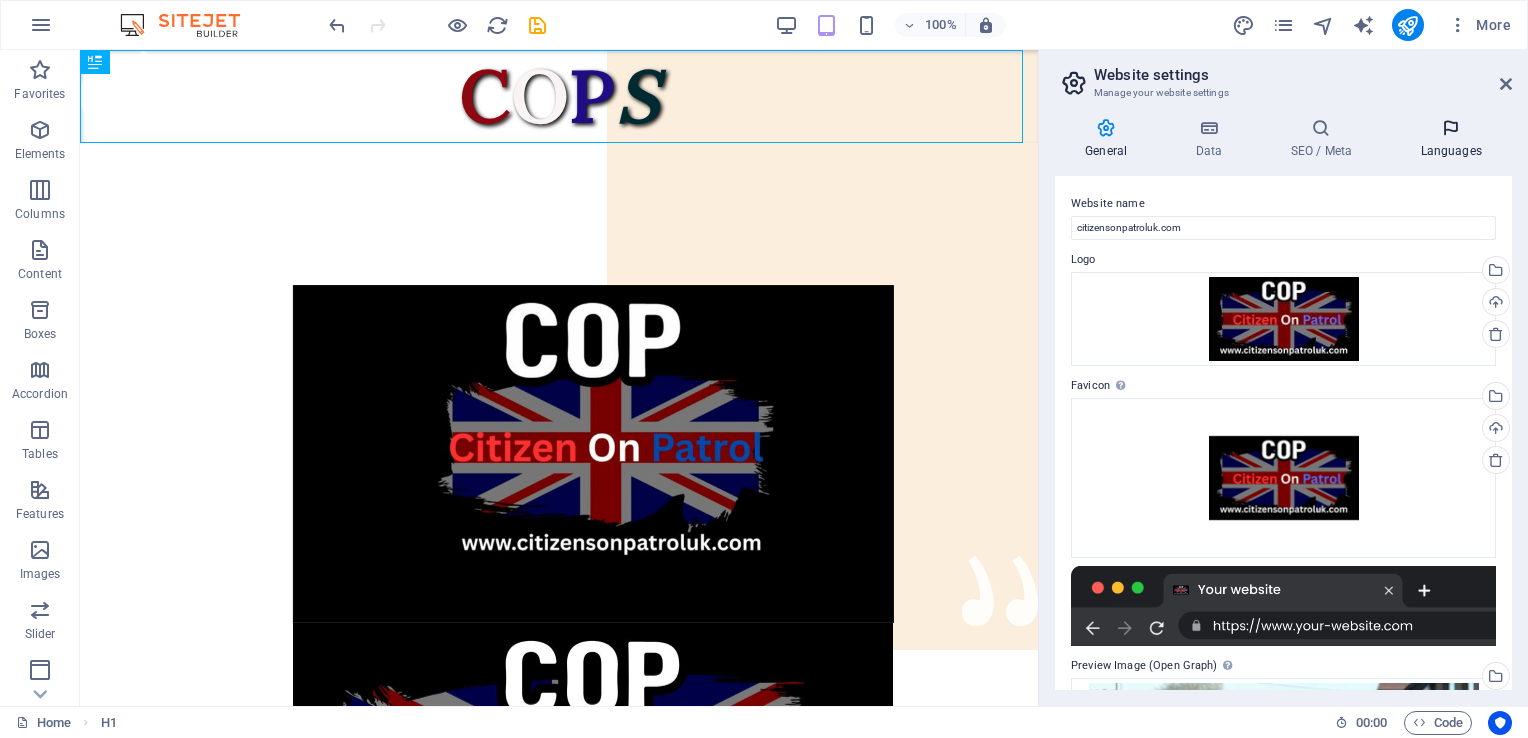 click on "Languages" at bounding box center (1451, 139) 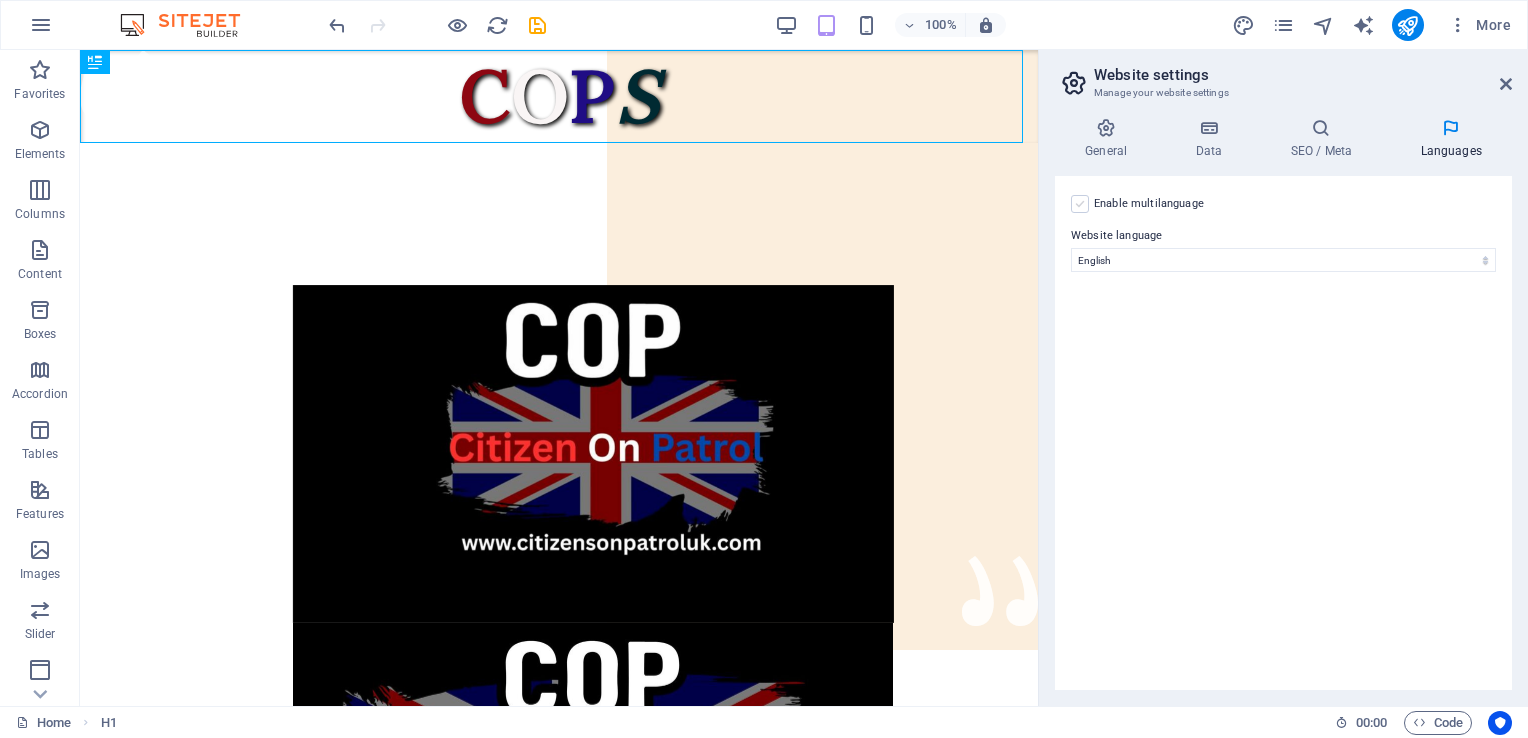 click at bounding box center (1080, 204) 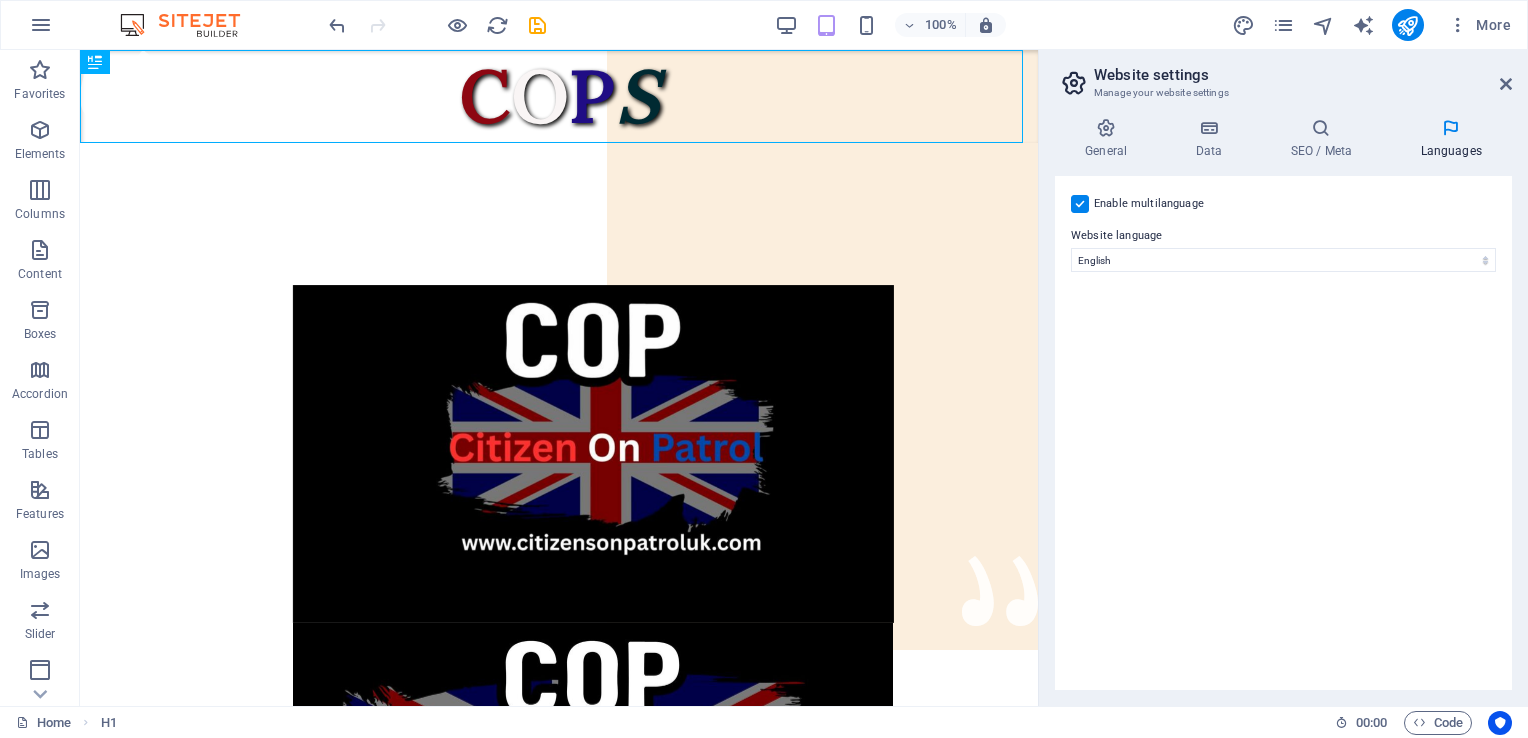 select 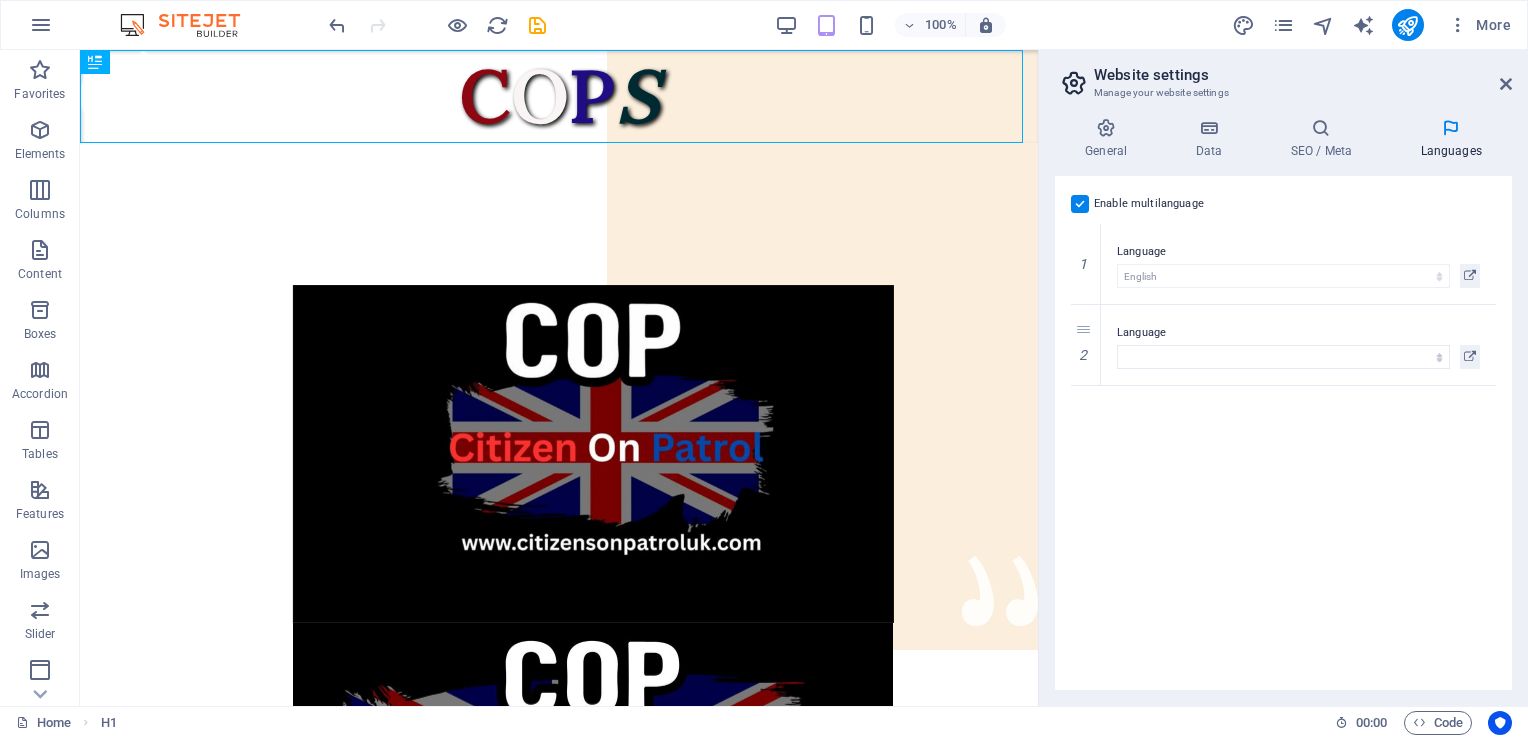 click at bounding box center (1080, 204) 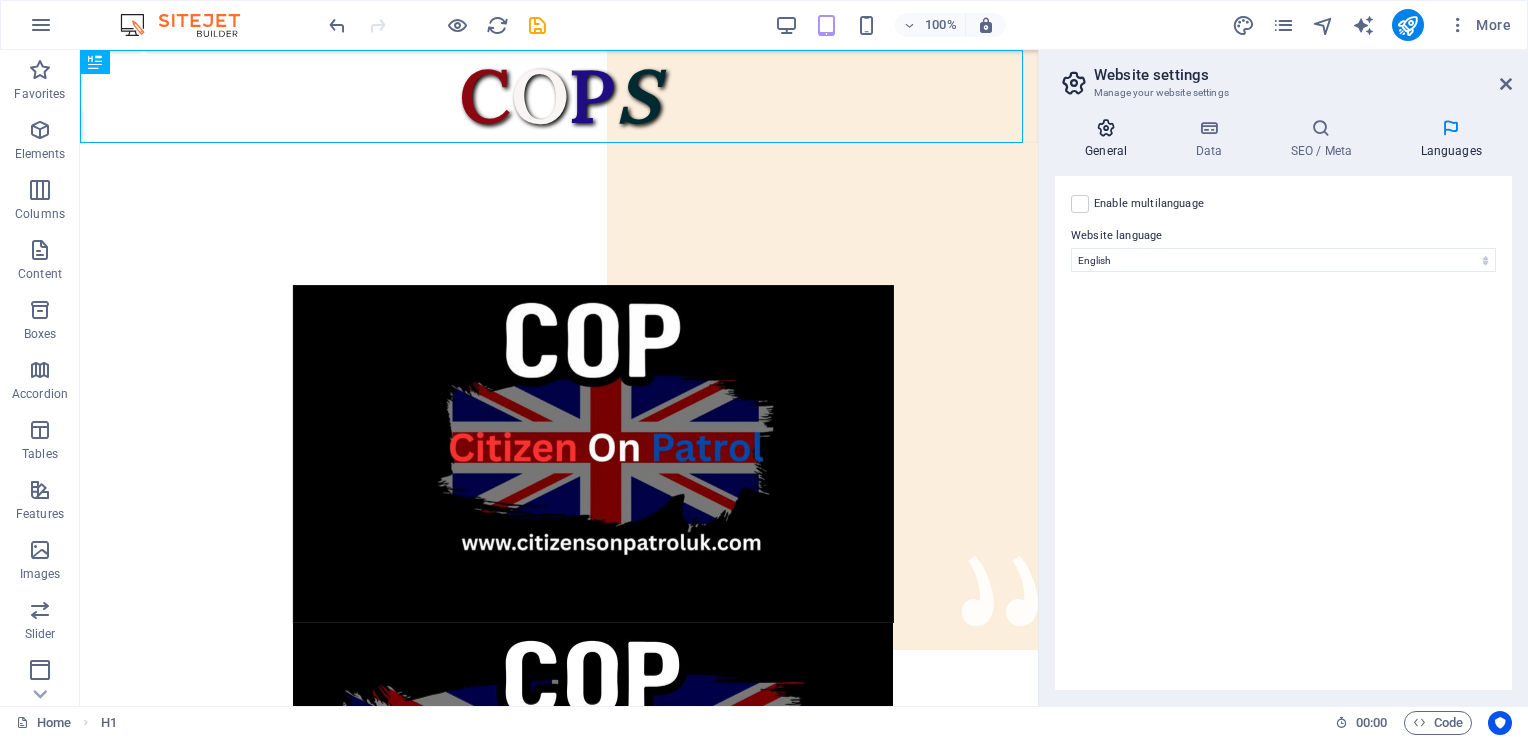 click at bounding box center (1106, 128) 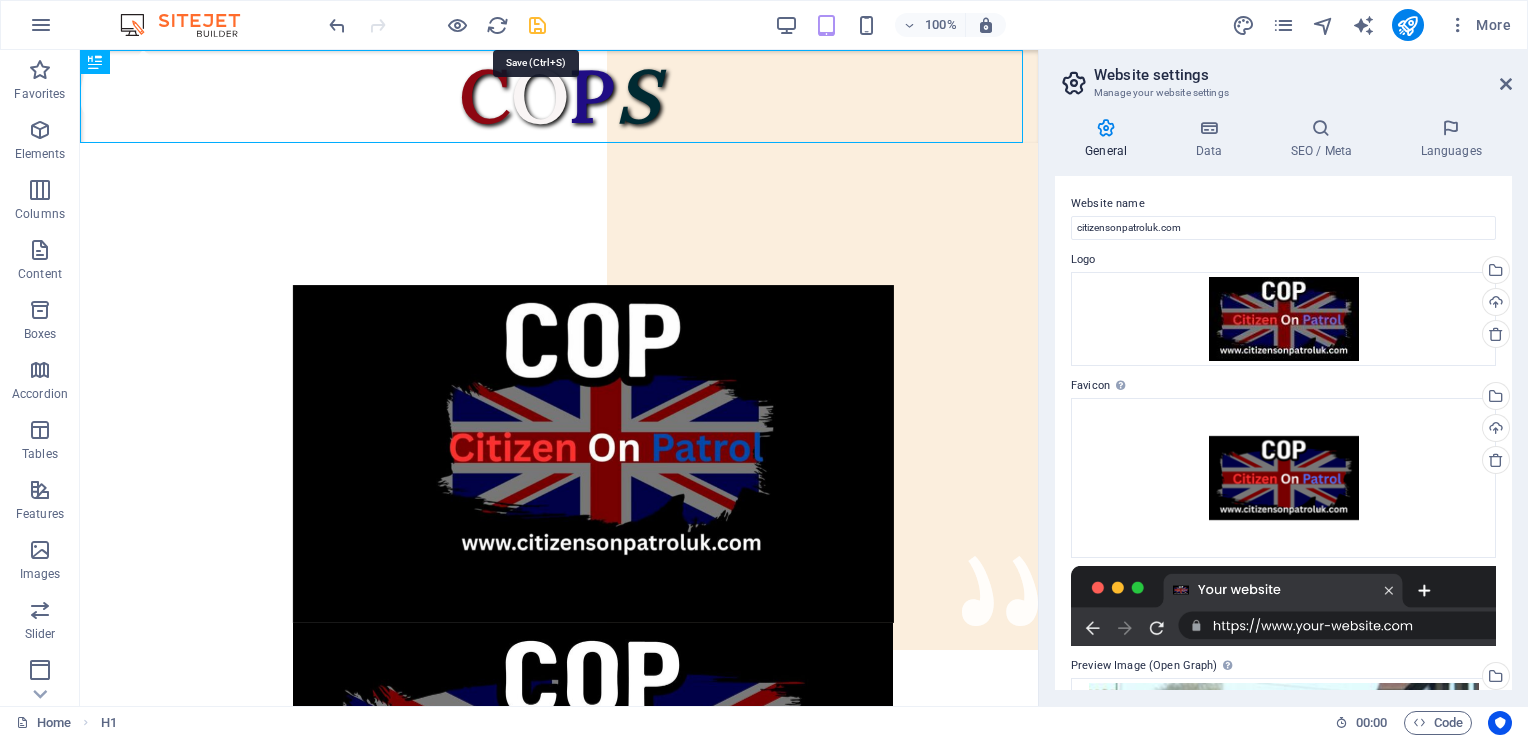 click at bounding box center (537, 25) 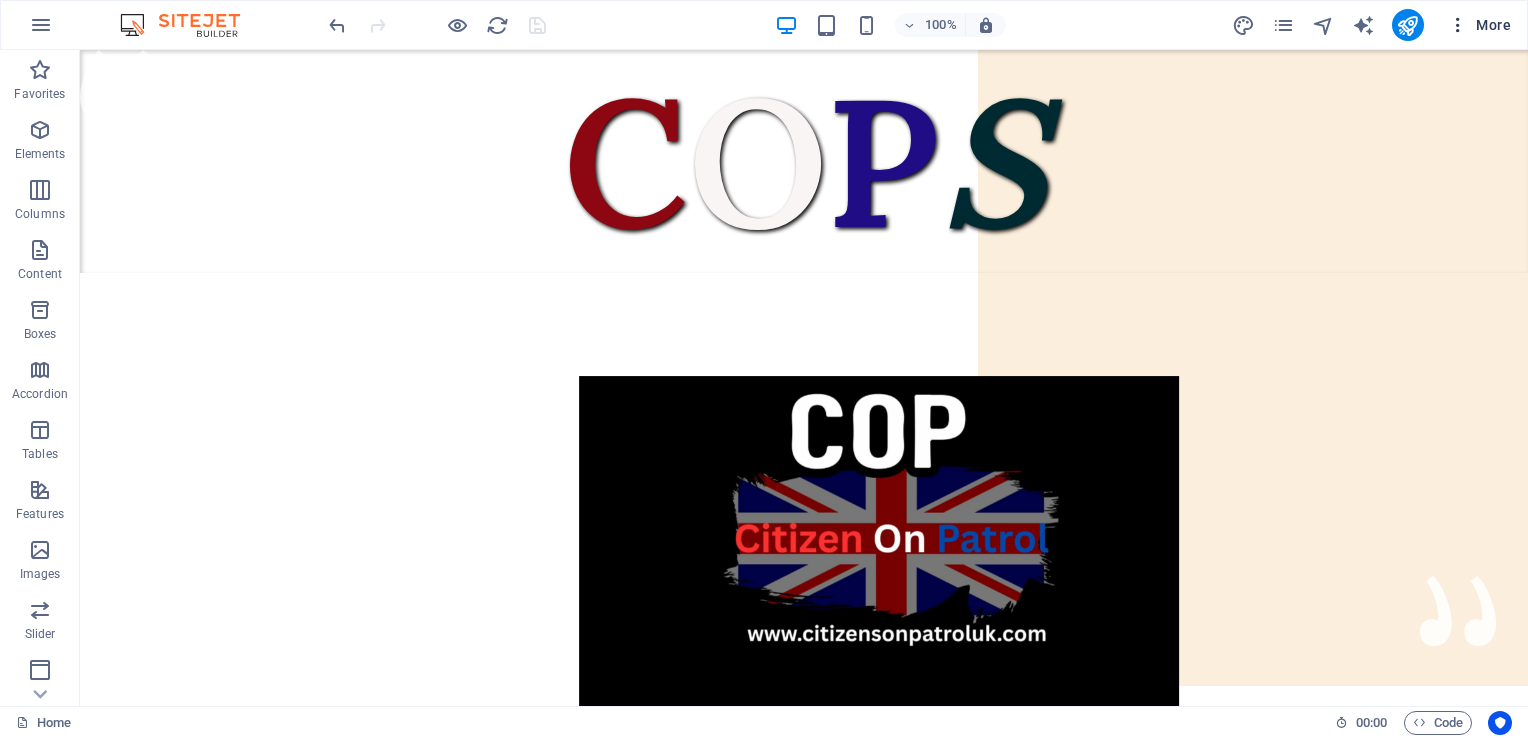 click at bounding box center [1458, 25] 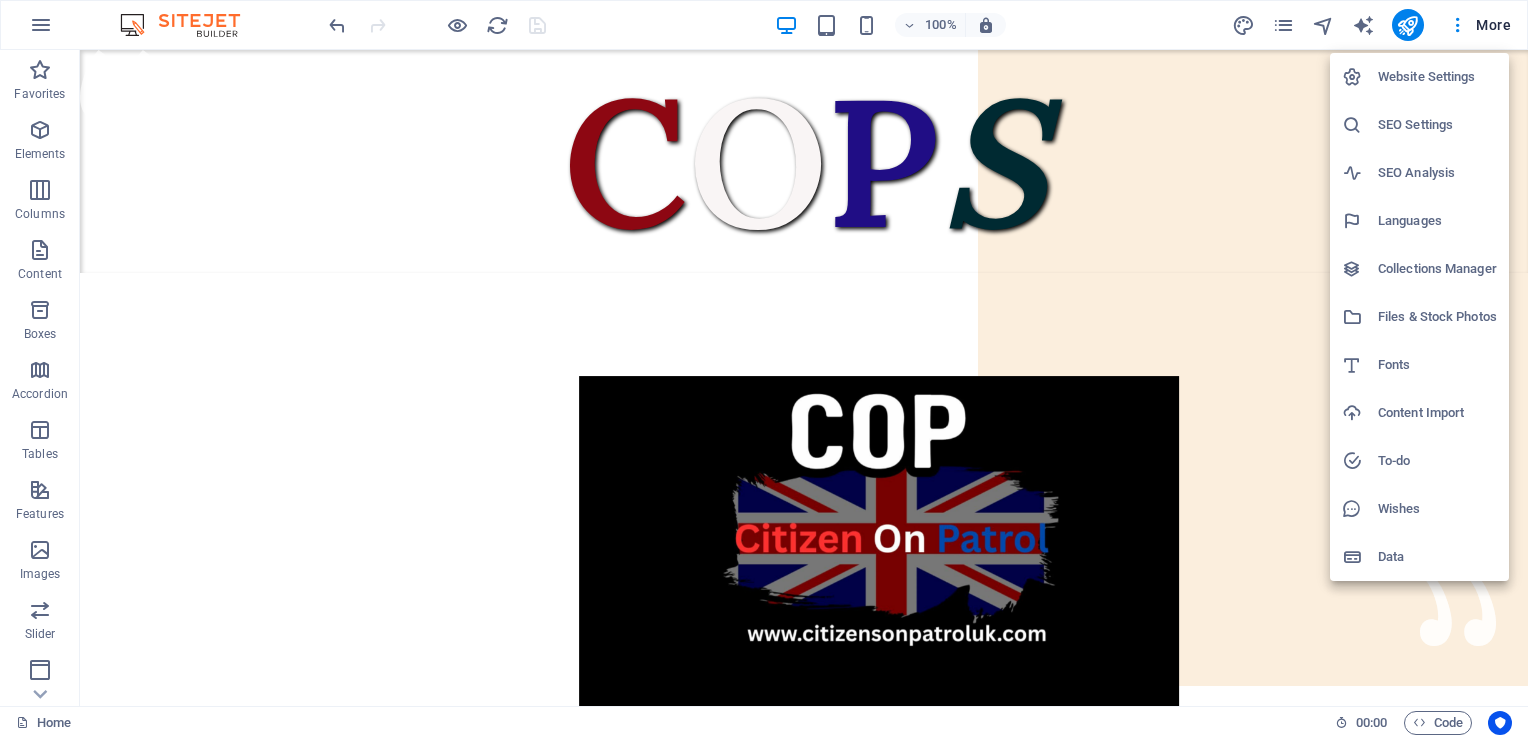 click on "SEO Settings" at bounding box center [1437, 125] 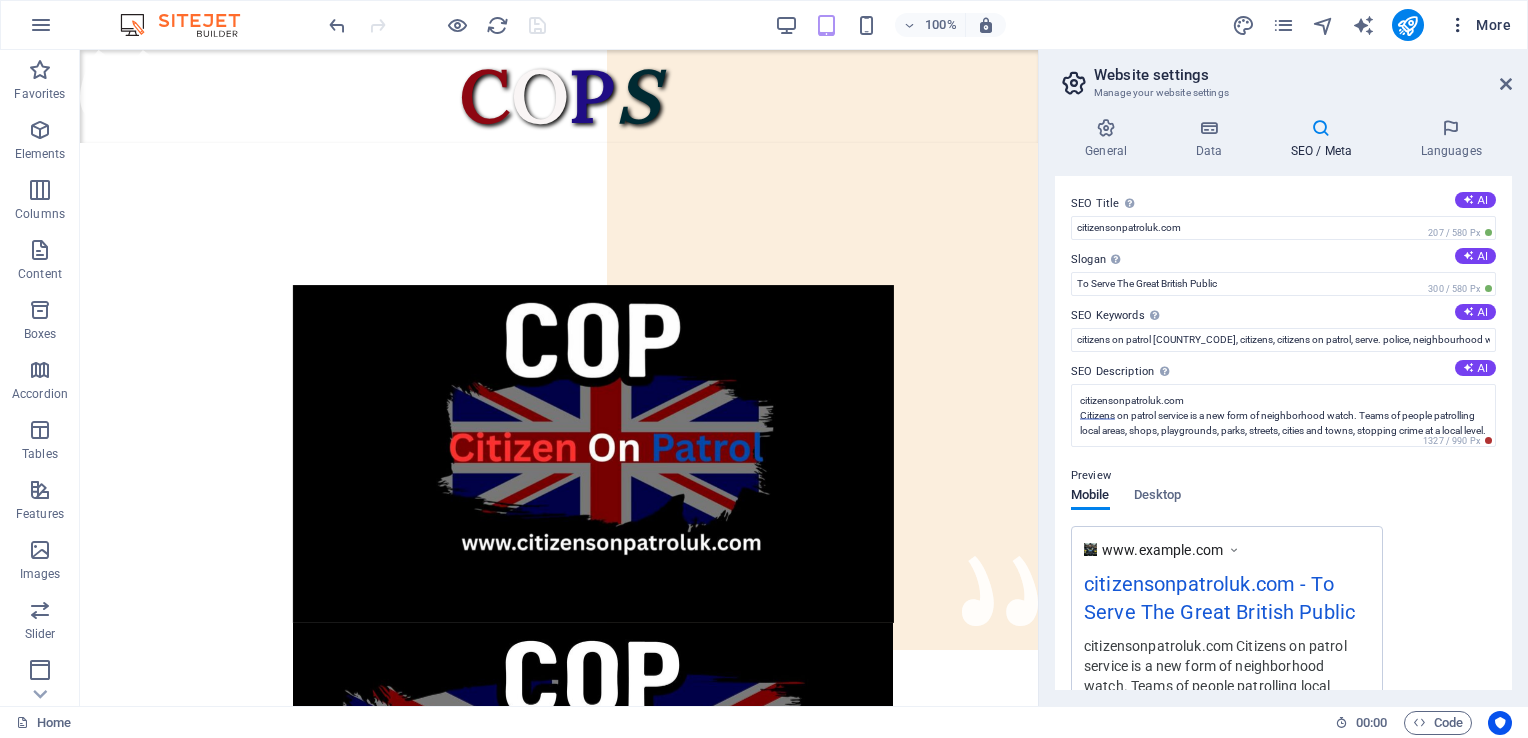 click at bounding box center [1458, 25] 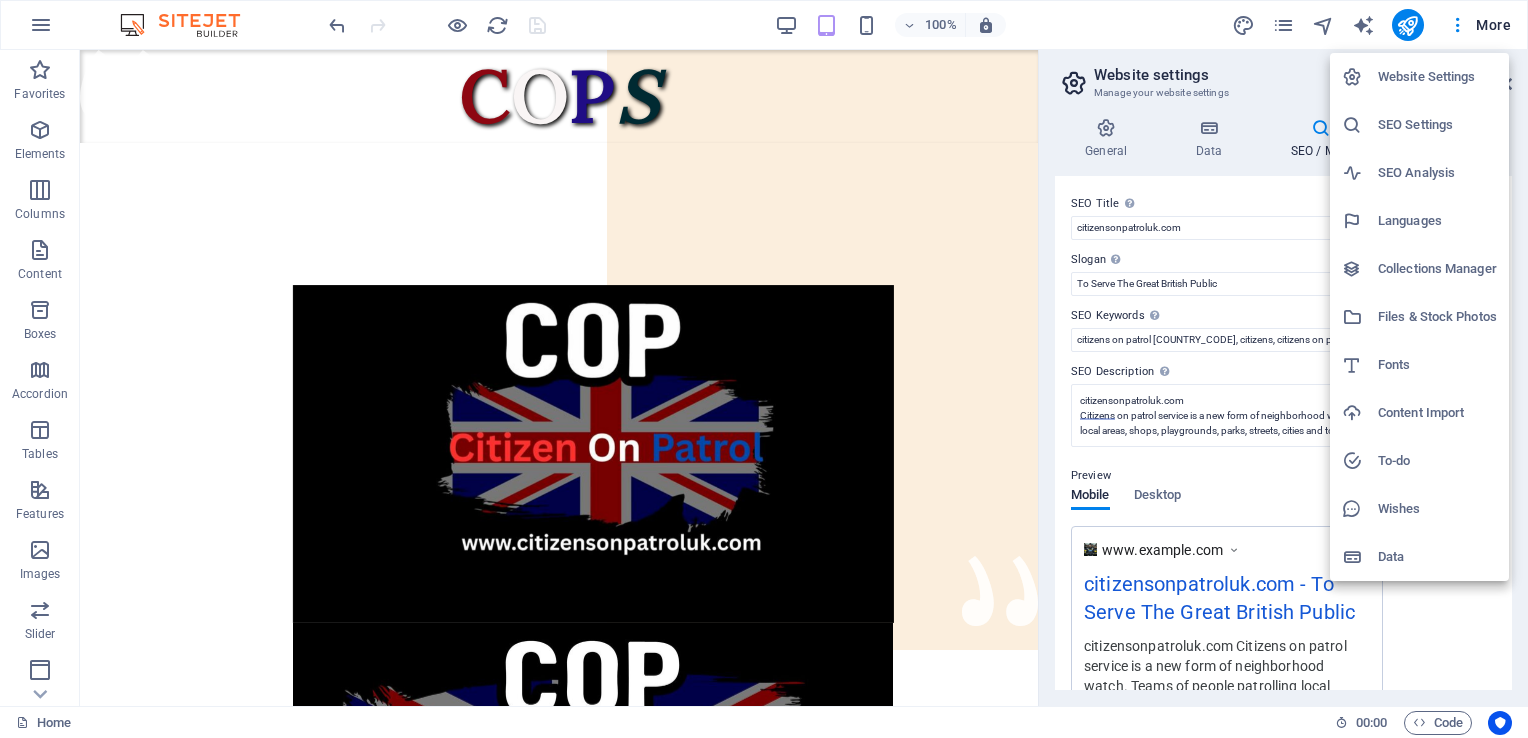 click on "SEO Analysis" at bounding box center [1437, 173] 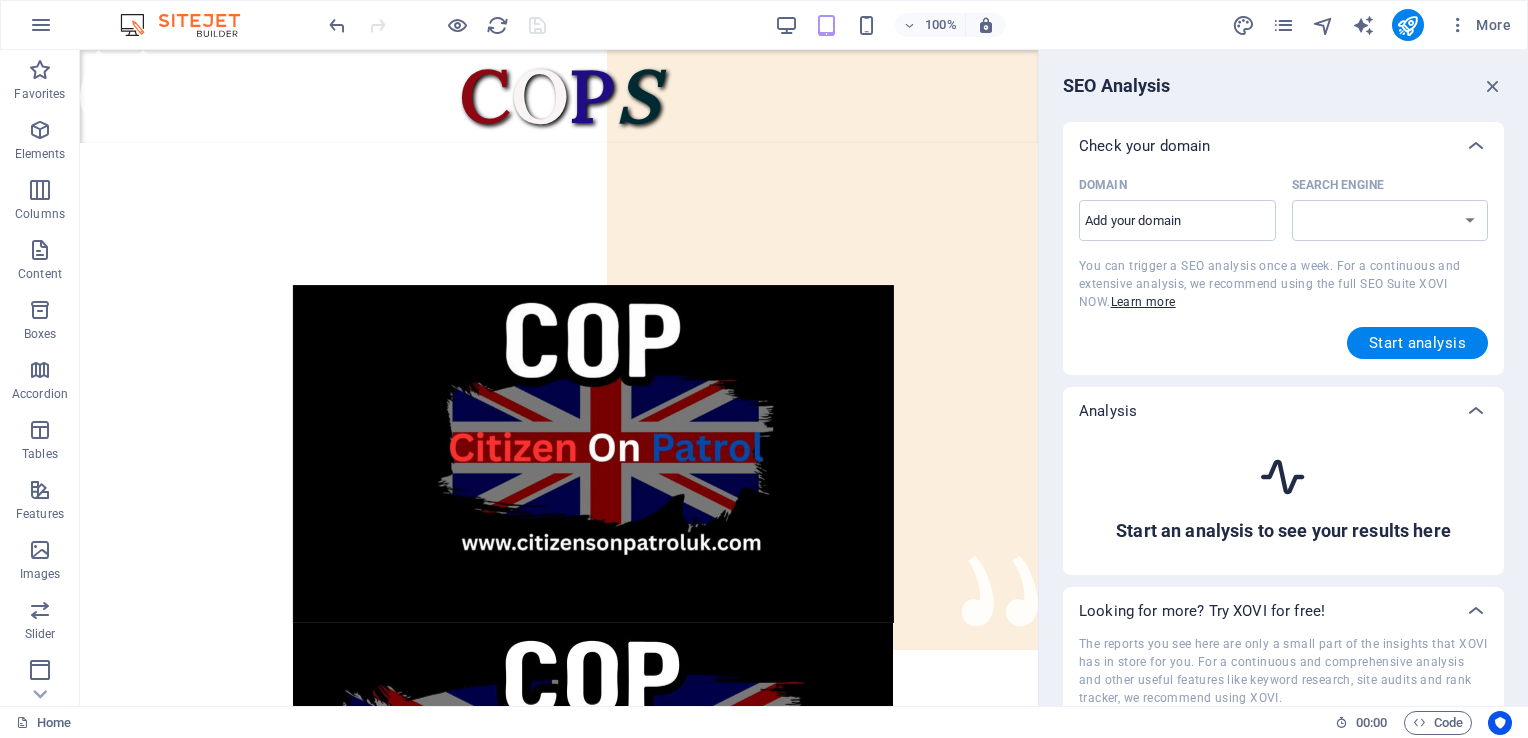 select on "google.com" 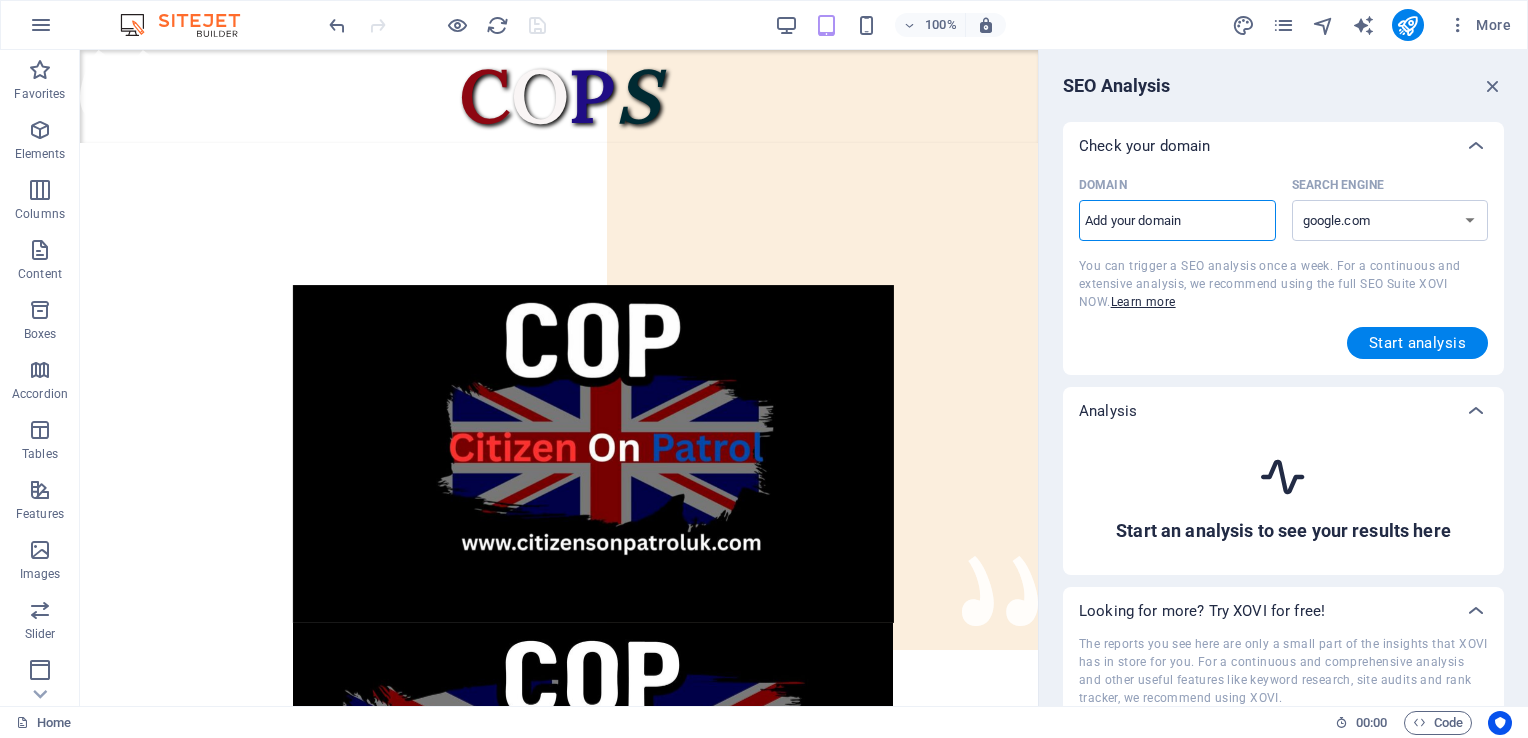click on "Domain ​" at bounding box center (1177, 221) 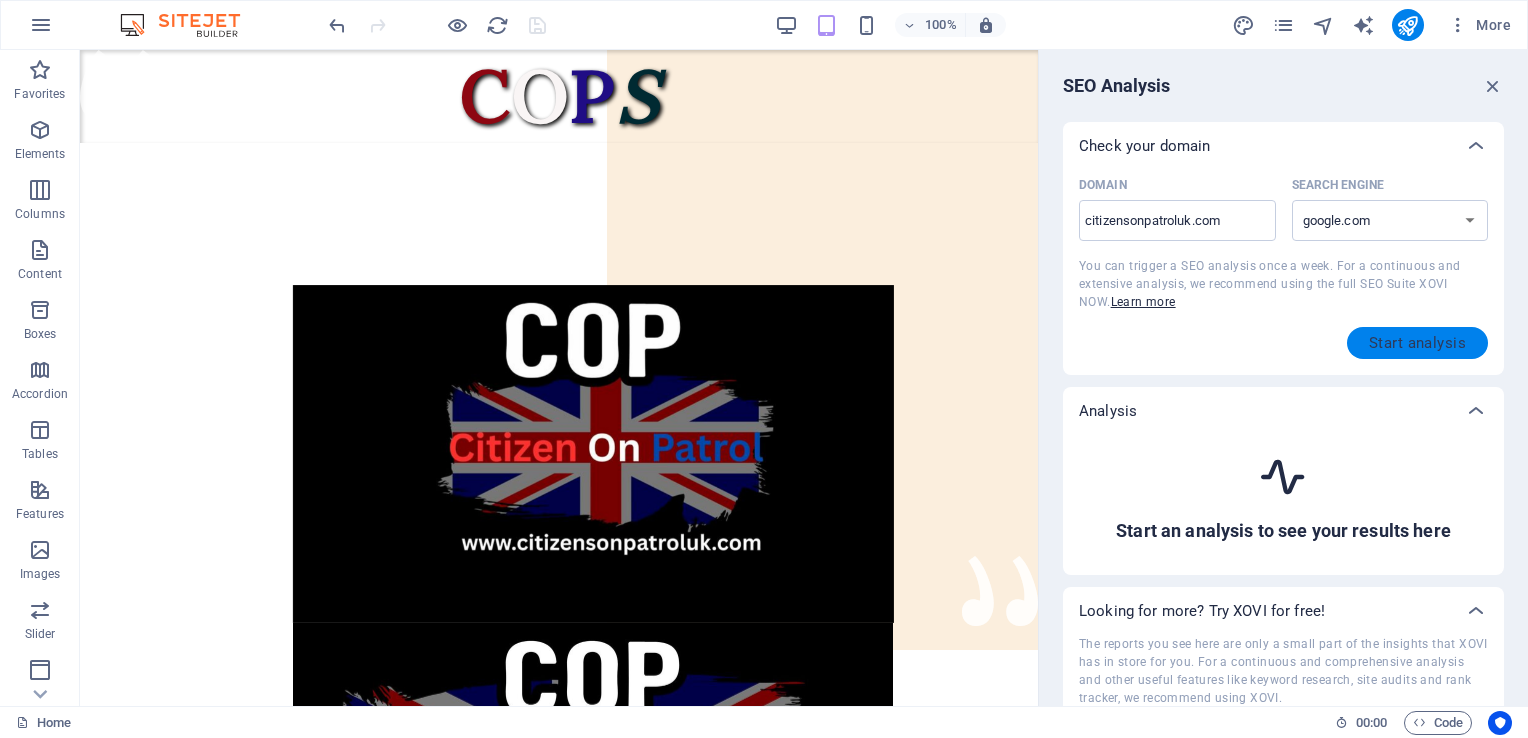click on "Start analysis" at bounding box center [1417, 343] 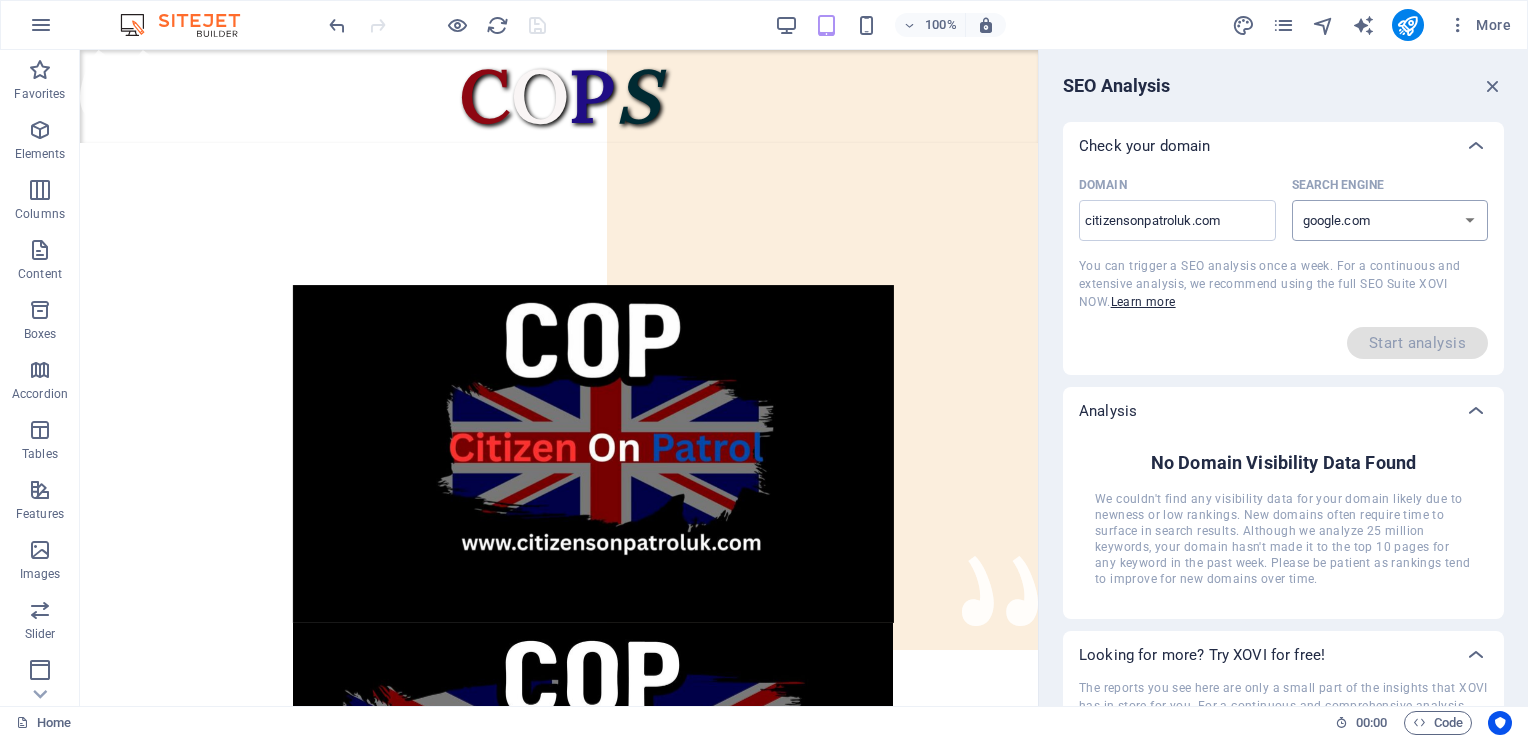 click on "google.de google.at google.es google.co.uk google.fr google.it google.ch google.com google.com.br bing.com" at bounding box center (1390, 220) 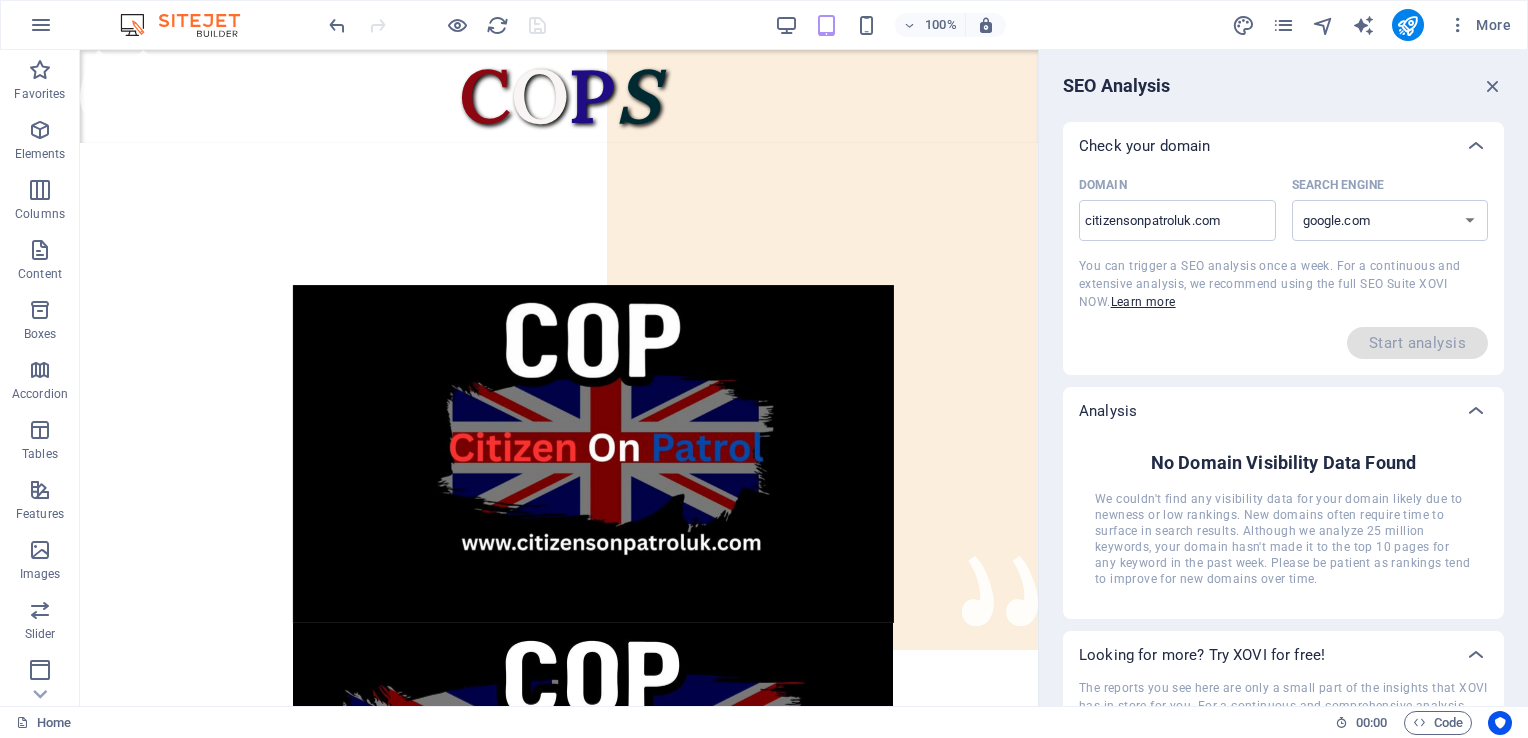 select on "bing.com" 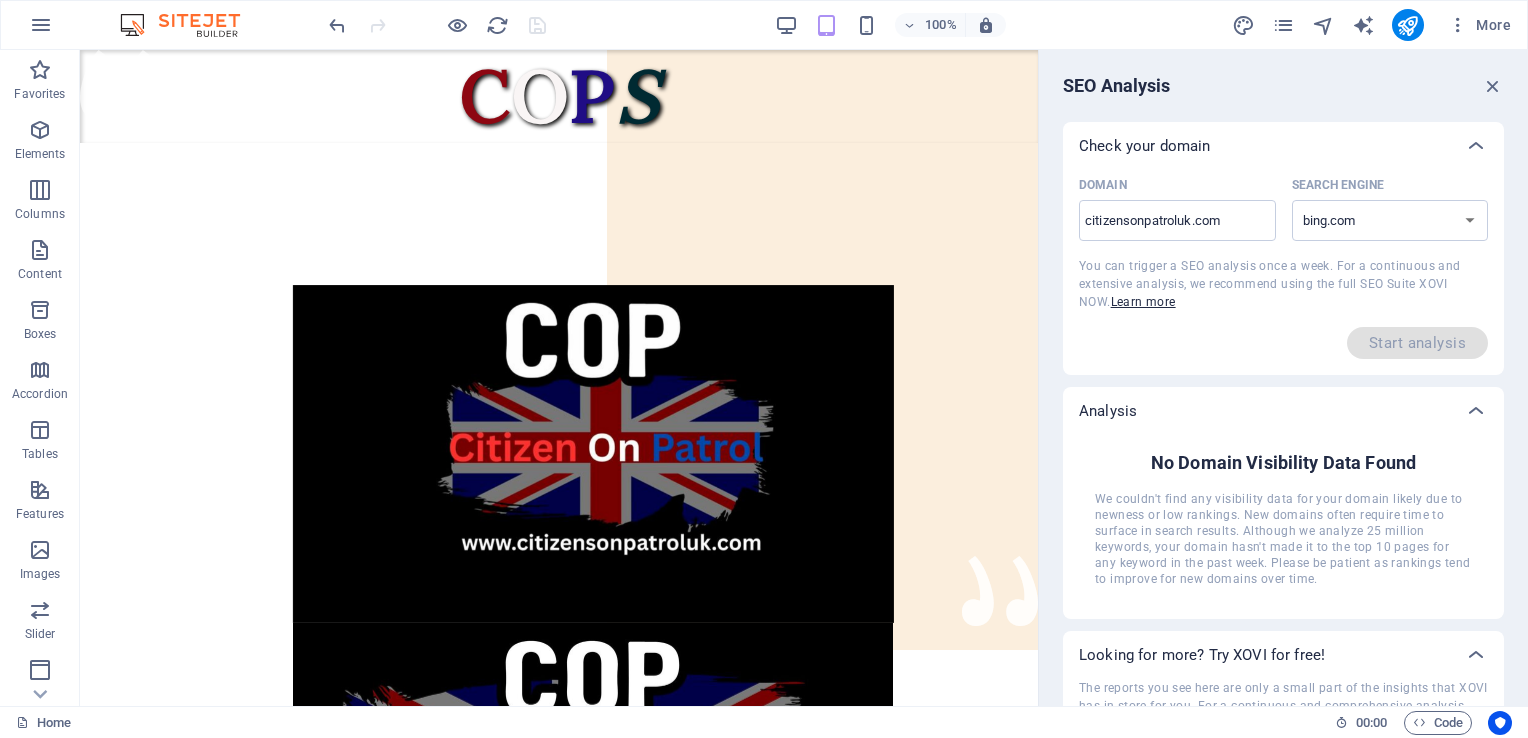 click on "google.de google.at google.es google.co.uk google.fr google.it google.ch google.com google.com.br bing.com" at bounding box center [1390, 220] 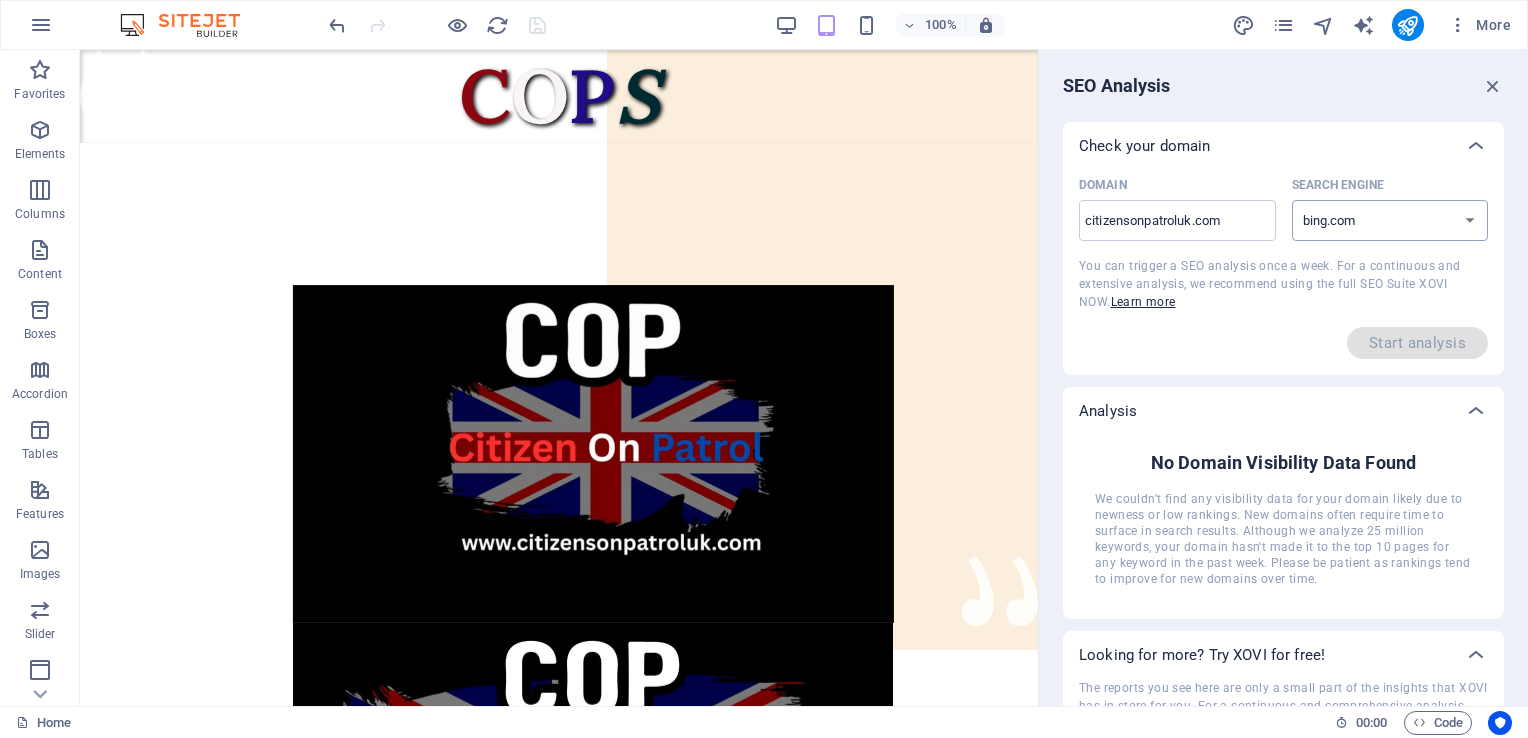 click on "google.de google.at google.es google.co.uk google.fr google.it google.ch google.com google.com.br bing.com" at bounding box center (1390, 220) 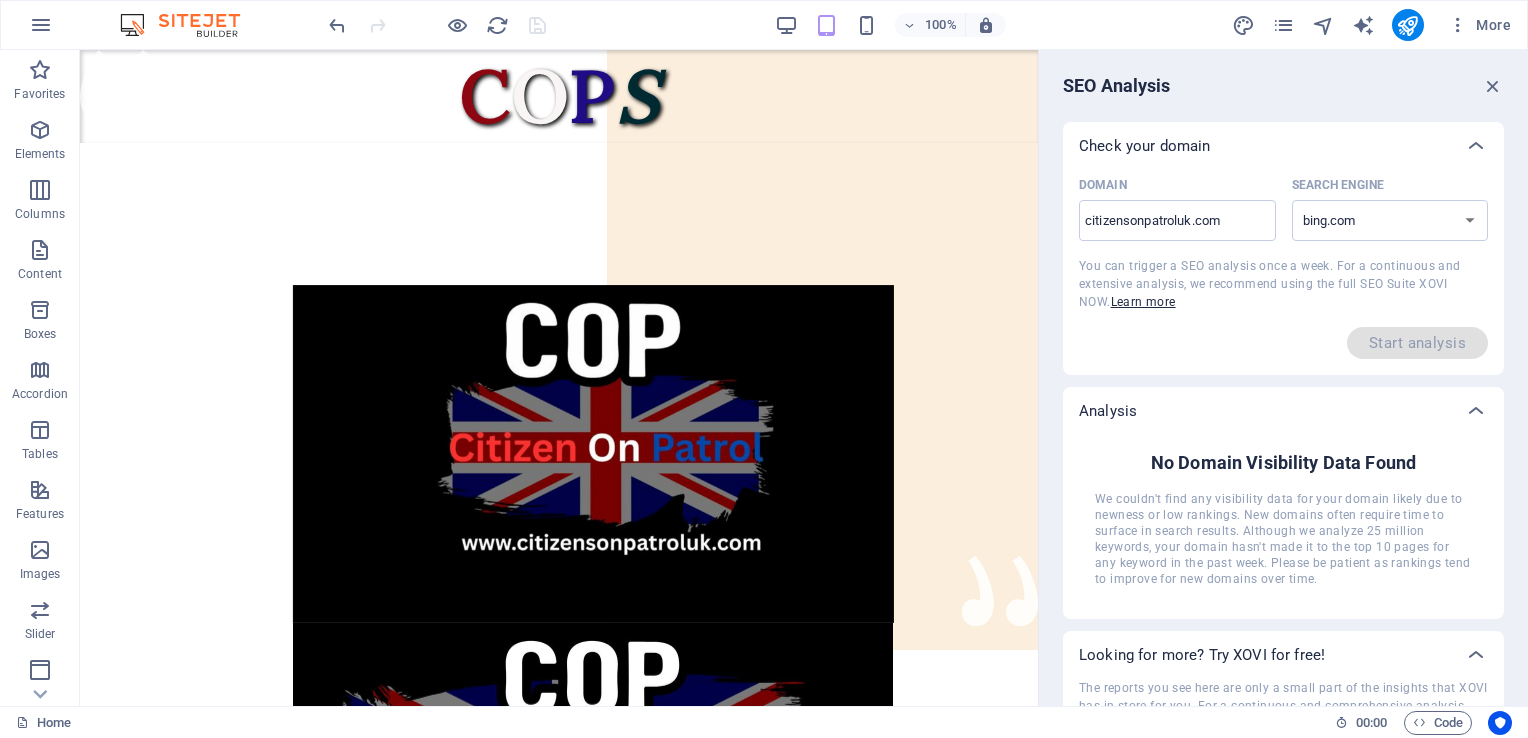 click on "Check your domain" at bounding box center [1283, 146] 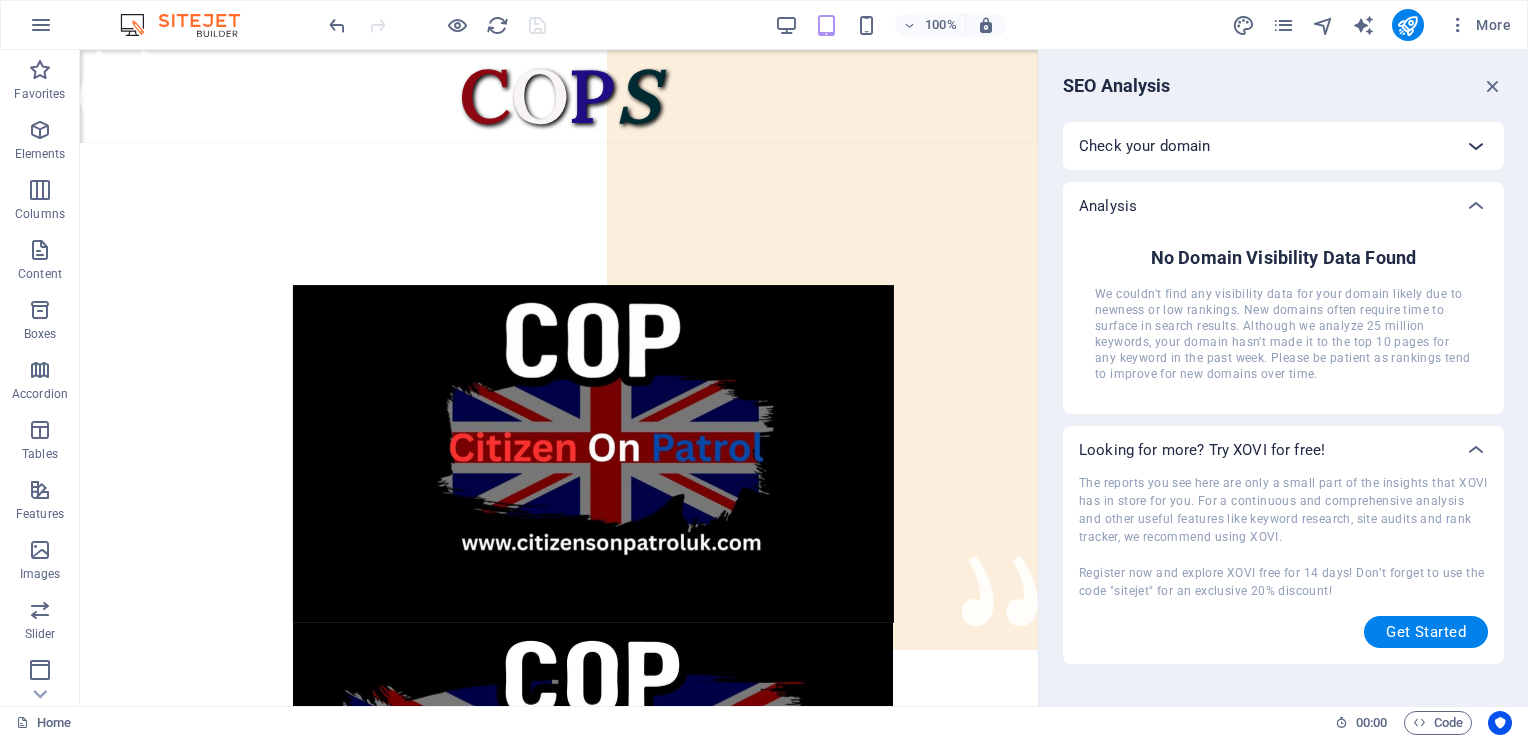 click at bounding box center (1476, 146) 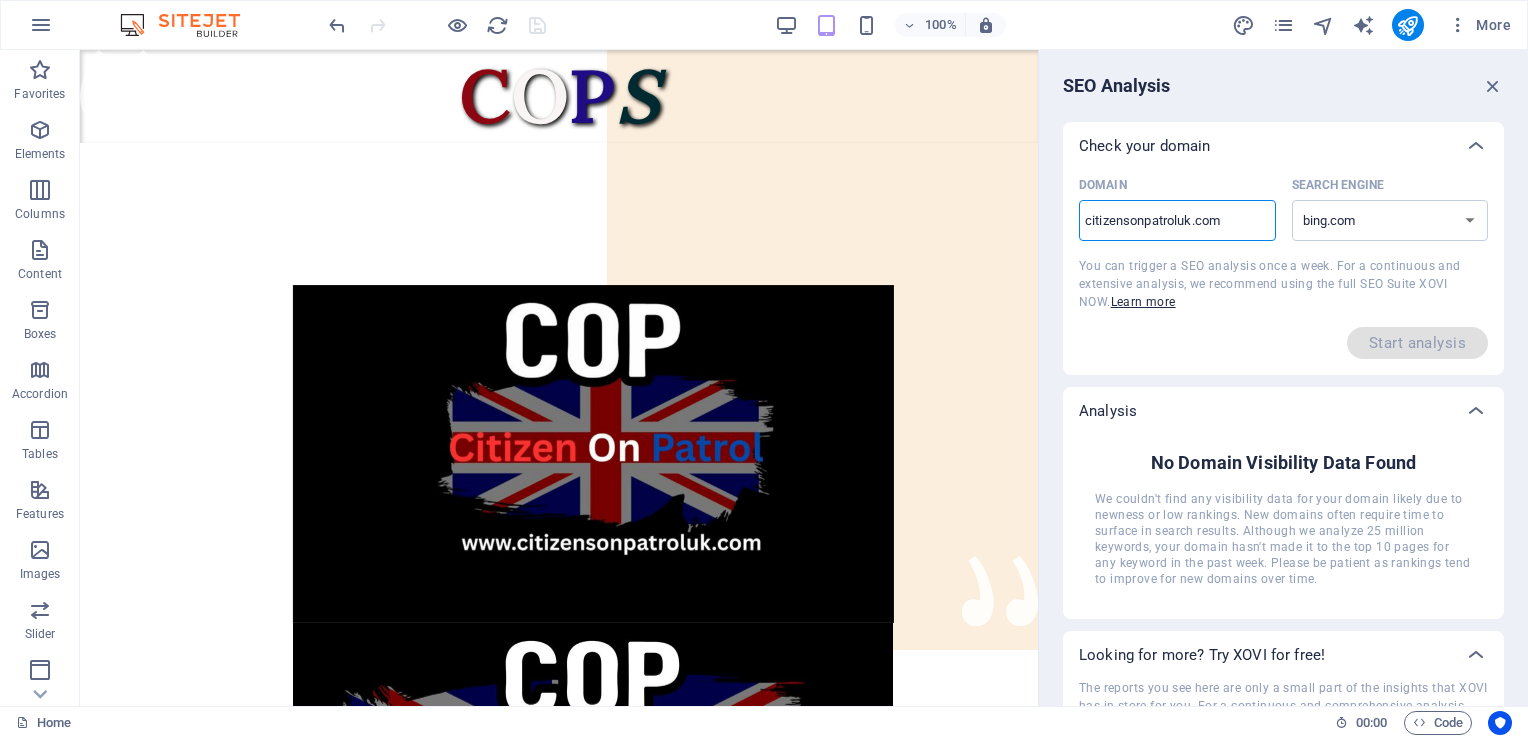 click on "citizensonpatroluk.com" at bounding box center [1177, 221] 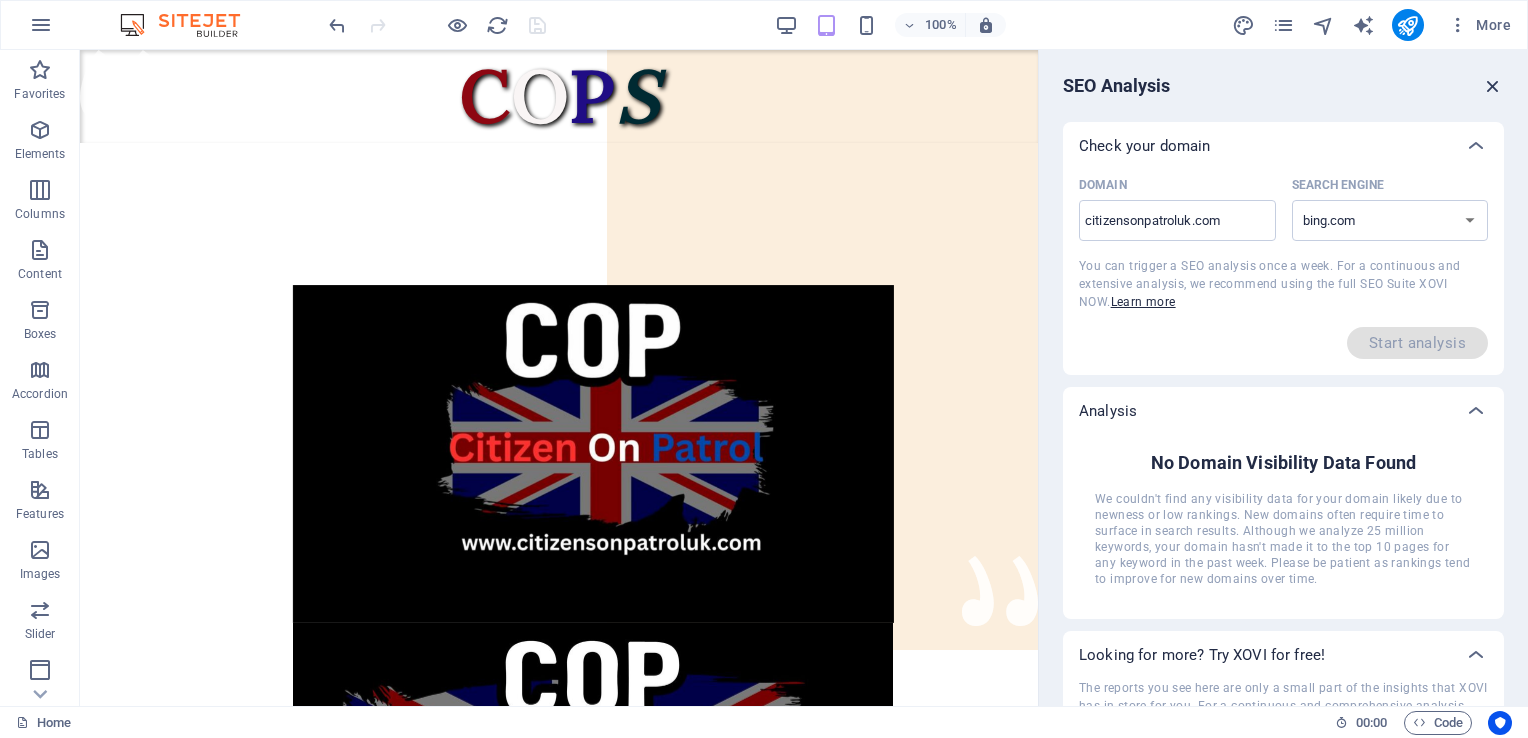 click at bounding box center (1493, 86) 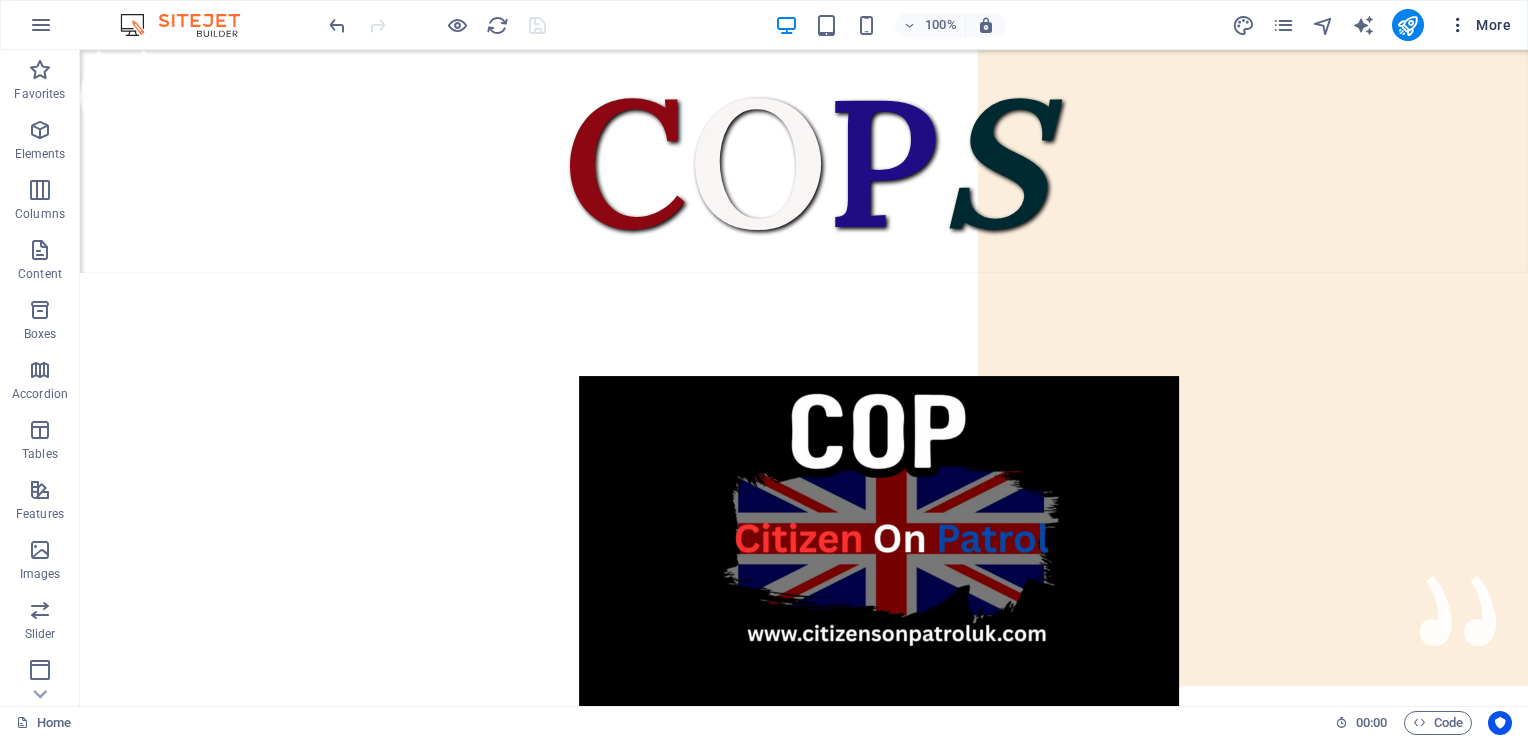 click at bounding box center (1458, 25) 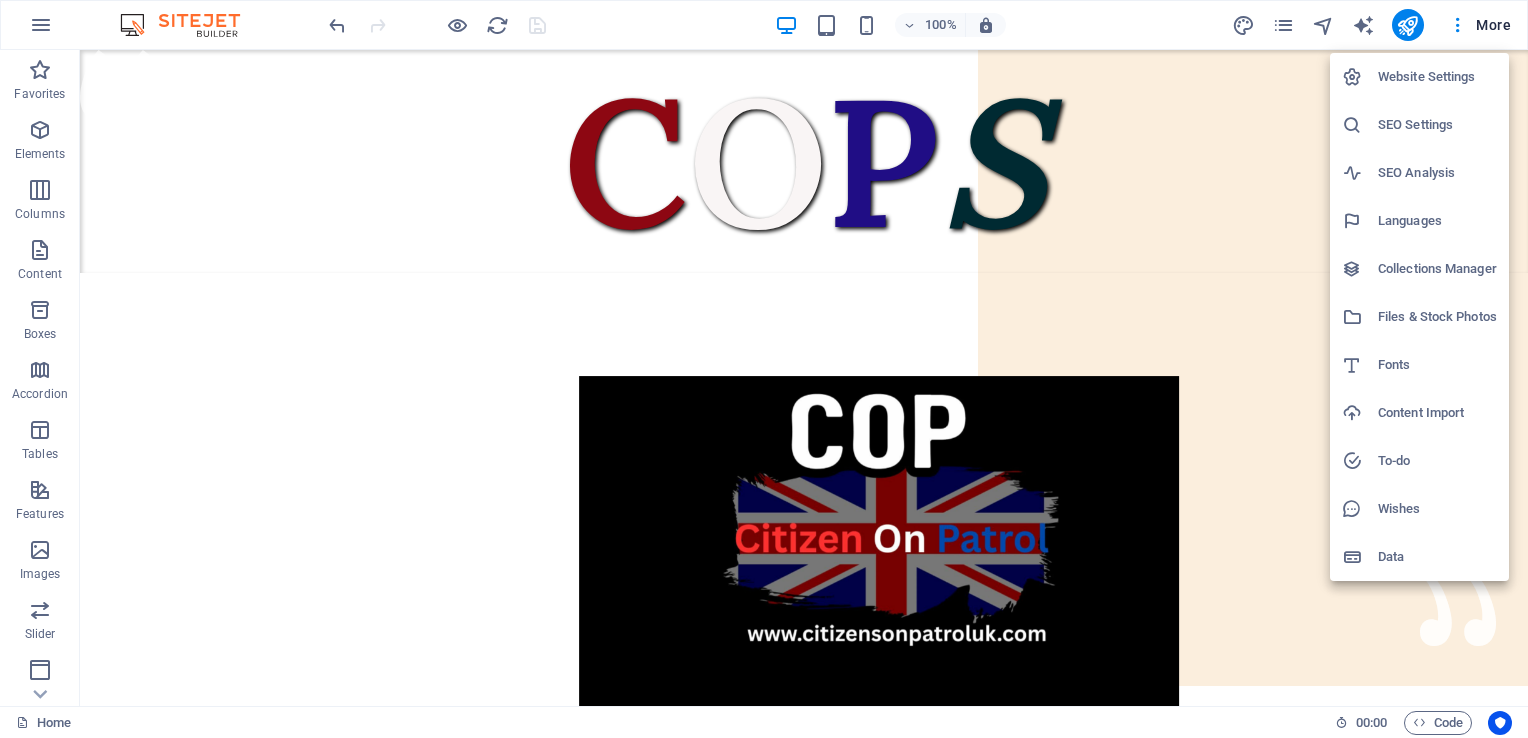 click on "SEO Analysis" at bounding box center (1437, 173) 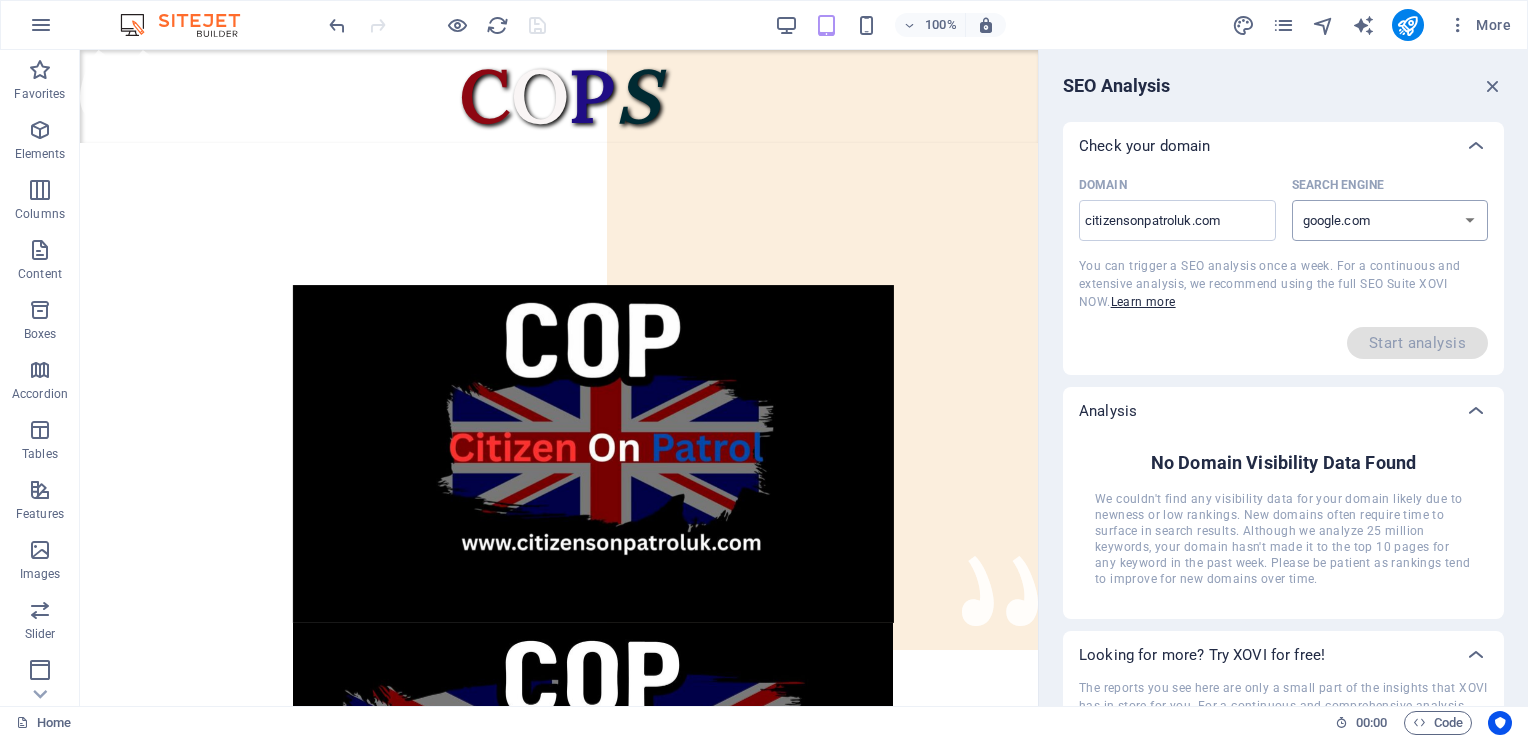 click on "google.de google.at google.es google.co.uk google.fr google.it google.ch google.com google.com.br bing.com" at bounding box center [1390, 220] 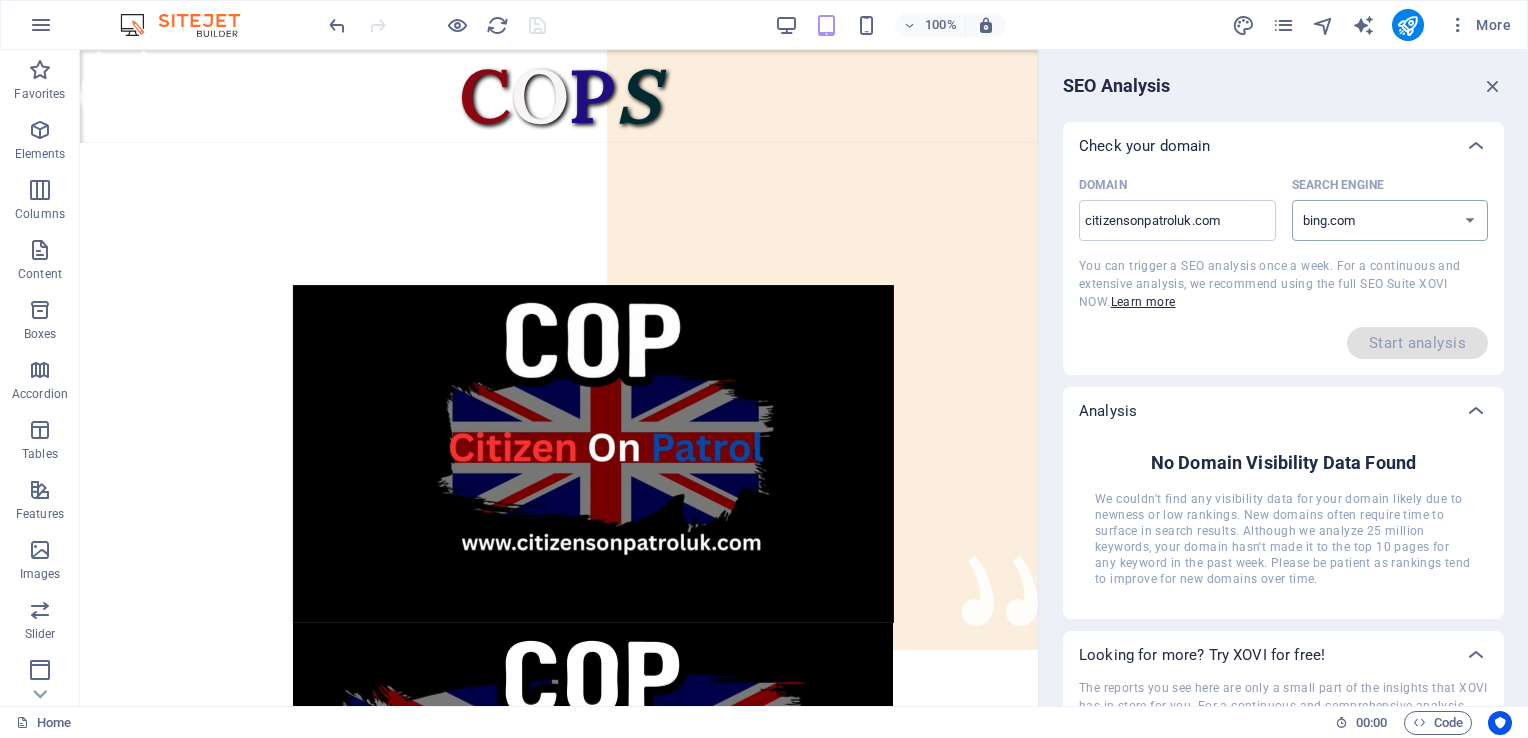 click on "google.de google.at google.es google.co.uk google.fr google.it google.ch google.com google.com.br bing.com" at bounding box center [1390, 220] 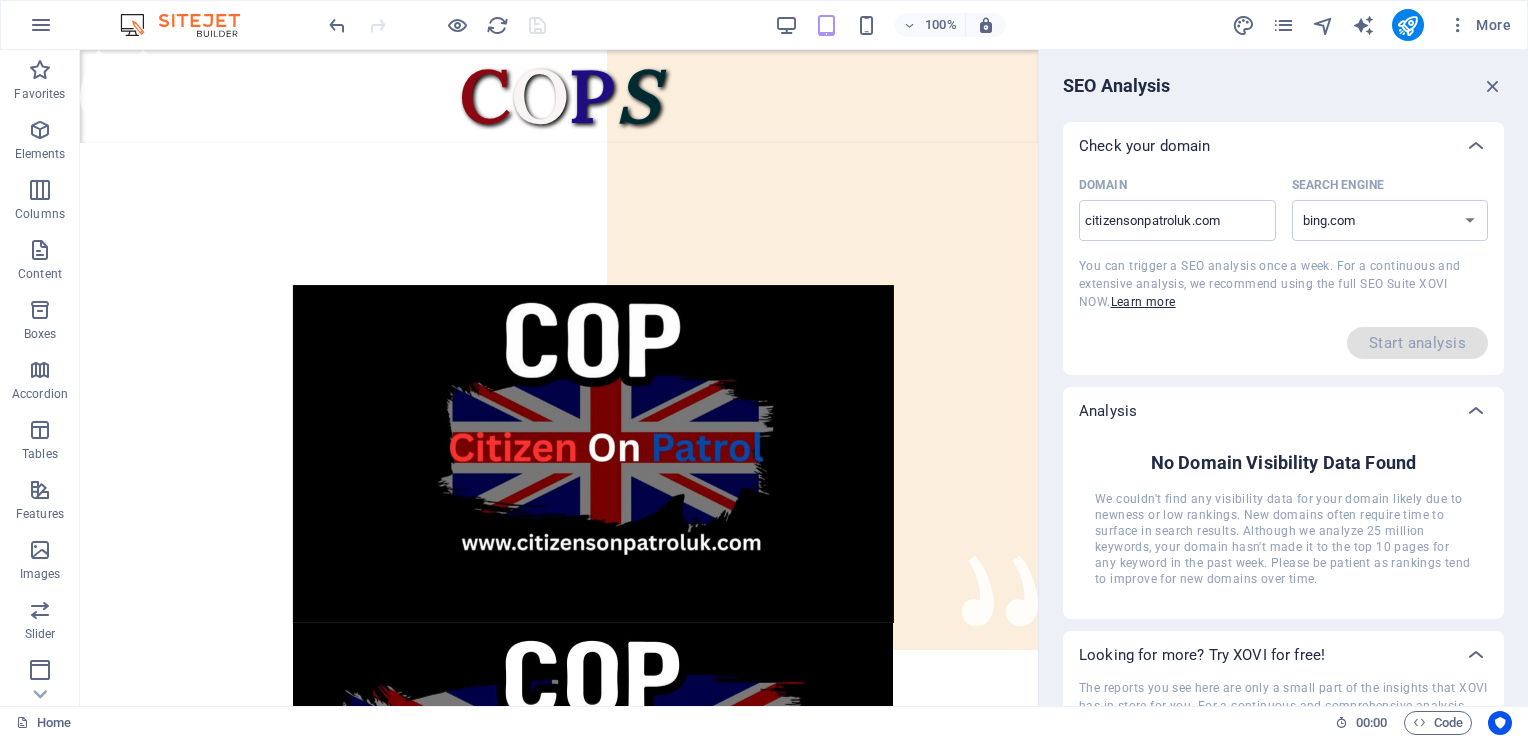 click on "Start analysis" at bounding box center [1283, 343] 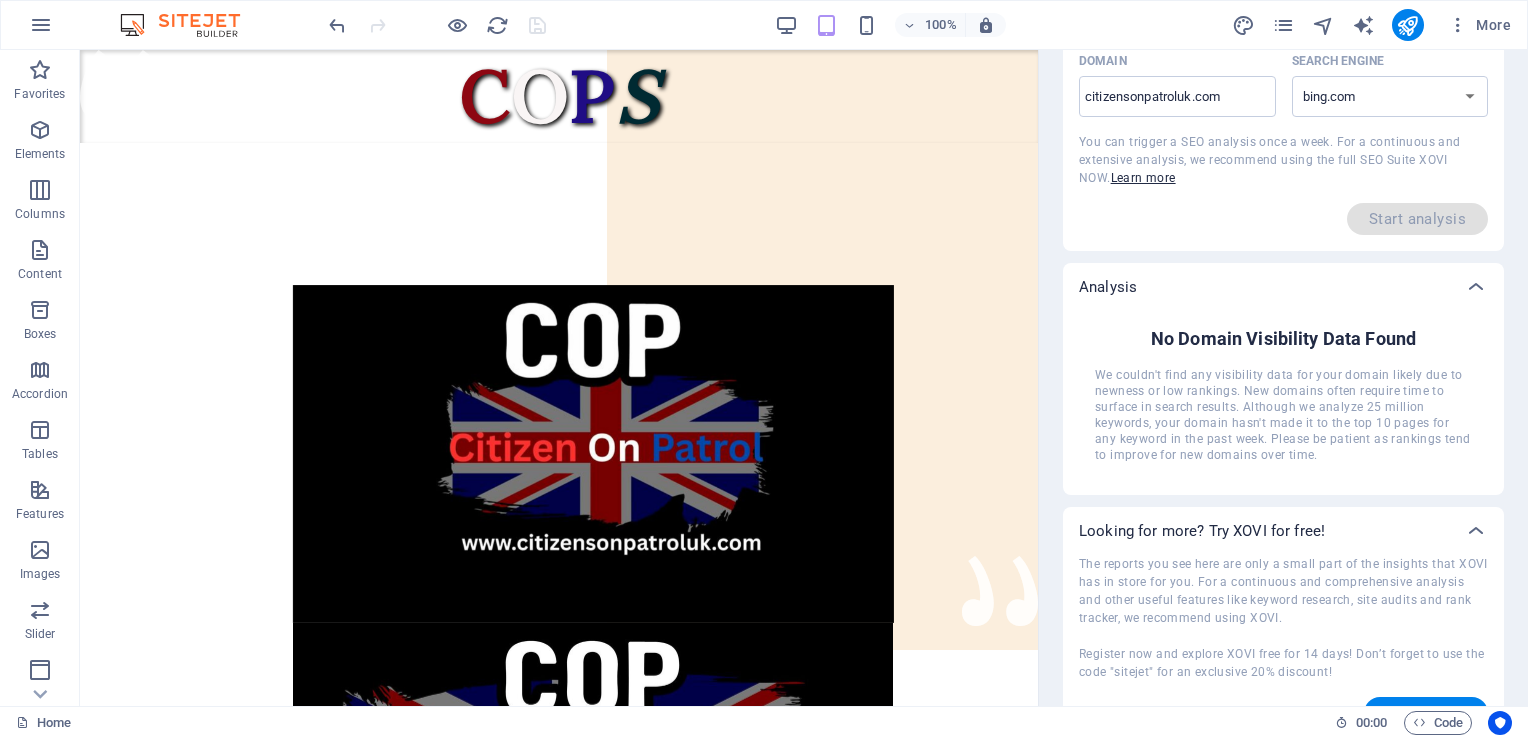 scroll, scrollTop: 162, scrollLeft: 0, axis: vertical 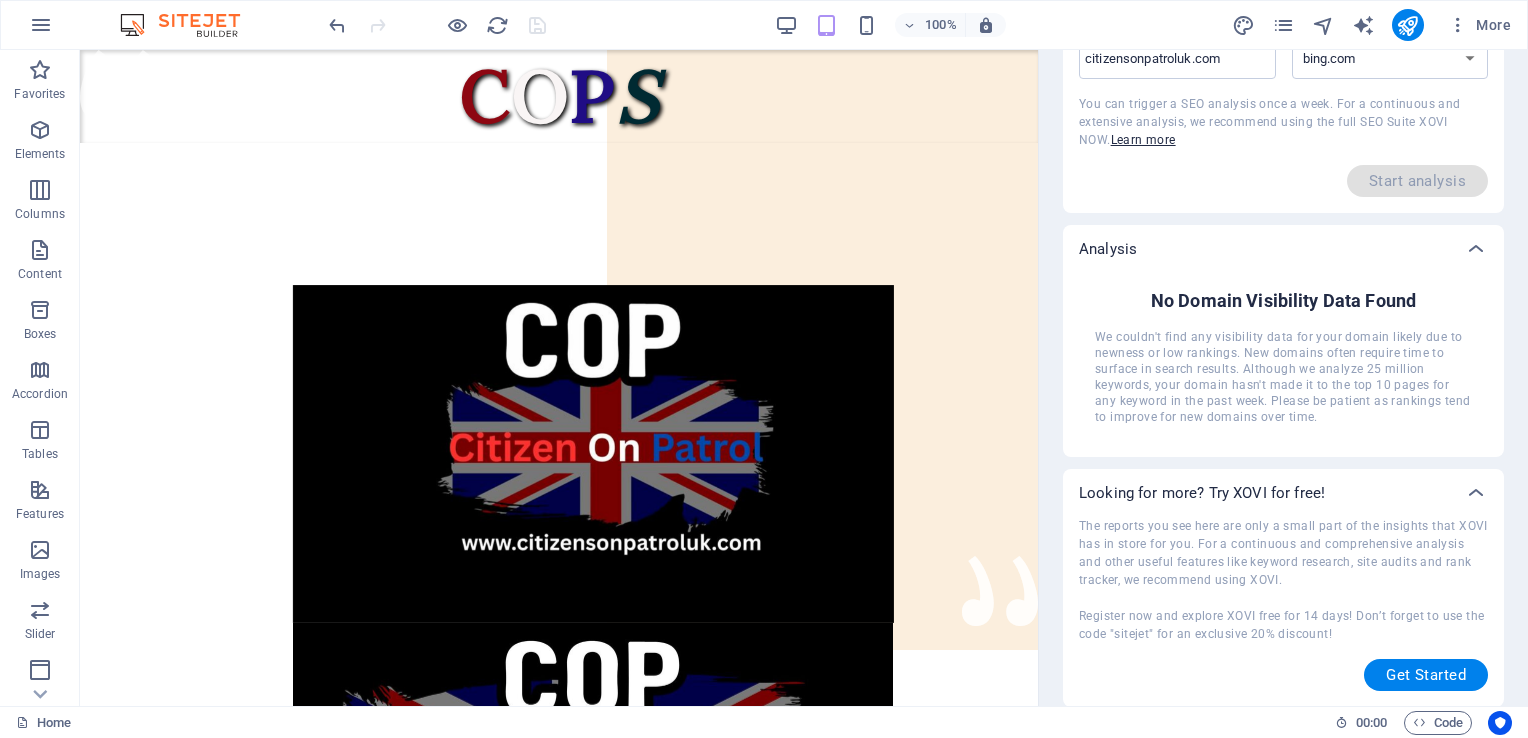 click on "SEO Analysis Check your domain Domain citizensonpatroluk.com ​ Search Engine google.de google.at google.es google.co.uk google.fr google.it google.ch google.com google.com.br bing.com You can trigger a SEO analysis once a week. For a continuous and extensive analysis, we recommend using the full SEO Suite XOVI NOW.  Learn more Start analysis Analysis No Domain Visibility Data Found We couldn't find any visibility data for your domain likely due to newness or low rankings. New domains often require time to surface in search results. Although we analyze 25 million keywords, your domain hasn't made it to the top 10 pages for any keyword in the past week. Please be patient as rankings tend to improve for new domains over time. Looking for more? Try XOVI for free! The reports you see here are only a small part of the insights that XOVI has in store for you. For a continuous and comprehensive analysis and other useful features like keyword research, site audits and rank tracker, we recommend using XOVI." at bounding box center (1283, 216) 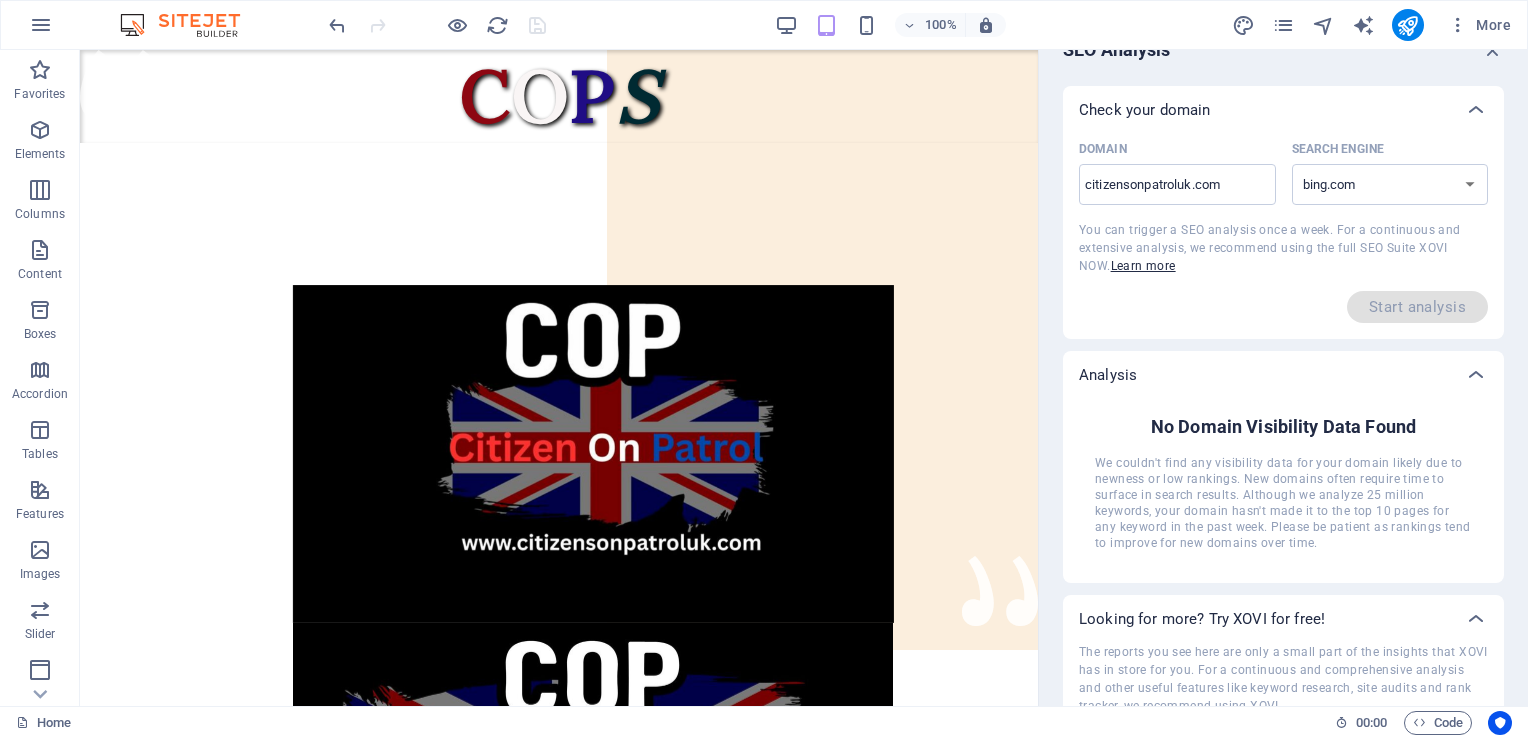 scroll, scrollTop: 0, scrollLeft: 0, axis: both 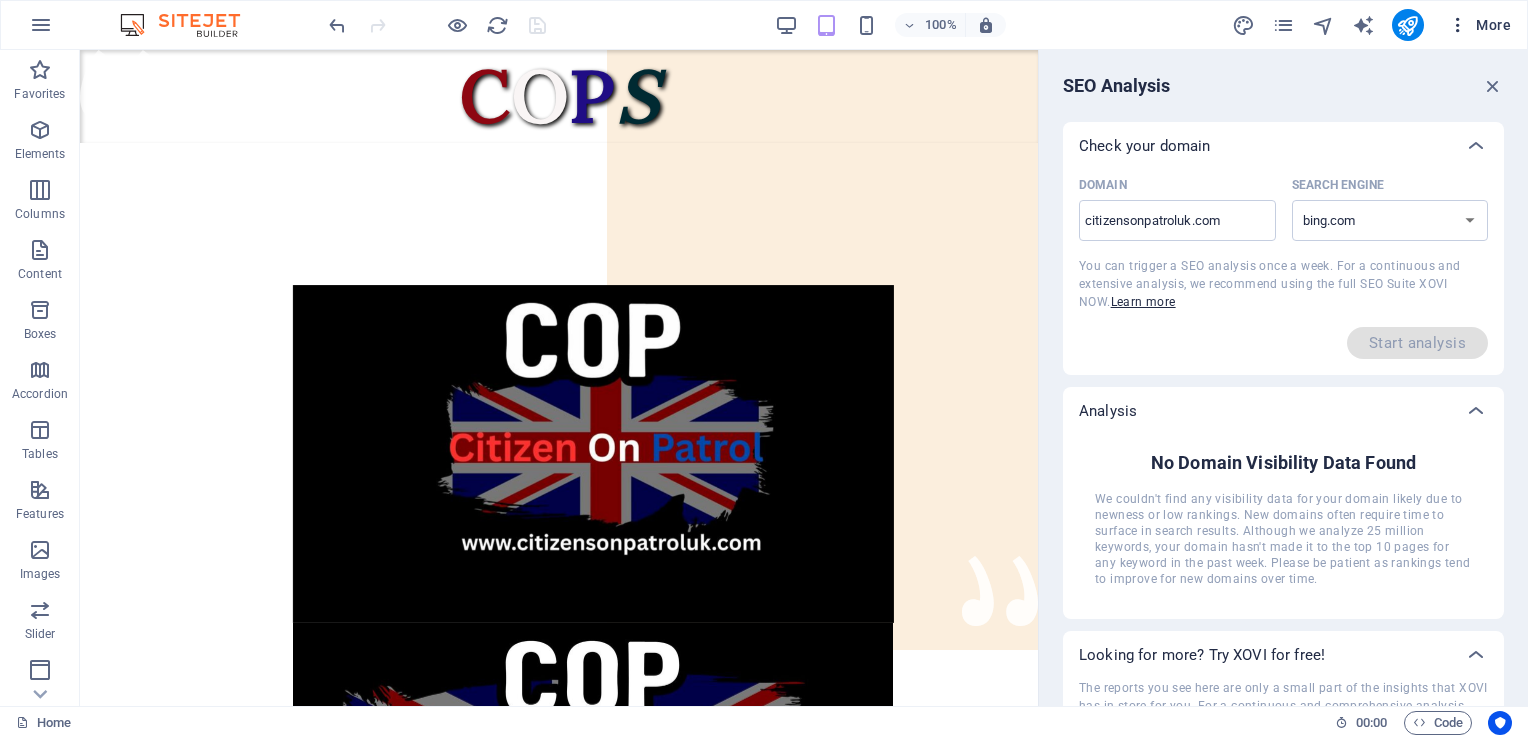 click at bounding box center (1458, 25) 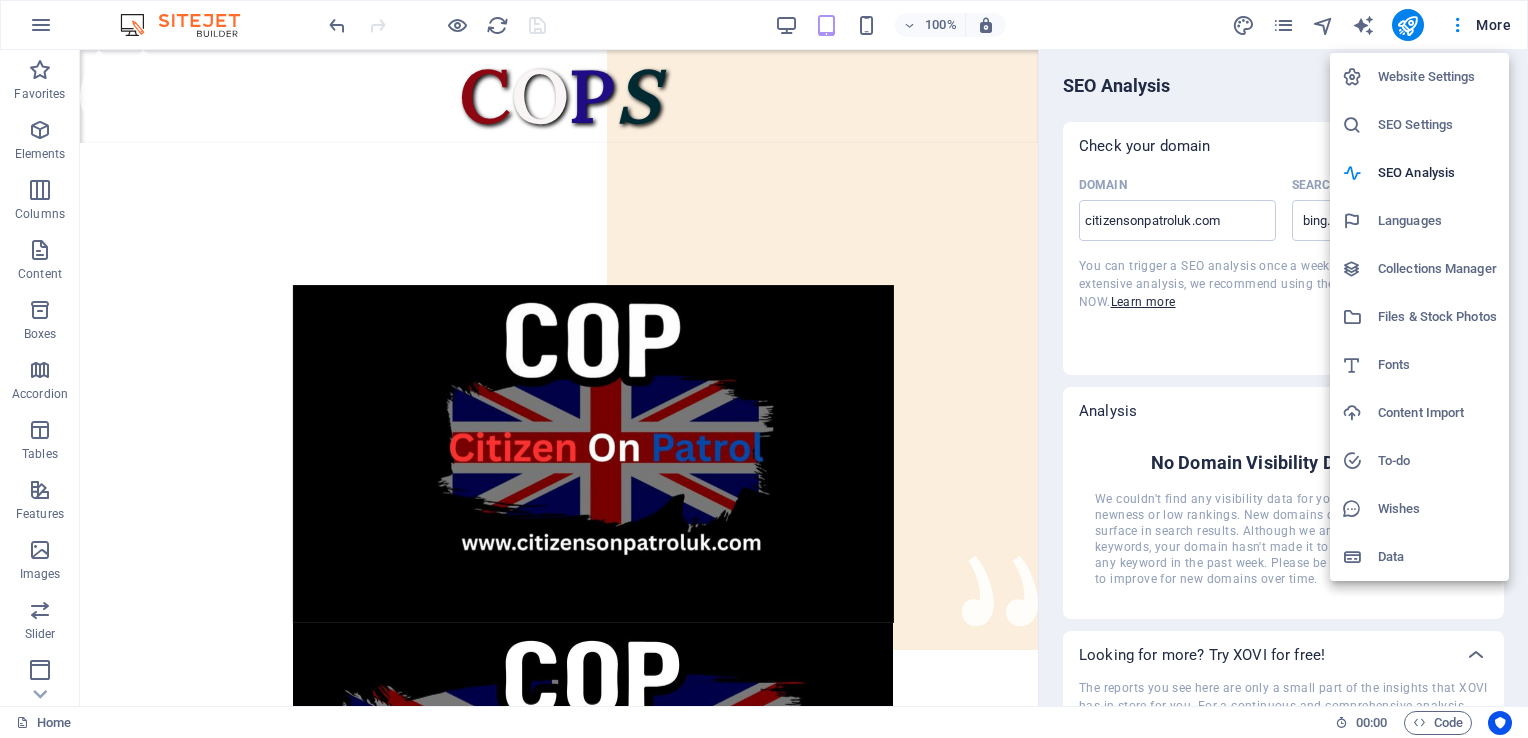 click on "SEO Settings" at bounding box center (1437, 125) 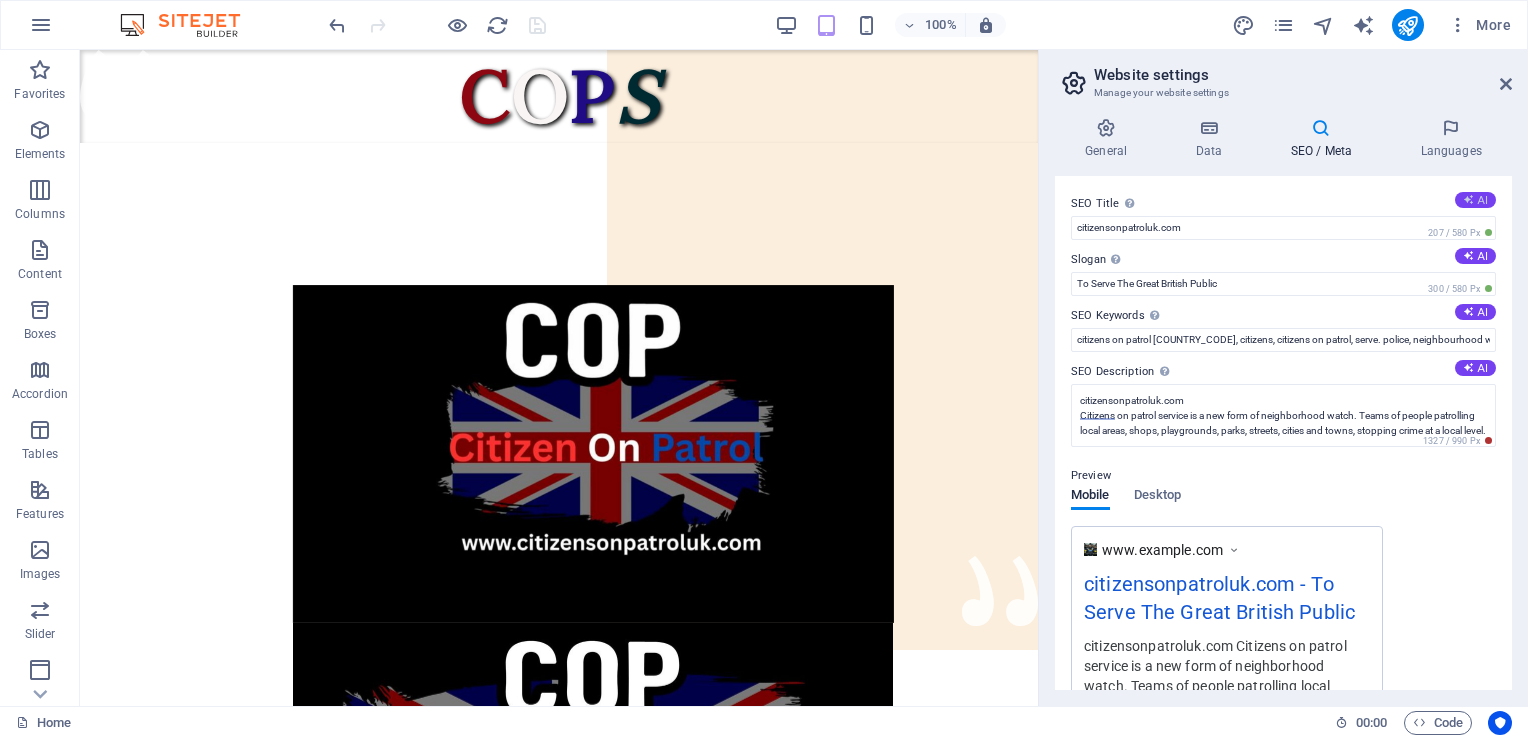 click on "AI" at bounding box center (1475, 200) 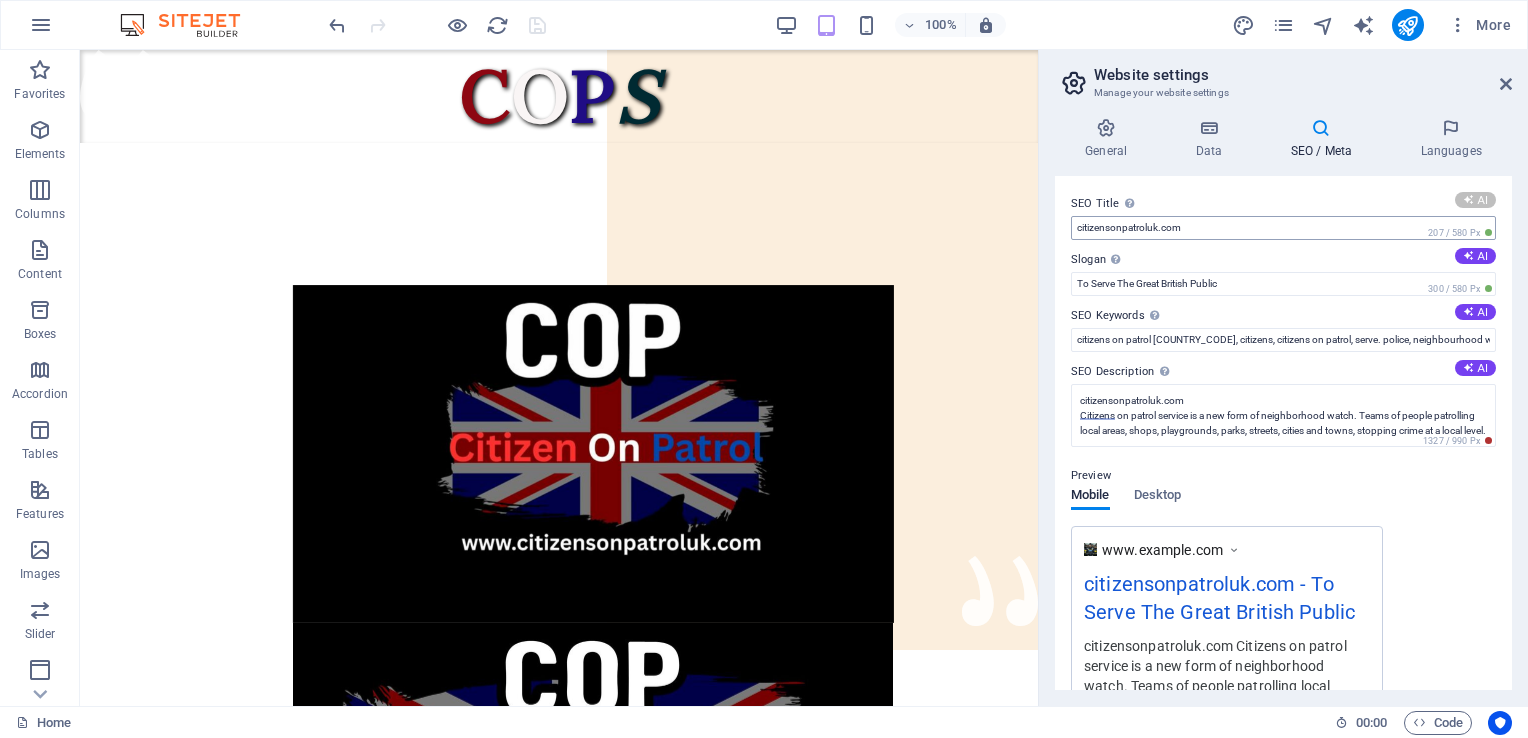 type on "Join COPS: Community Safety Patrol" 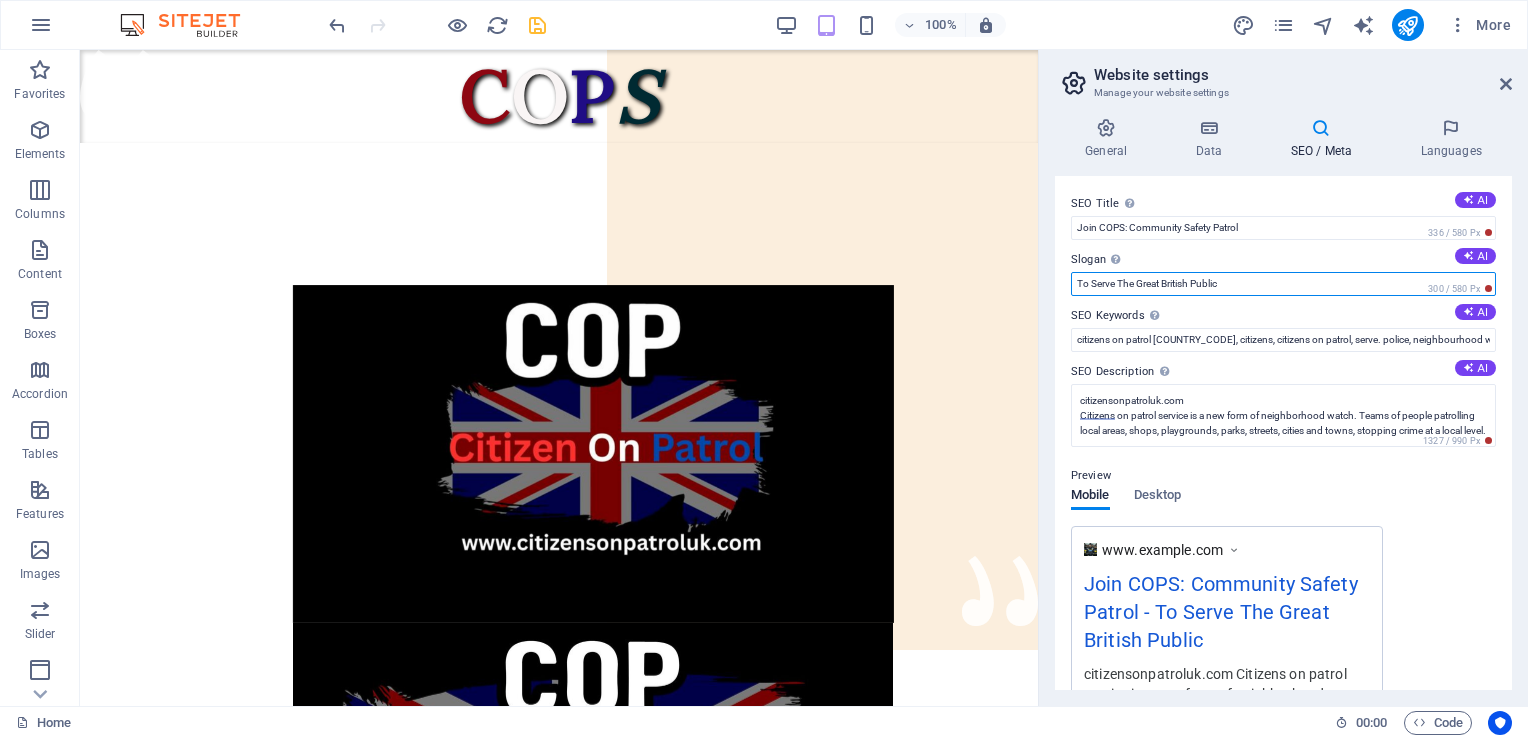click on "To Serve The Great British Public" at bounding box center (1283, 284) 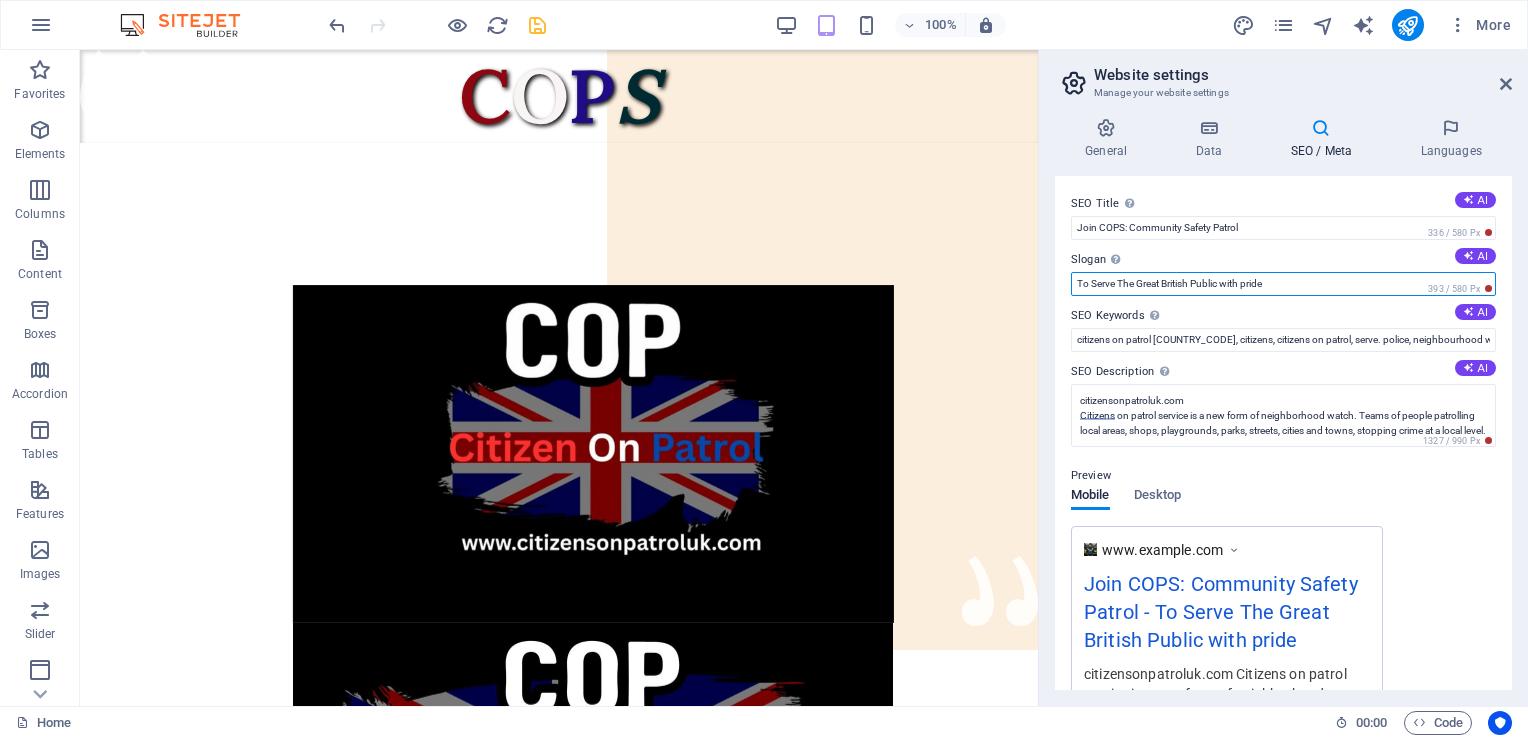 click on "To Serve The Great British Public with pride" at bounding box center (1283, 284) 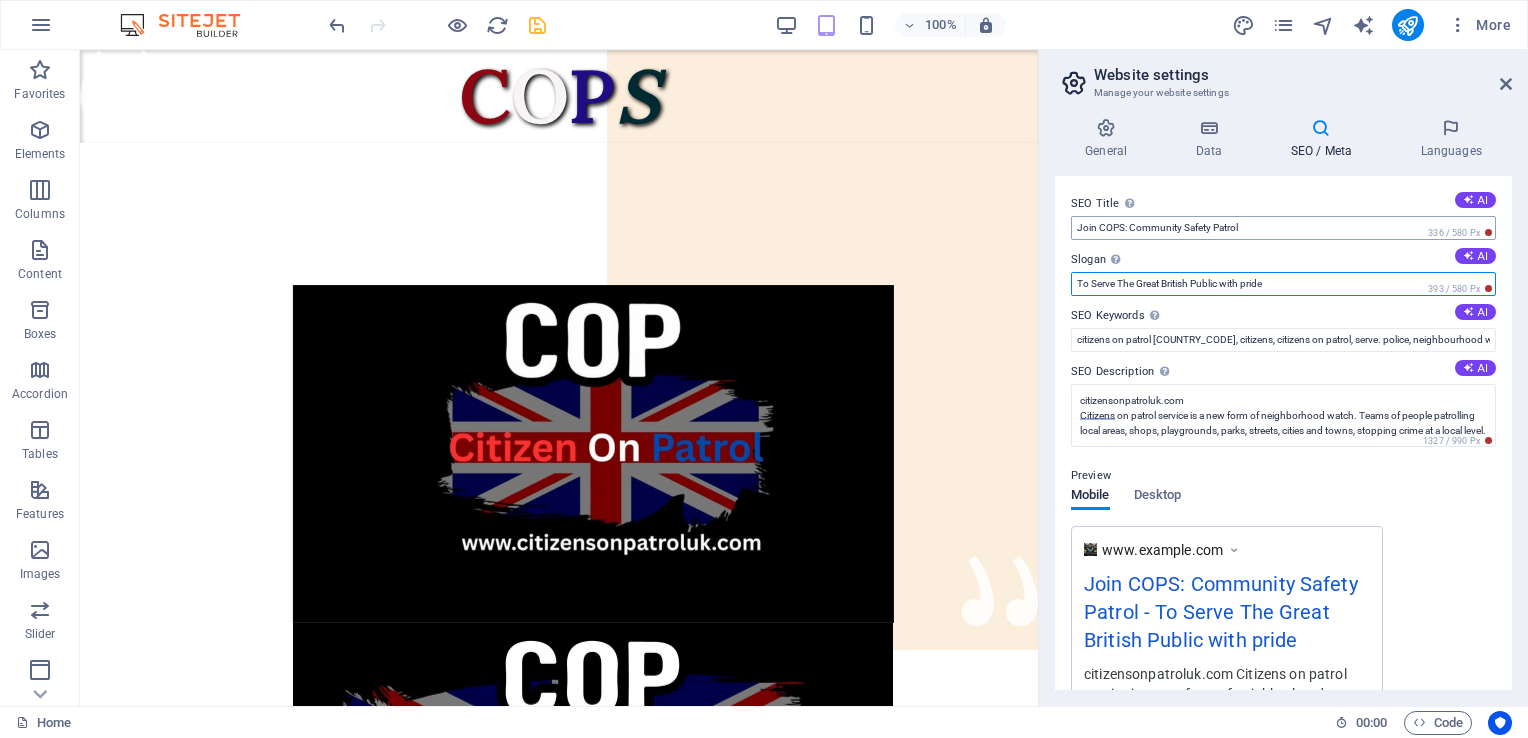 type on "To Serve The Great British Public with pride" 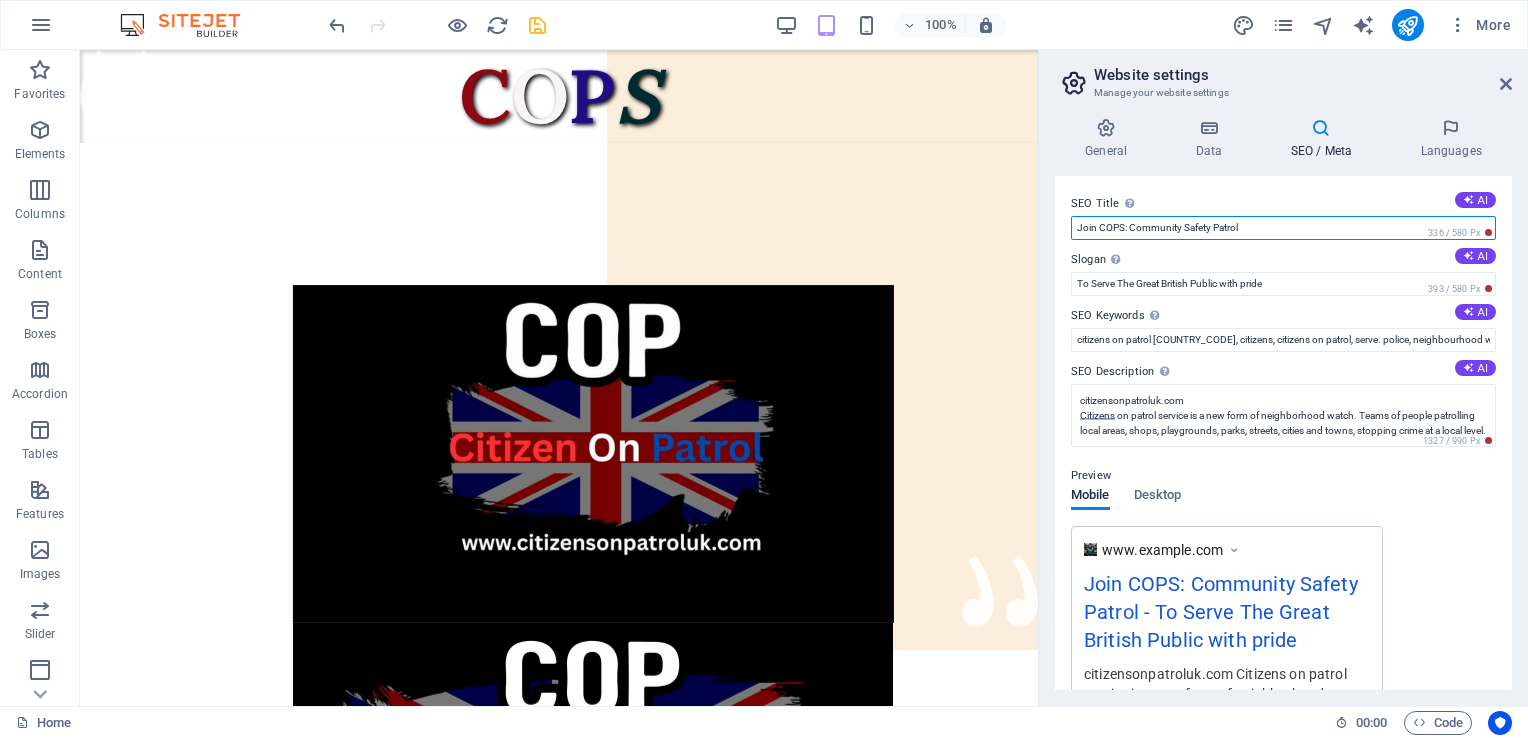 click on "Join COPS: Community Safety Patrol" at bounding box center (1283, 228) 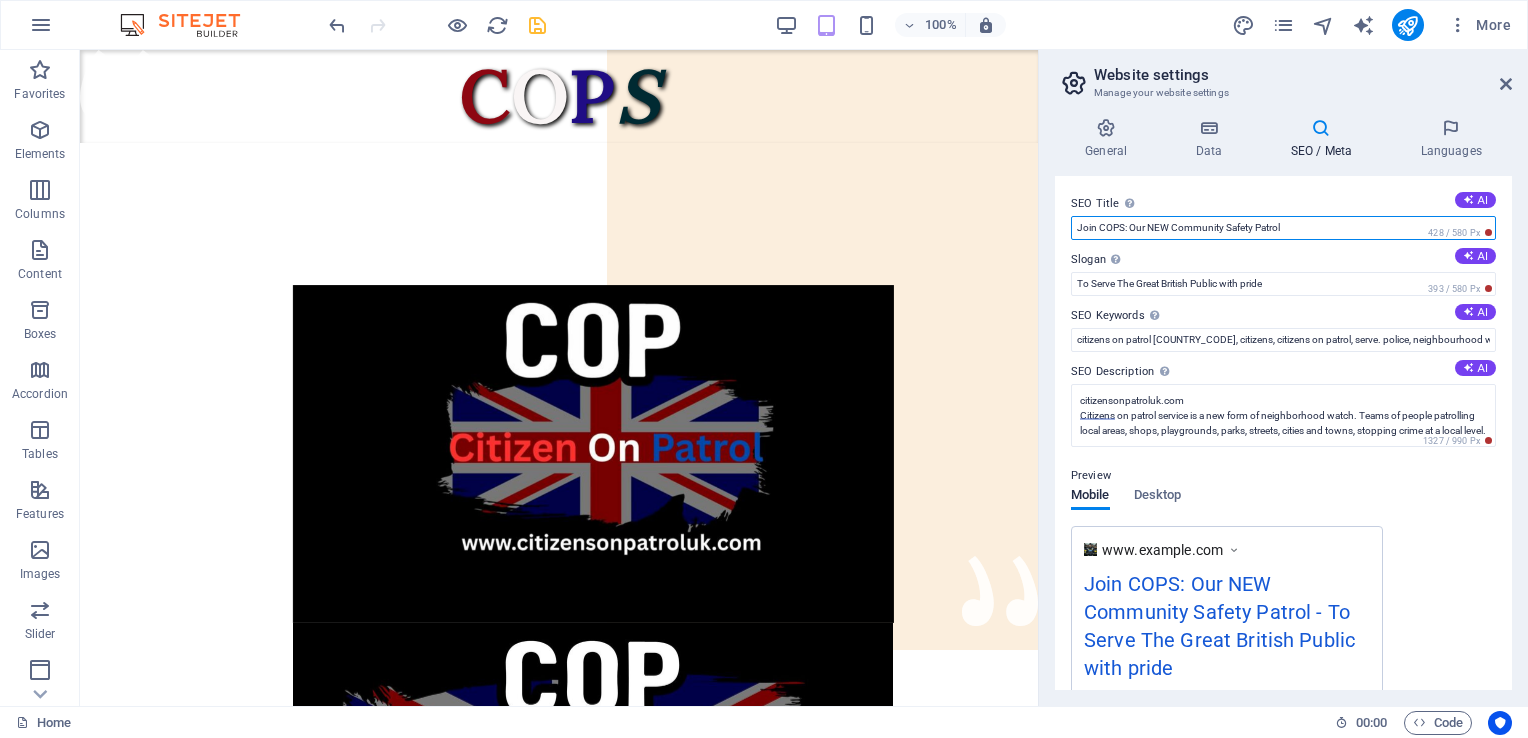 click on "Join COPS: Our NEW Community Safety Patrol" at bounding box center [1283, 228] 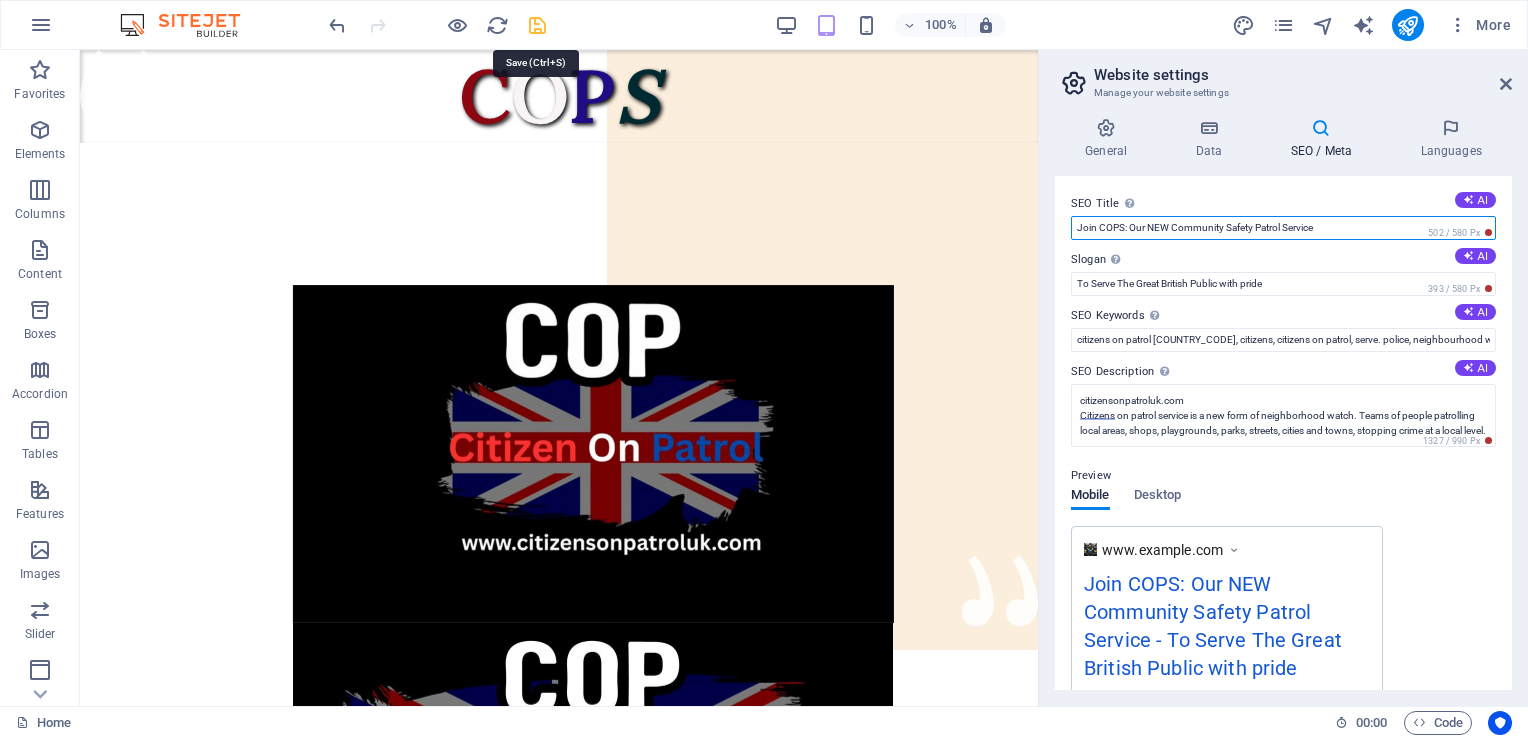type on "Join COPS: Our NEW Community Safety Patrol Service" 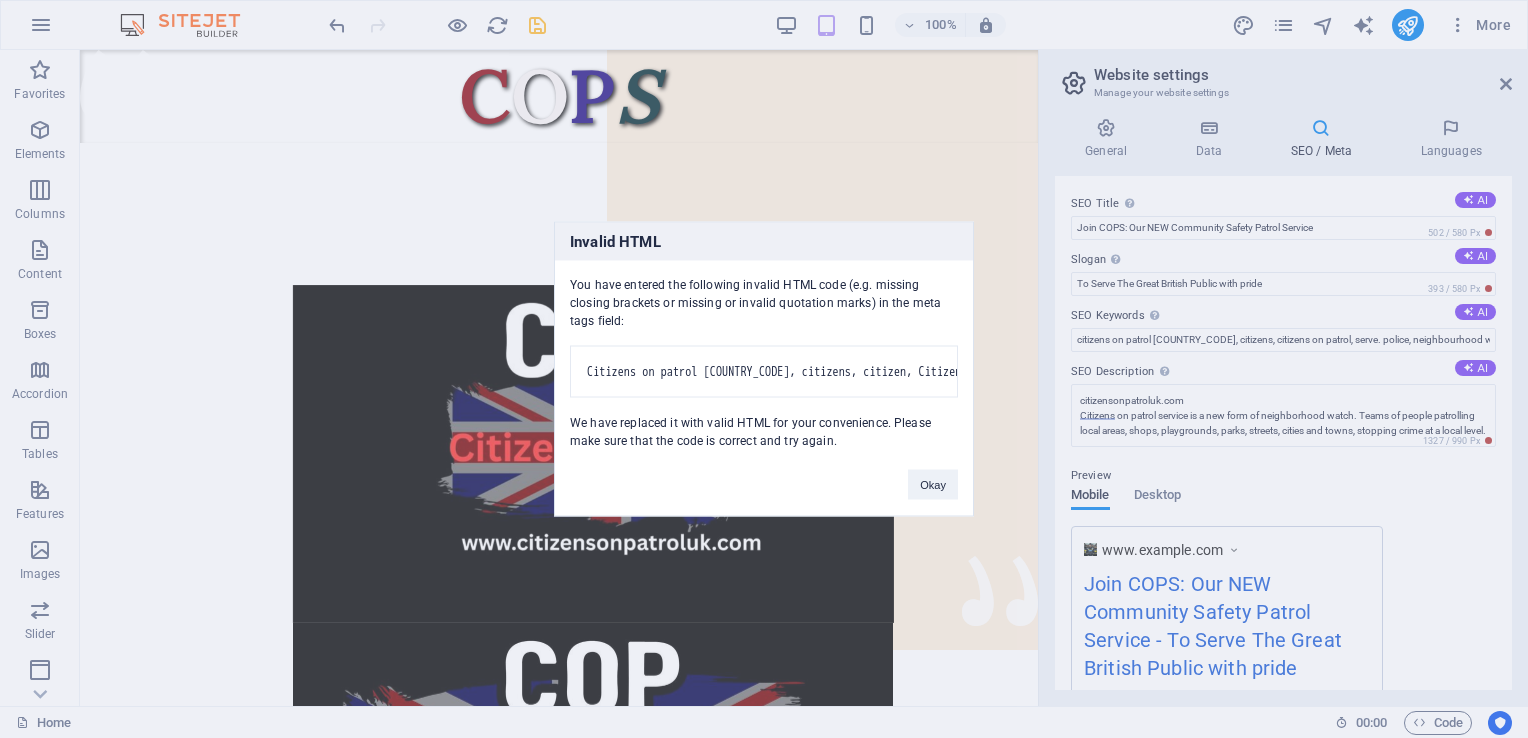 click on "citizensonpatroluk.com Home Favorites Elements Columns Content Boxes Accordion Tables Features Images Slider Header Footer Forms Marketing Collections
Drag here to replace the existing content. Press “Ctrl” if you want to create a new element.
H1   Container   Container   Logo   Preset   Container   Container 100% More Home 00 : 00 Code Website settings Manage your website settings  General  Data  SEO / Meta  Languages Website name citizensonpatroluk.com Logo Drag files here, click to choose files or select files from Files or our free stock photos & videos Select files from the file manager, stock photos, or upload file(s) Upload Favicon Set the favicon of your website here. A favicon is a small icon shown in the browser tab next to your website title. It helps visitors identify your website. Drag files here, click to choose files or select files from Files or our free stock photos & videos Fax" at bounding box center (764, 369) 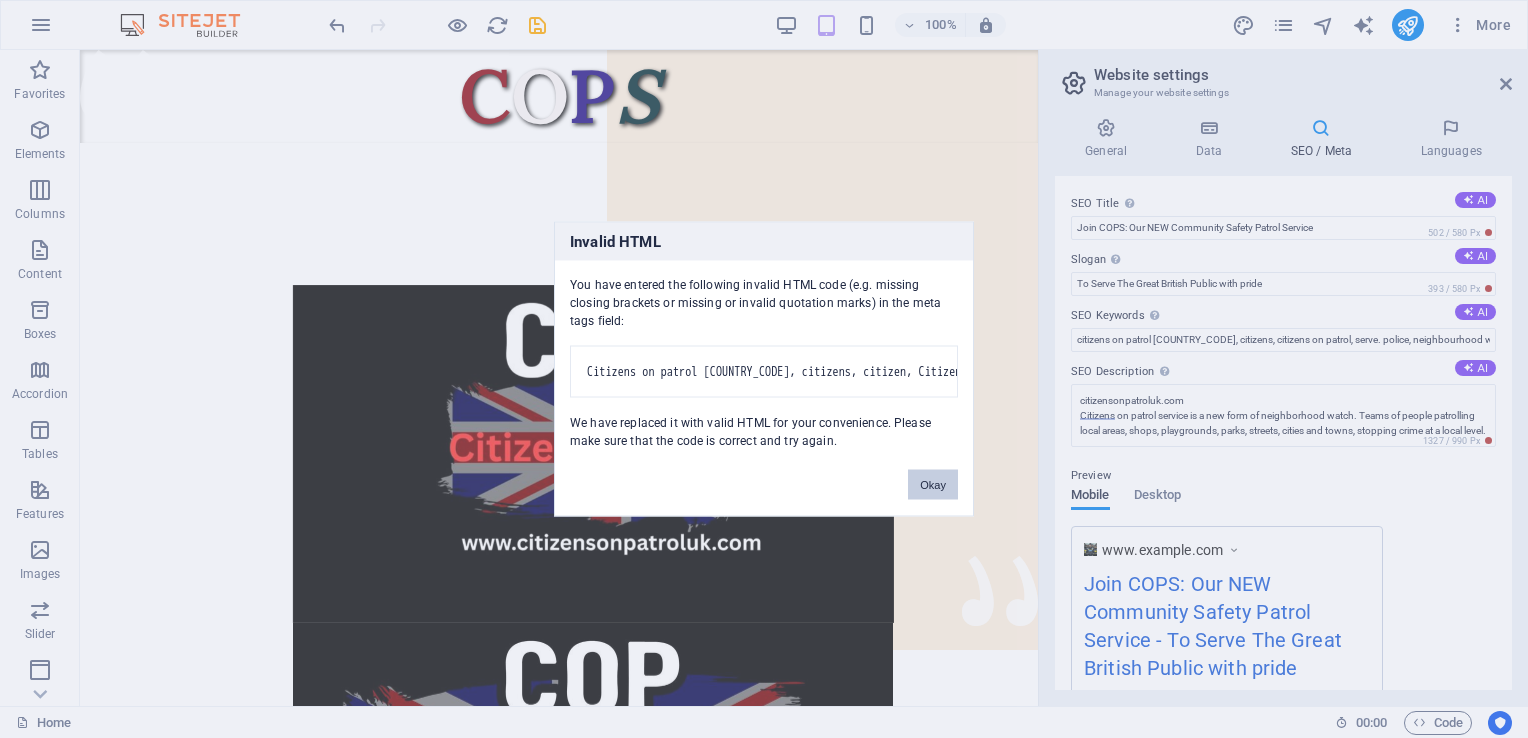 click on "Okay" at bounding box center [933, 485] 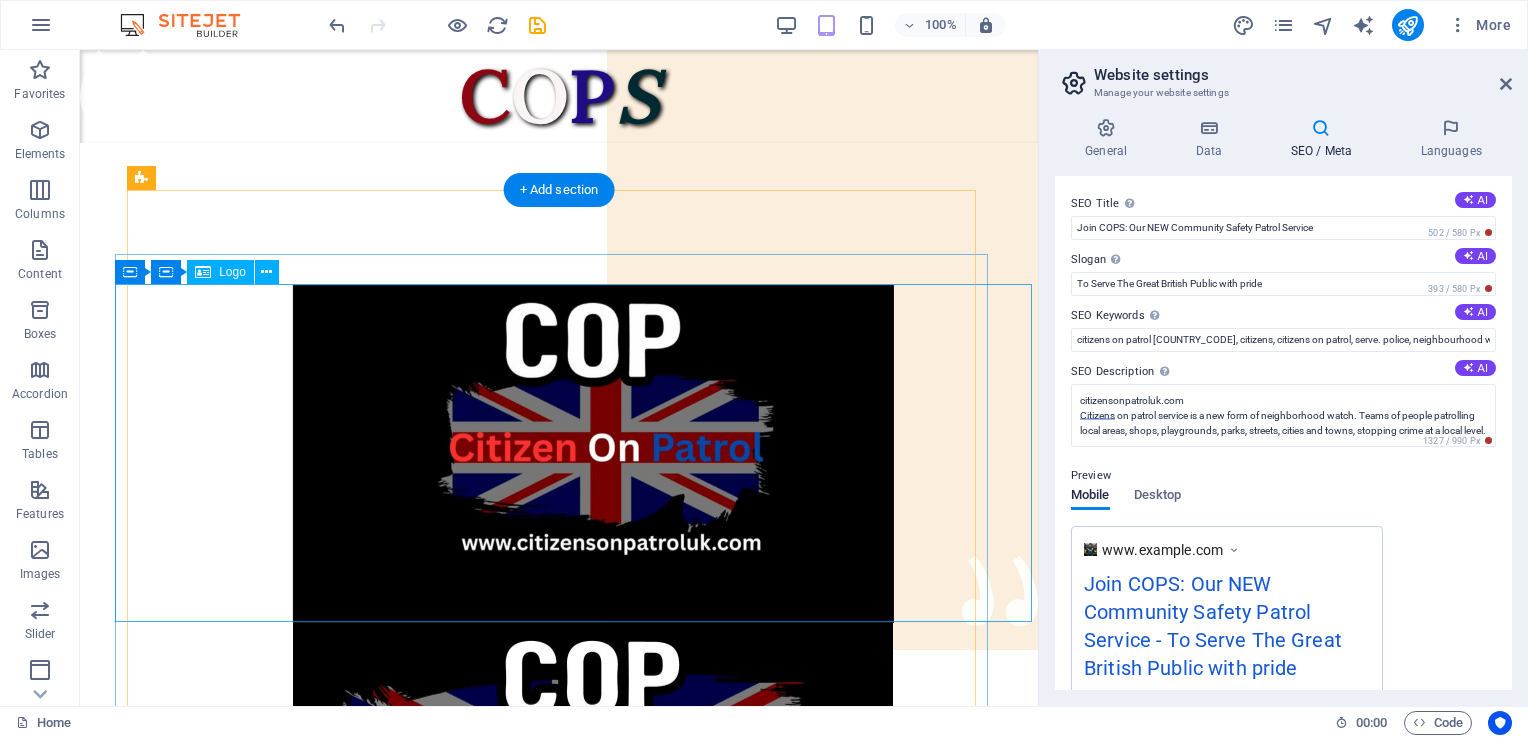 scroll, scrollTop: 384, scrollLeft: 0, axis: vertical 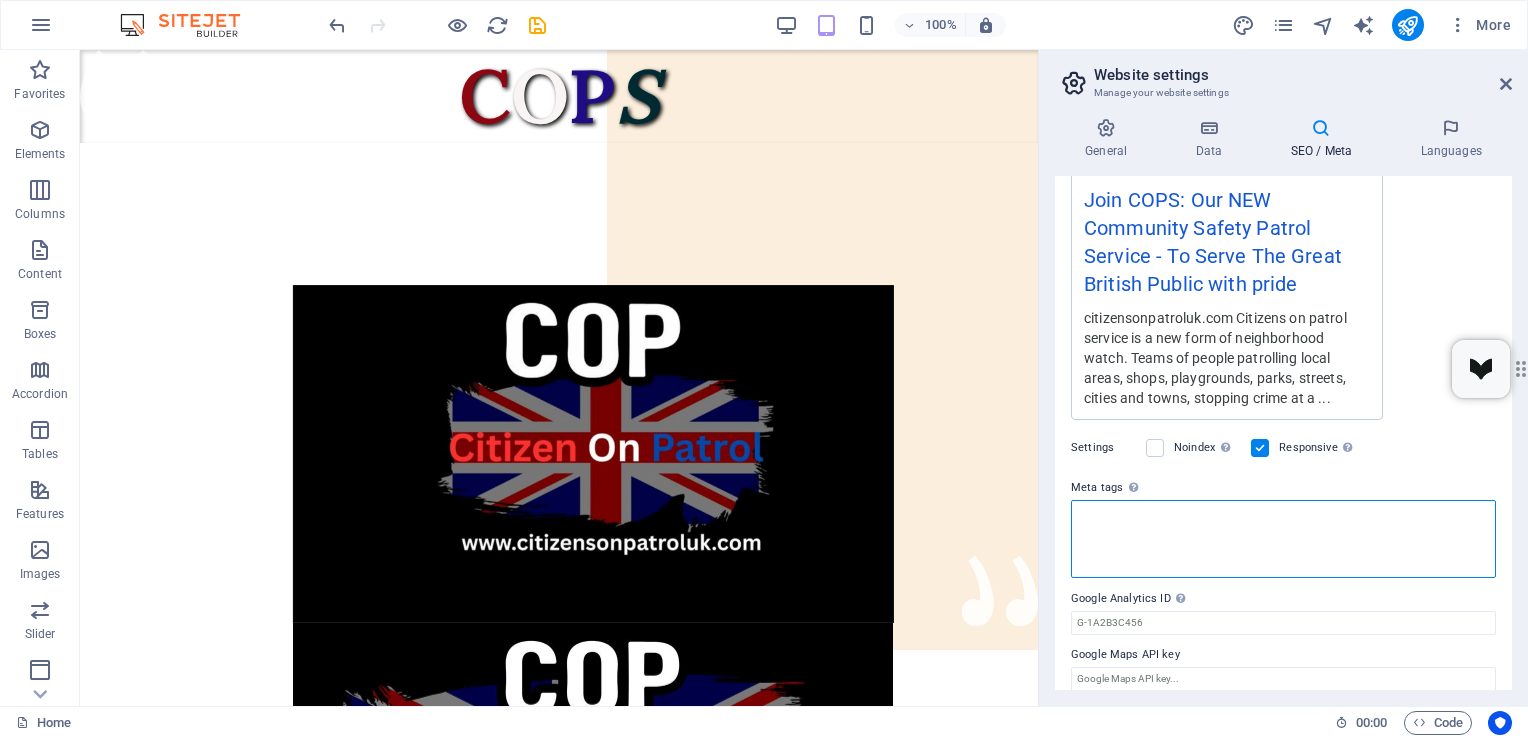 click on "Meta tags Enter HTML code here that will be placed inside the  tags of your website. Please note that your website may not function if you include code with errors." at bounding box center (1283, 539) 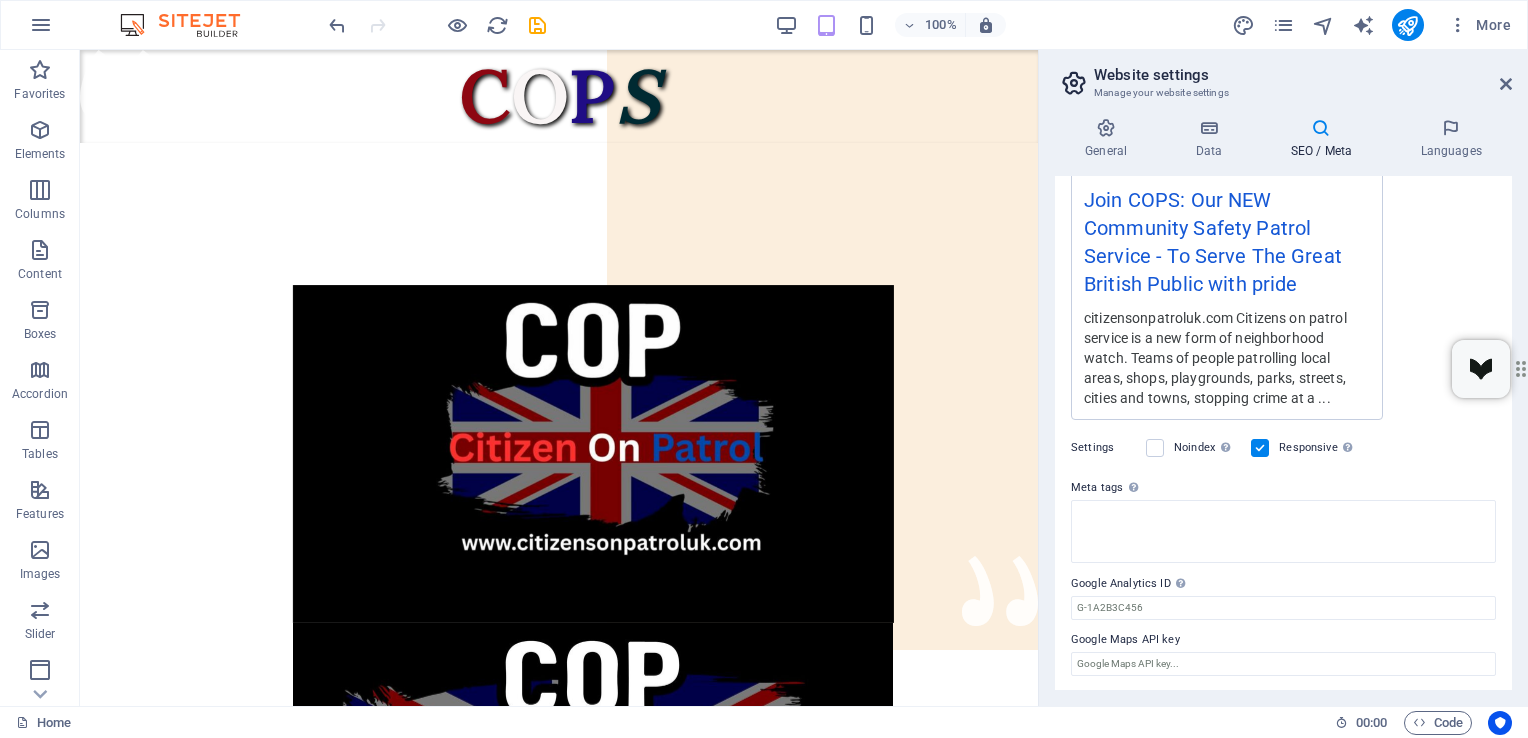 click on "General  Data  SEO / Meta  Languages Website name citizensonpatroluk.com Logo Drag files here, click to choose files or select files from Files or our free stock photos & videos Select files from the file manager, stock photos, or upload file(s) Upload Favicon Set the favicon of your website here. A favicon is a small icon shown in the browser tab next to your website title. It helps visitors identify your website. Drag files here, click to choose files or select files from Files or our free stock photos & videos Select files from the file manager, stock photos, or upload file(s) Upload Preview Image (Open Graph) This image will be shown when the website is shared on social networks Drag files here, click to choose files or select files from Files or our free stock photos & videos Select files from the file manager, stock photos, or upload file(s) Upload Contact data for this website. This can be used everywhere on the website and will update automatically. Company citizensonpatroluk.com First name Last name" at bounding box center (1283, 404) 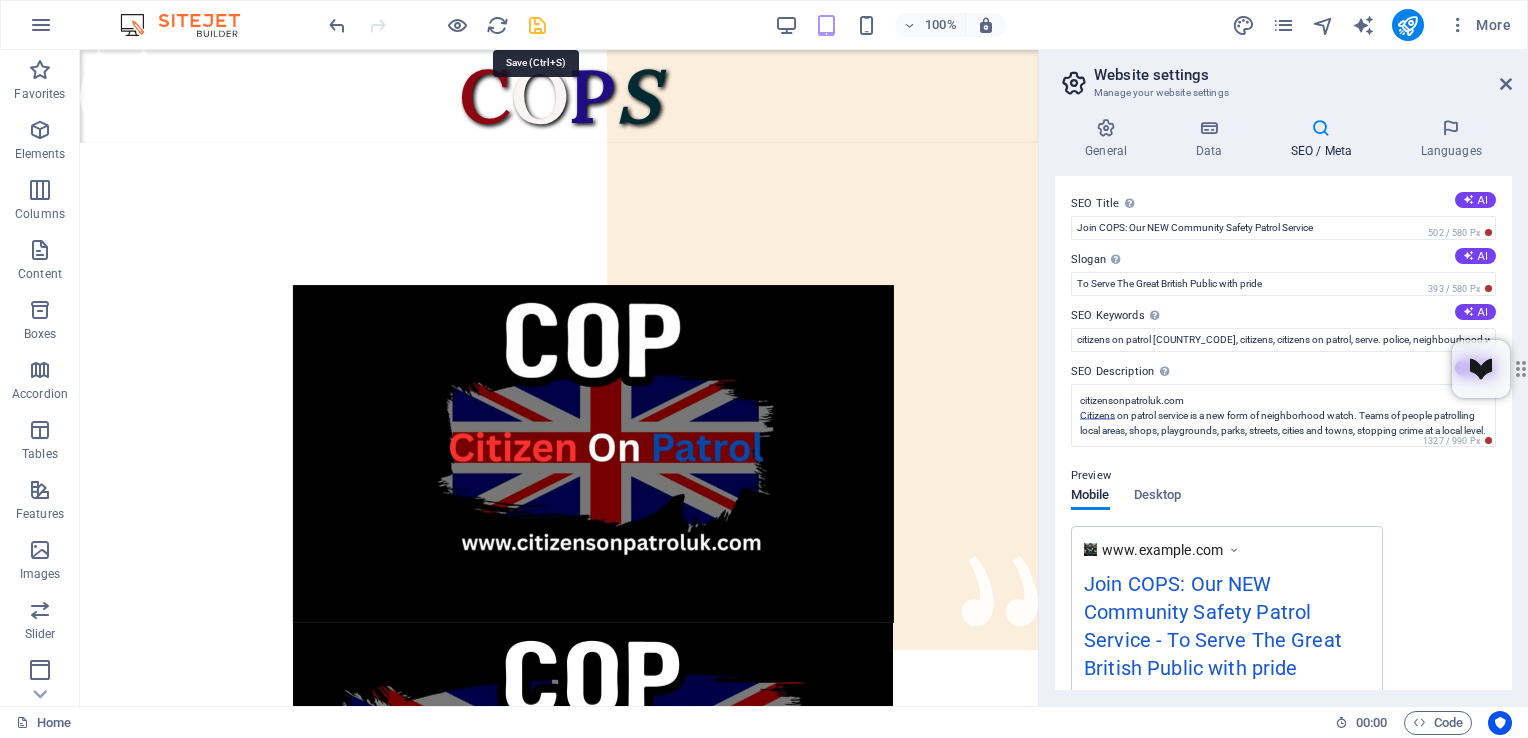 click at bounding box center [537, 25] 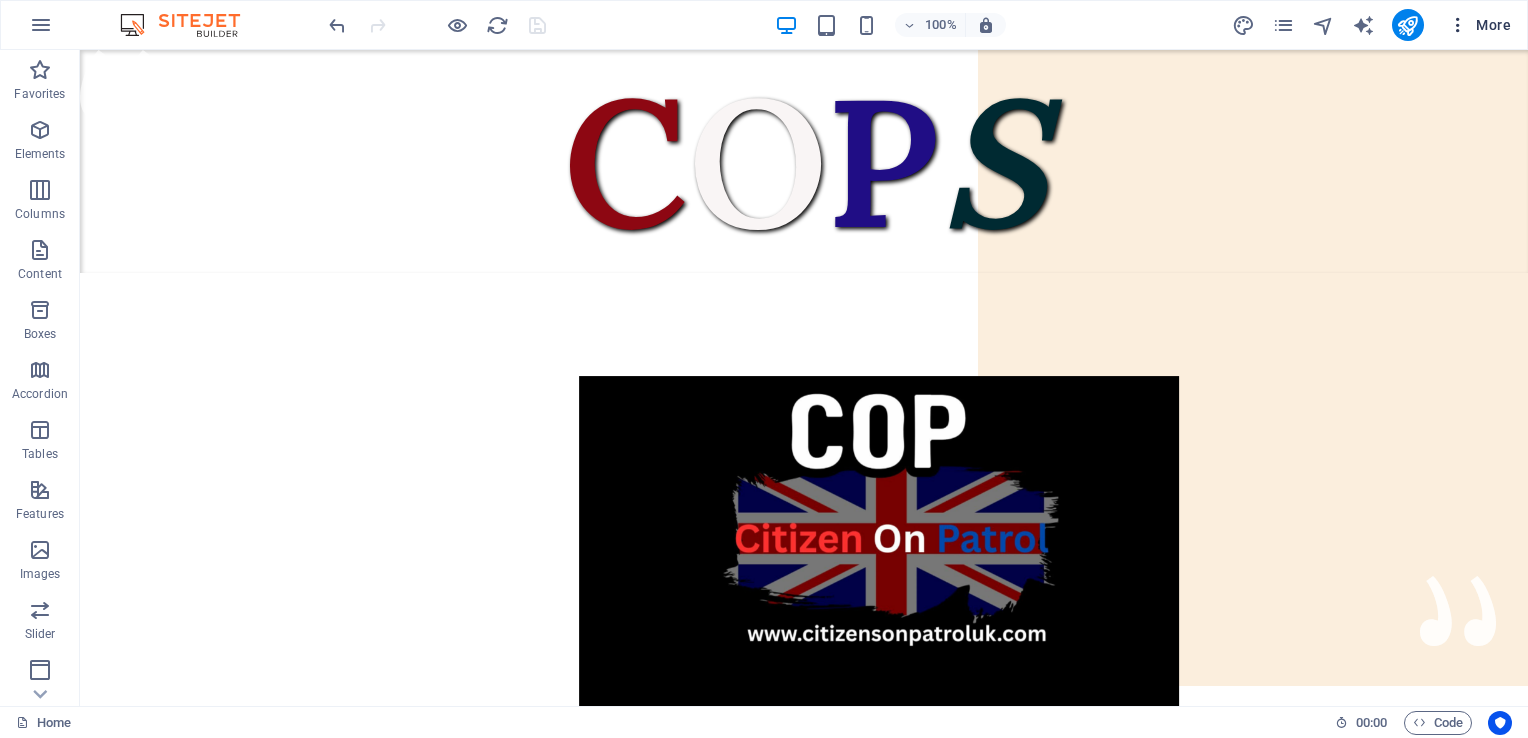 click at bounding box center [1458, 25] 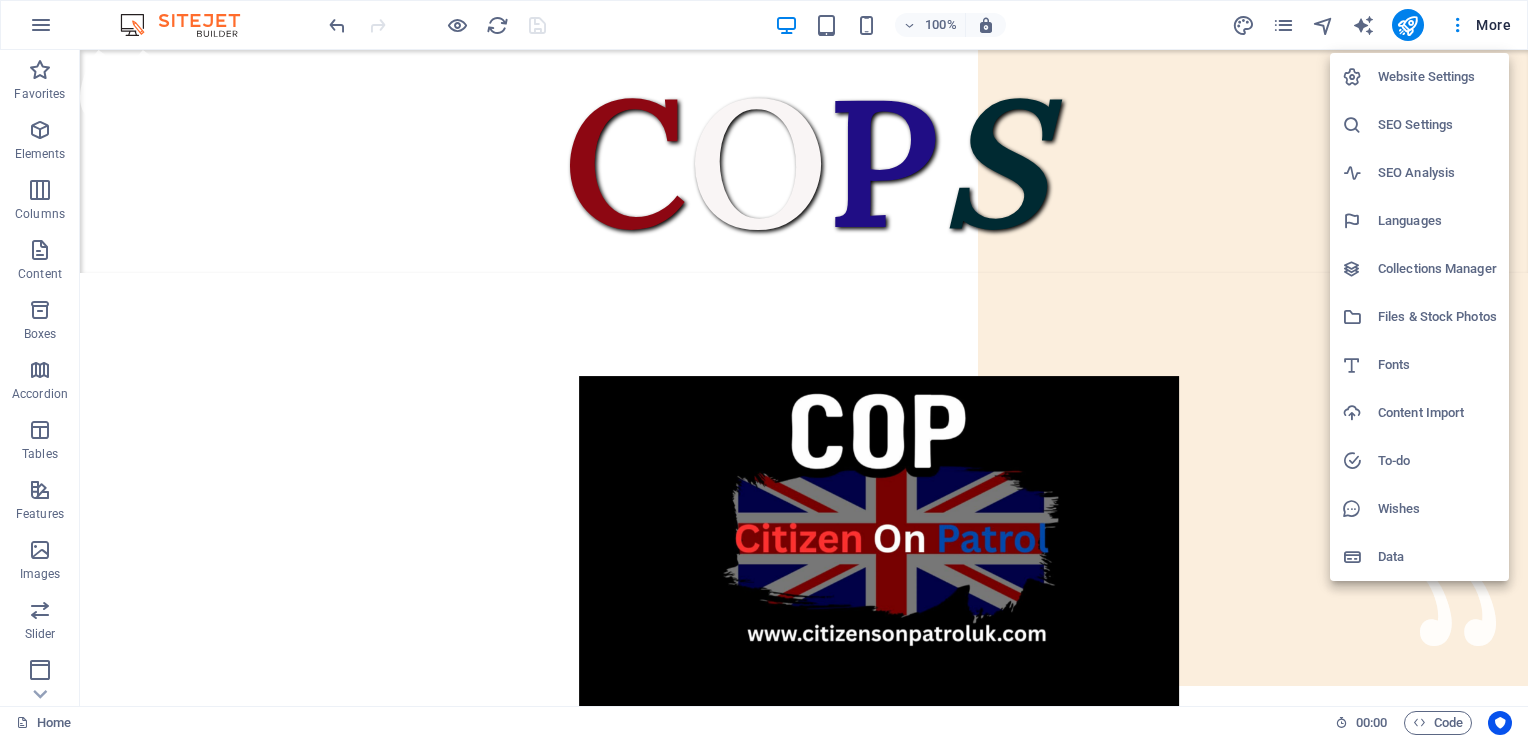 click on "SEO Settings" at bounding box center (1437, 125) 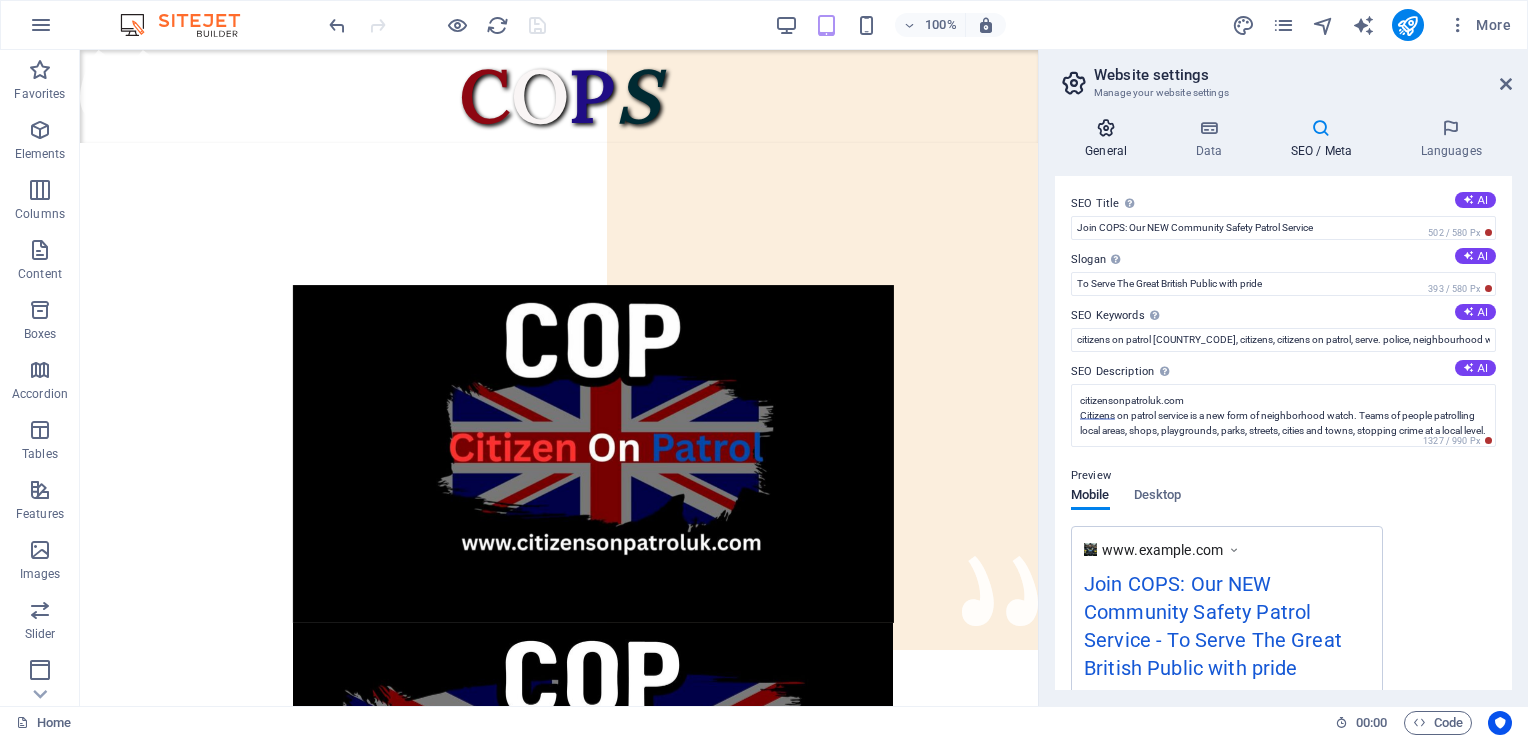 click at bounding box center [1106, 128] 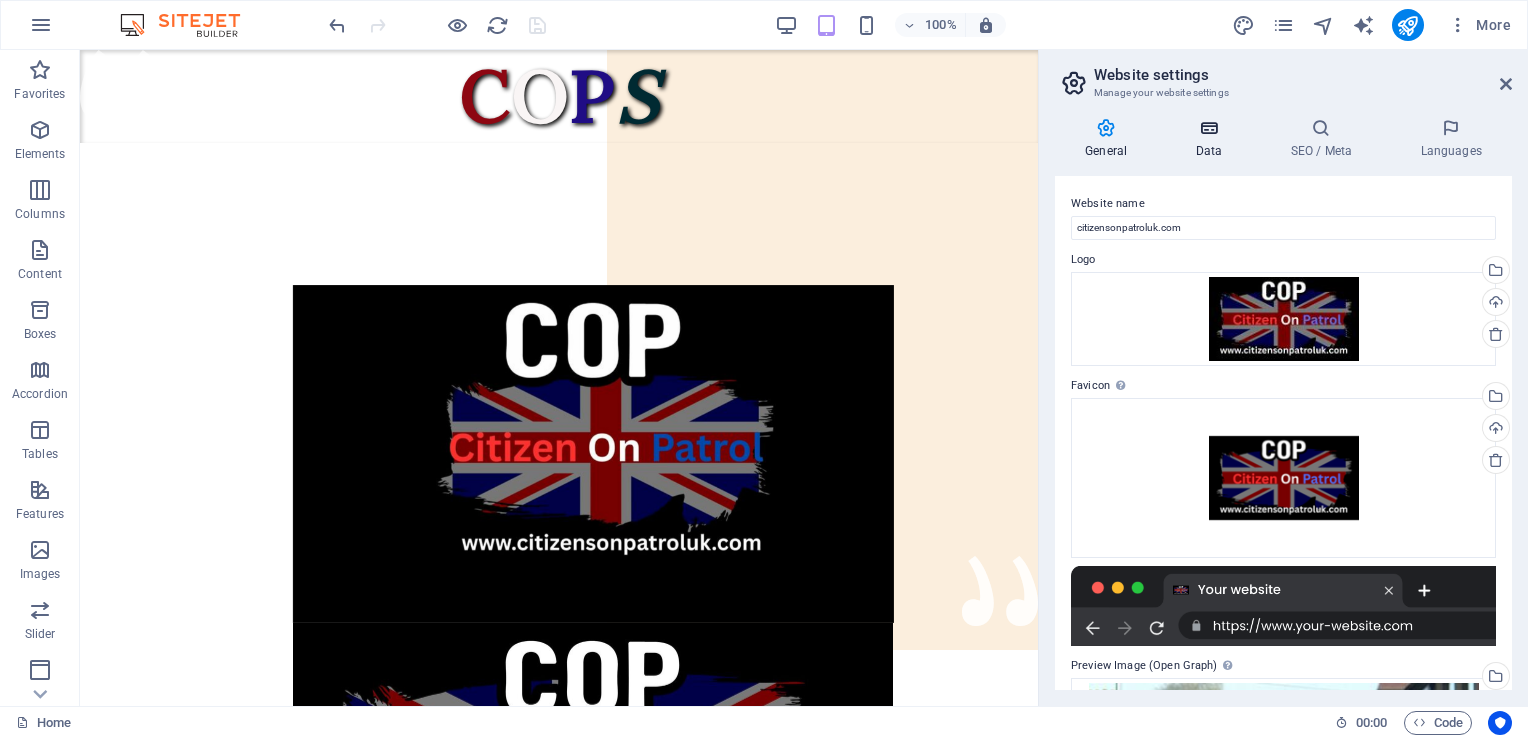 click on "Data" at bounding box center (1212, 139) 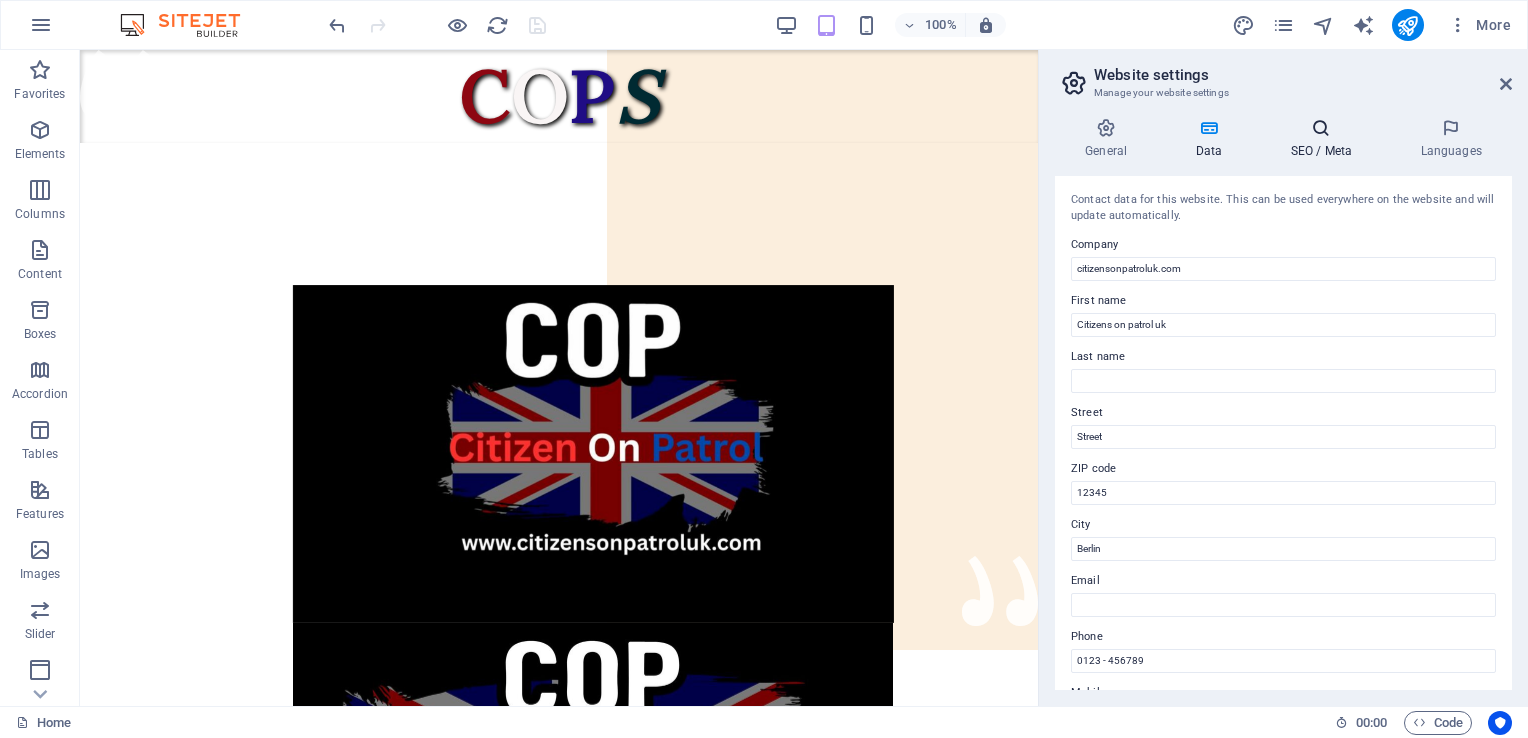 click on "SEO / Meta" at bounding box center [1325, 139] 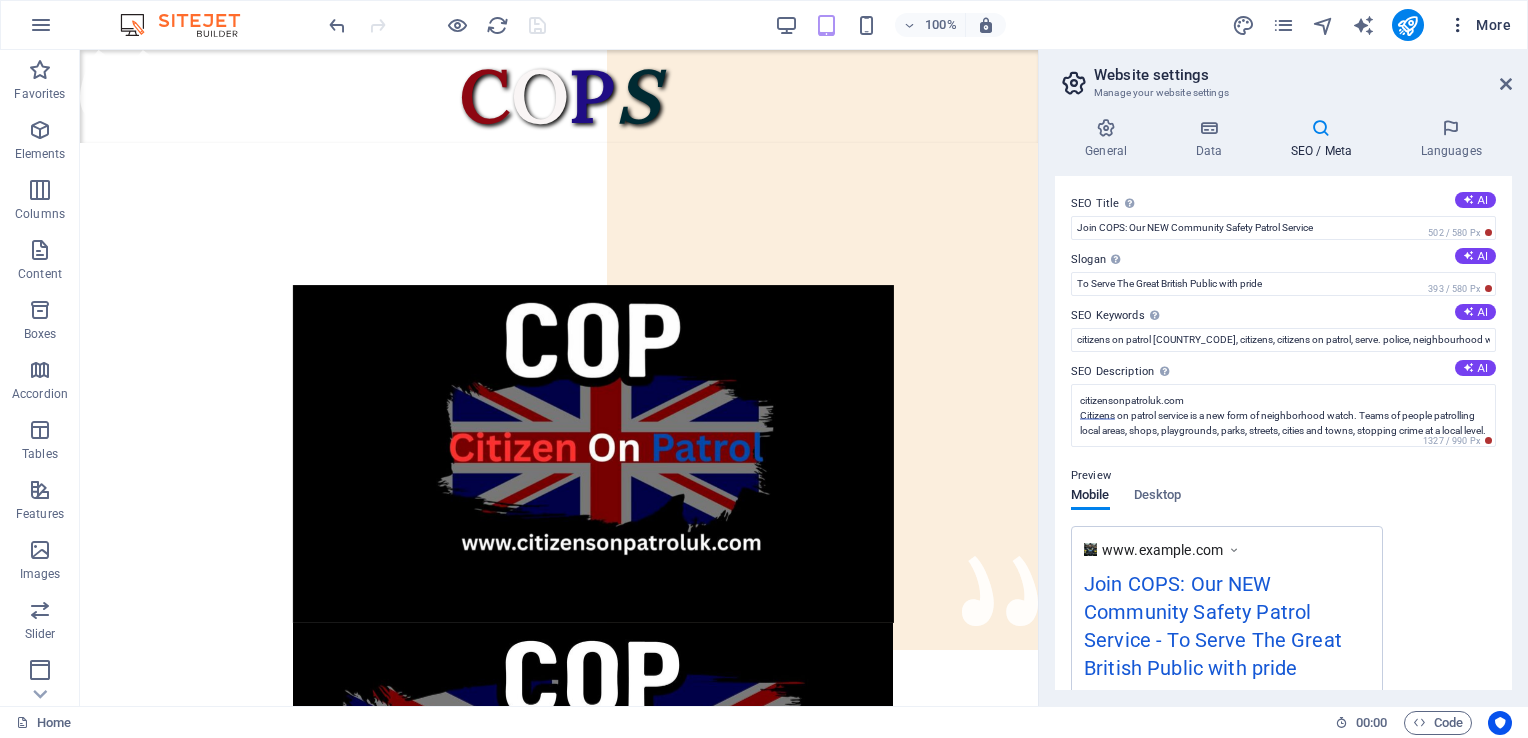 click at bounding box center [1458, 25] 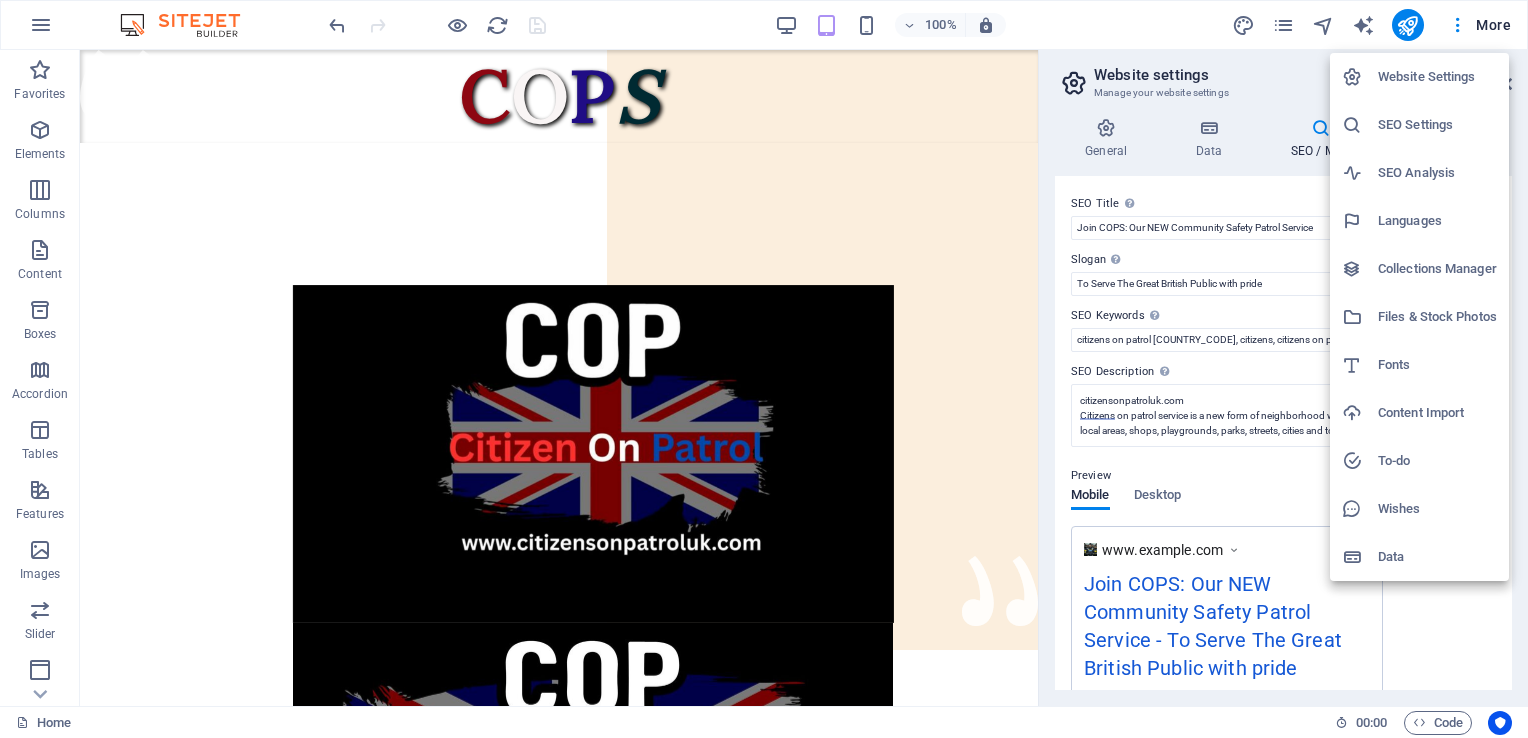 click on "Website Settings" at bounding box center (1437, 77) 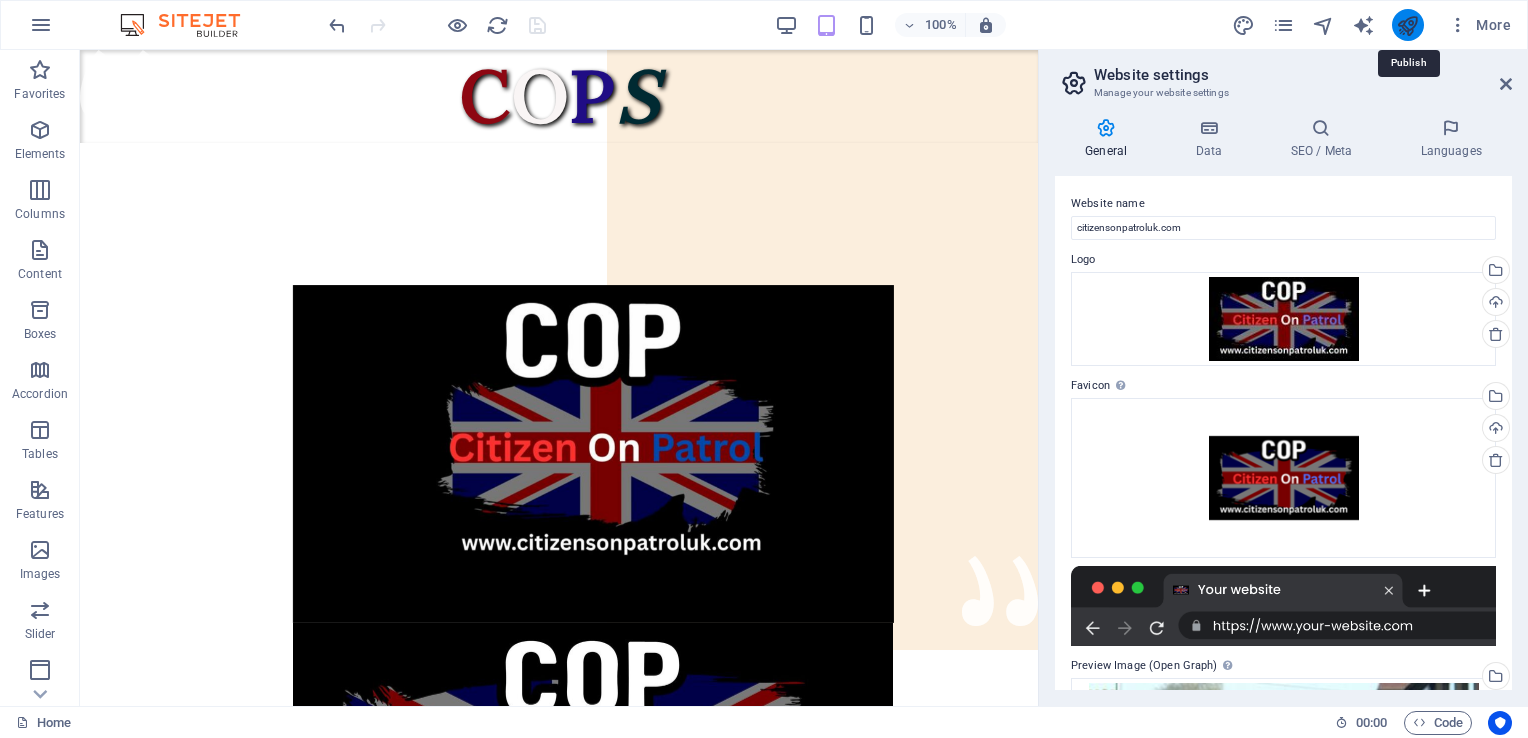 click at bounding box center [1407, 25] 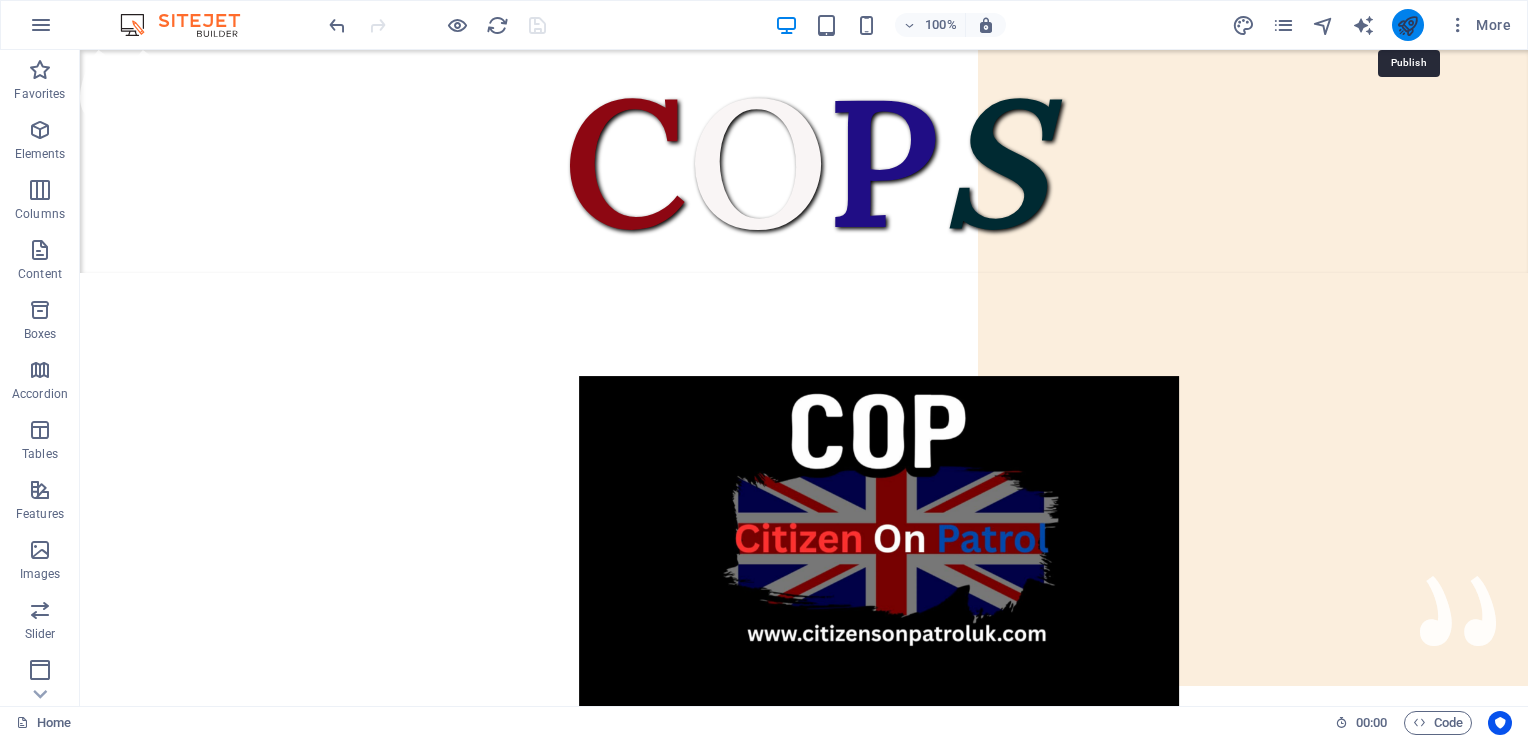 click at bounding box center [1407, 25] 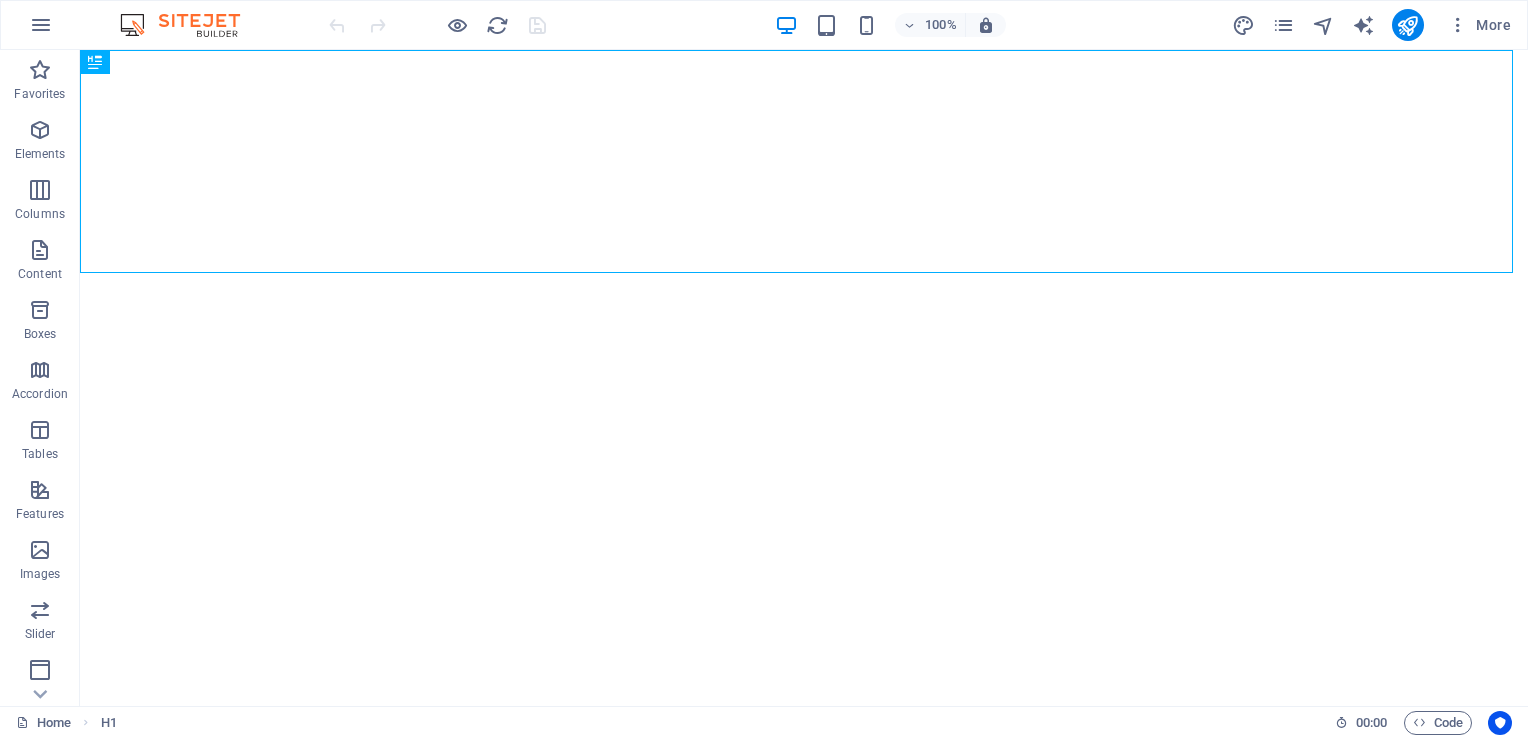 scroll, scrollTop: 0, scrollLeft: 0, axis: both 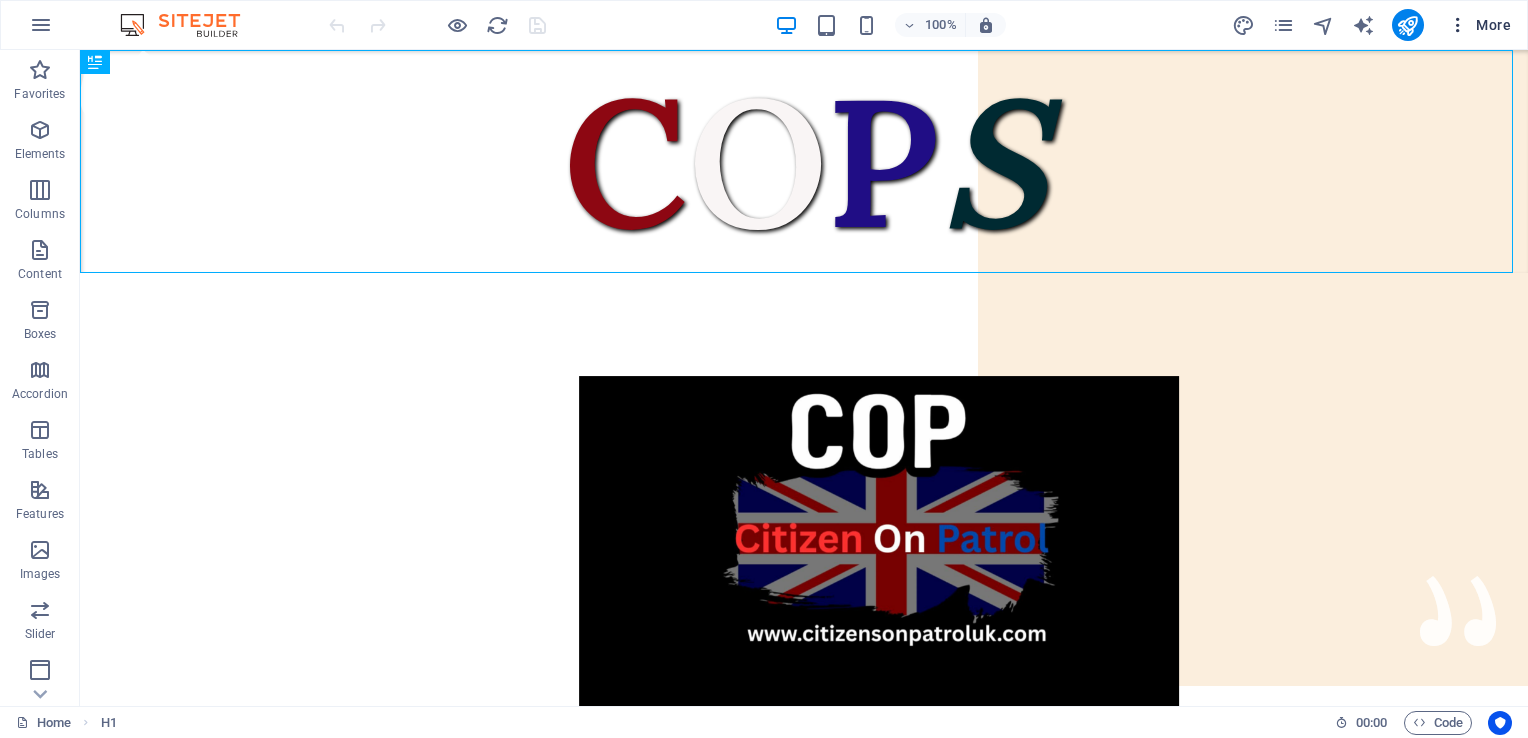 click at bounding box center [1458, 25] 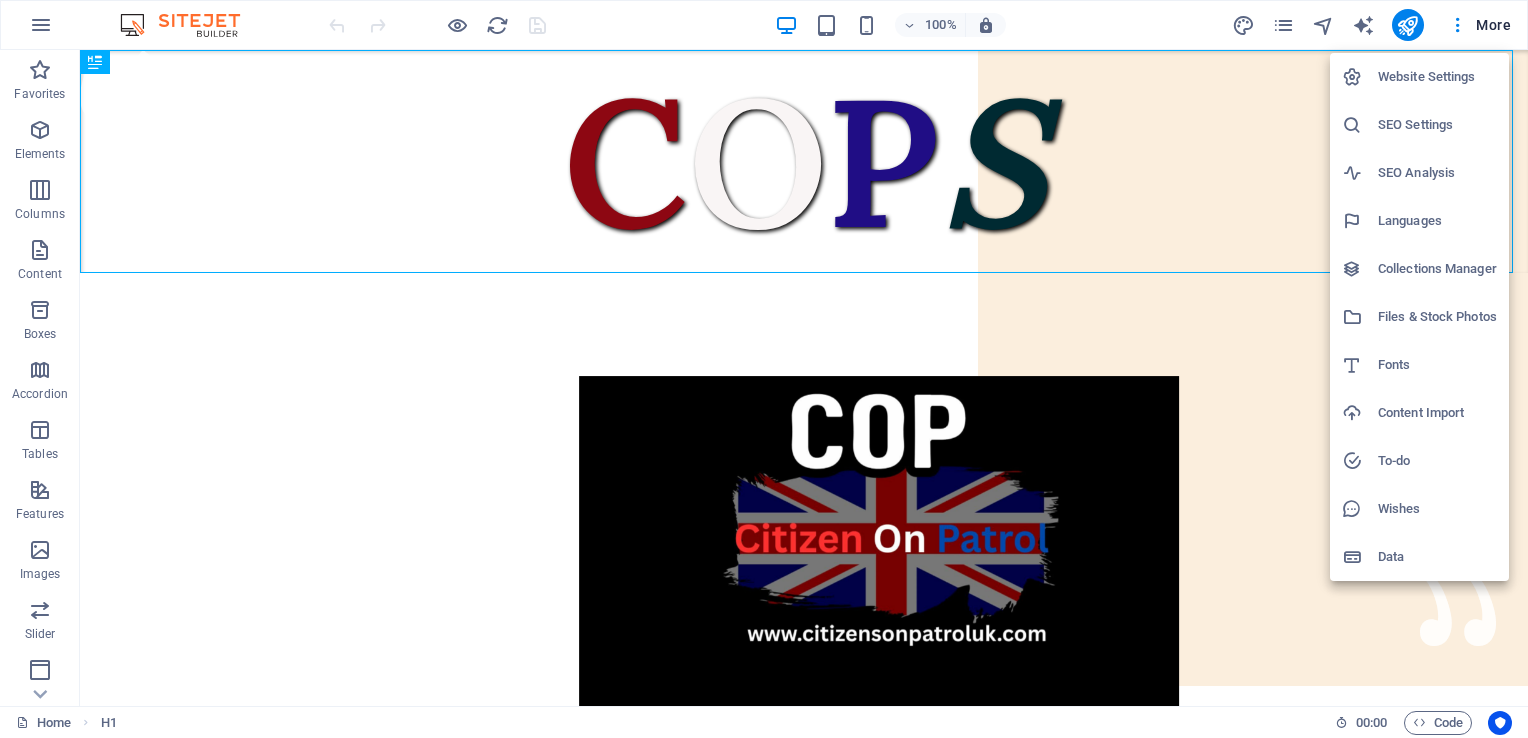 click on "Website Settings" at bounding box center [1437, 77] 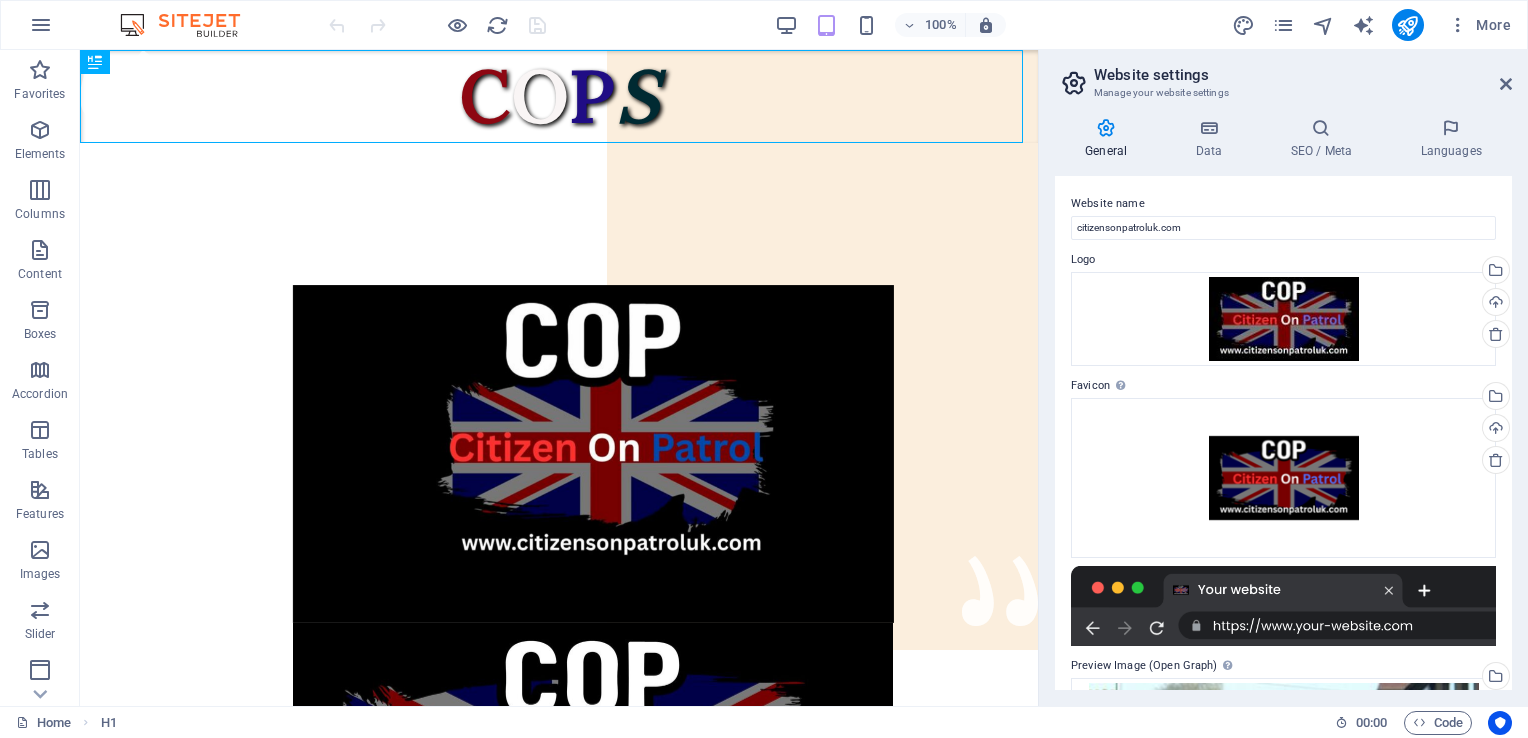 scroll, scrollTop: 403, scrollLeft: 0, axis: vertical 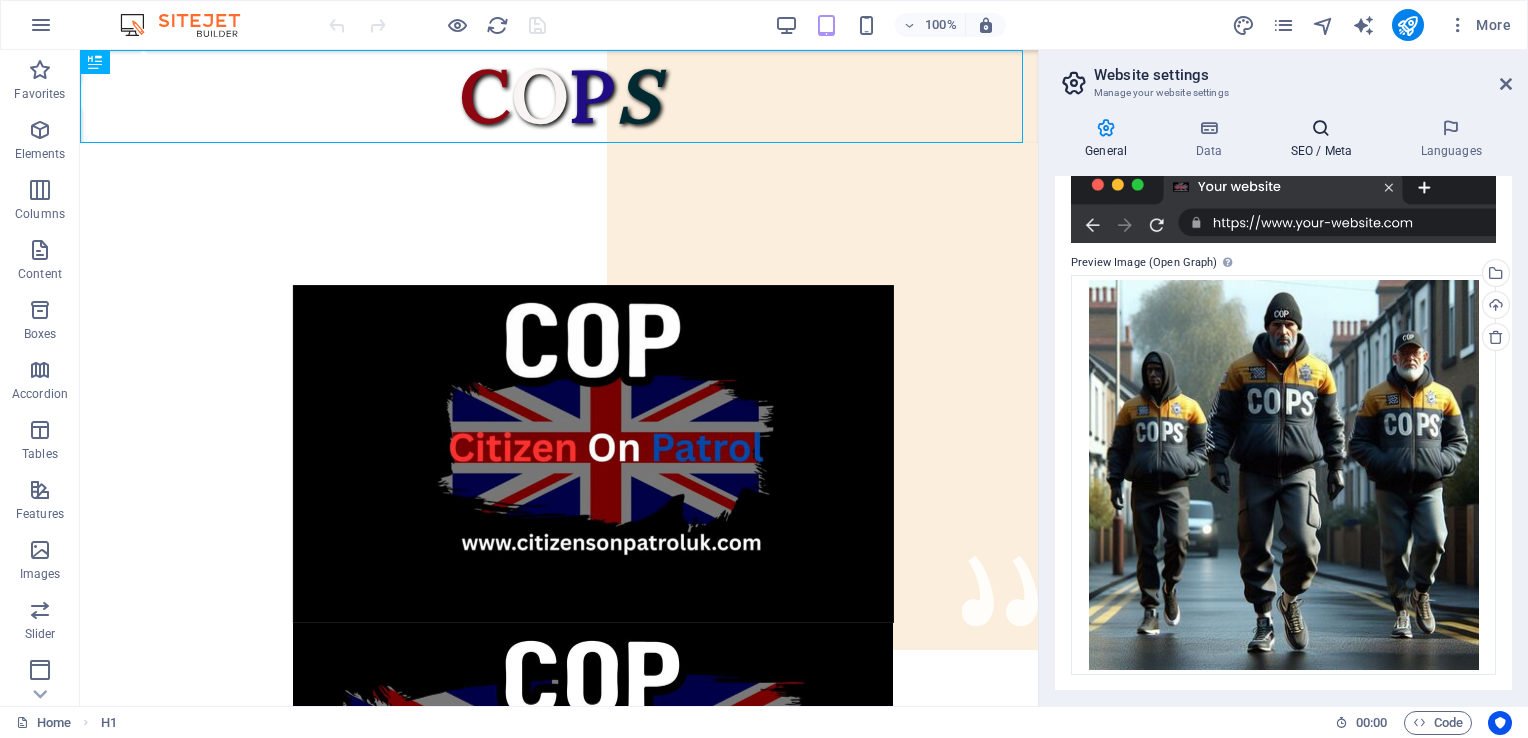 click on "SEO / Meta" at bounding box center (1325, 139) 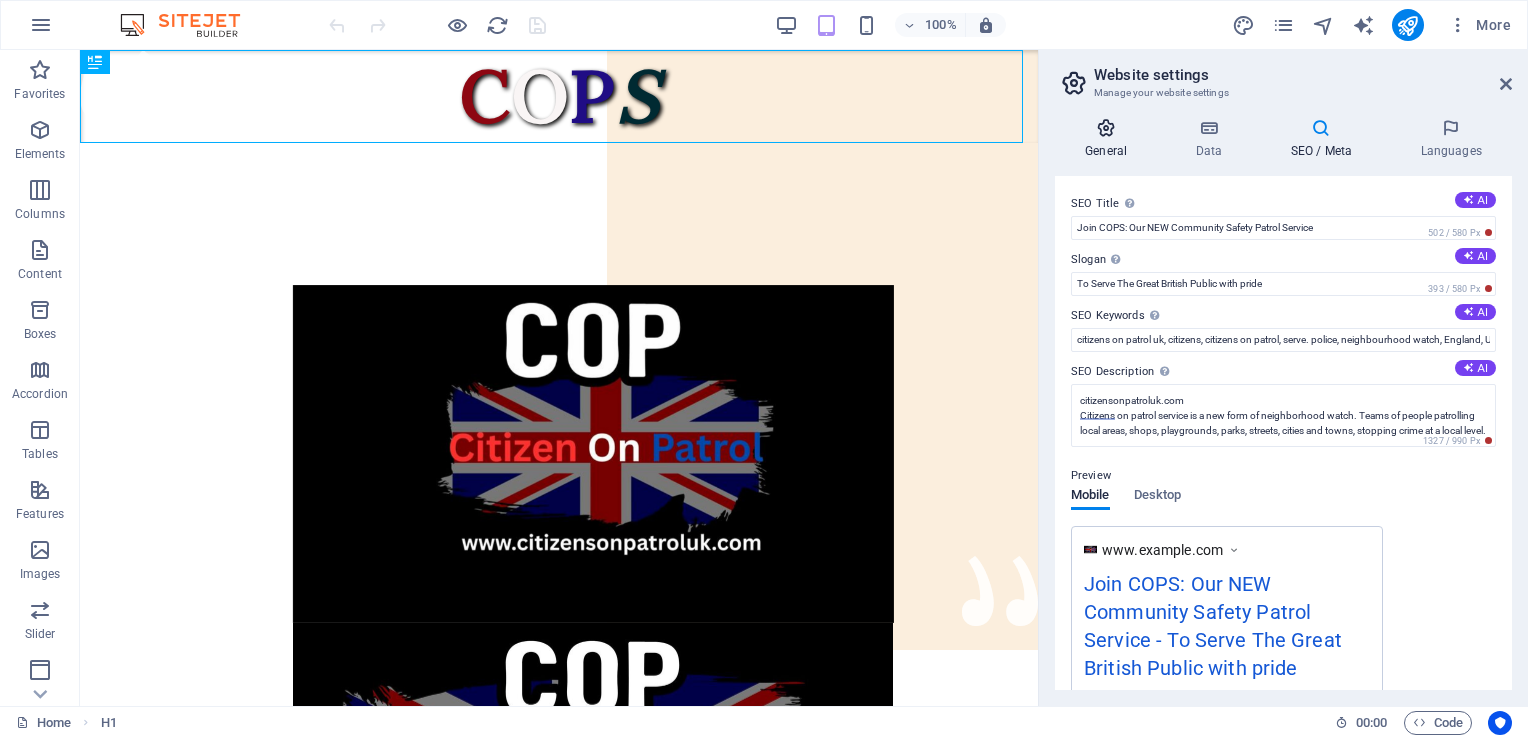 click on "General" at bounding box center [1110, 139] 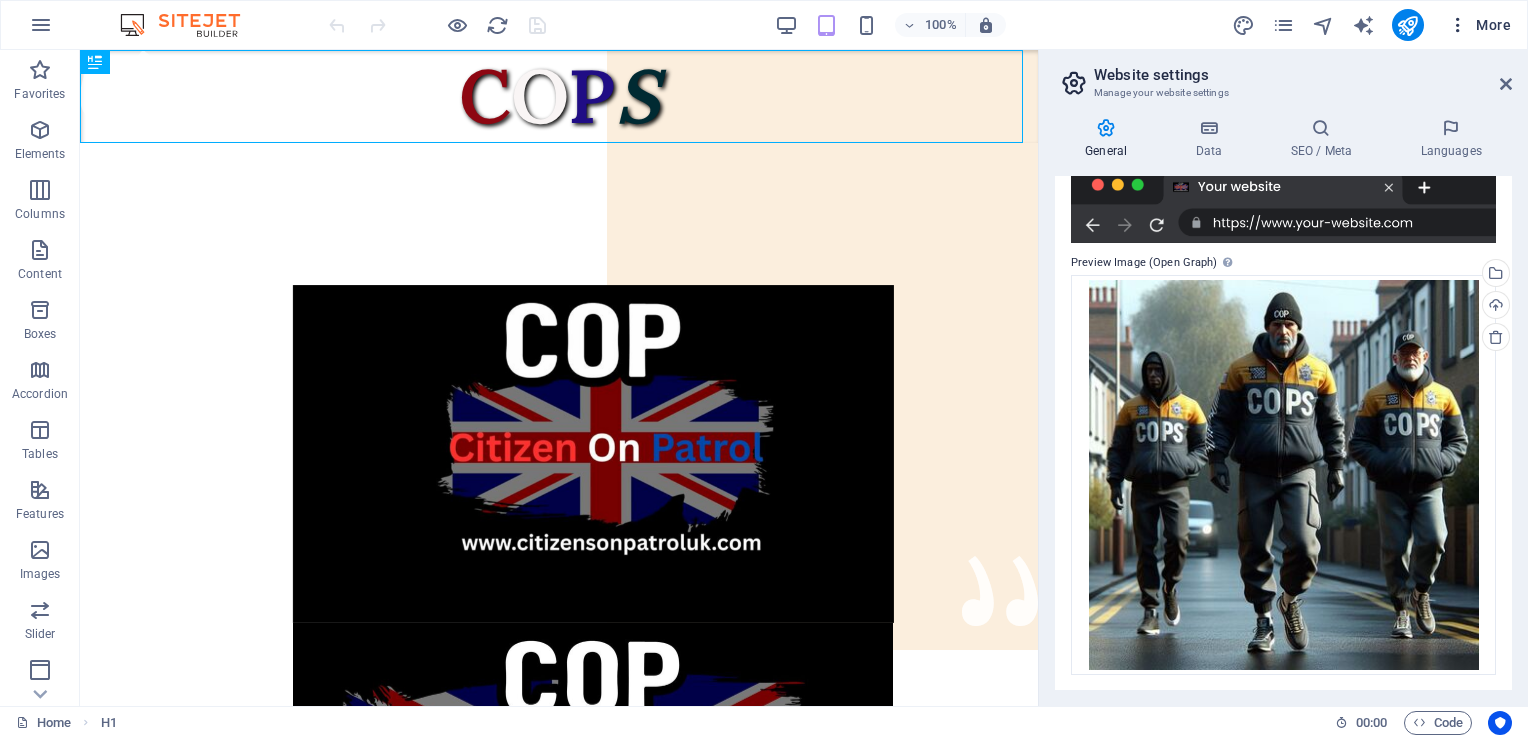 click at bounding box center [1458, 25] 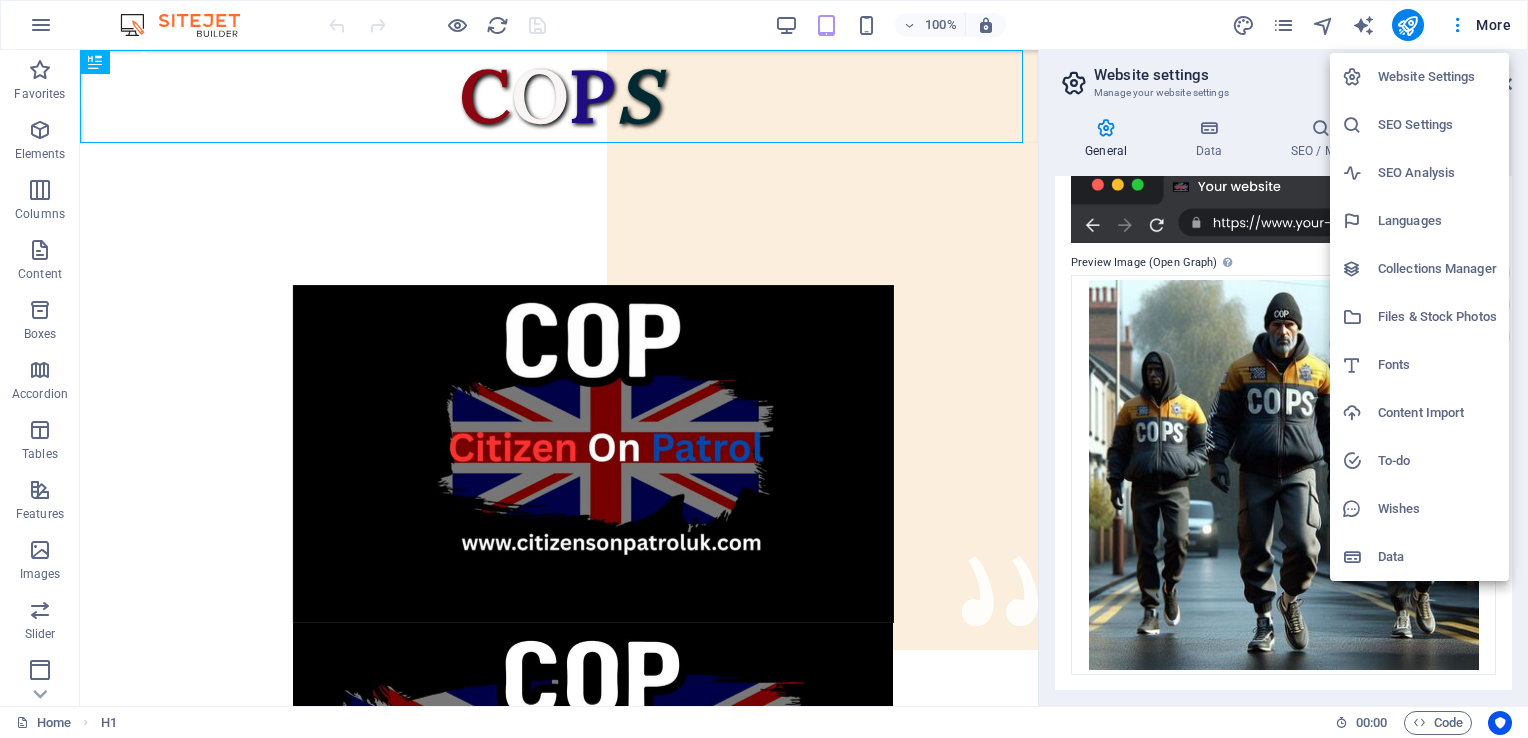 click on "Website Settings" at bounding box center [1437, 77] 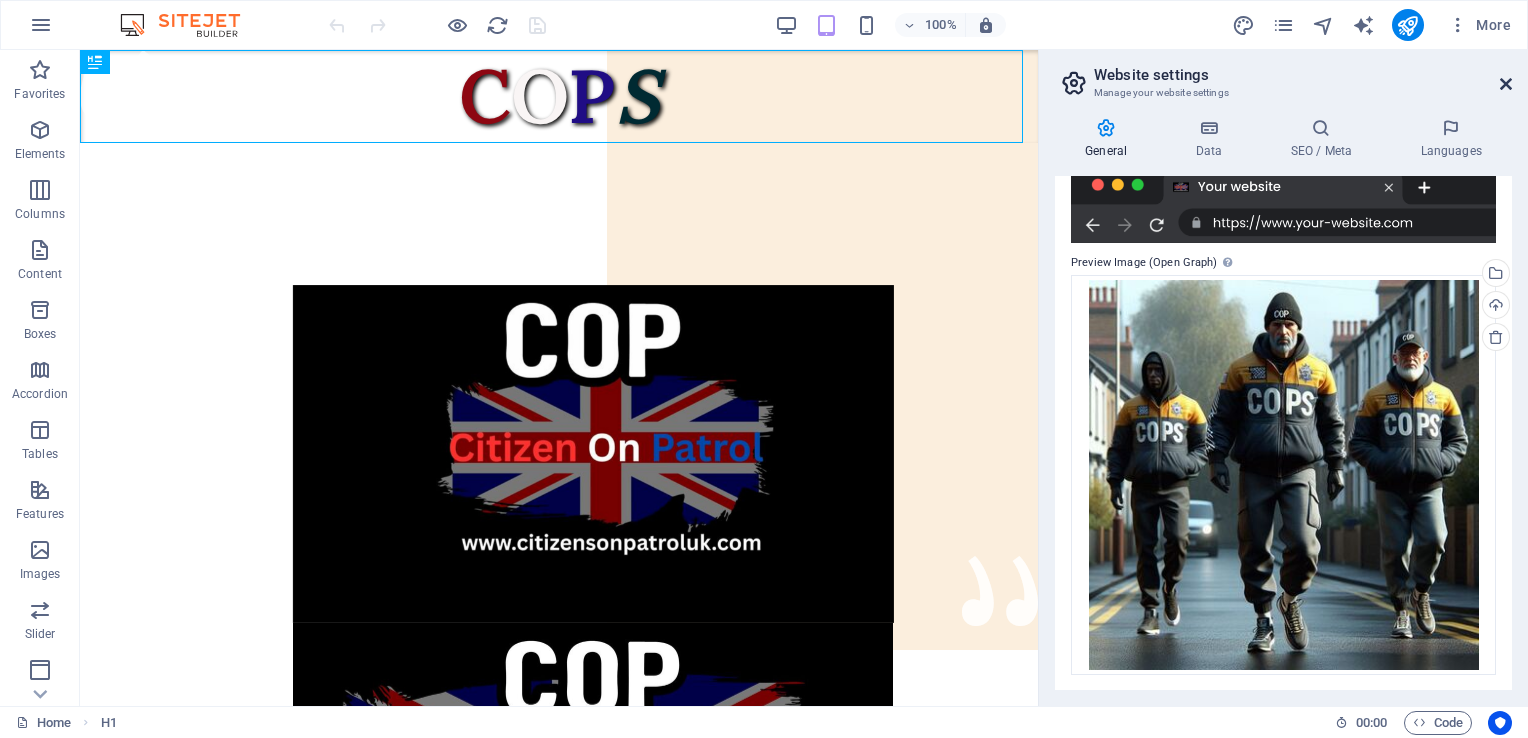 click at bounding box center [1506, 84] 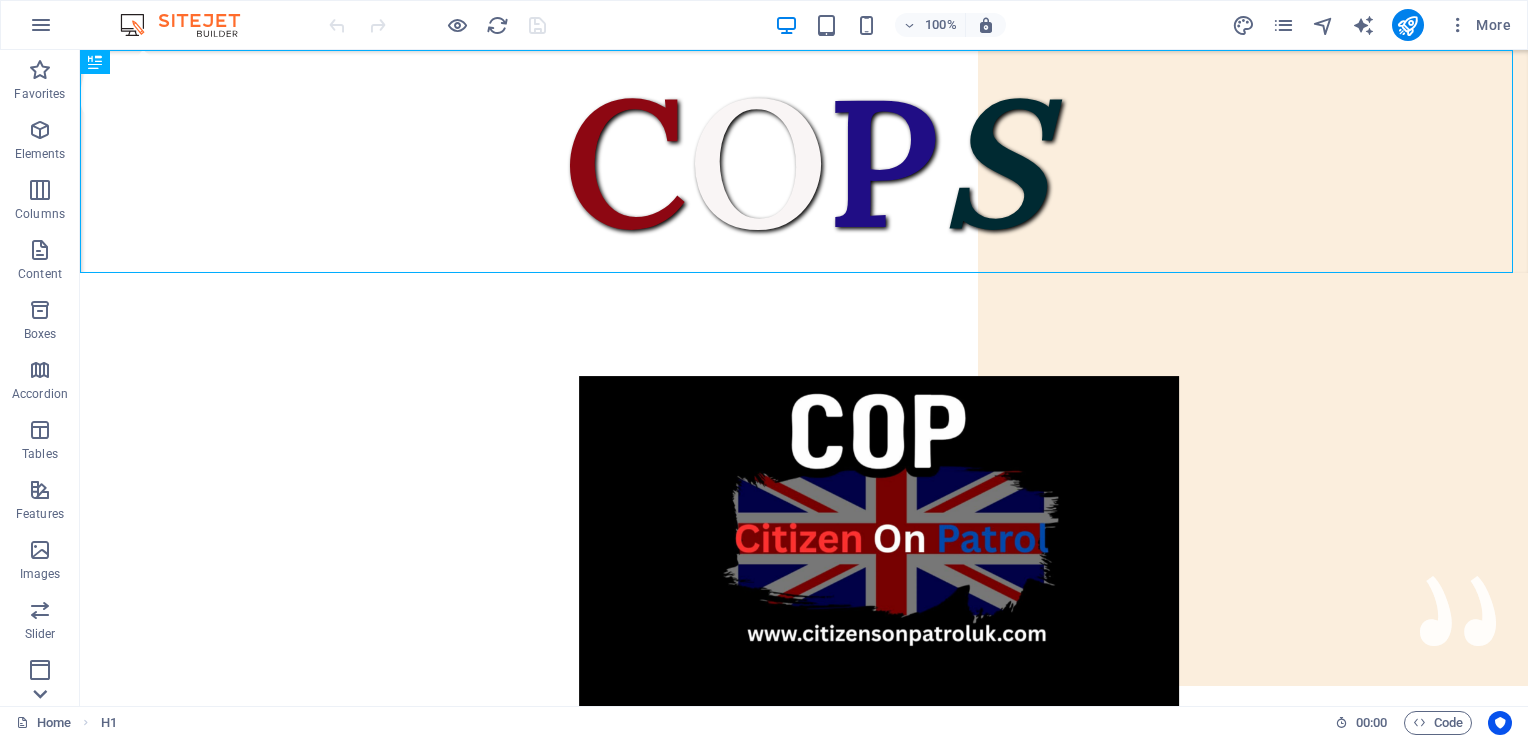 click 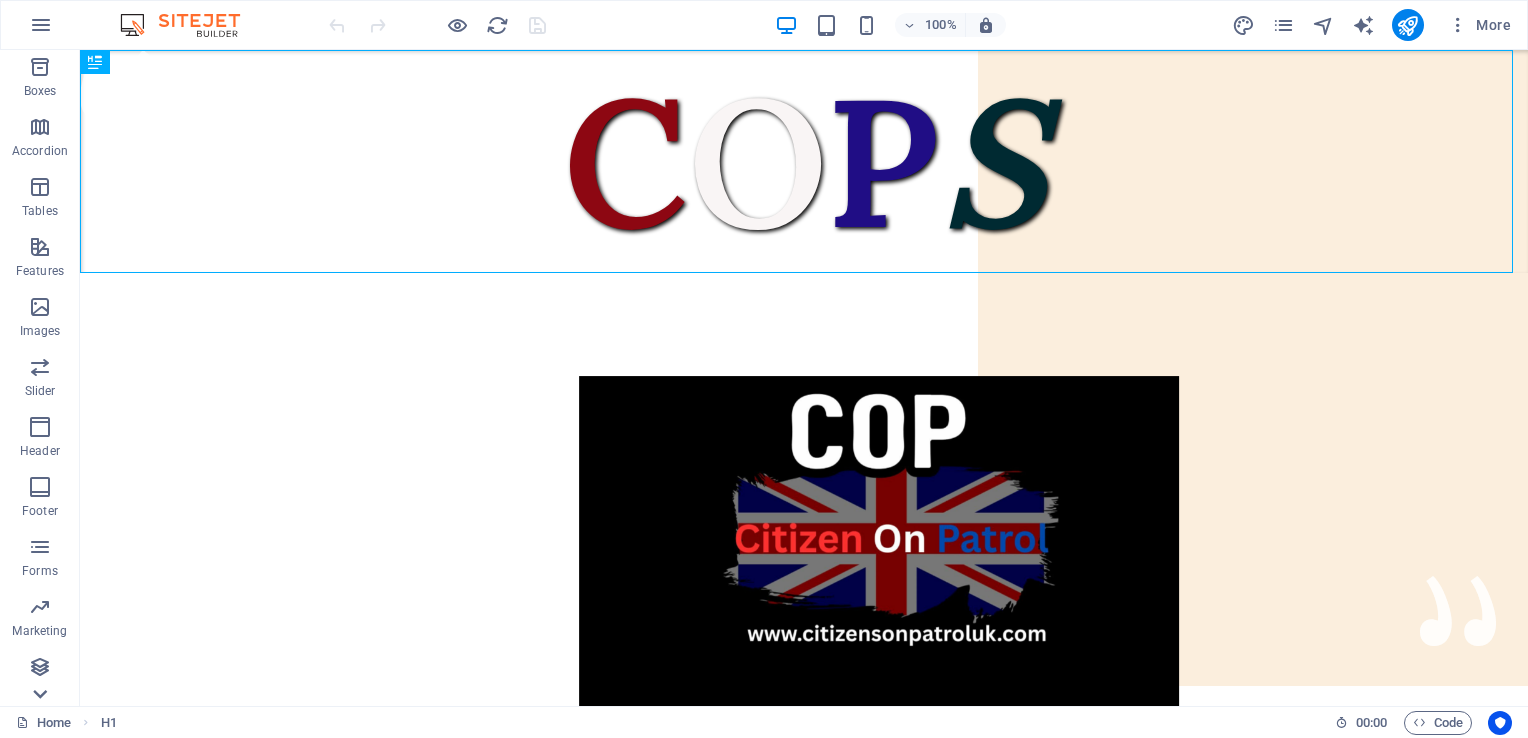 scroll, scrollTop: 243, scrollLeft: 0, axis: vertical 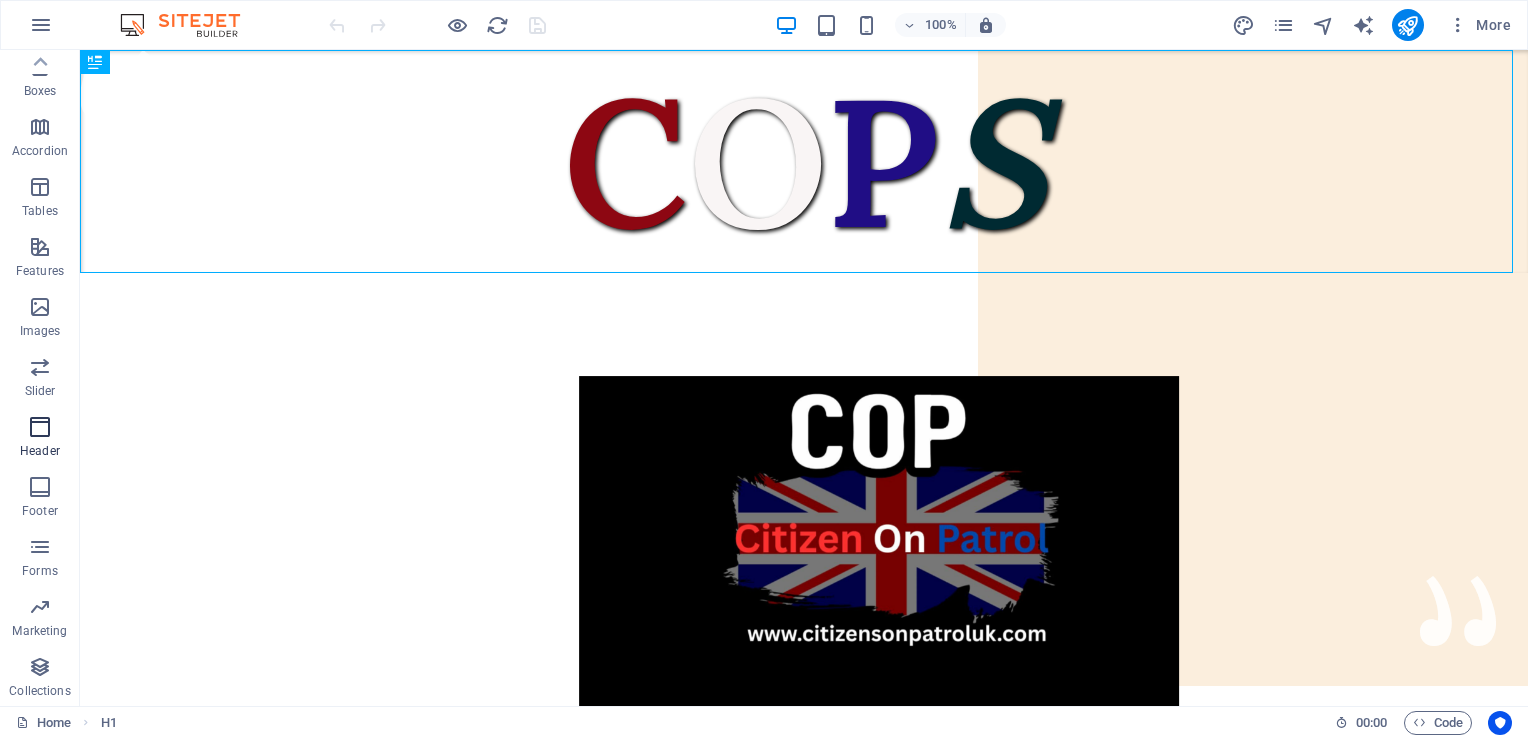 click on "Header" at bounding box center (40, 439) 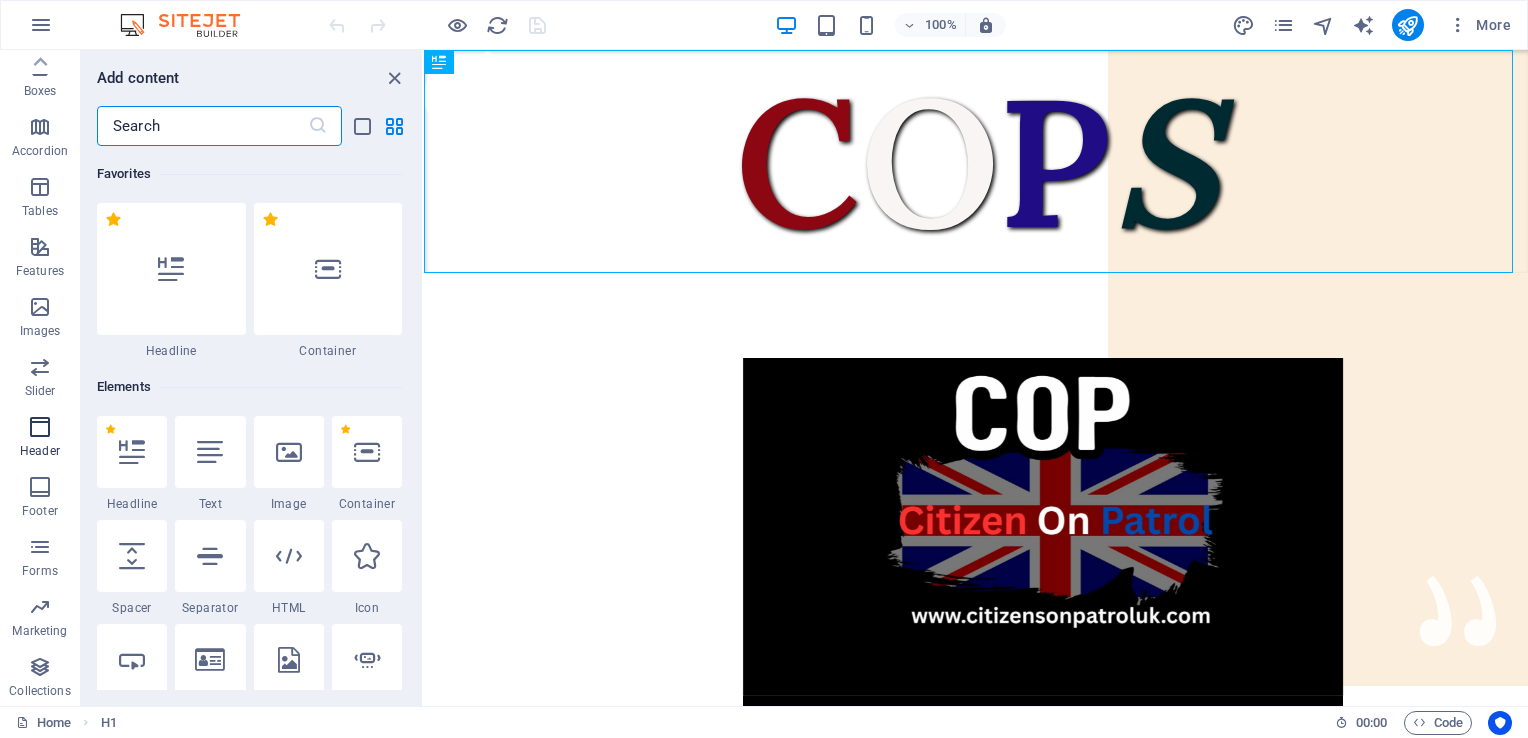 scroll, scrollTop: 12042, scrollLeft: 0, axis: vertical 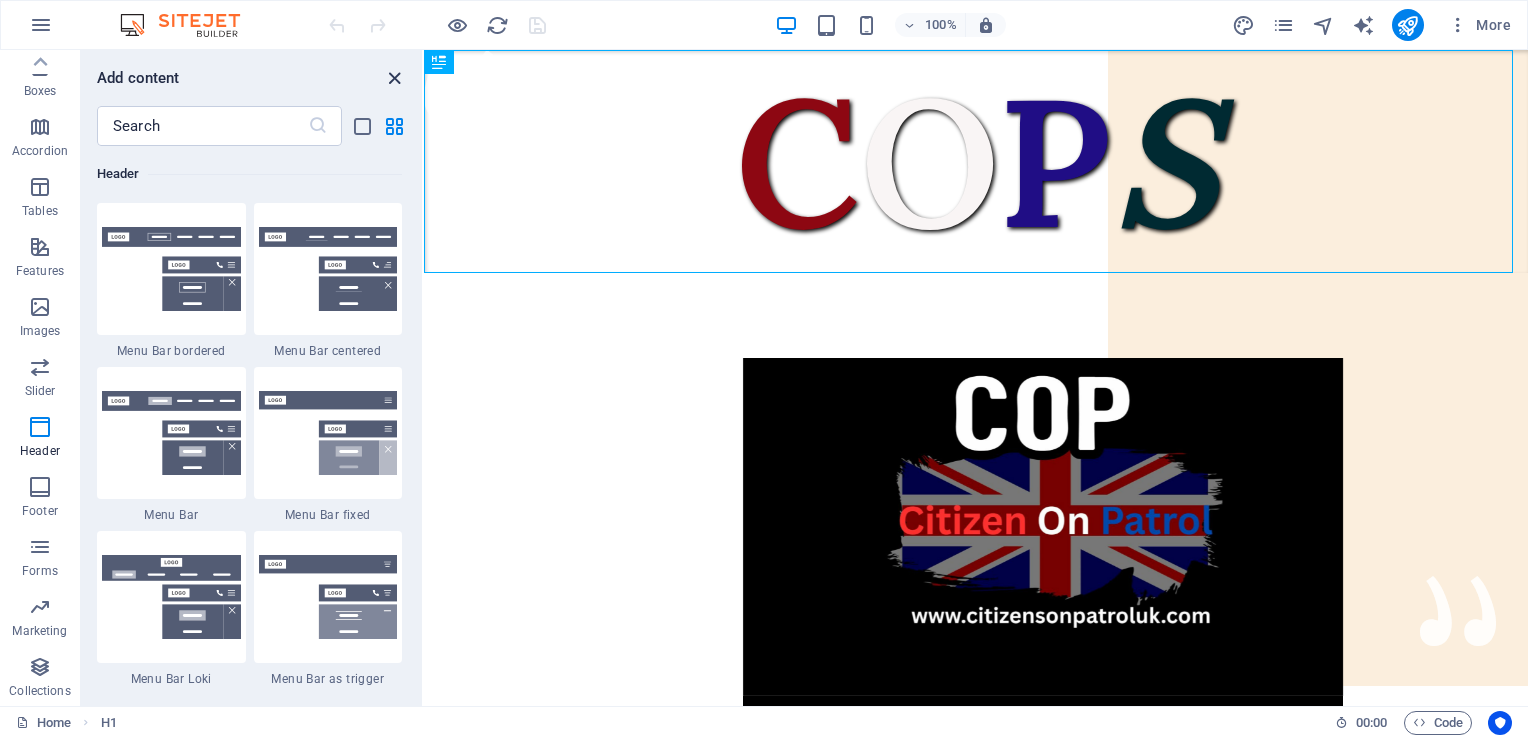 click at bounding box center [394, 78] 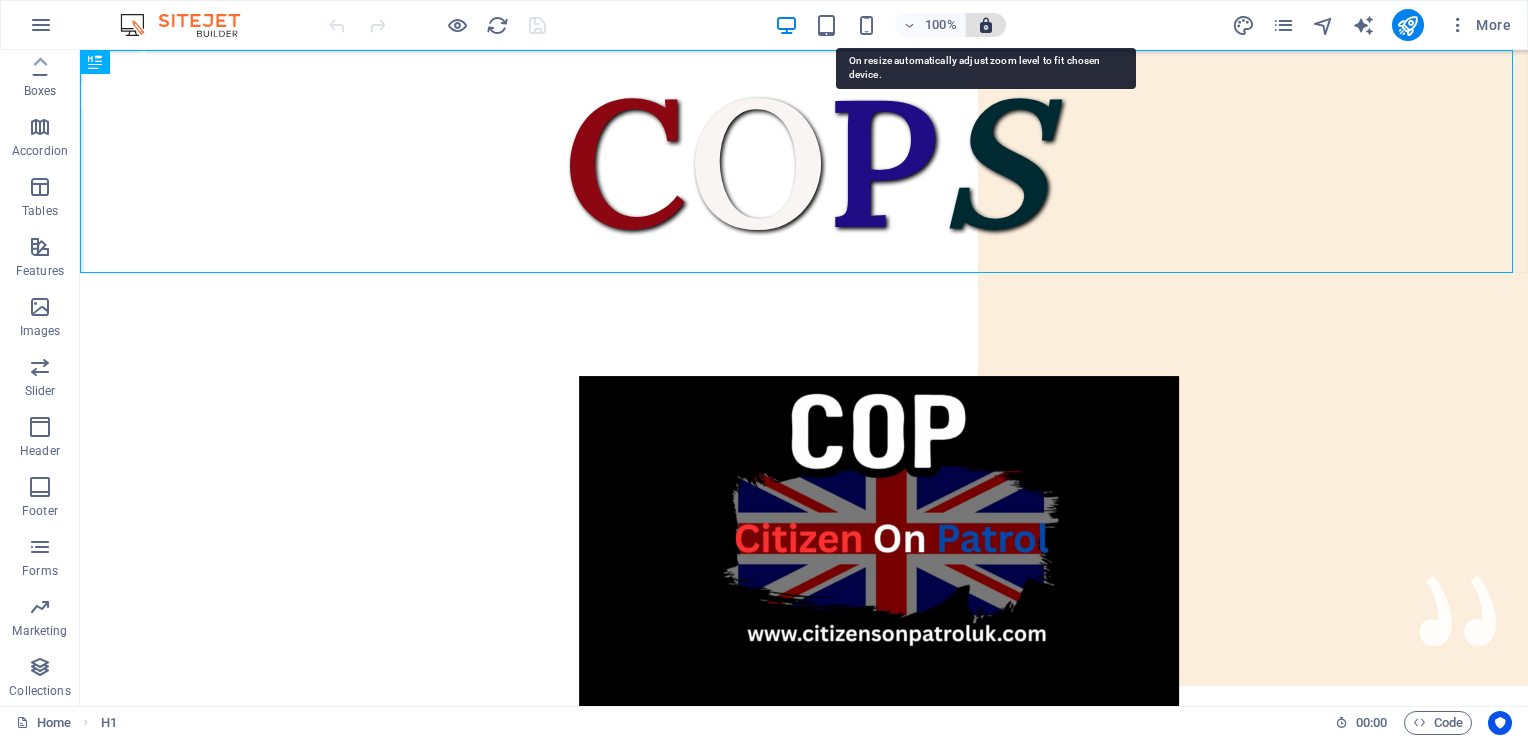 click at bounding box center (986, 25) 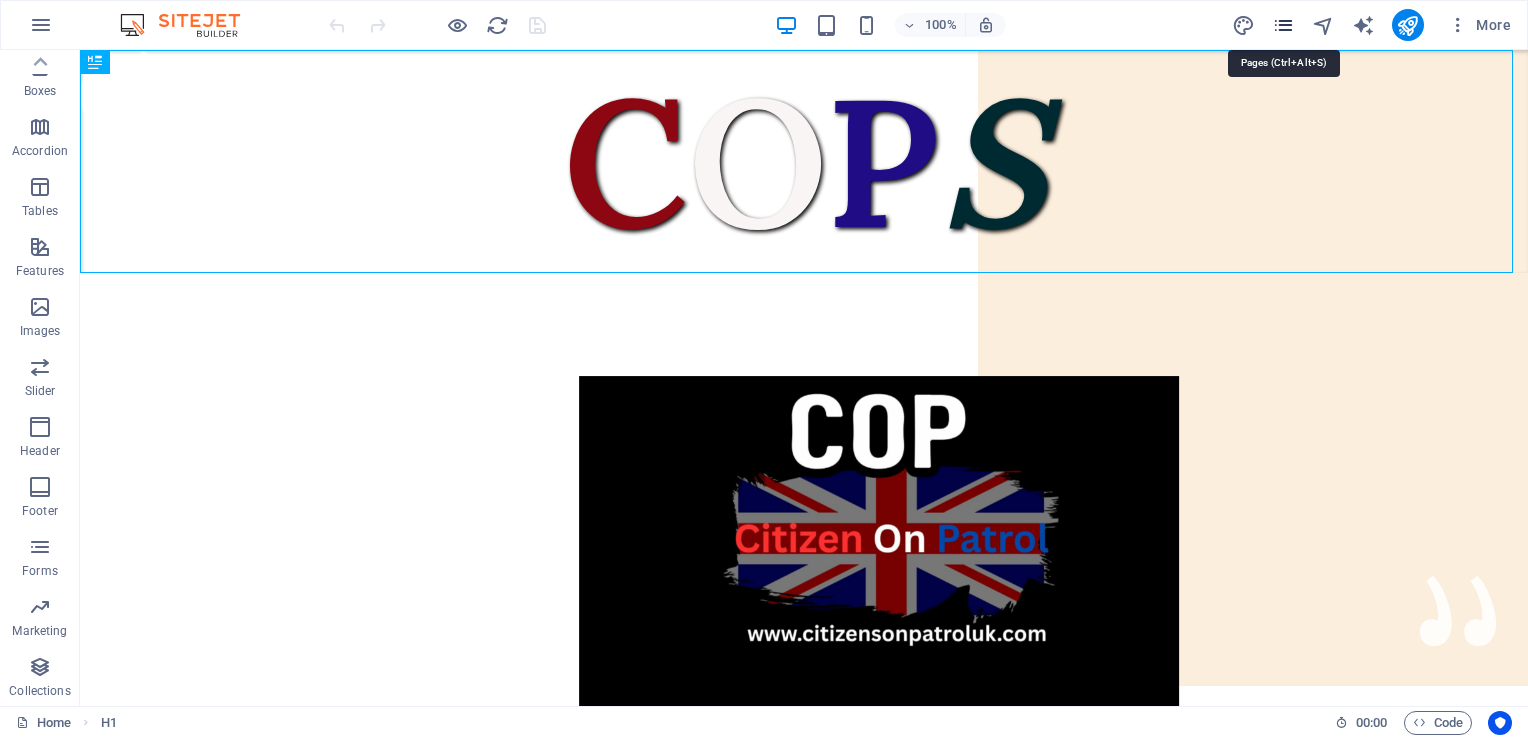 click at bounding box center (1283, 25) 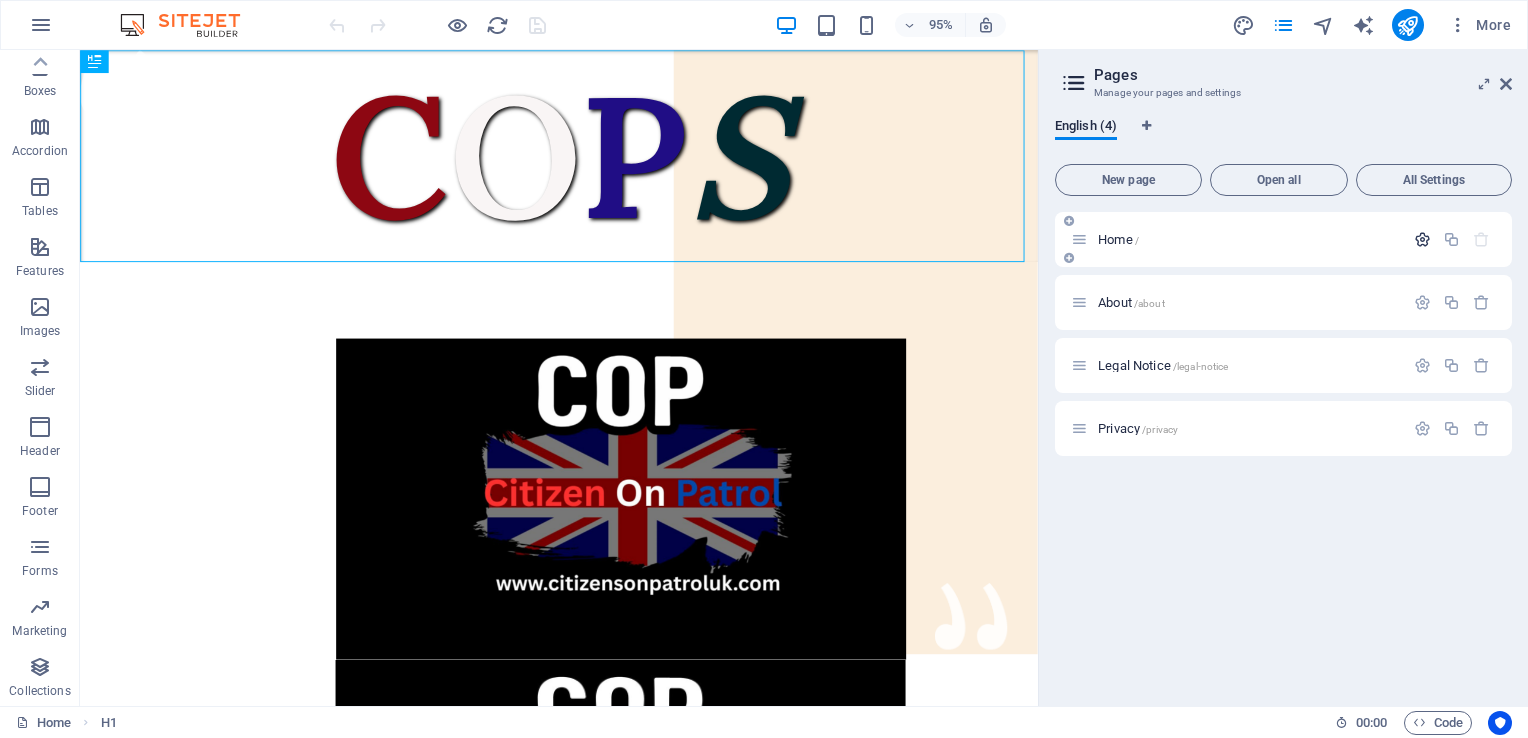click at bounding box center [1422, 239] 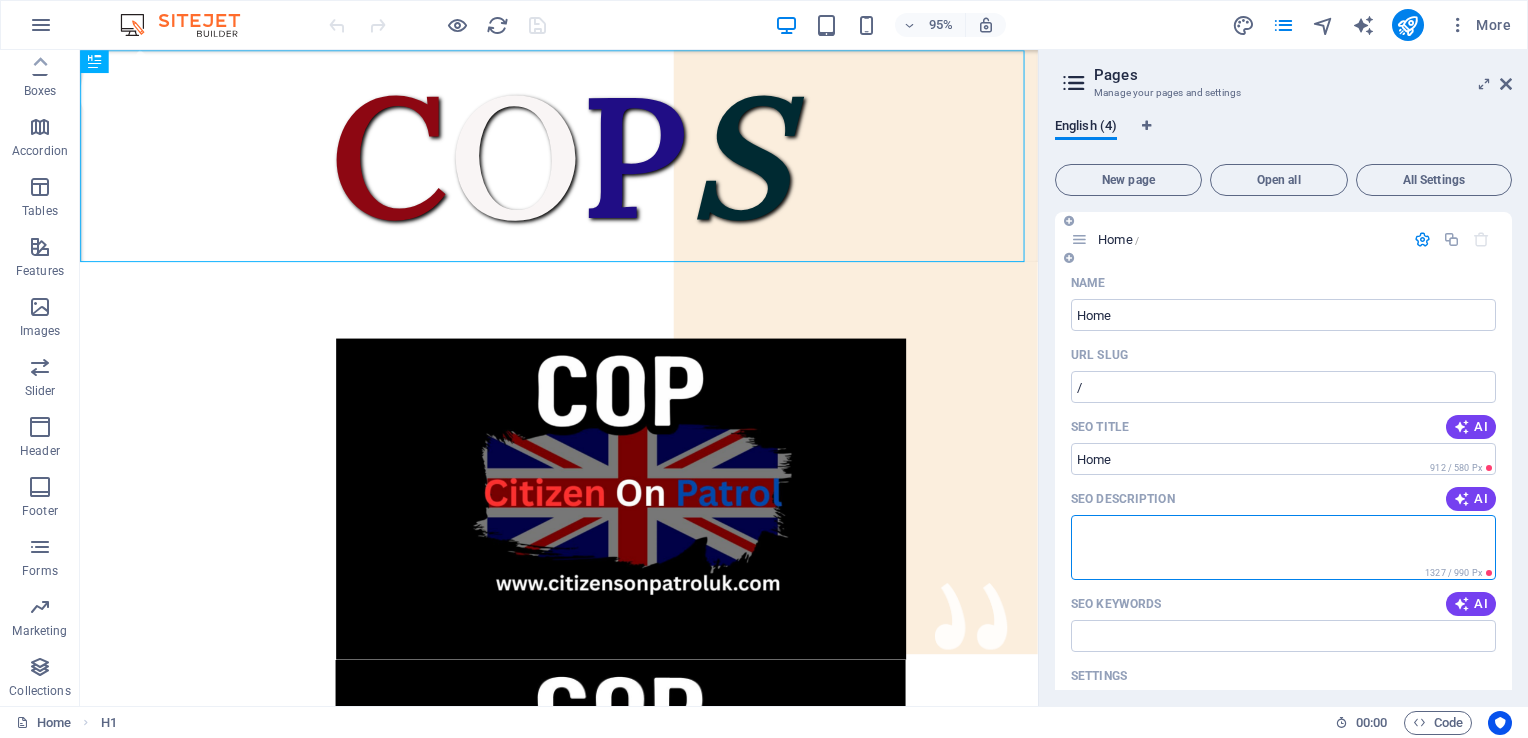 click on "SEO Description" at bounding box center [1283, 547] 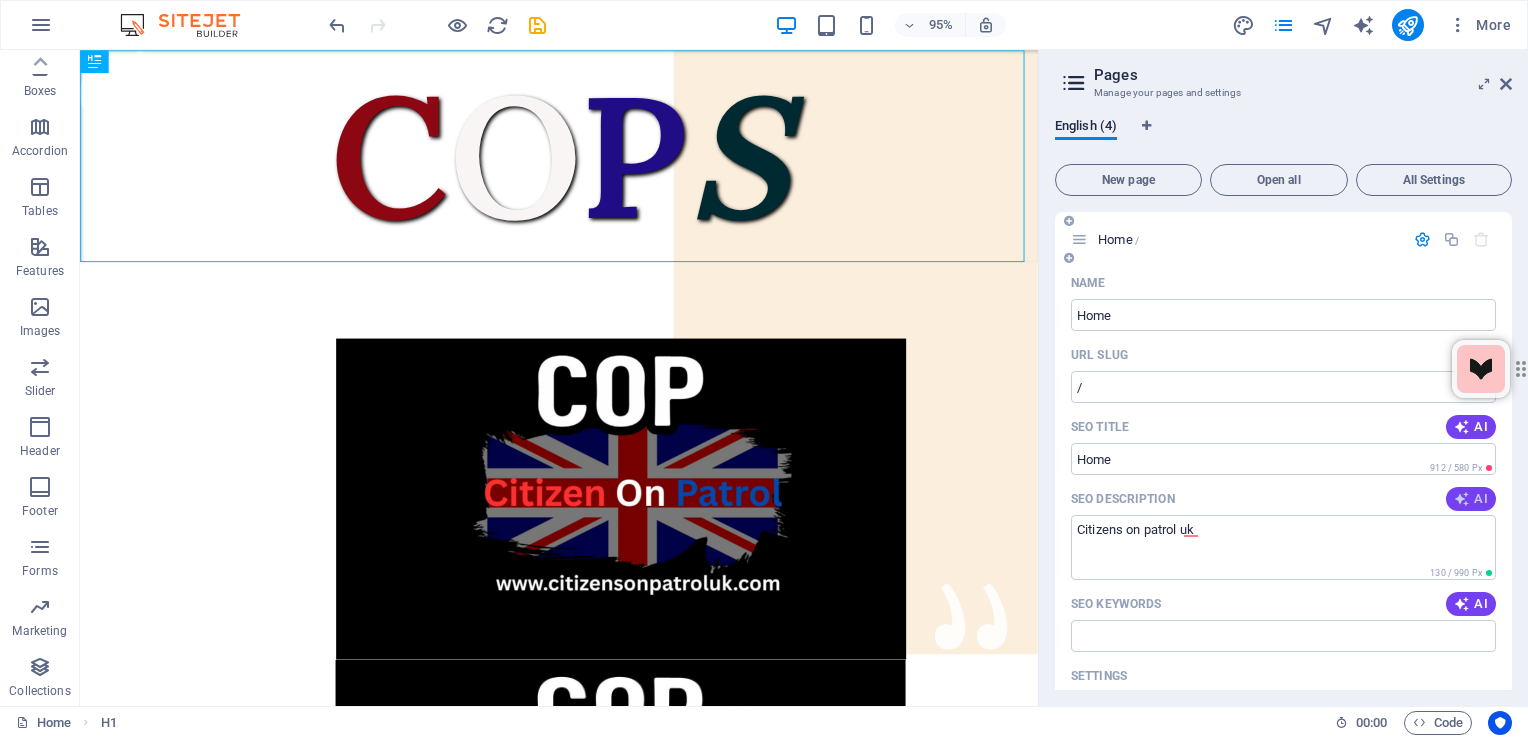 click on "AI" at bounding box center (1471, 499) 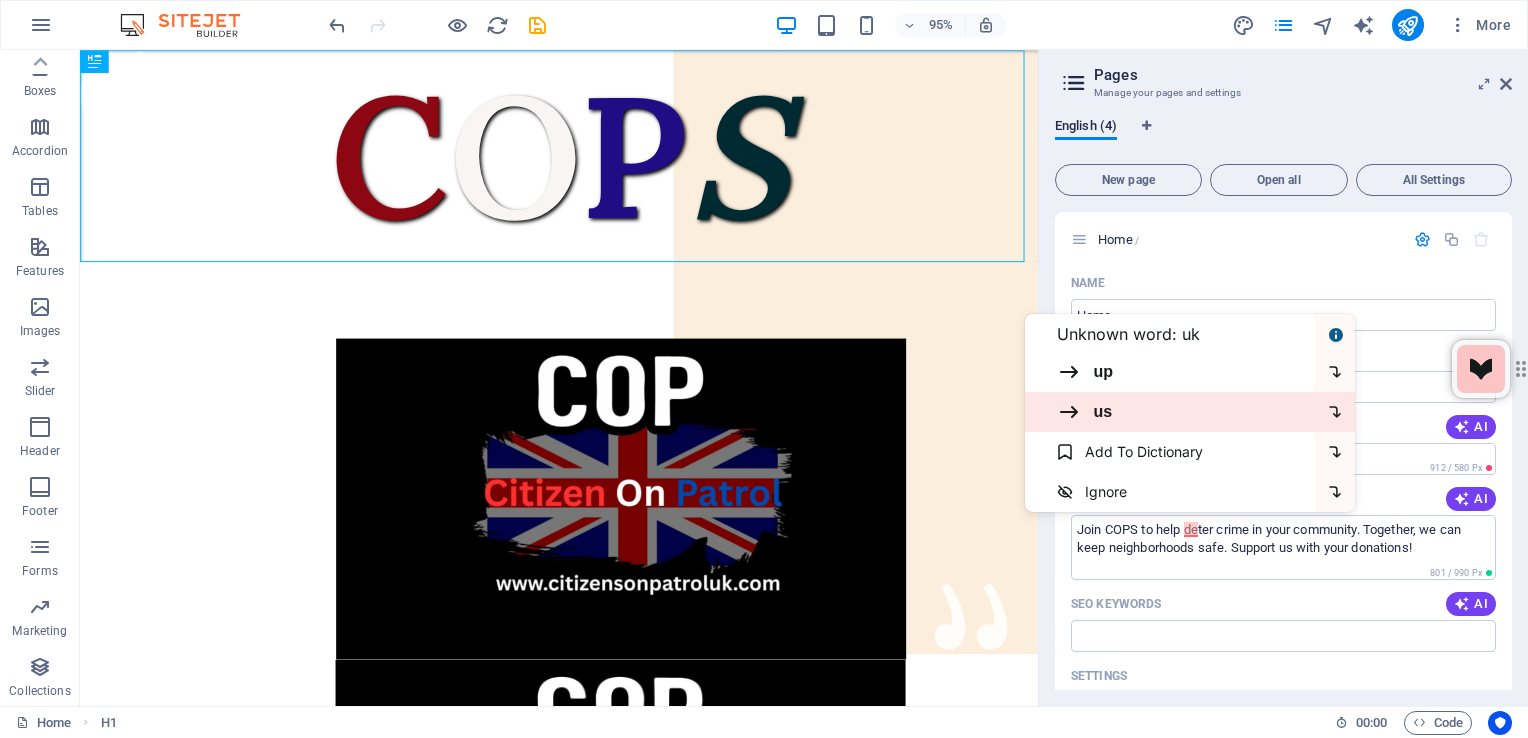 click on "us" at bounding box center (1102, 412) 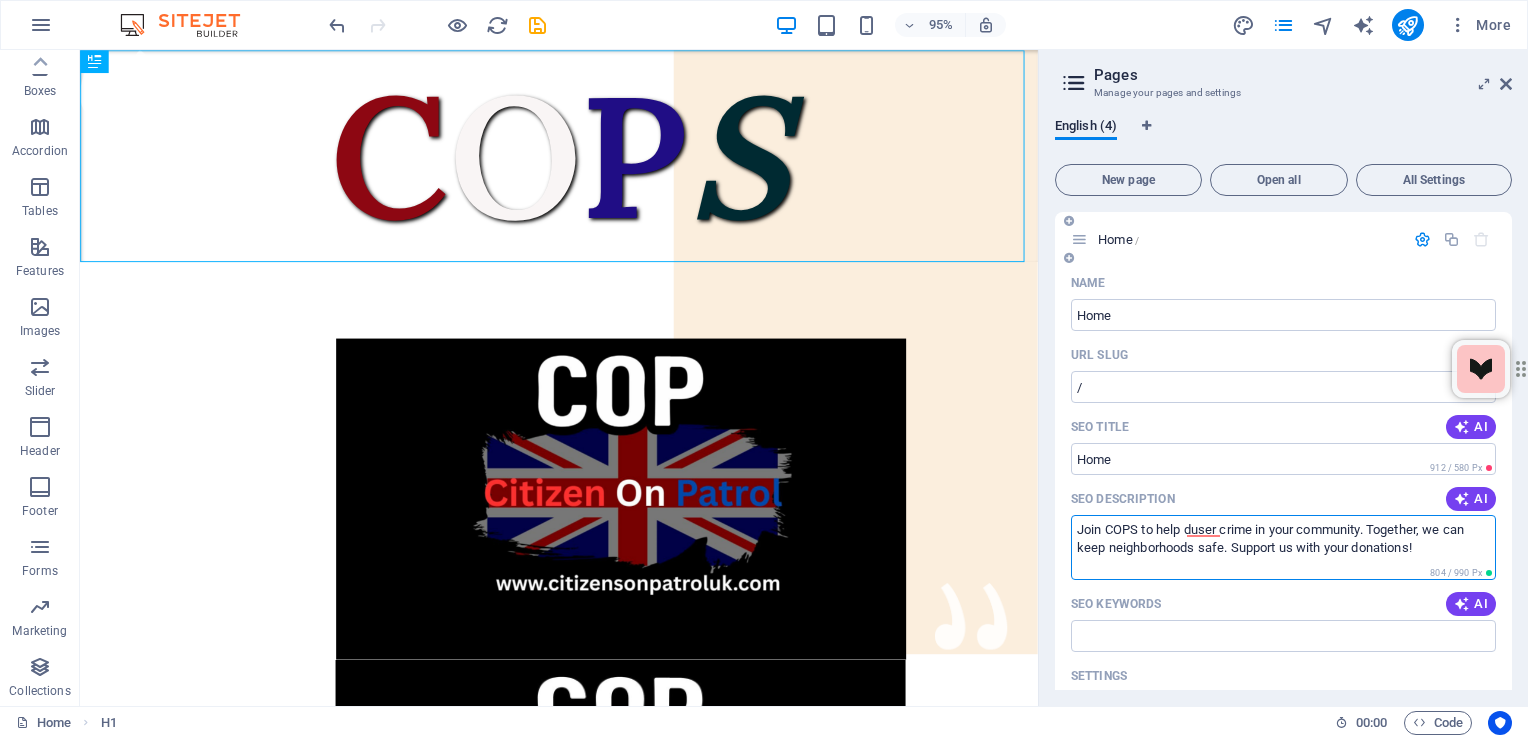 click on "Join COPS to help duser crime in your community. Together, we can keep neighborhoods safe. Support us with your donations!" at bounding box center (1283, 547) 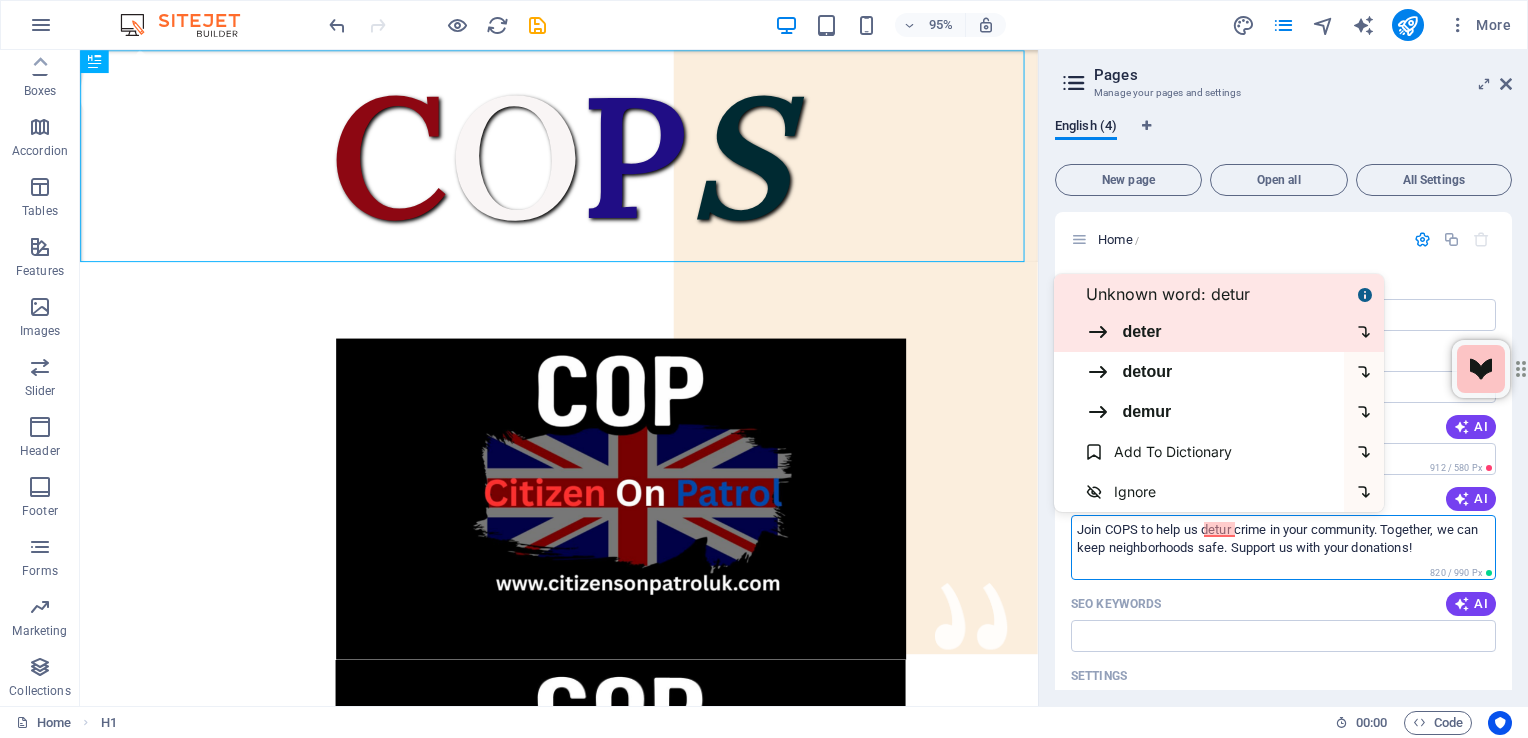 click on "deter" at bounding box center (1141, 332) 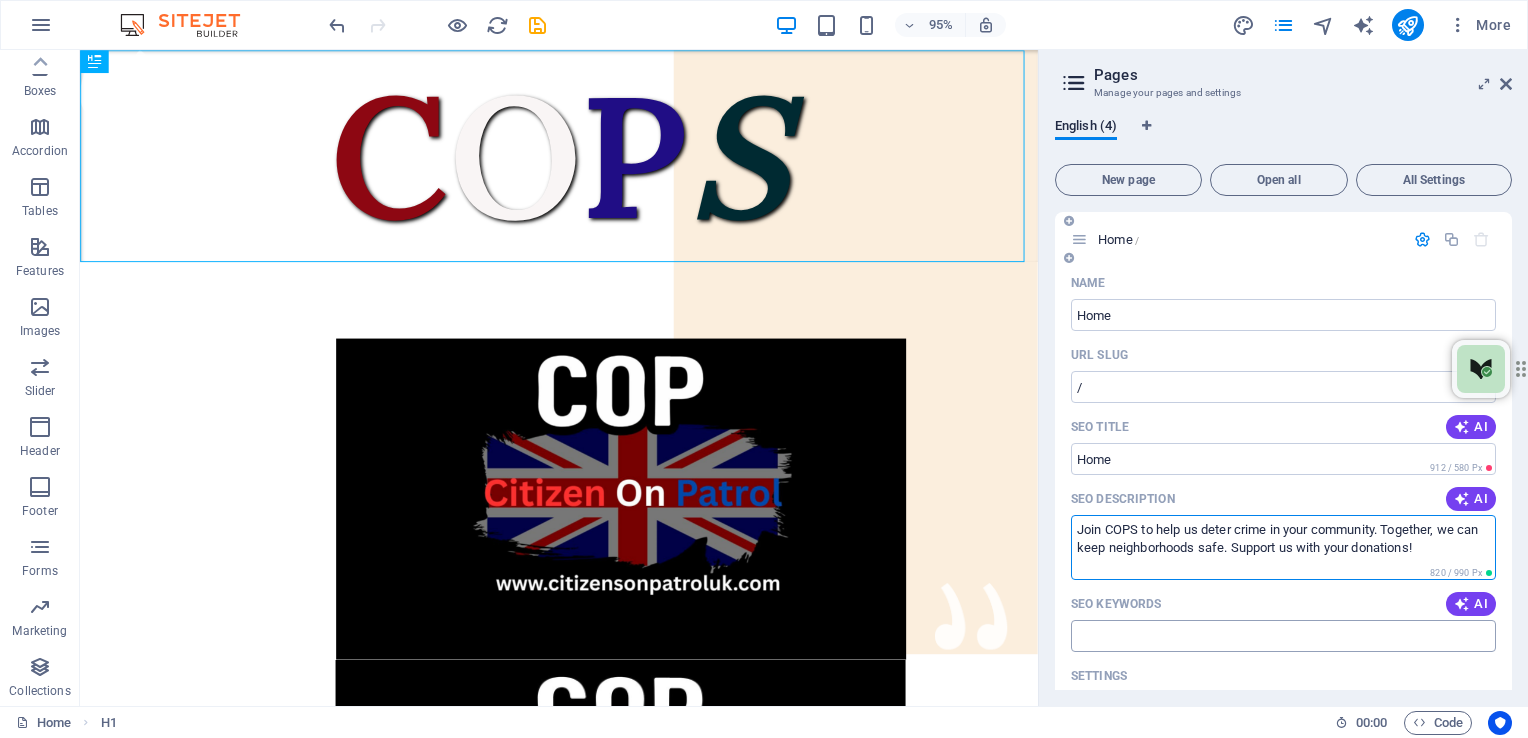 type on "Join COPS to help us deter crime in your community. Together, we can keep neighborhoods safe. Support us with your donations!" 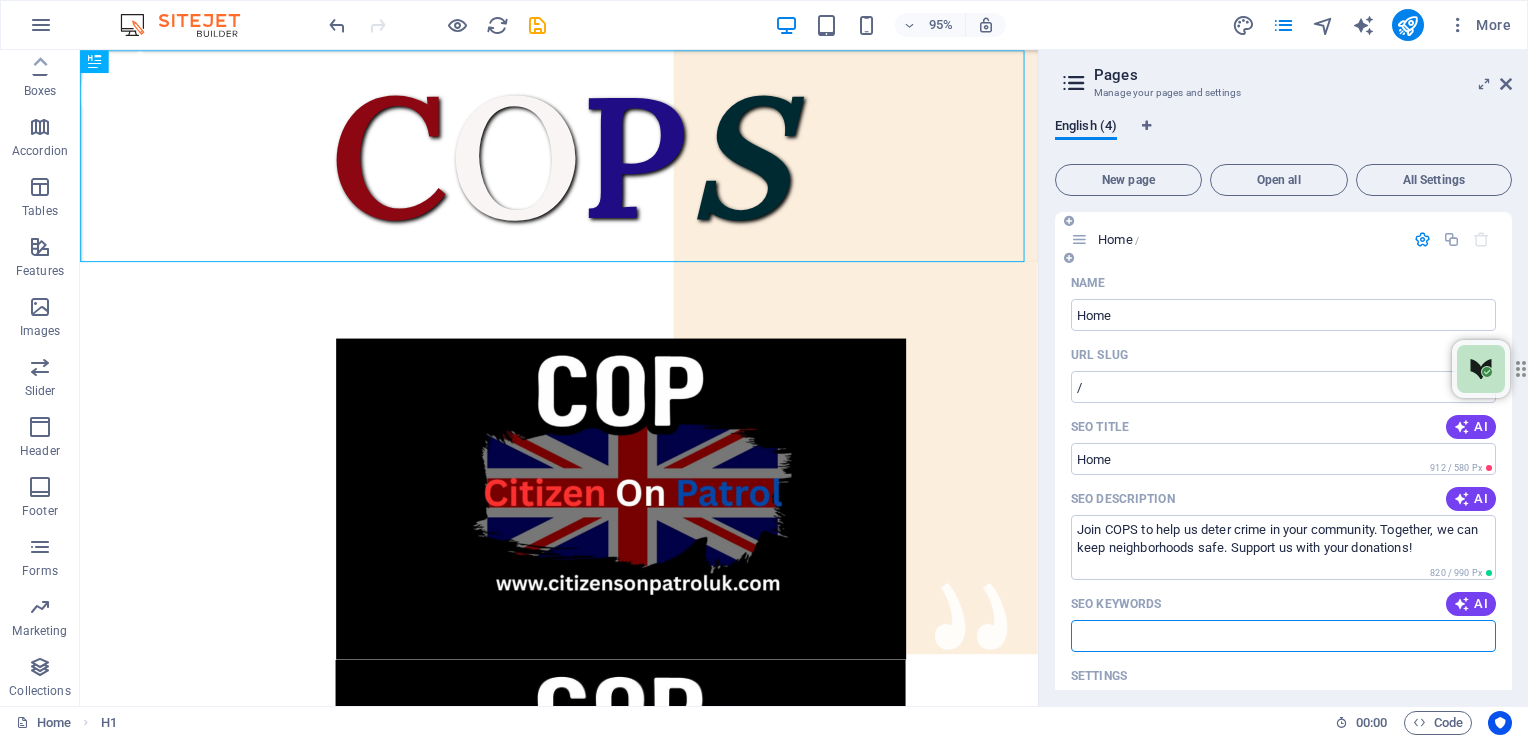 click on "SEO Keywords" at bounding box center [1283, 636] 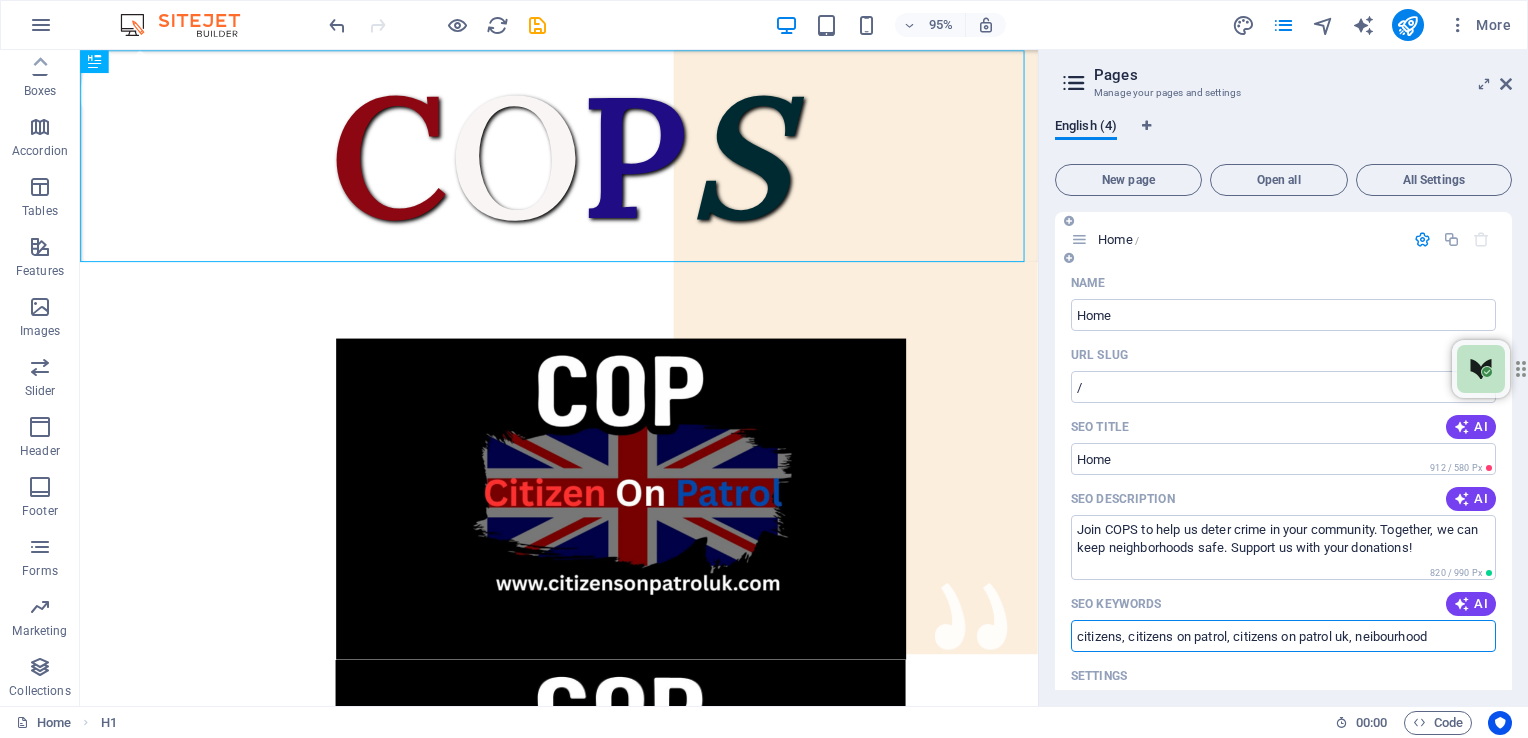 click on "citizens, citizens on patrol, citizens on patrol uk, neibourhood" at bounding box center (1283, 636) 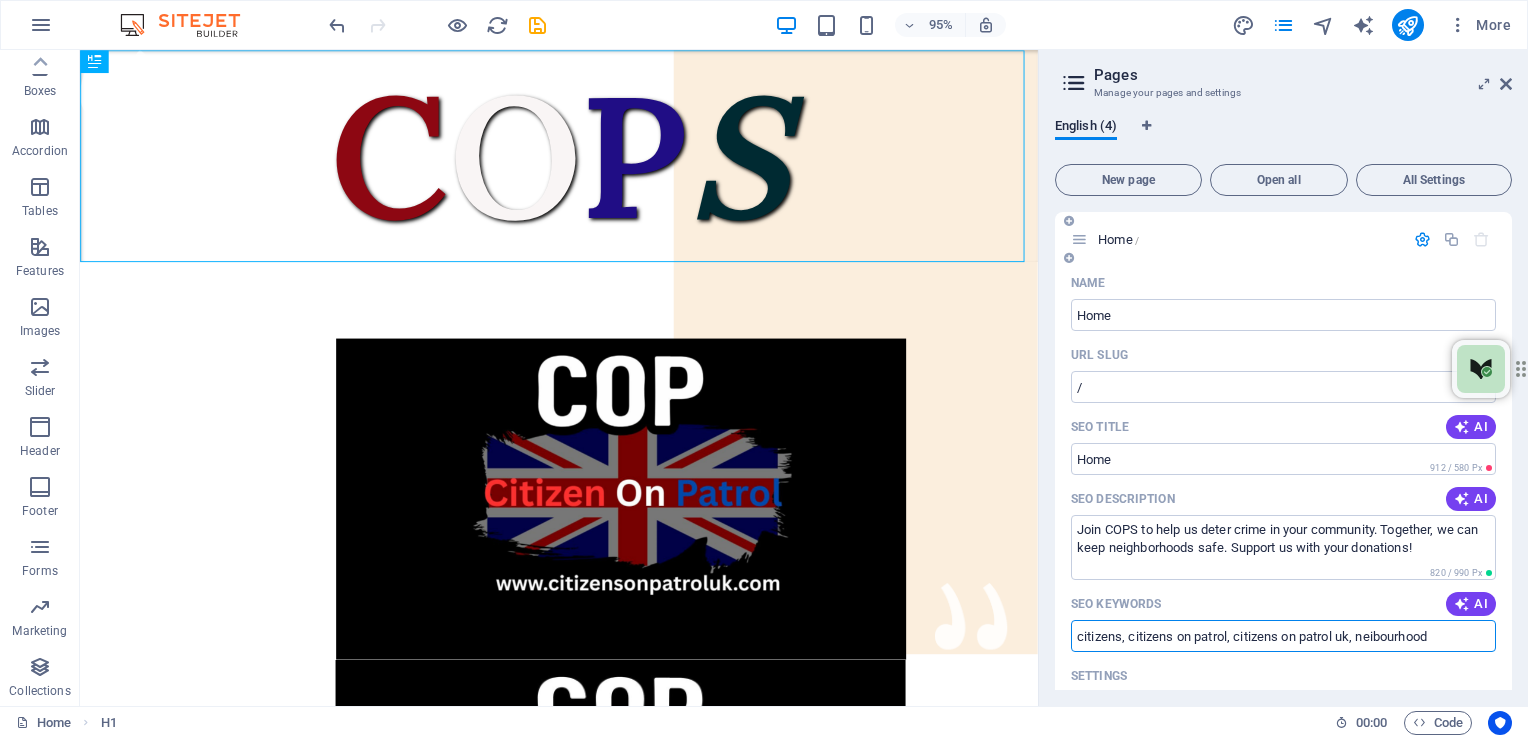 click on "citizens, citizens on patrol, citizens on patrol uk, neibourhood" at bounding box center (1283, 636) 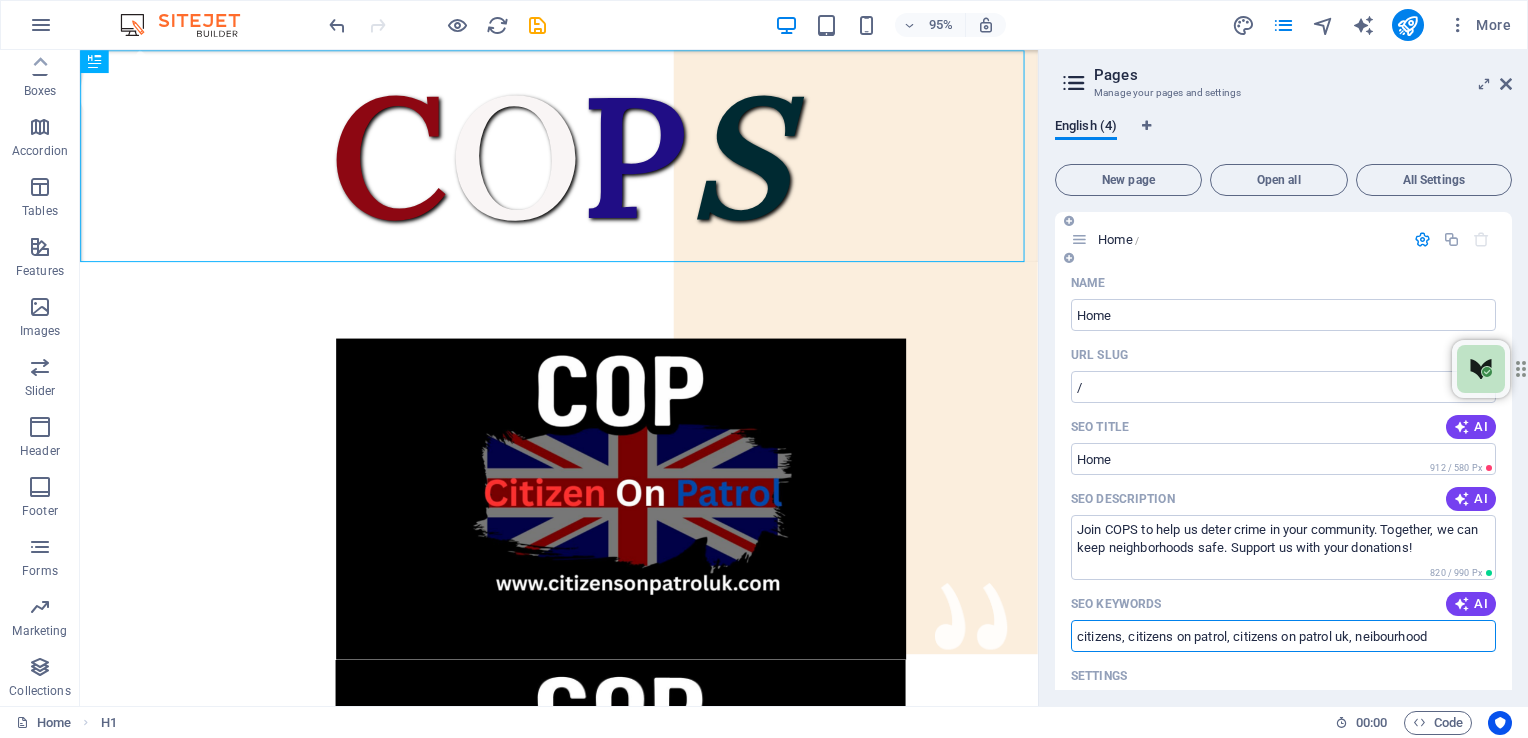 click on "citizens, citizens on patrol, citizens on patrol uk, neibourhood" at bounding box center (1283, 636) 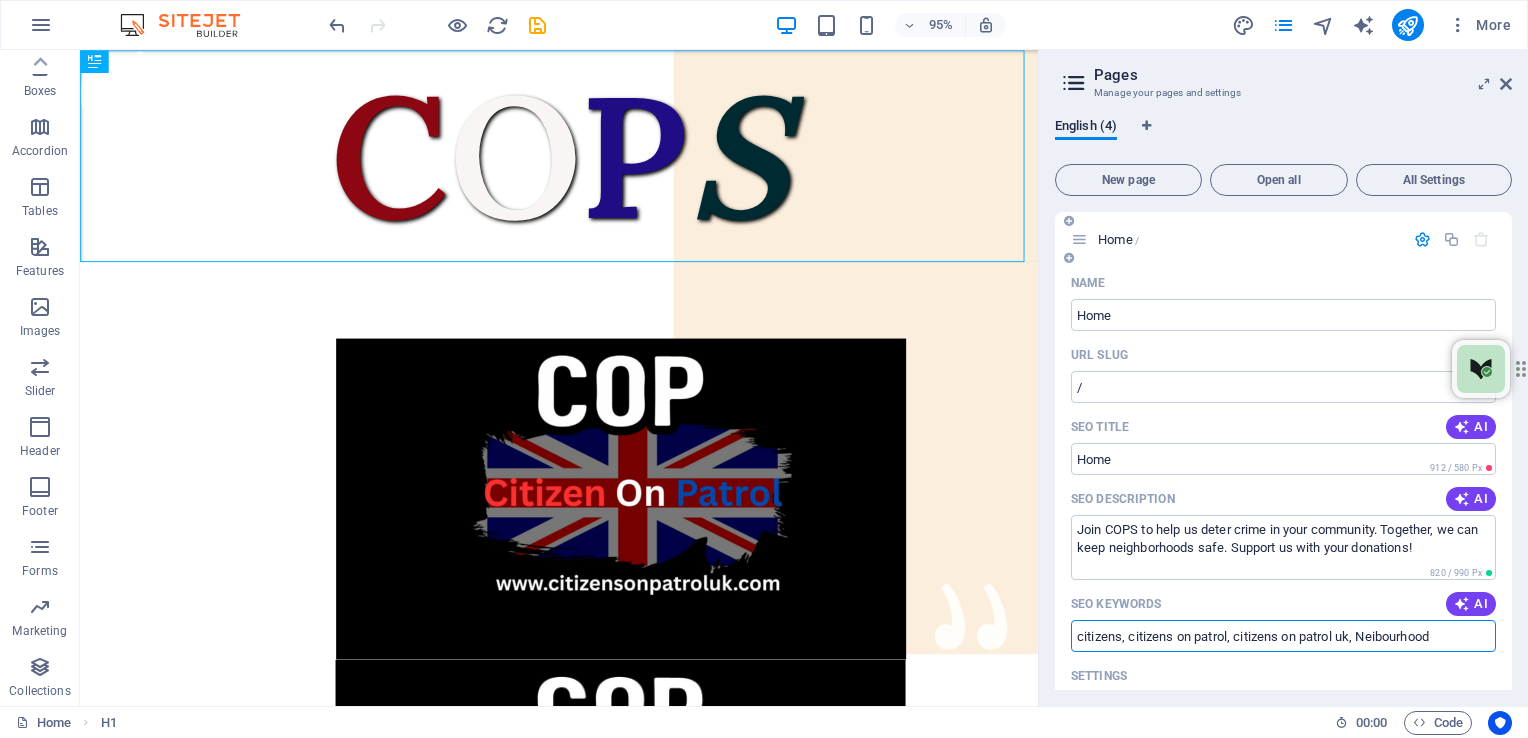 click on "citizens, citizens on patrol, citizens on patrol uk, Neibourhood" at bounding box center (1283, 636) 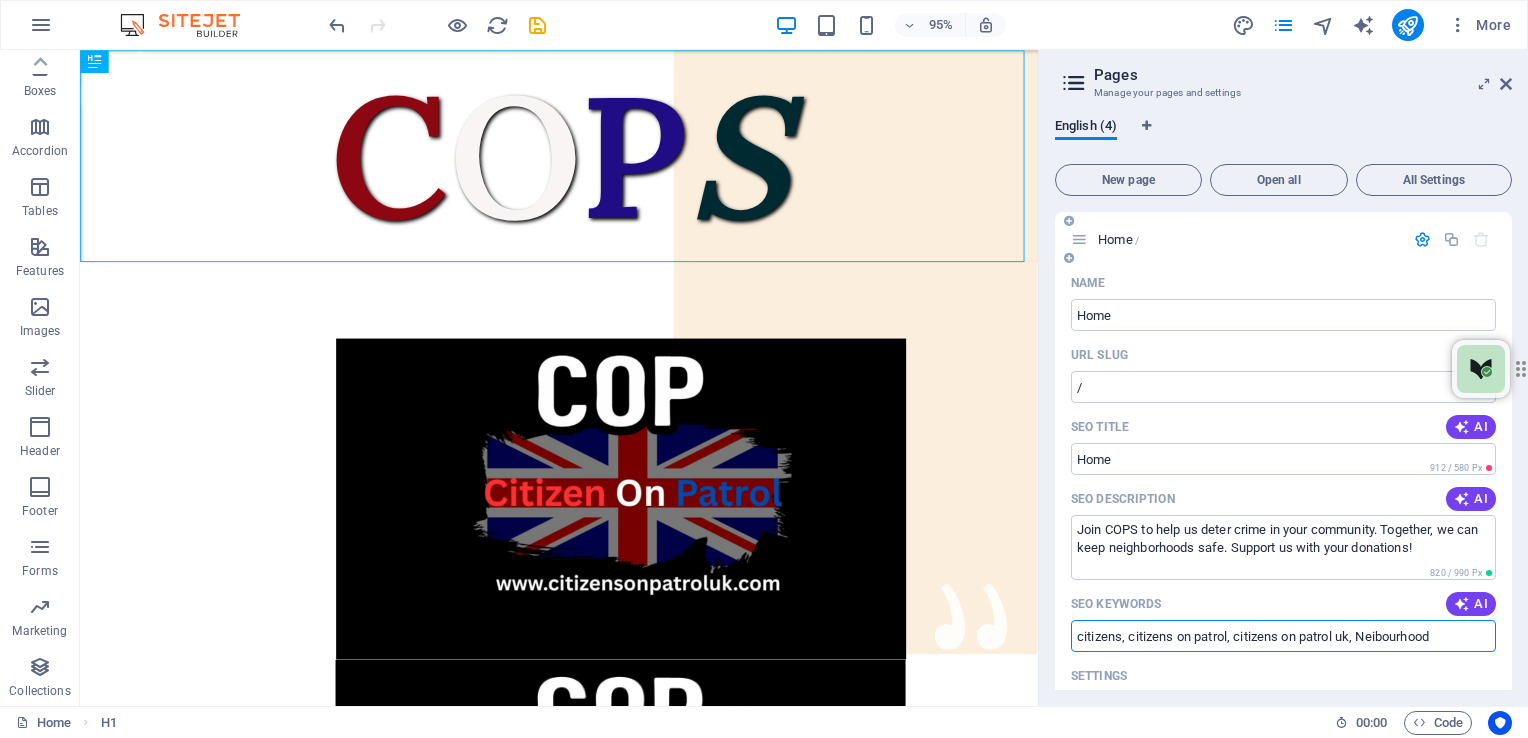click on "citizens, citizens on patrol, citizens on patrol uk, Neibourhood" at bounding box center (1283, 636) 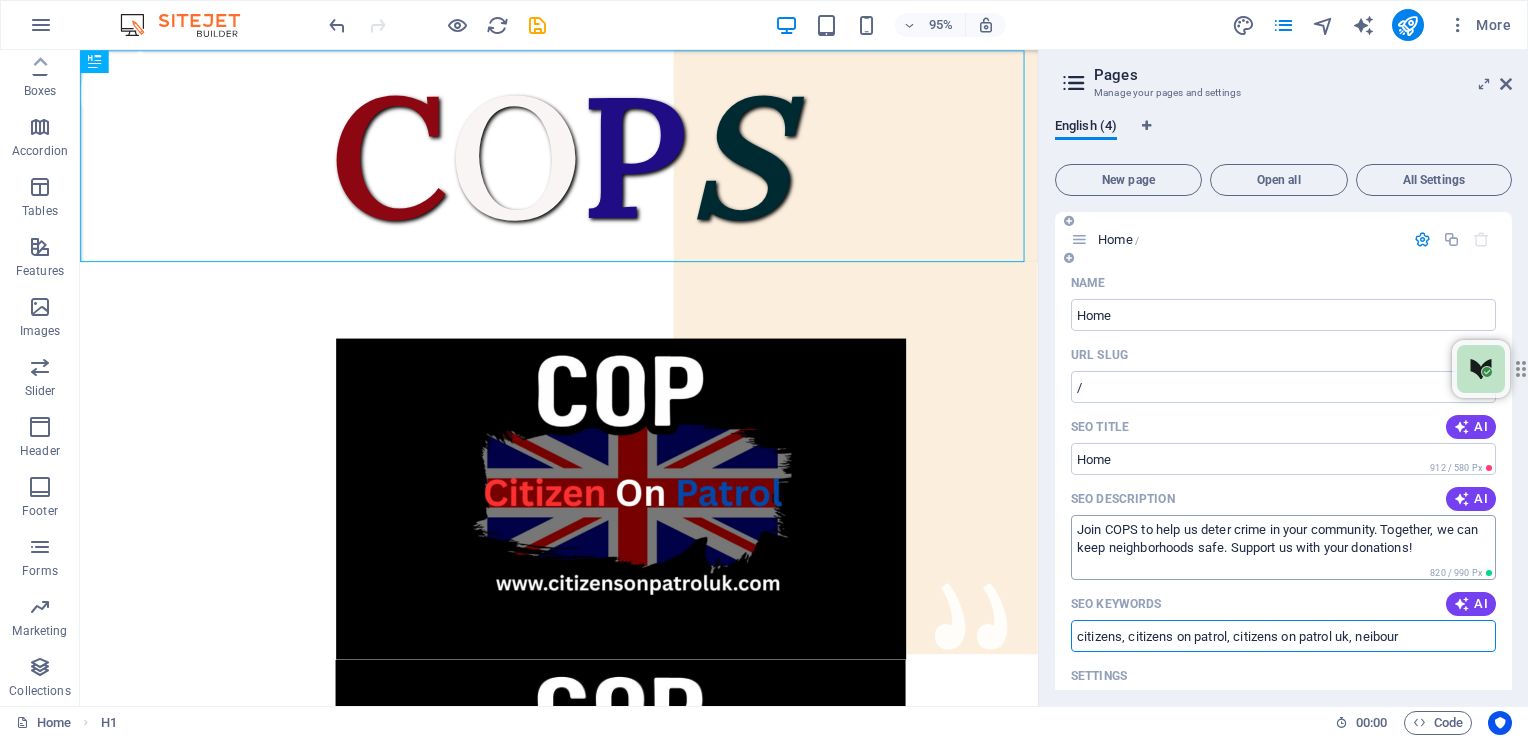 type on "citizens, citizens on patrol, citizens on patrol uk, neibour" 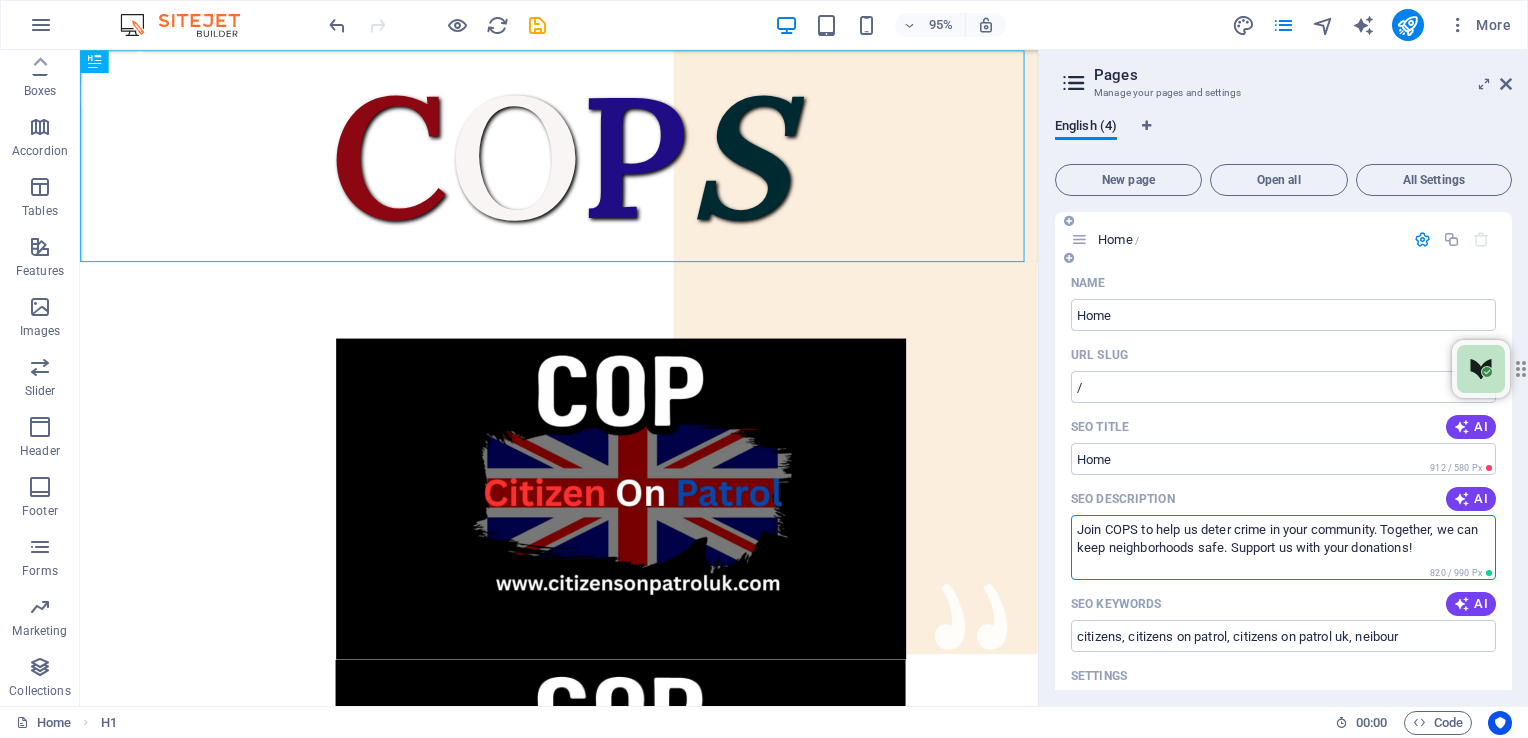 click on "Join COPS to help us deter crime in your community. Together, we can keep neighborhoods safe. Support us with your donations!" at bounding box center (1283, 547) 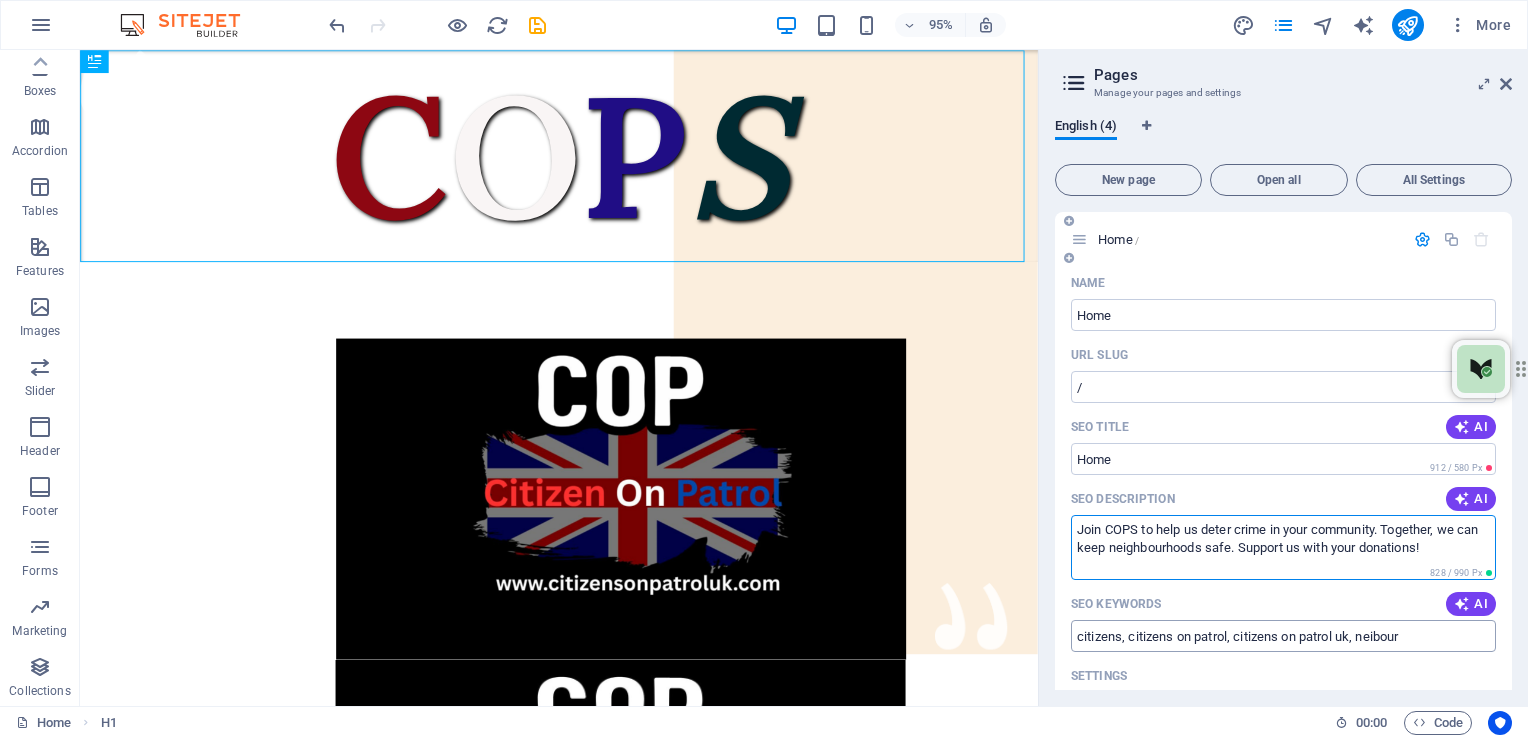 type on "Join COPS to help us deter crime in your community. Together, we can keep neighbourhoods safe. Support us with your donations!" 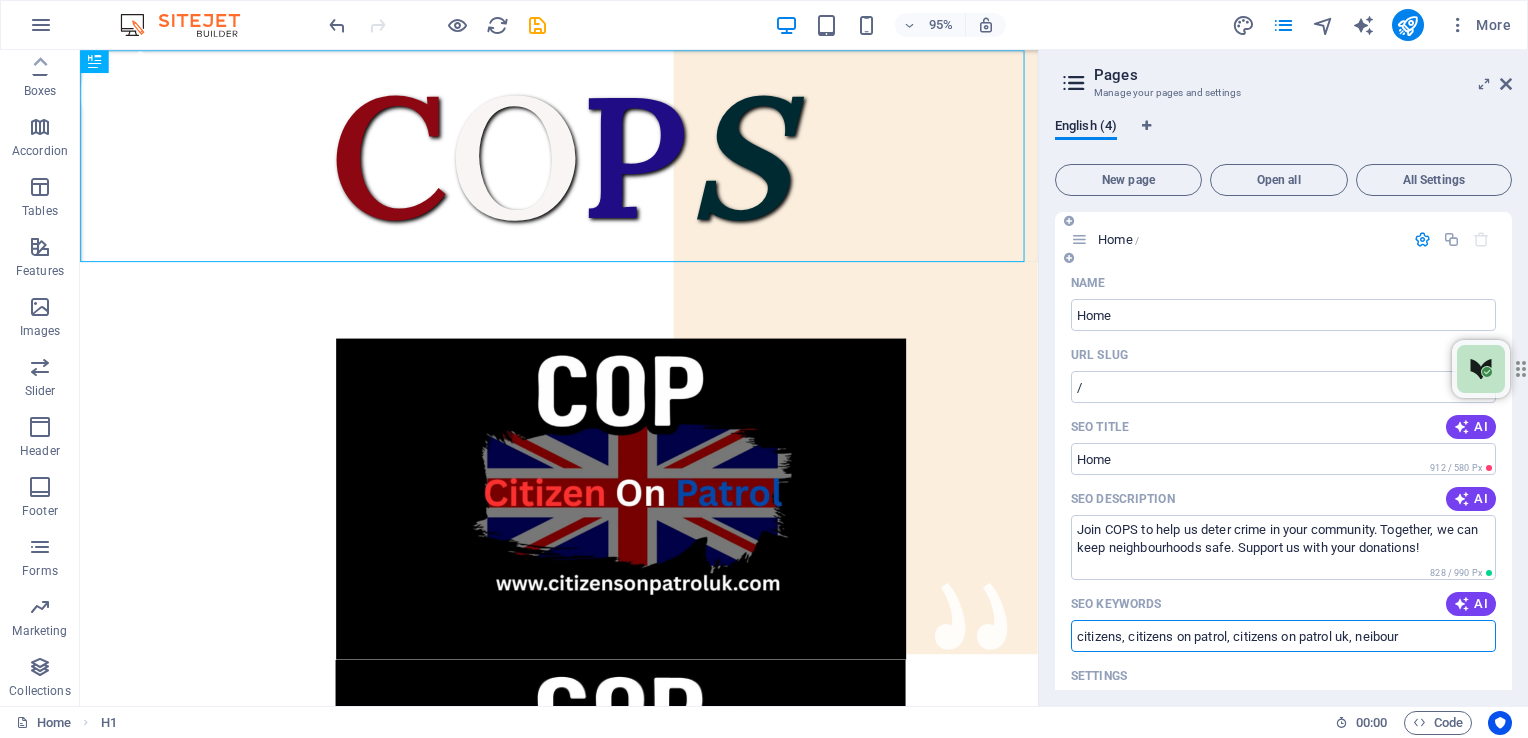 click on "citizens, citizens on patrol, citizens on patrol uk, neibour" at bounding box center [1283, 636] 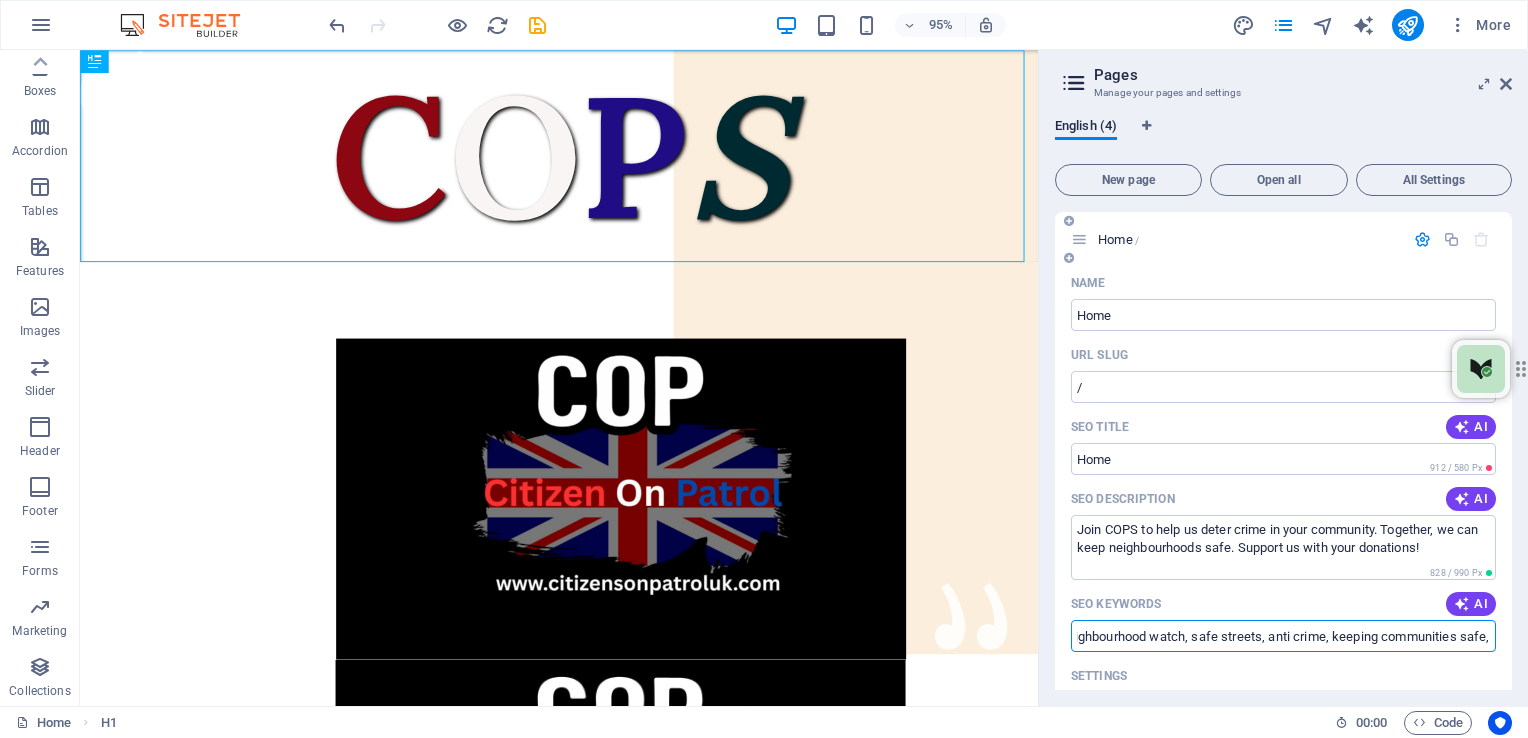 scroll, scrollTop: 0, scrollLeft: 308, axis: horizontal 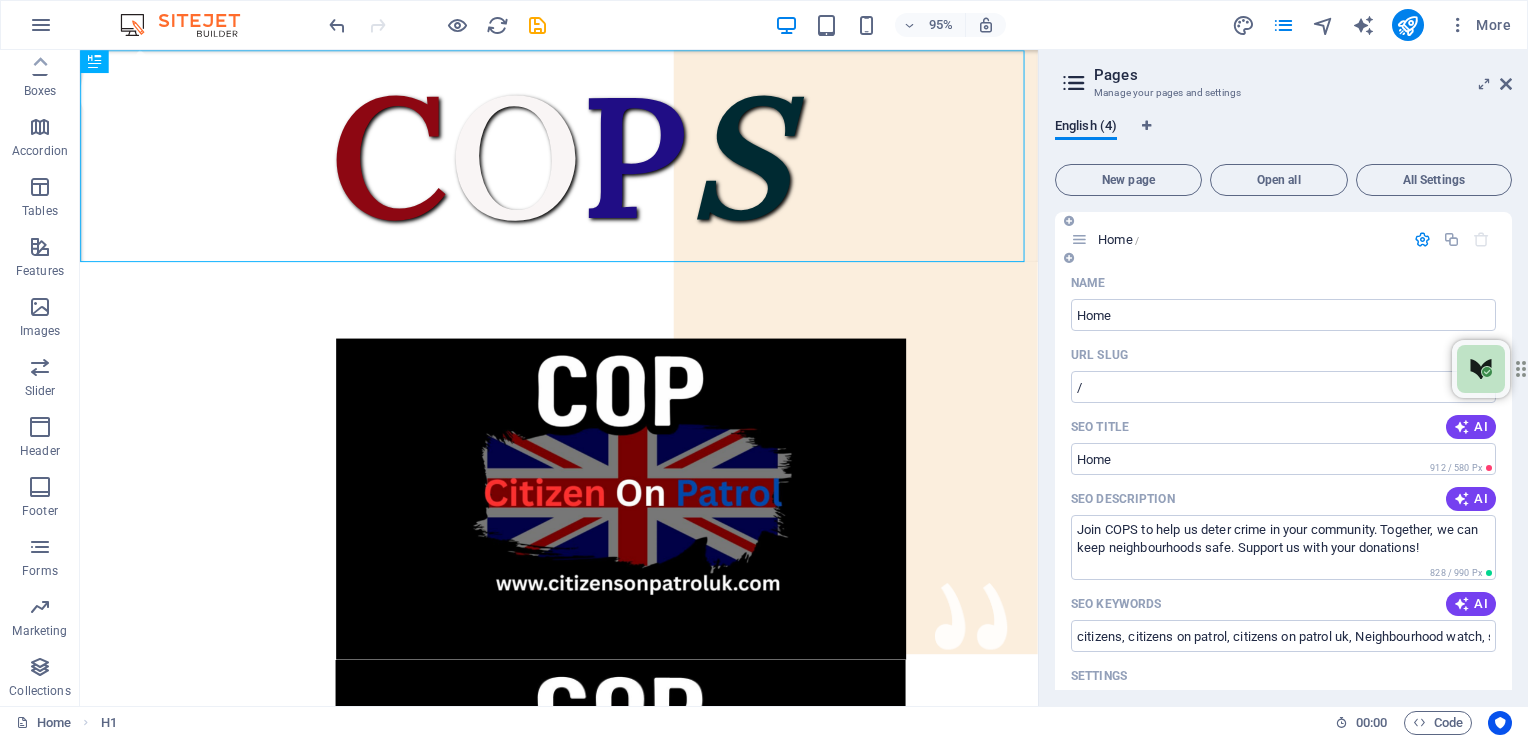 click on "Name Home ​ URL SLUG / ​ SEO Title AI ​ 912 / 580 Px SEO Description AI Join COPS to help us deter crime in your community. Together, we can keep neighbourhoods safe. Support us with your donations! Join COPS to help us deter crime in your community. Together, we can keep neighbourhoods safe. Support us with your donations! ​ 828 / 990 Px SEO Keywords AI citizens, citizens on patrol, citizens on patrol uk, Neighbourhood watch, safe streets, anti crime, keeping communities safe, ​ Settings Menu Noindex Preview Mobile Desktop www.example.com Join COPS: Our NEW Community Safety Patrol Service - To Serve The Great British Public with pride Join COPS to help us deter crime in your community. Together, we can keep neighbourhoods safe. Support us with your donations! Meta tags ​ Preview Image (Open Graph) Drag files here, click to choose files or select files from Files or our free stock photos & videos More Settings" at bounding box center (1283, 711) 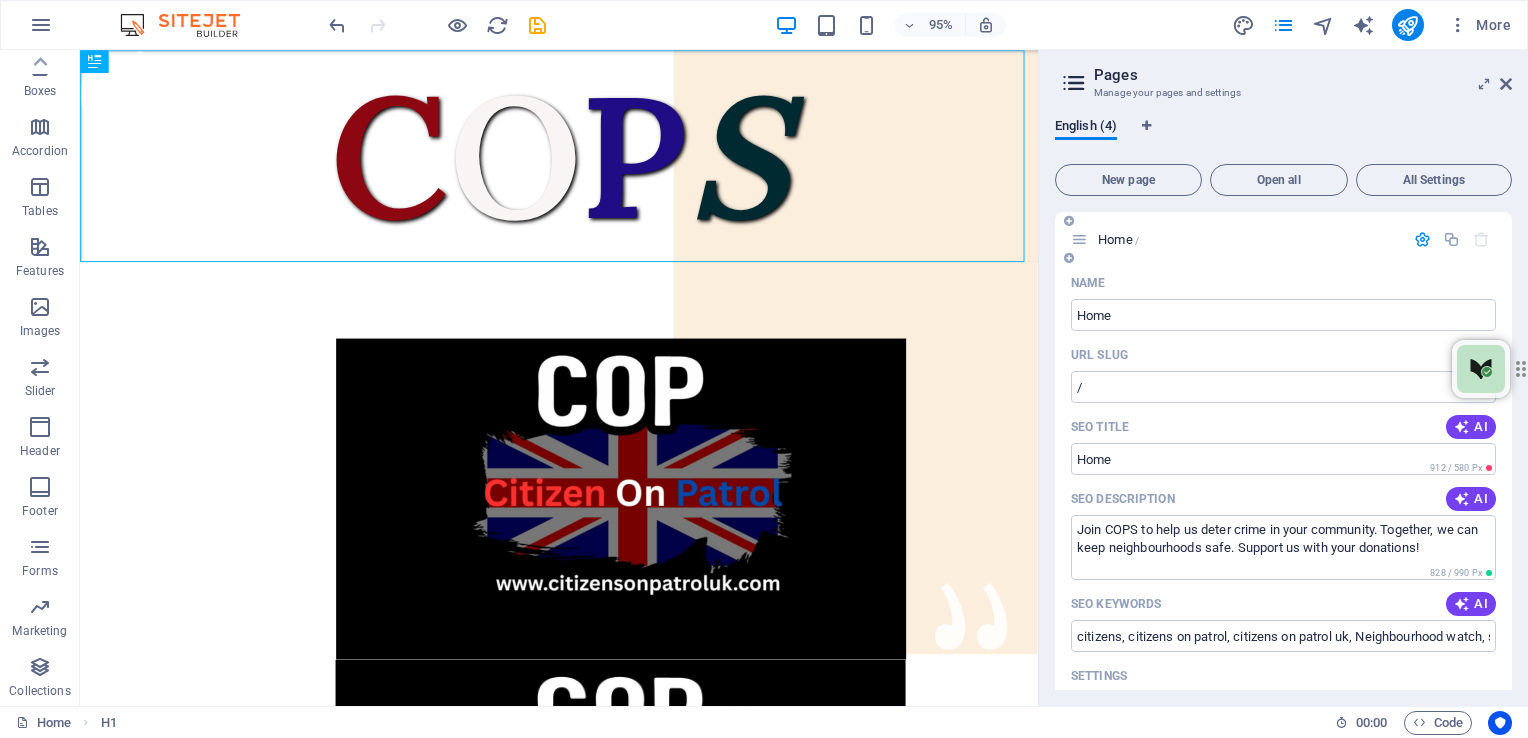 click on "Name Home ​ URL SLUG / ​ SEO Title AI ​ 912 / 580 Px SEO Description AI Join COPS to help us deter crime in your community. Together, we can keep neighbourhoods safe. Support us with your donations! Join COPS to help us deter crime in your community. Together, we can keep neighbourhoods safe. Support us with your donations! ​ 828 / 990 Px SEO Keywords AI citizens, citizens on patrol, citizens on patrol uk, Neighbourhood watch, safe streets, anti crime, keeping communities safe, ​ Settings Menu Noindex Preview Mobile Desktop www.example.com Join COPS: Our NEW Community Safety Patrol Service - To Serve The Great British Public with pride Join COPS to help us deter crime in your community. Together, we can keep neighbourhoods safe. Support us with your donations! Meta tags ​ Preview Image (Open Graph) Drag files here, click to choose files or select files from Files or our free stock photos & videos More Settings" at bounding box center [1283, 711] 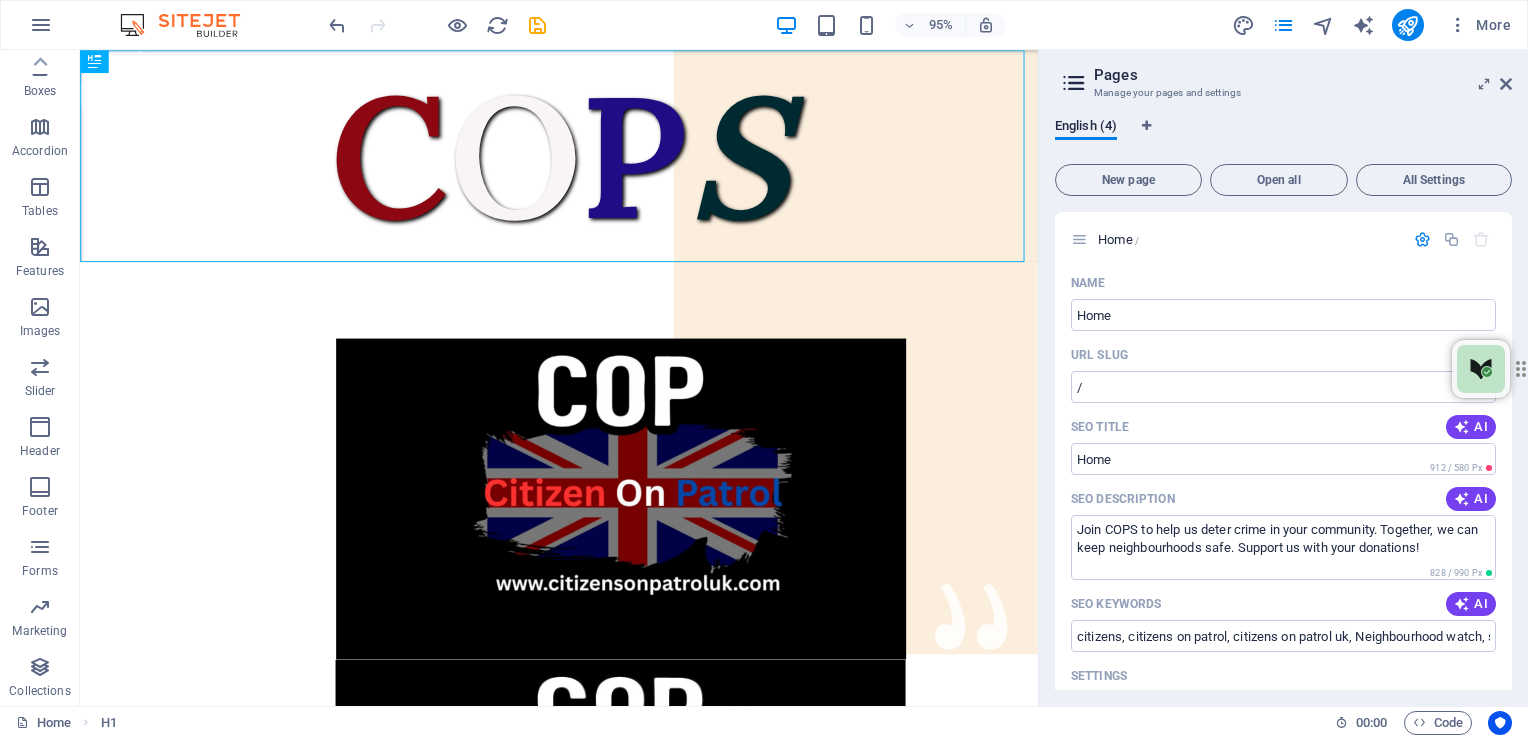 click on "English (4) New page Open all All Settings Home / [NAME] Home ​ URL SLUG / ​ SEO Title AI ​ 912 / 580 Px SEO Description AI Join COPS to help us deter crime in your community. Together, we can keep neighbourhoods safe. Support us with your donations! Join COPS to help us deter crime in your community. Together, we can keep neighbourhoods safe. Support us with your donations! ​ 828 / 990 Px SEO Keywords AI citizens, citizens on patrol, citizens on patrol uk, Neighbourhood watch, safe streets, anti crime, keeping communities safe, ​ Settings Menu Noindex Preview Mobile Desktop www.example.com Join COPS: Our NEW Community Safety Patrol Service - To Serve The Great British Public with pride Join COPS to help us deter crime in your community. Together, we can keep neighbourhoods safe. Support us with your donations! Meta tags ​ Preview Image (Open Graph) Drag files here, click to choose files or select files from Files or our free stock photos & videos More Settings About /about Legal Notice Privacy" at bounding box center [1283, 404] 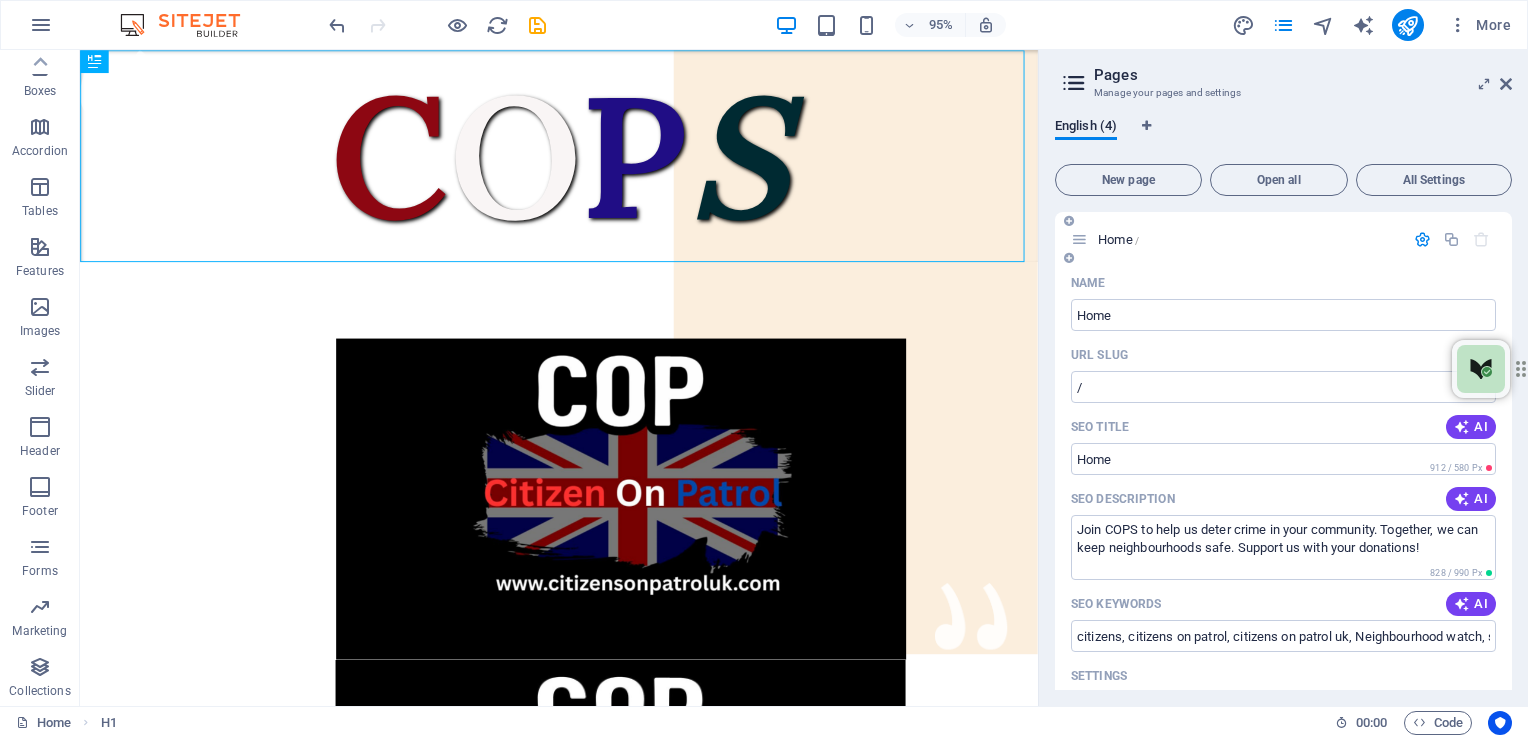 click on "Name Home ​ URL SLUG / ​ SEO Title AI ​ 912 / 580 Px SEO Description AI Join COPS to help us deter crime in your community. Together, we can keep neighbourhoods safe. Support us with your donations! Join COPS to help us deter crime in your community. Together, we can keep neighbourhoods safe. Support us with your donations! ​ 828 / 990 Px SEO Keywords AI citizens, citizens on patrol, citizens on patrol uk, Neighbourhood watch, safe streets, anti crime, keeping communities safe, ​ Settings Menu Noindex Preview Mobile Desktop www.example.com Join COPS: Our NEW Community Safety Patrol Service - To Serve The Great British Public with pride Join COPS to help us deter crime in your community. Together, we can keep neighbourhoods safe. Support us with your donations! Meta tags ​ Preview Image (Open Graph) Drag files here, click to choose files or select files from Files or our free stock photos & videos More Settings" at bounding box center (1283, 711) 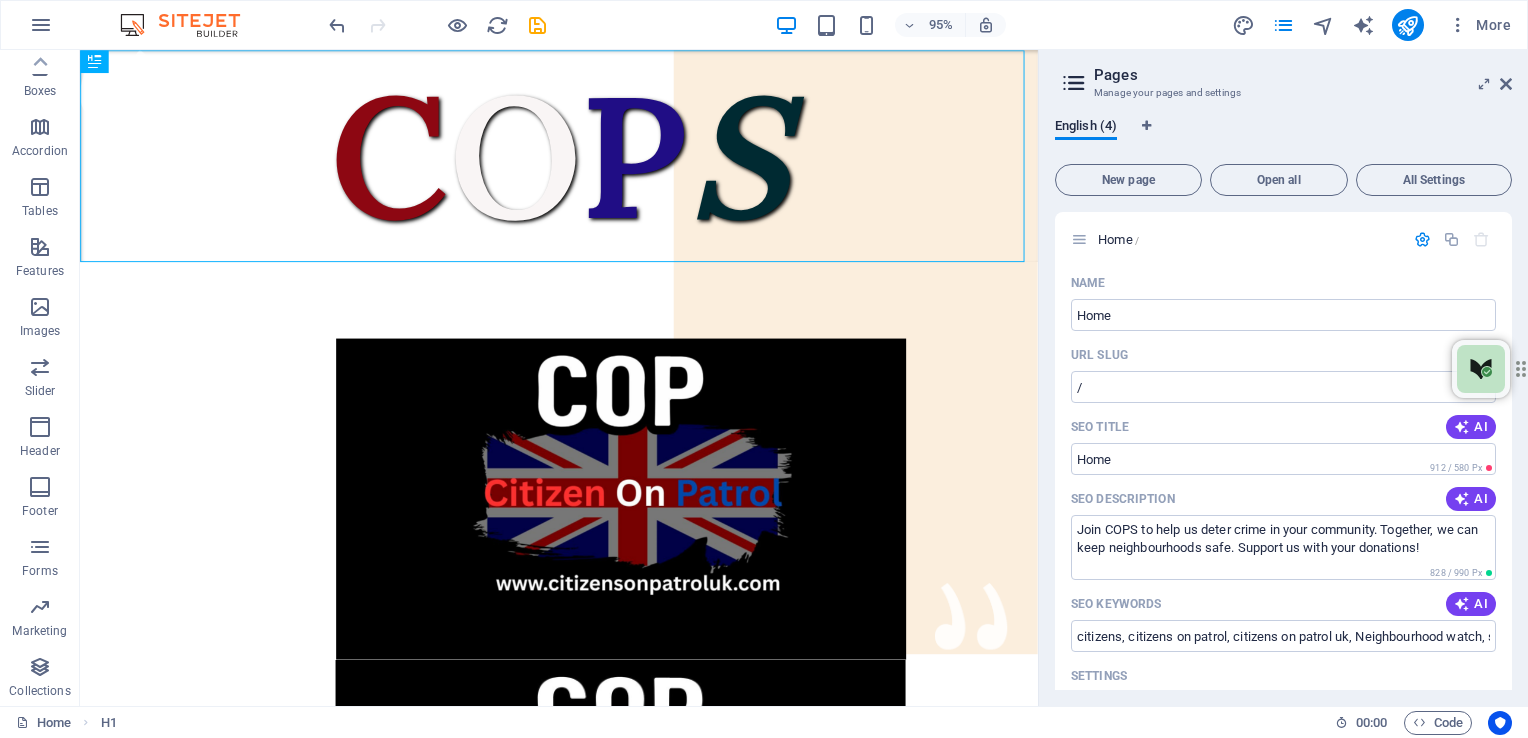 scroll, scrollTop: 418, scrollLeft: 0, axis: vertical 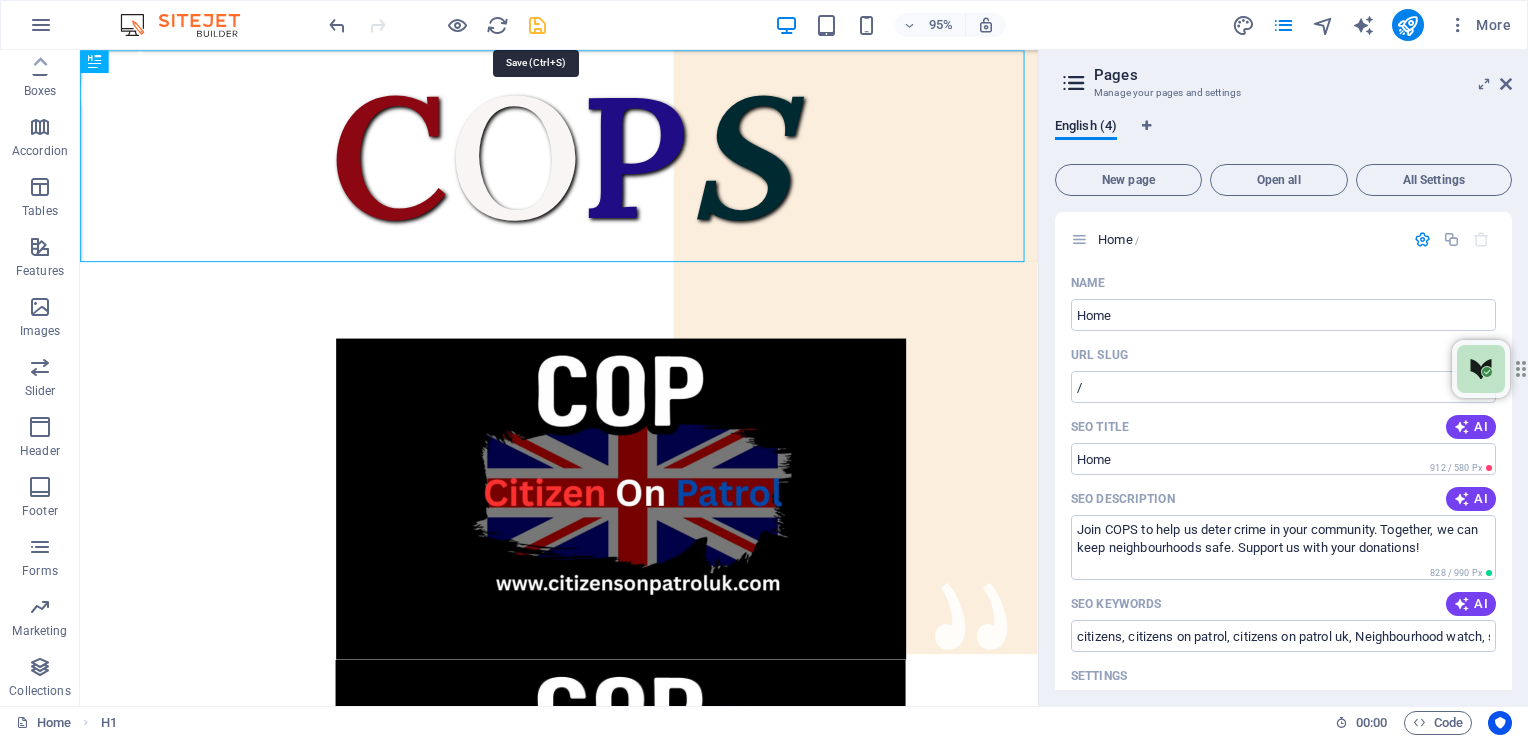 click at bounding box center [537, 25] 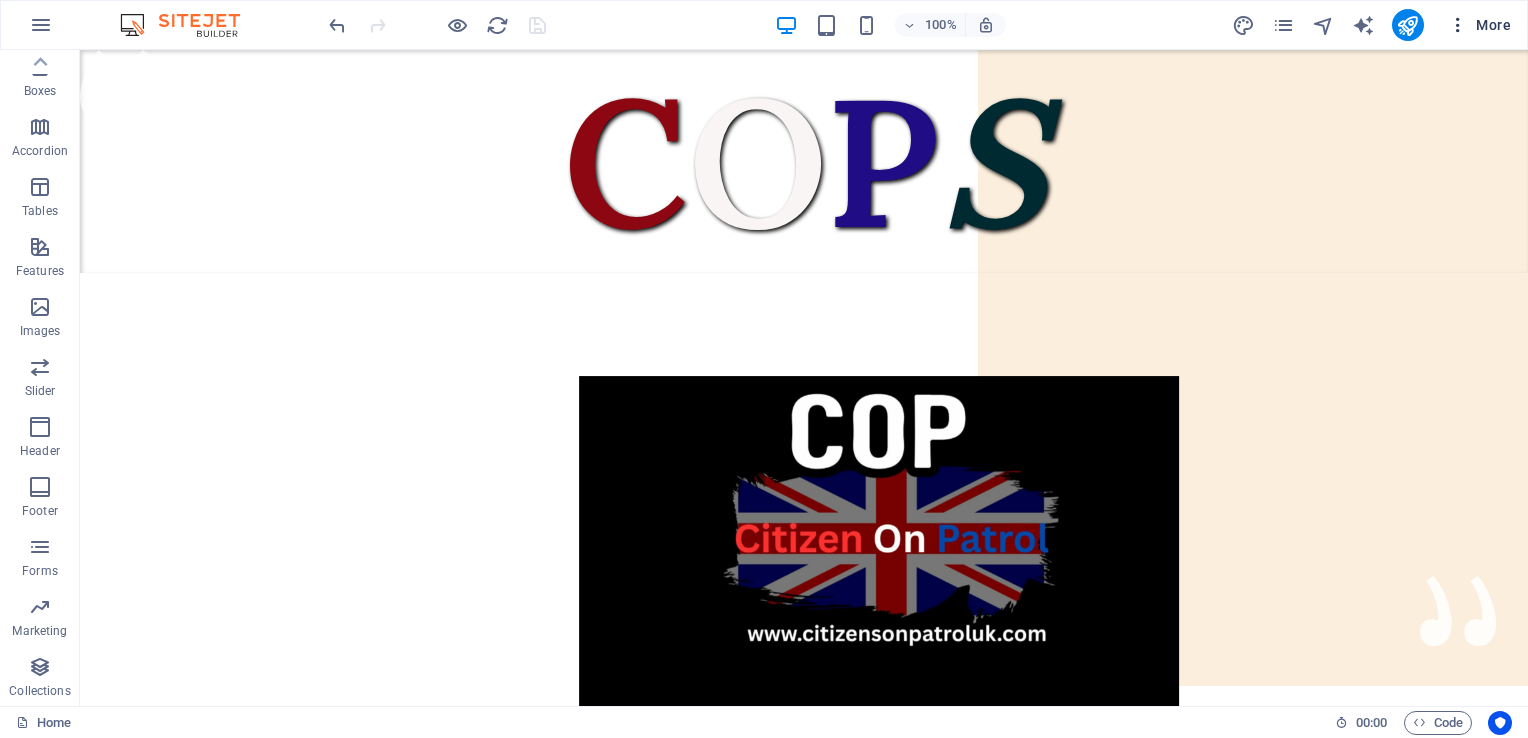 click at bounding box center (1458, 25) 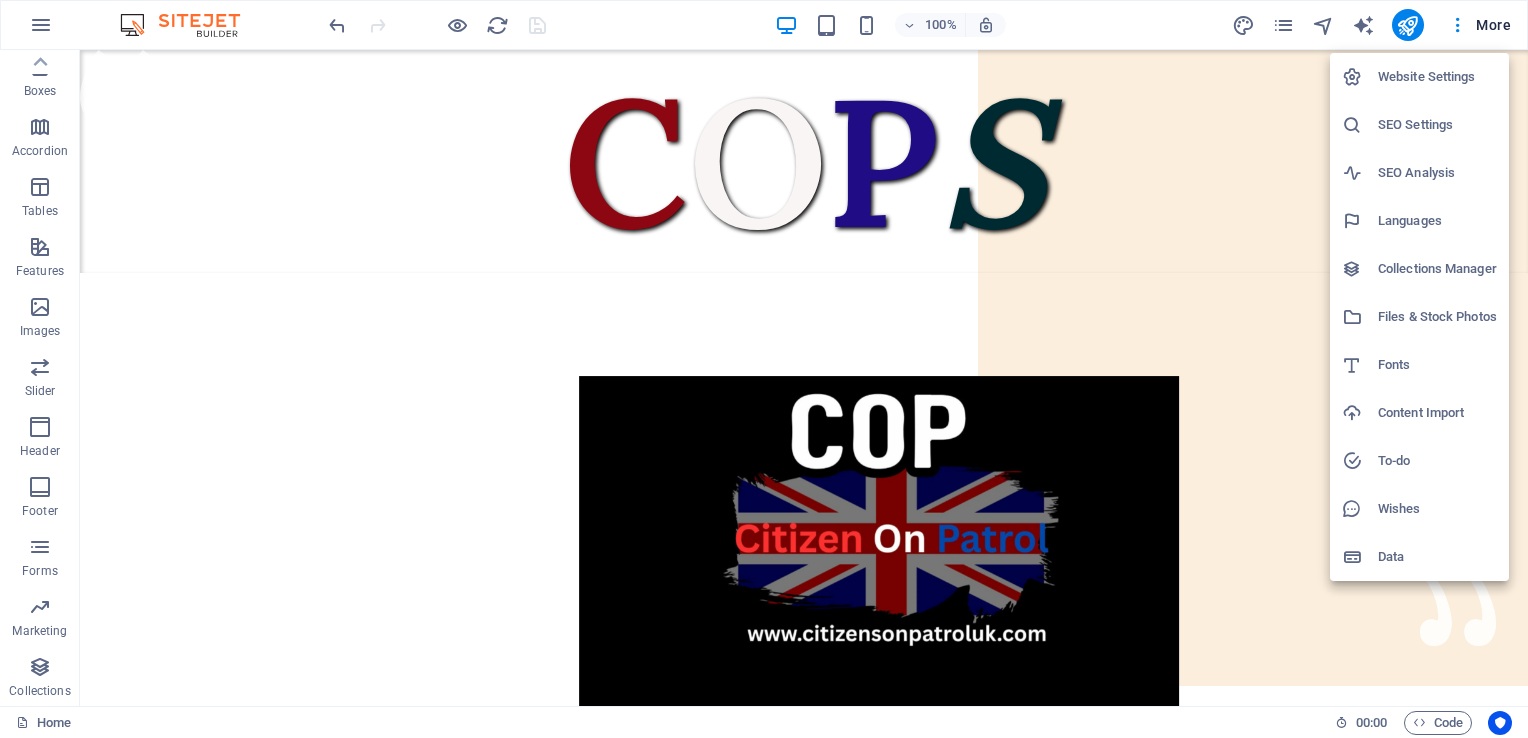 click at bounding box center (764, 369) 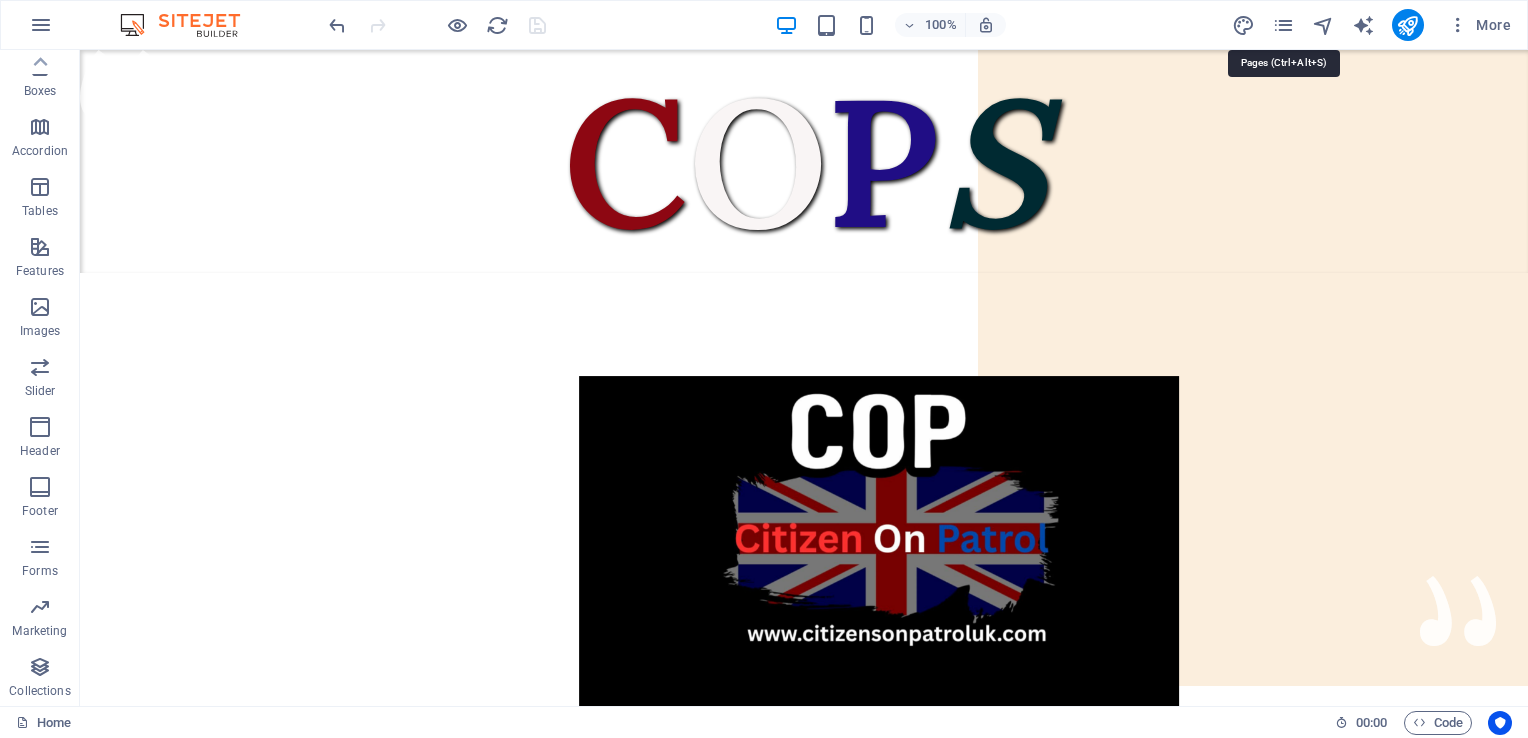 click at bounding box center (1283, 25) 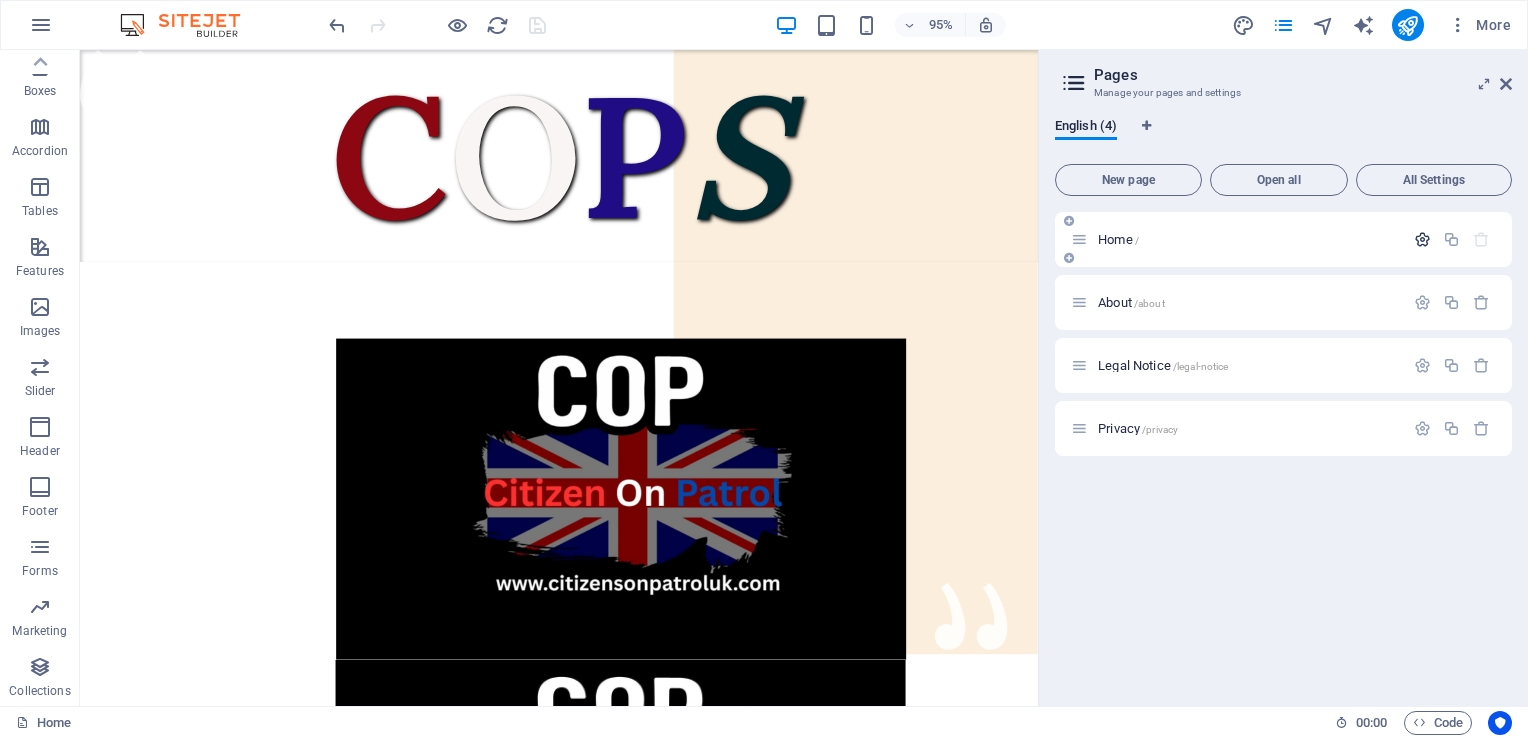 click at bounding box center (1422, 239) 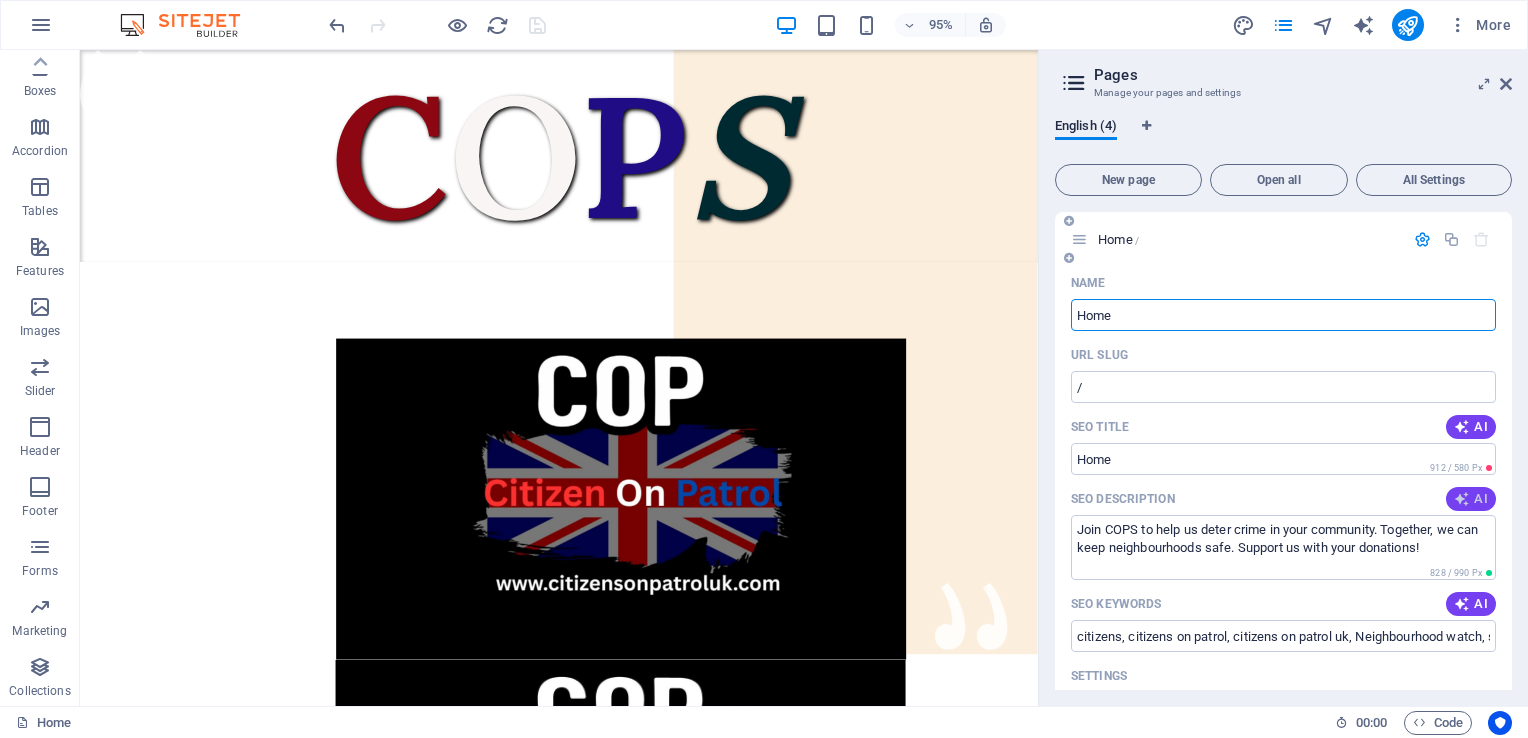 click at bounding box center [1462, 499] 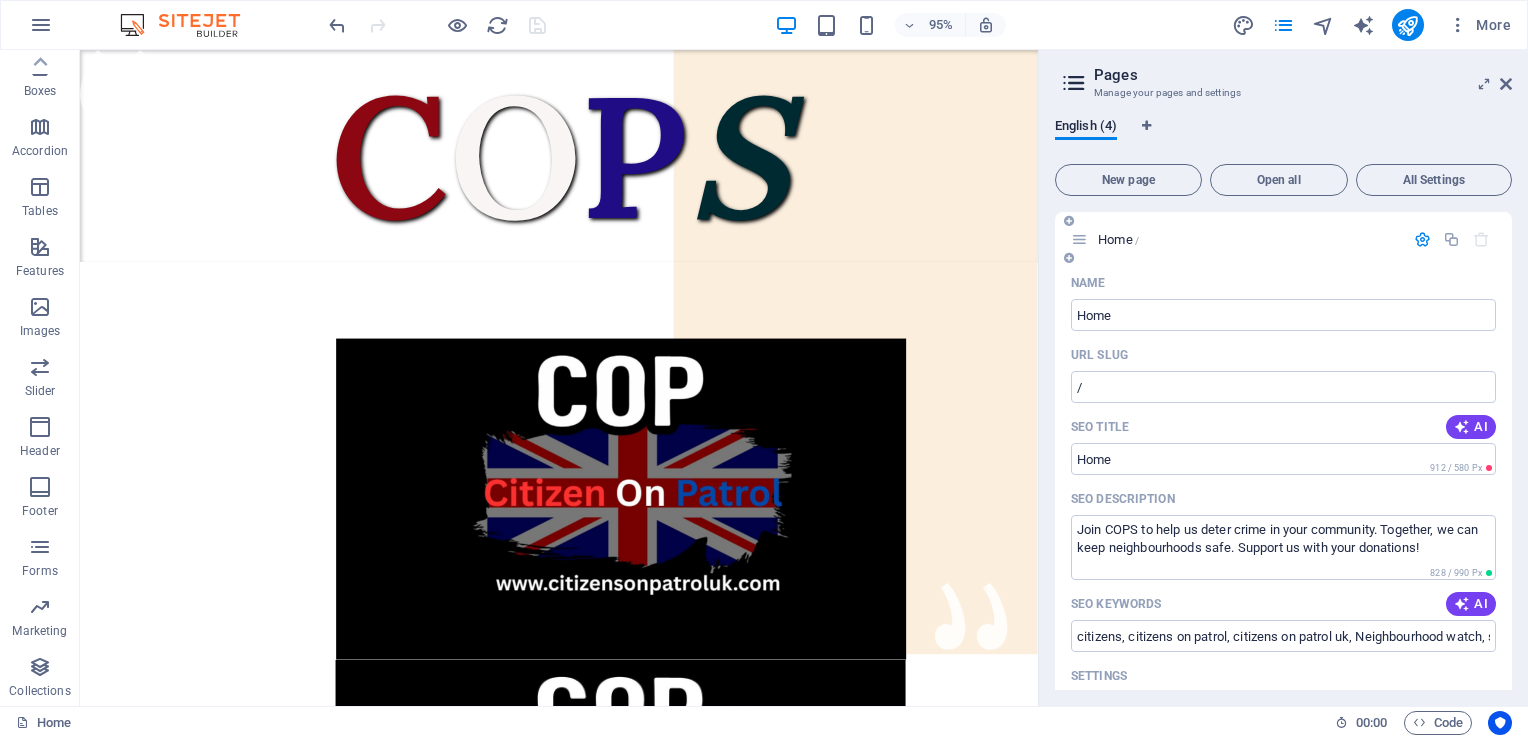 type on "Join COPS to enhance safety in your community! Regular patrols by dedicated volunteers deter crime—support us today!" 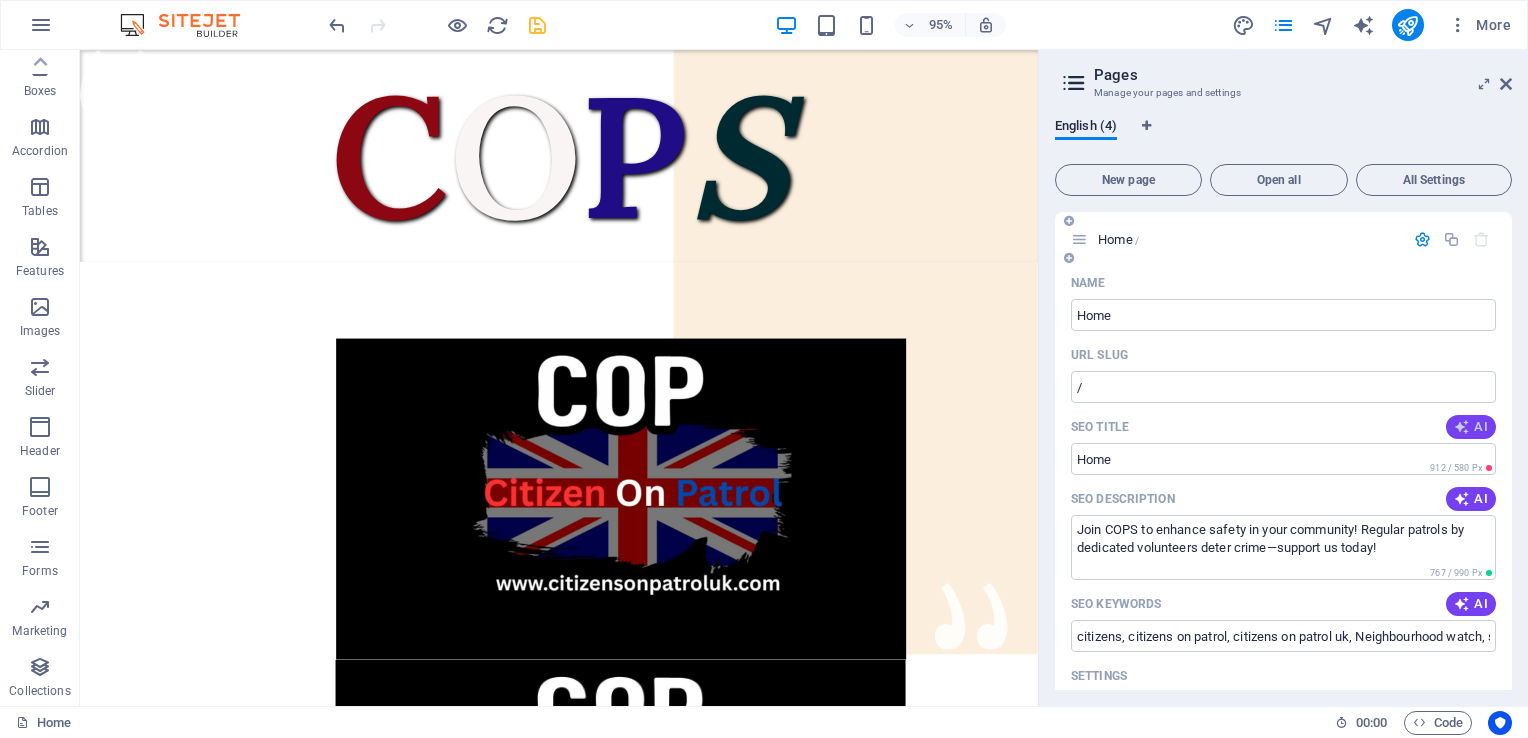 click on "AI" at bounding box center (1471, 427) 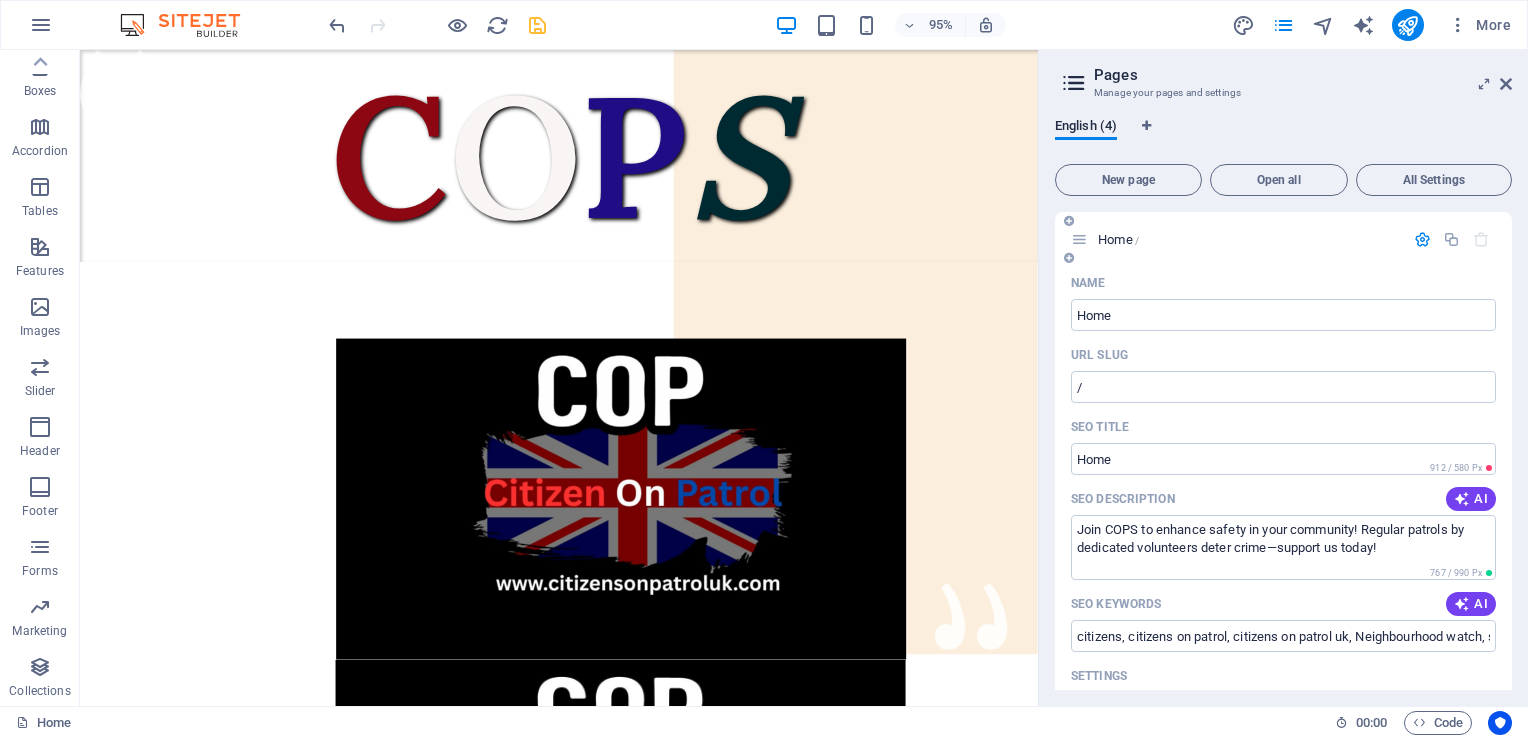 type on "COPS: Keep UK Communities Safe" 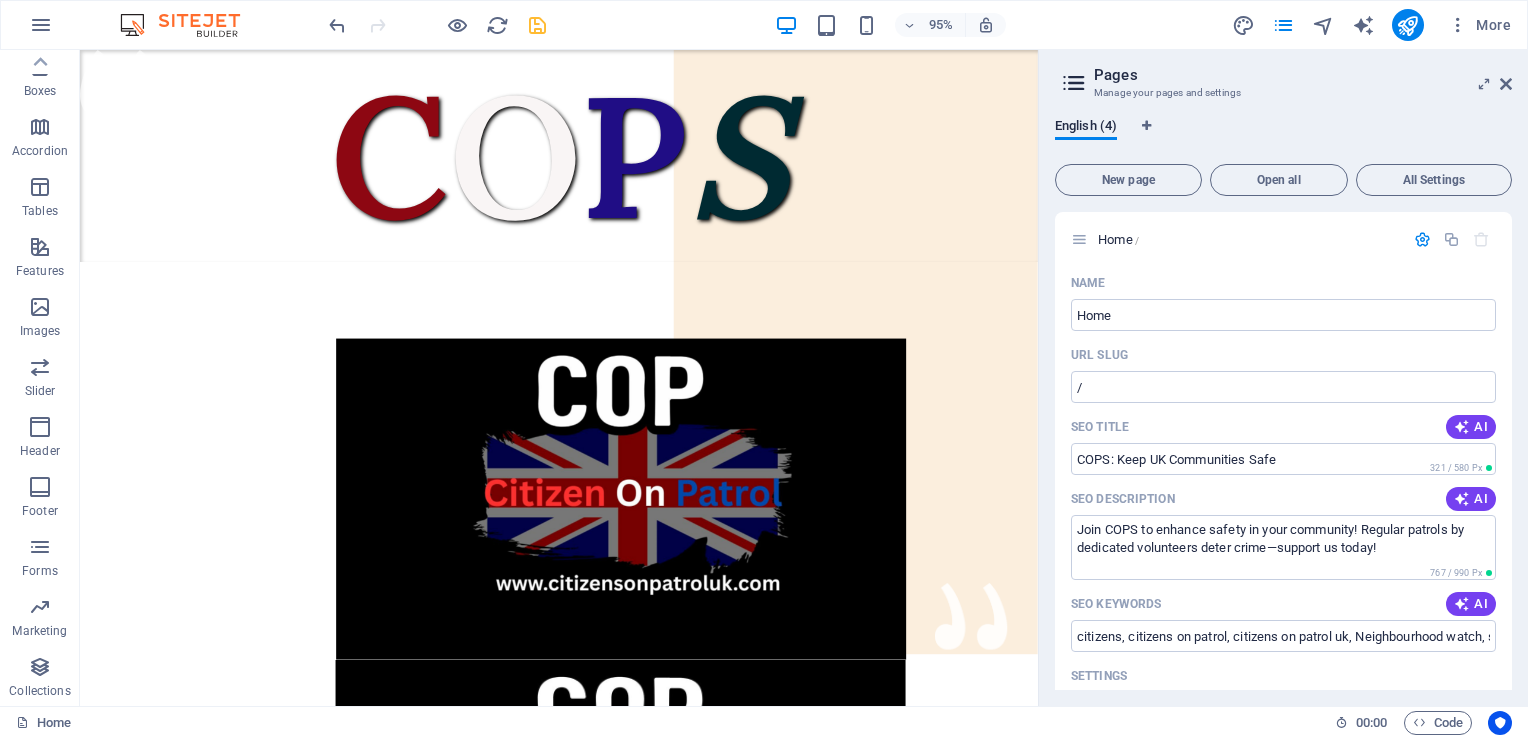 click on "Home / Name Home ​ URL SLUG / ​ SEO Title AI COPS: Keep UK Communities Safe ​ 321 / 580 Px SEO Description AI Join COPS to enhance safety in your community! Regular patrols by dedicated volunteers deter crime—support us today! ​ 767 / 990 Px SEO Keywords AI citizens, citizens on patrol, citizens on patrol uk, Neighbourhood watch, safe streets, anti crime, keeping communities safe, ​ Settings Menu Noindex Preview Mobile Desktop www.example.com COPS: Keep UK Communities Safe Join COPS to enhance safety in your community! Regular patrols by dedicated volunteers deter crime—support us today! Meta tags ​ Preview Image (Open Graph) Drag files here, click to choose files or select files from Files or our free stock photos & videos More Settings About /about Legal Notice /legal-notice Privacy /privacy" at bounding box center (1283, 451) 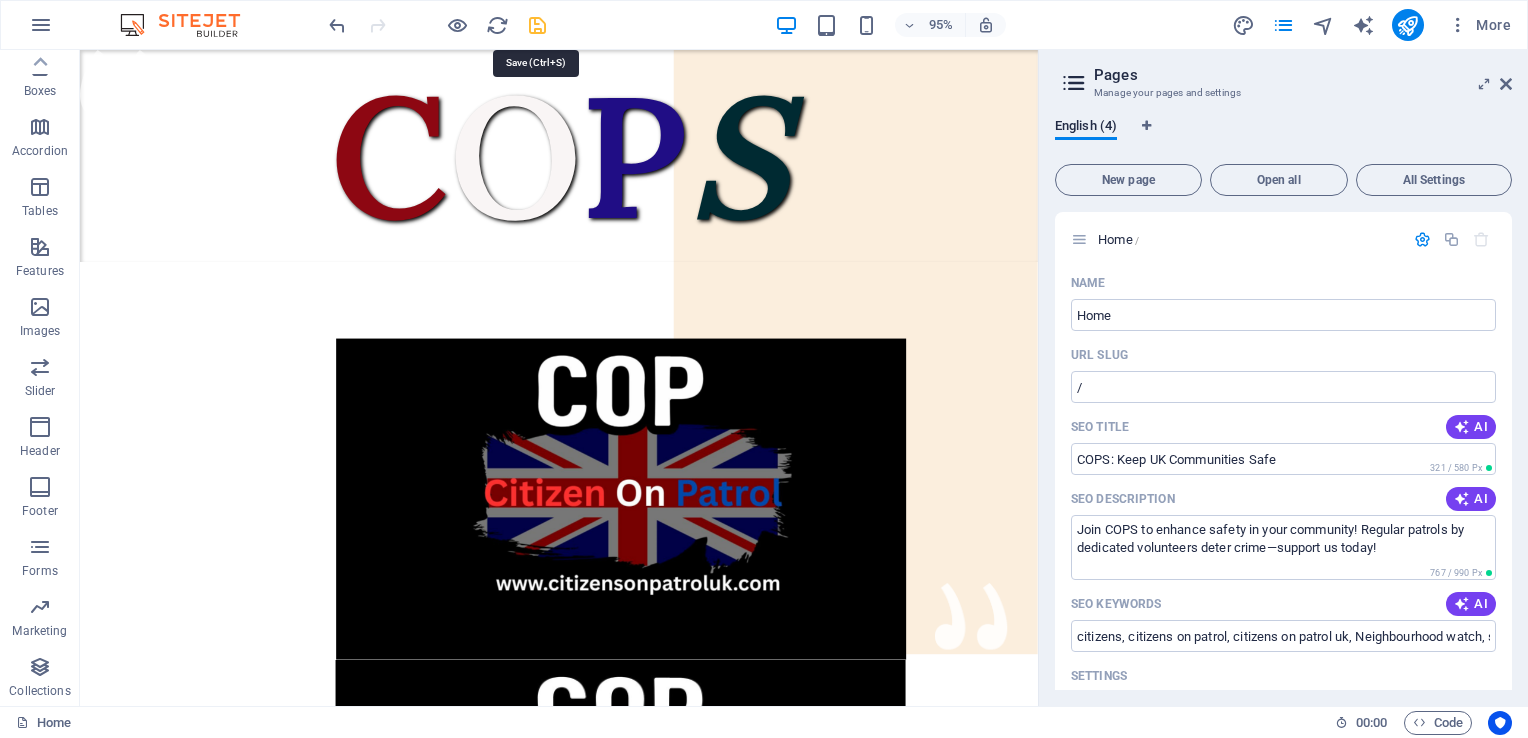 click at bounding box center [537, 25] 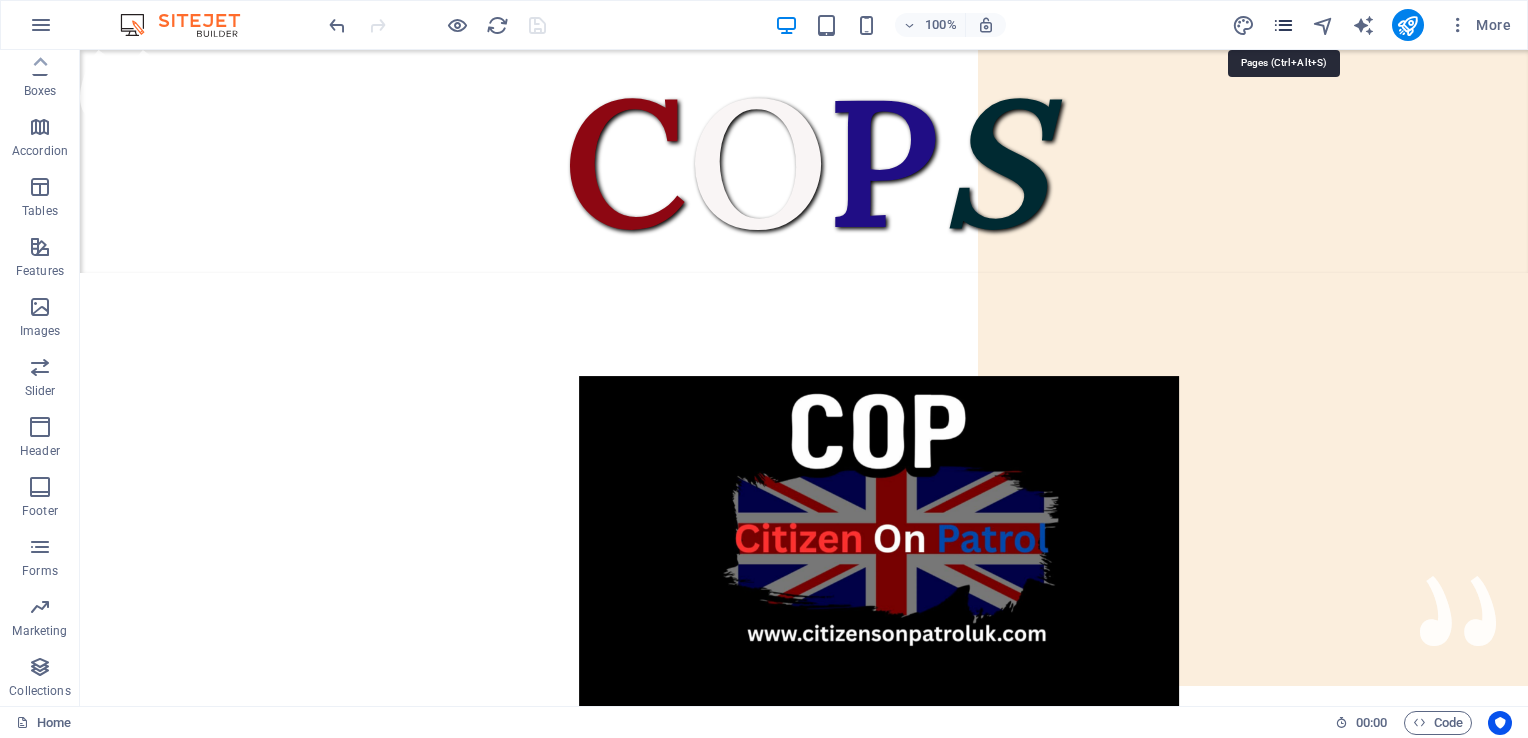 click at bounding box center (1283, 25) 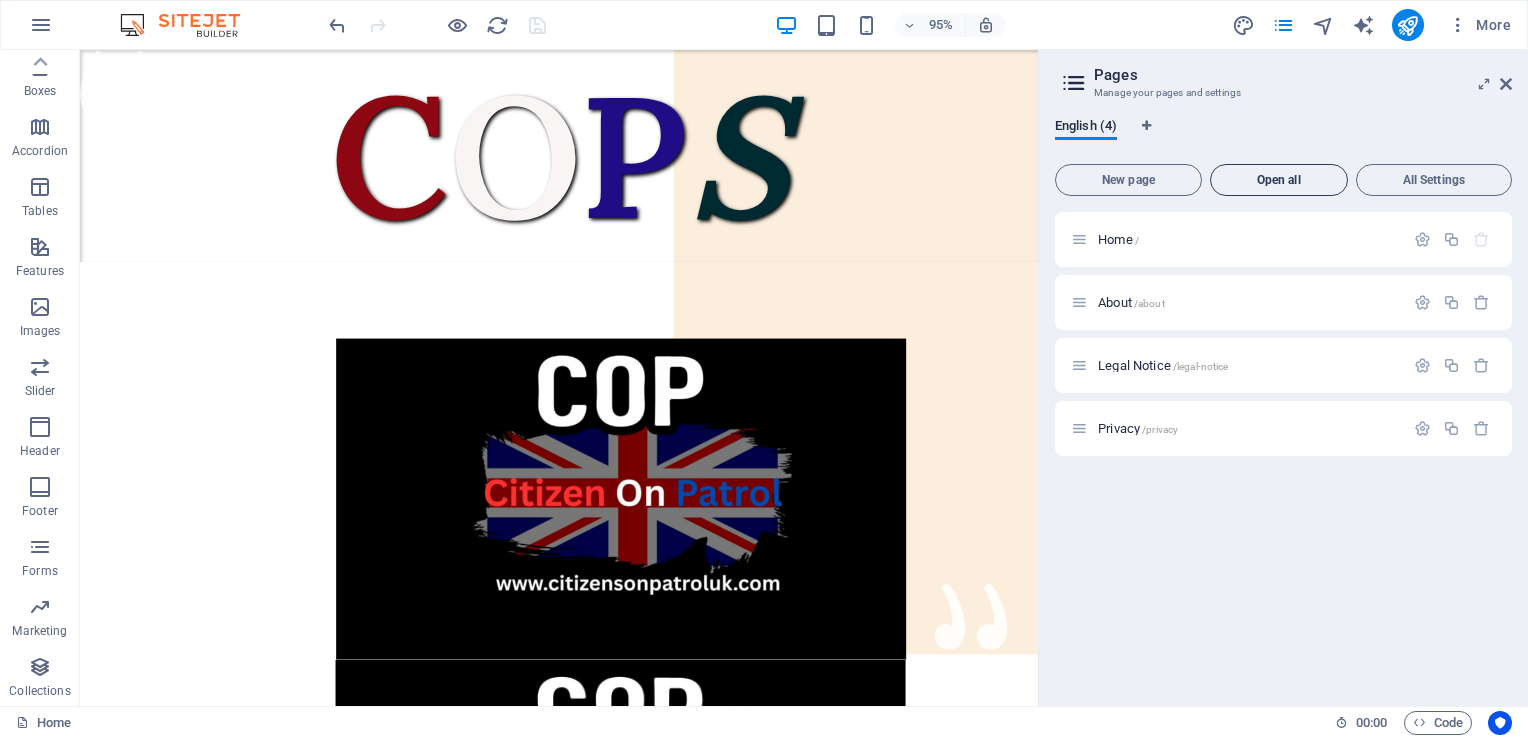 click on "Open all" at bounding box center (1279, 180) 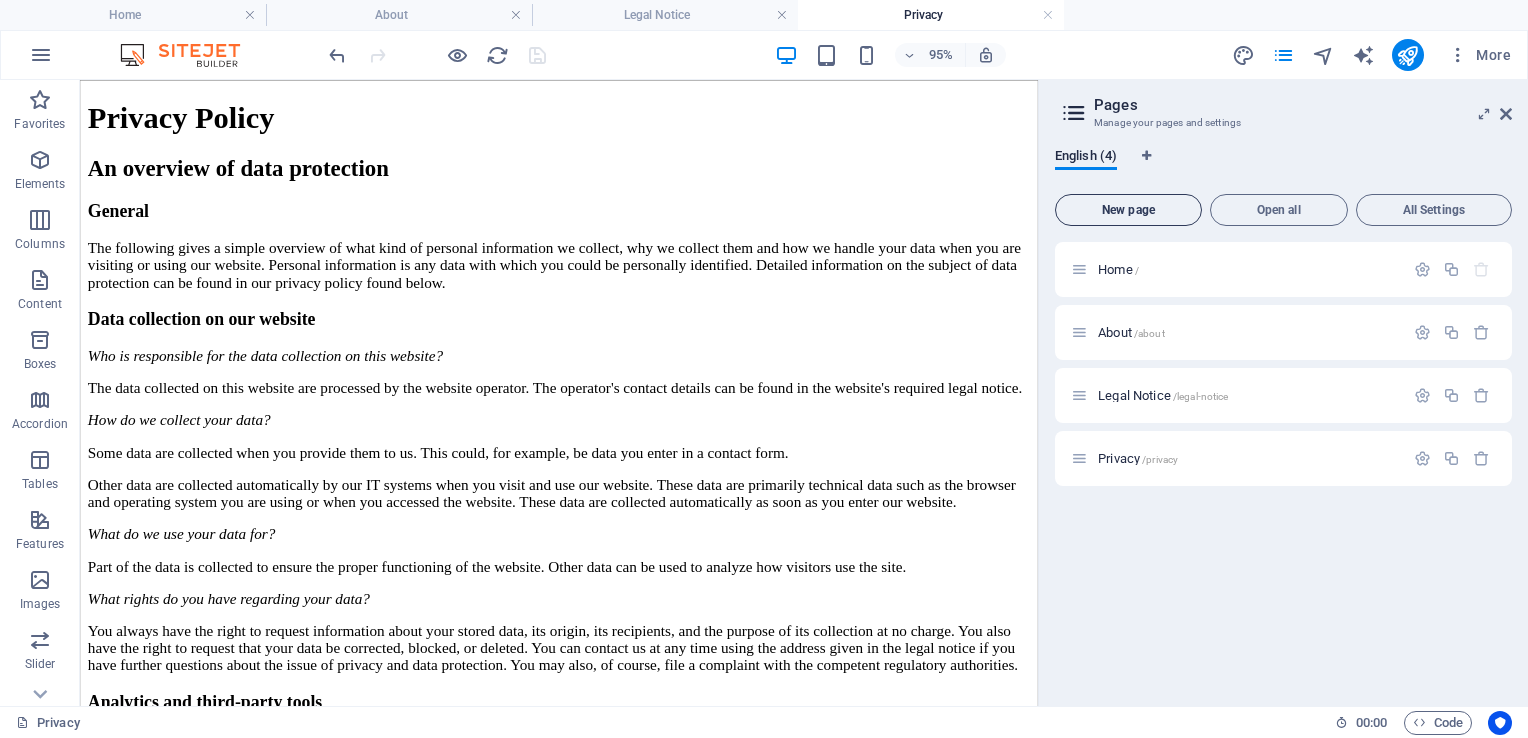 scroll, scrollTop: 0, scrollLeft: 0, axis: both 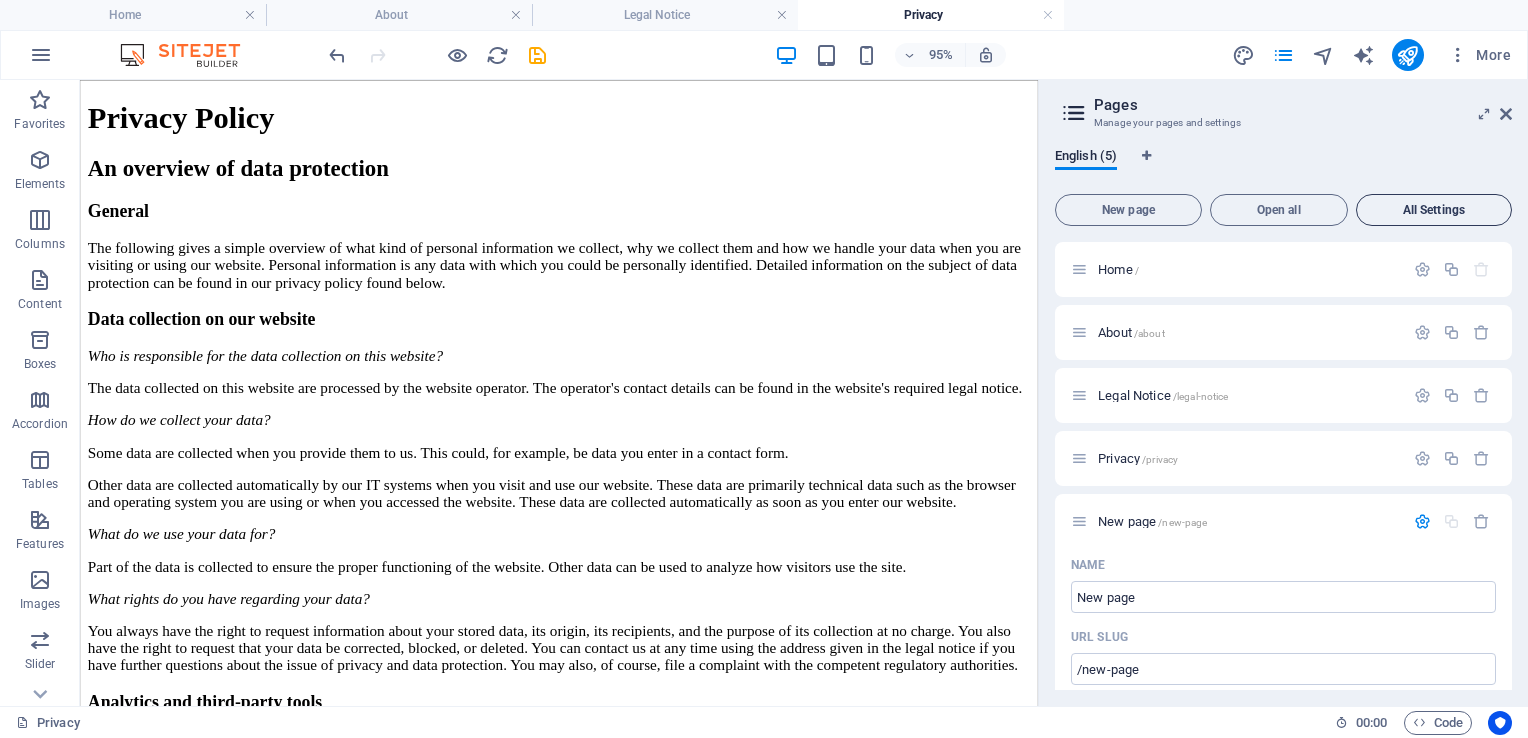 click on "All Settings" at bounding box center (1434, 210) 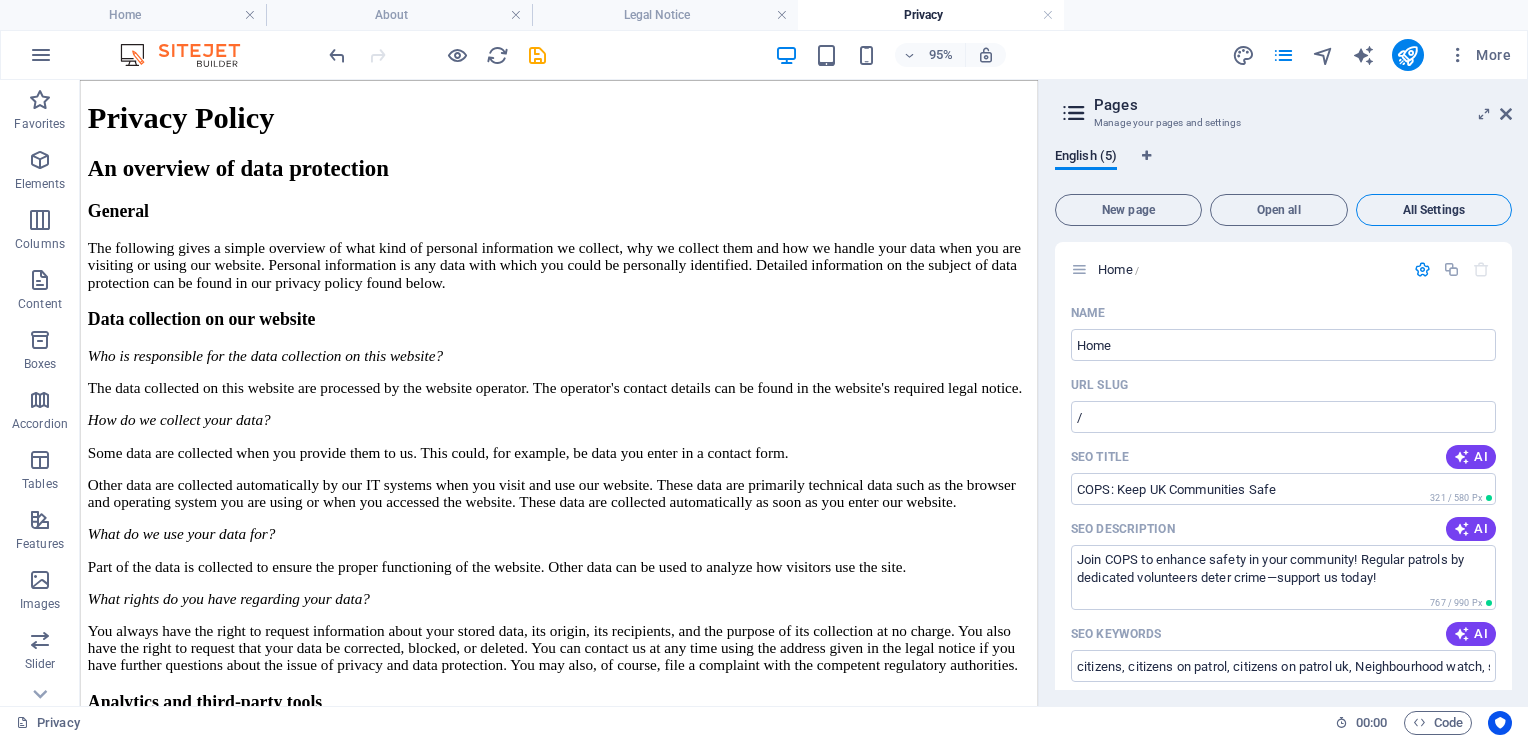 scroll, scrollTop: 2643, scrollLeft: 0, axis: vertical 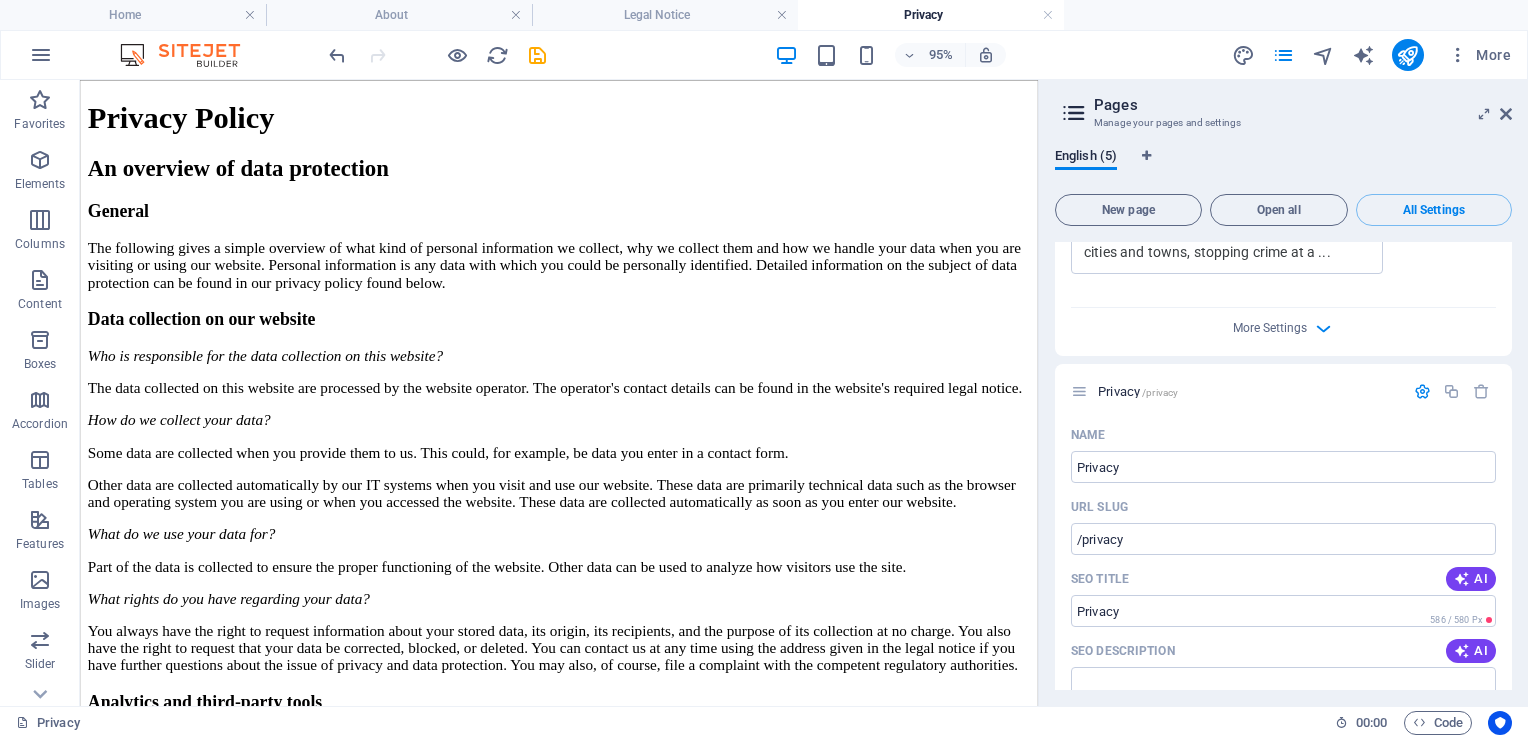 click on "Pages Manage your pages and settings English (5) New page Open all All Settings Home / Name Home ​ URL SLUG / ​ SEO Title AI COPS: Keep UK Communities Safe ​ 321 / 580 Px SEO Description AI Join COPS to enhance safety in your community! Regular patrols by dedicated volunteers deter crime—support us today! ​ 767 / 990 Px SEO Keywords AI citizens, citizens on patrol, citizens on patrol uk, Neighbourhood watch, safe streets, anti crime, keeping communities safe, ​ Settings Menu Noindex Preview Mobile Desktop www.example.com COPS: Keep UK Communities Safe Join COPS to enhance safety in your community! Regular patrols by dedicated volunteers deter crime—support us today! Meta tags ​ Preview Image (Open Graph) Drag files here, click to choose files or select files from Files or our free stock photos & videos More Settings About /about Name About ​ URL SLUG /about ​ SEO Title AI ​ 573 / 580 Px SEO Description AI ​ 1327 / 990 Px SEO Keywords AI ​ Settings Menu Noindex Preview Mobile Desktop" at bounding box center [1283, 393] 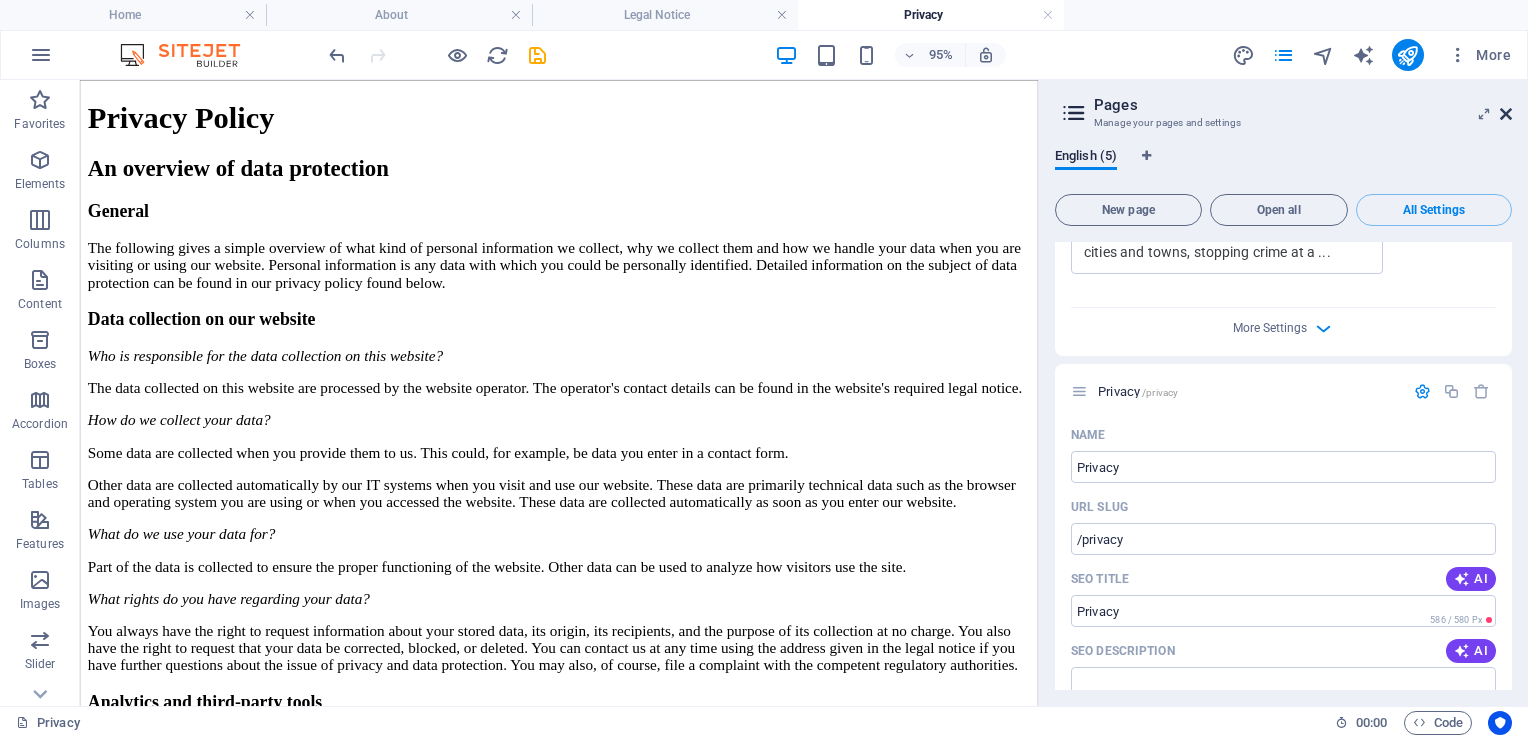 click at bounding box center (1506, 114) 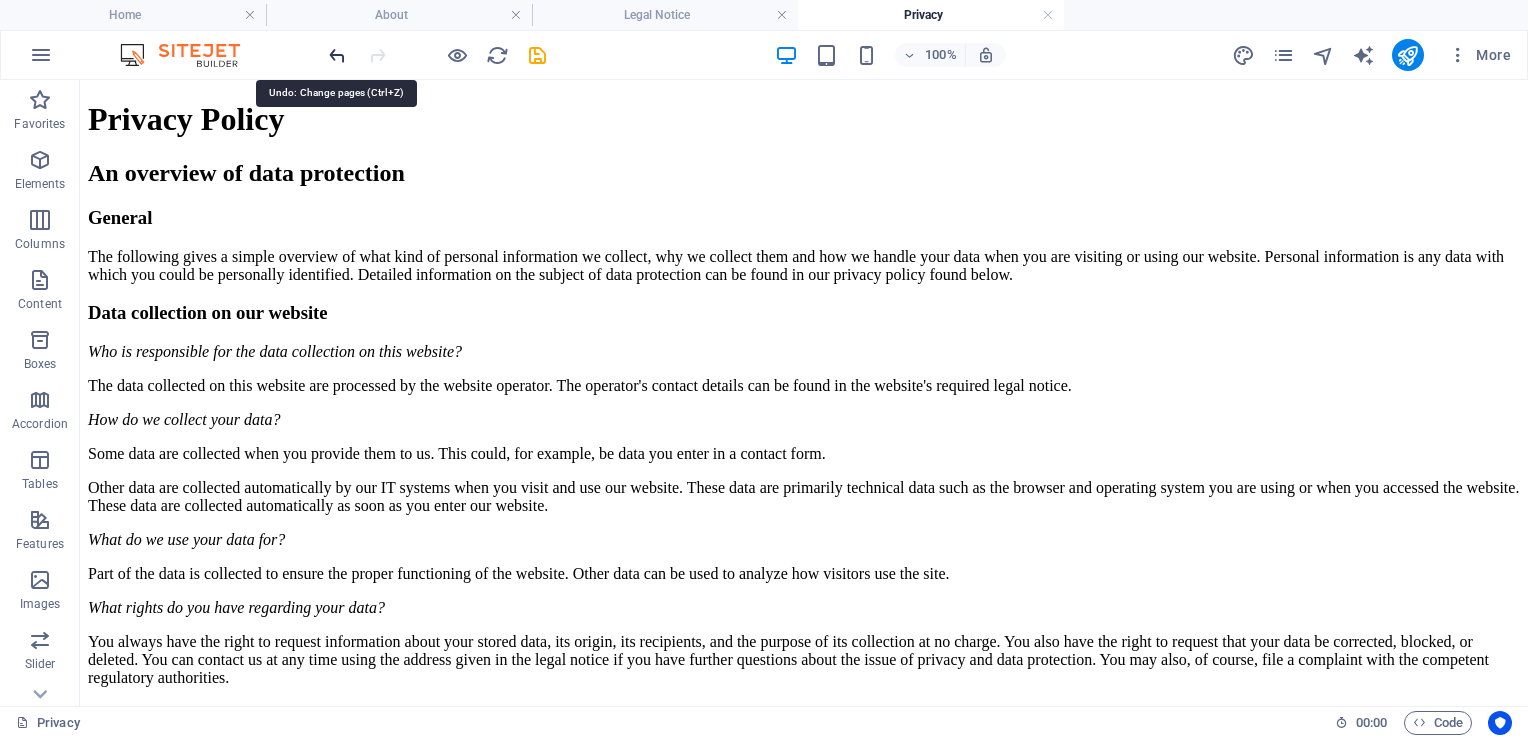 click at bounding box center [337, 55] 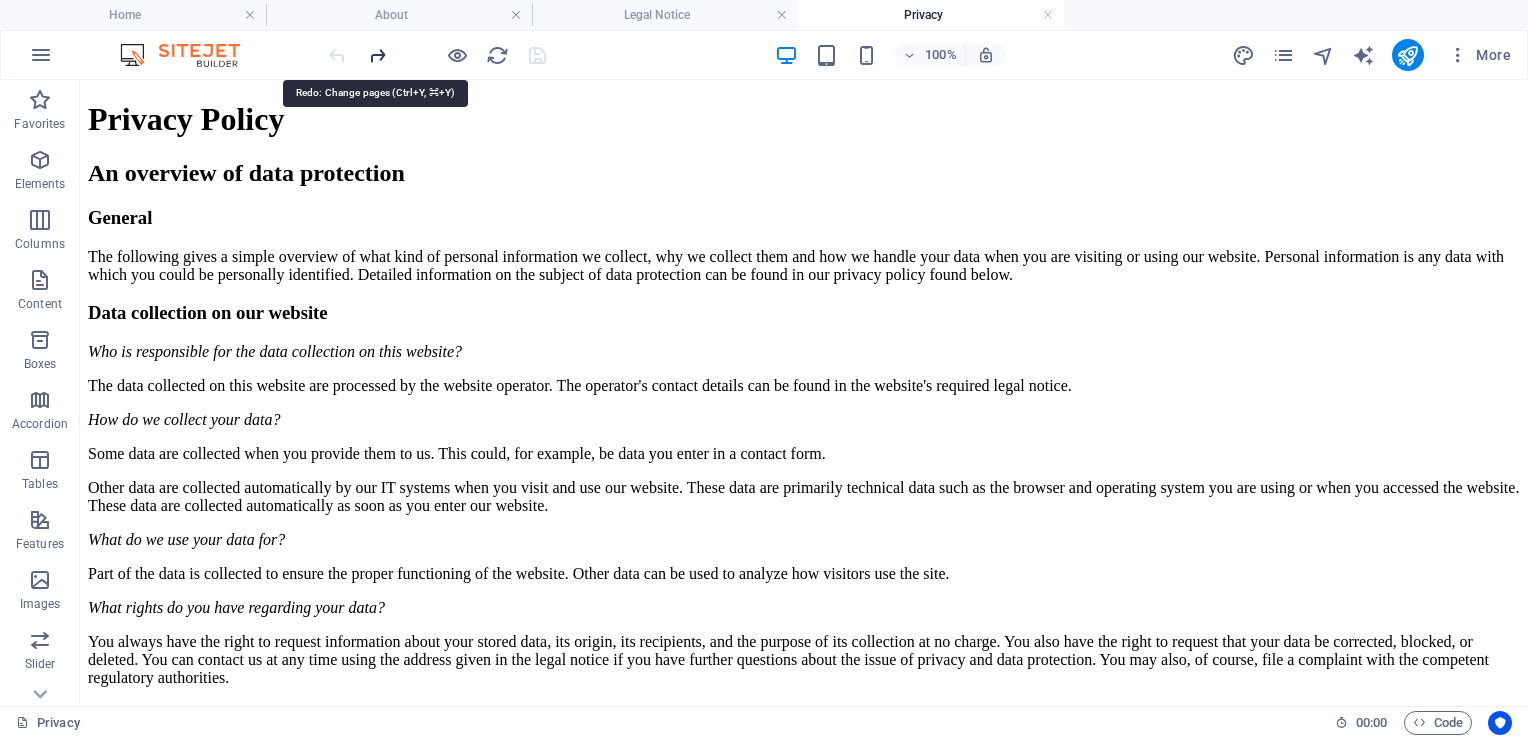 click at bounding box center [377, 55] 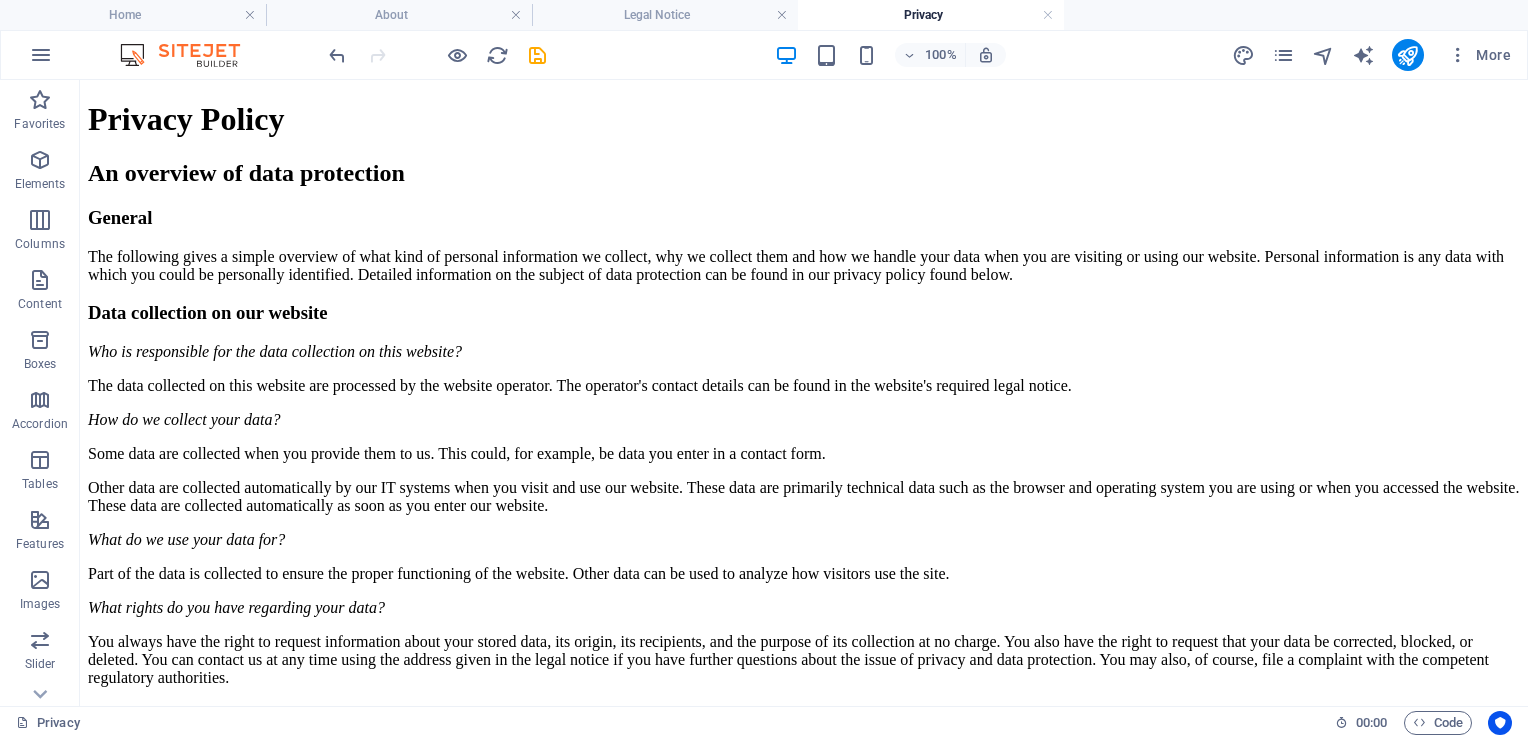 scroll, scrollTop: 534, scrollLeft: 0, axis: vertical 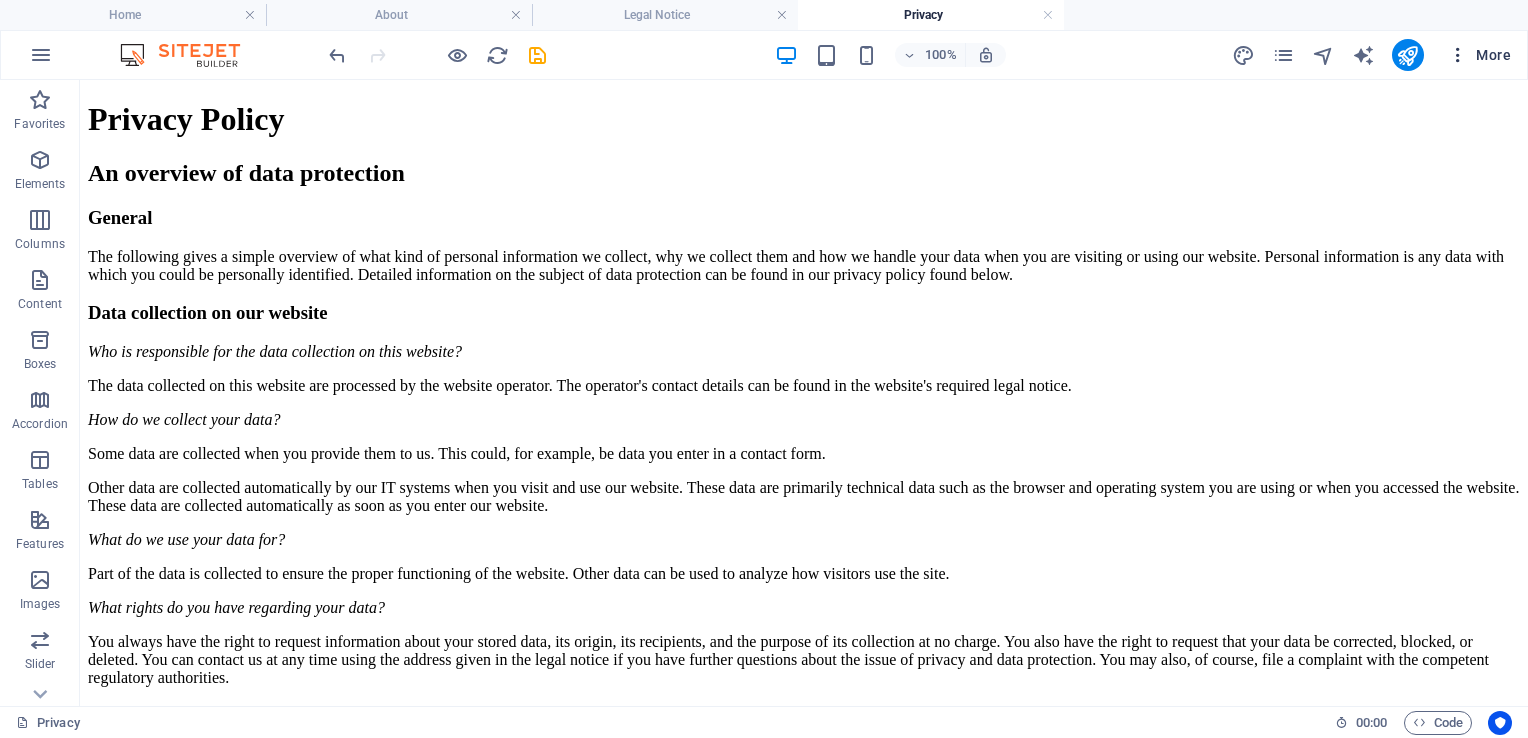 click at bounding box center [1458, 55] 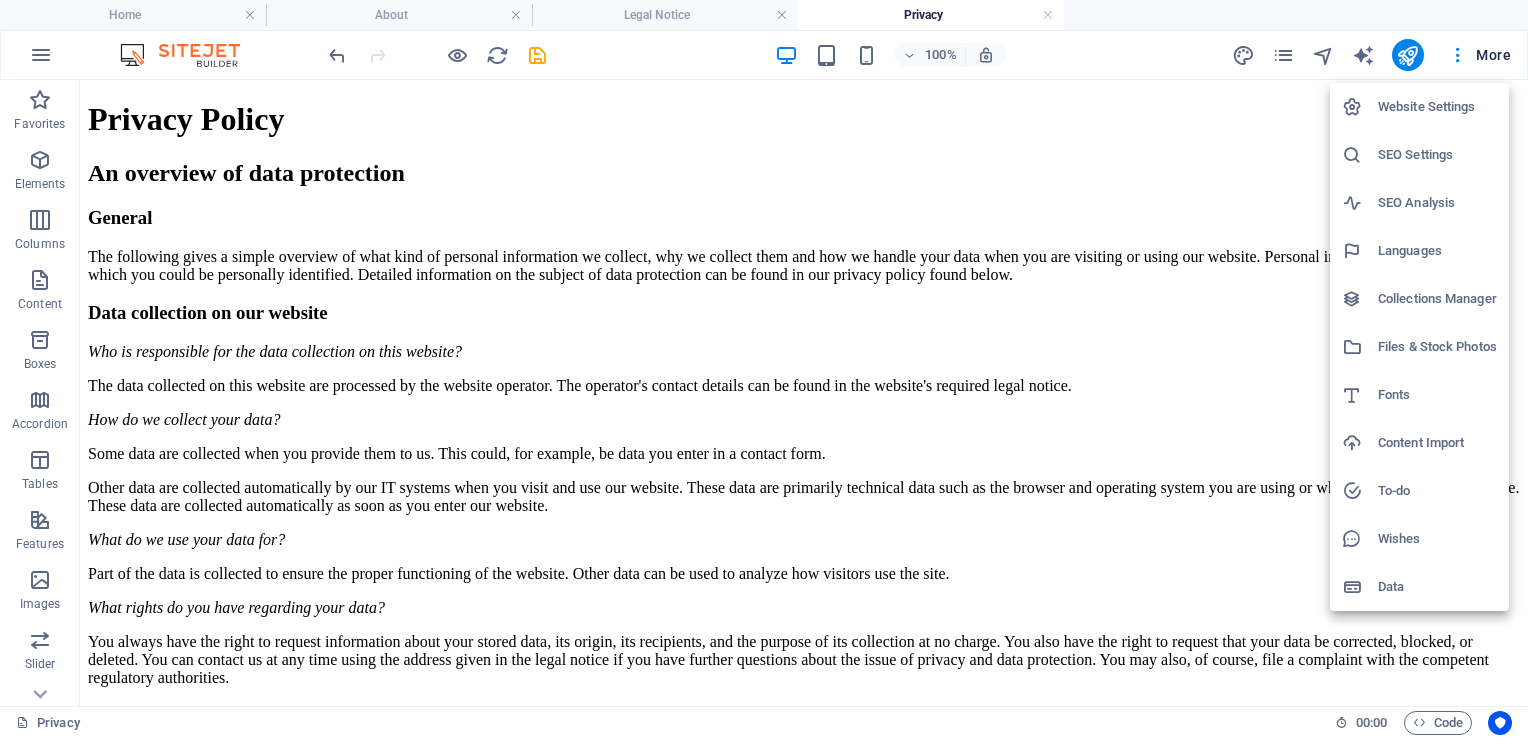 click at bounding box center [764, 369] 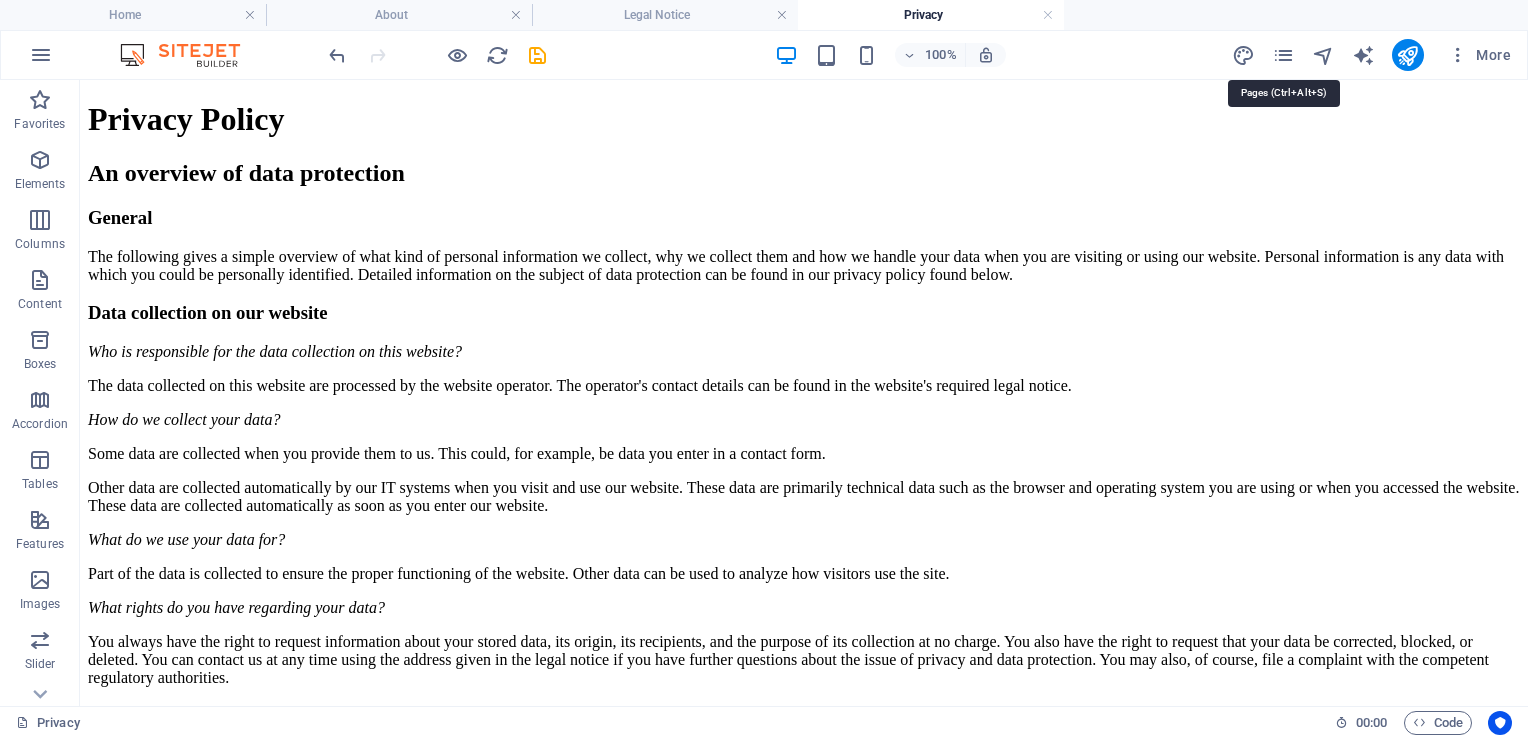 click at bounding box center [1283, 55] 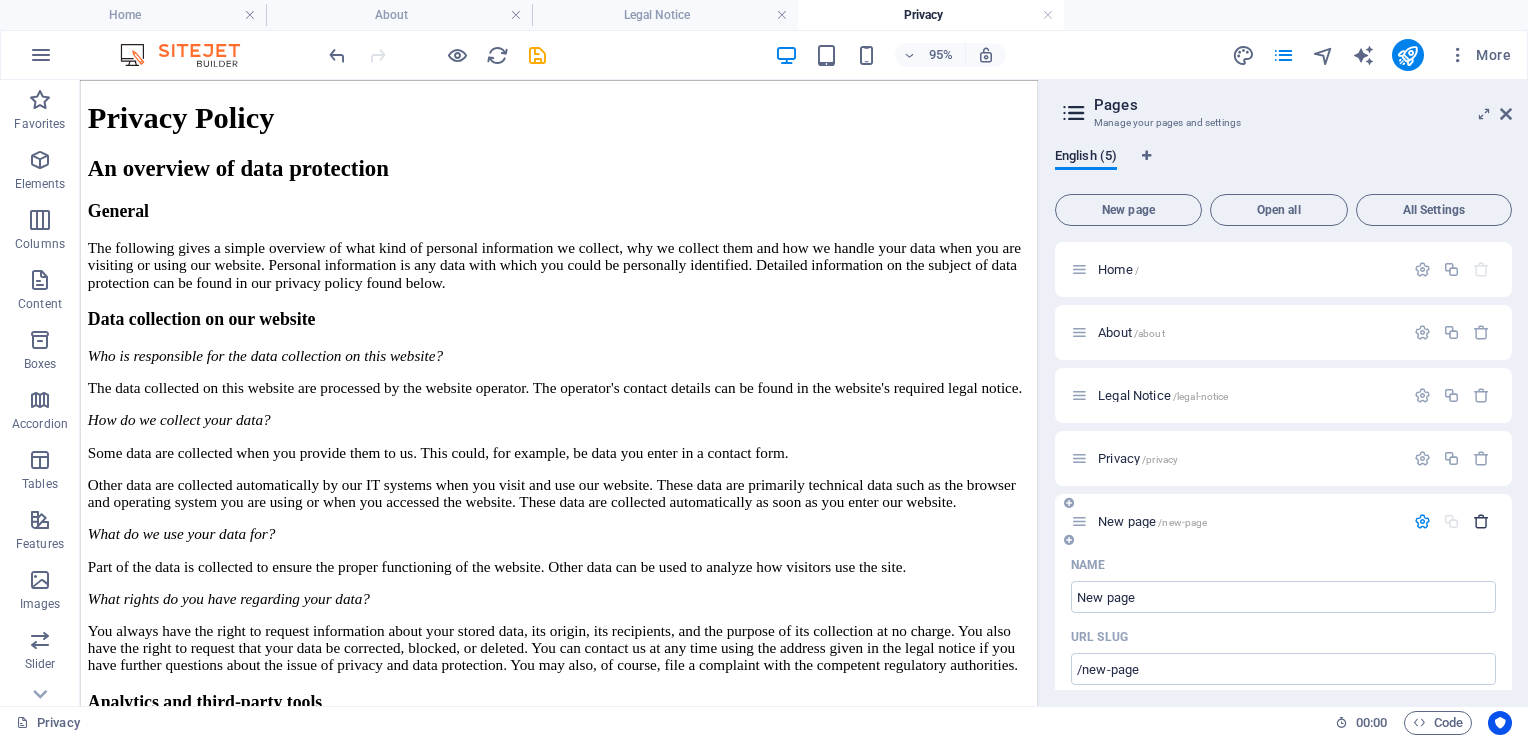 click at bounding box center [1481, 521] 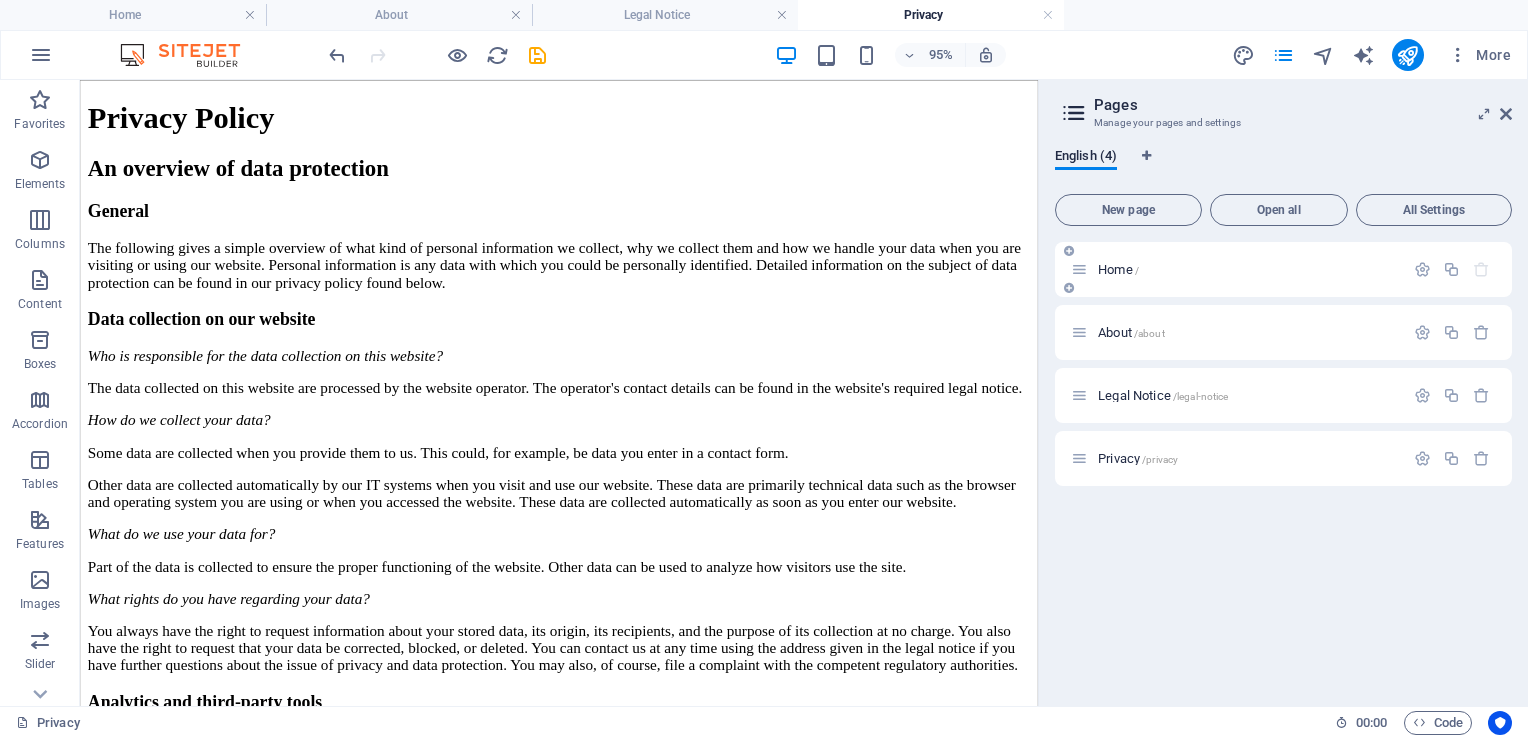 click on "Home /" at bounding box center [1248, 269] 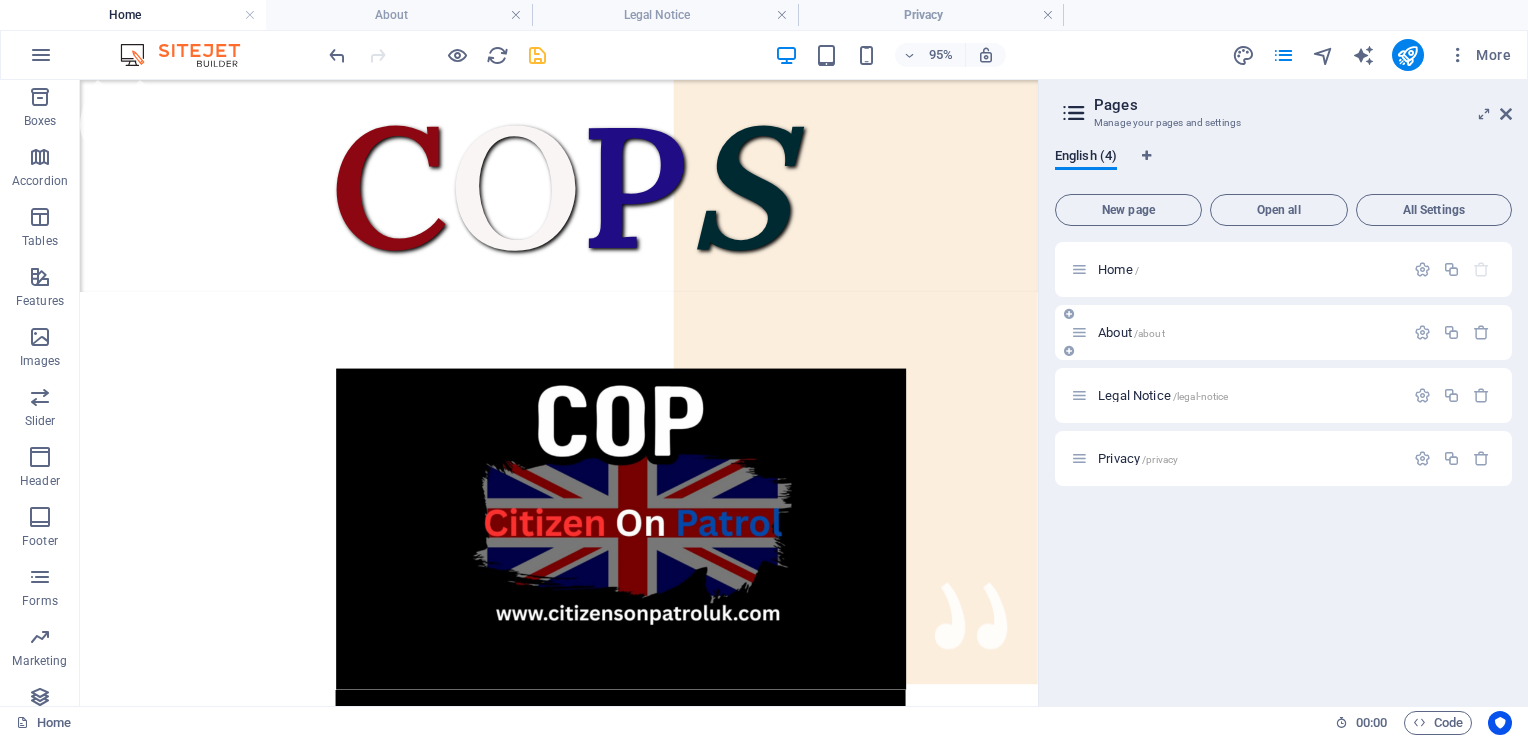 click on "About /about" at bounding box center [1237, 332] 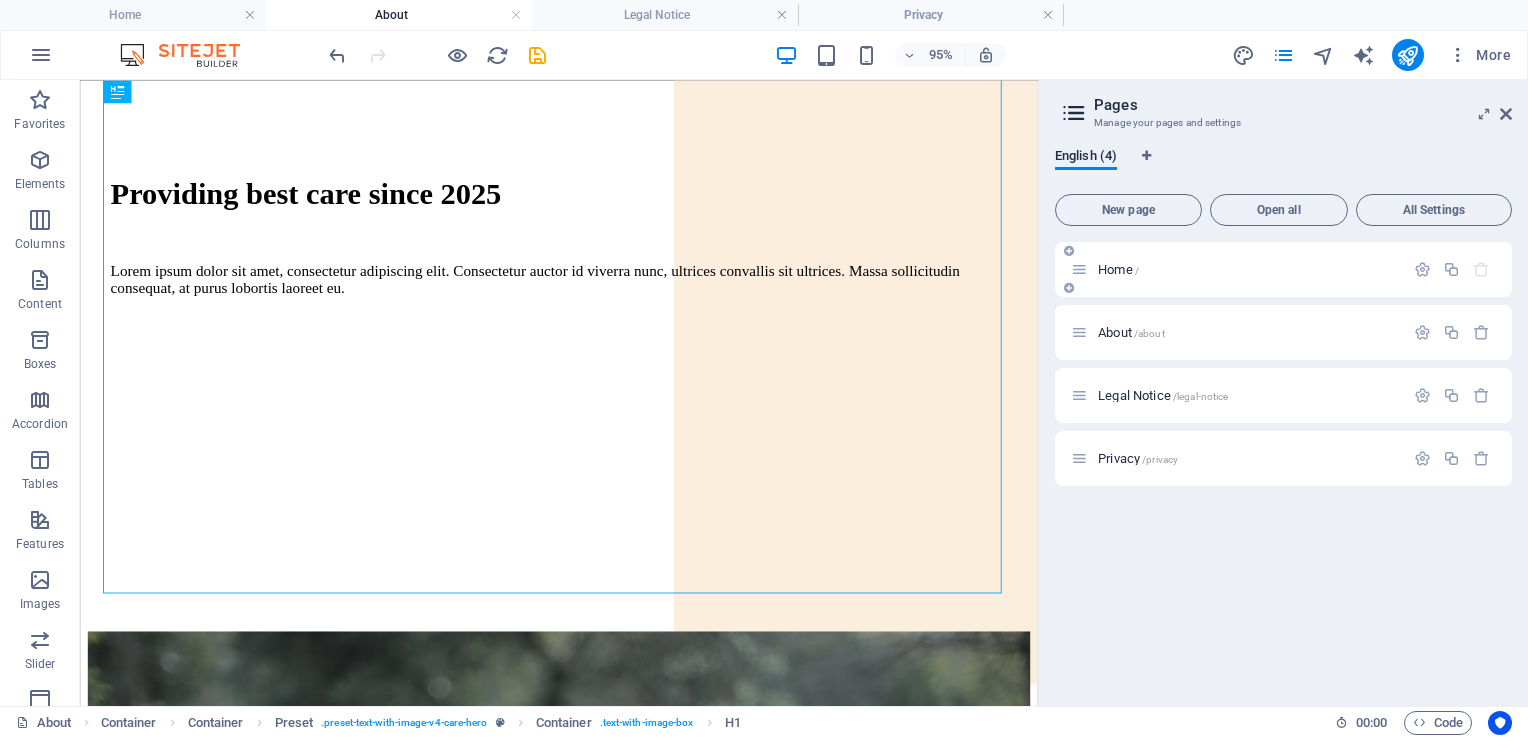 click on "Home /" at bounding box center [1248, 269] 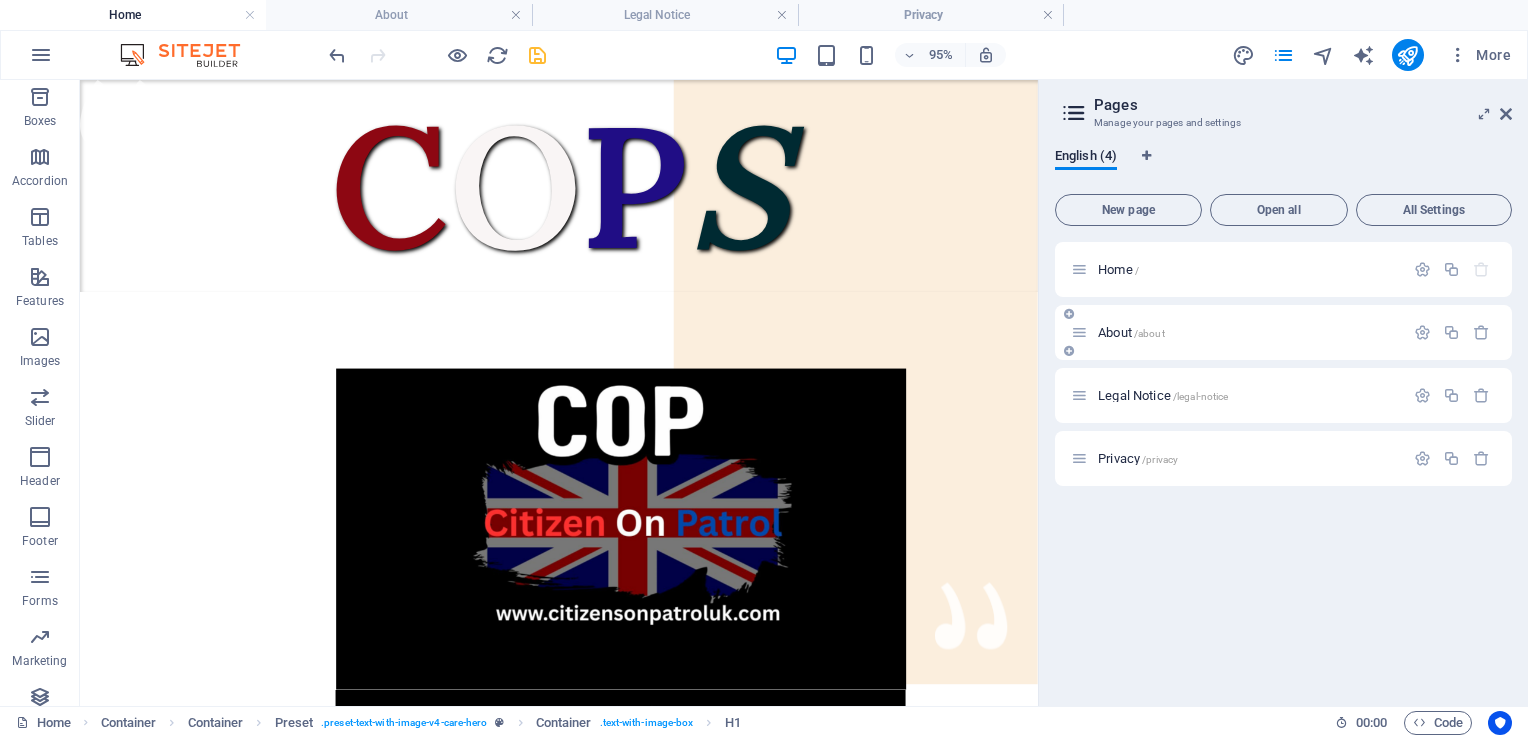 click on "About /about" at bounding box center (1248, 332) 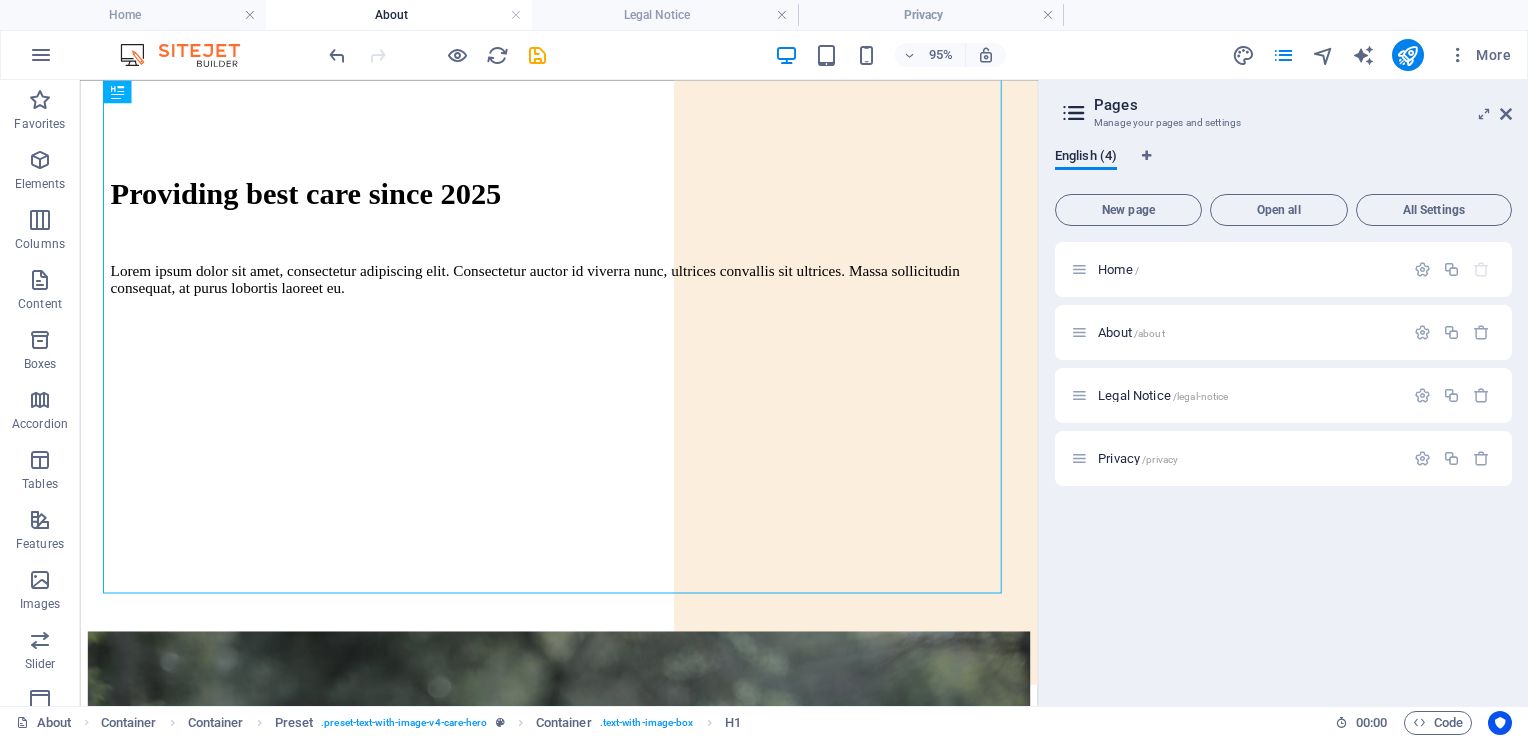 scroll, scrollTop: 563, scrollLeft: 0, axis: vertical 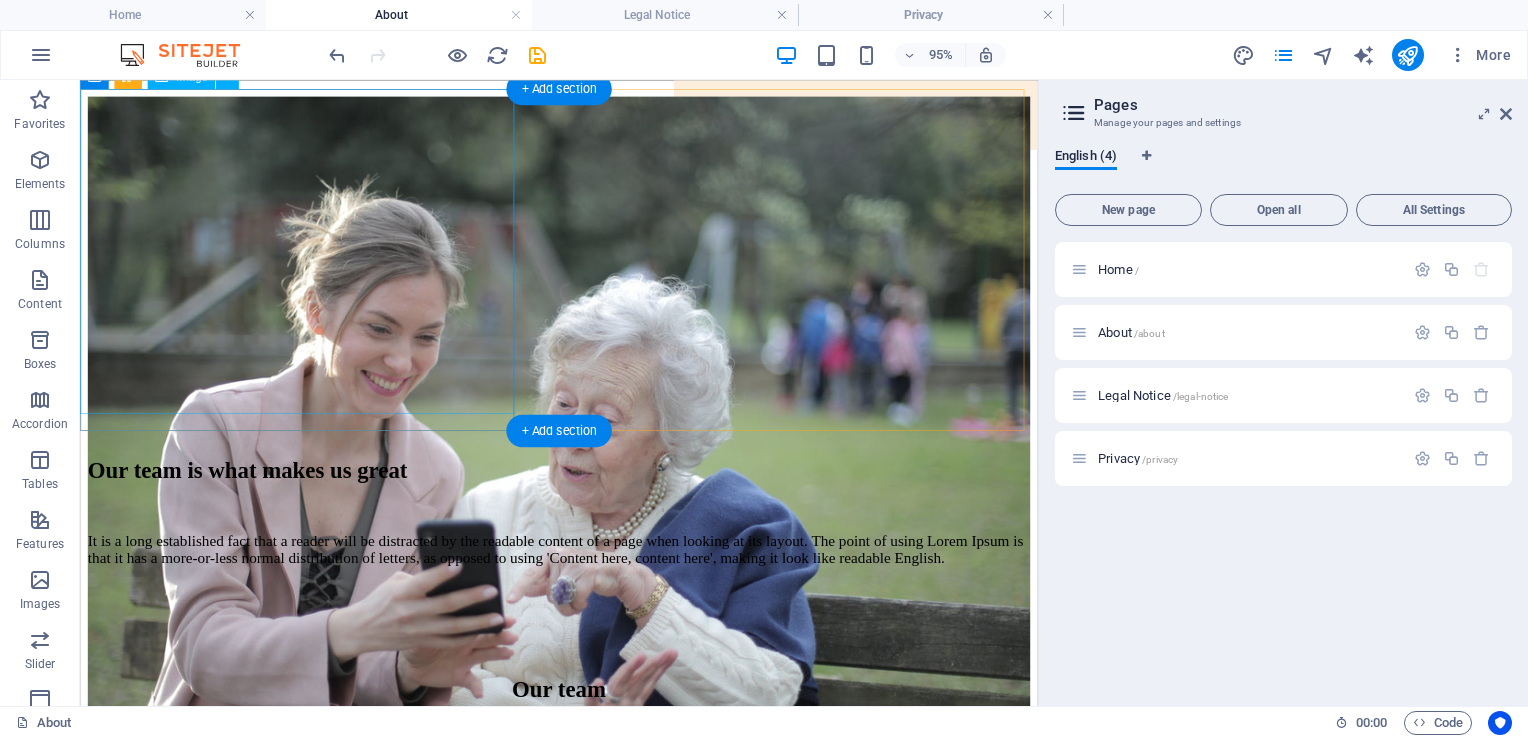 click at bounding box center [584, 471] 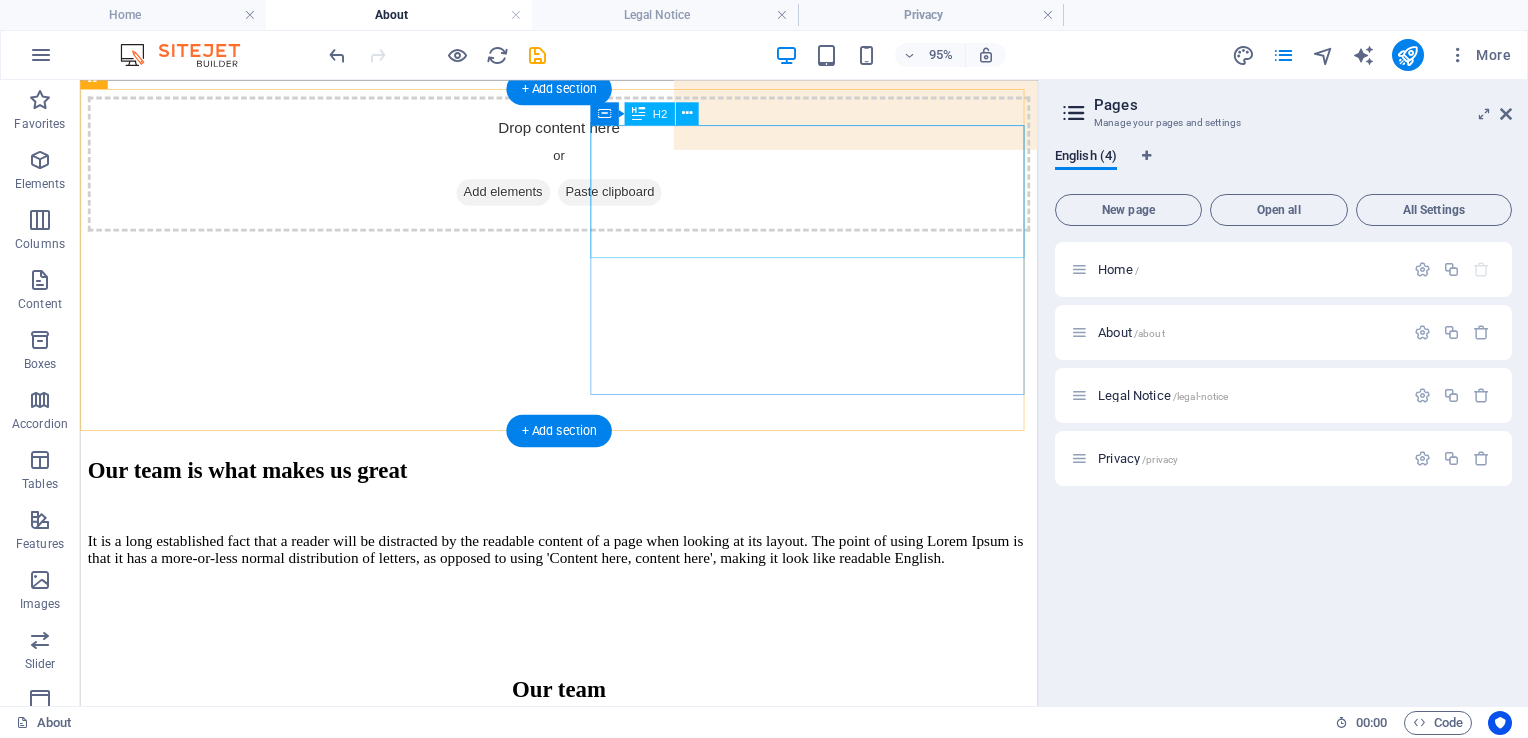click on "Our team is what makes us great" at bounding box center [584, 490] 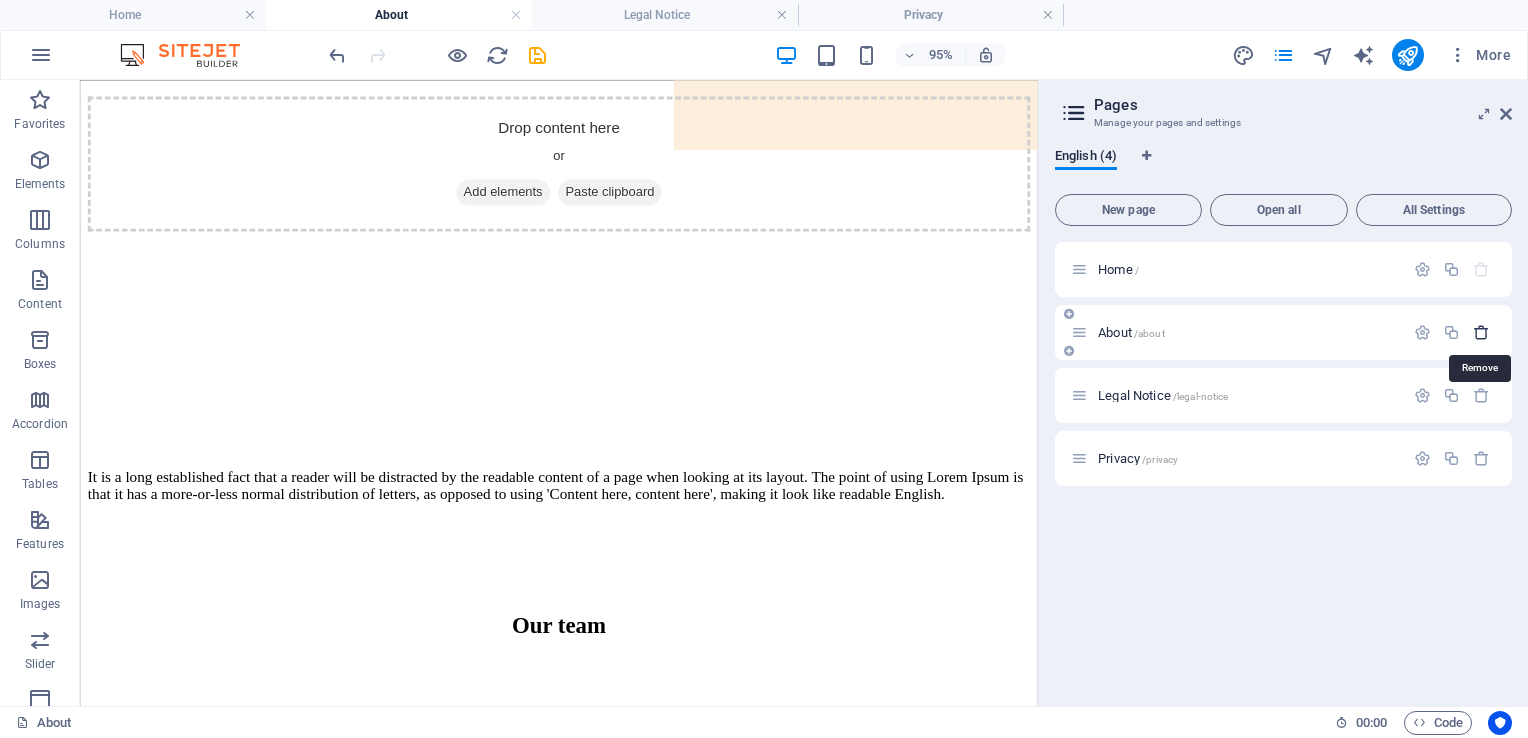 click at bounding box center (1481, 332) 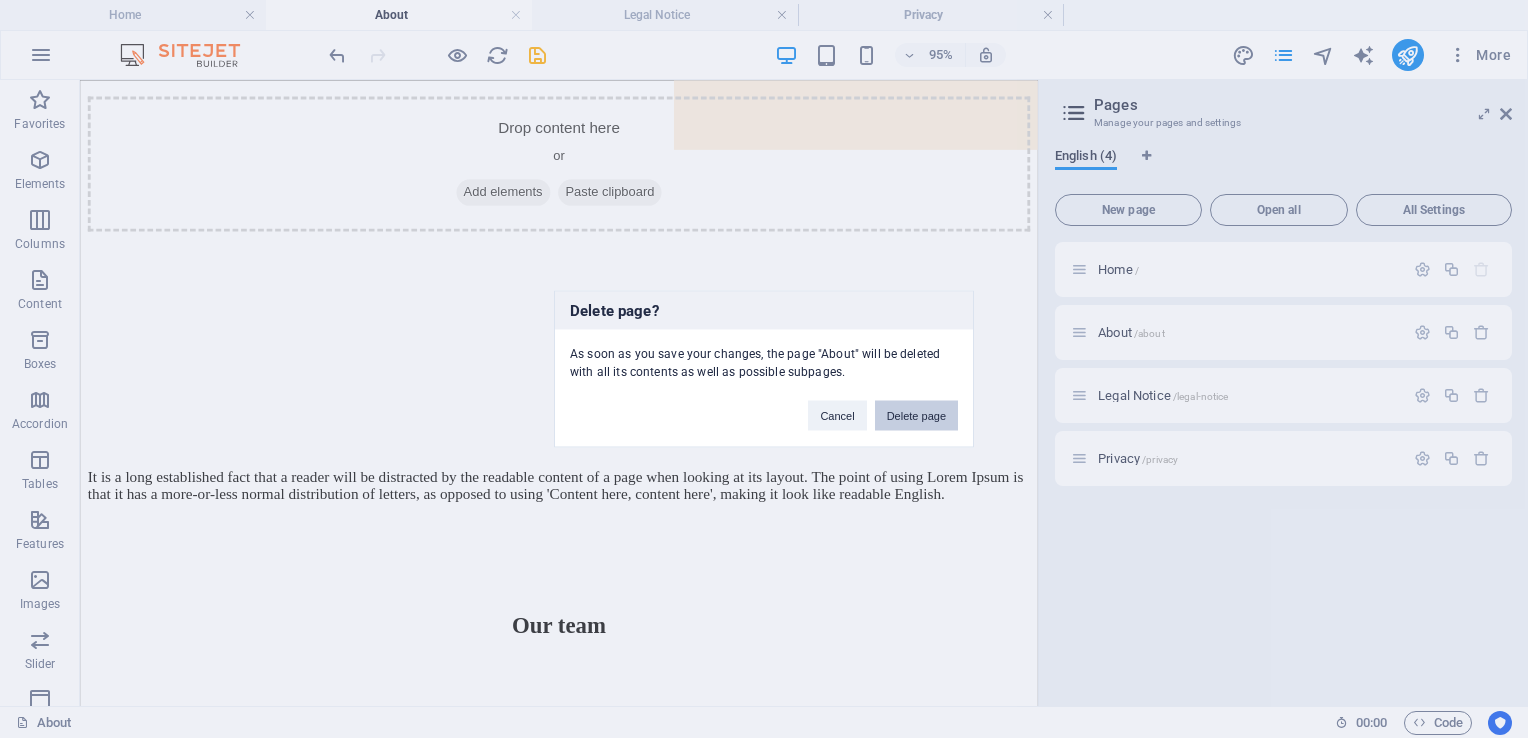 click on "Delete page" at bounding box center (916, 416) 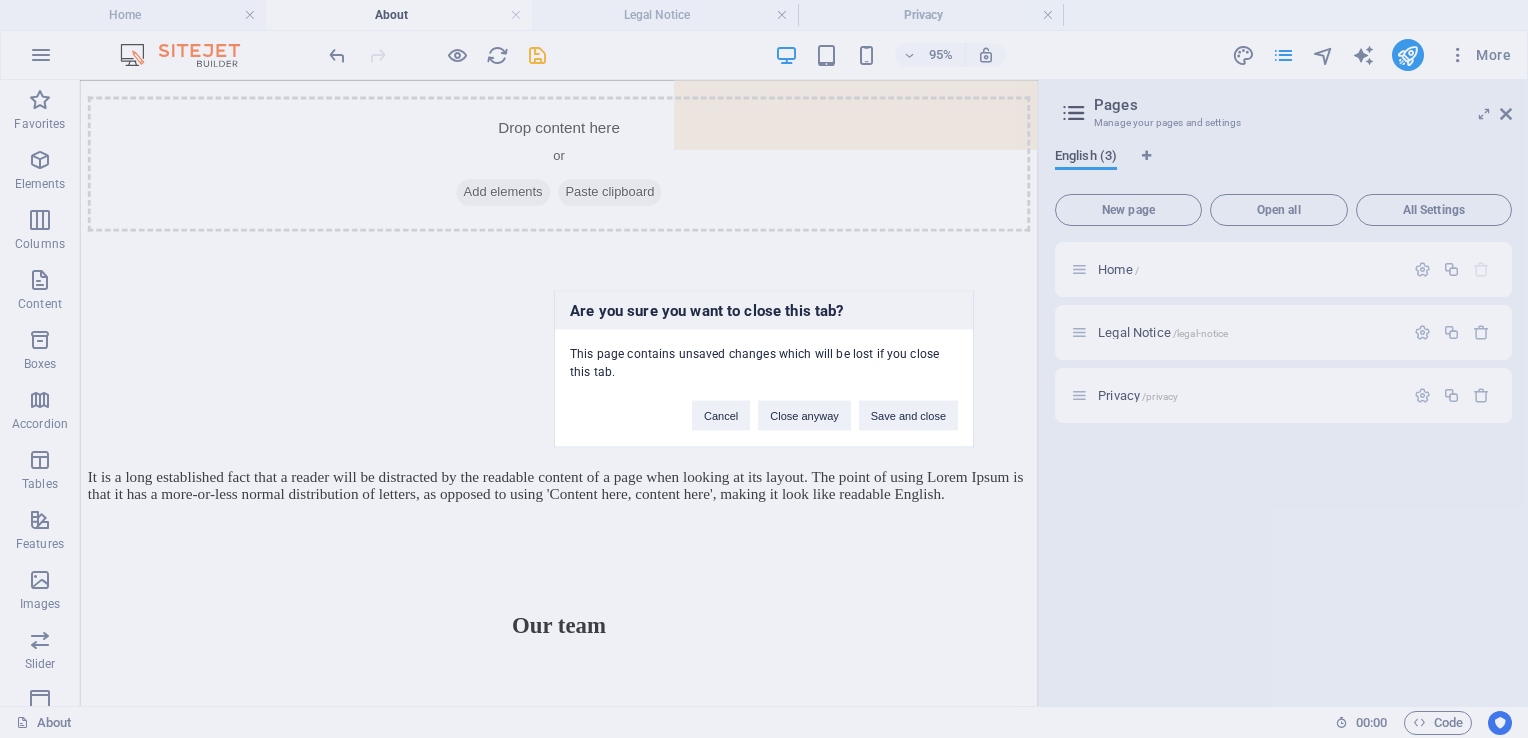 click on "Are you sure you want to close this tab? This page contains unsaved changes which will be lost if you close this tab. Cancel Close anyway Save and close" at bounding box center [764, 369] 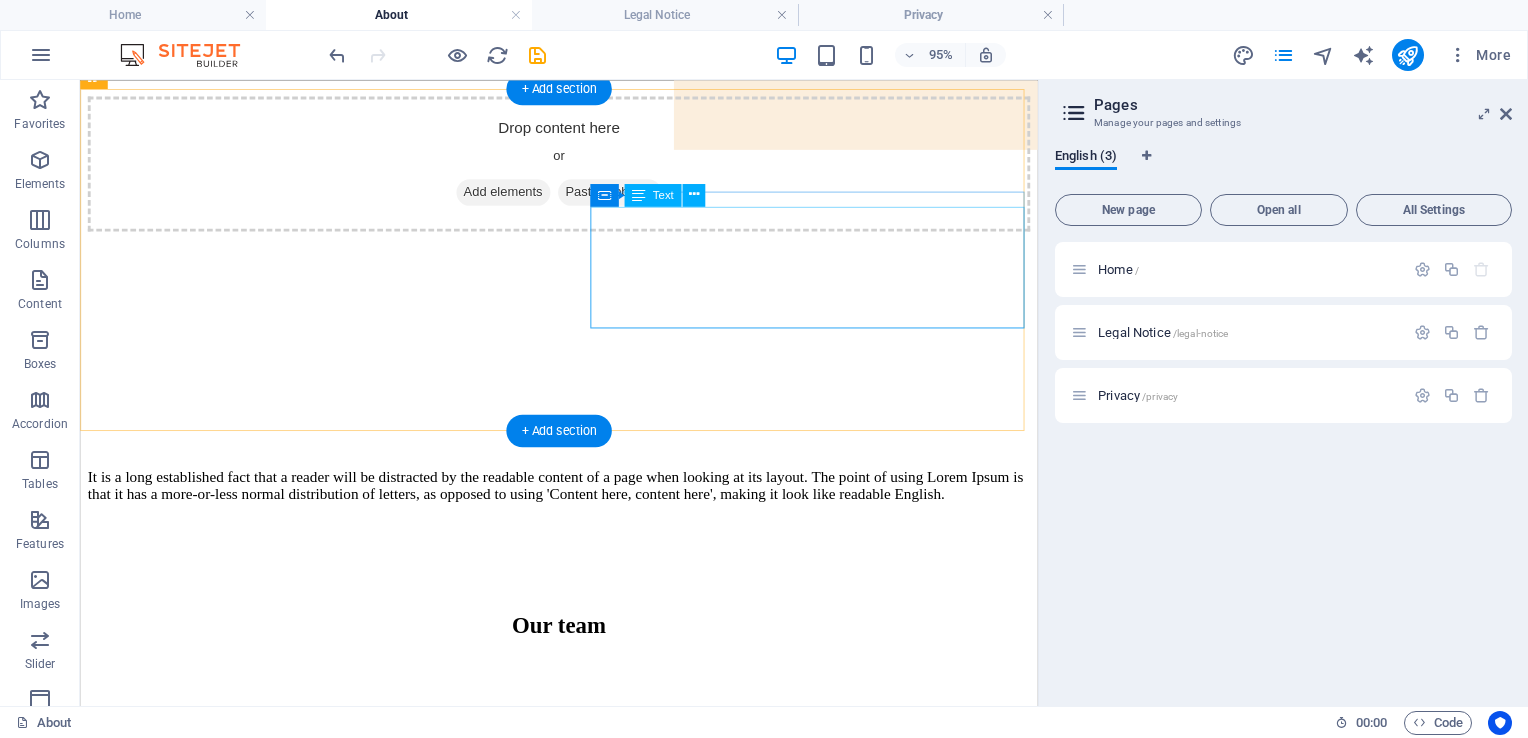 click on "It is a long established fact that a reader will be distracted by the readable content of a page when looking at its layout. The point of using Lorem Ipsum is that it has a more-or-less normal distribution of letters, as opposed to using 'Content here, content here', making it look like readable English." at bounding box center [584, 507] 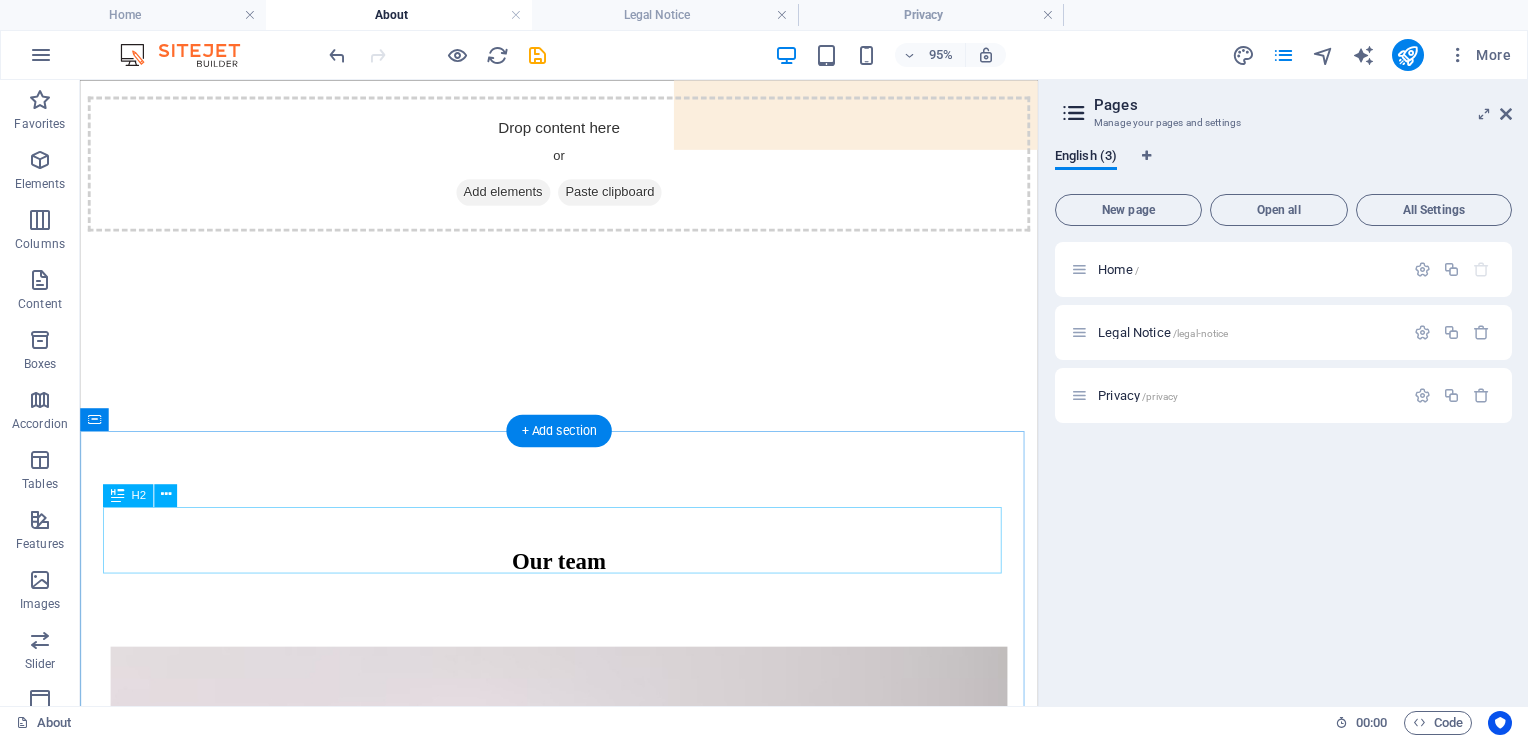 click on "Our team" at bounding box center (584, 586) 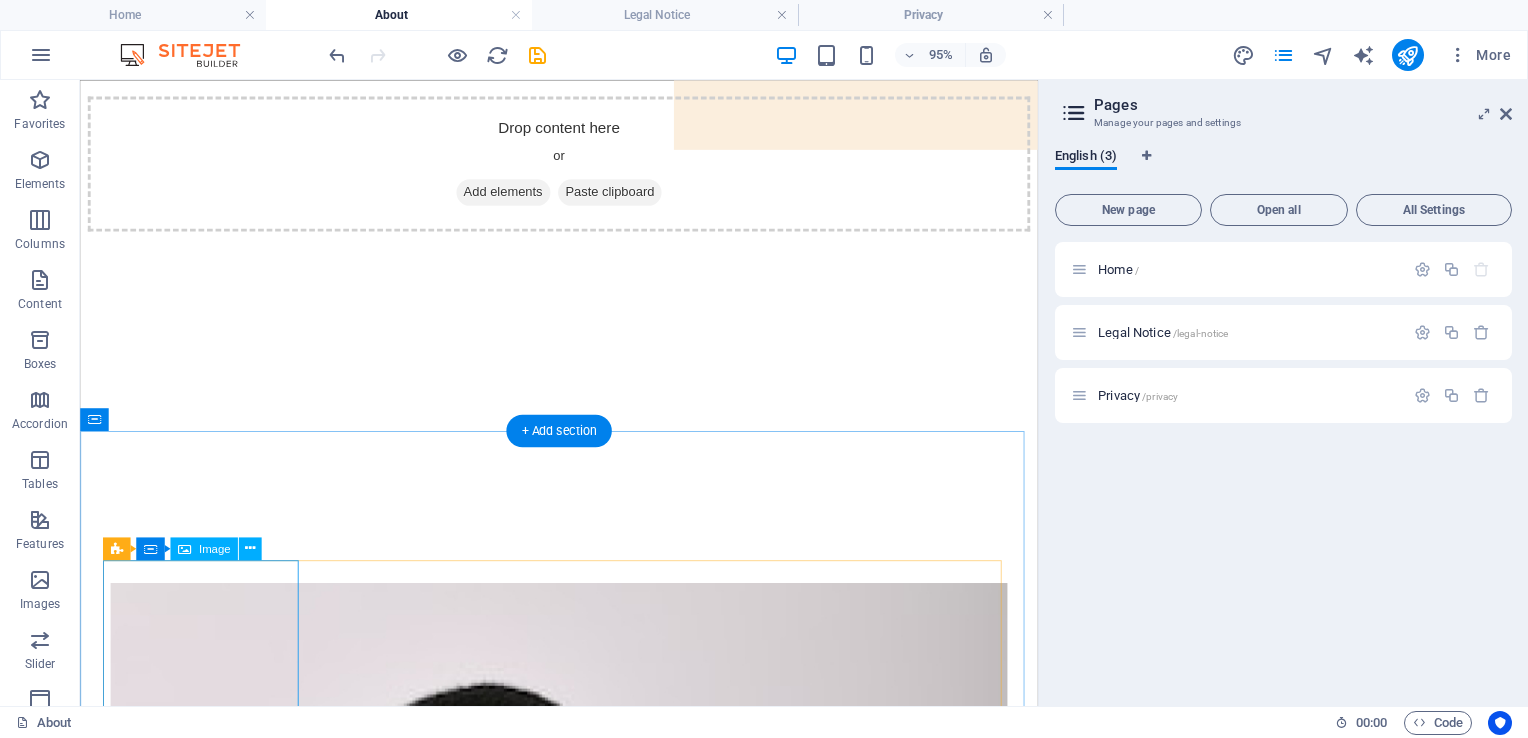 click at bounding box center [584, 1240] 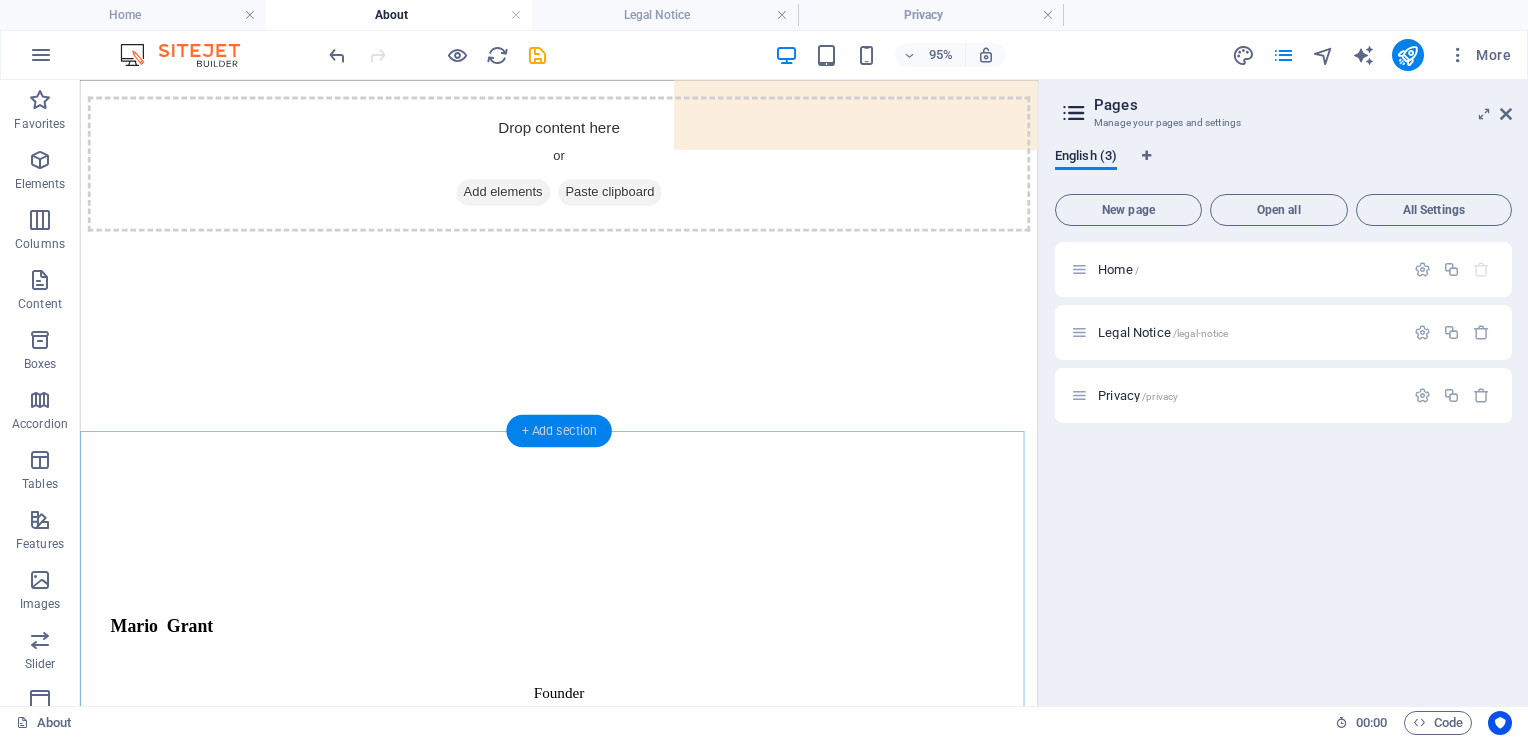 click on "+ Add section" at bounding box center (558, 430) 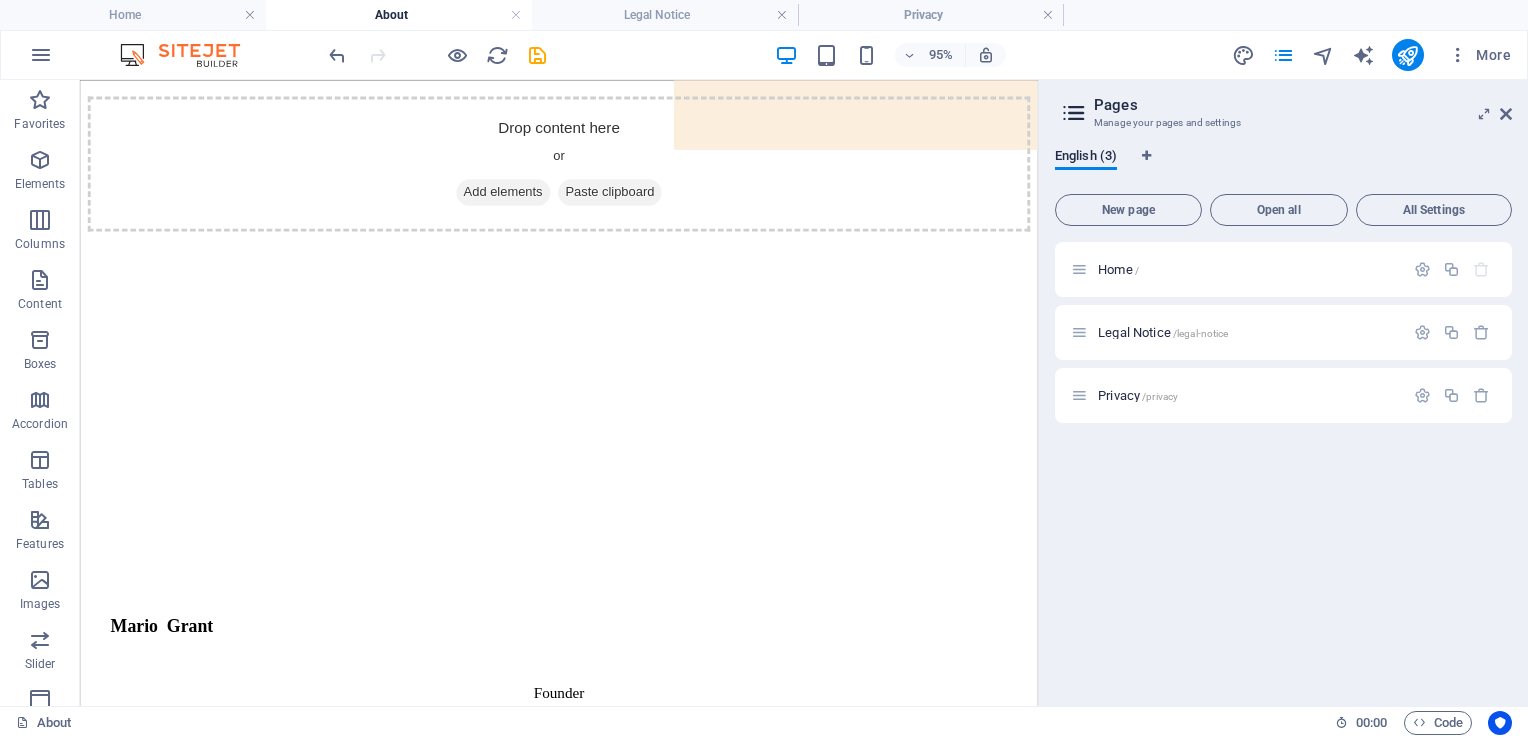 scroll, scrollTop: 1127, scrollLeft: 0, axis: vertical 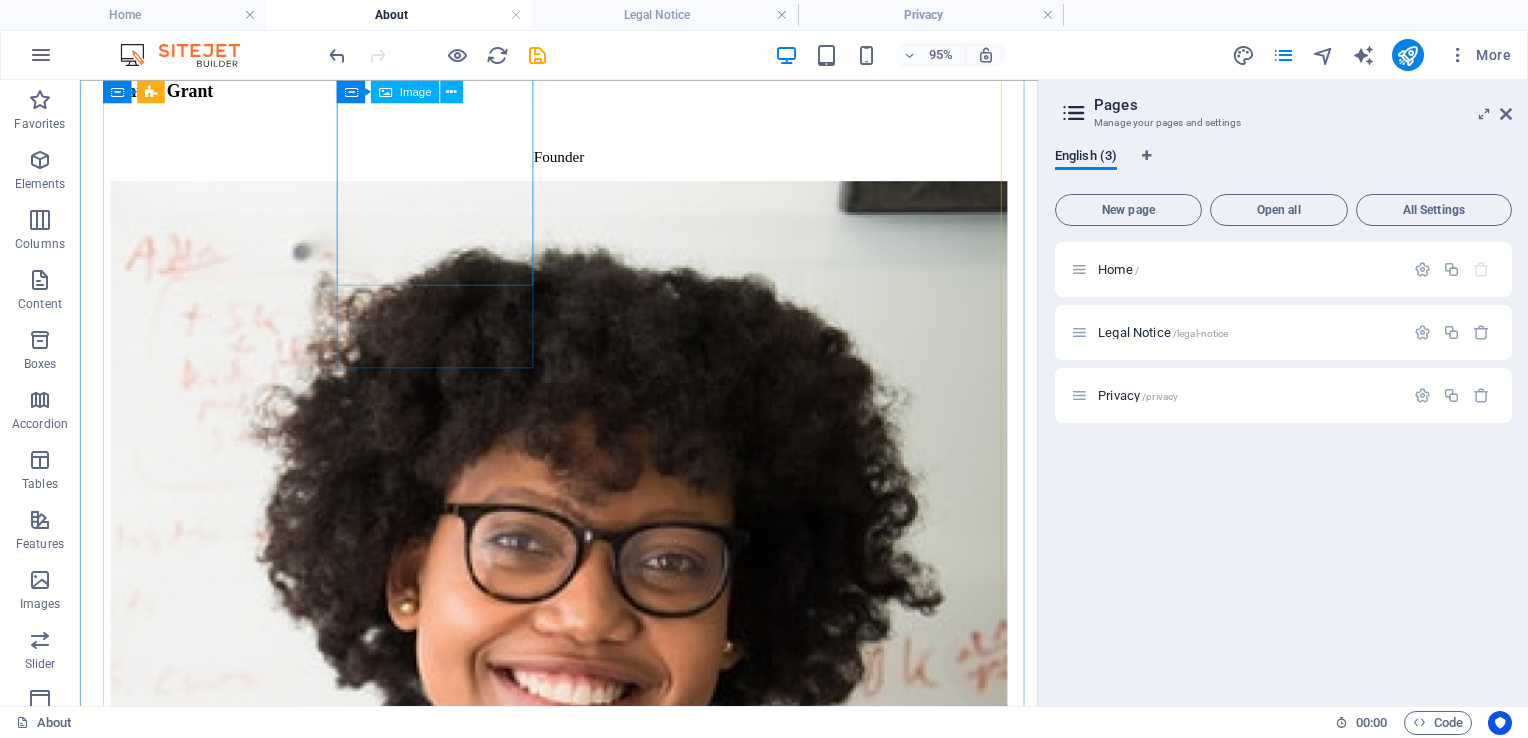 click at bounding box center [584, 817] 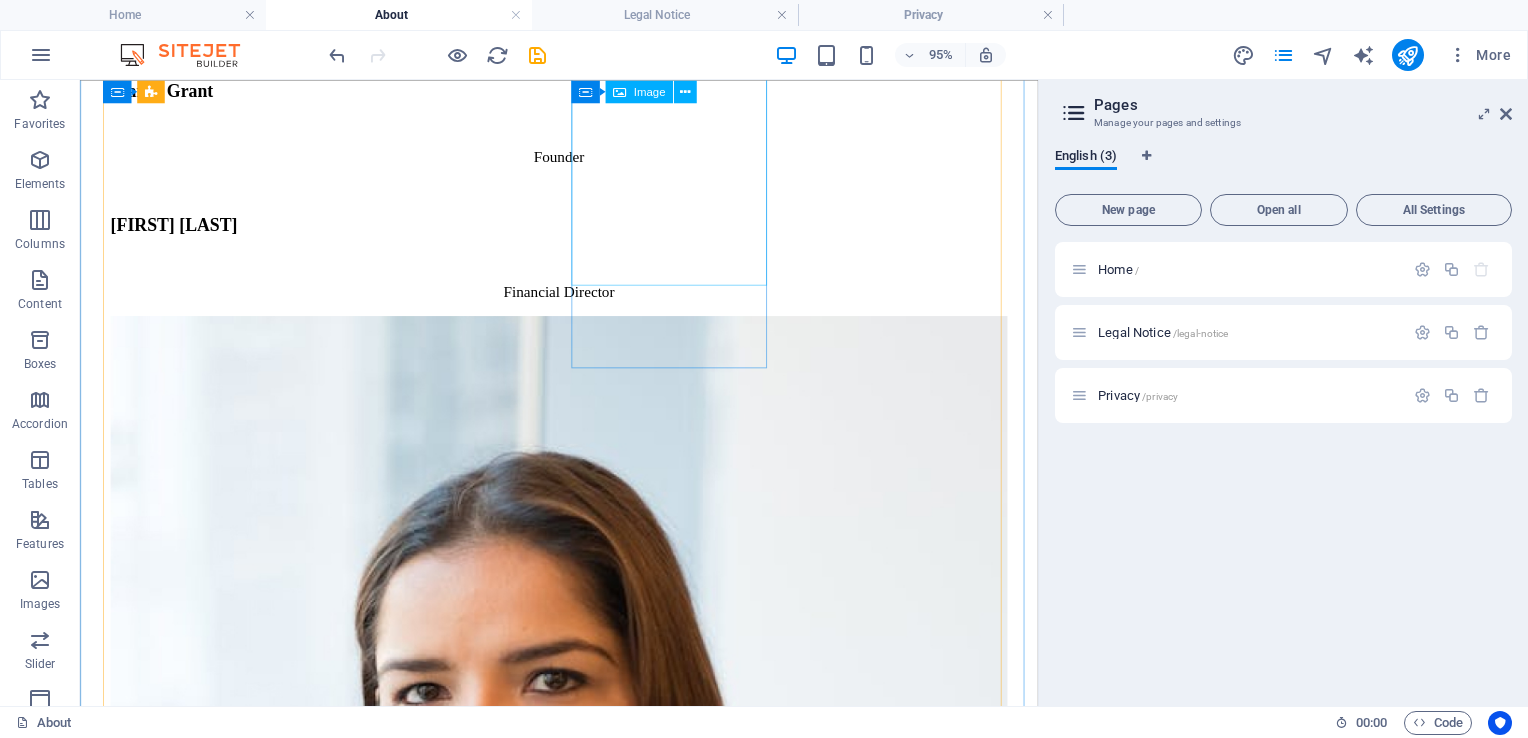 click at bounding box center [584, 959] 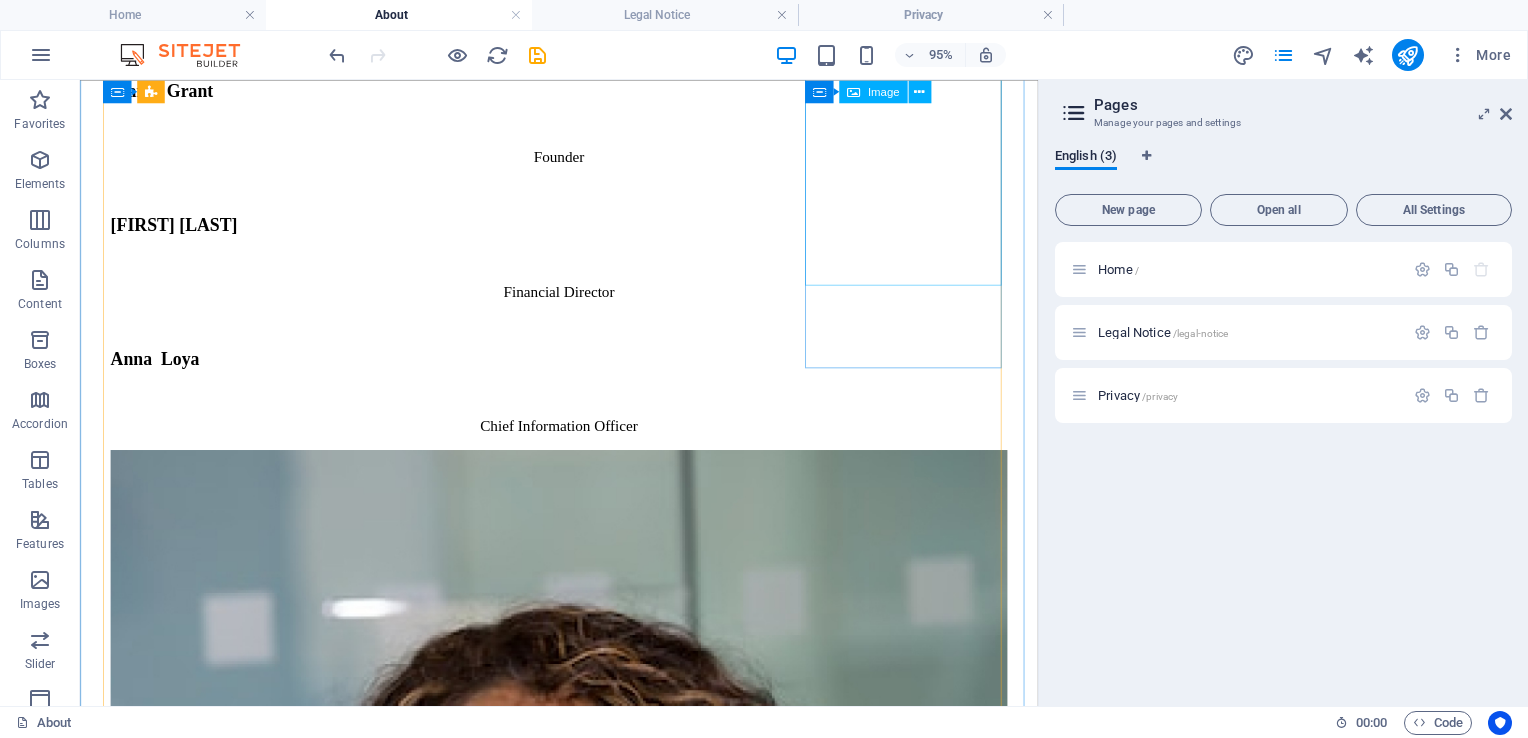 click at bounding box center (584, 1100) 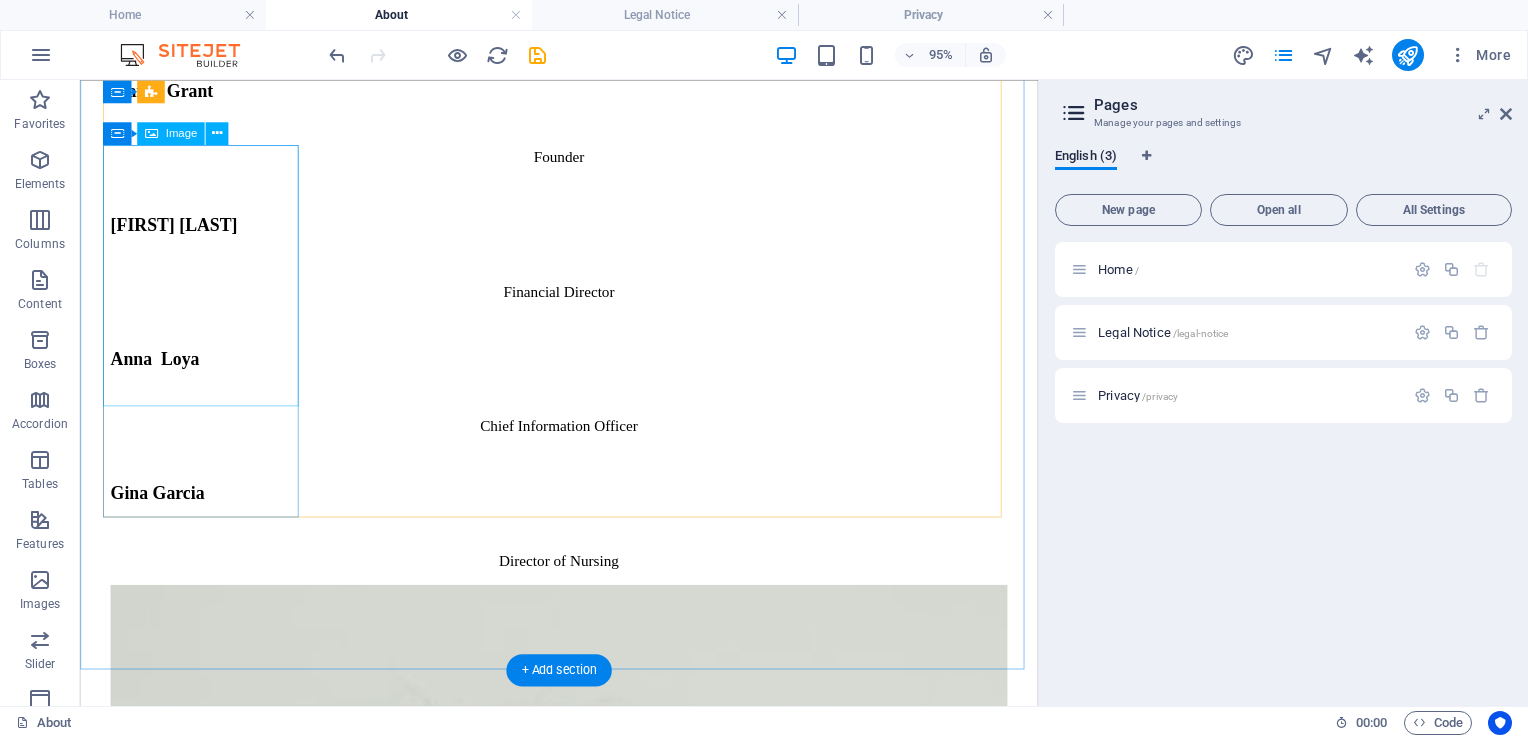 click at bounding box center [584, 1242] 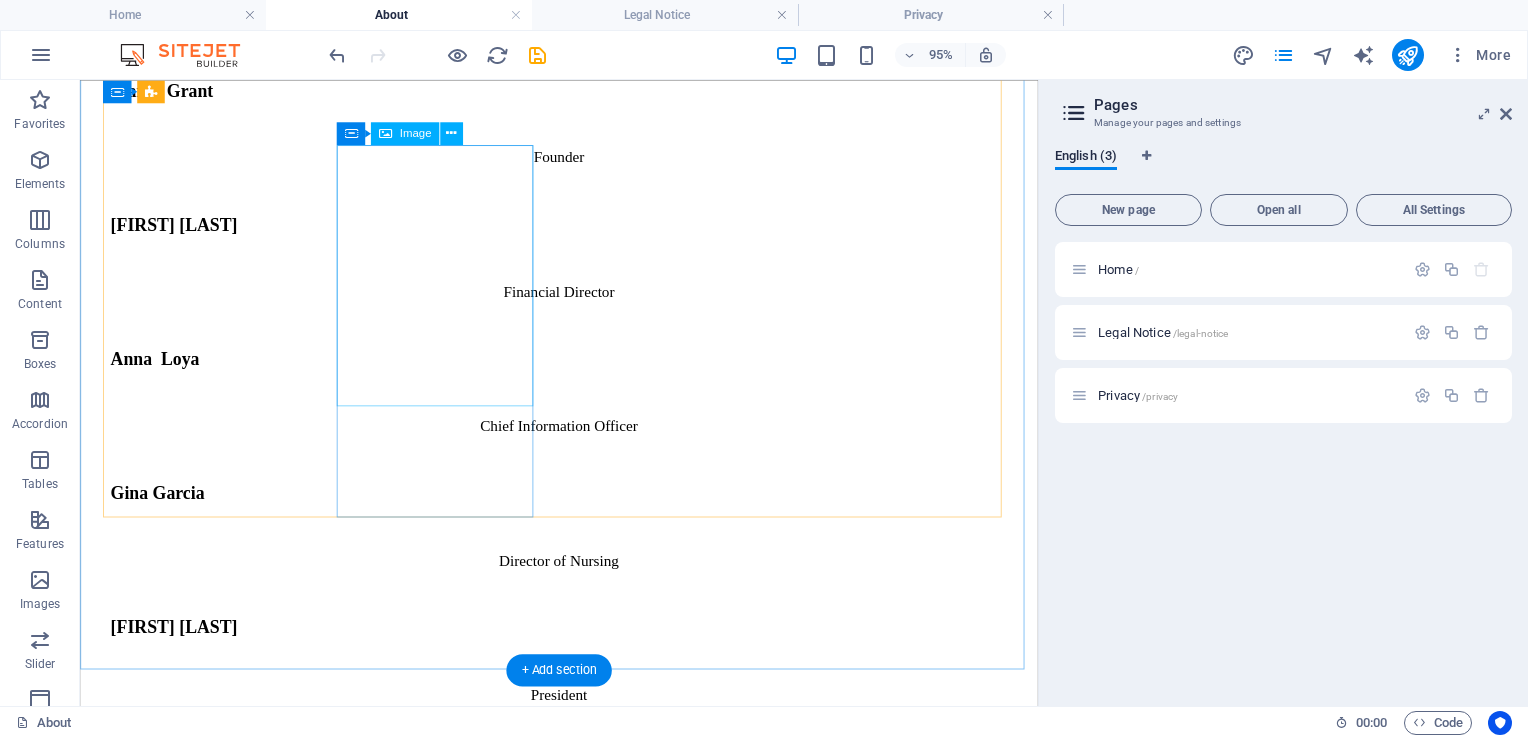 click at bounding box center [584, 1383] 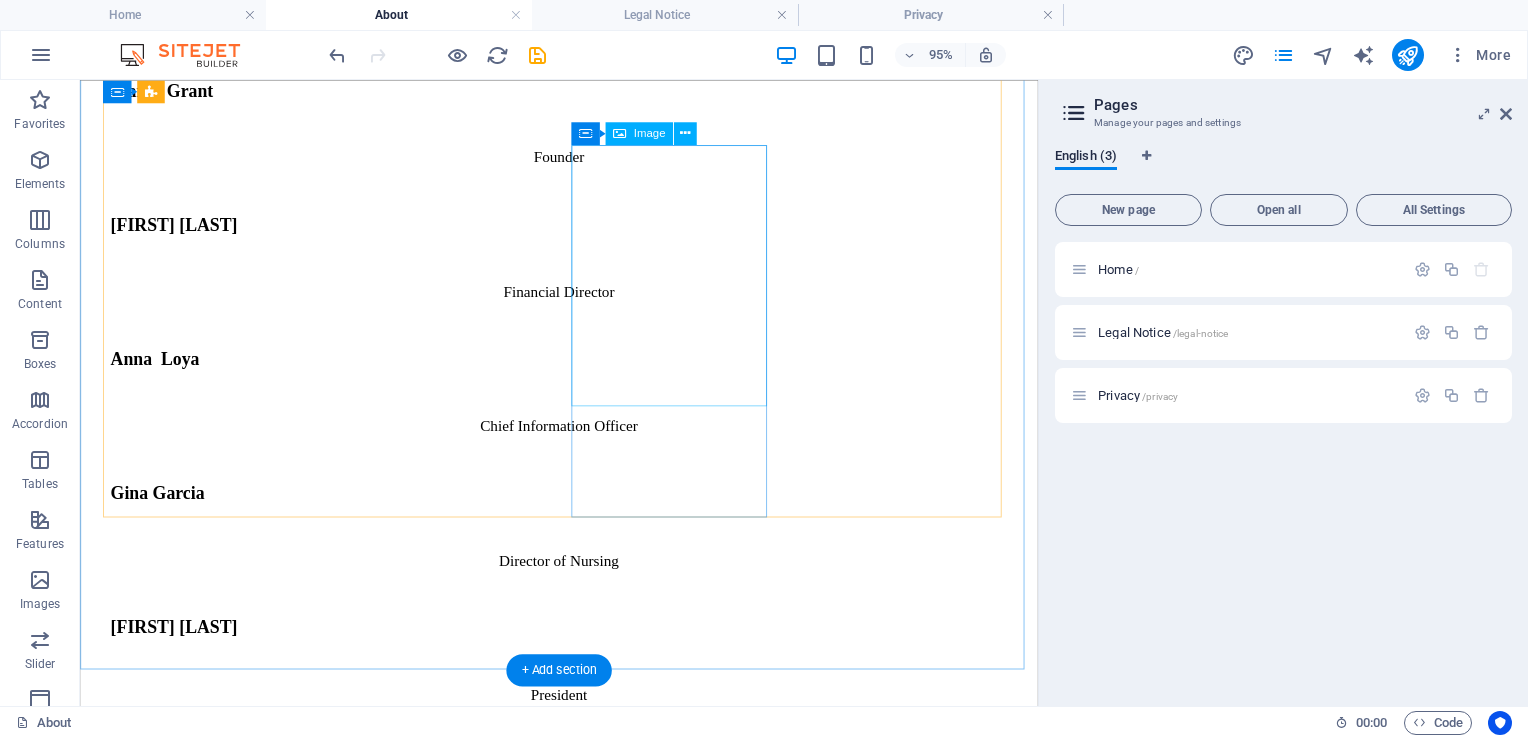 click at bounding box center [584, 1525] 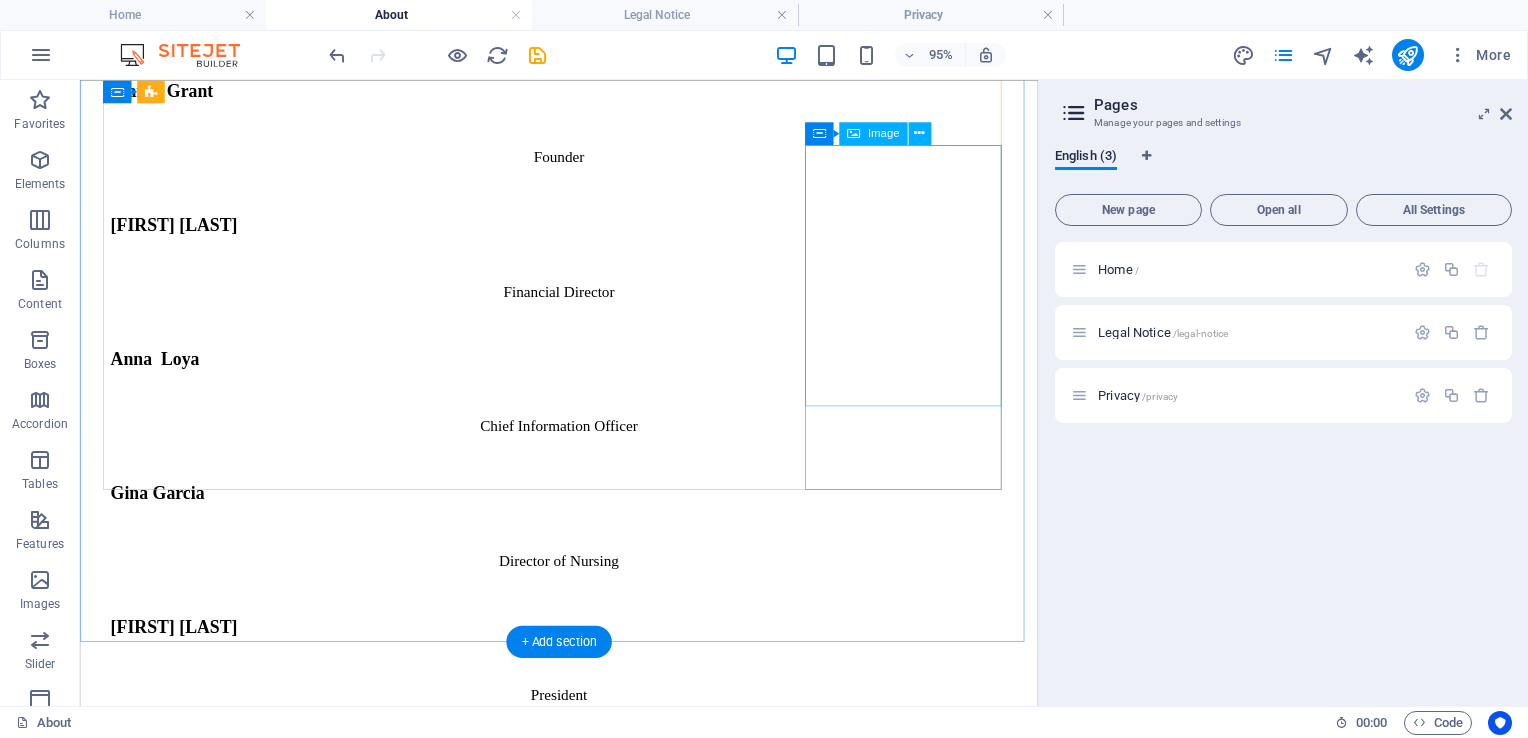 click at bounding box center (584, 1666) 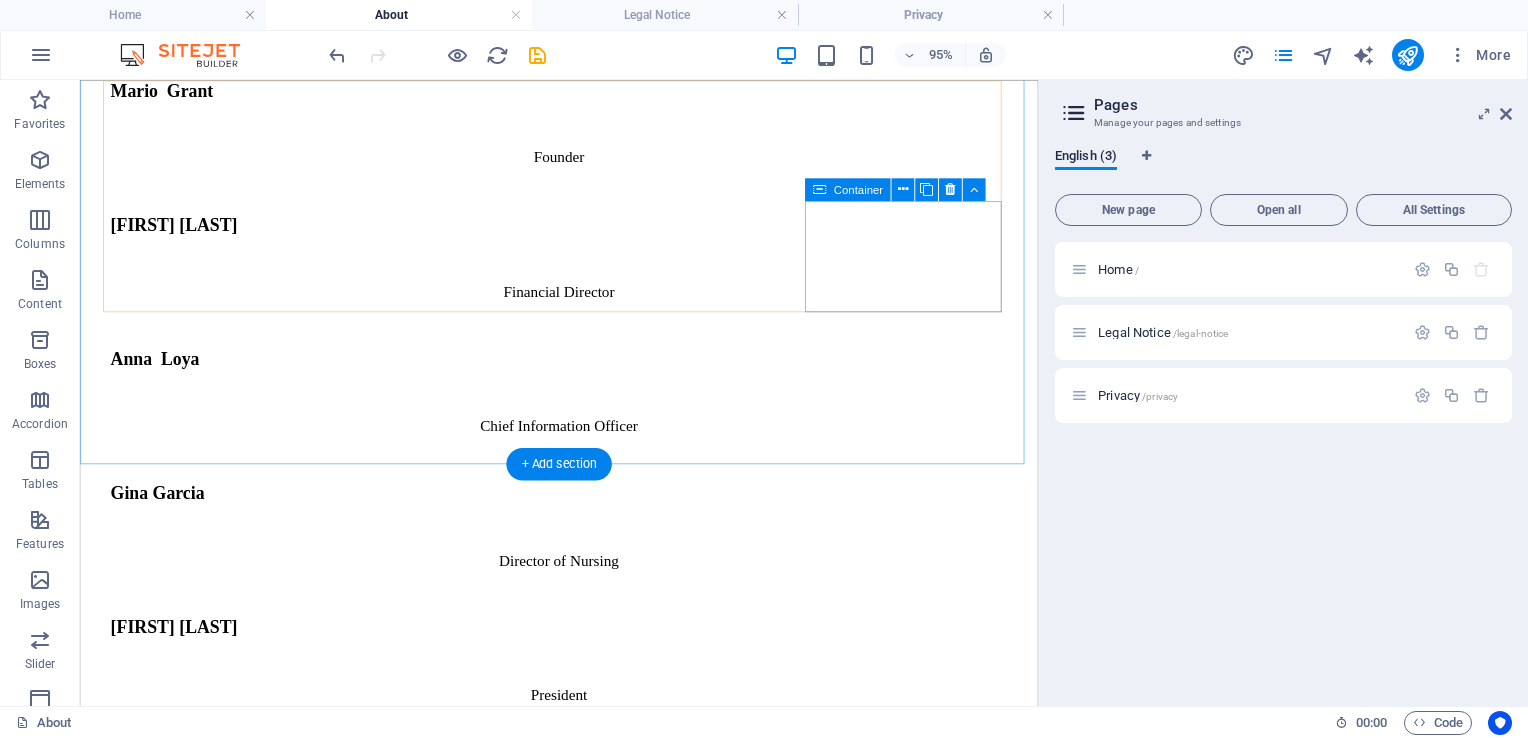 scroll, scrollTop: 1068, scrollLeft: 0, axis: vertical 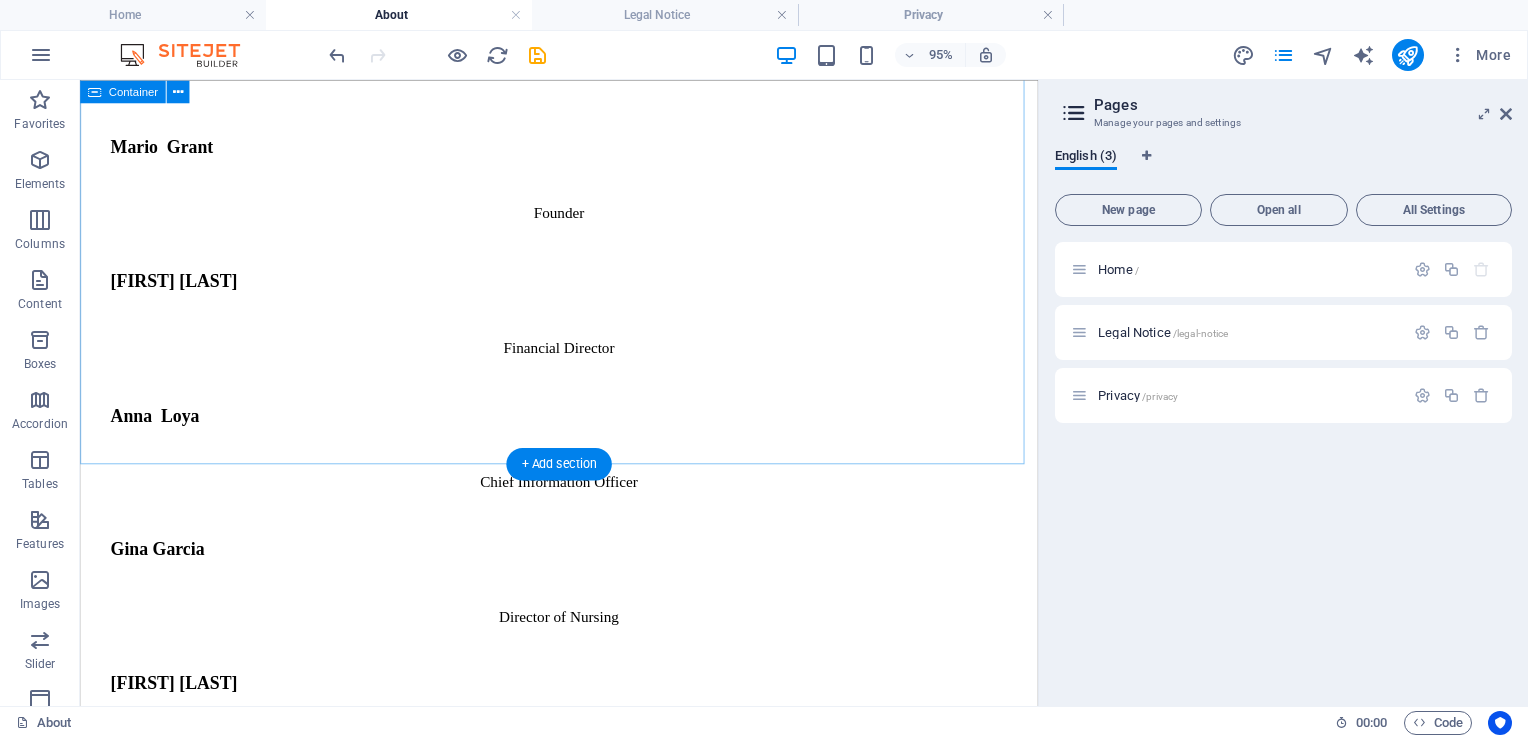 click on "Mario  Grant Founder Maria  Grant Financial Director Anna  Loya Chief Information Officer Gina Garcia Director of Nursing Isabella Rox President Amanda Adams Assistant Samantha Rodriguez Doctor Nick Johns Medical Assistant" at bounding box center (584, 682) 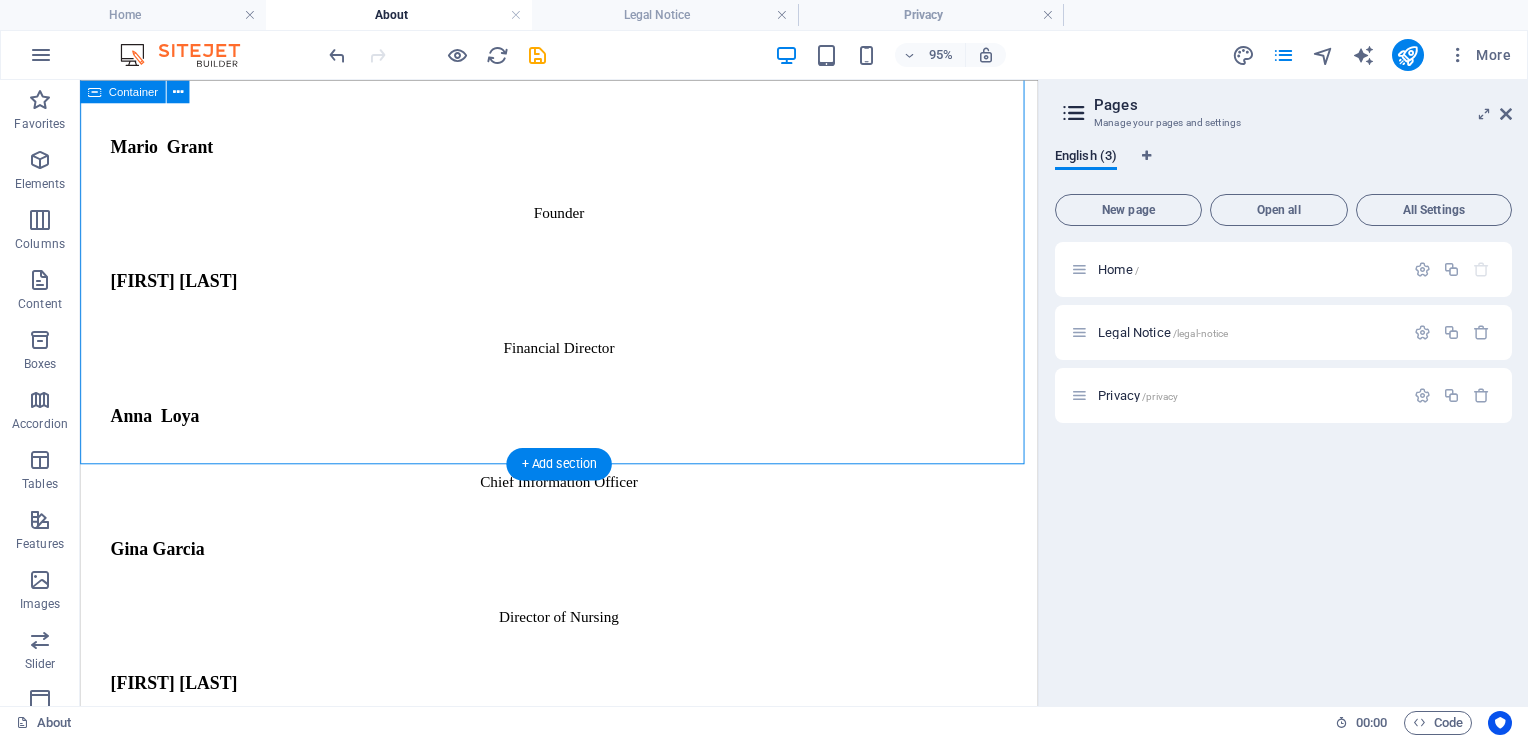 click on "Mario  Grant Founder Maria  Grant Financial Director Anna  Loya Chief Information Officer Gina Garcia Director of Nursing Isabella Rox President Amanda Adams Assistant Samantha Rodriguez Doctor Nick Johns Medical Assistant" at bounding box center [584, 682] 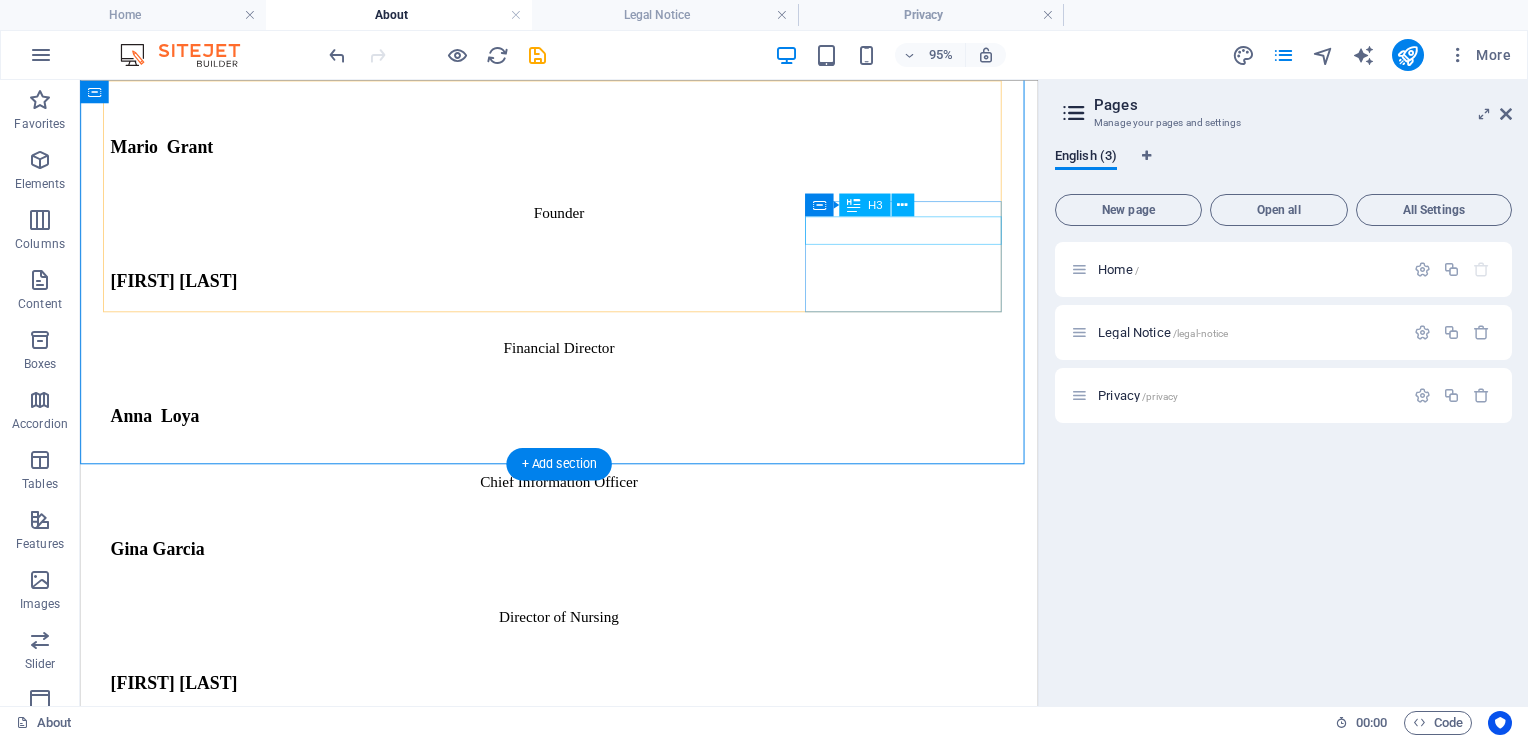 click on "Nick Johns" at bounding box center [584, 1140] 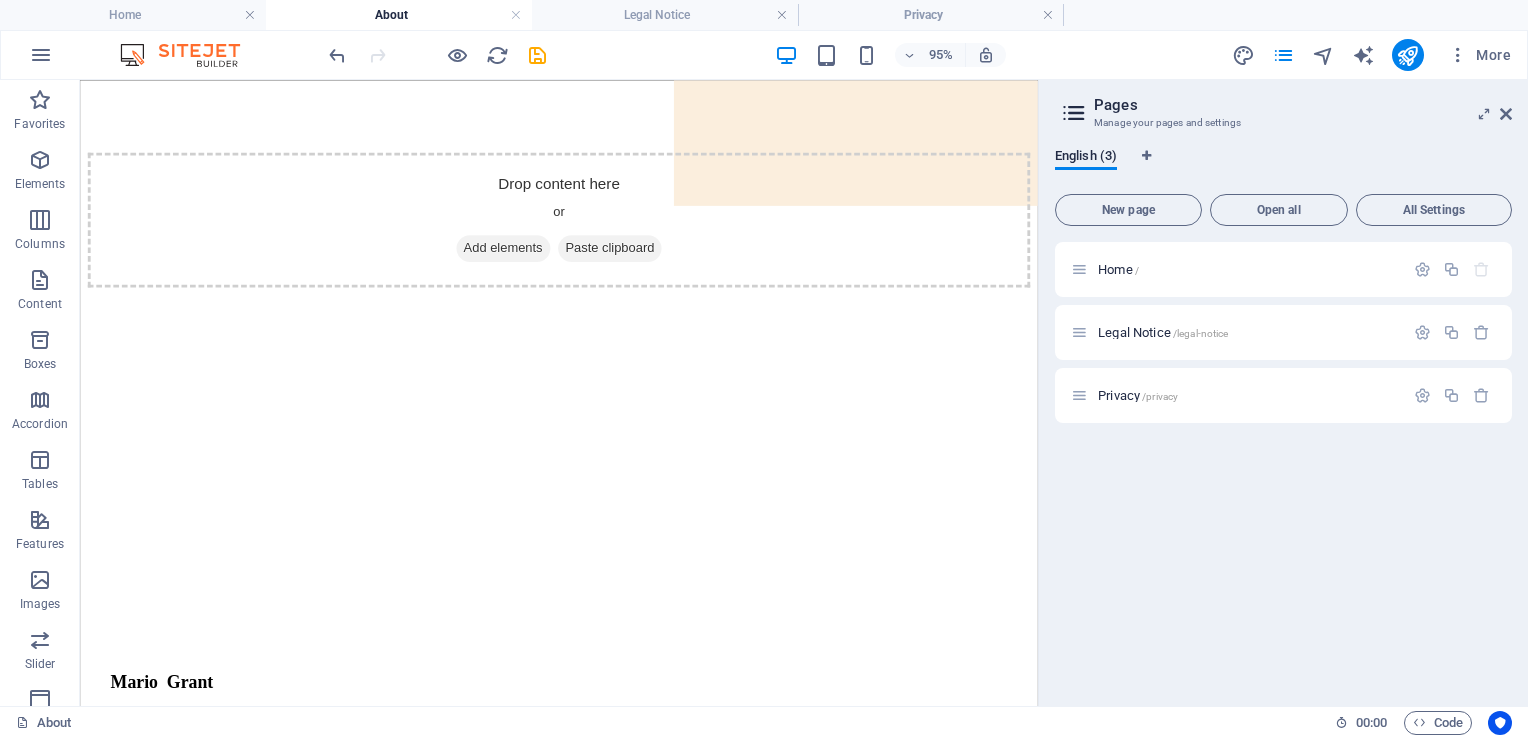 scroll, scrollTop: 0, scrollLeft: 0, axis: both 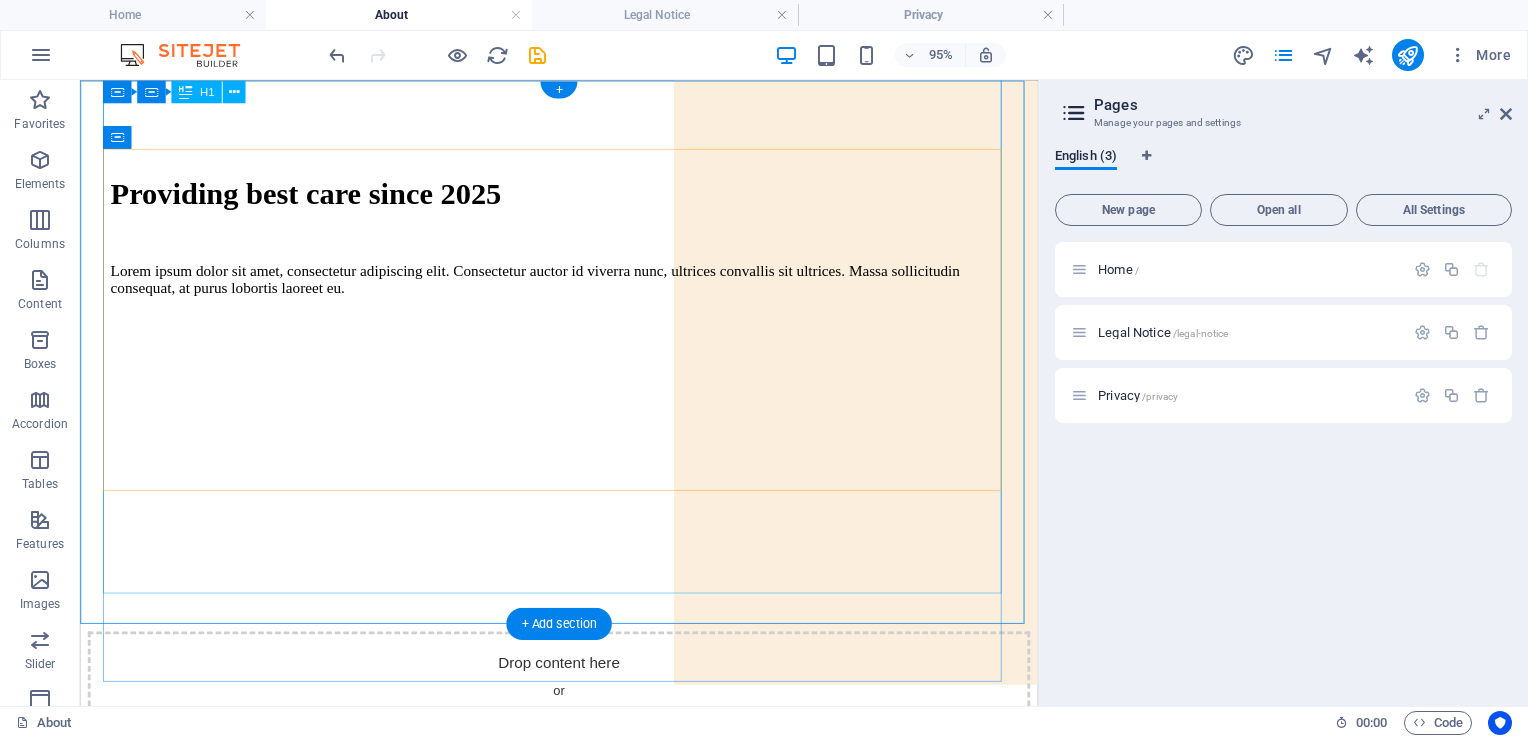 click on "Providing best care since 2025" at bounding box center (584, 199) 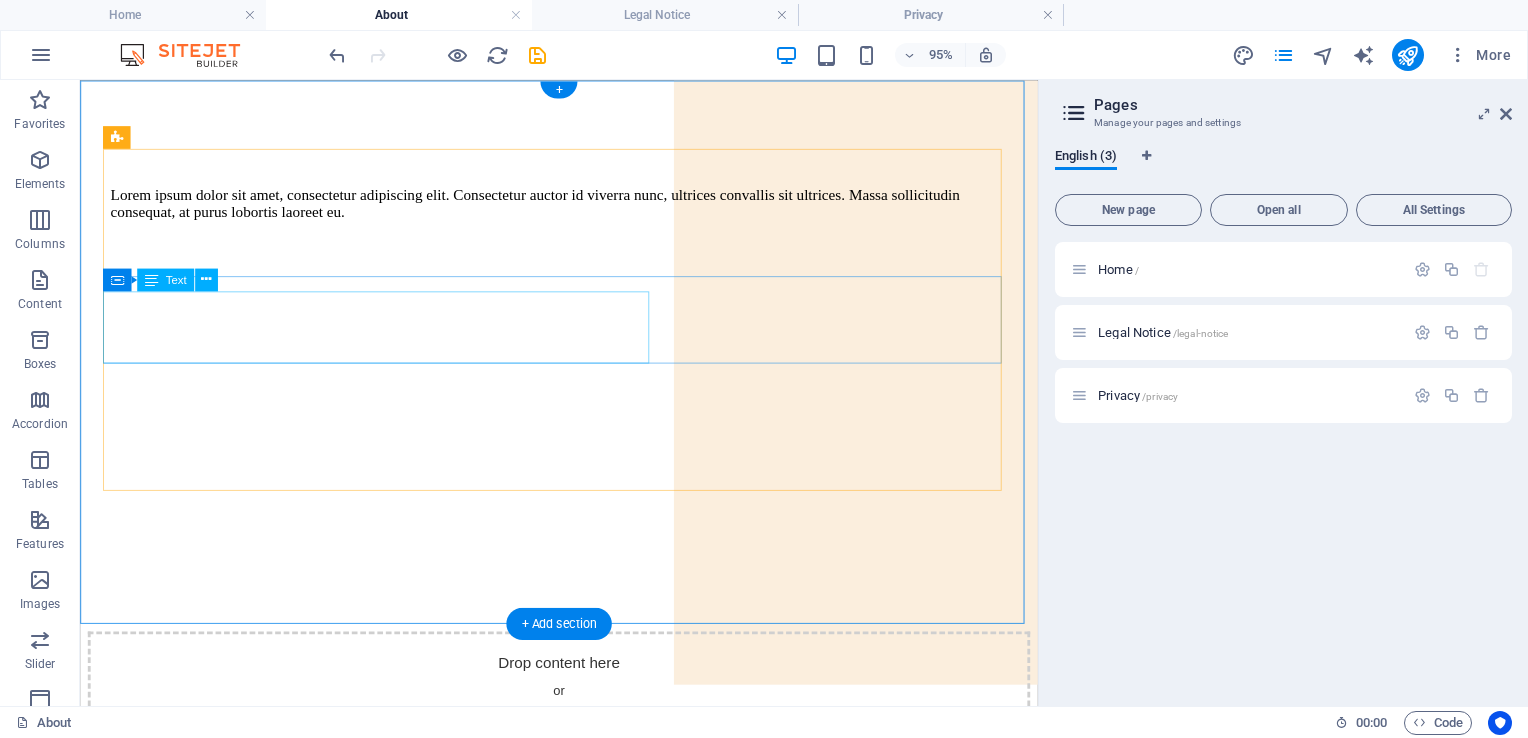 click on "Lorem ipsum dolor sit amet, consectetur adipiscing elit. Consectetur auctor id viverra nunc, ultrices convallis sit ultrices. Massa sollicitudin consequat, at purus lobortis laoreet eu." at bounding box center (584, 210) 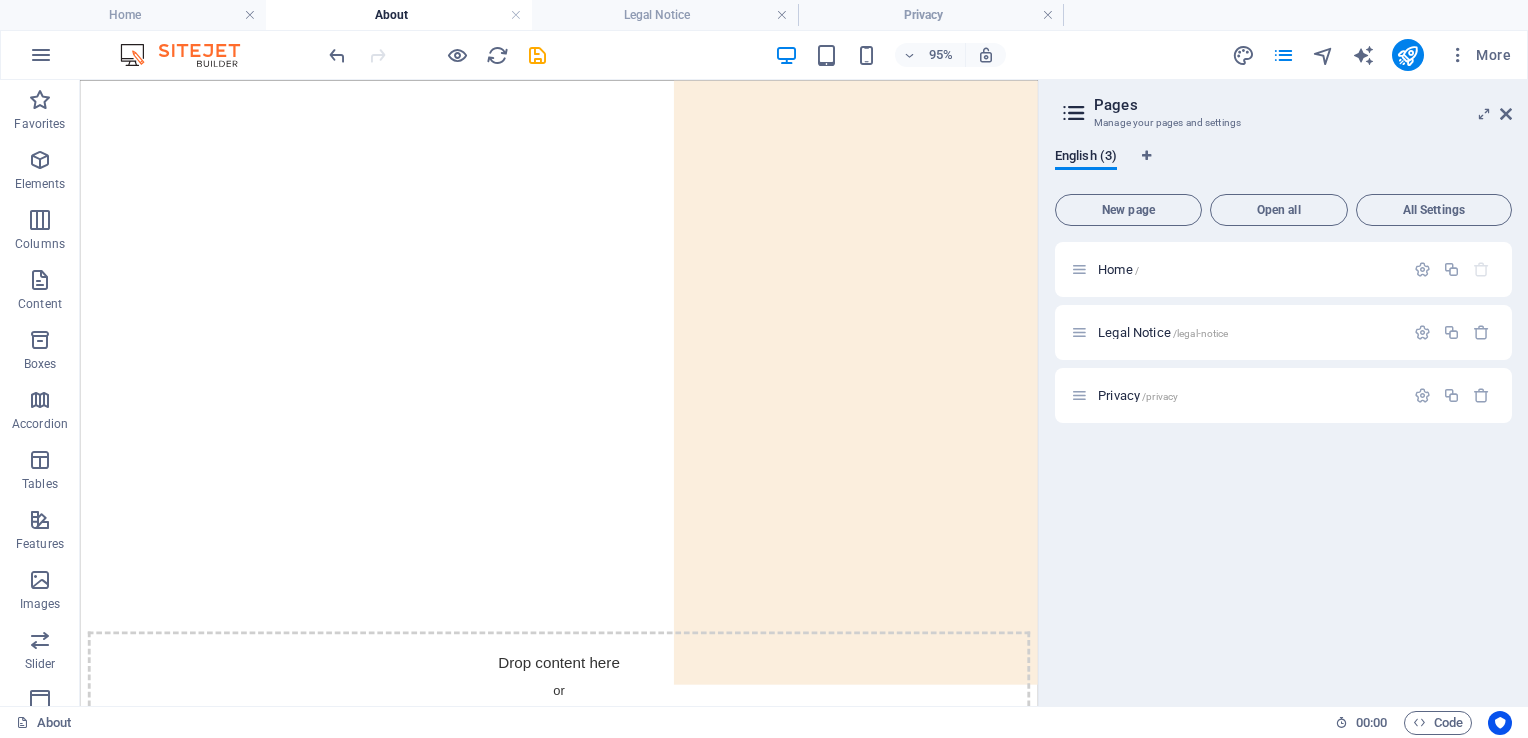 scroll, scrollTop: 563, scrollLeft: 0, axis: vertical 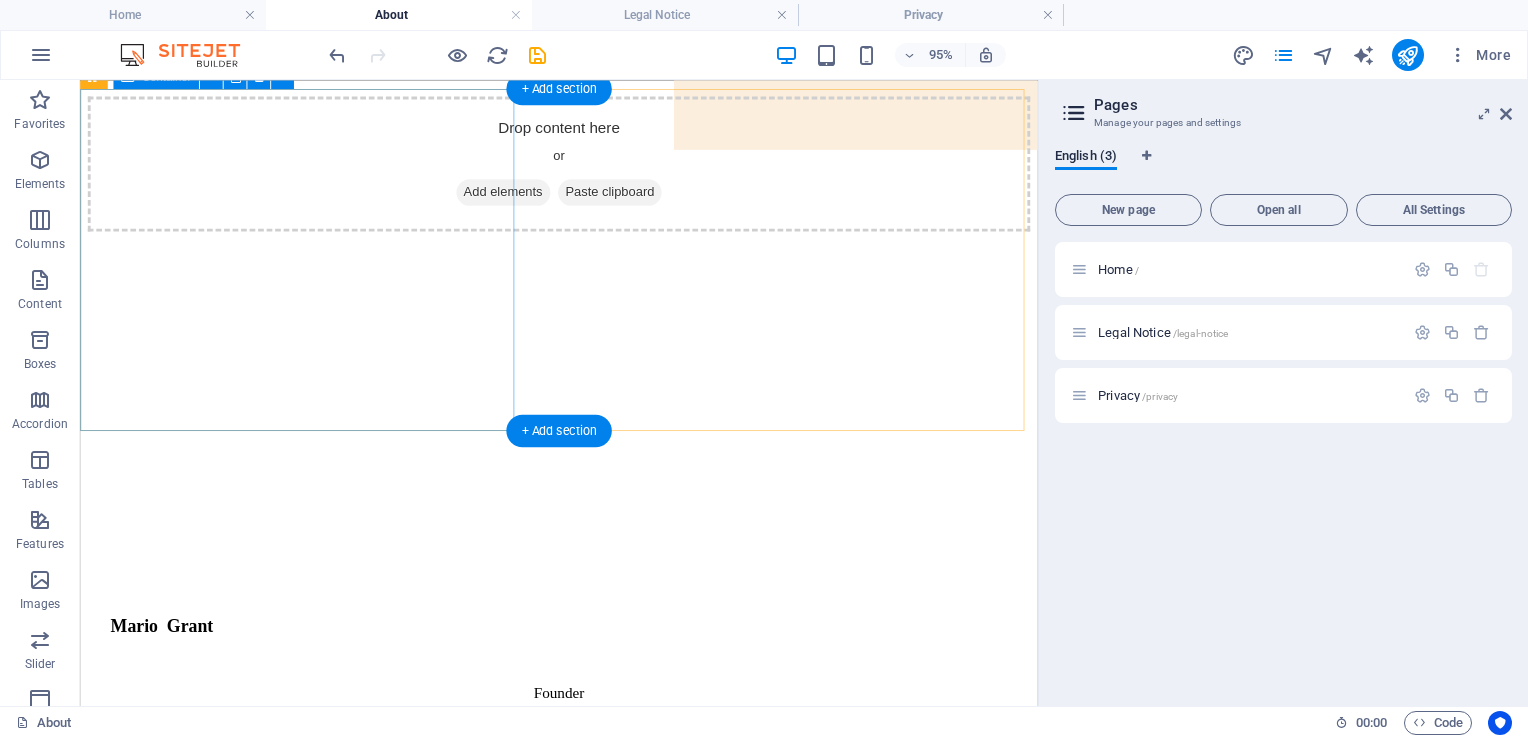 click on "Drop content here or  Add elements  Paste clipboard" at bounding box center [584, 168] 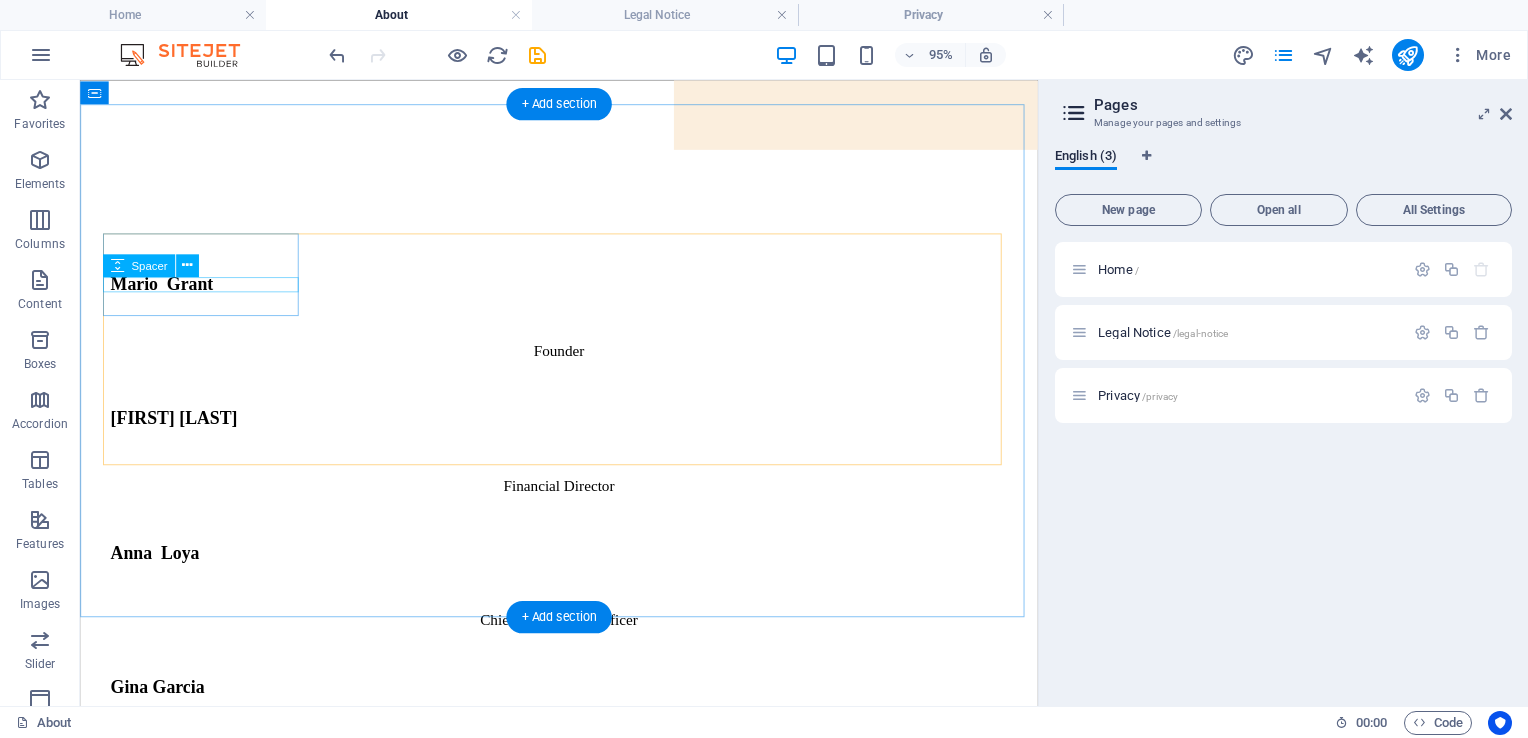 click at bounding box center (584, 332) 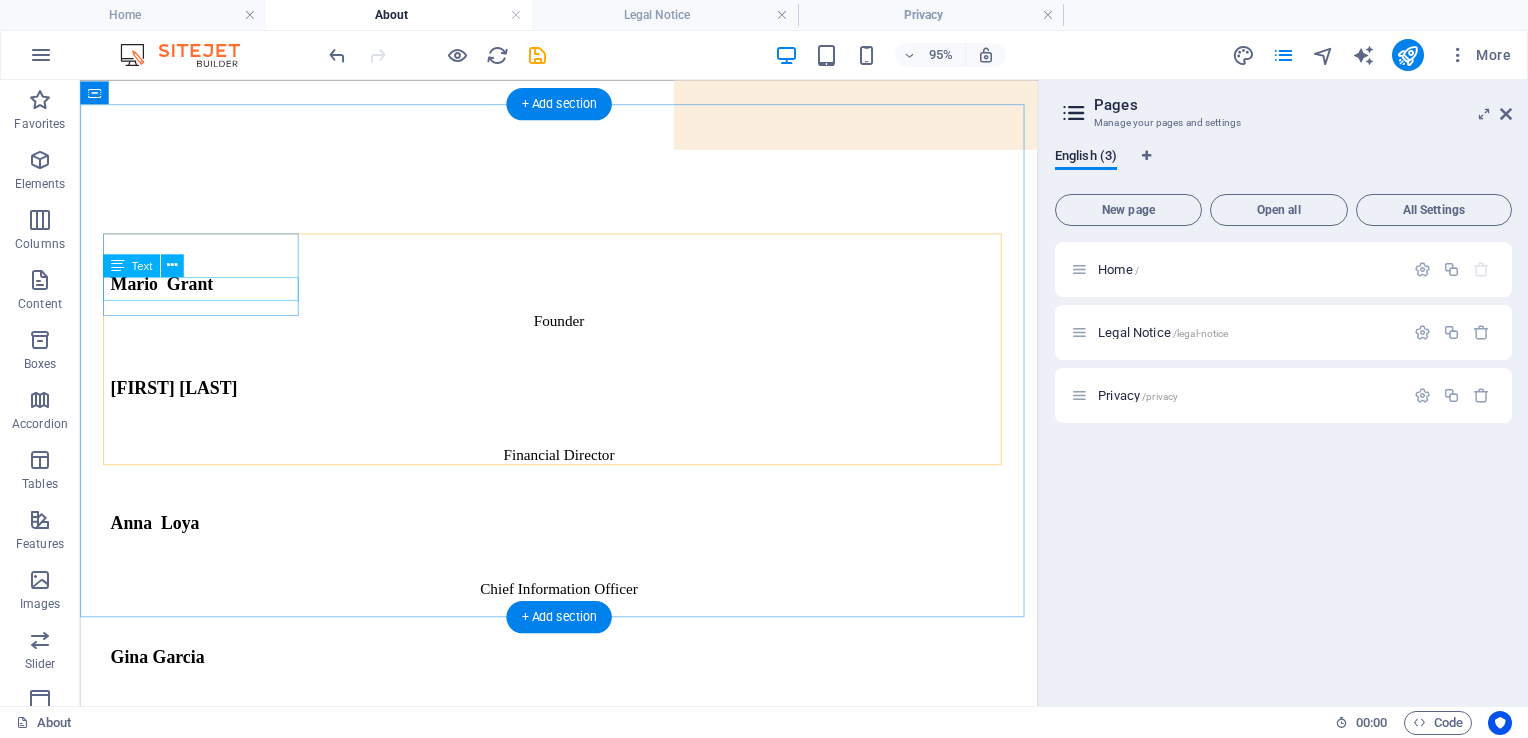 click on "Founder" at bounding box center (584, 333) 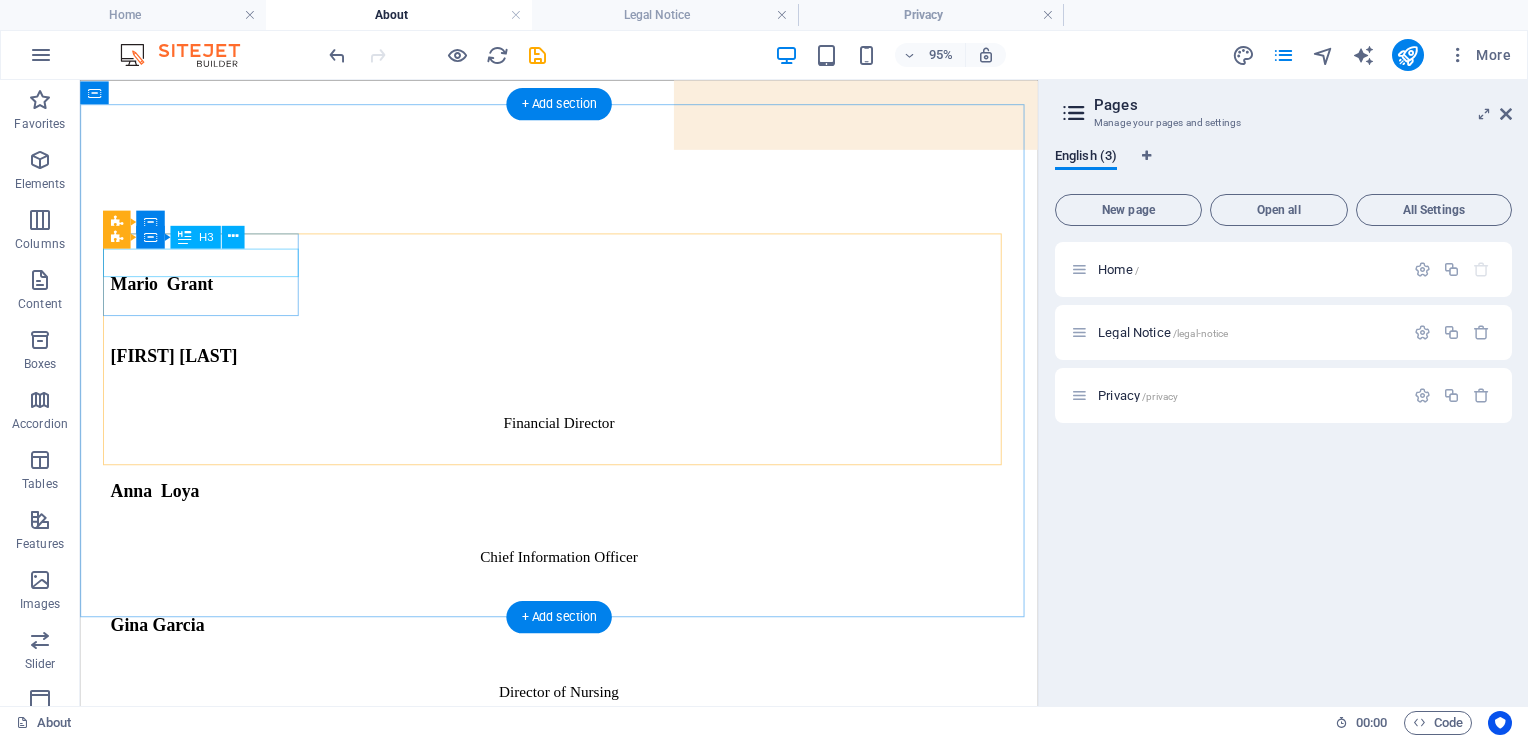click on "Mario  Grant" at bounding box center [584, 295] 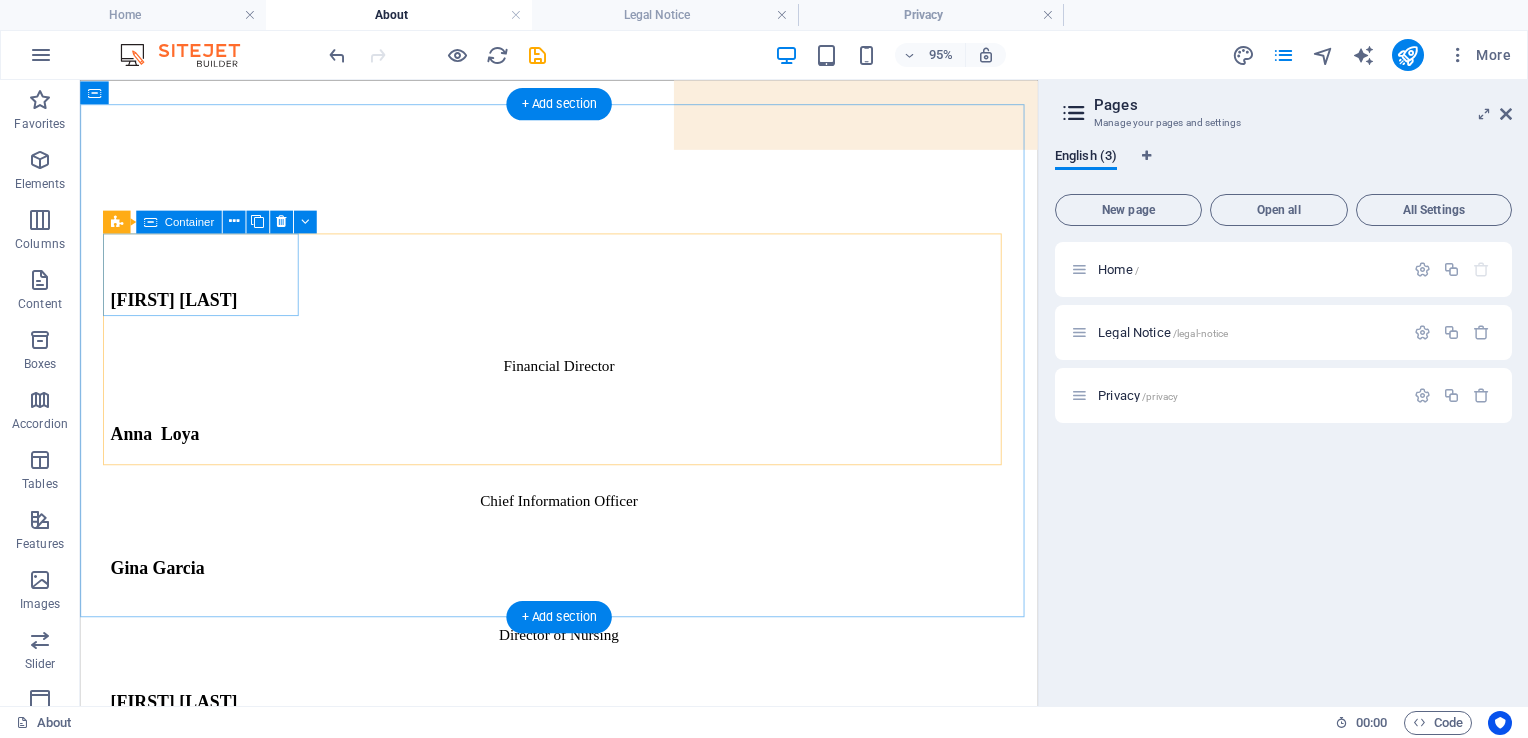 click at bounding box center [584, 257] 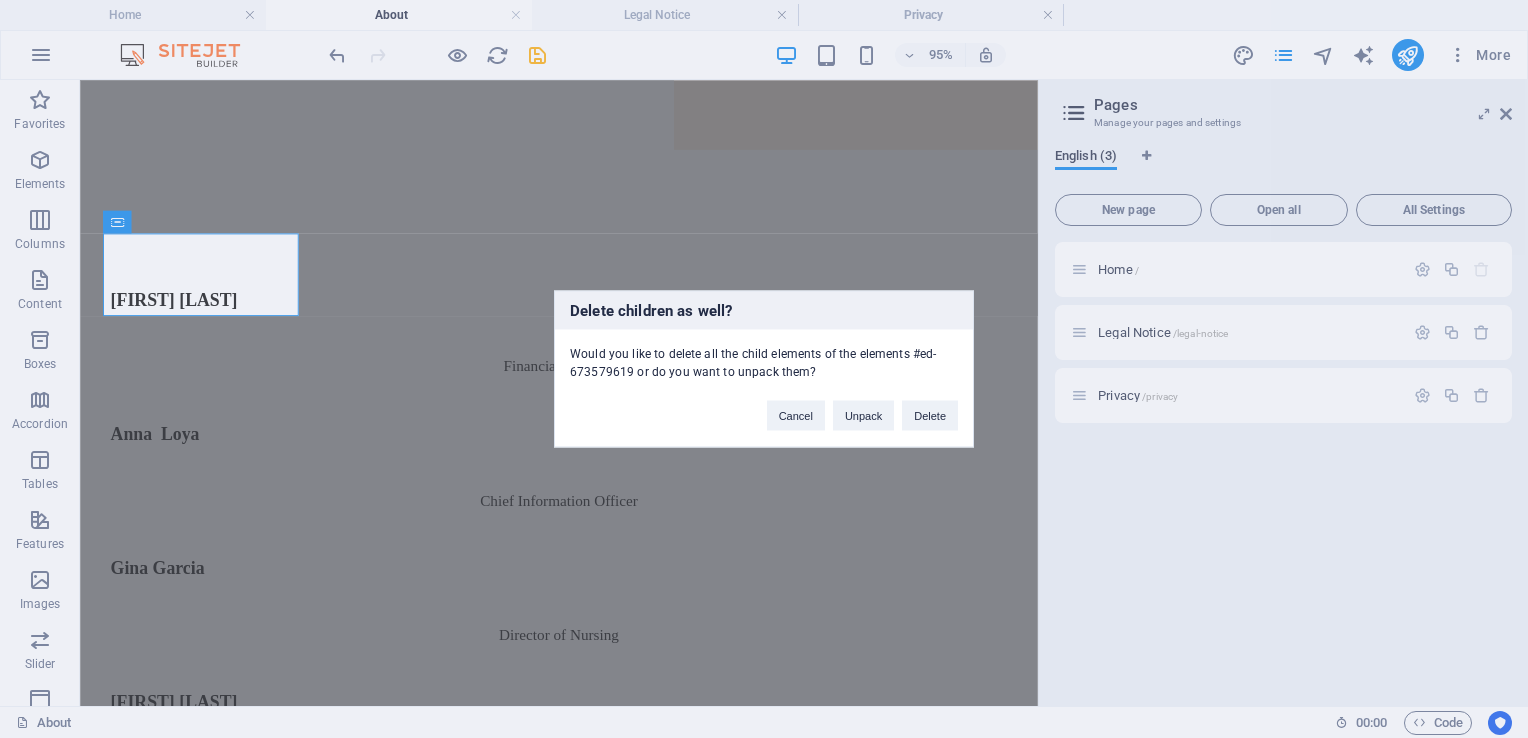 type 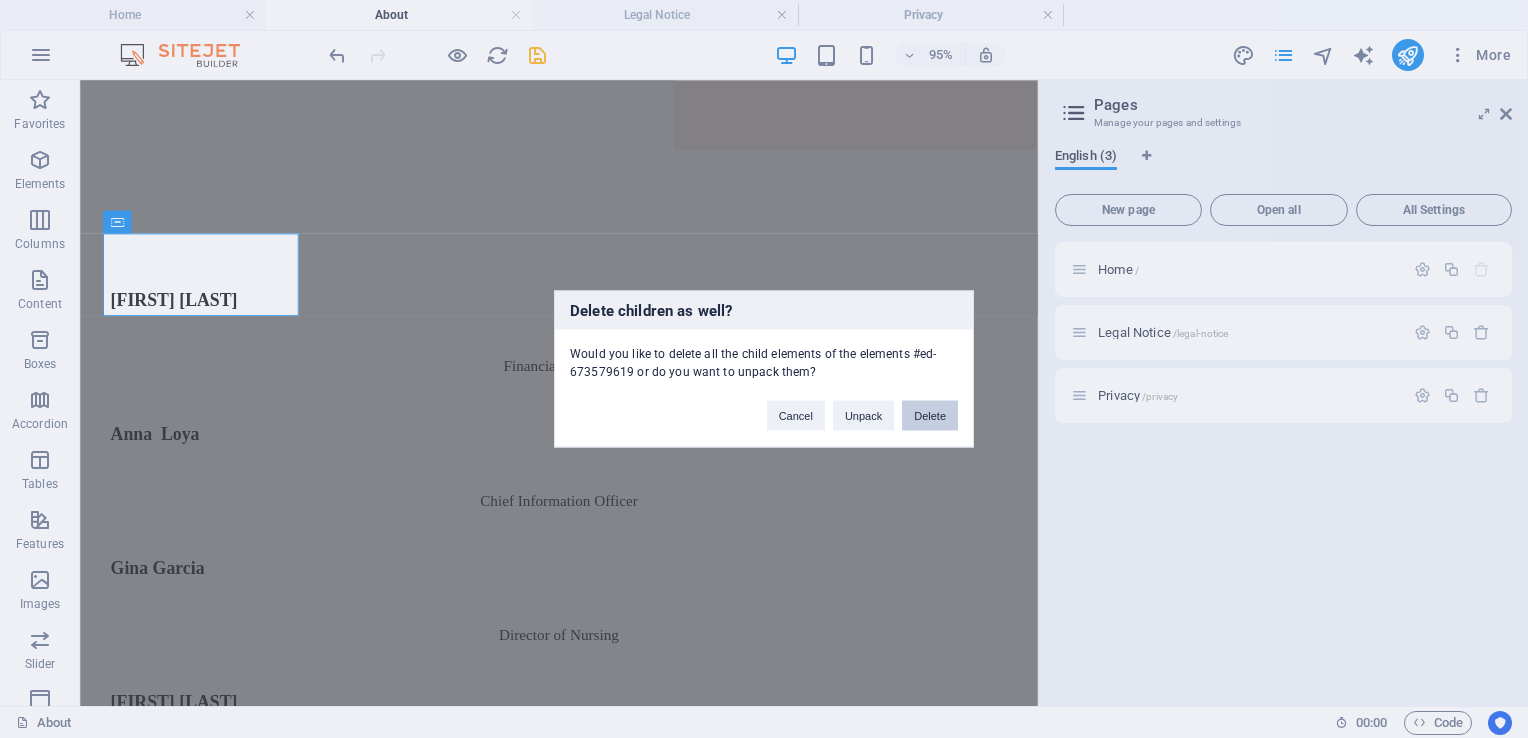 click on "Delete" at bounding box center [930, 416] 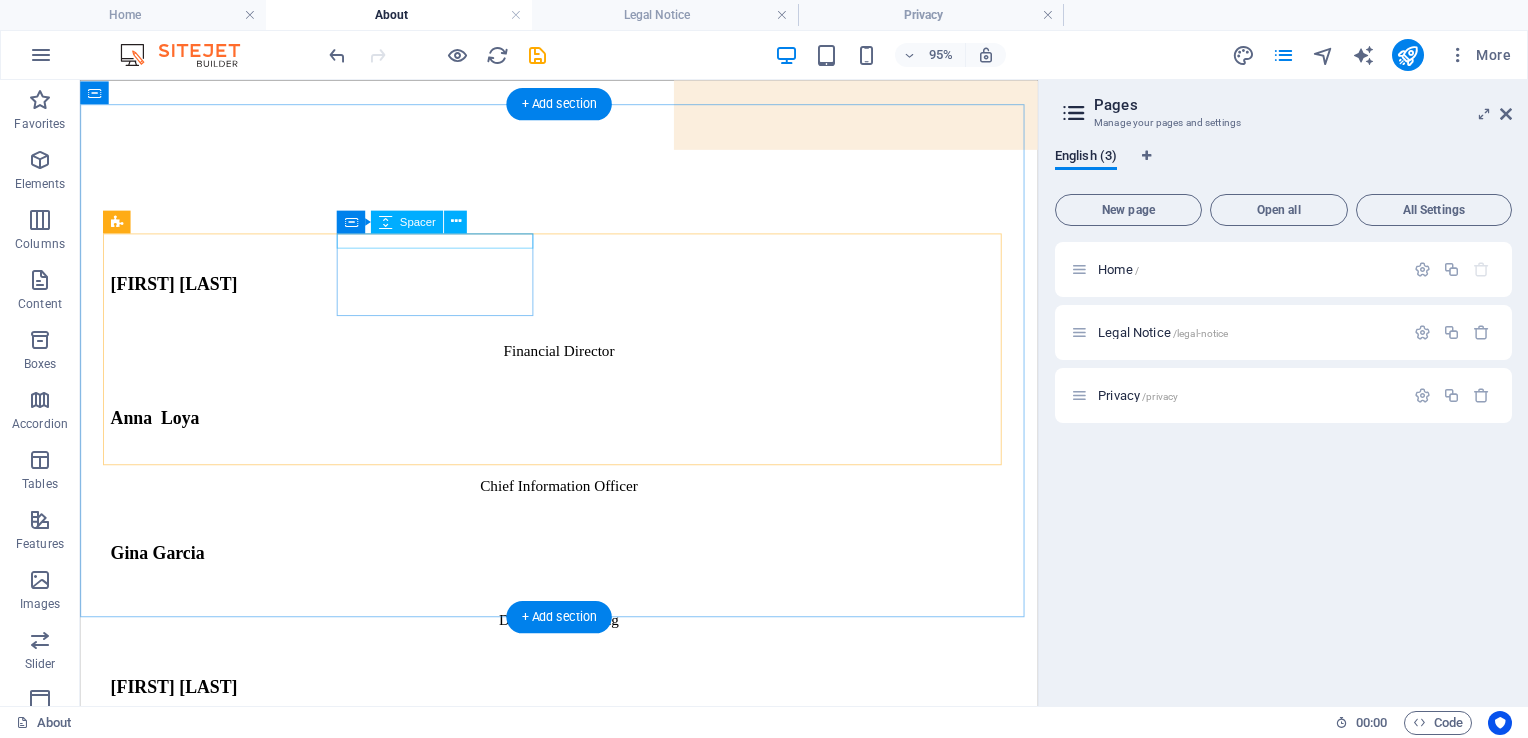 drag, startPoint x: 770, startPoint y: 510, endPoint x: 536, endPoint y: 250, distance: 349.79422 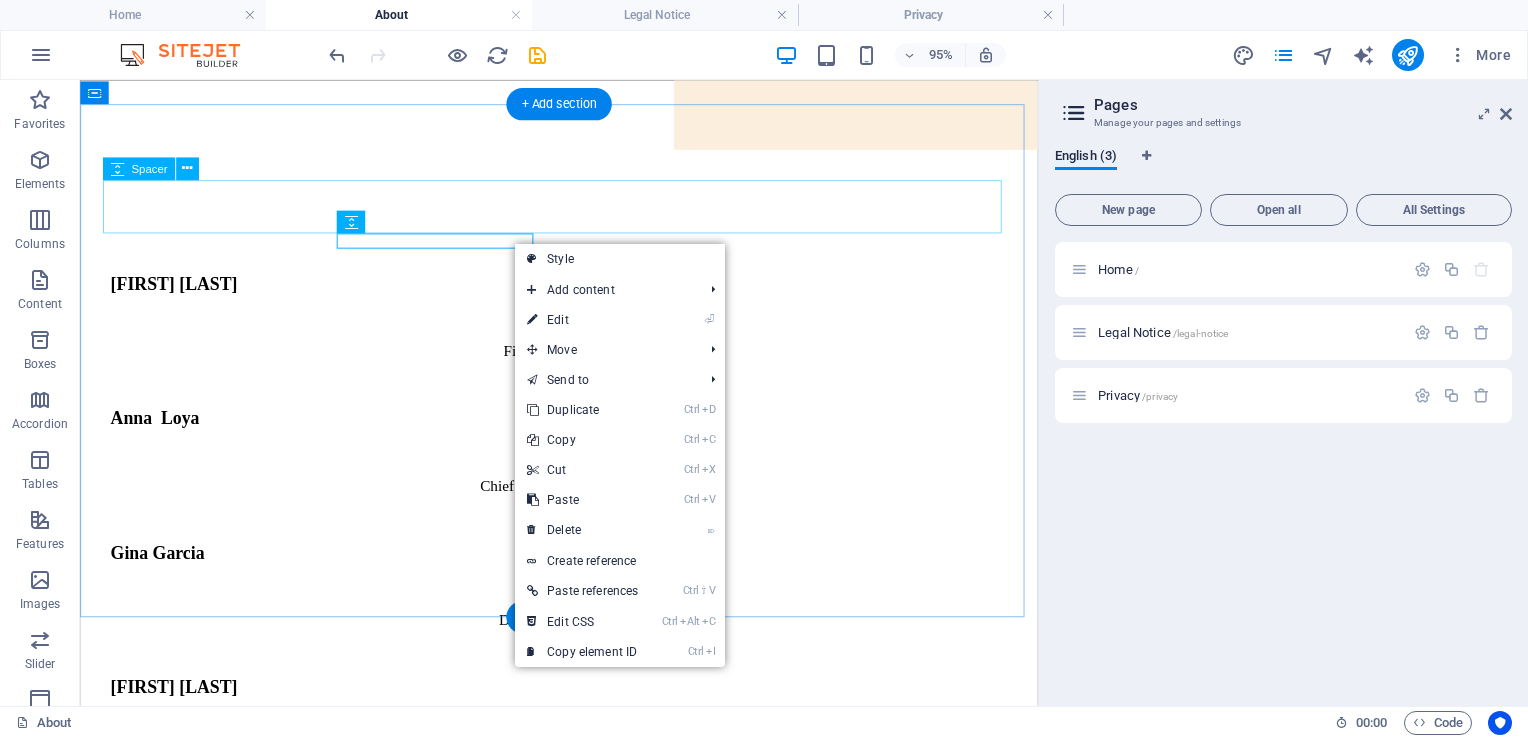 click at bounding box center (584, 221) 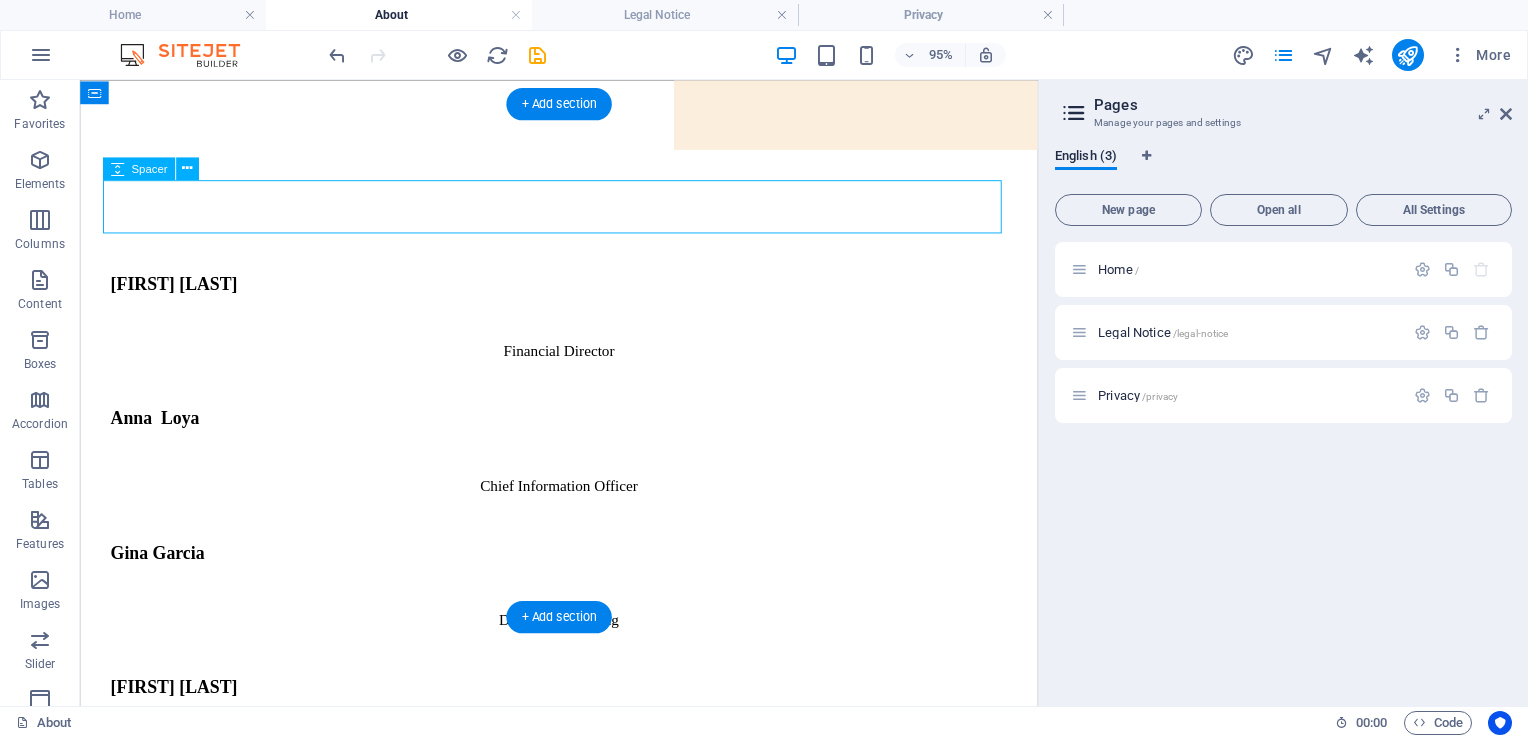 click at bounding box center [584, 221] 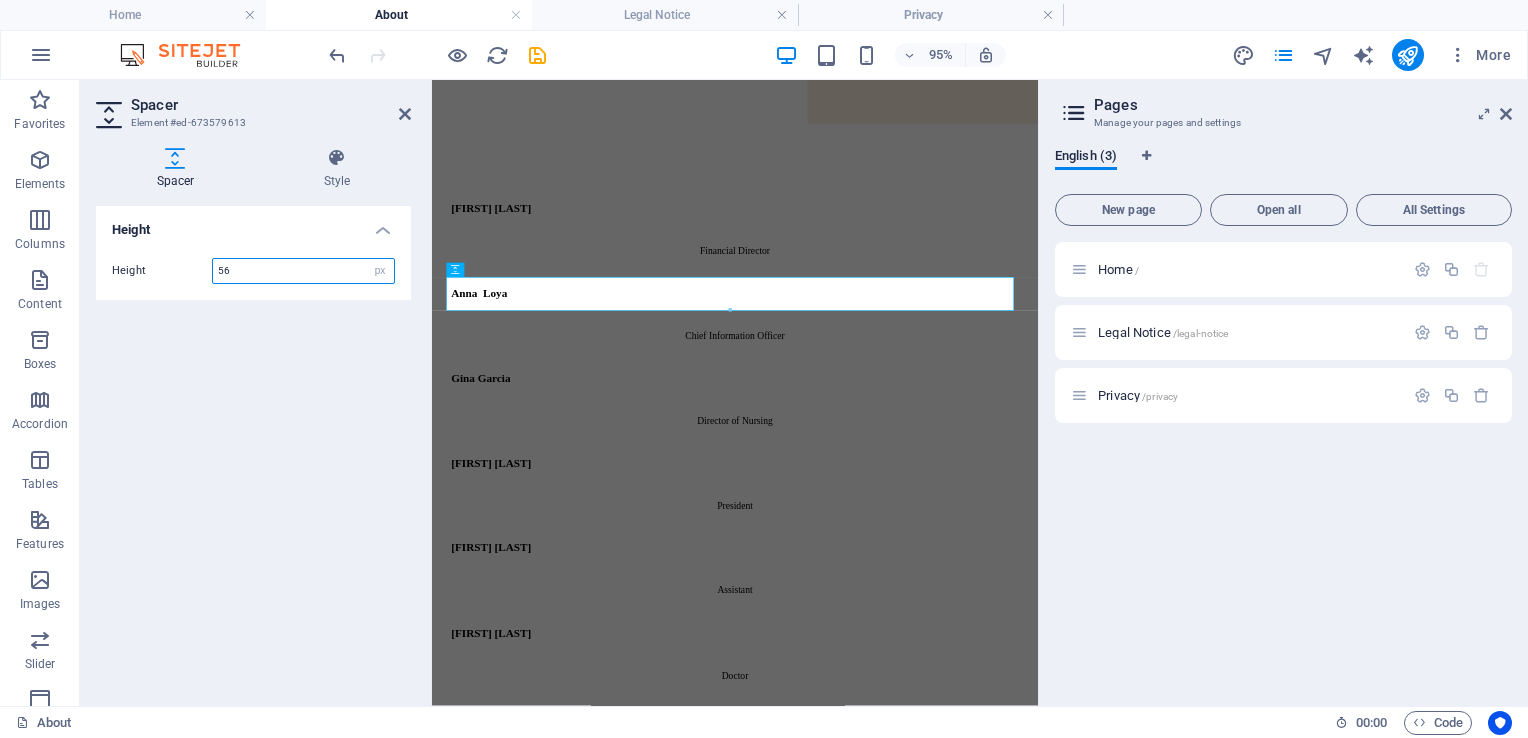 scroll, scrollTop: 339, scrollLeft: 0, axis: vertical 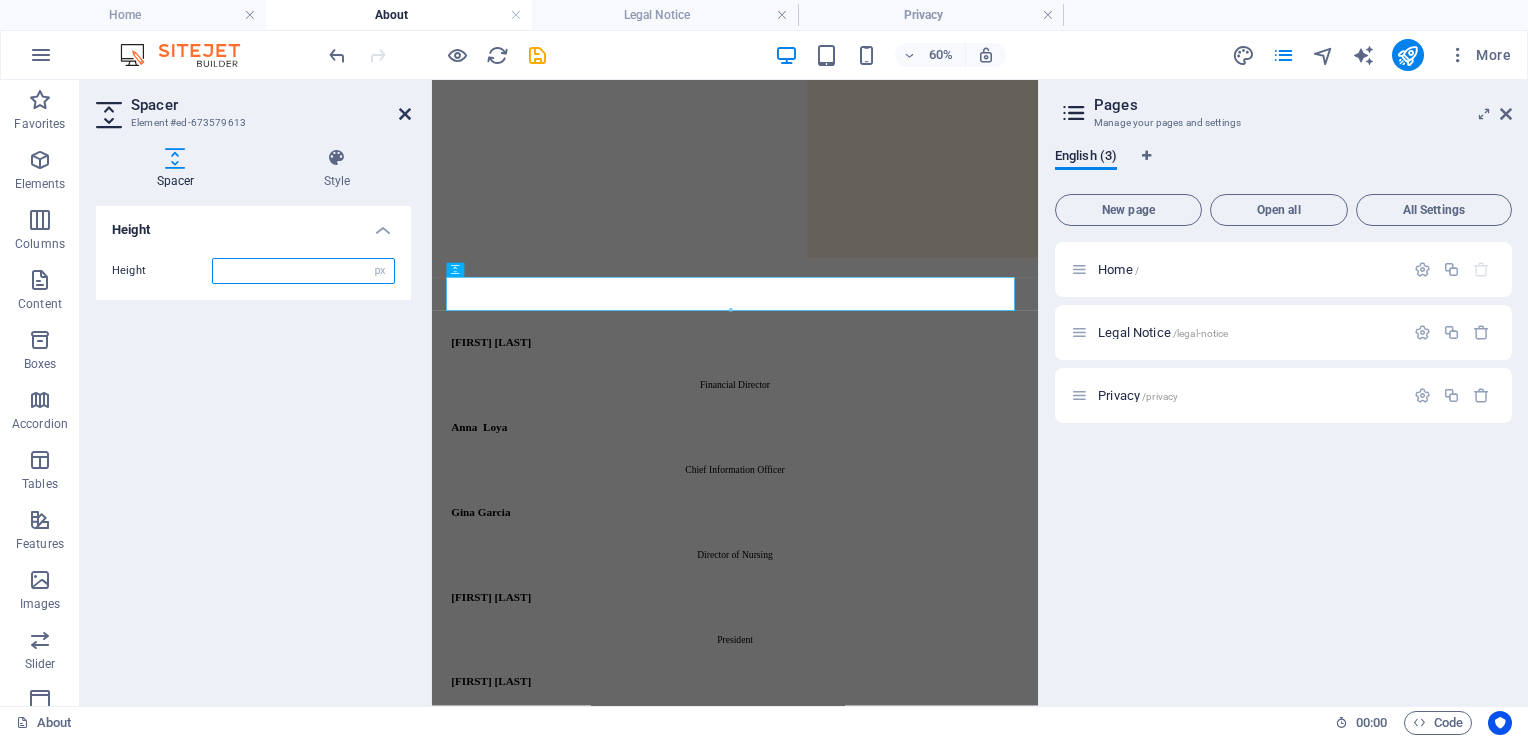 type 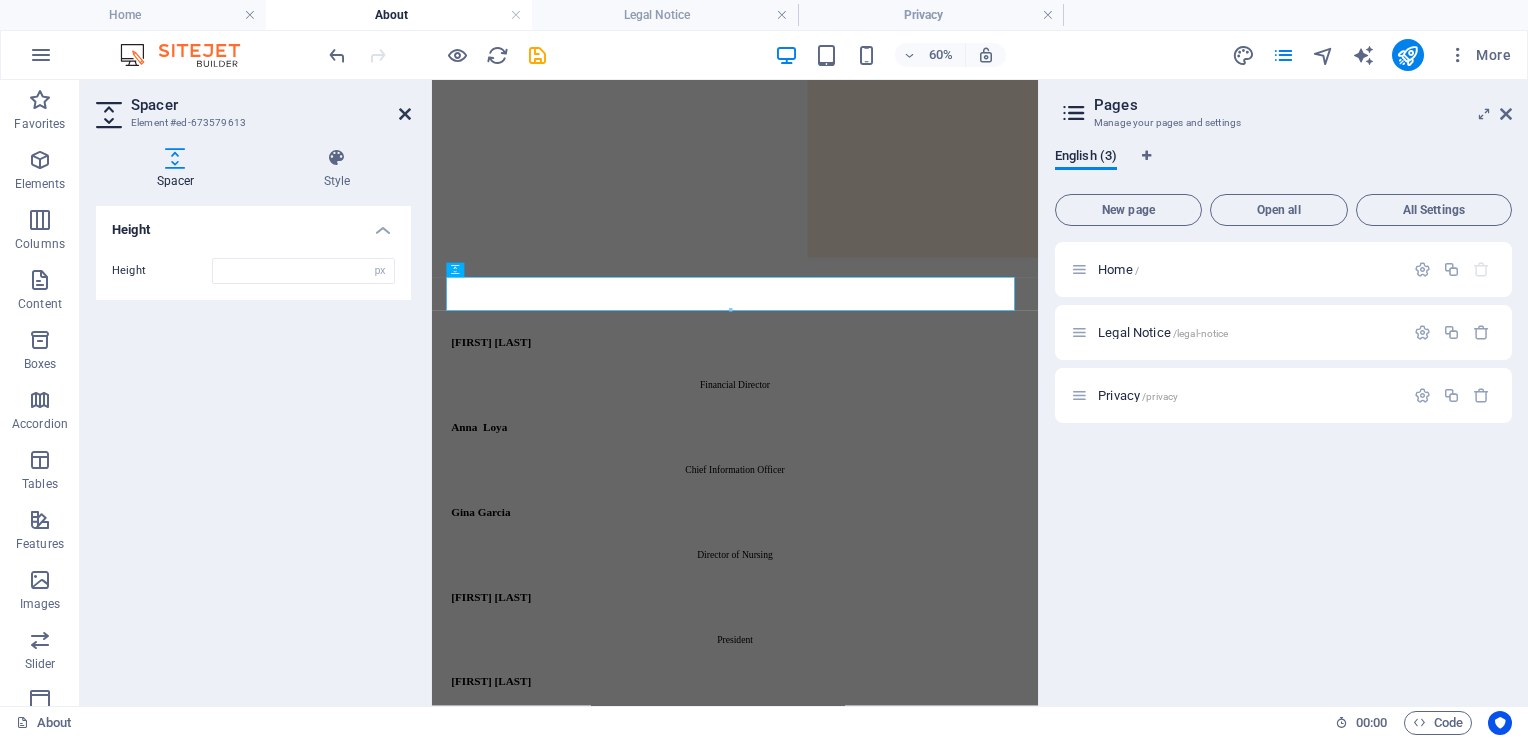 click at bounding box center [405, 114] 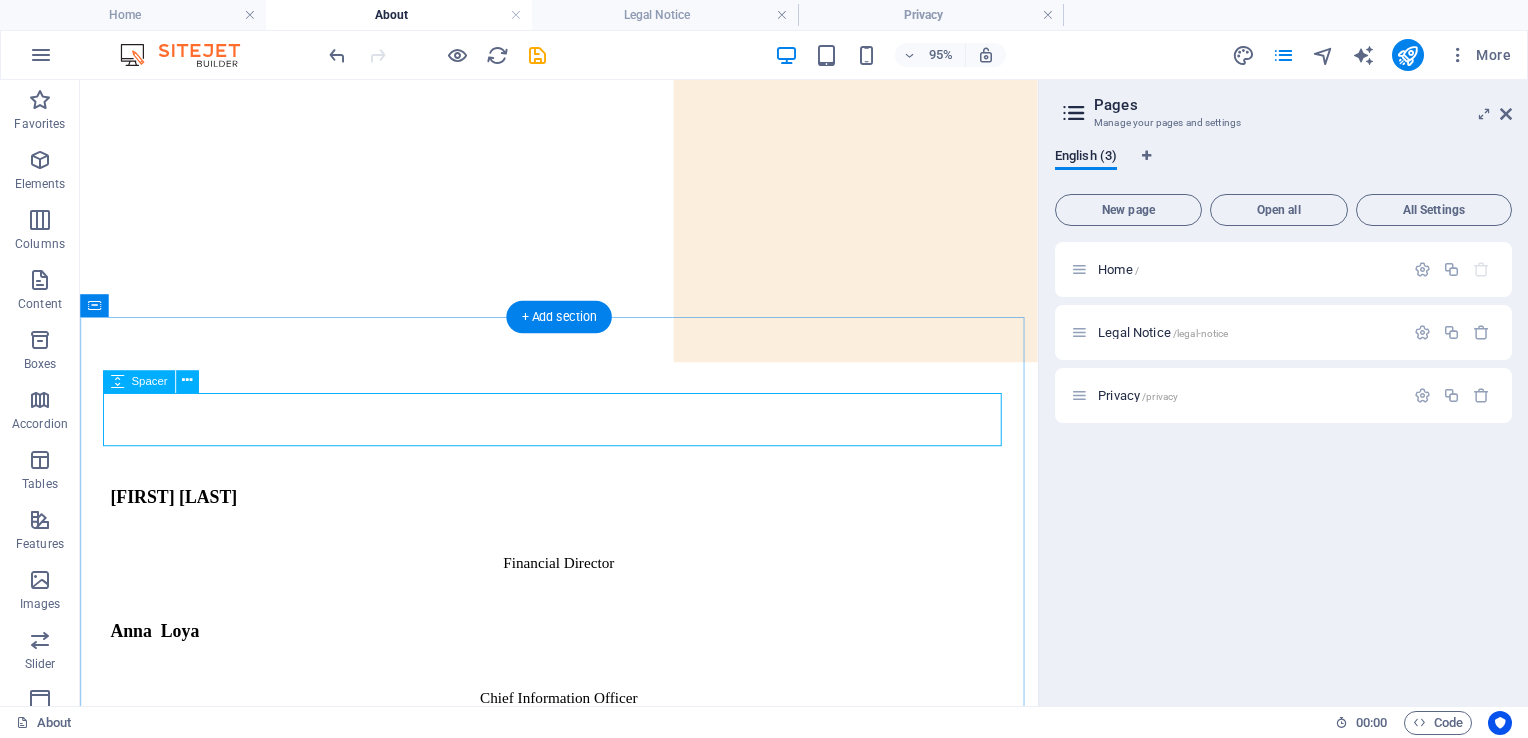 click at bounding box center [584, 445] 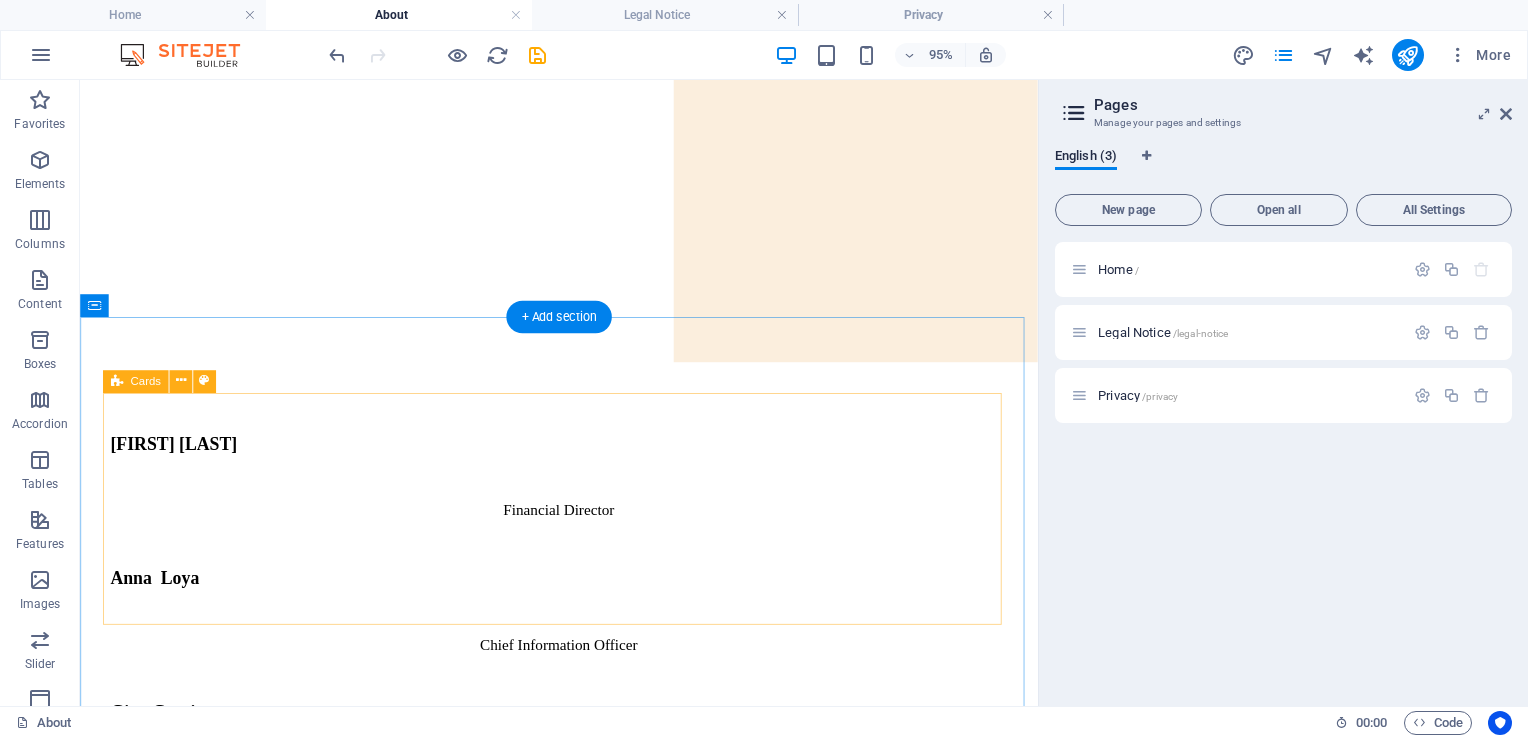 click on "Maria  Grant Financial Director Anna  Loya Chief Information Officer Gina Garcia Director of Nursing Isabella Rox President Amanda Adams Assistant Samantha Rodriguez Doctor Nick Johns Medical Assistant" at bounding box center [584, 904] 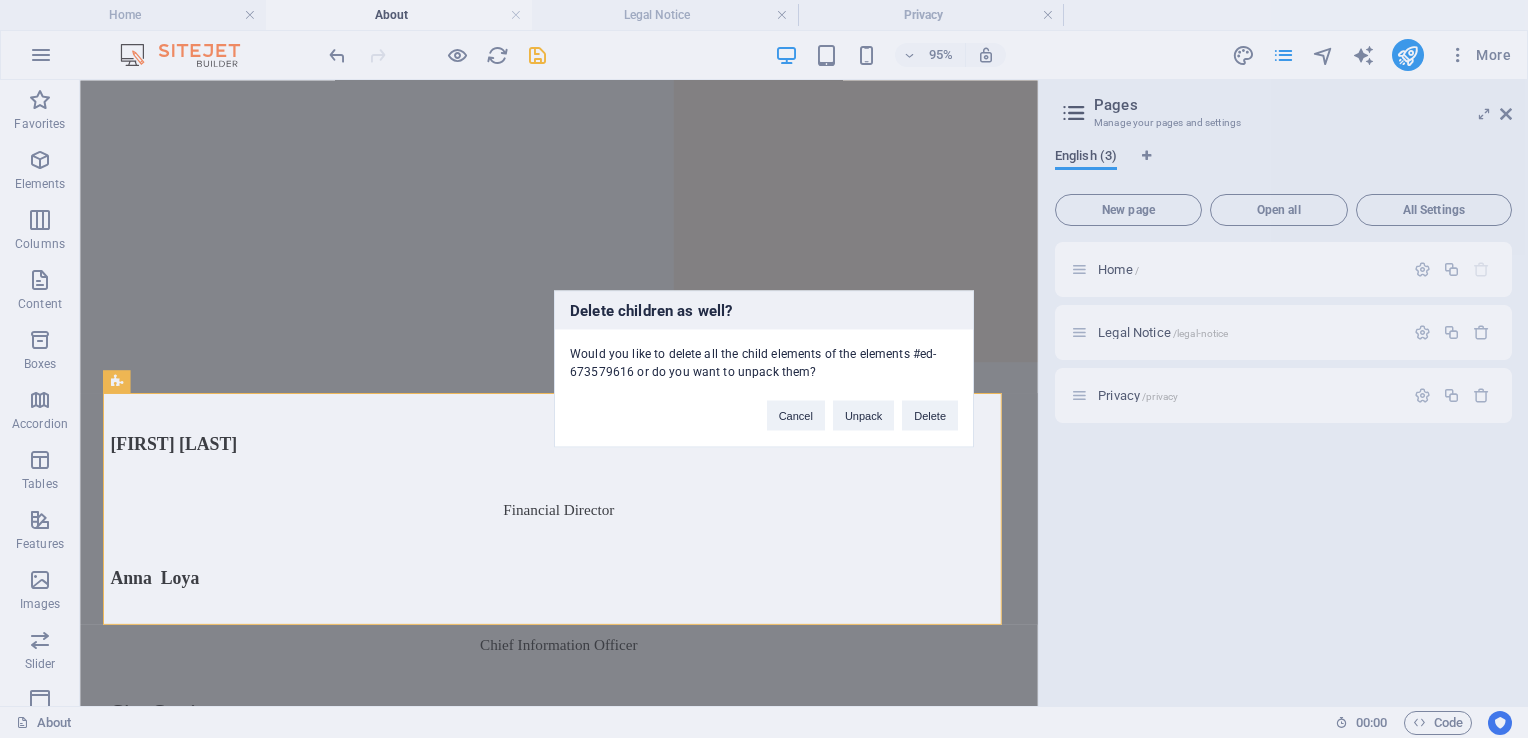 type 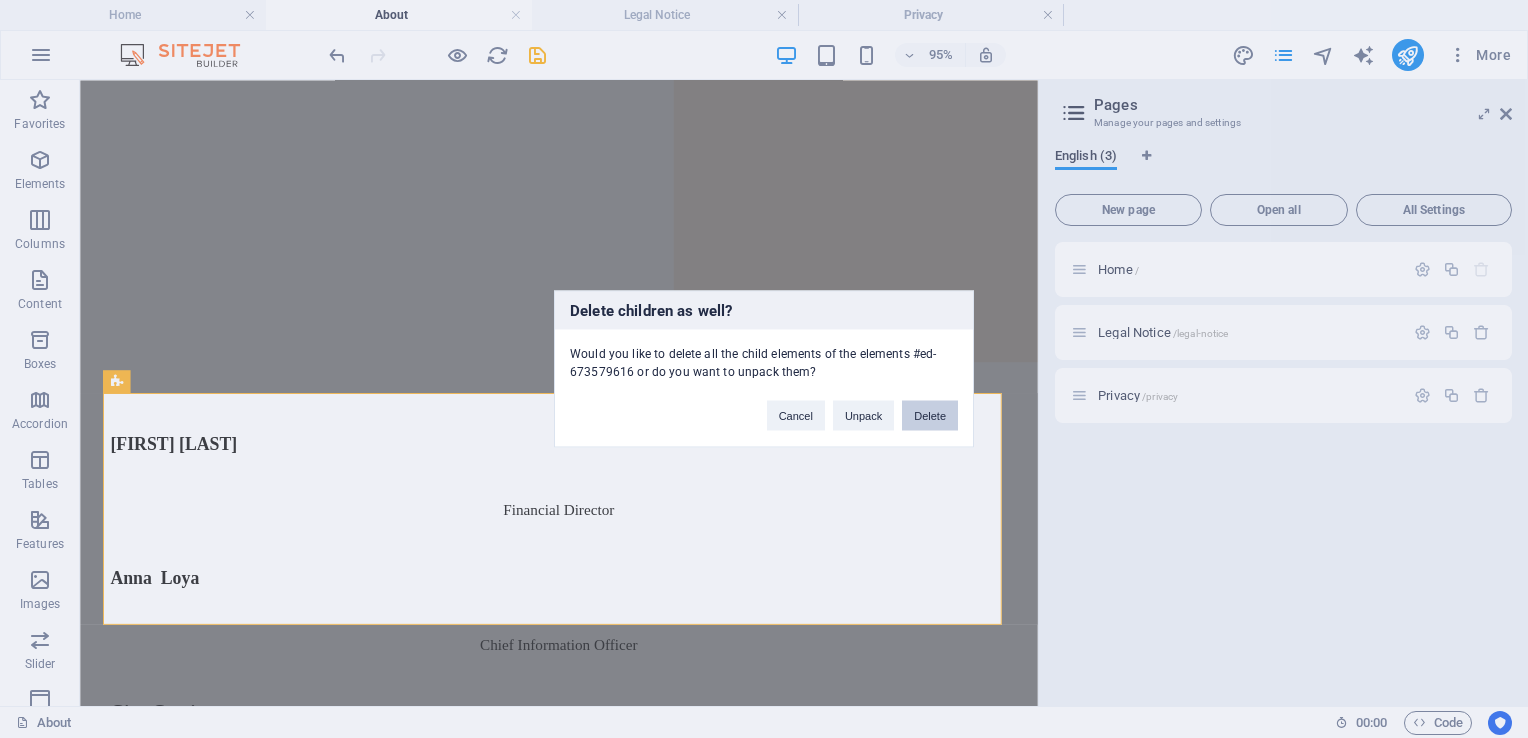 click on "Delete" at bounding box center (930, 416) 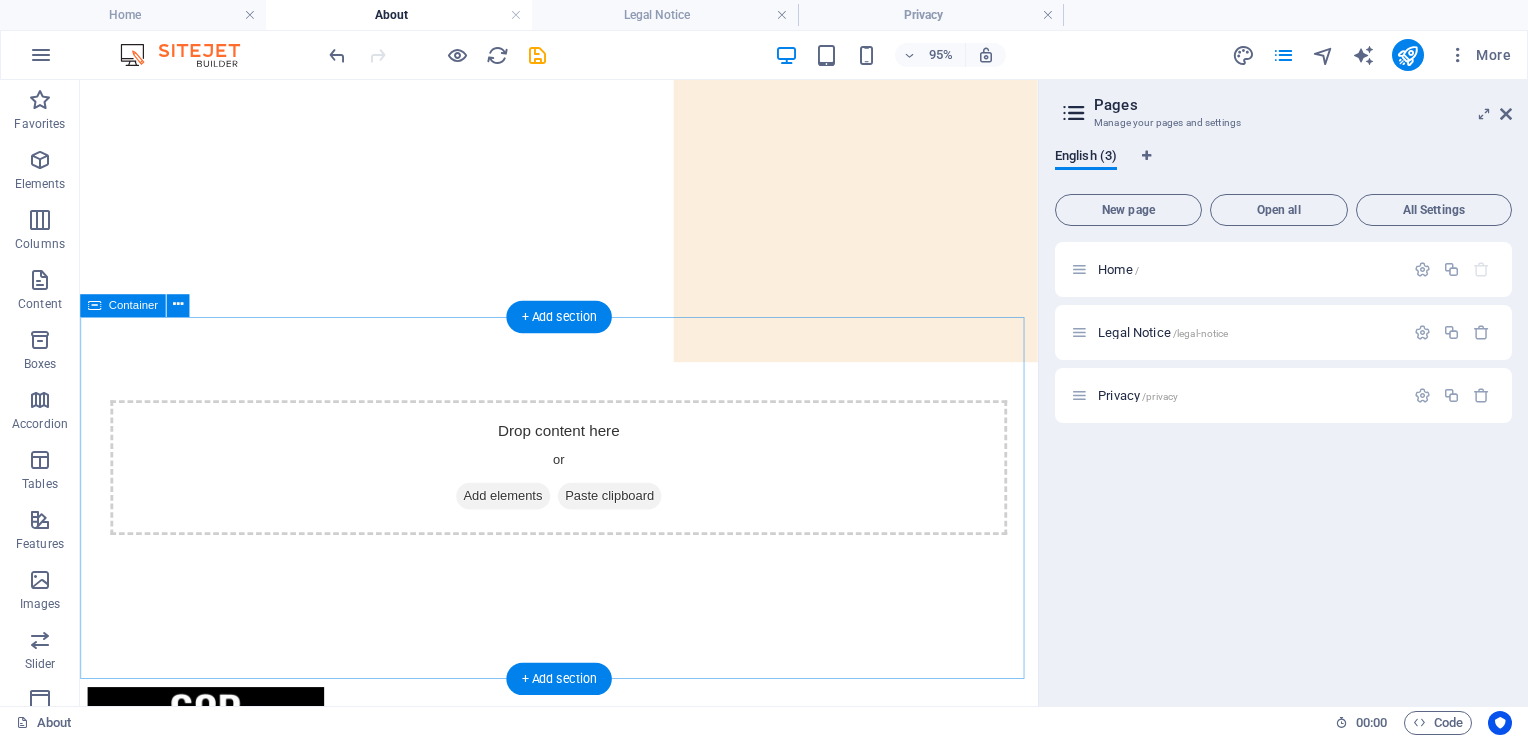 click on "Drop content here or  Add elements  Paste clipboard" at bounding box center (584, 488) 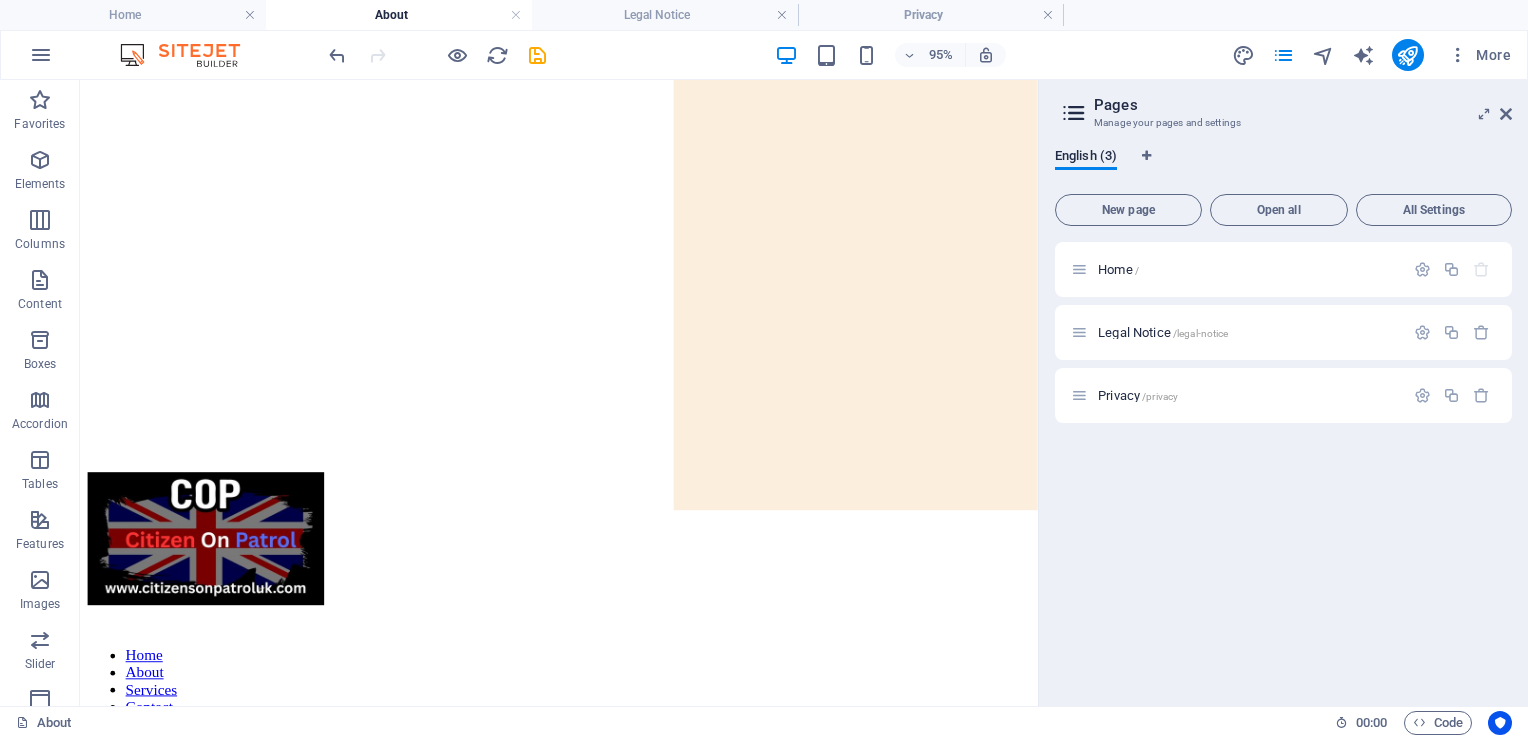 scroll, scrollTop: 0, scrollLeft: 0, axis: both 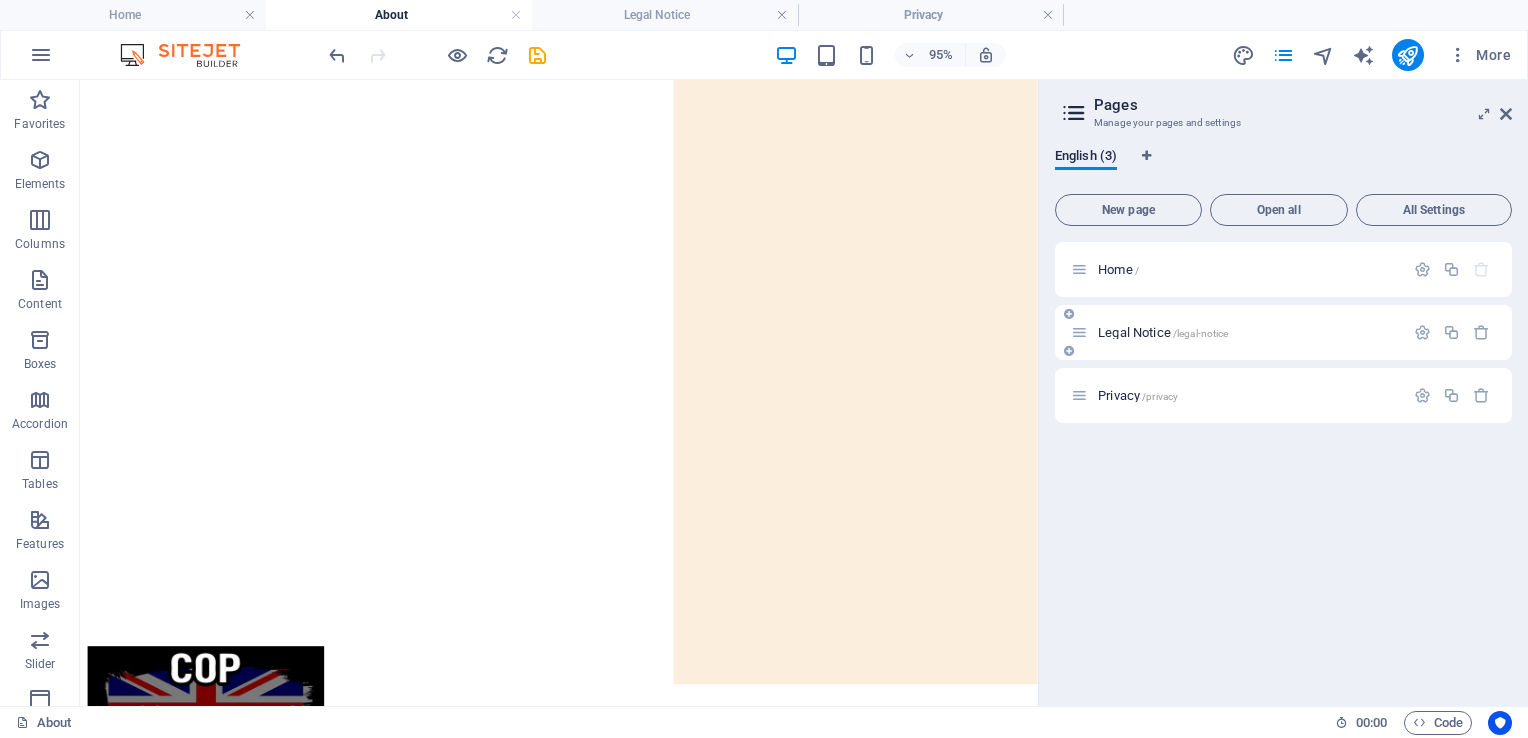 click on "Legal Notice /legal-notice" at bounding box center (1163, 332) 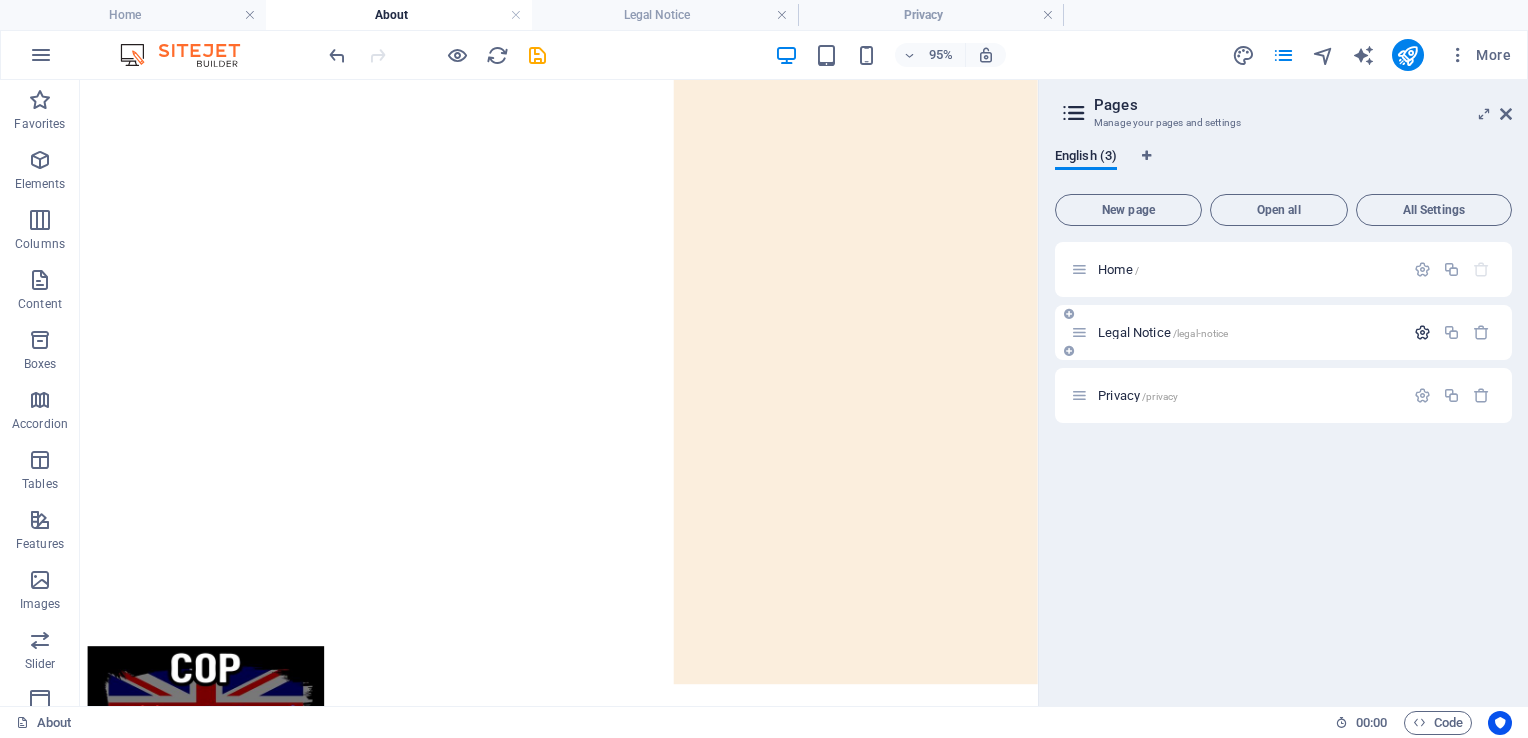 click at bounding box center [1422, 332] 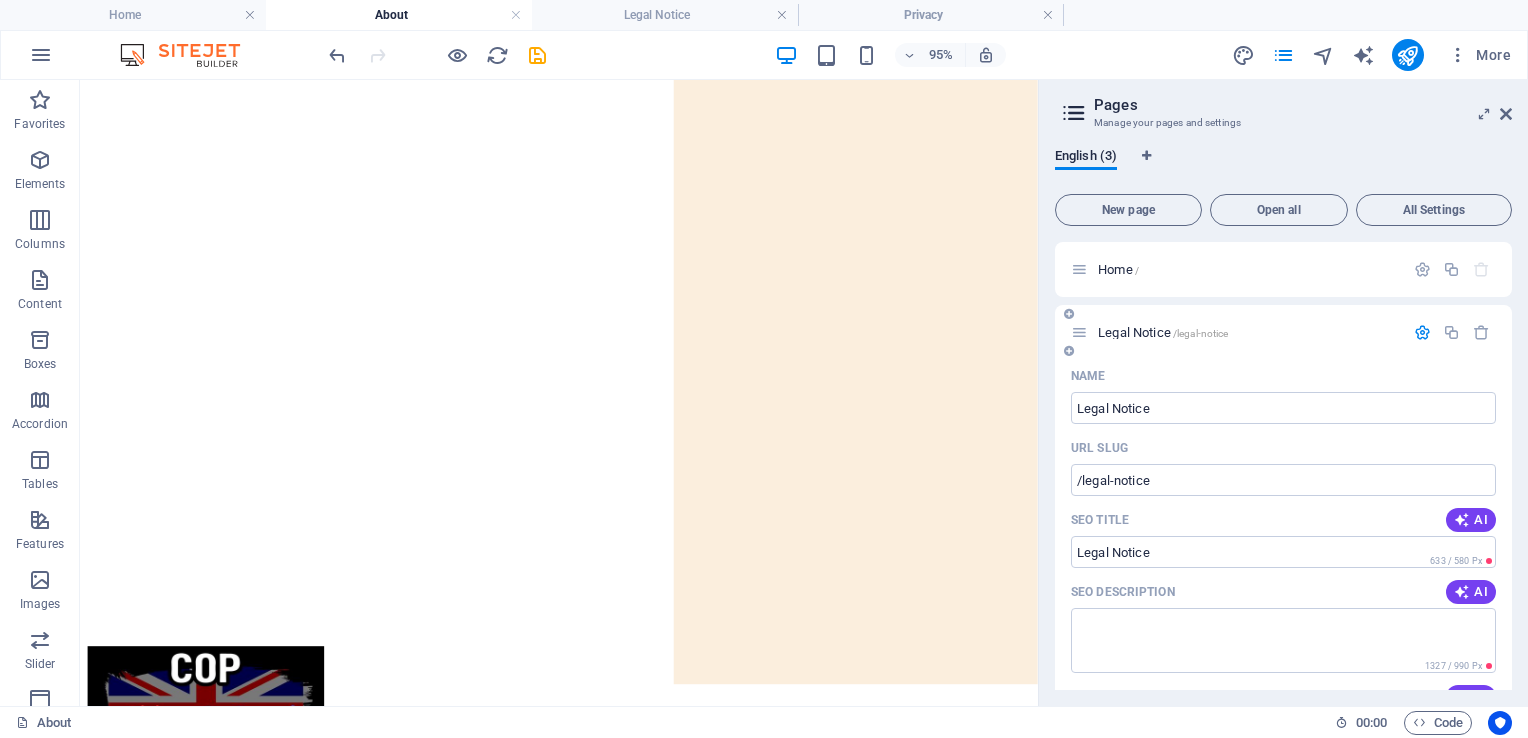 click on "Legal Notice /legal-notice" at bounding box center [1248, 332] 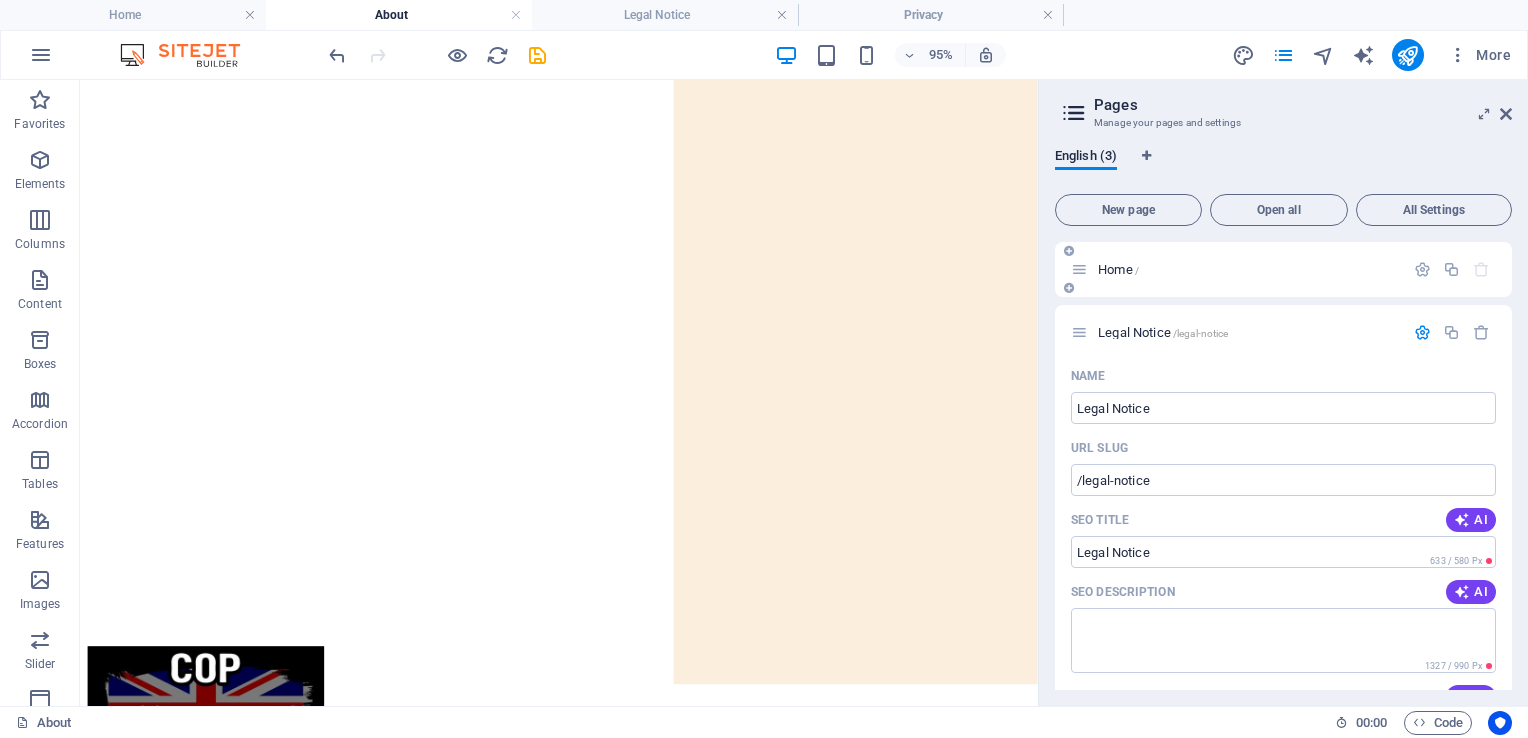 click on "Home /" at bounding box center (1248, 269) 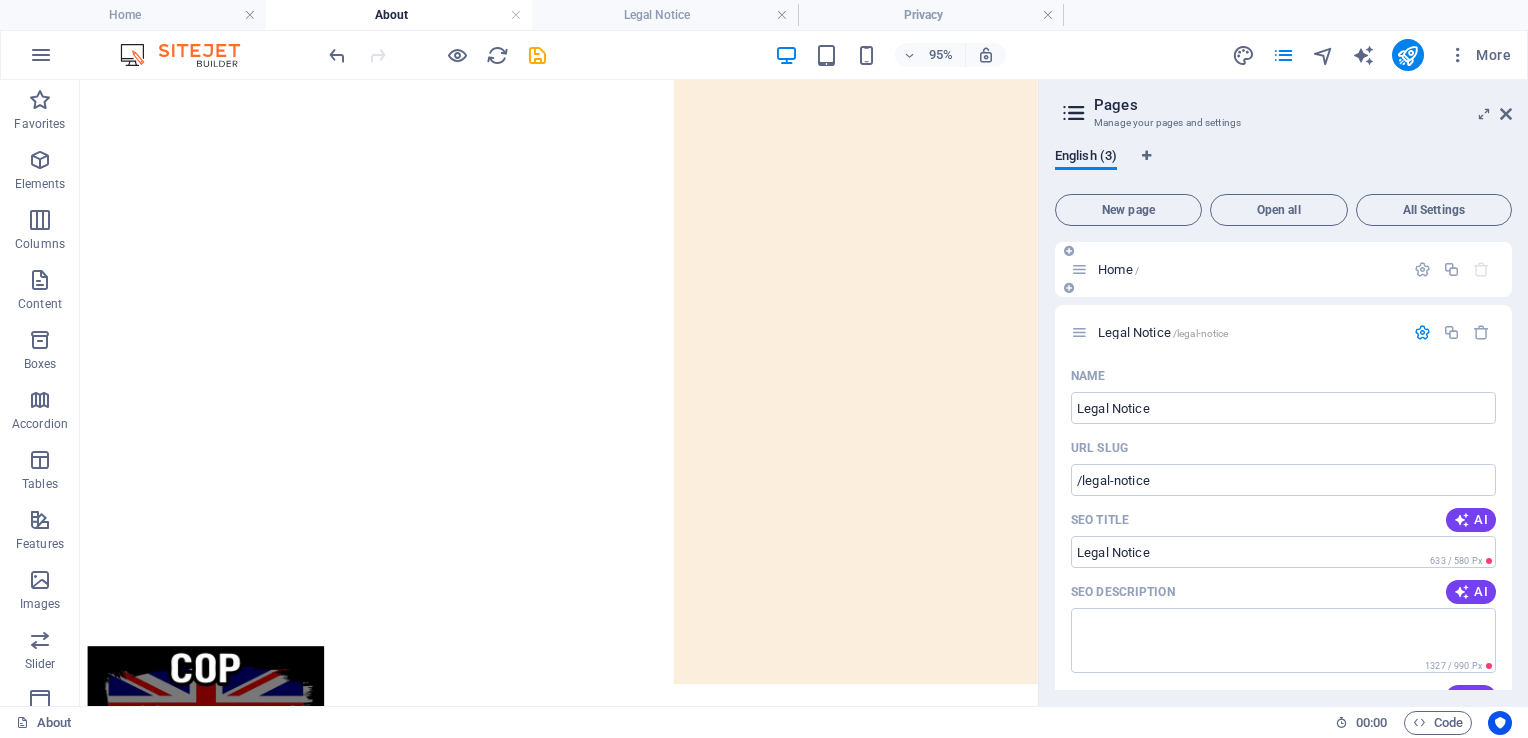 click on "Home /" at bounding box center [1118, 269] 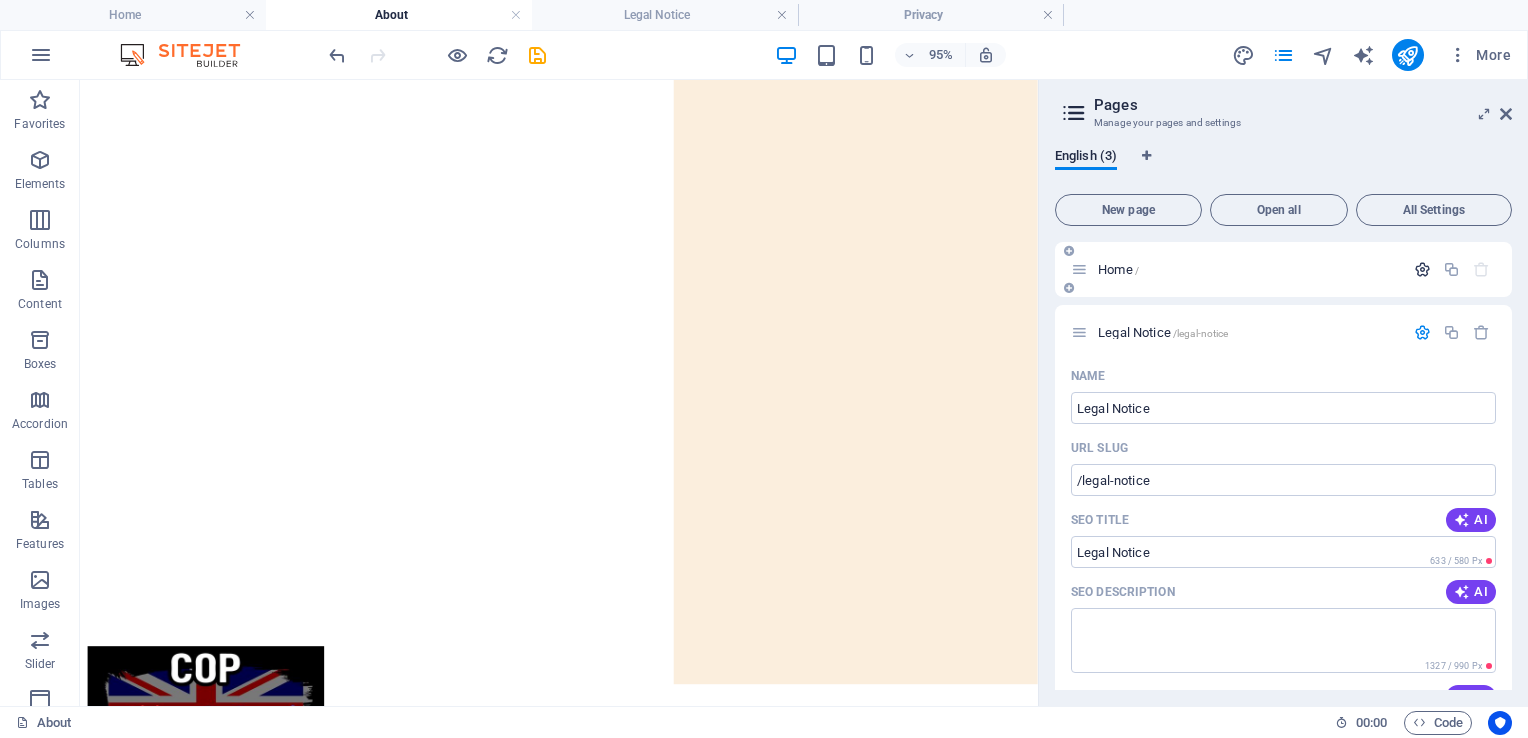 drag, startPoint x: 1310, startPoint y: 278, endPoint x: 1422, endPoint y: 271, distance: 112.21854 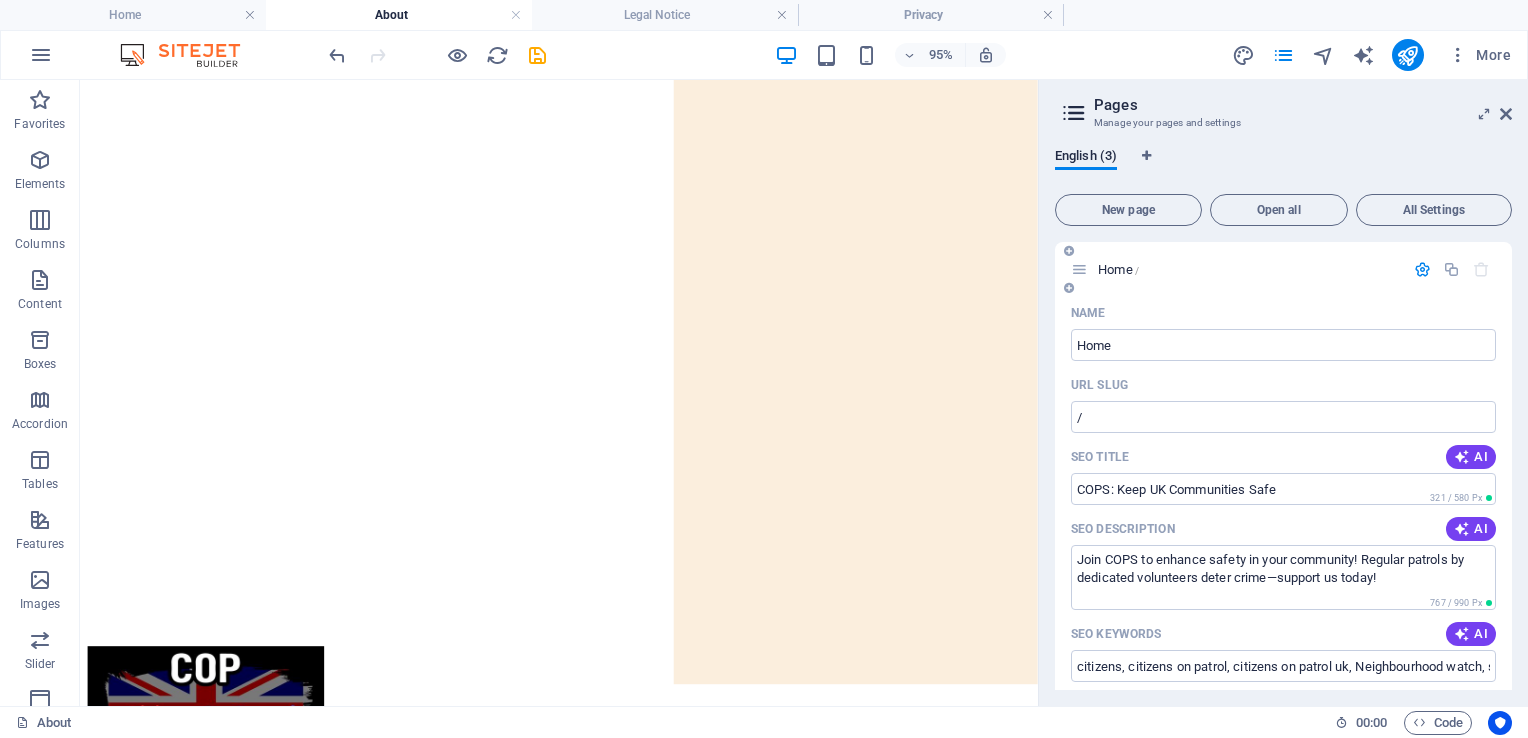 click at bounding box center [1422, 269] 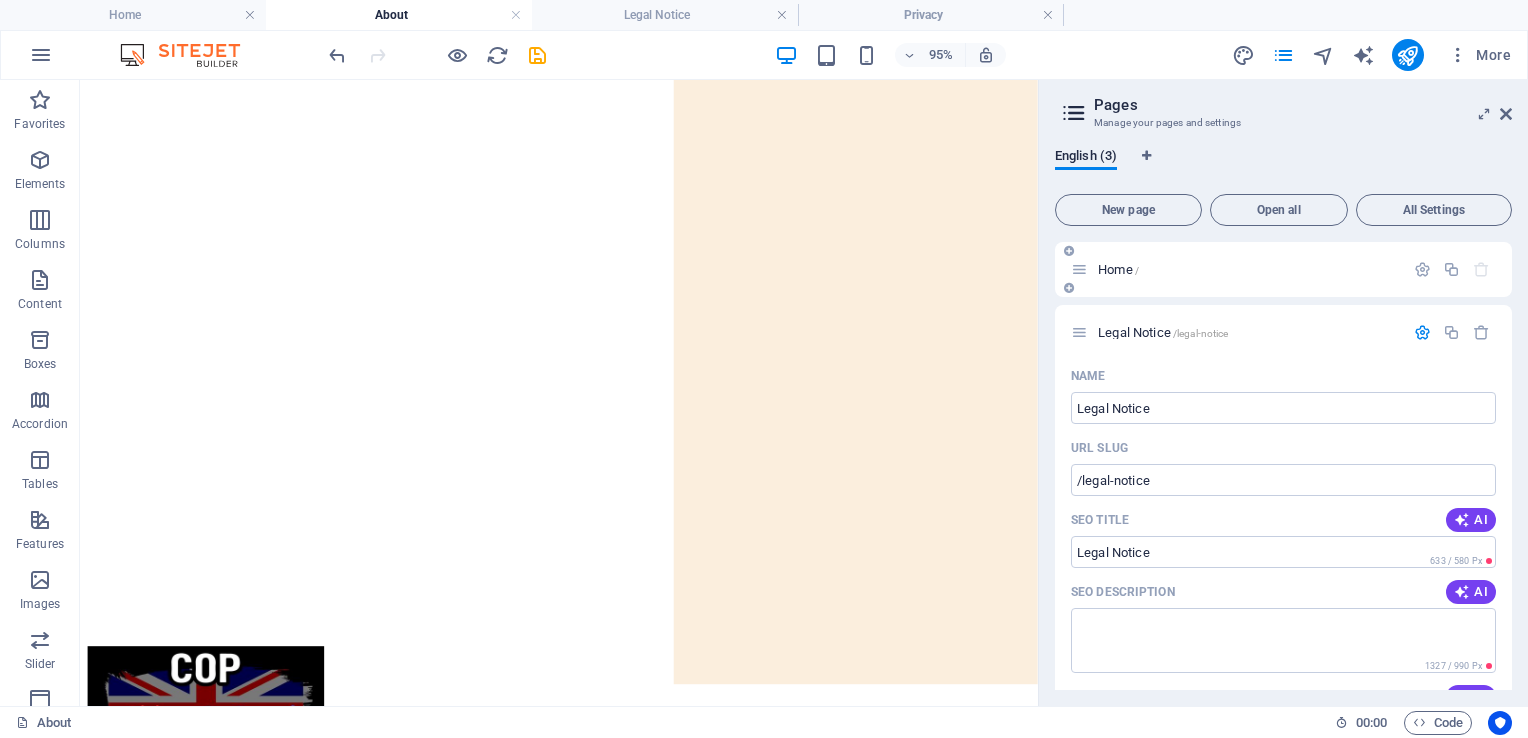 click on "/" at bounding box center (1137, 270) 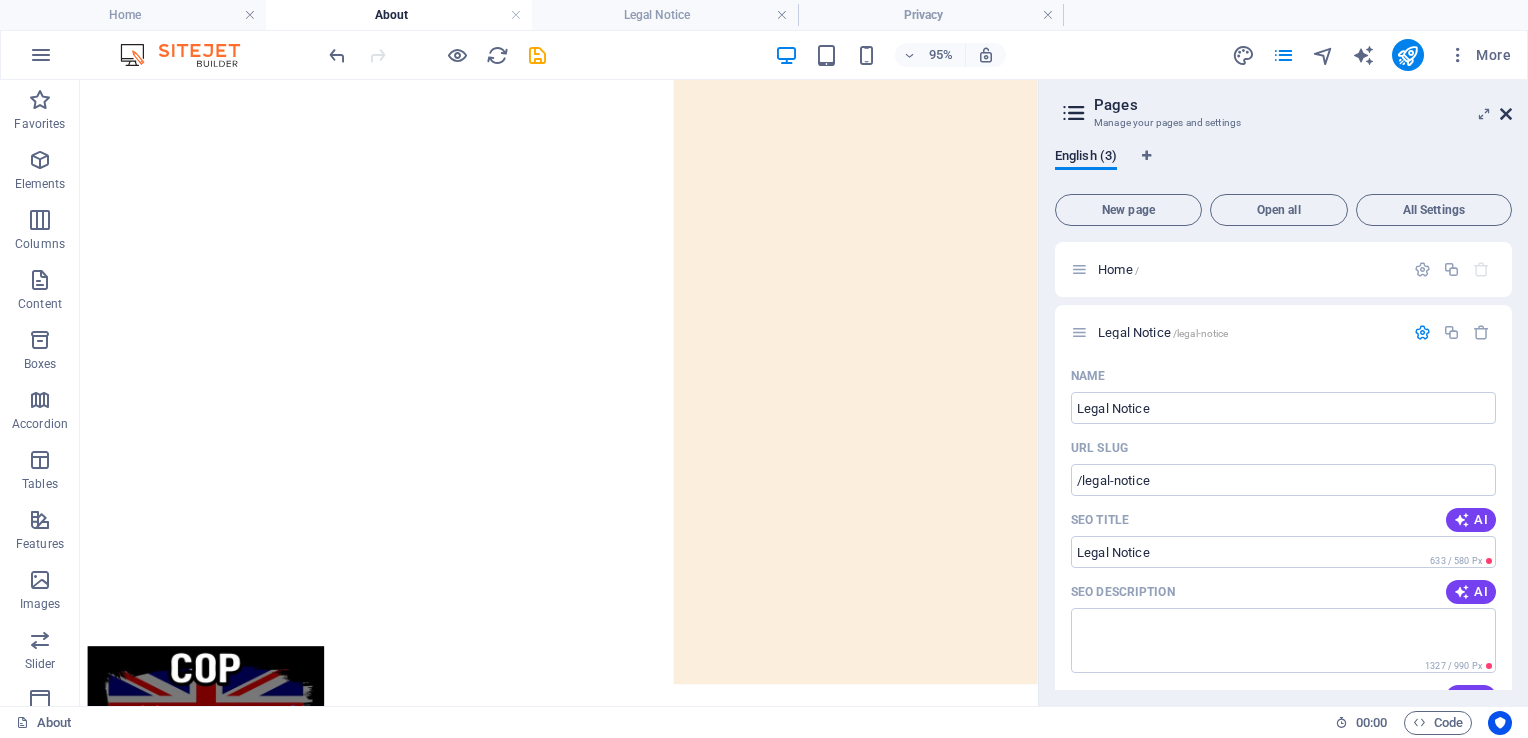 click at bounding box center (1506, 114) 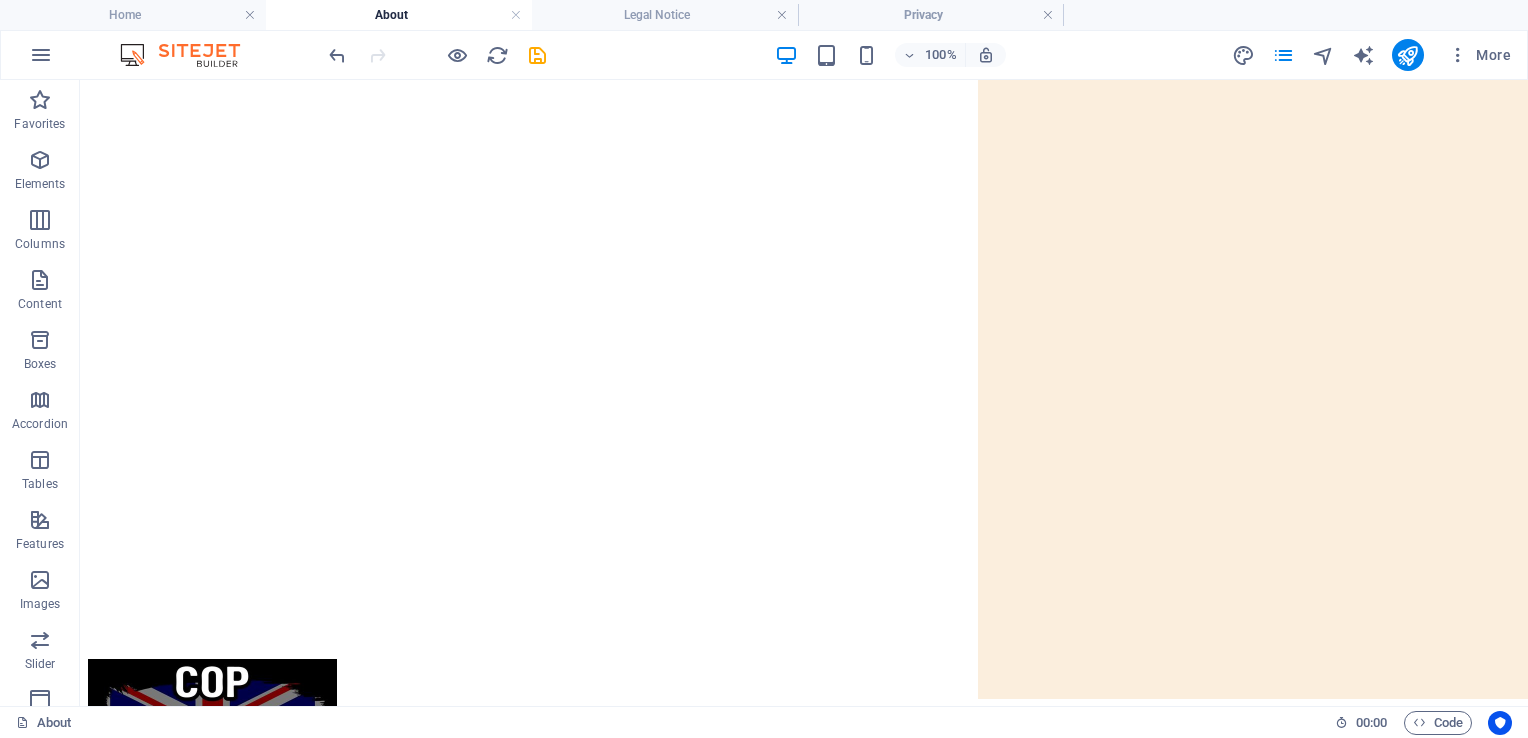 scroll, scrollTop: 0, scrollLeft: 0, axis: both 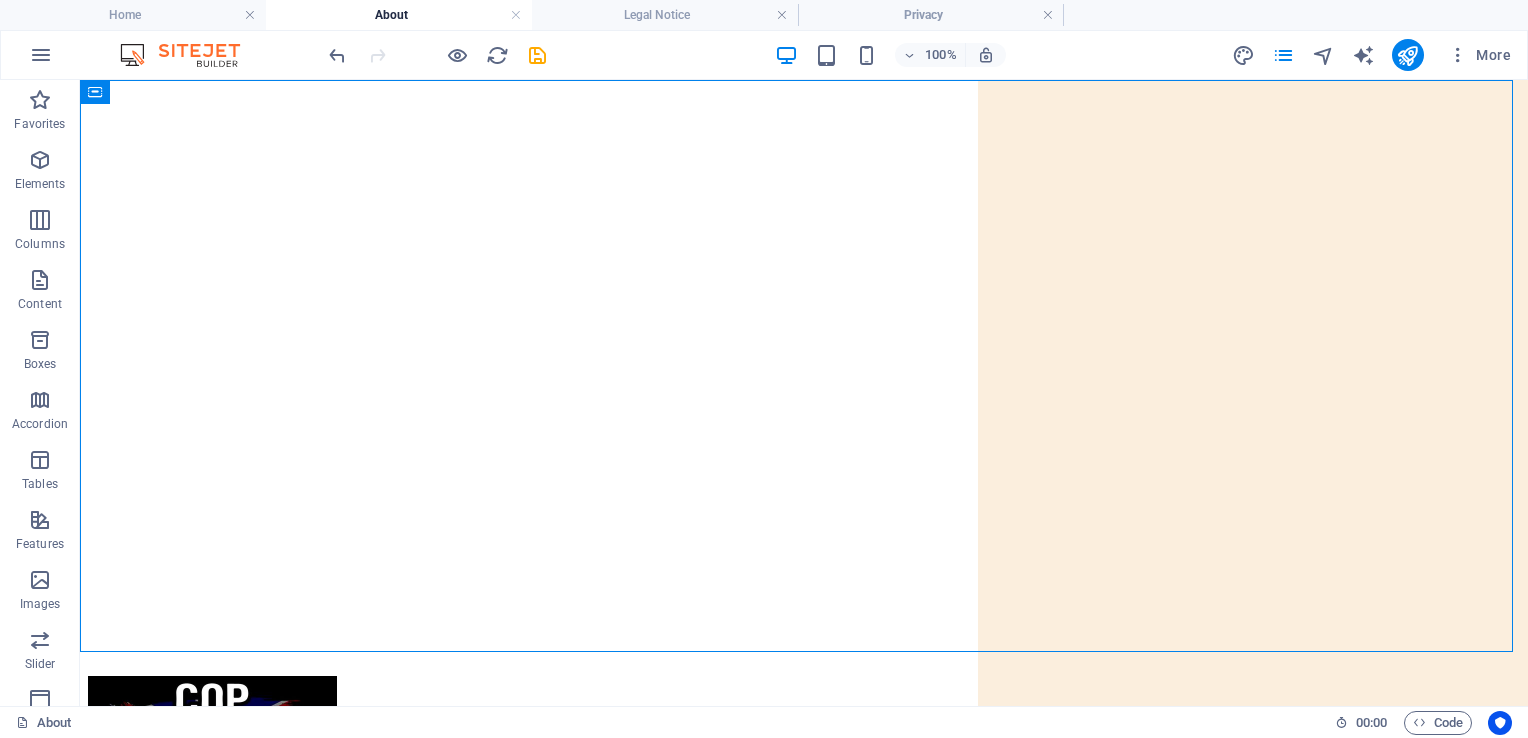 drag, startPoint x: 388, startPoint y: 176, endPoint x: 1244, endPoint y: 71, distance: 862.4158 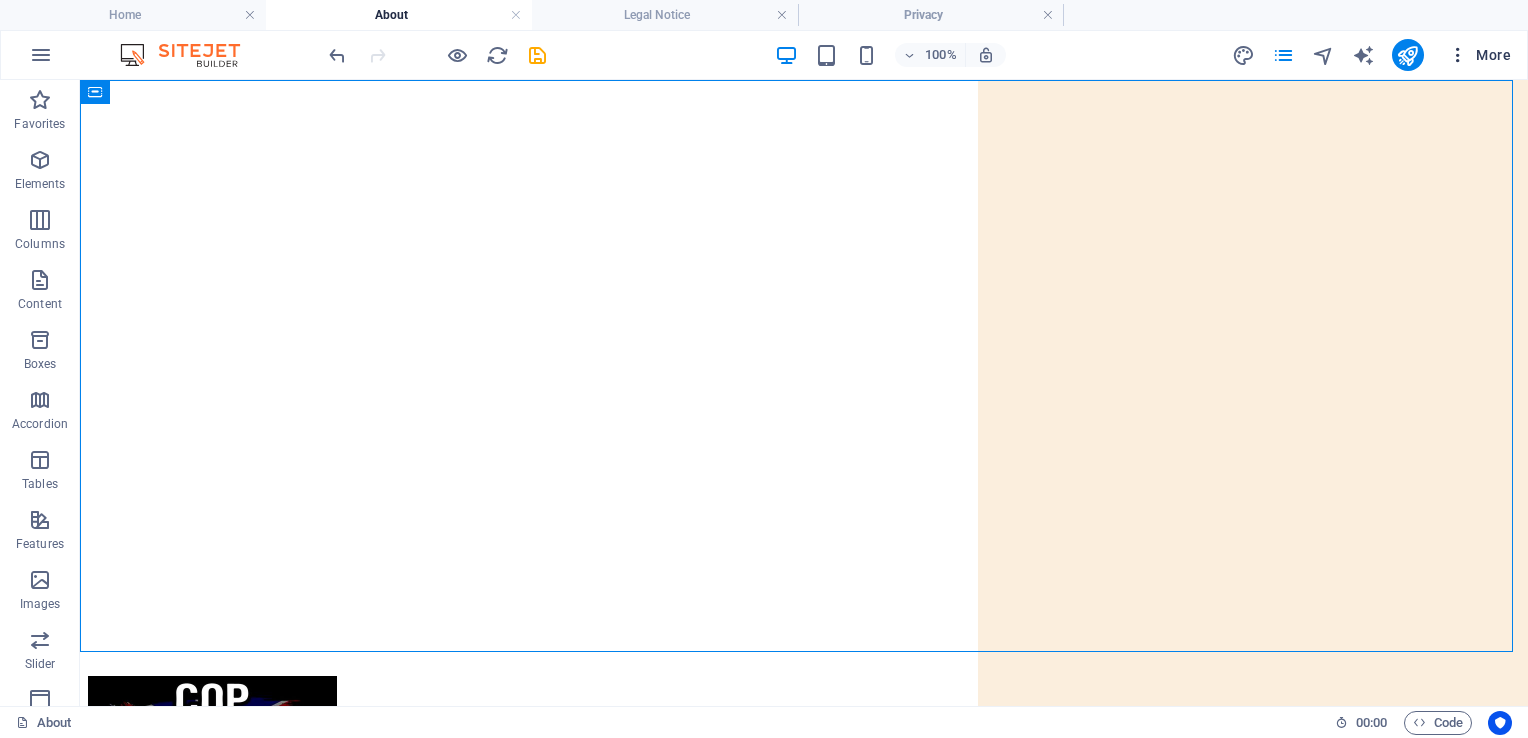 click at bounding box center (1458, 55) 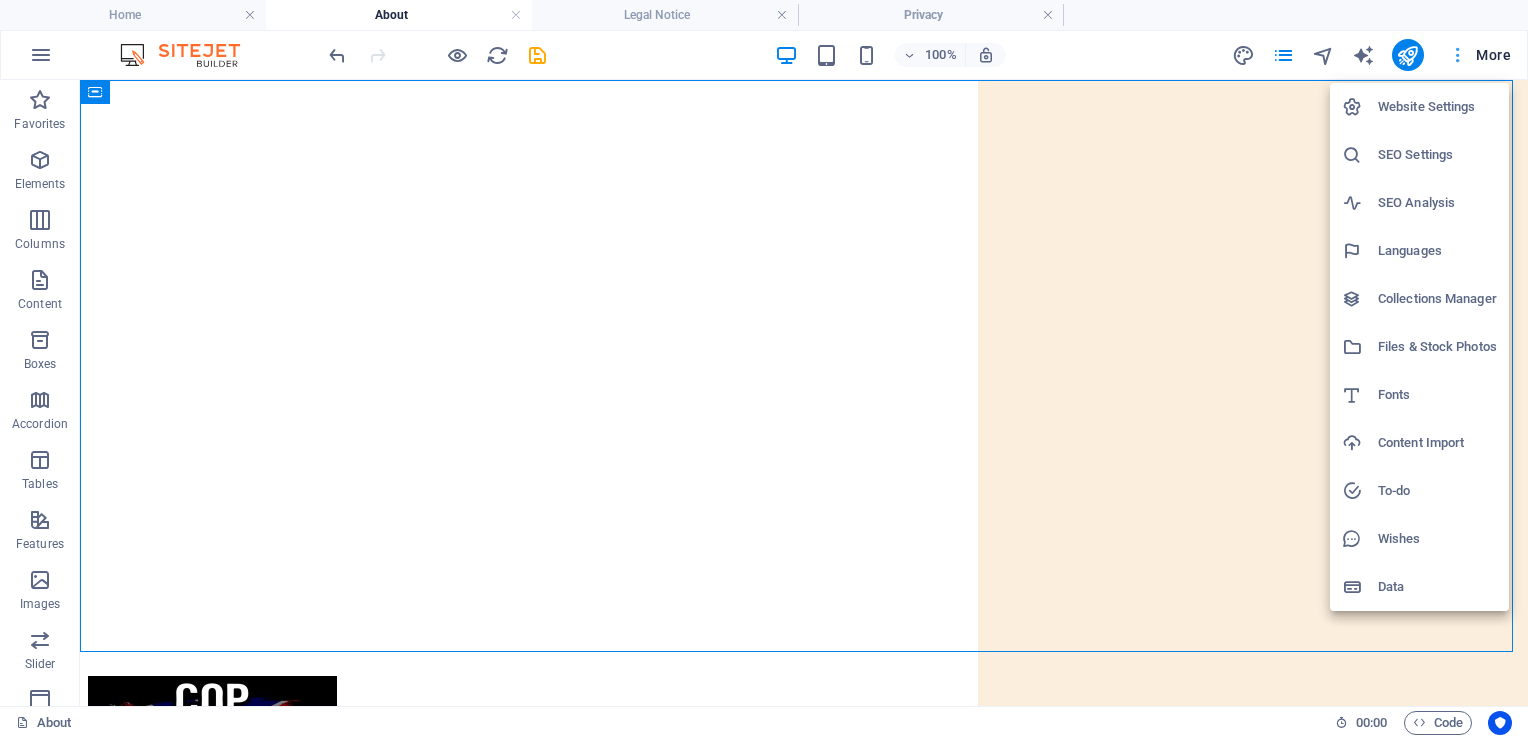 click at bounding box center [764, 369] 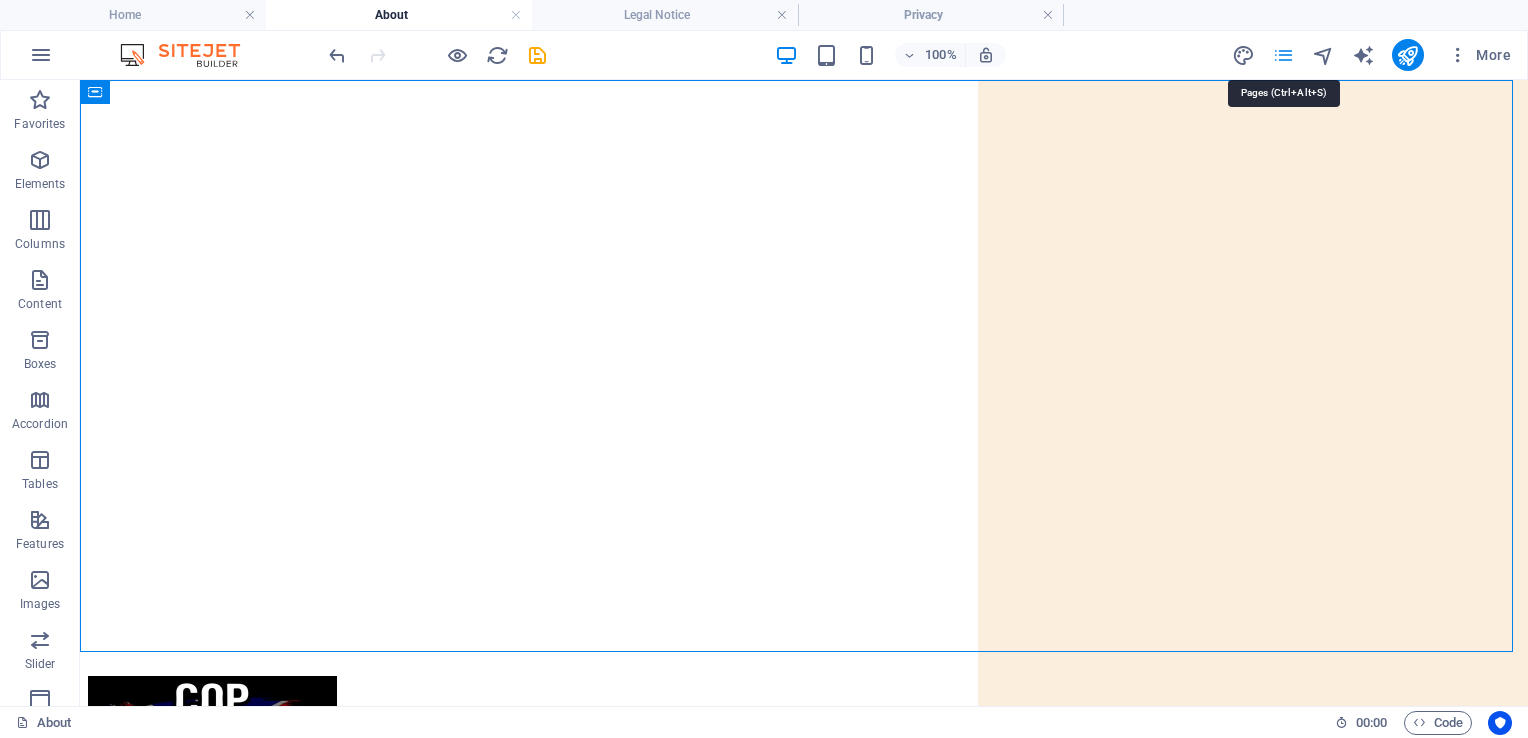 click at bounding box center [1283, 55] 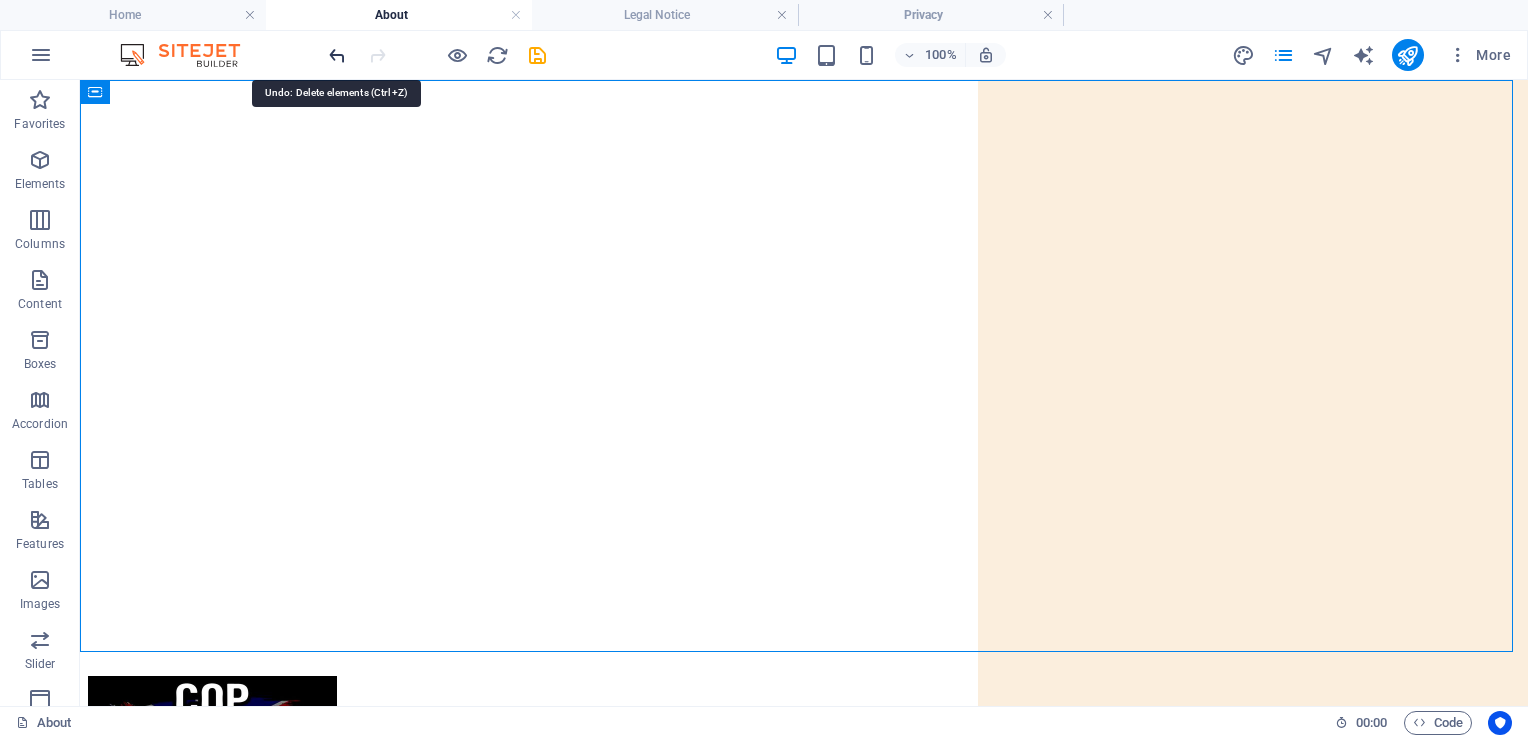 click at bounding box center (337, 55) 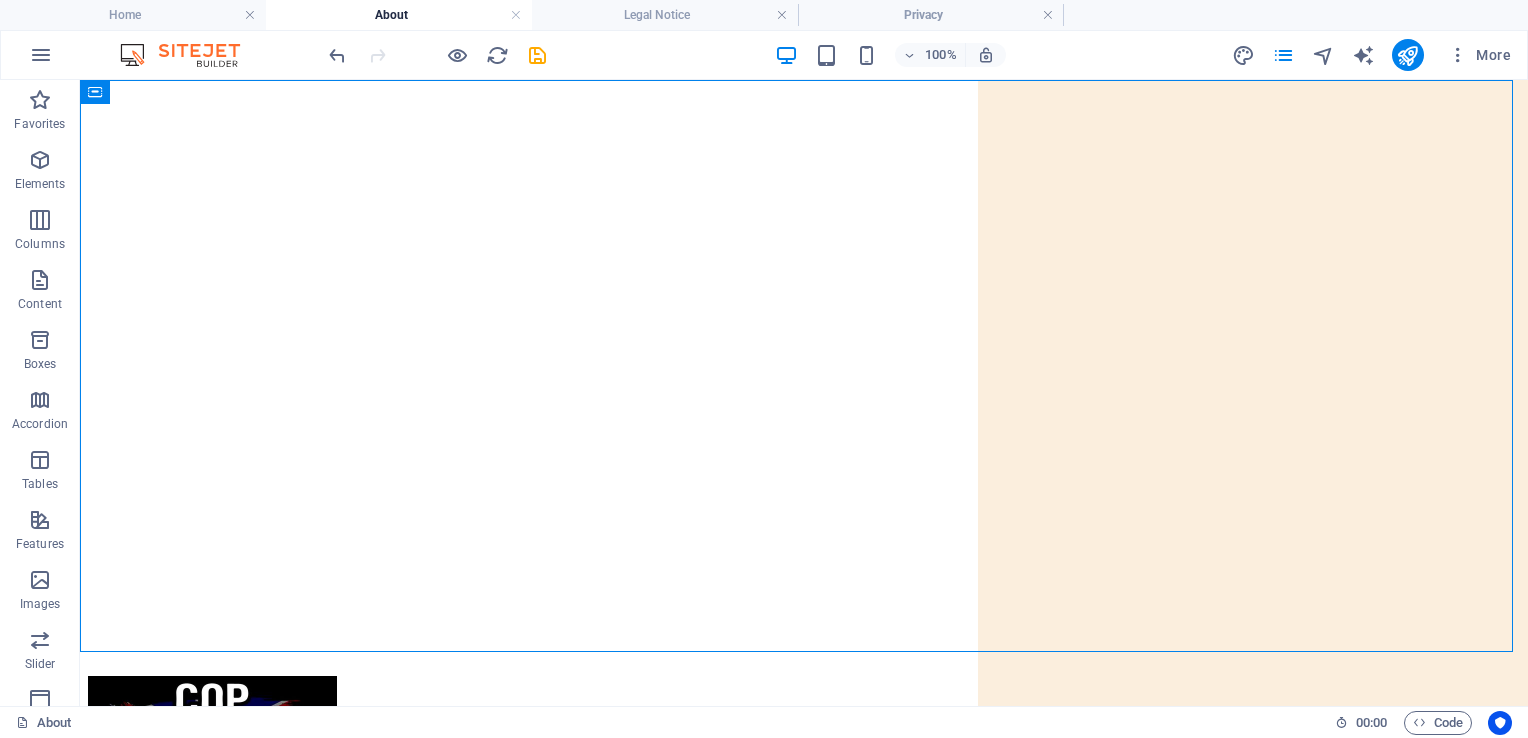 drag, startPoint x: 337, startPoint y: 50, endPoint x: 317, endPoint y: 65, distance: 25 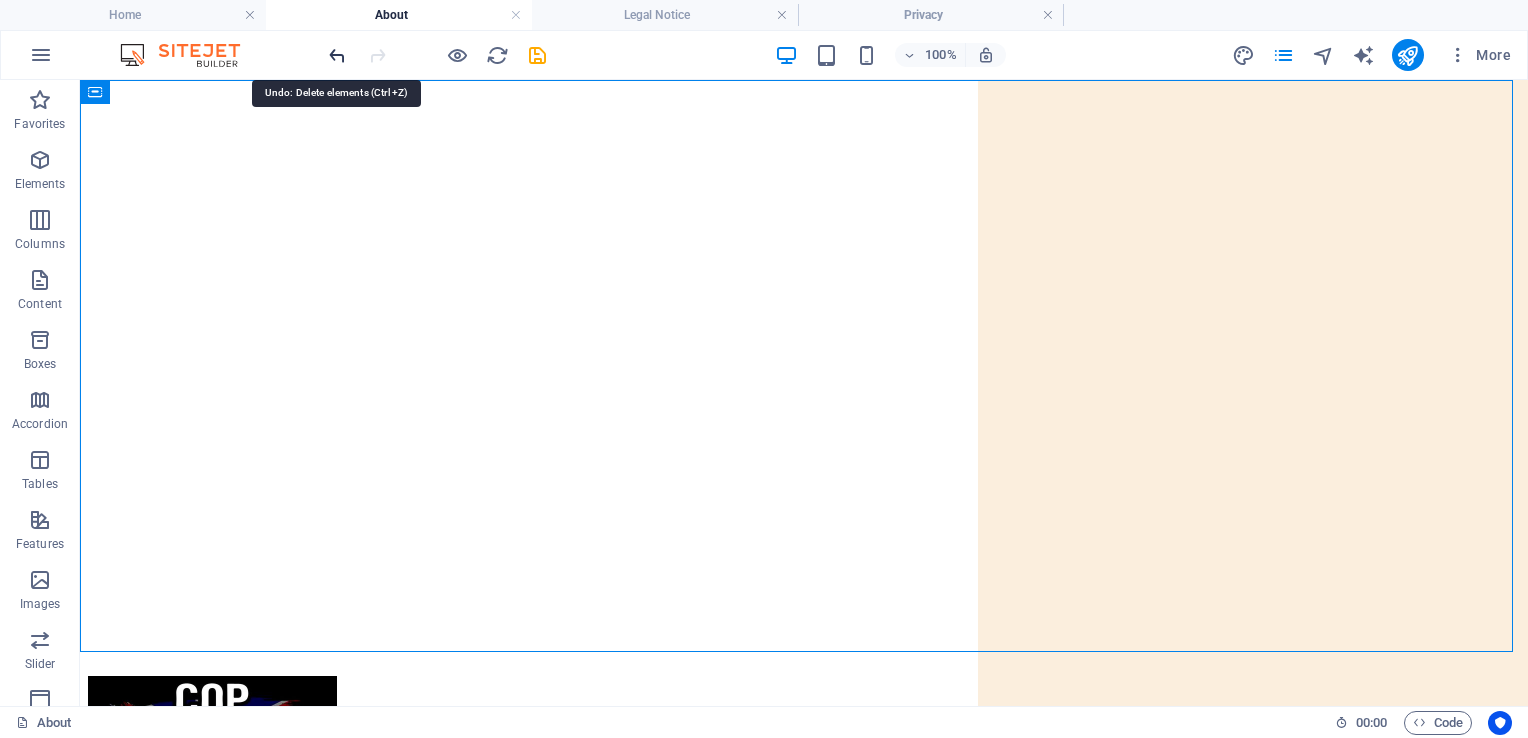 click at bounding box center [337, 55] 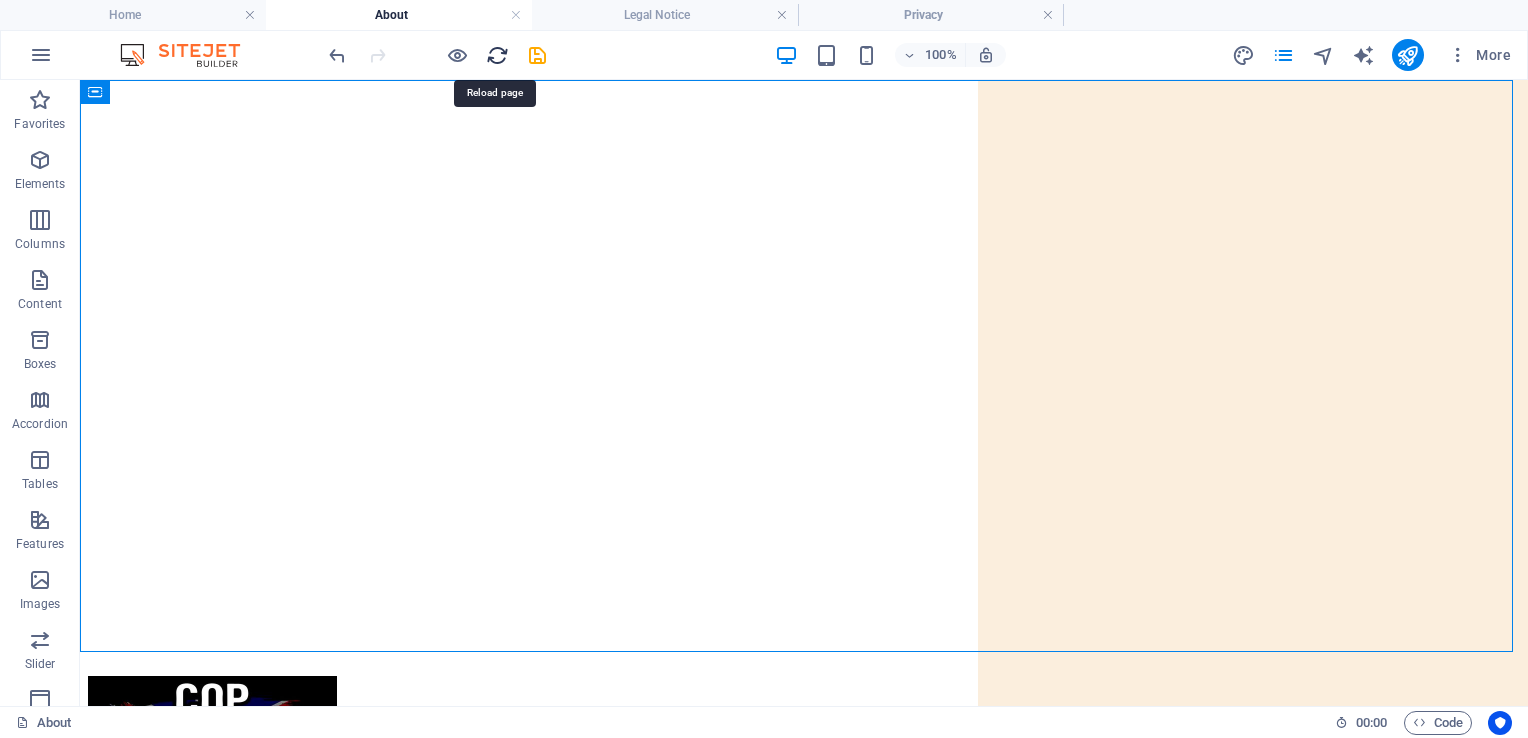 click at bounding box center [497, 55] 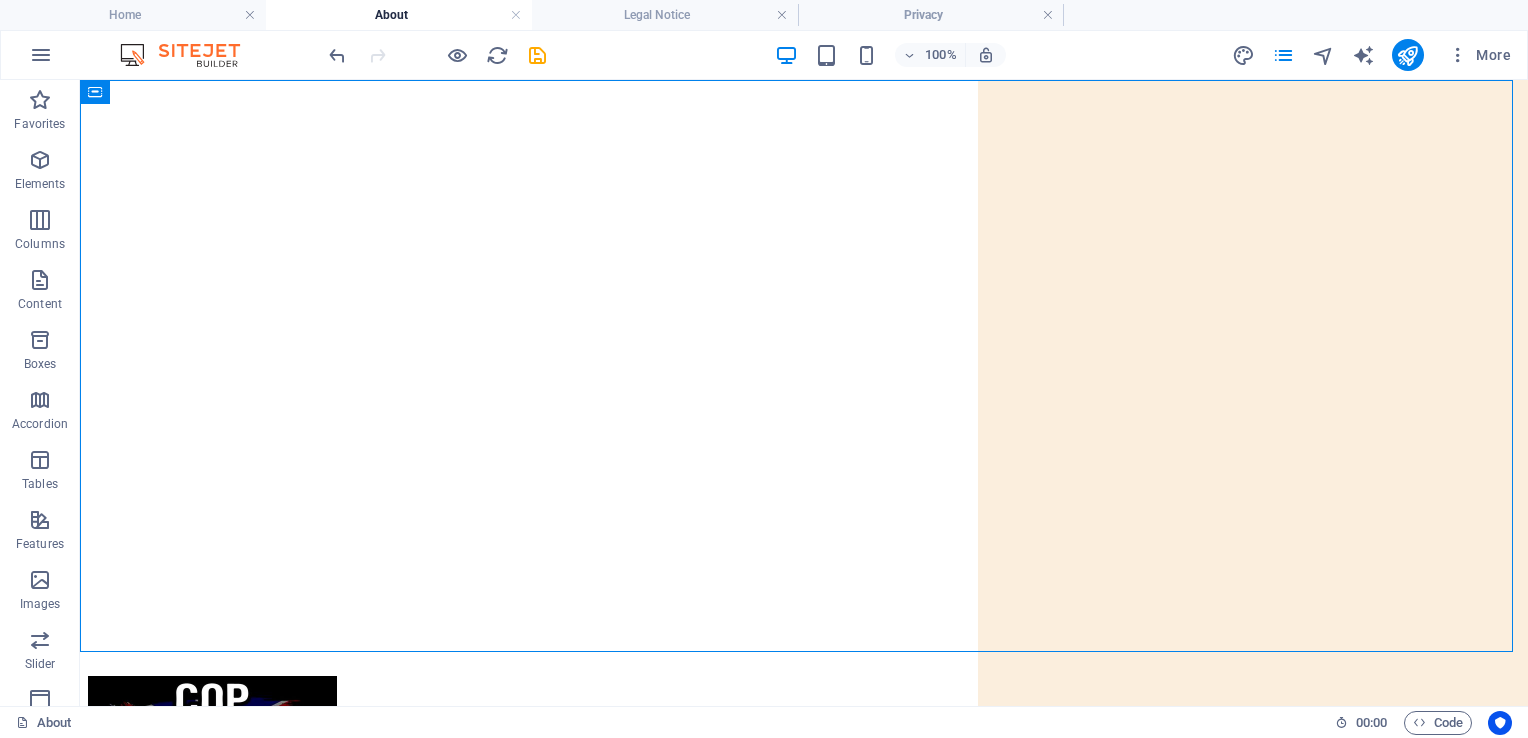 click at bounding box center (437, 55) 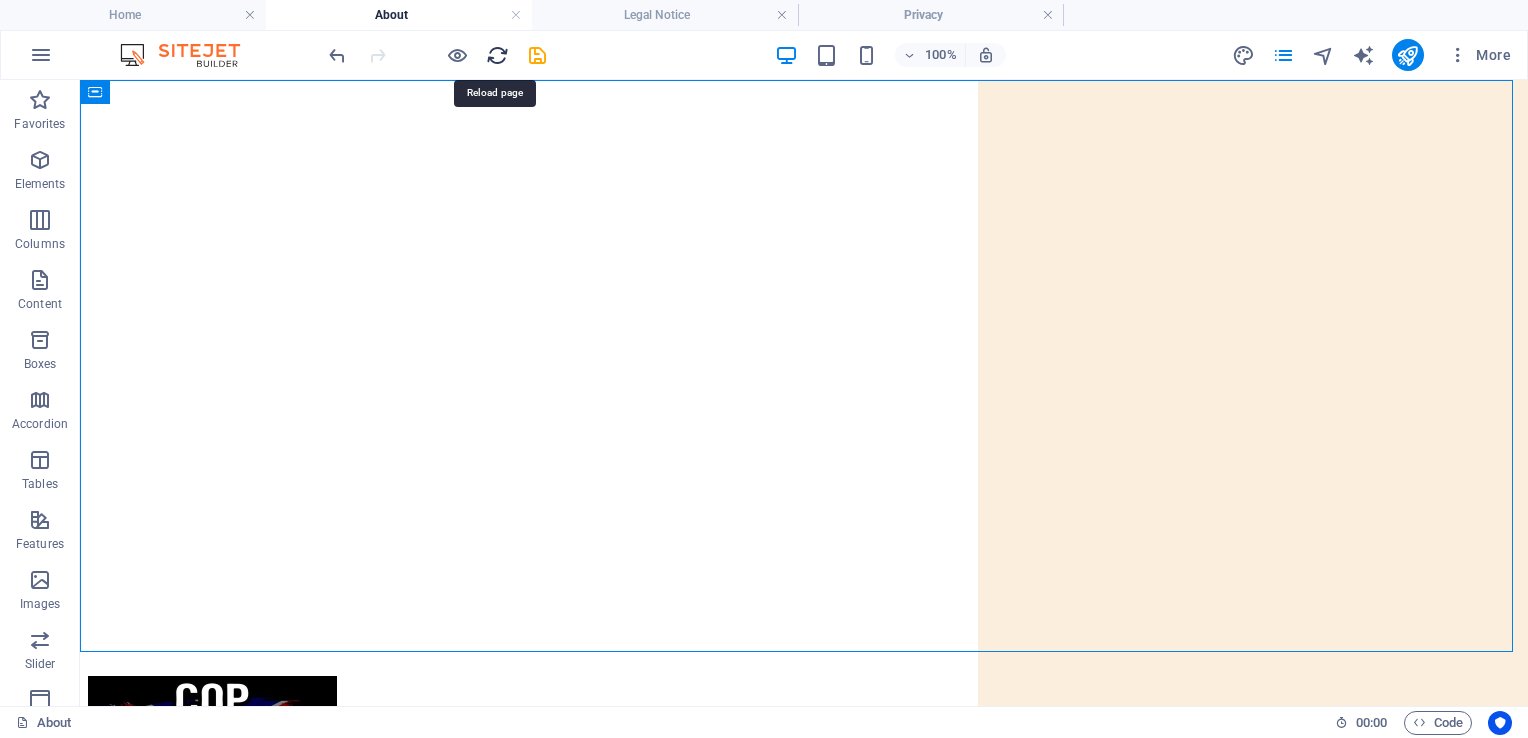 click at bounding box center [497, 55] 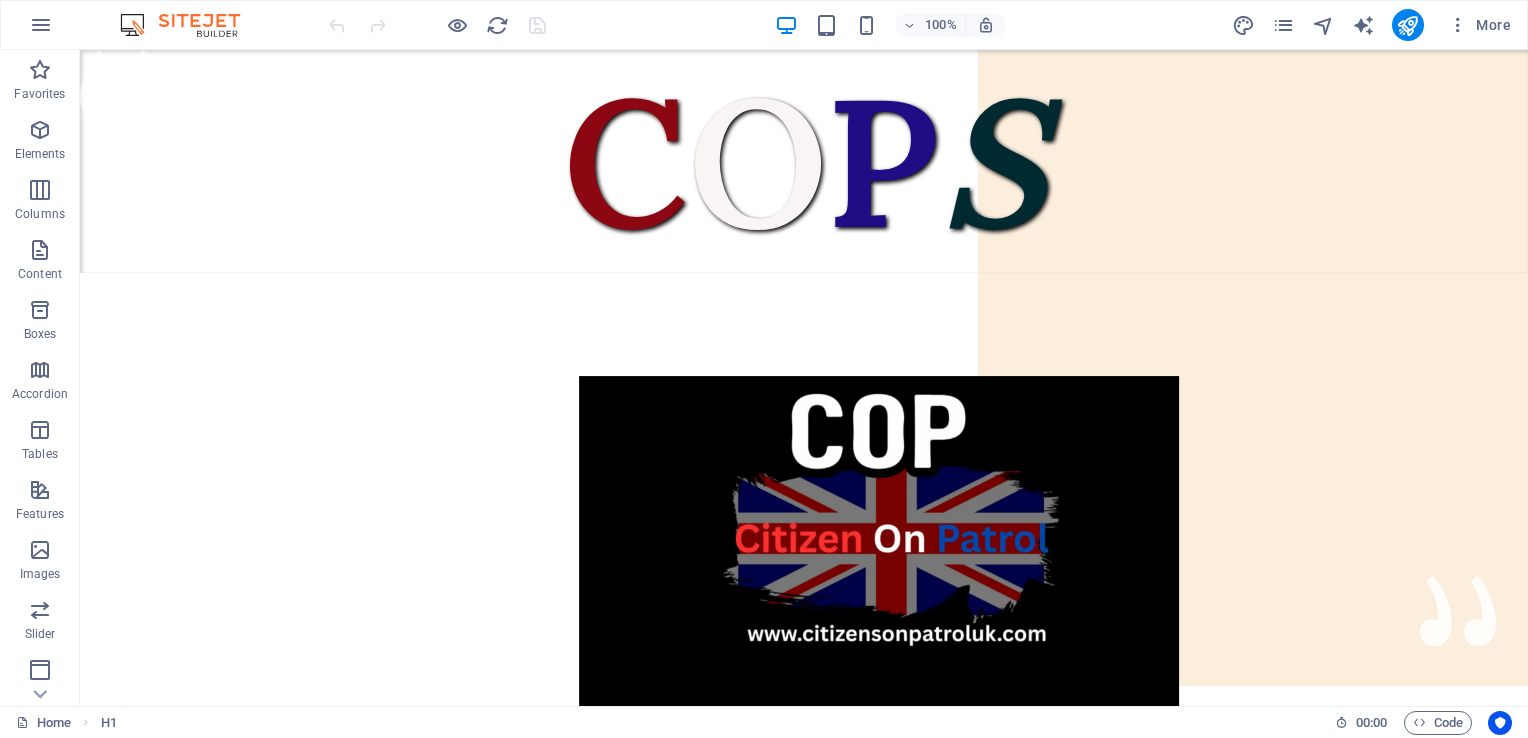 scroll, scrollTop: 1122, scrollLeft: 0, axis: vertical 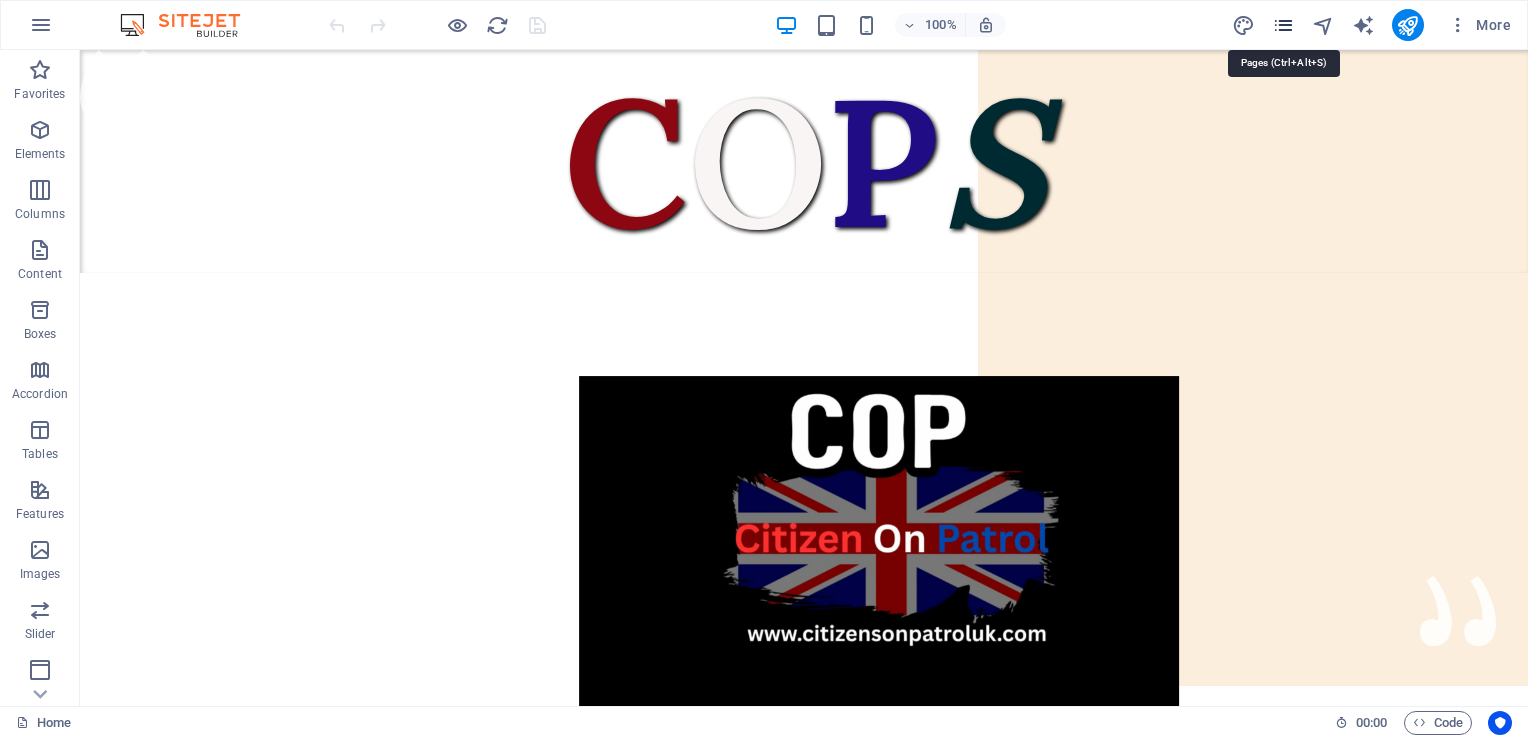 click at bounding box center (1283, 25) 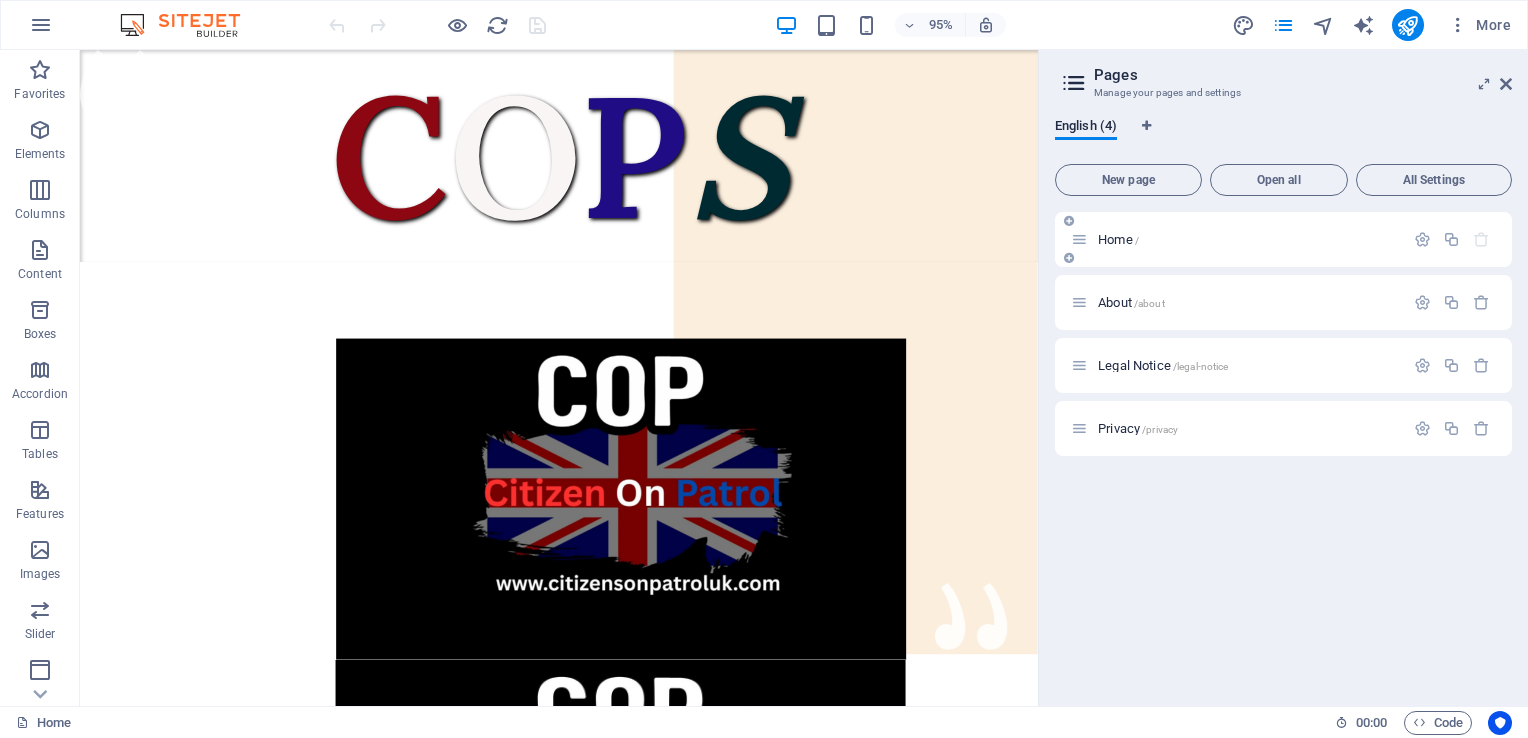 click on "Home /" at bounding box center [1248, 239] 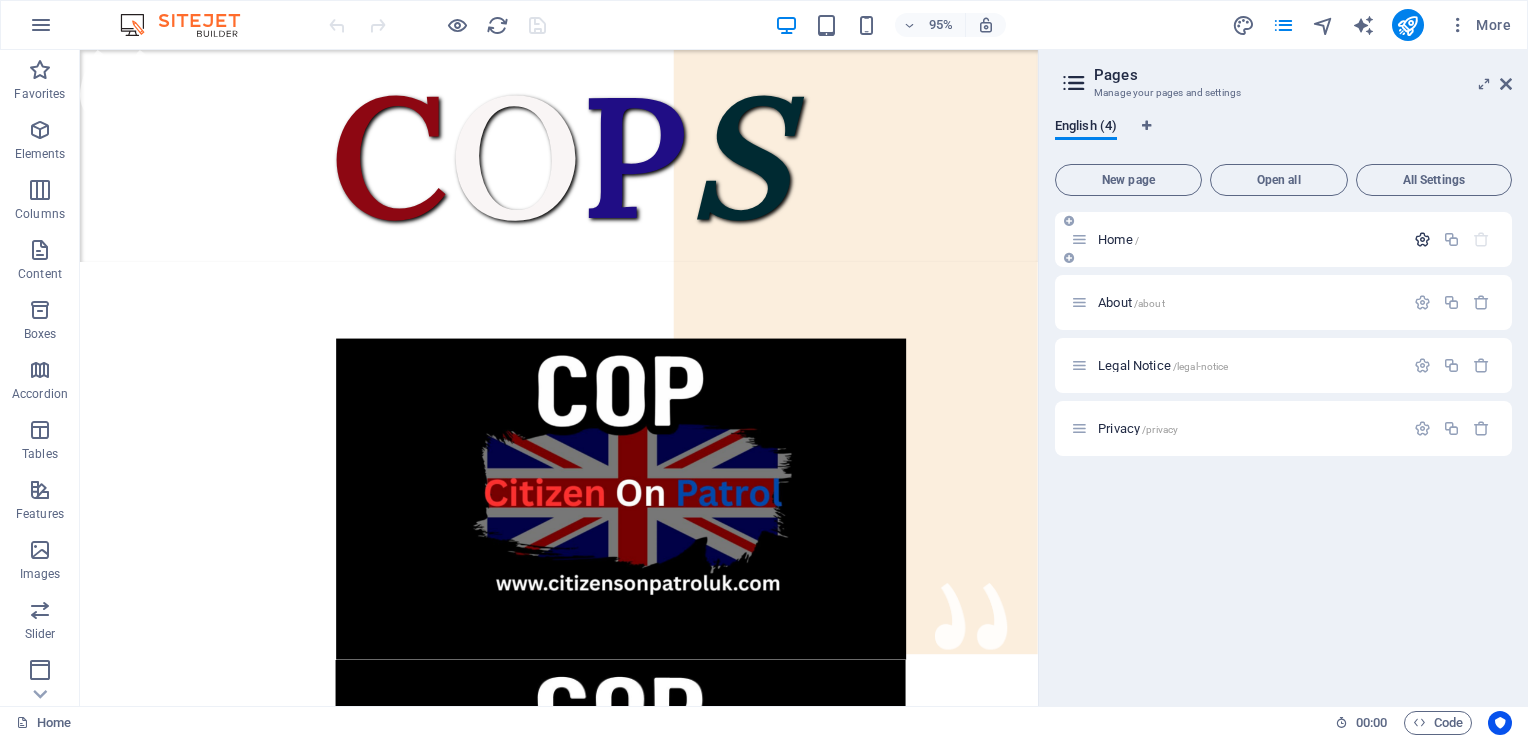 click at bounding box center [1422, 239] 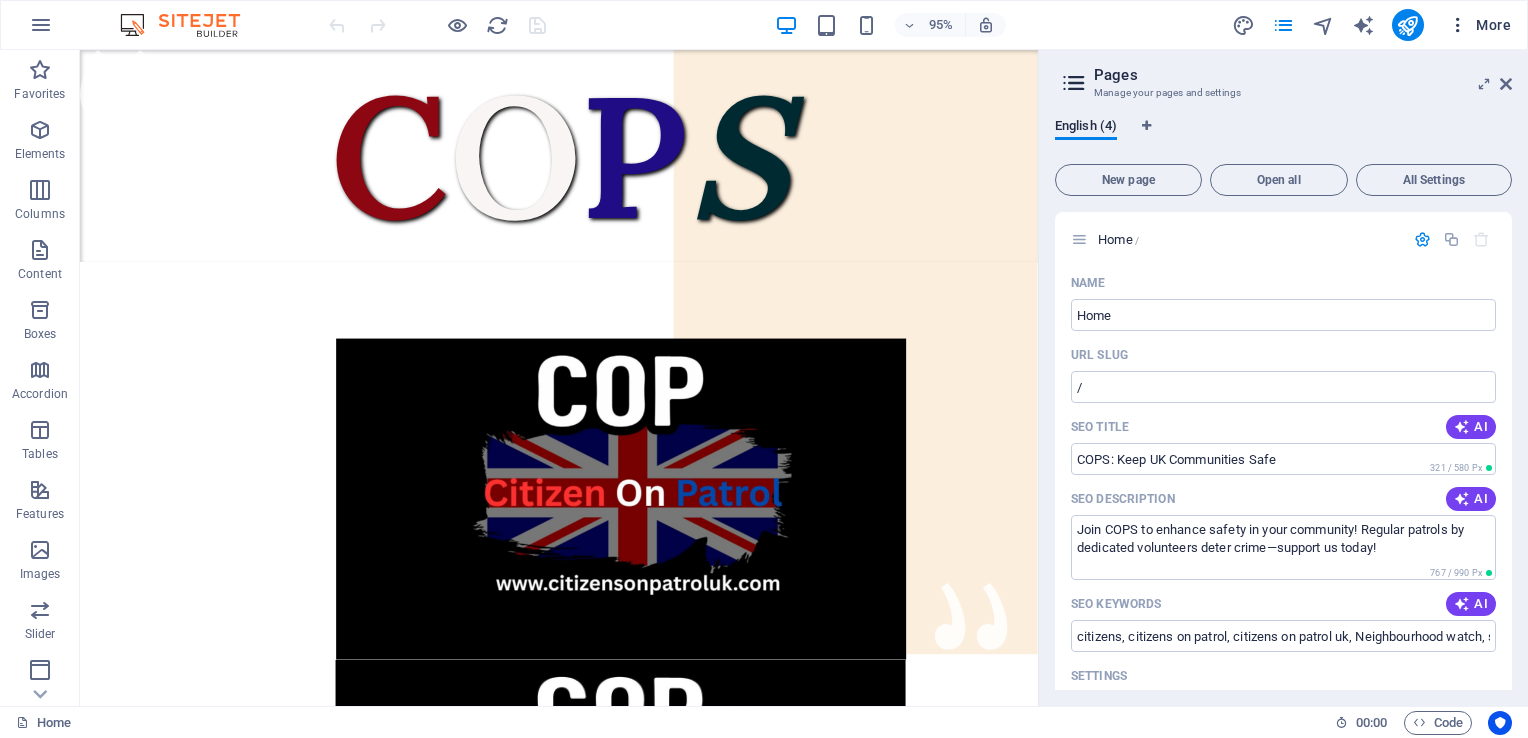 click at bounding box center (1458, 25) 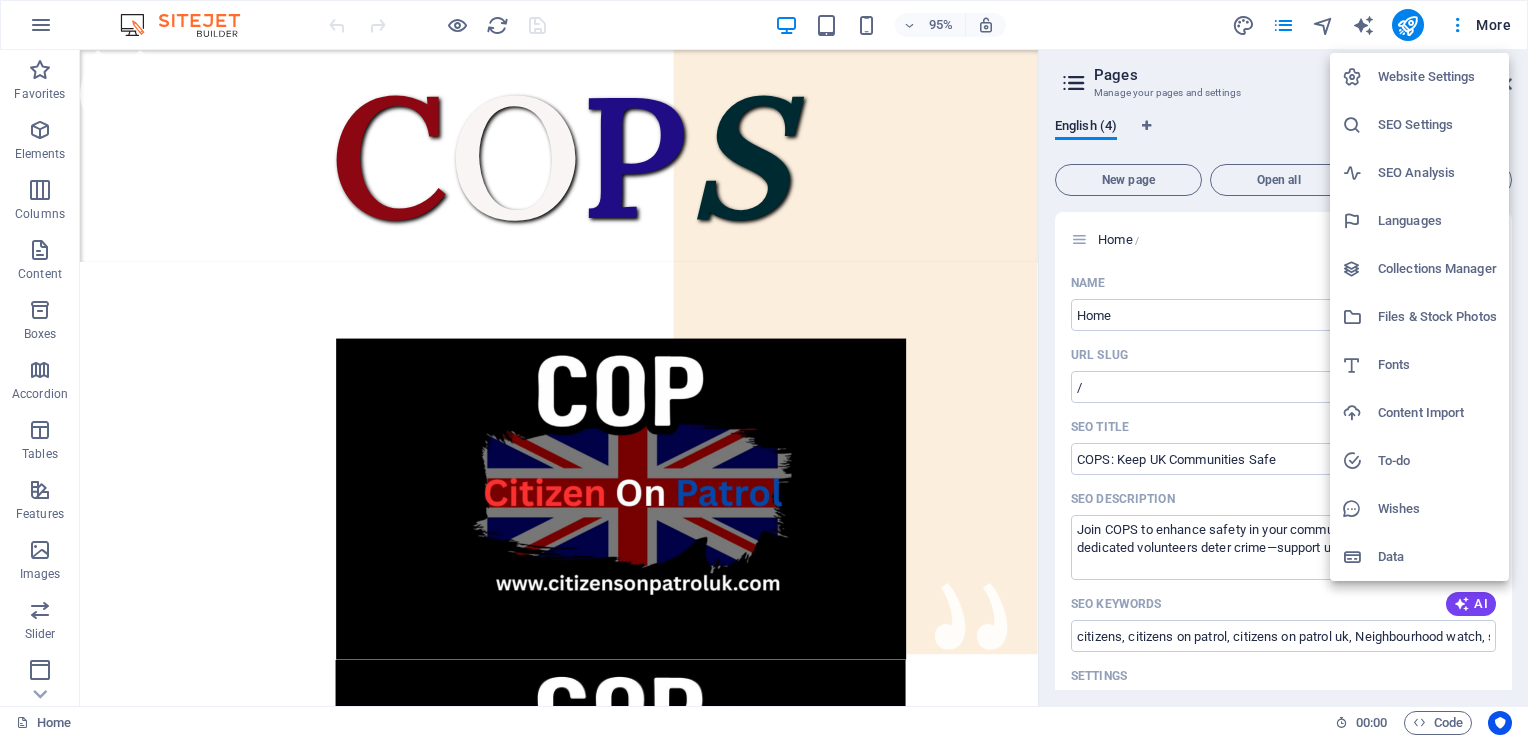click on "Website Settings" at bounding box center (1437, 77) 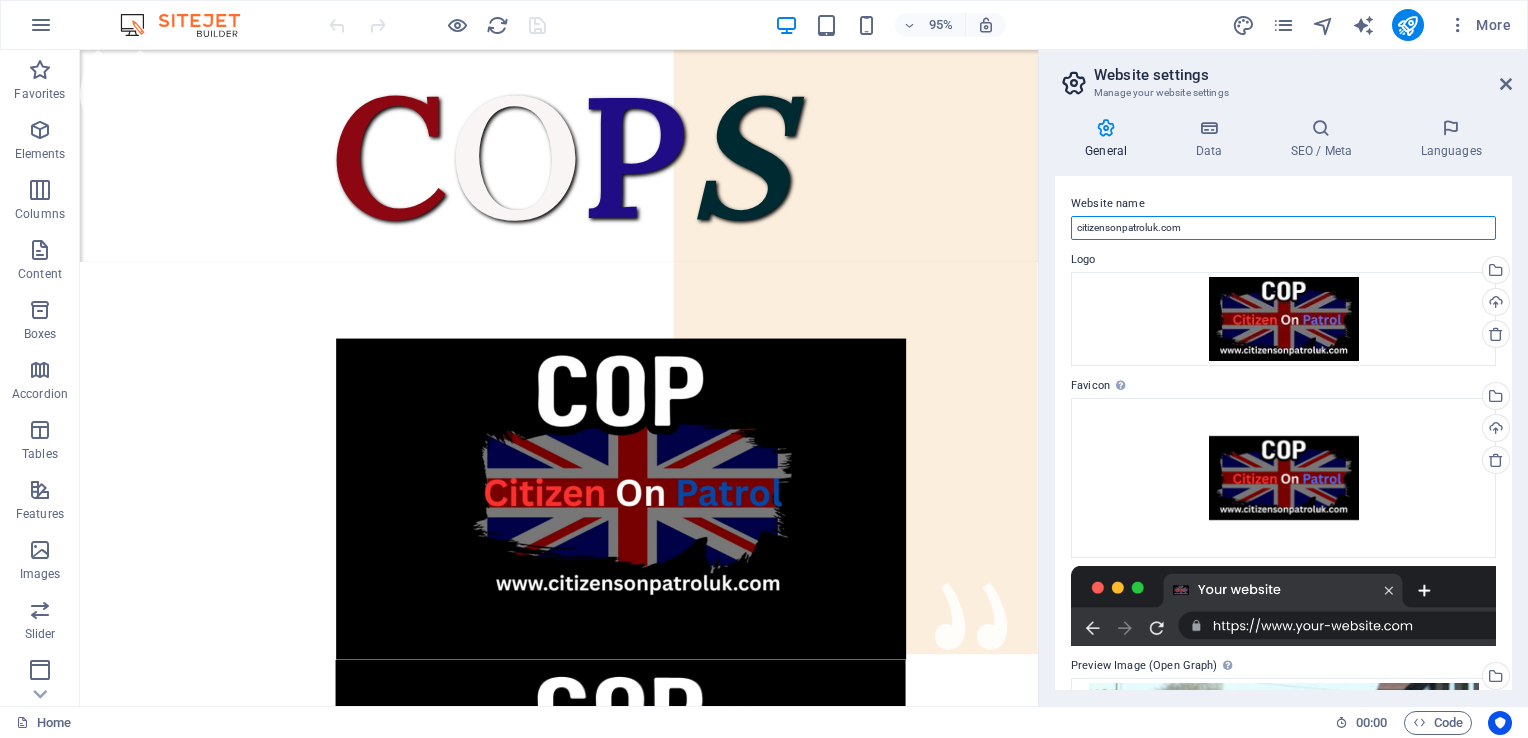 click on "citizensonpatroluk.com" at bounding box center (1283, 228) 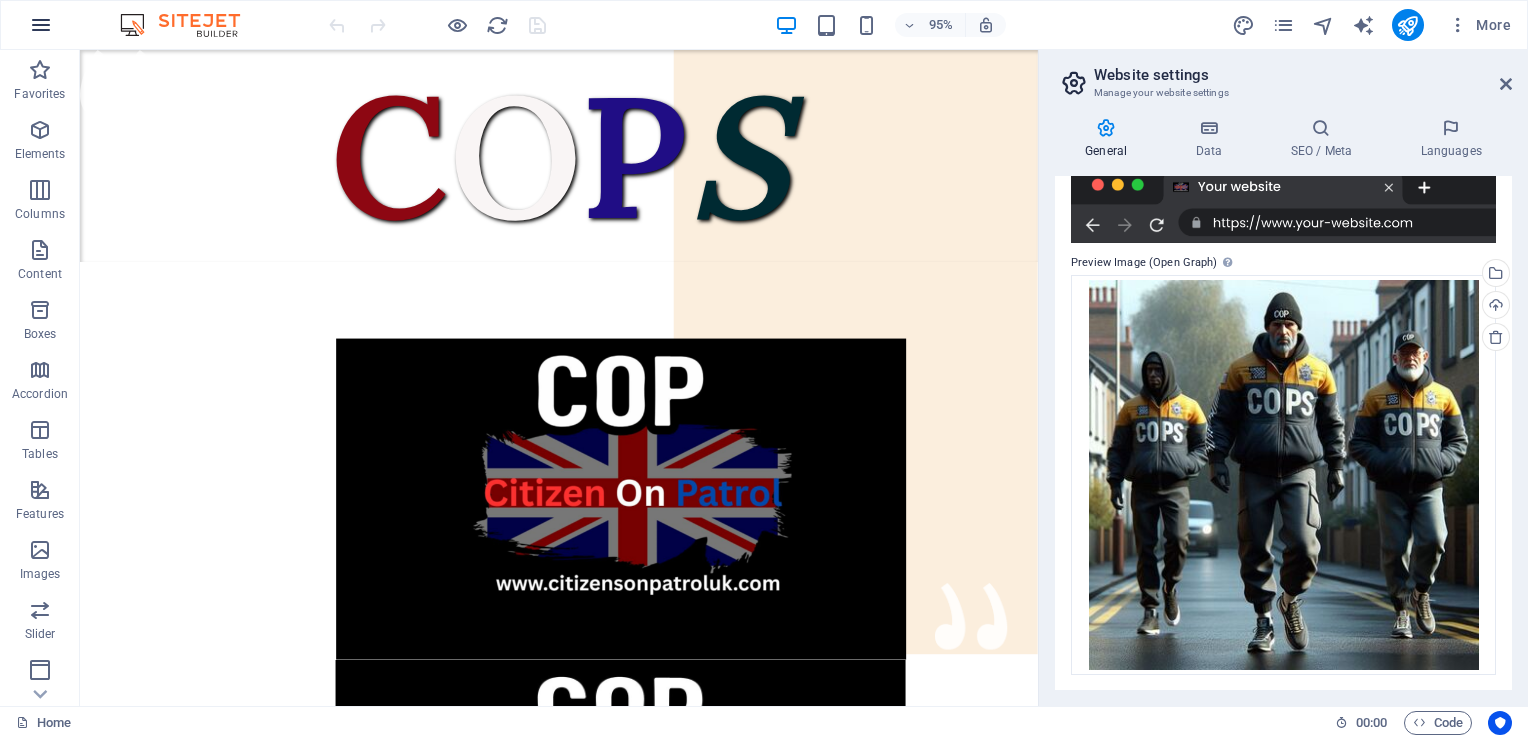 click at bounding box center (41, 25) 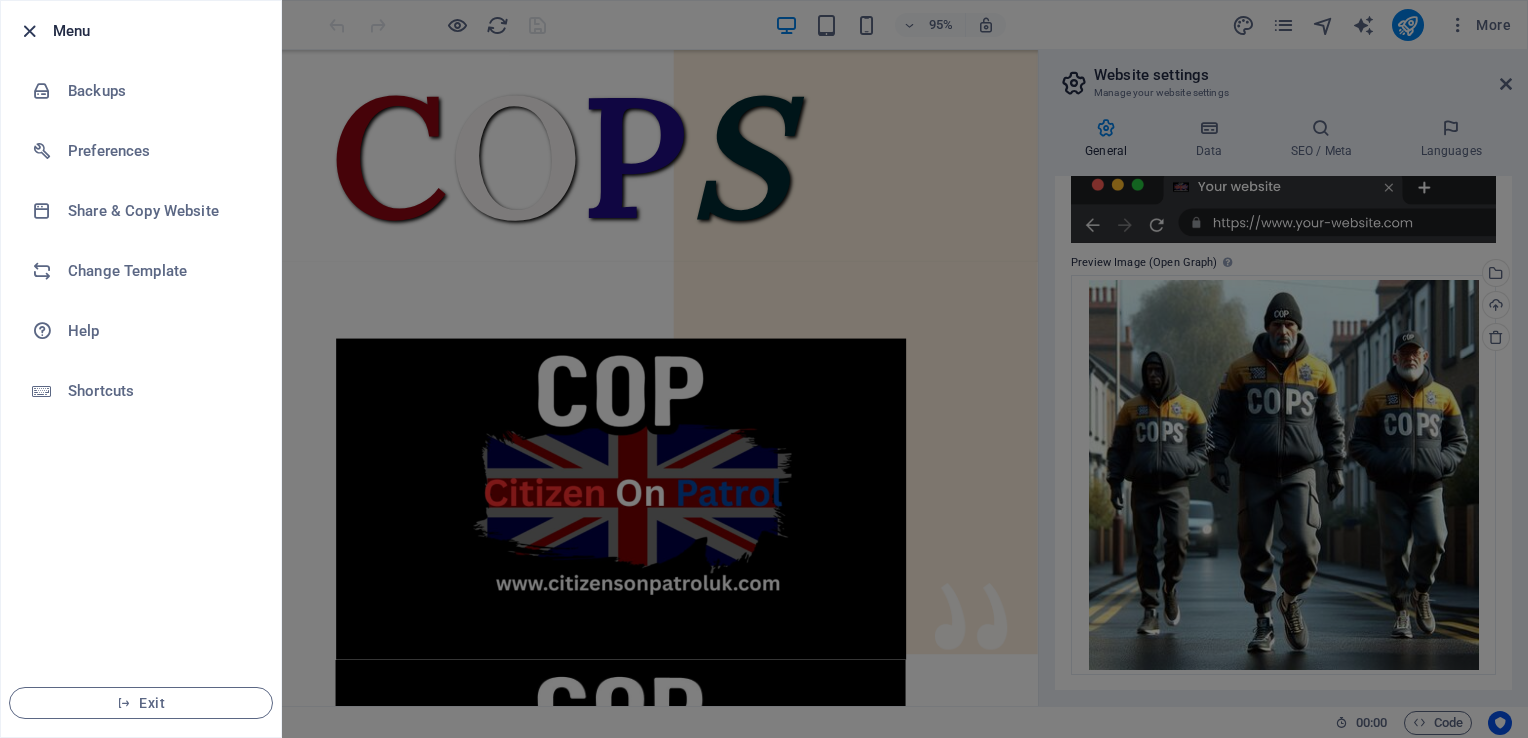 click at bounding box center [29, 31] 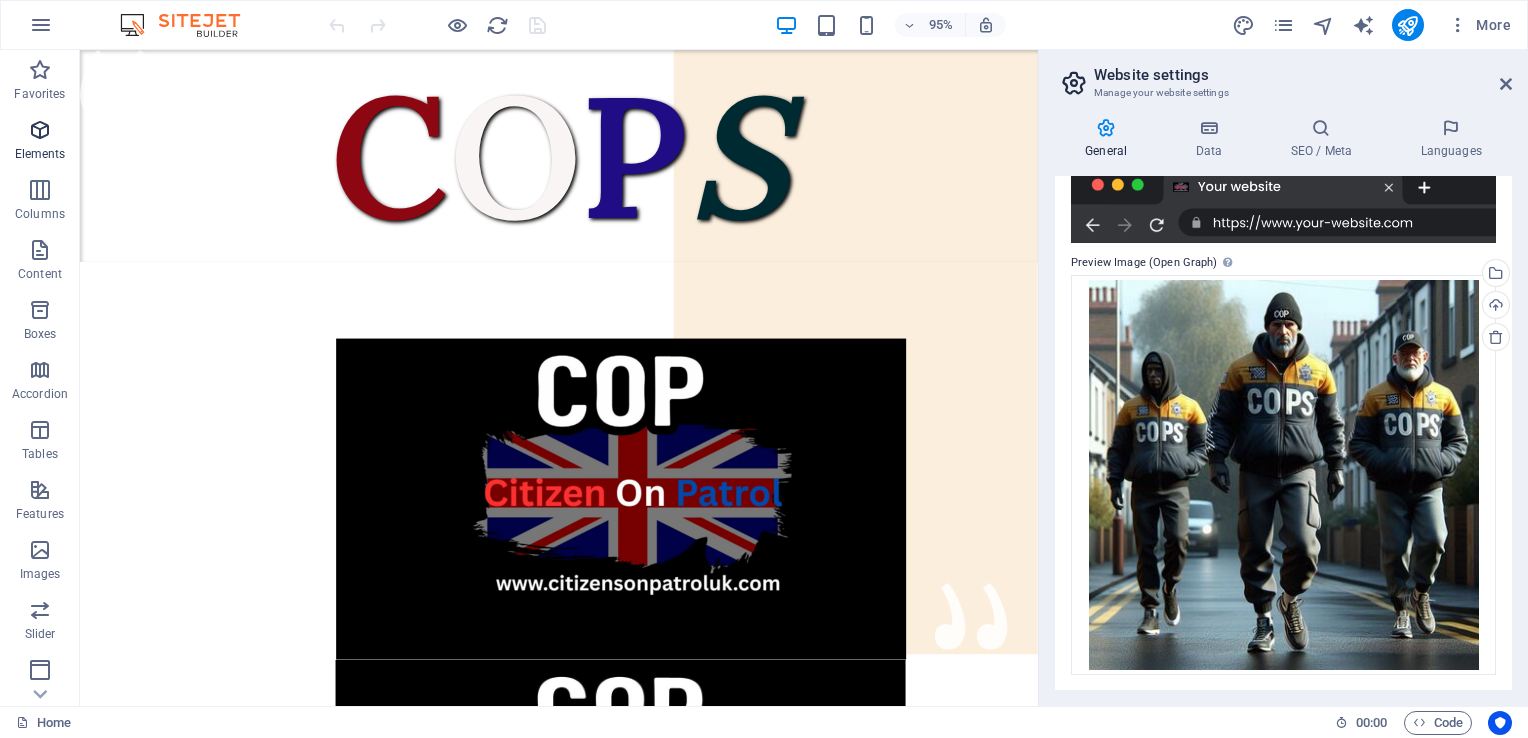 click at bounding box center [40, 130] 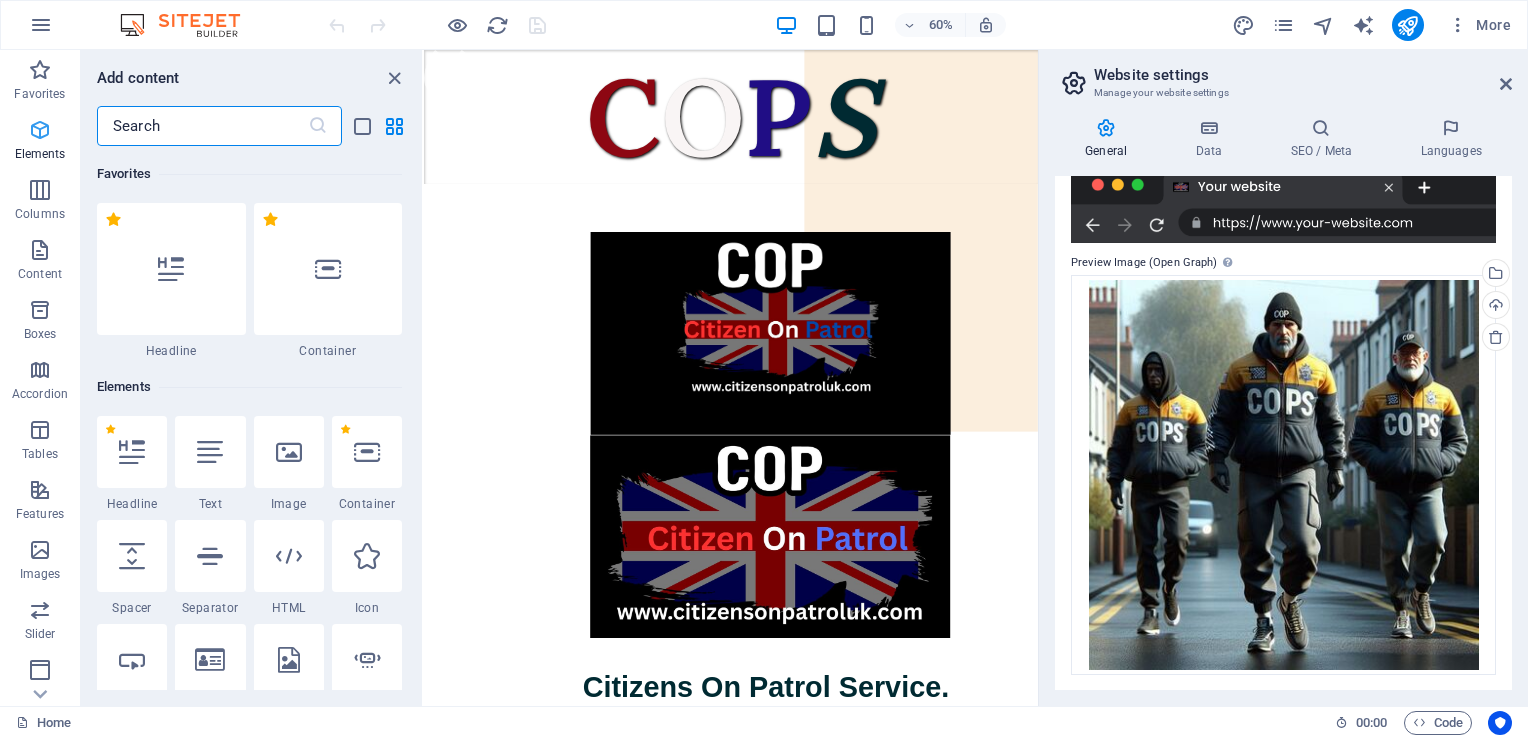 scroll, scrollTop: 212, scrollLeft: 0, axis: vertical 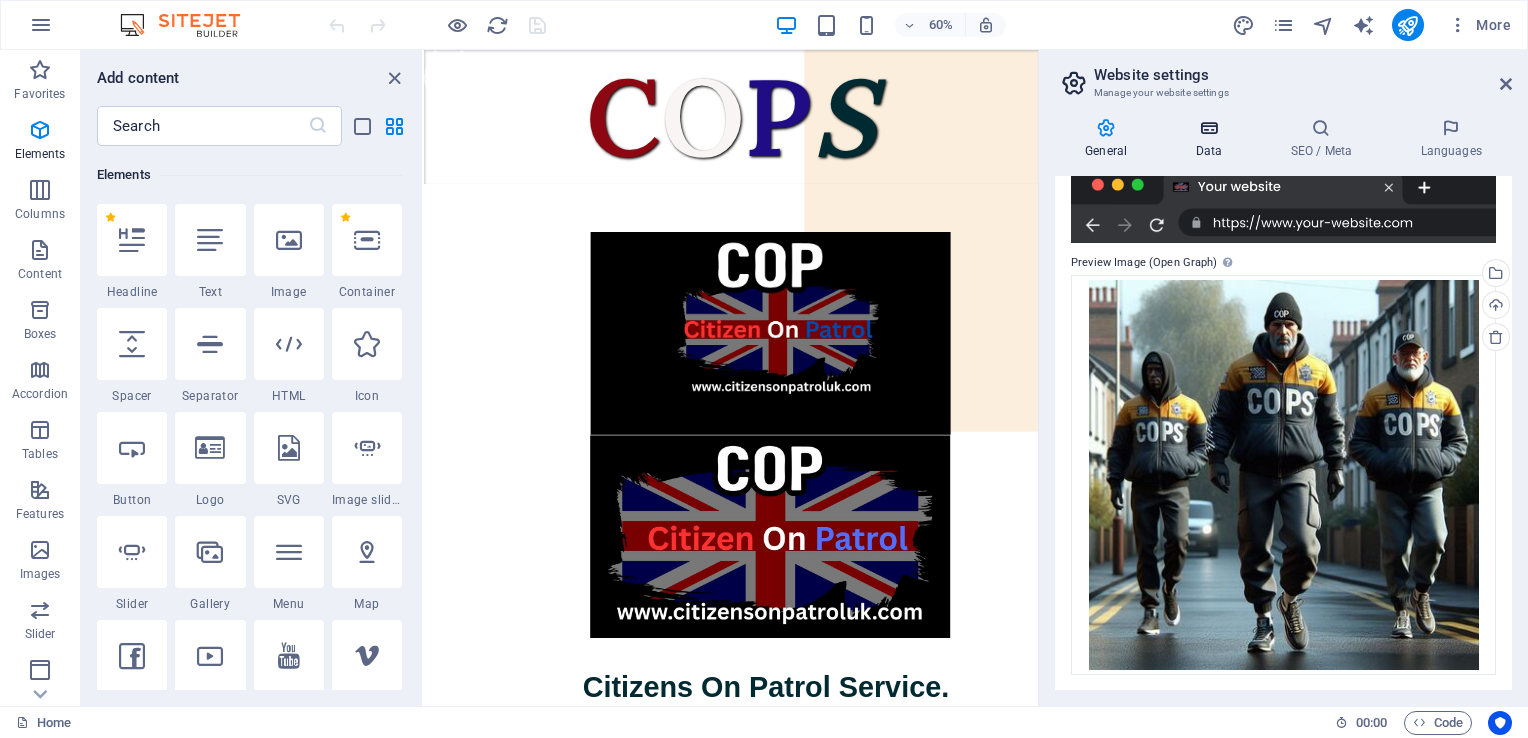 click on "Data" at bounding box center (1212, 139) 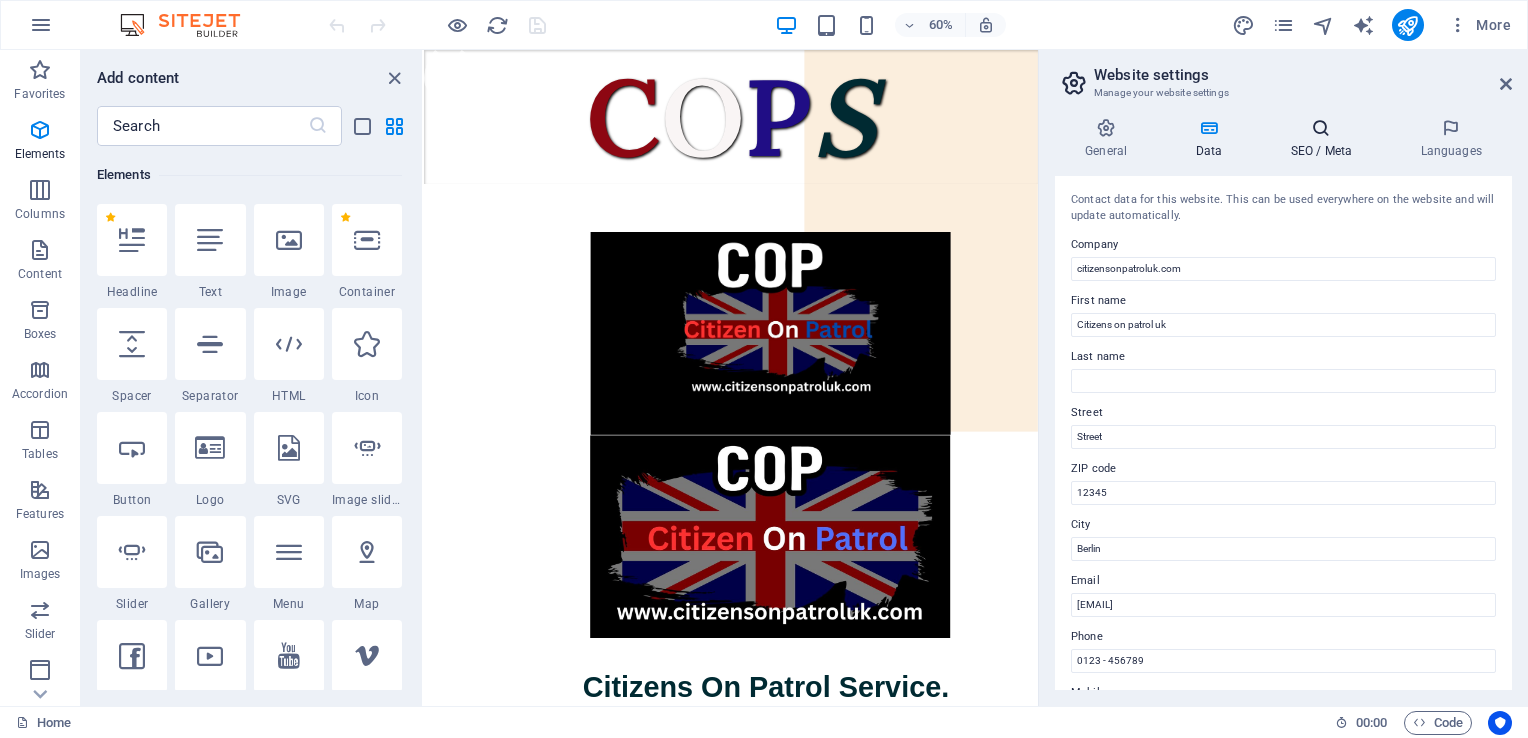 click on "SEO / Meta" at bounding box center [1325, 139] 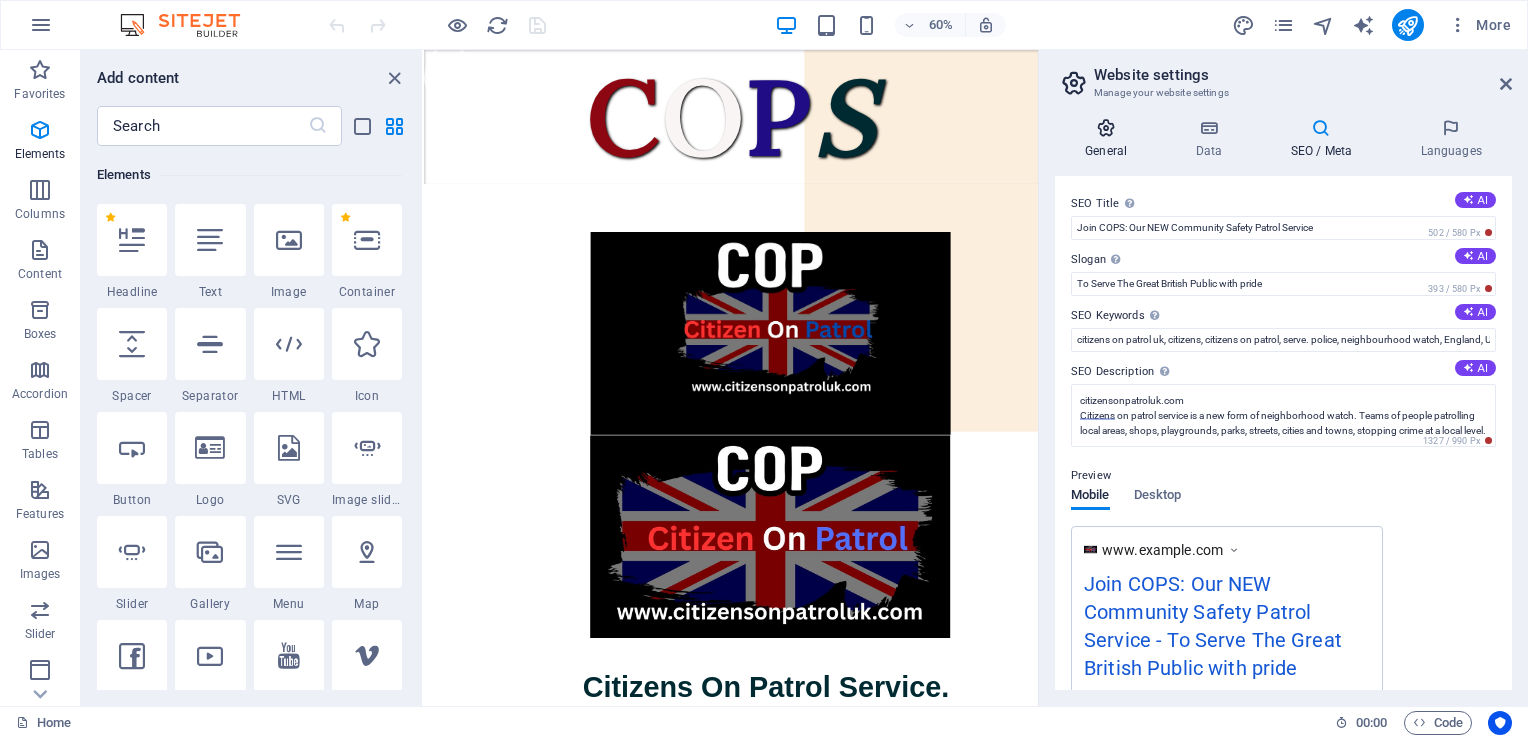 click at bounding box center (1106, 128) 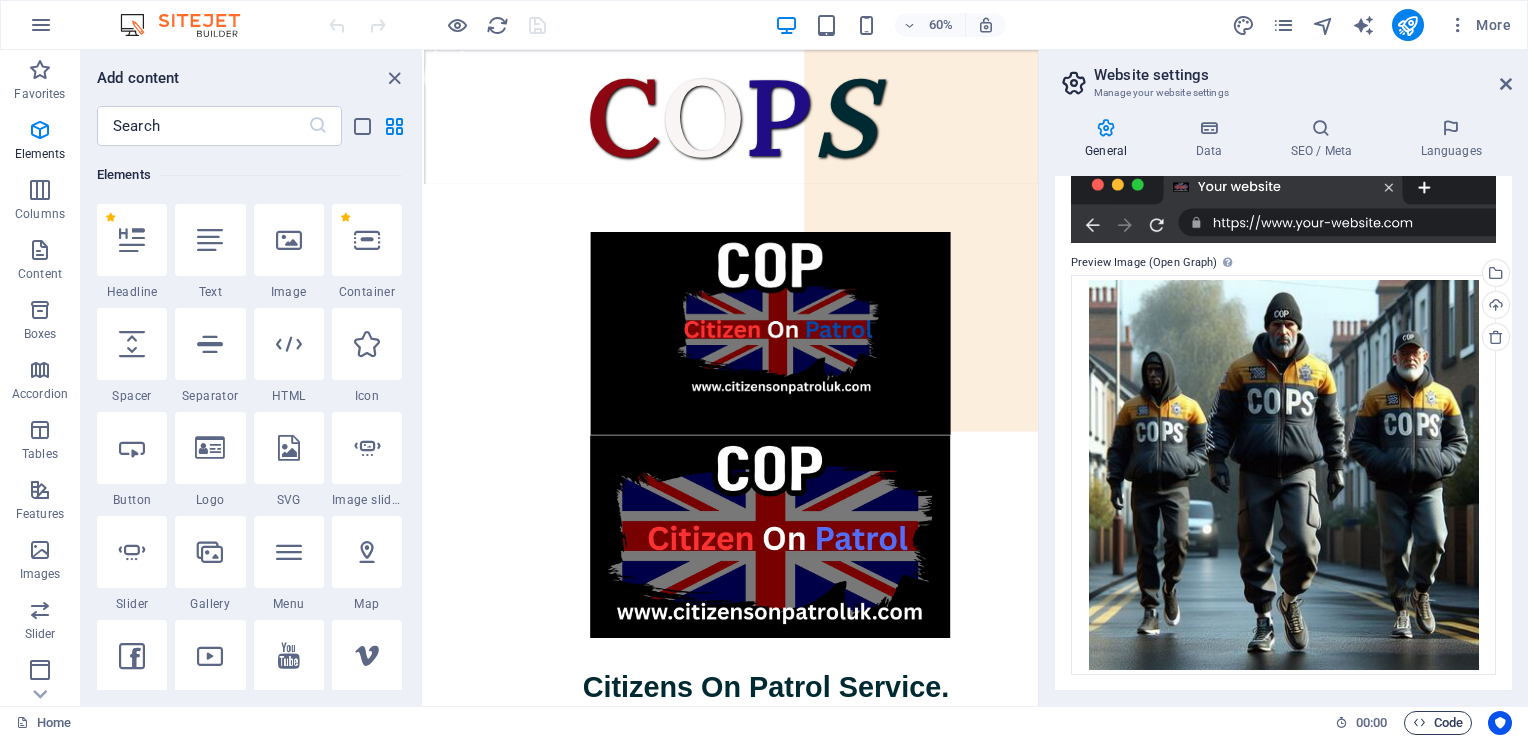 click on "Code" at bounding box center [1438, 723] 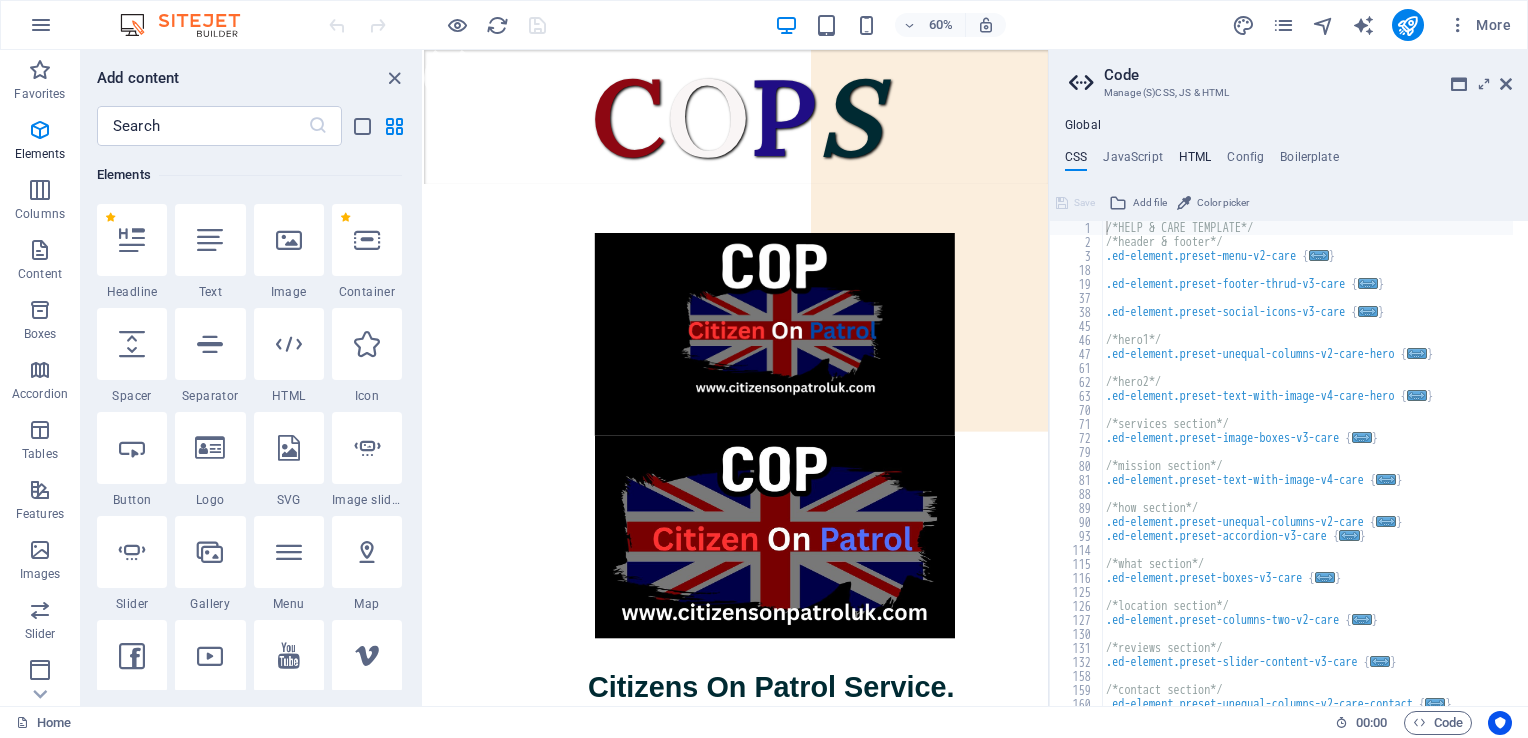 click on "HTML" at bounding box center (1195, 161) 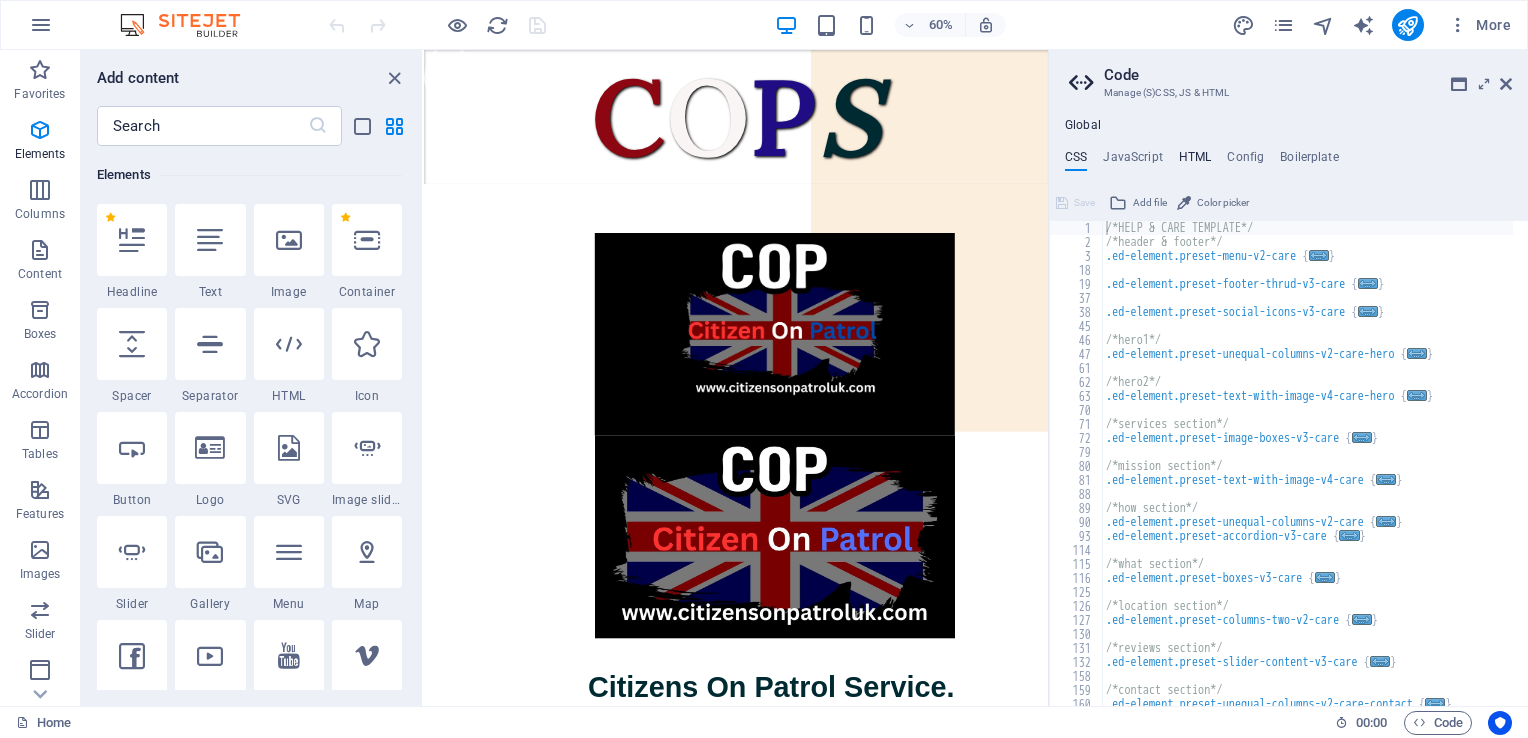 type on "{{content}}" 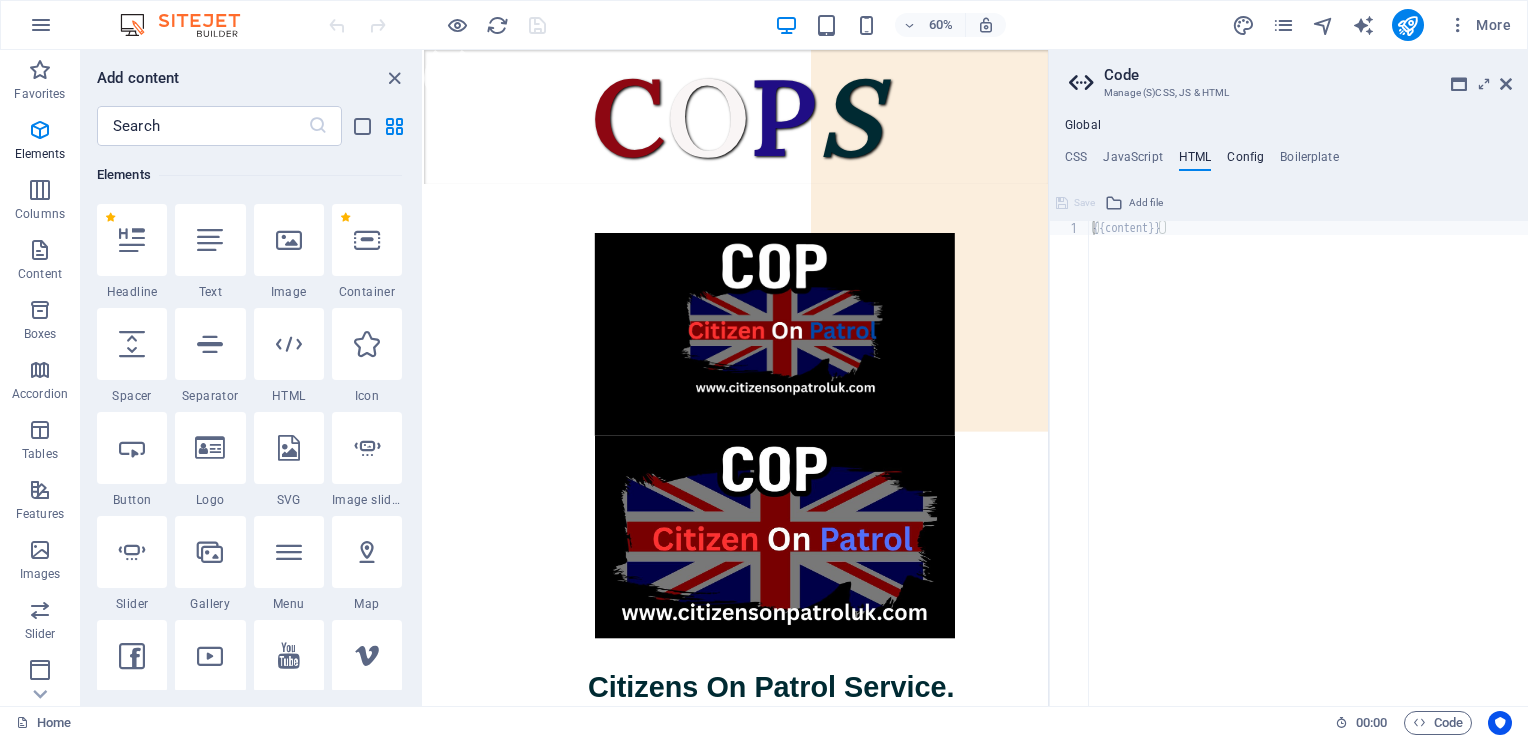 click on "Config" at bounding box center [1245, 161] 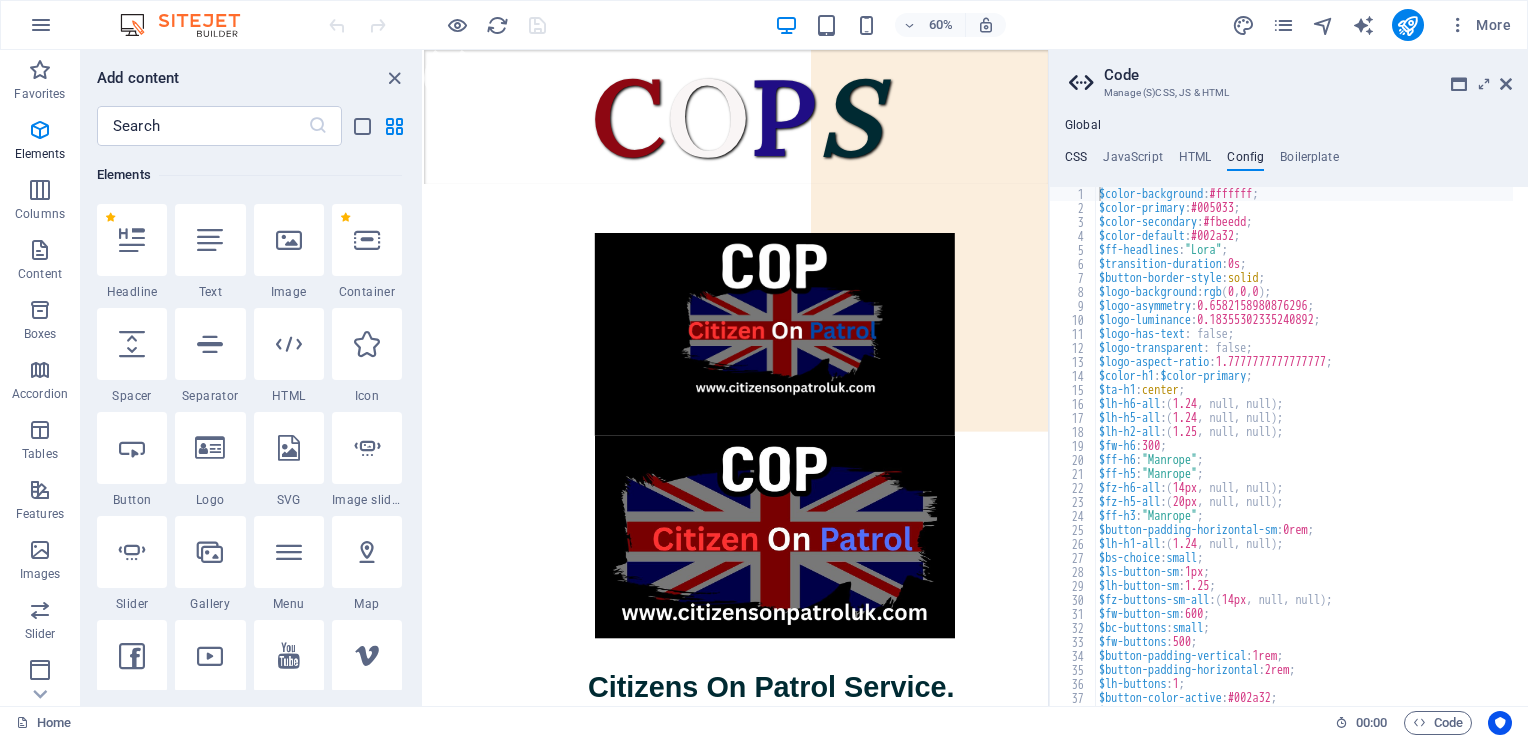 click on "CSS" at bounding box center [1076, 161] 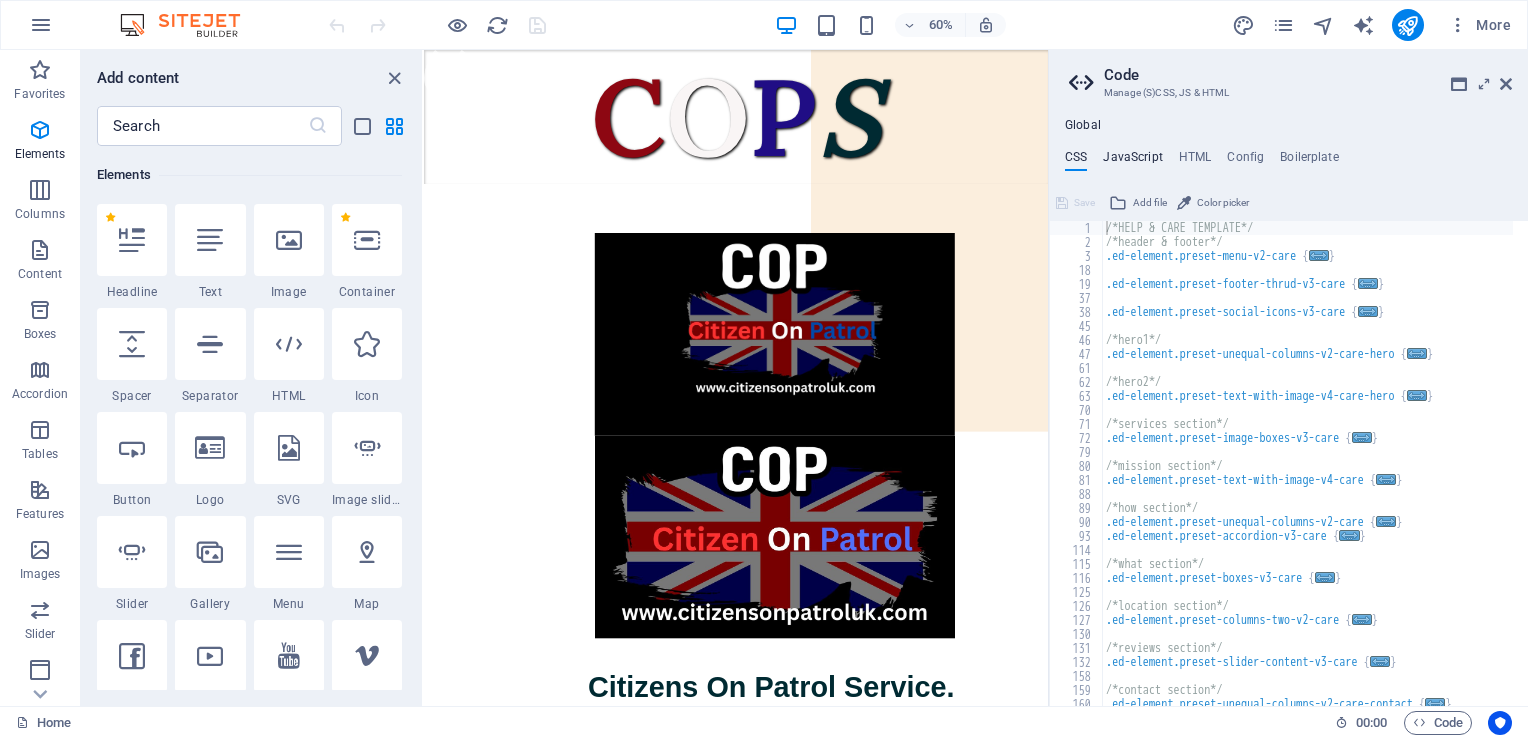 click on "JavaScript" at bounding box center [1132, 161] 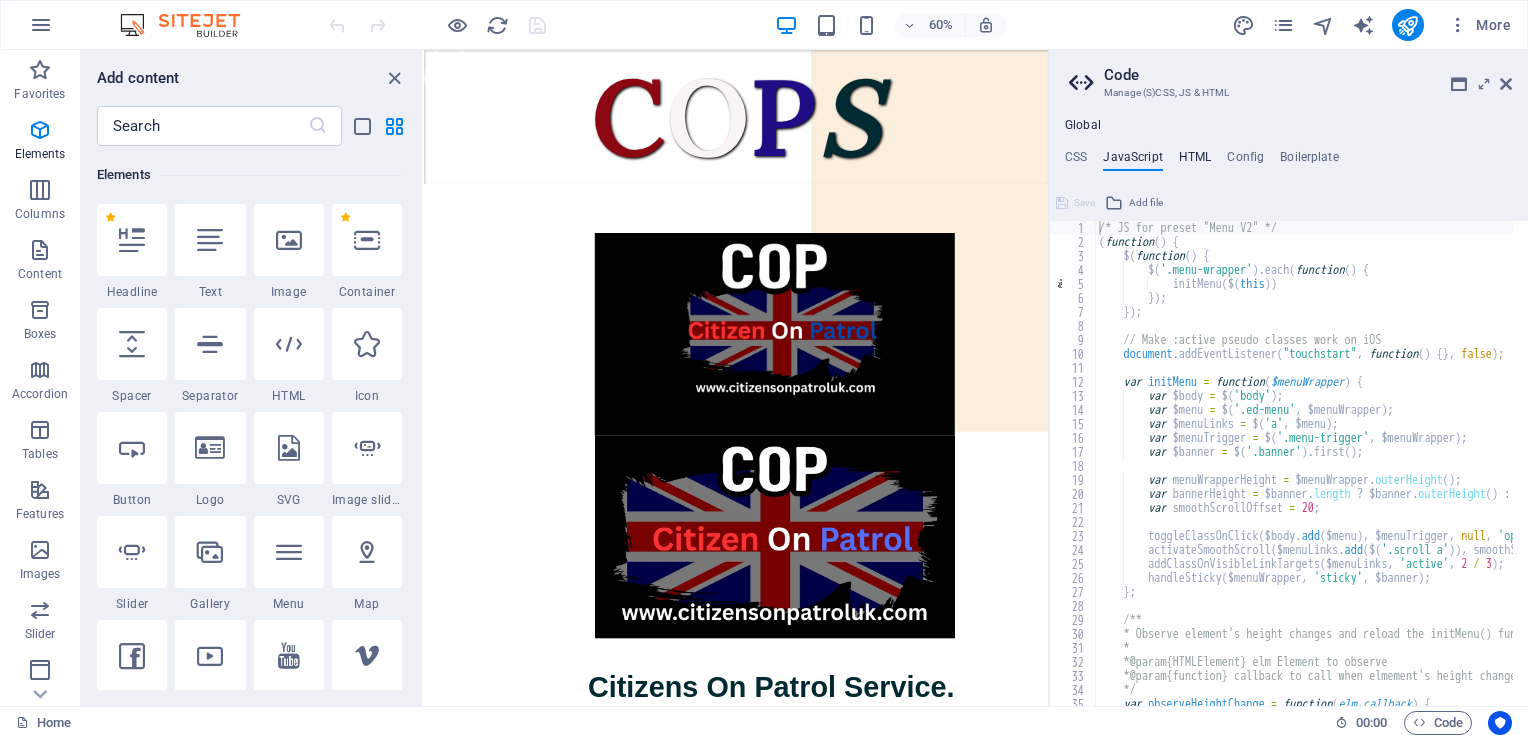 click on "HTML" at bounding box center [1195, 161] 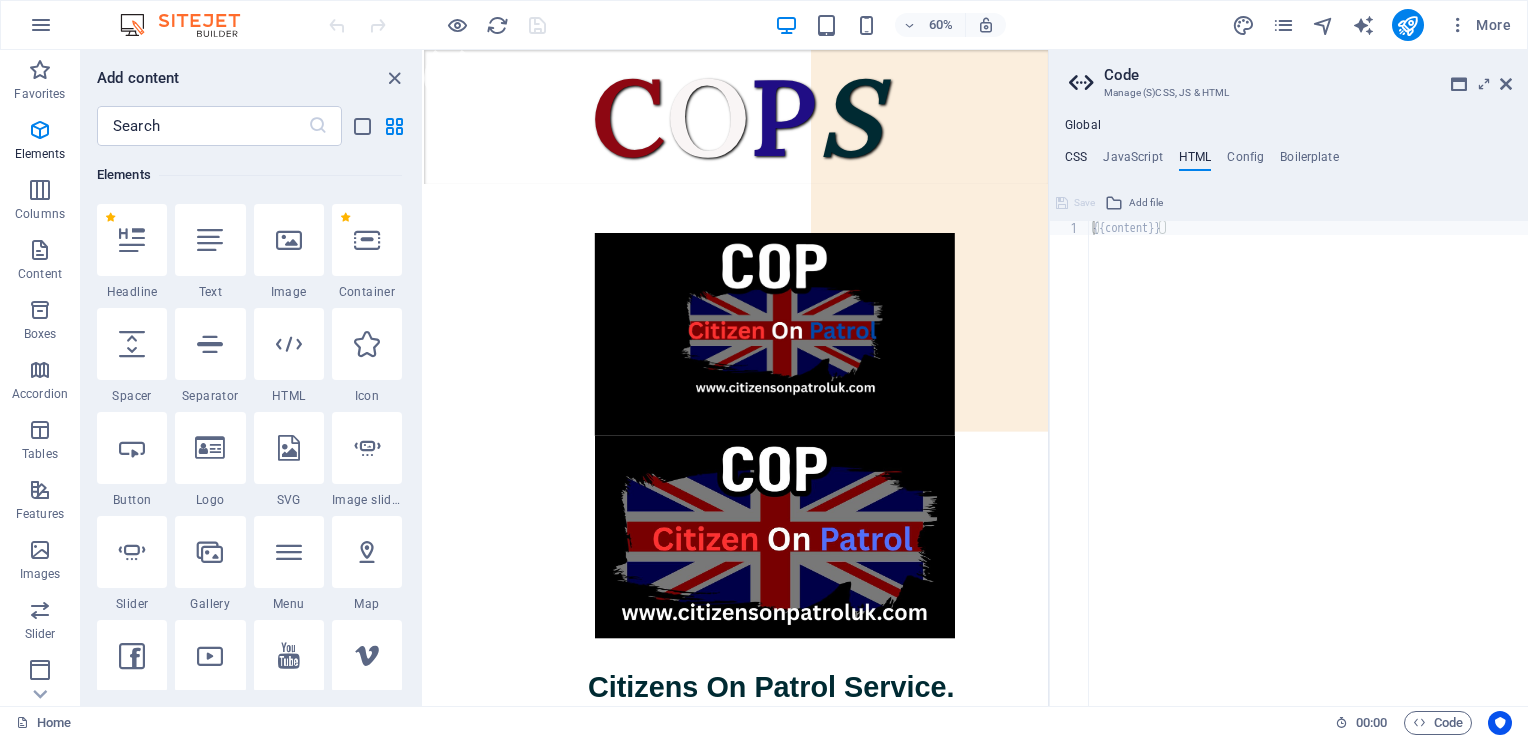 click on "CSS" at bounding box center (1076, 161) 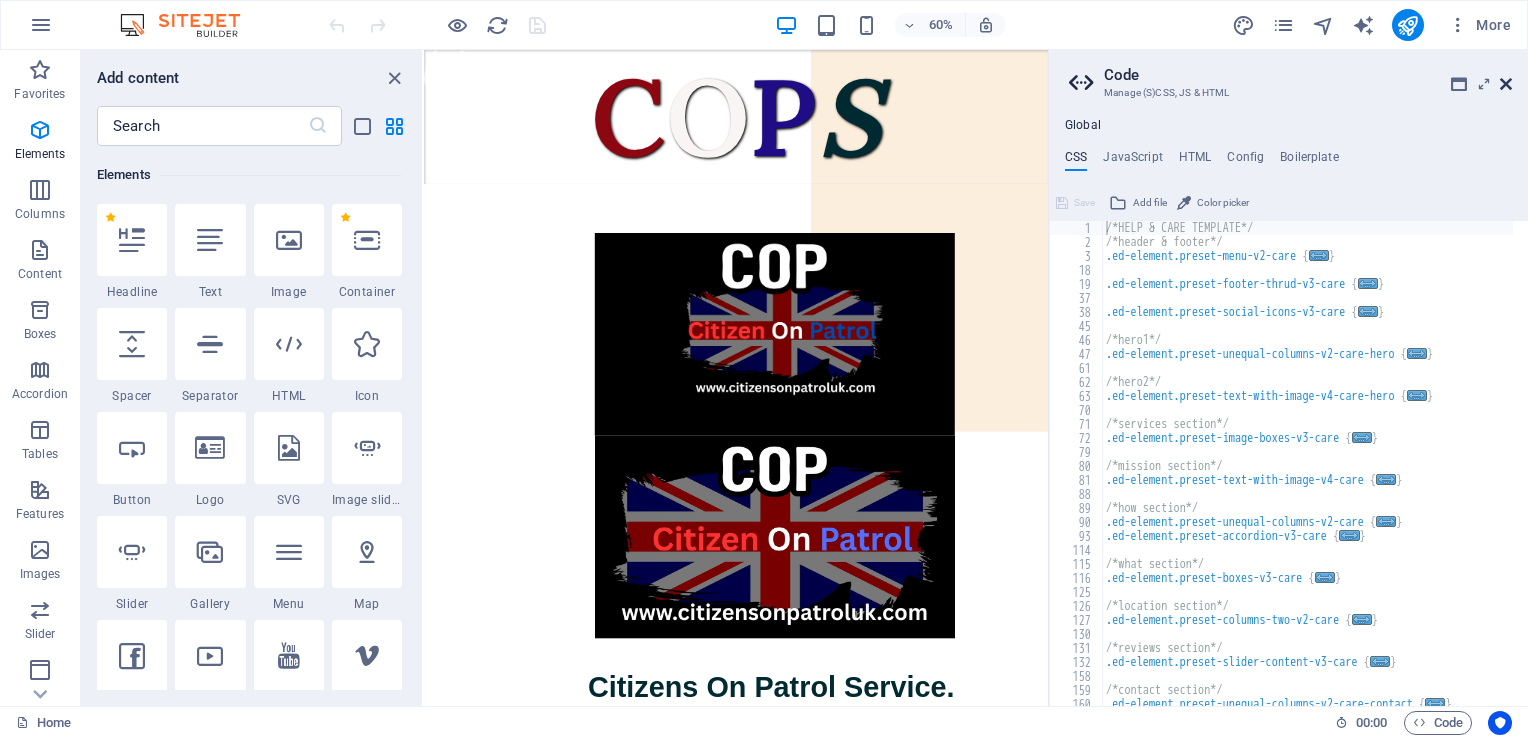 click at bounding box center (1506, 84) 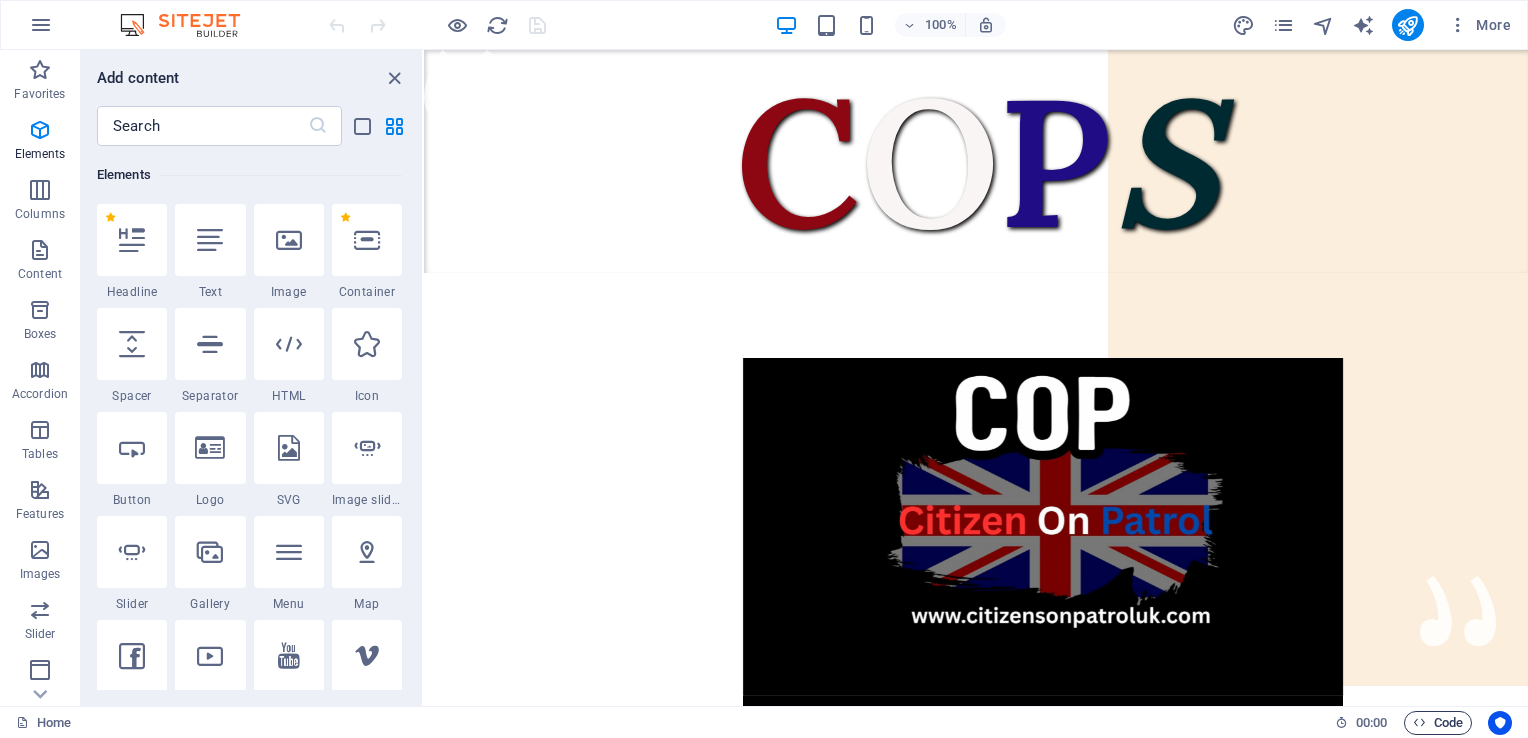 click at bounding box center (1419, 722) 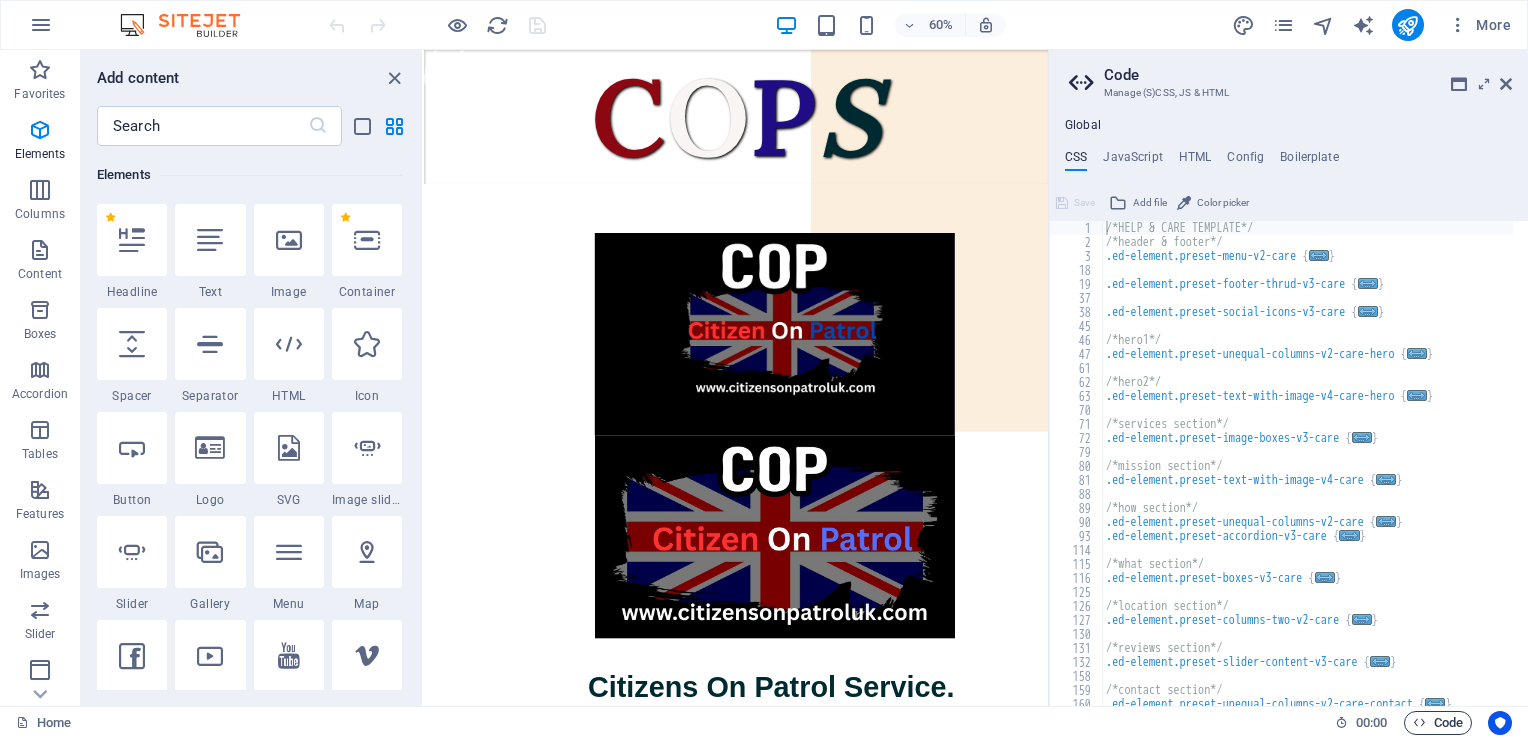 click at bounding box center (1419, 722) 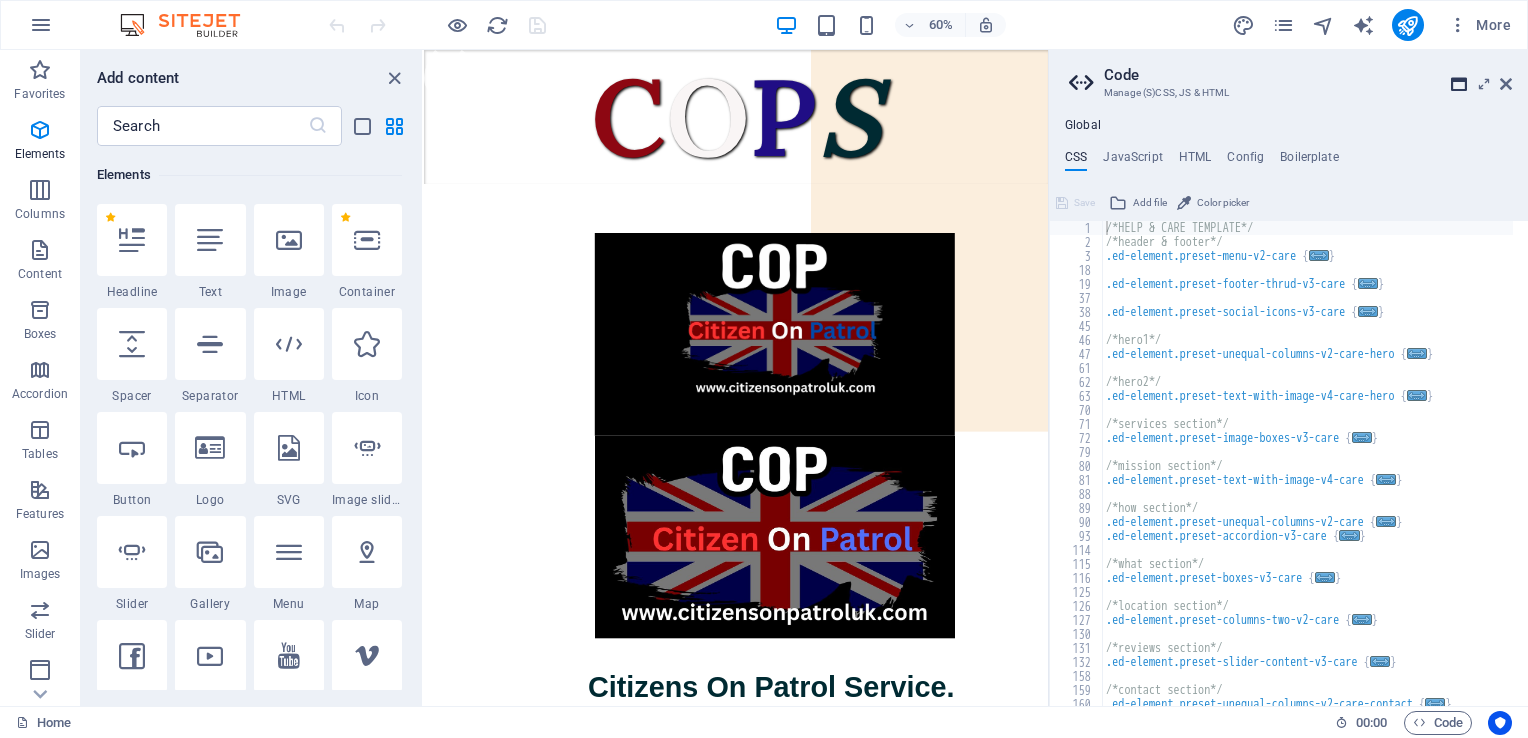 click at bounding box center (1459, 84) 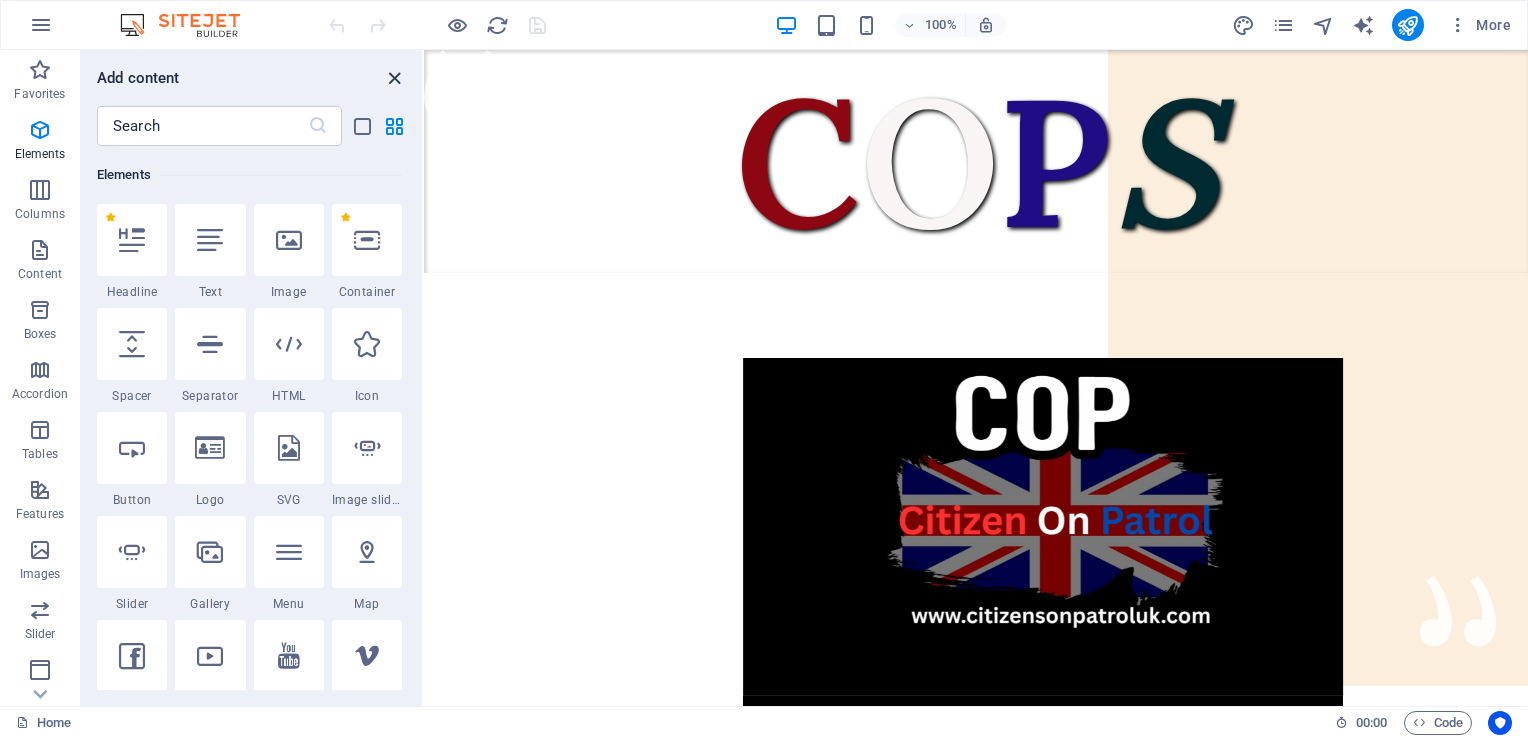 click at bounding box center (394, 78) 